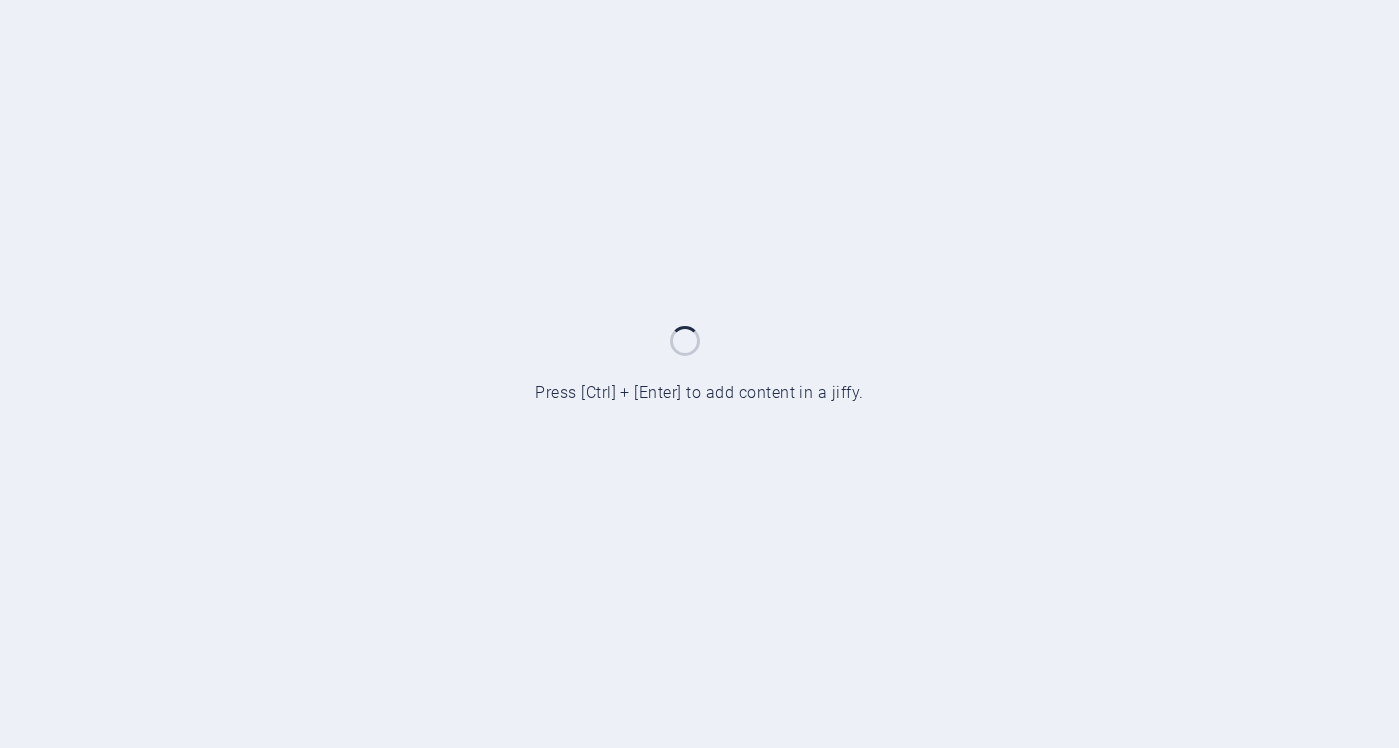 scroll, scrollTop: 0, scrollLeft: 0, axis: both 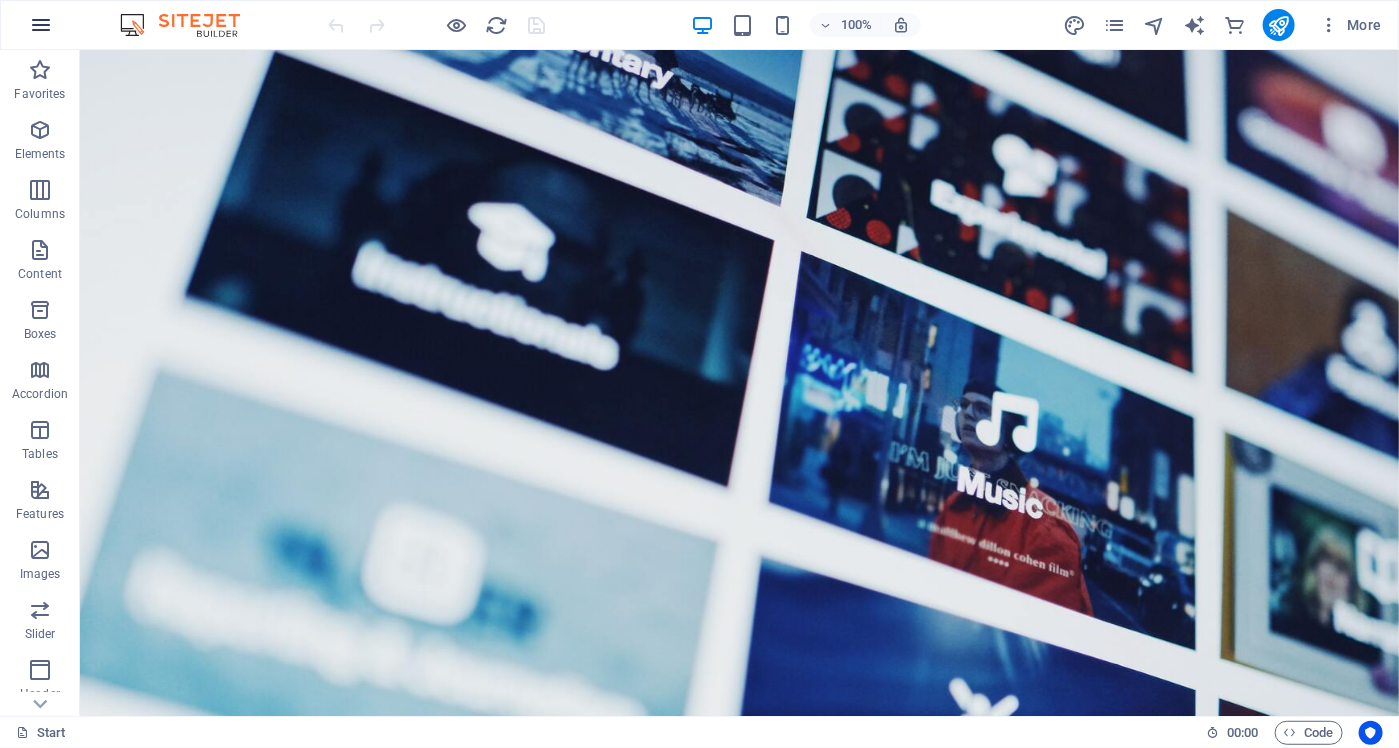 click at bounding box center [41, 25] 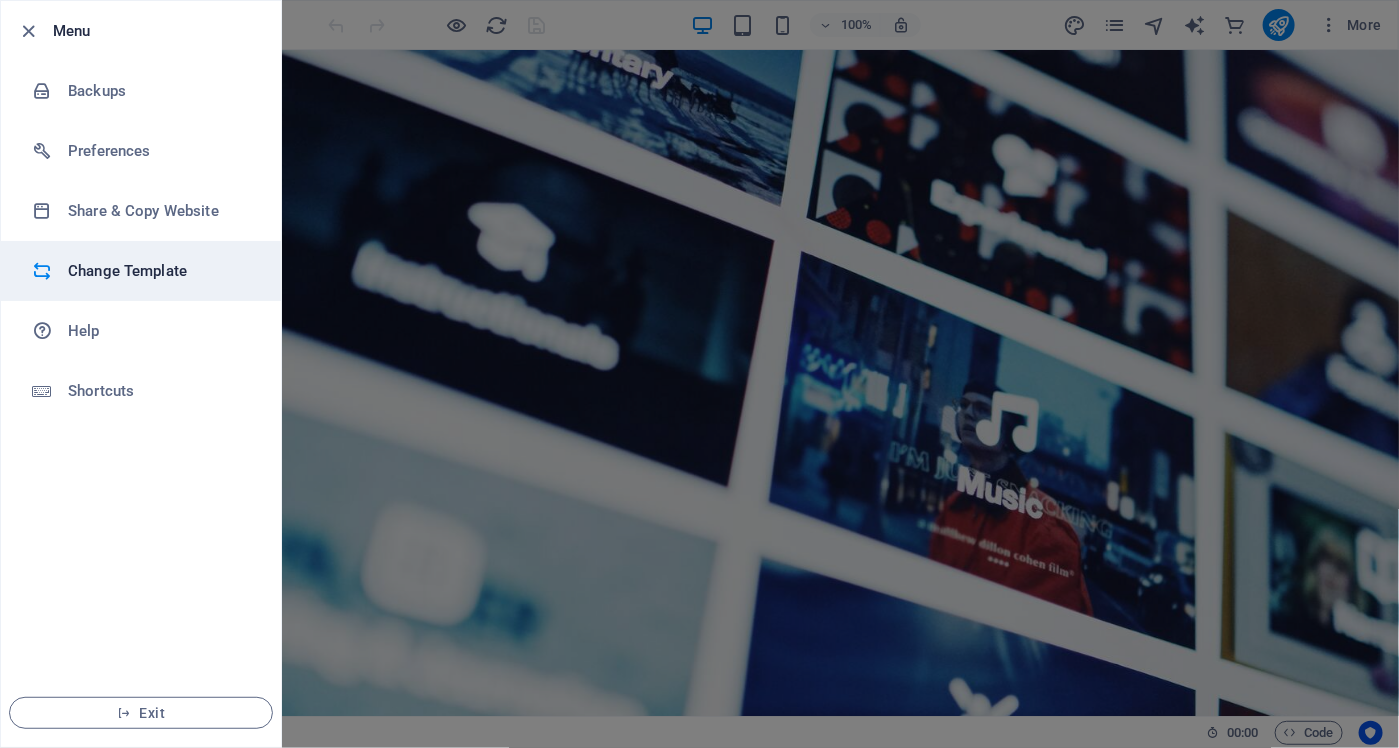 click on "Change Template" at bounding box center (160, 271) 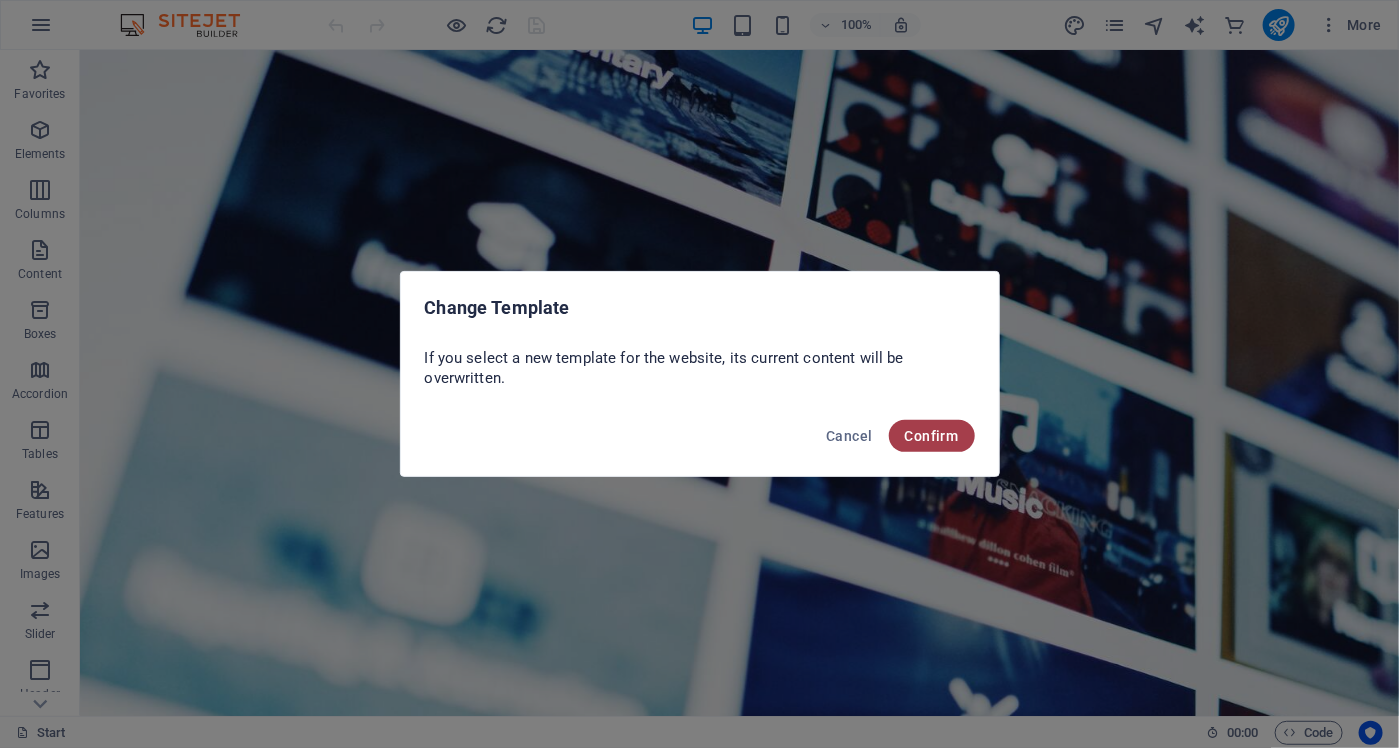 click on "Confirm" at bounding box center [932, 436] 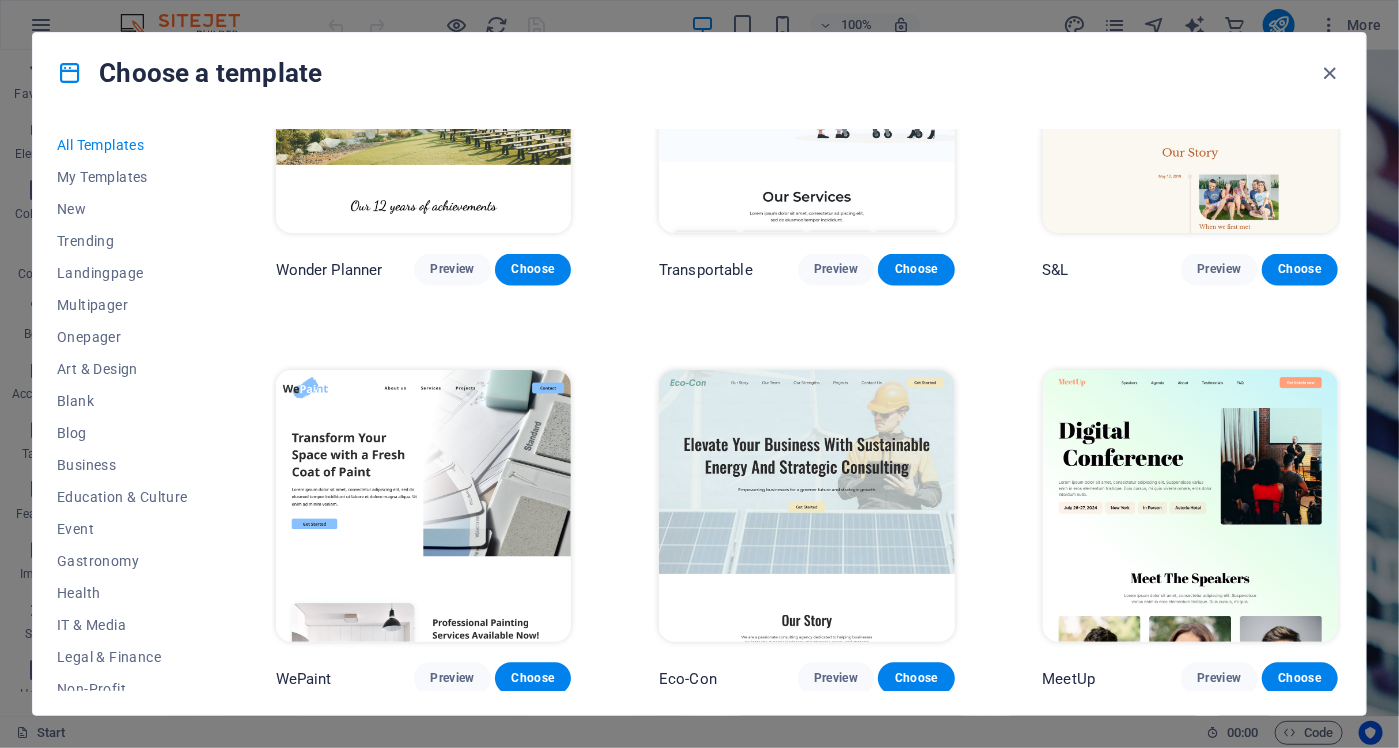 scroll, scrollTop: 1500, scrollLeft: 0, axis: vertical 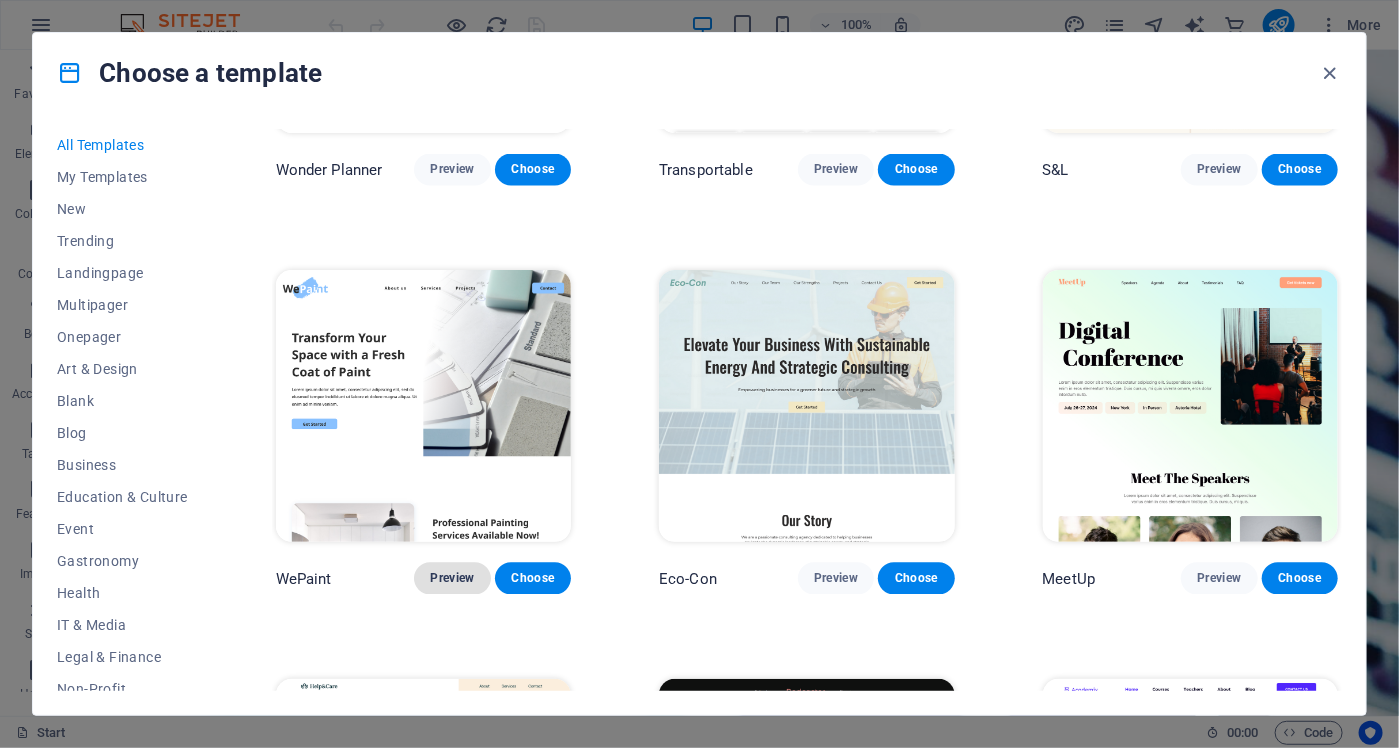 click on "Preview" at bounding box center [452, 579] 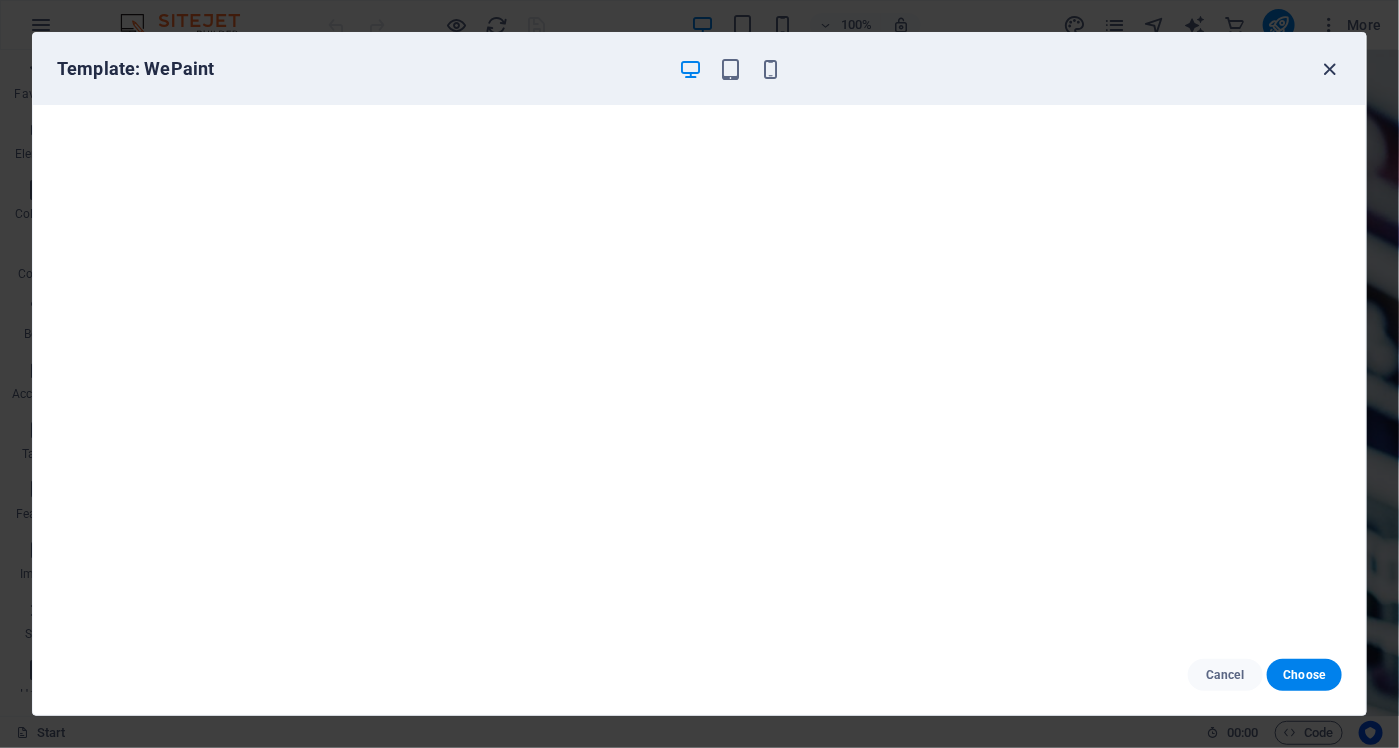 click at bounding box center [1330, 69] 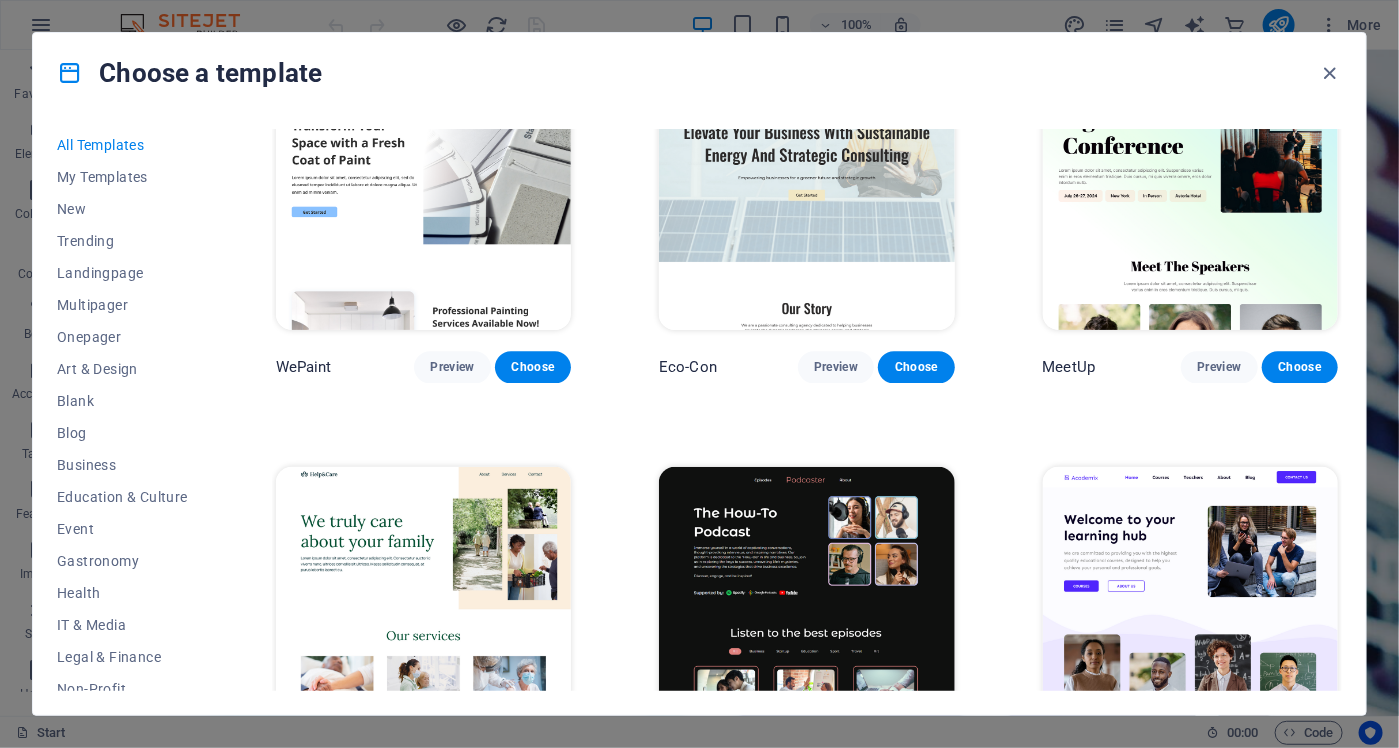 scroll, scrollTop: 1700, scrollLeft: 0, axis: vertical 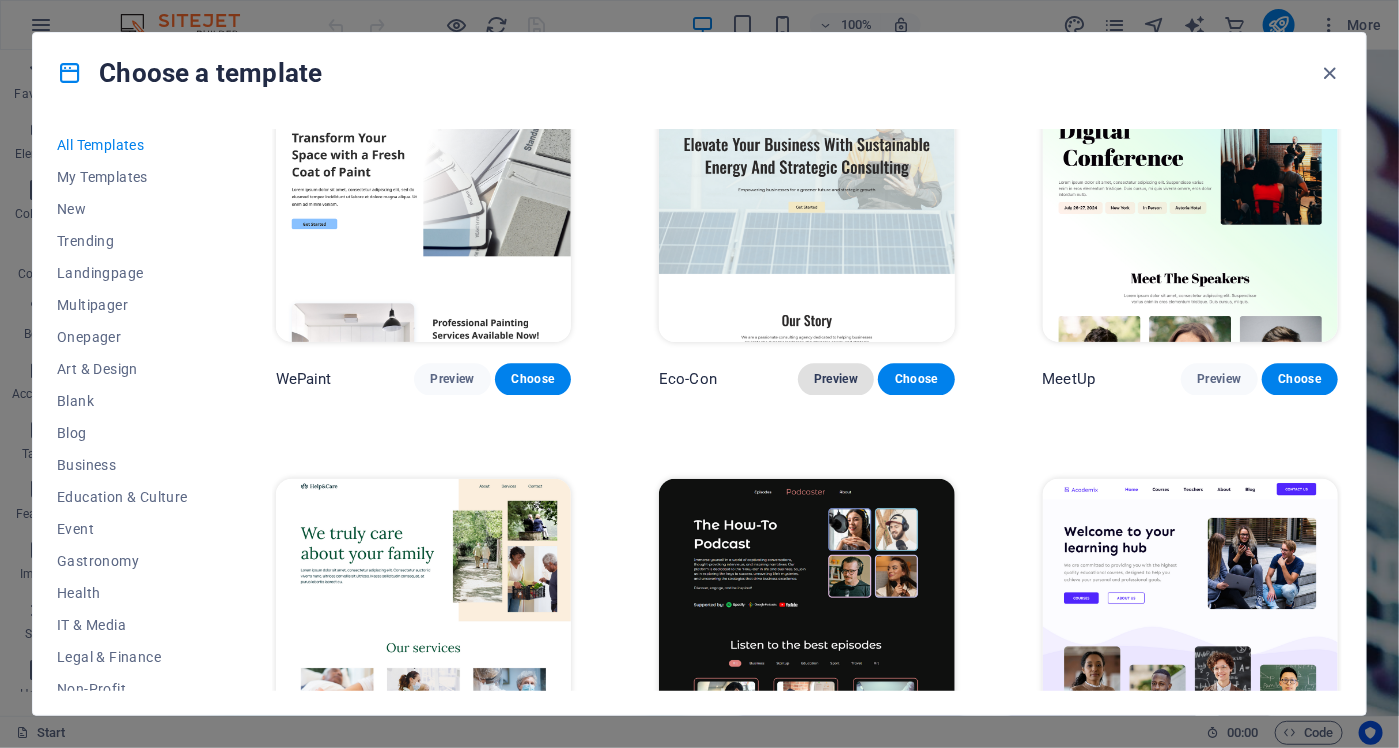 click on "Preview" at bounding box center [836, 379] 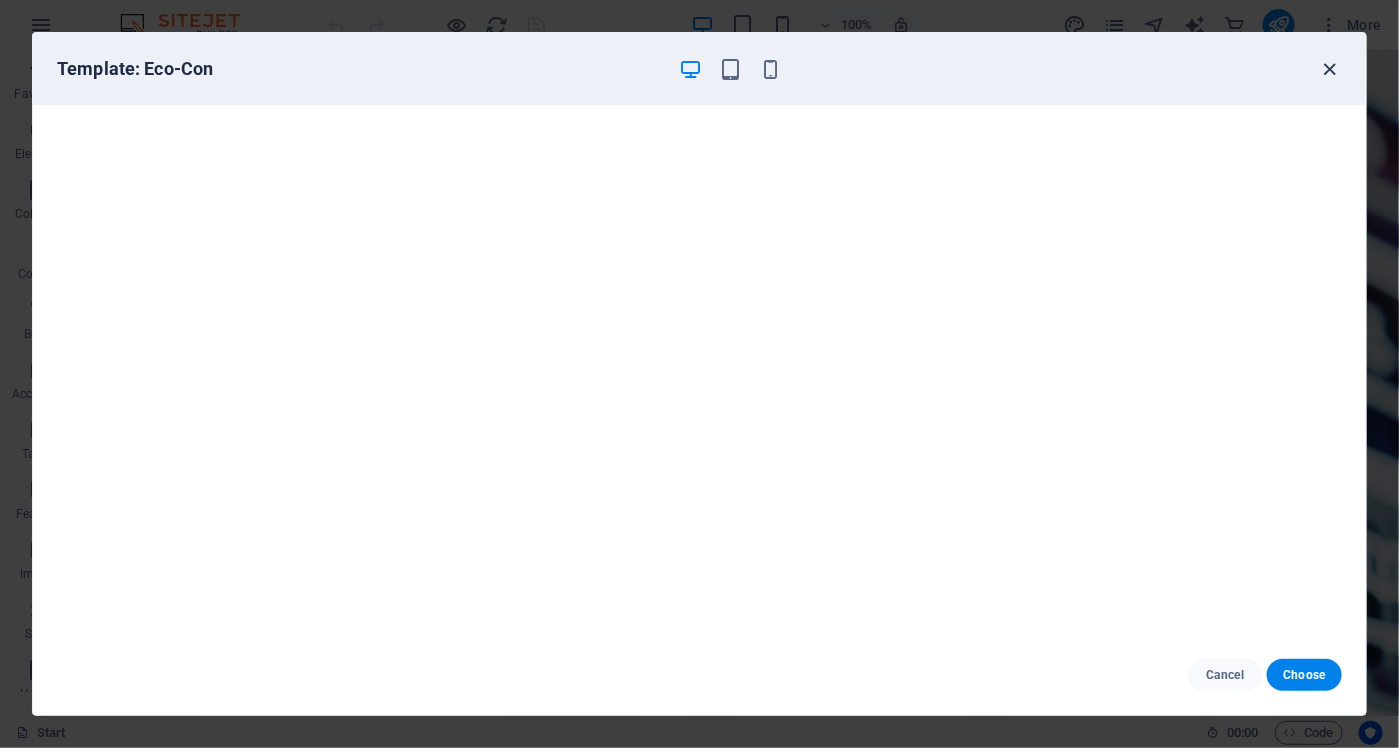 click at bounding box center [1330, 69] 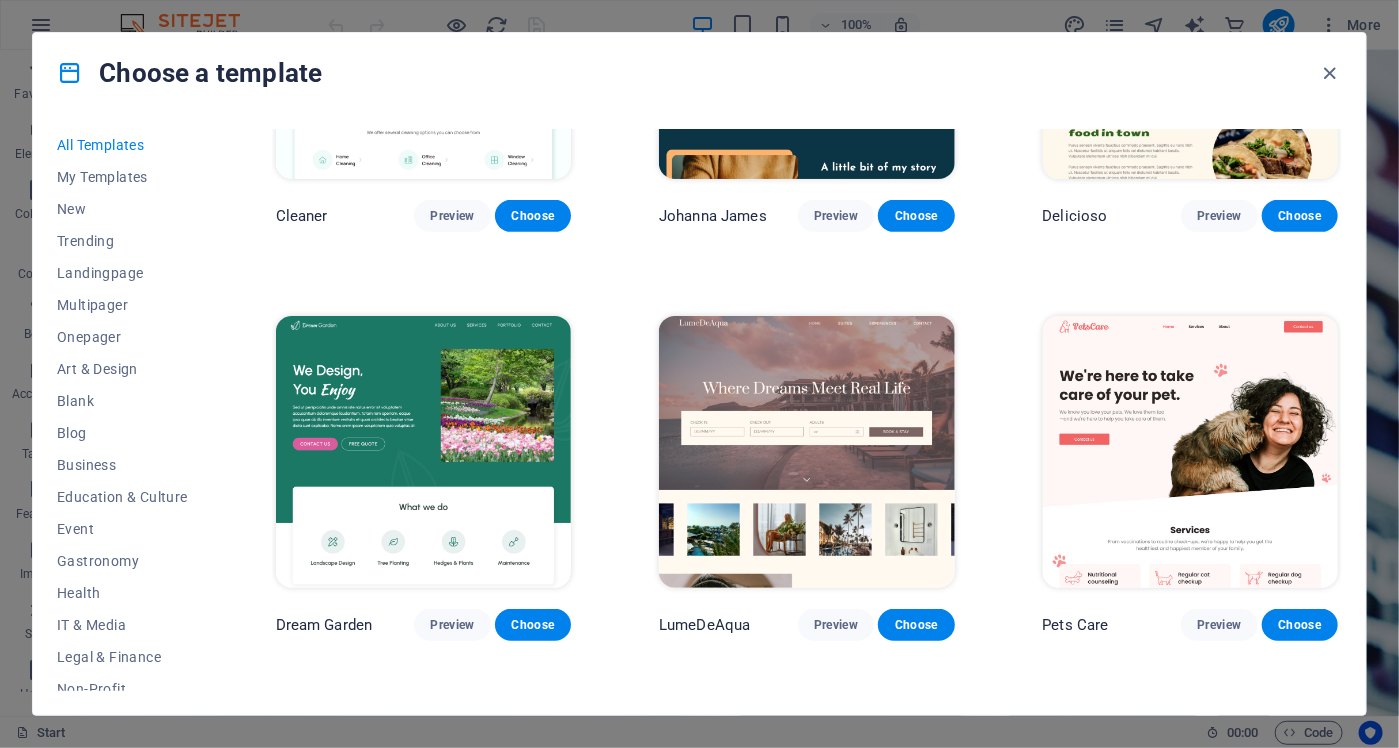 scroll, scrollTop: 3600, scrollLeft: 0, axis: vertical 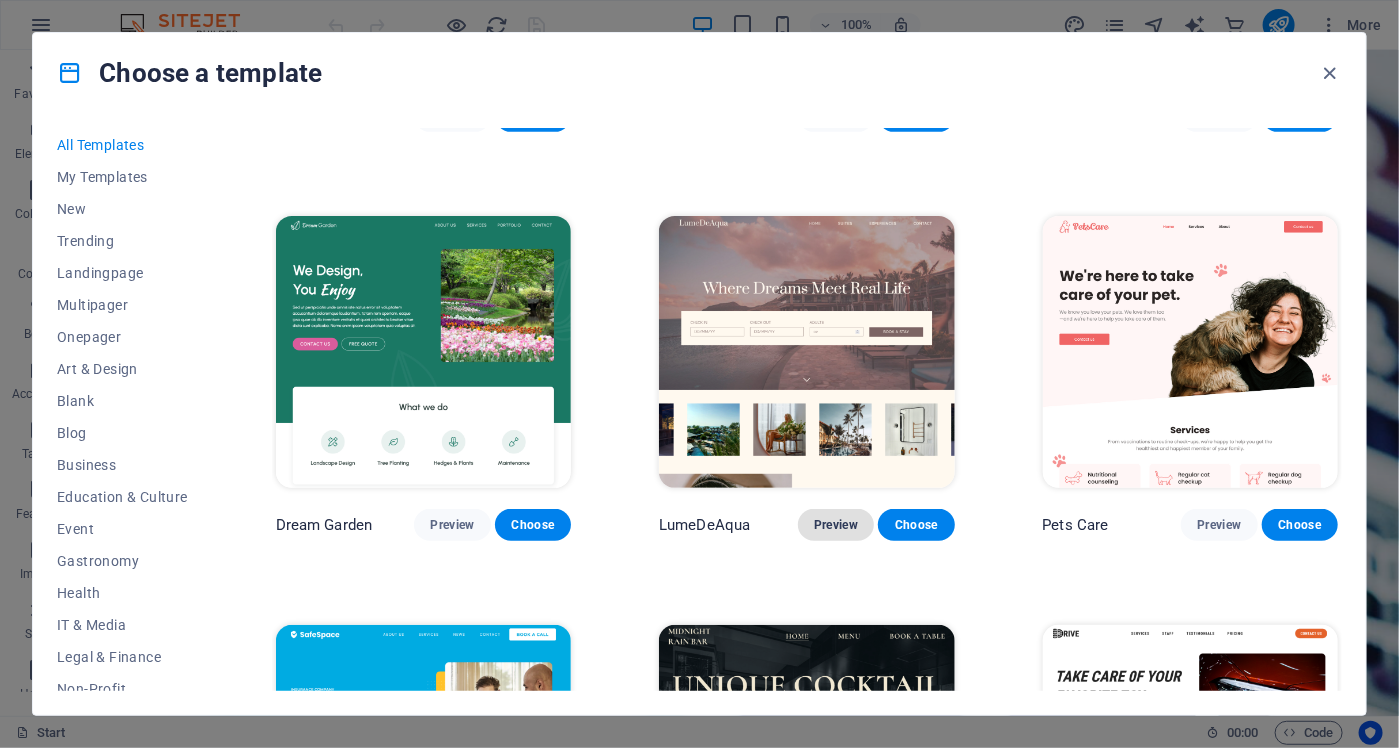 click on "Preview" at bounding box center (836, 525) 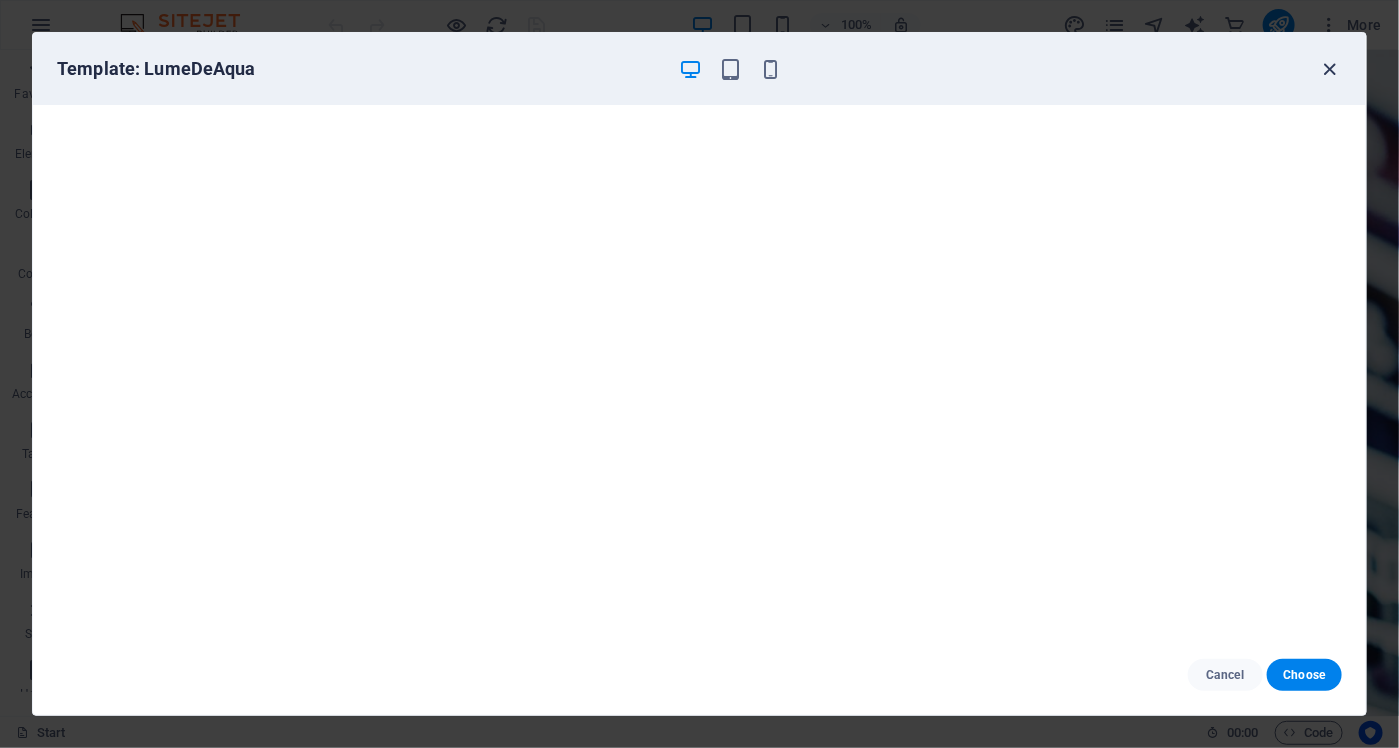 click at bounding box center (1330, 69) 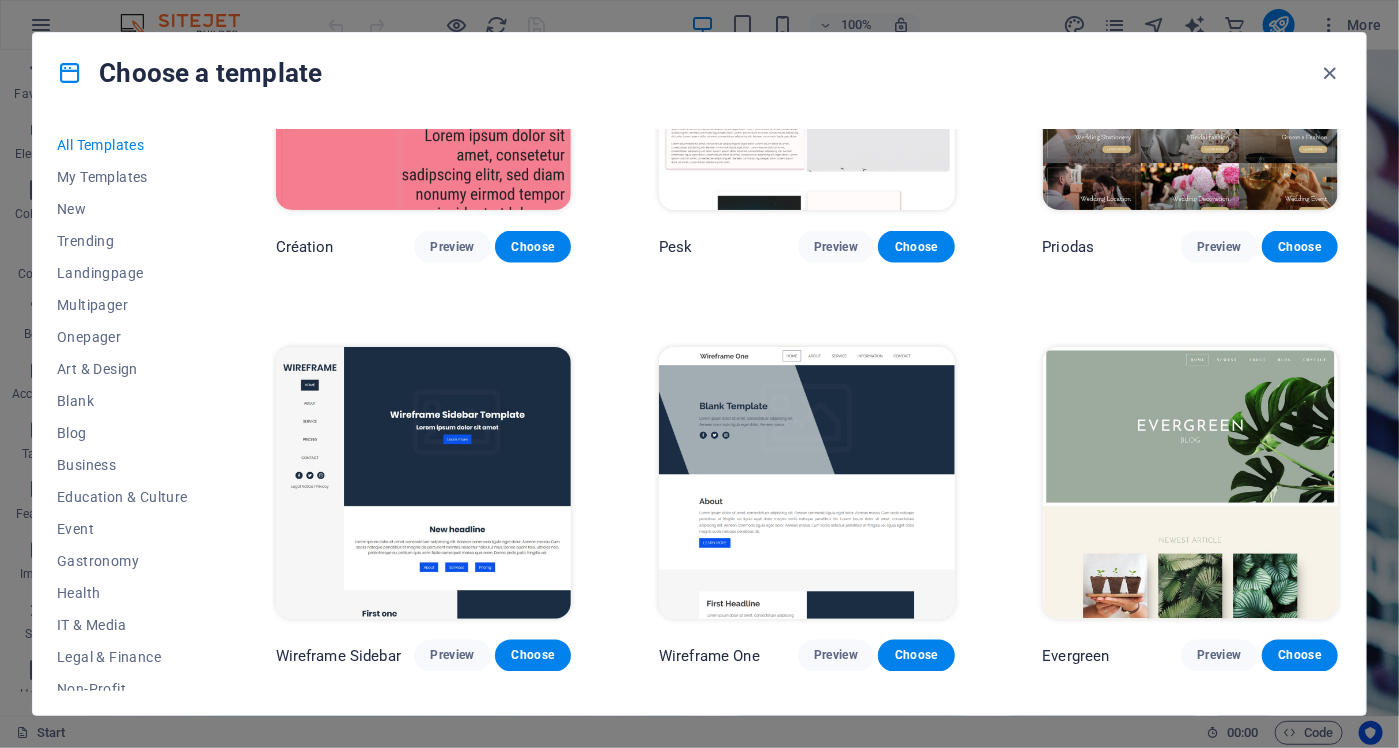scroll, scrollTop: 7600, scrollLeft: 0, axis: vertical 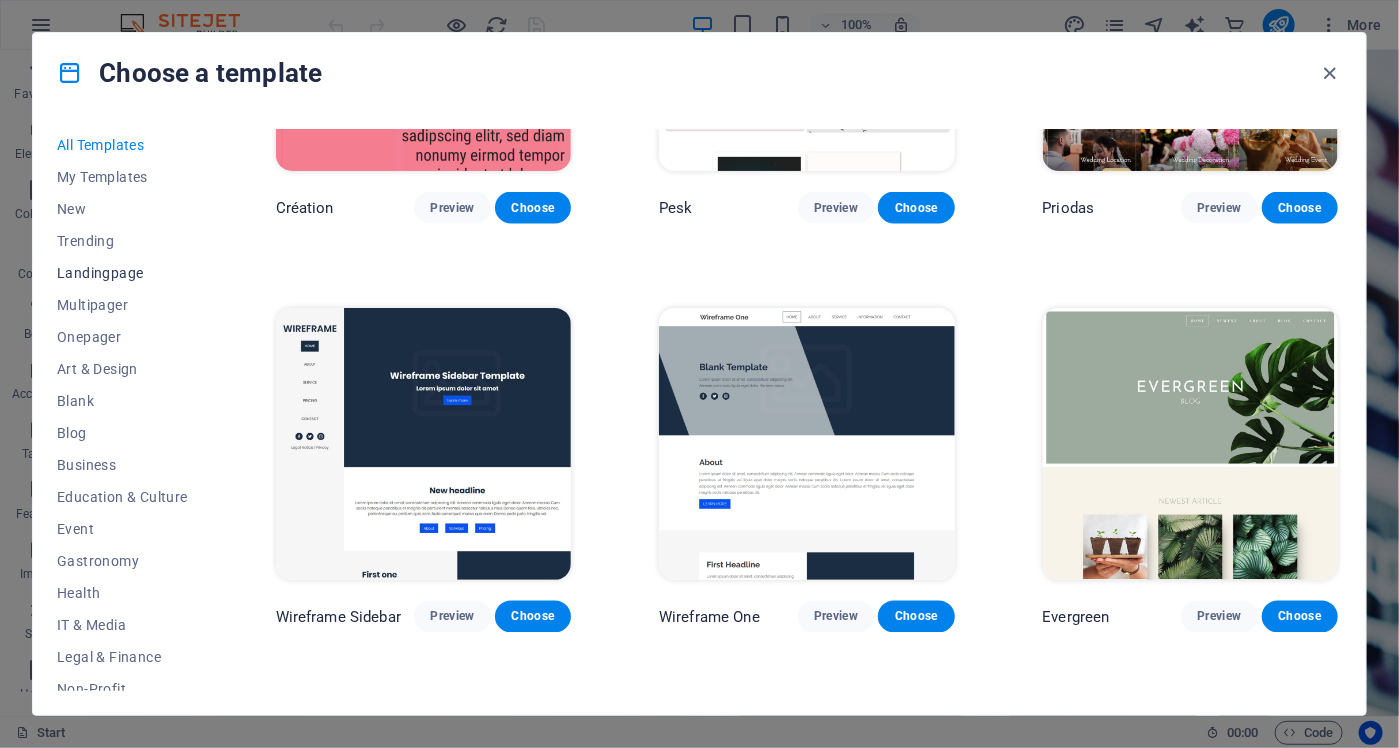 click on "Landingpage" at bounding box center [122, 273] 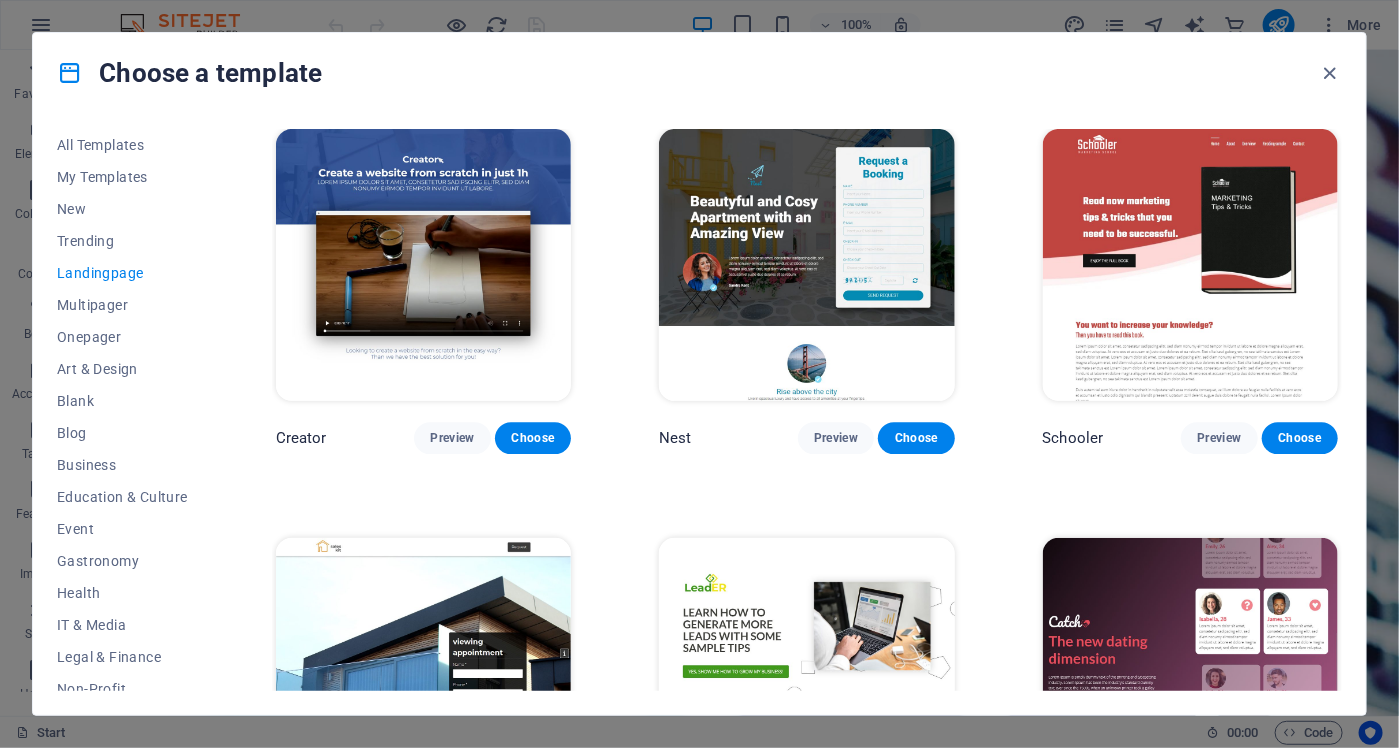 scroll, scrollTop: 2122, scrollLeft: 0, axis: vertical 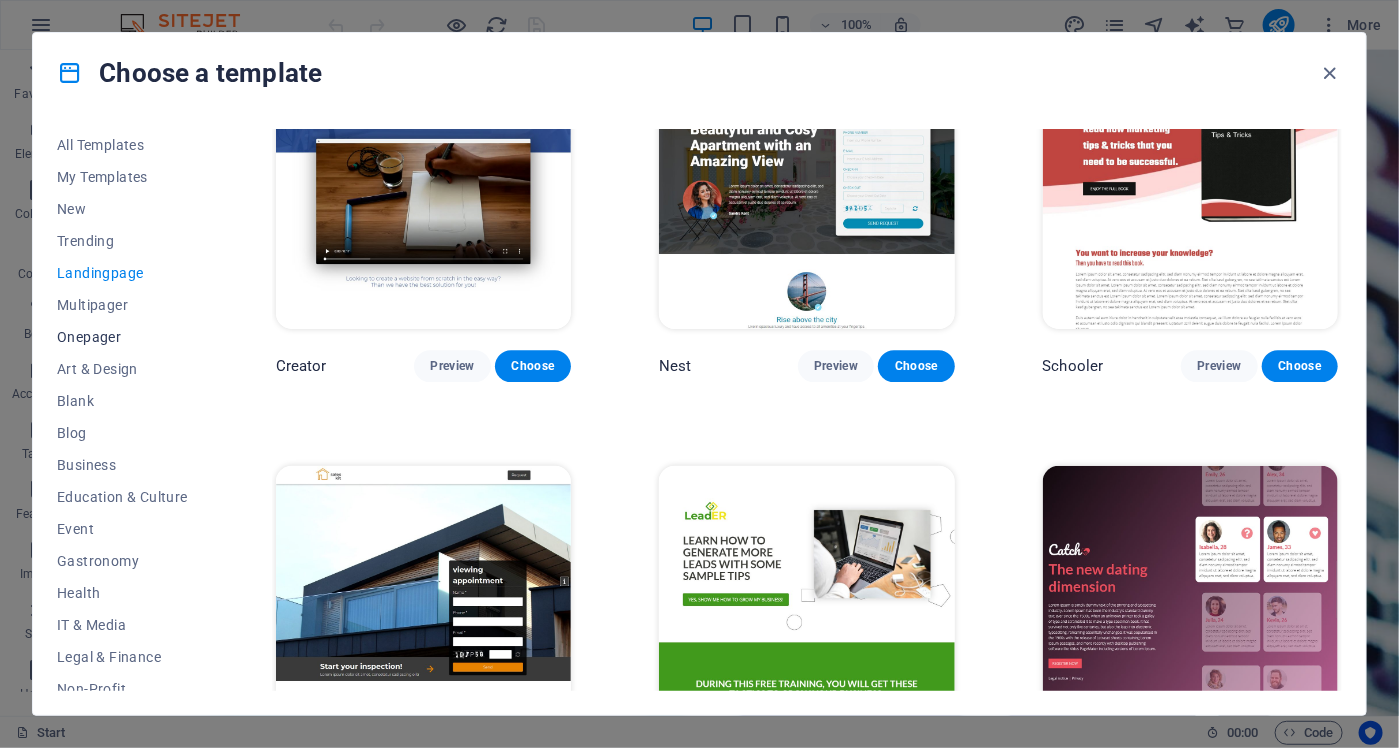 click on "Onepager" at bounding box center [122, 337] 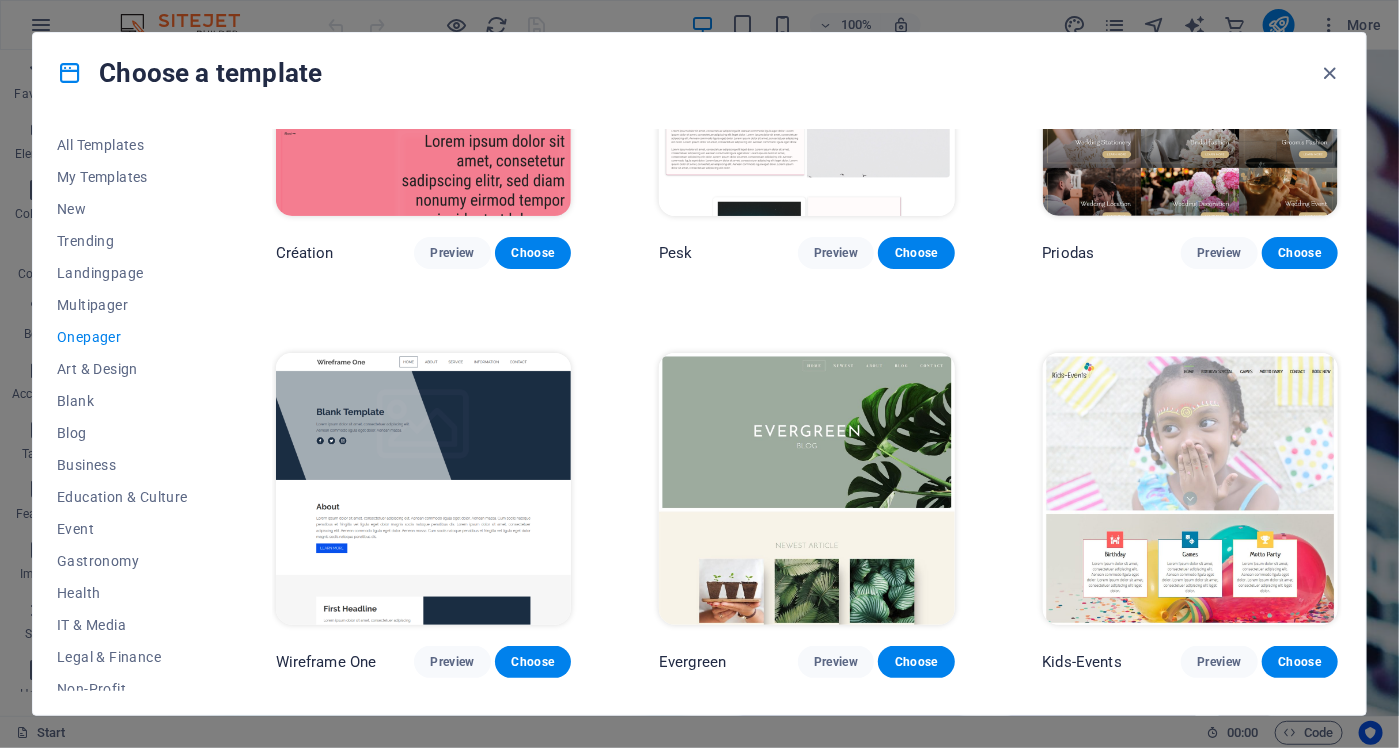 scroll, scrollTop: 3122, scrollLeft: 0, axis: vertical 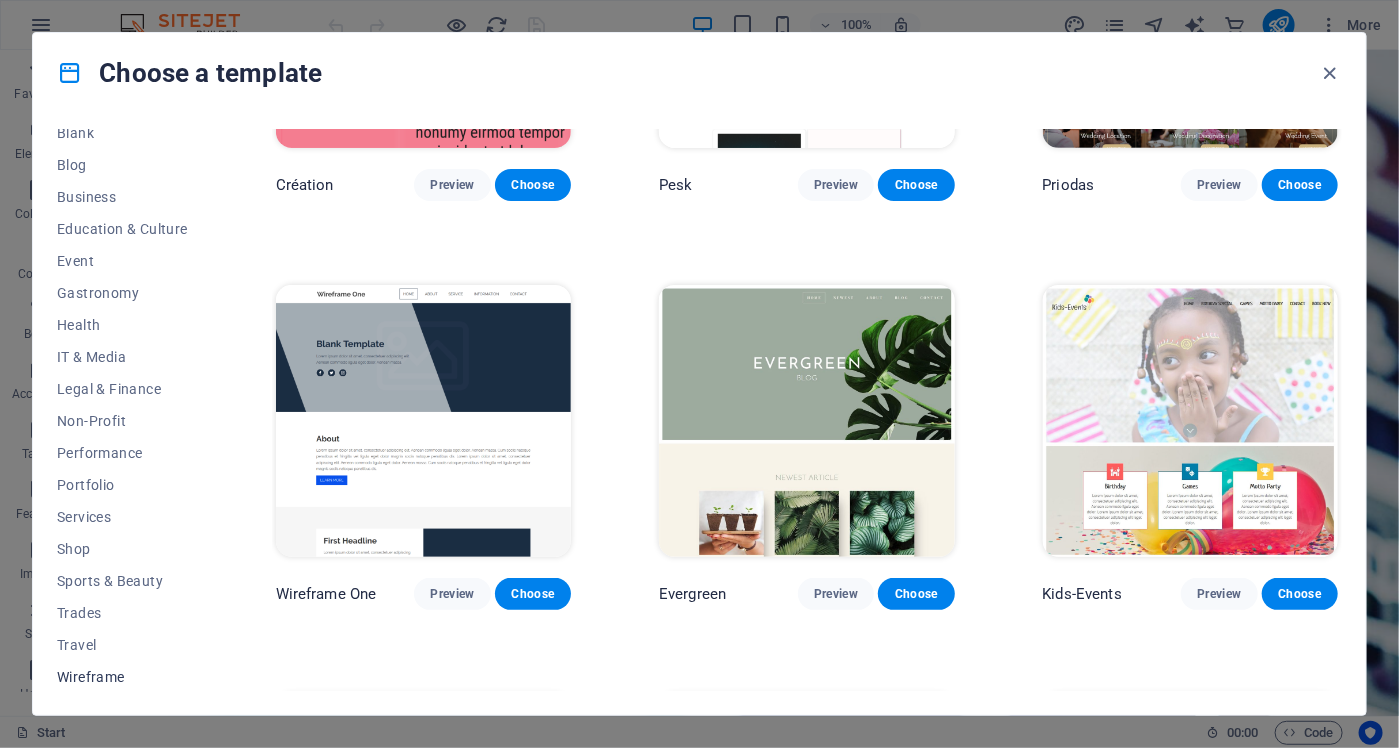 click on "Wireframe" at bounding box center [122, 677] 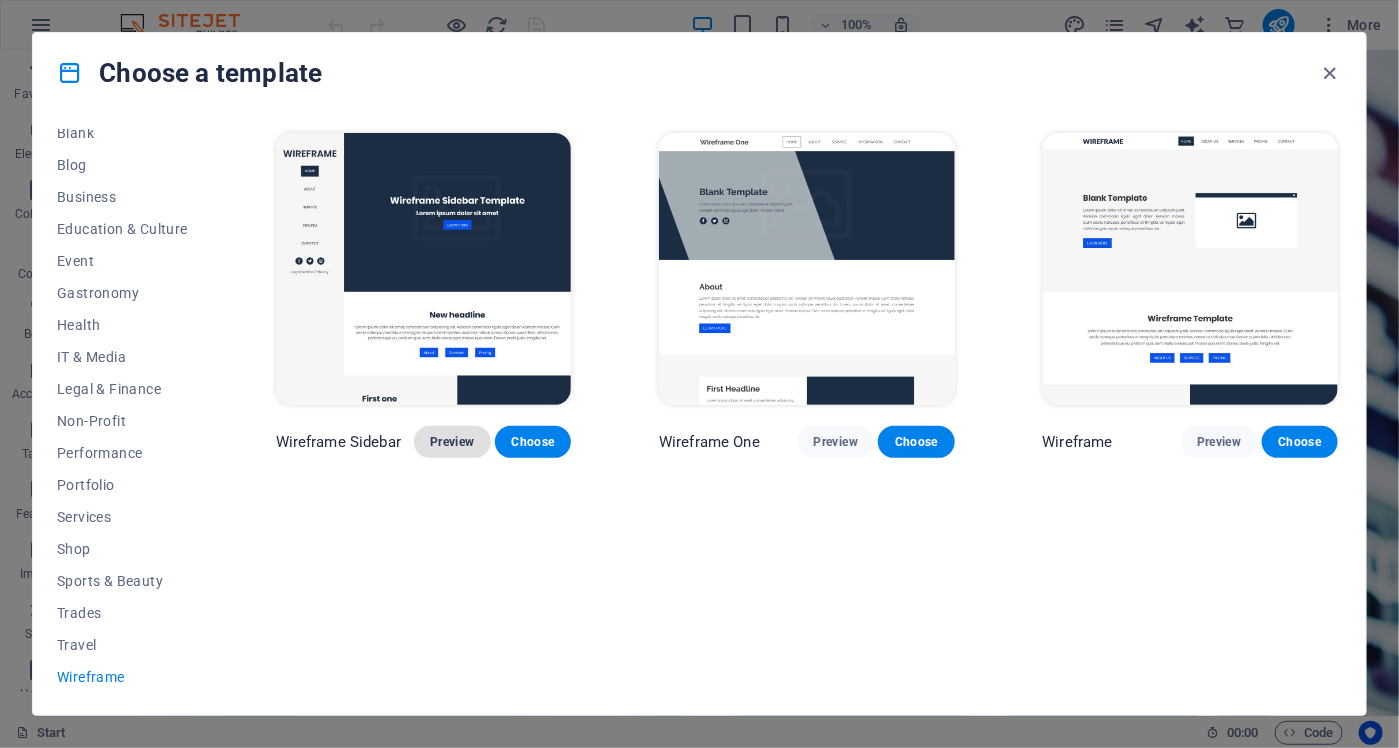 click on "Preview" at bounding box center [452, 442] 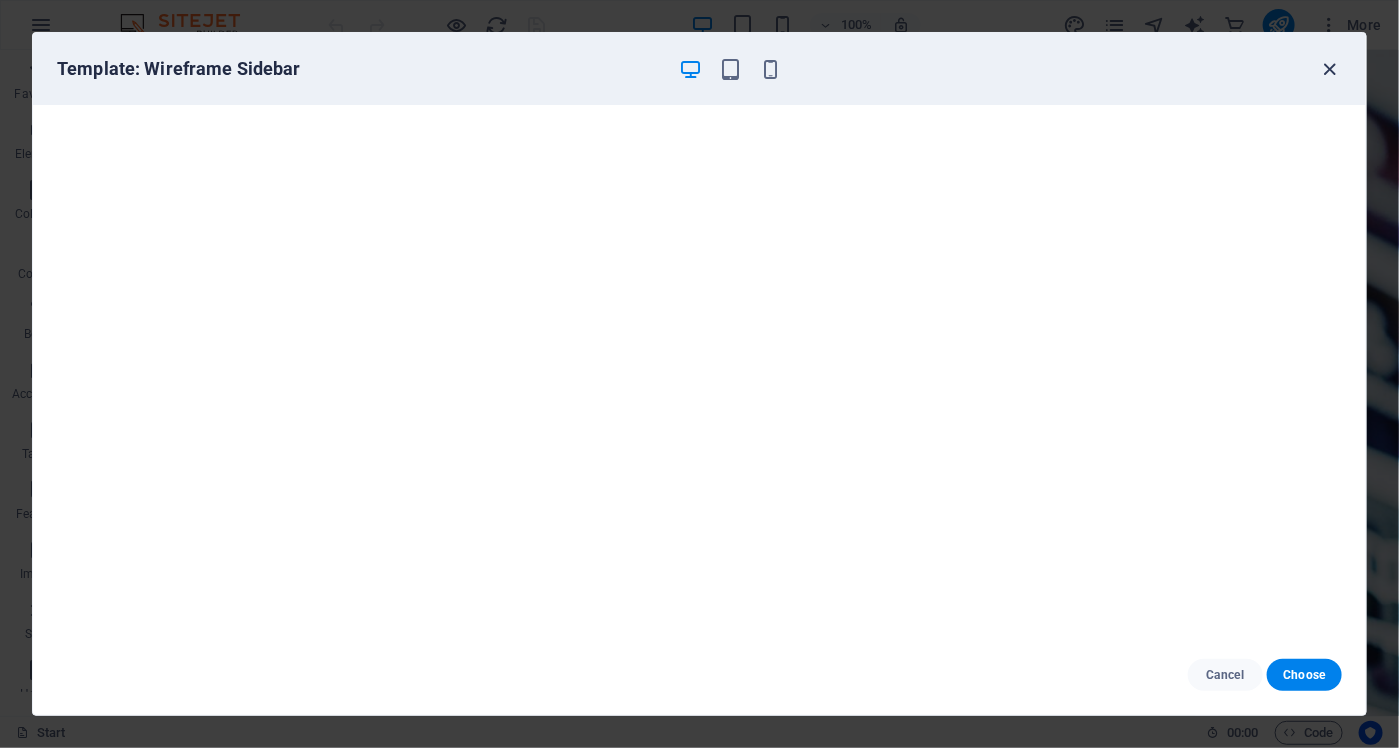 click at bounding box center (1330, 69) 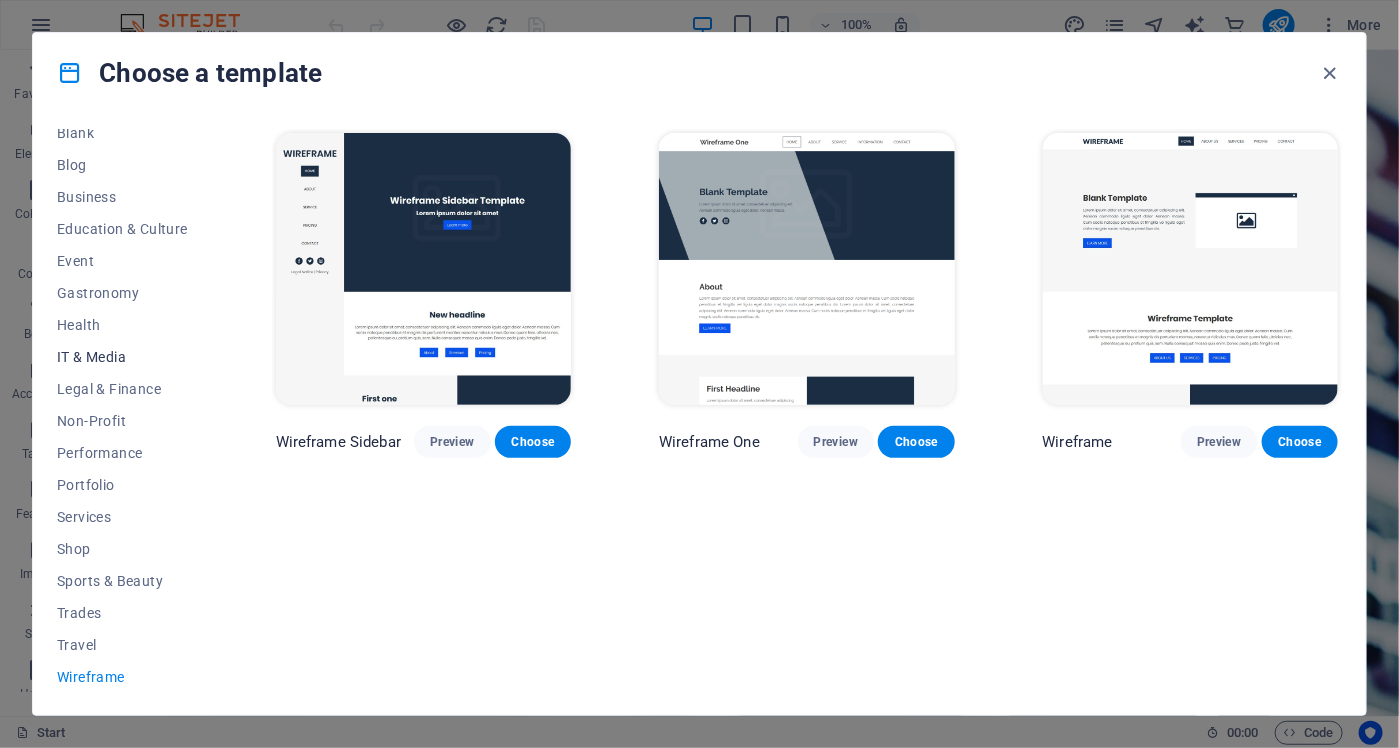 click on "IT & Media" at bounding box center (122, 357) 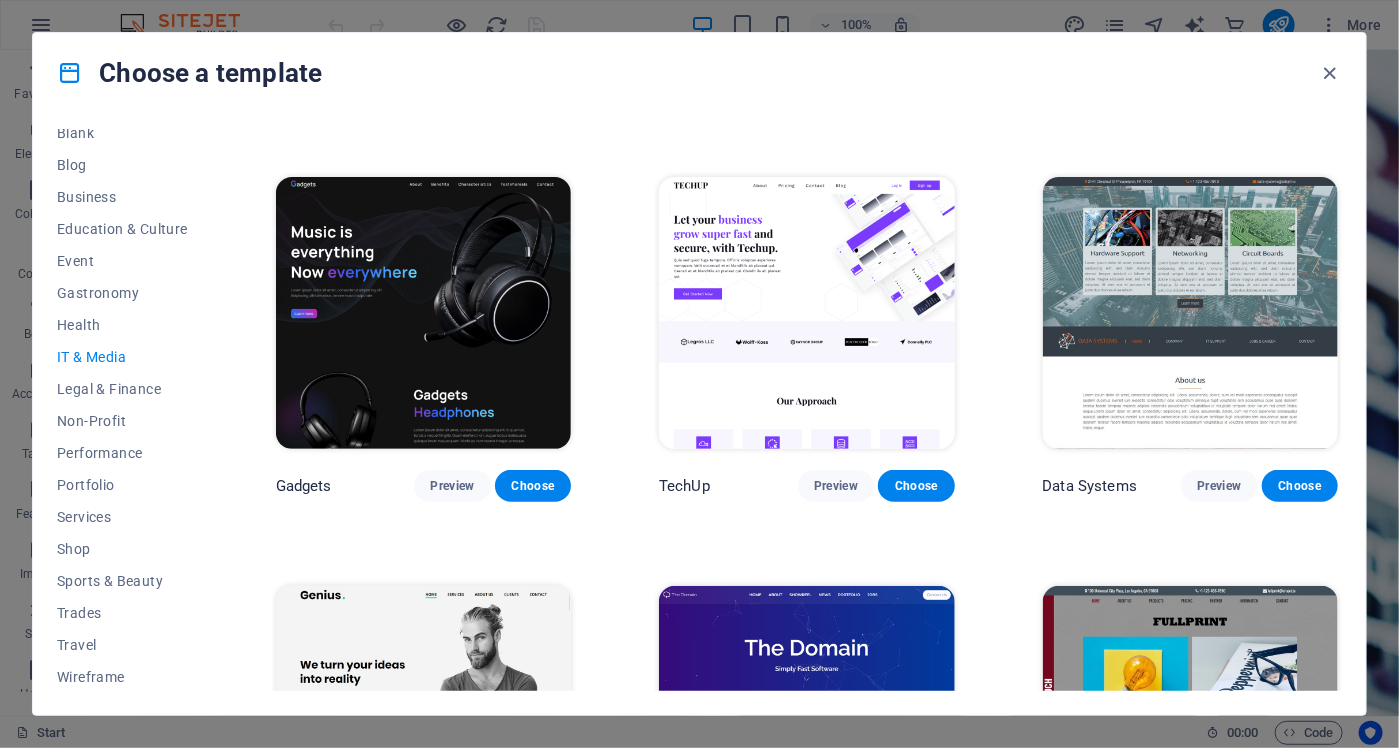 scroll, scrollTop: 400, scrollLeft: 0, axis: vertical 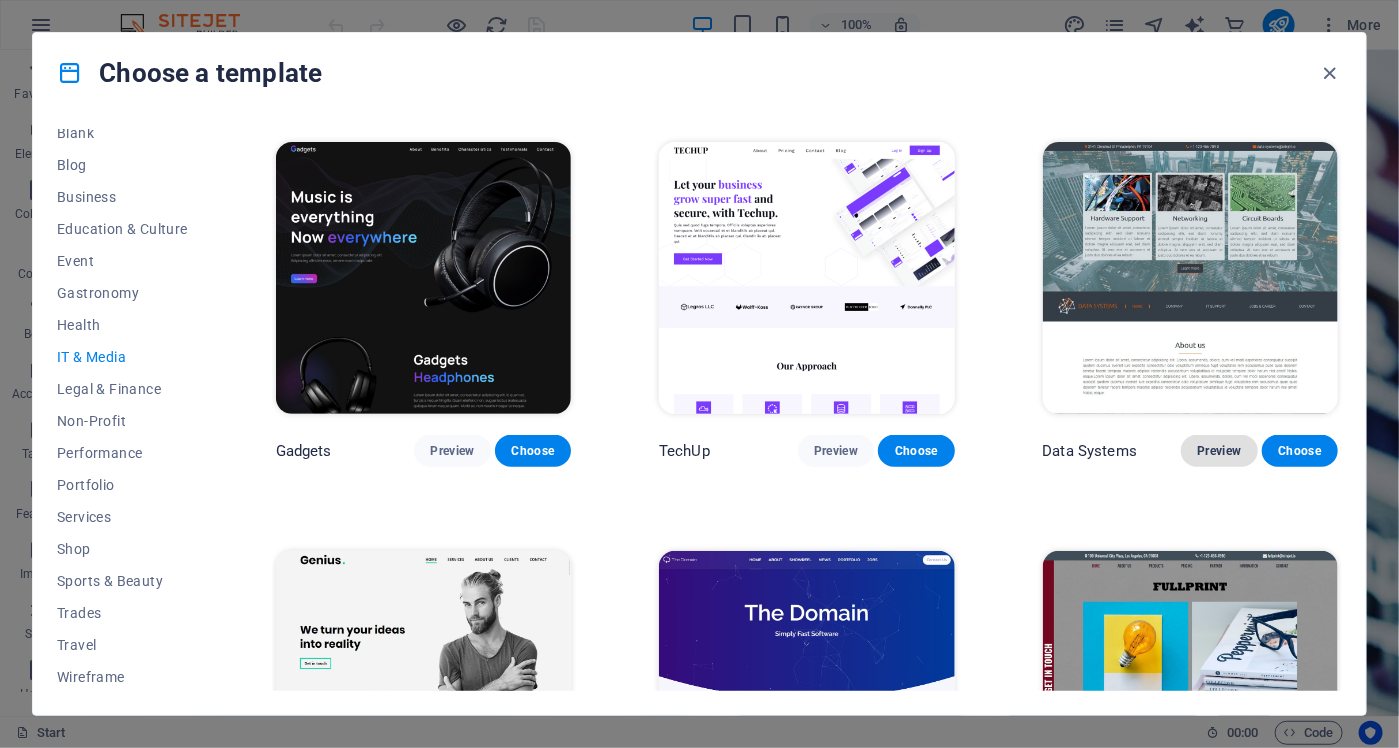 click on "Preview" at bounding box center [1219, 451] 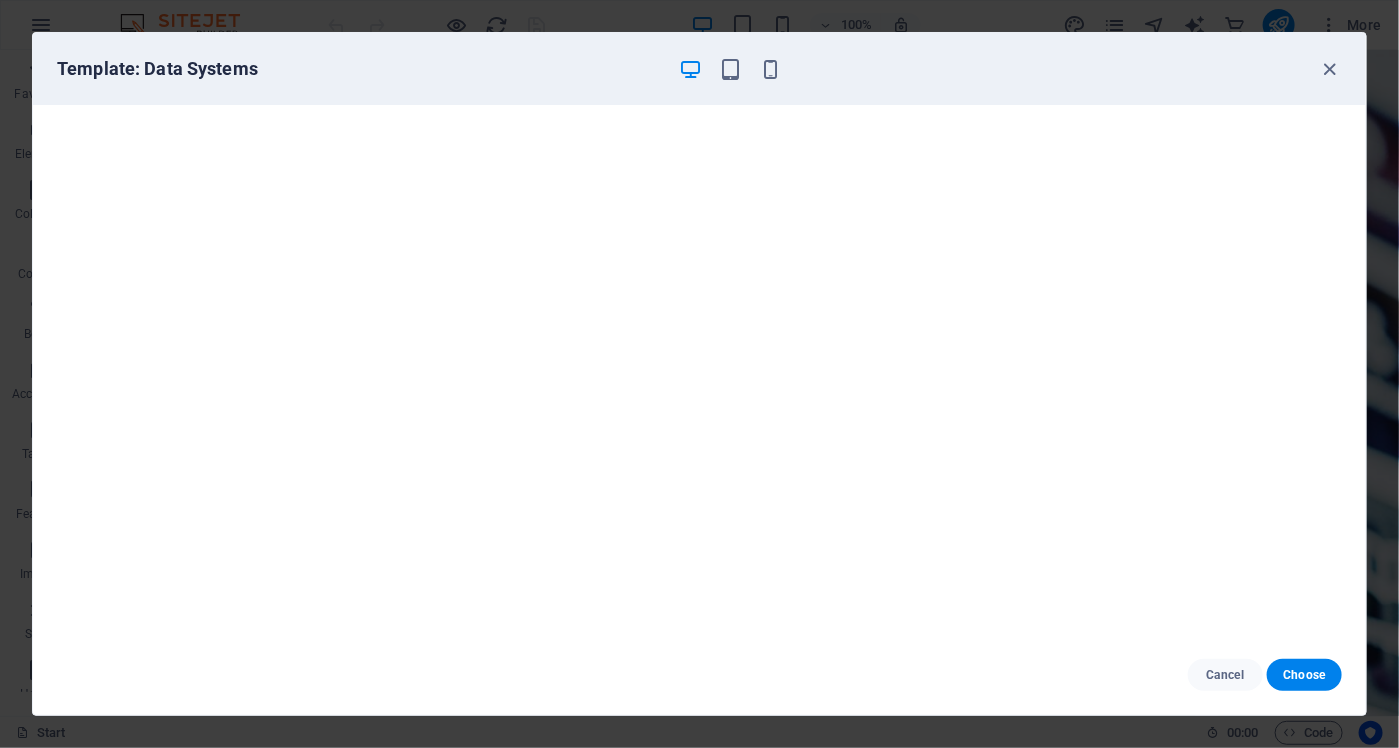 scroll, scrollTop: 0, scrollLeft: 0, axis: both 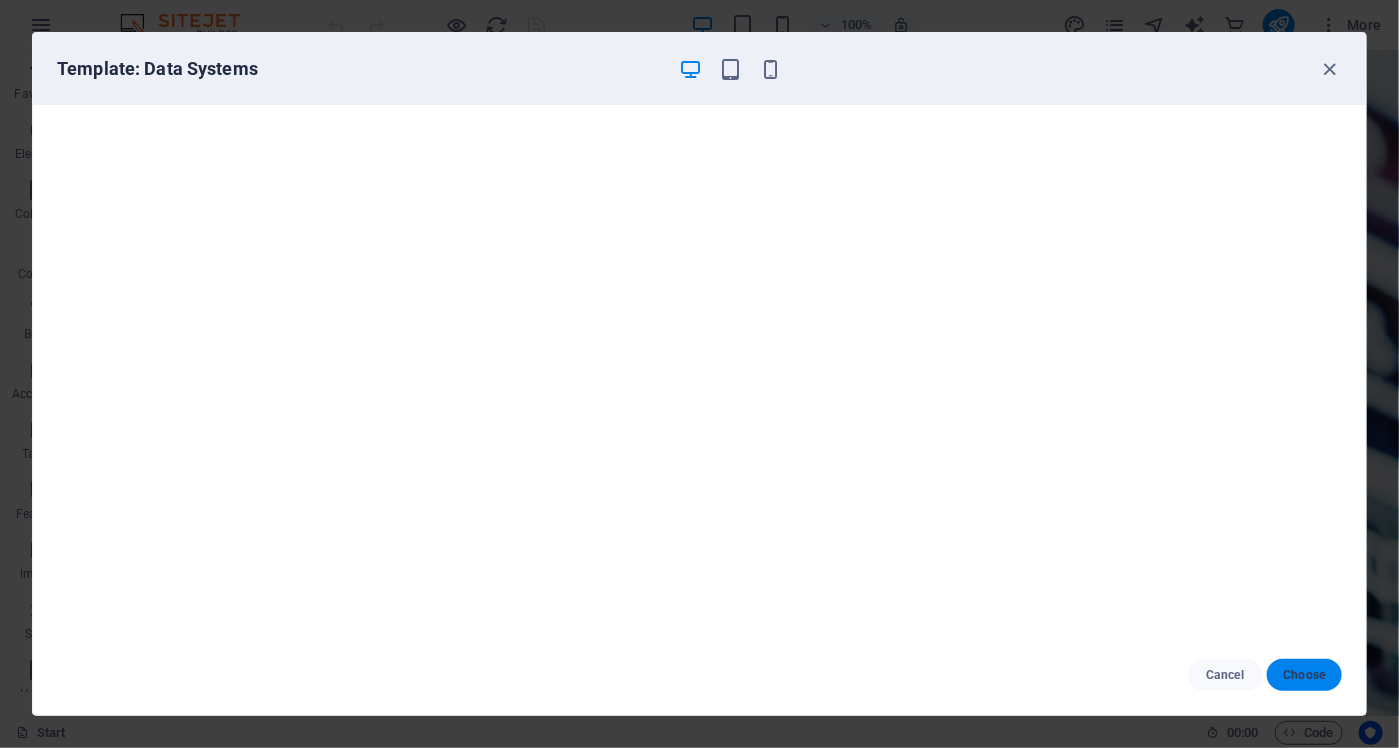 click on "Choose" at bounding box center [1304, 675] 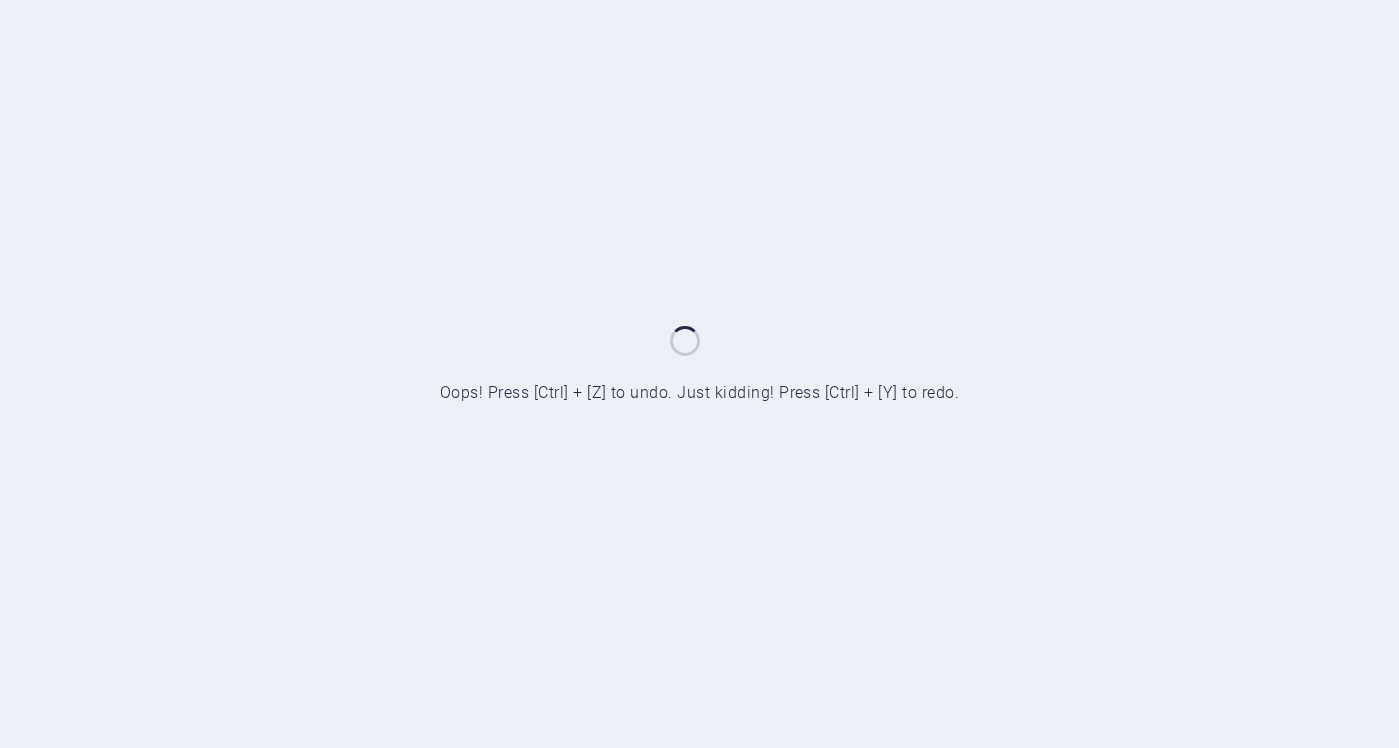 scroll, scrollTop: 0, scrollLeft: 0, axis: both 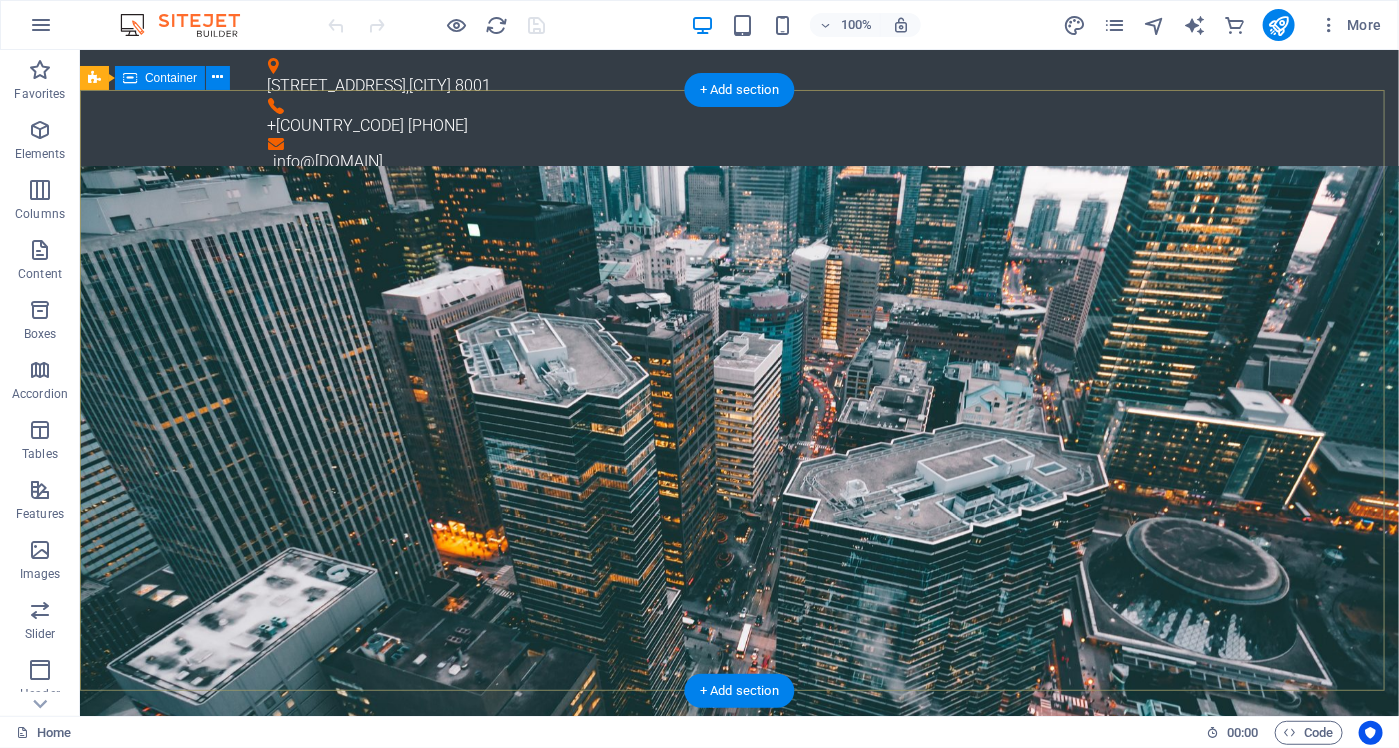 click on "Hardware Support Lorem ipsum dolor sit amet, consetetur sadipscing elitr, sed diam nonumy eirmod tempor invidunt ut labore et dolore magna aliquyam erat, sed diam voluptua. At vero eos et accusam et justo duo dolores et ea rebum. Networking Lorem ipsum dolor sit amet, consetetur sadipscing elitr, sed diam nonumy eirmod tempor invidunt ut labore et dolore magna aliquyam erat, sed diam voluptua. At vero eos et accusam et justo duo dolores et ea rebum. Circuit Boards Lorem ipsum dolor sit amet, consetetur sadipscing elitr, sed diam nonumy eirmod tempor invidunt ut labore et dolore magna aliquyam erat, sed diam voluptua. At vero eos et accusam et justo duo dolores et ea rebum. Learn more" at bounding box center (738, 1866) 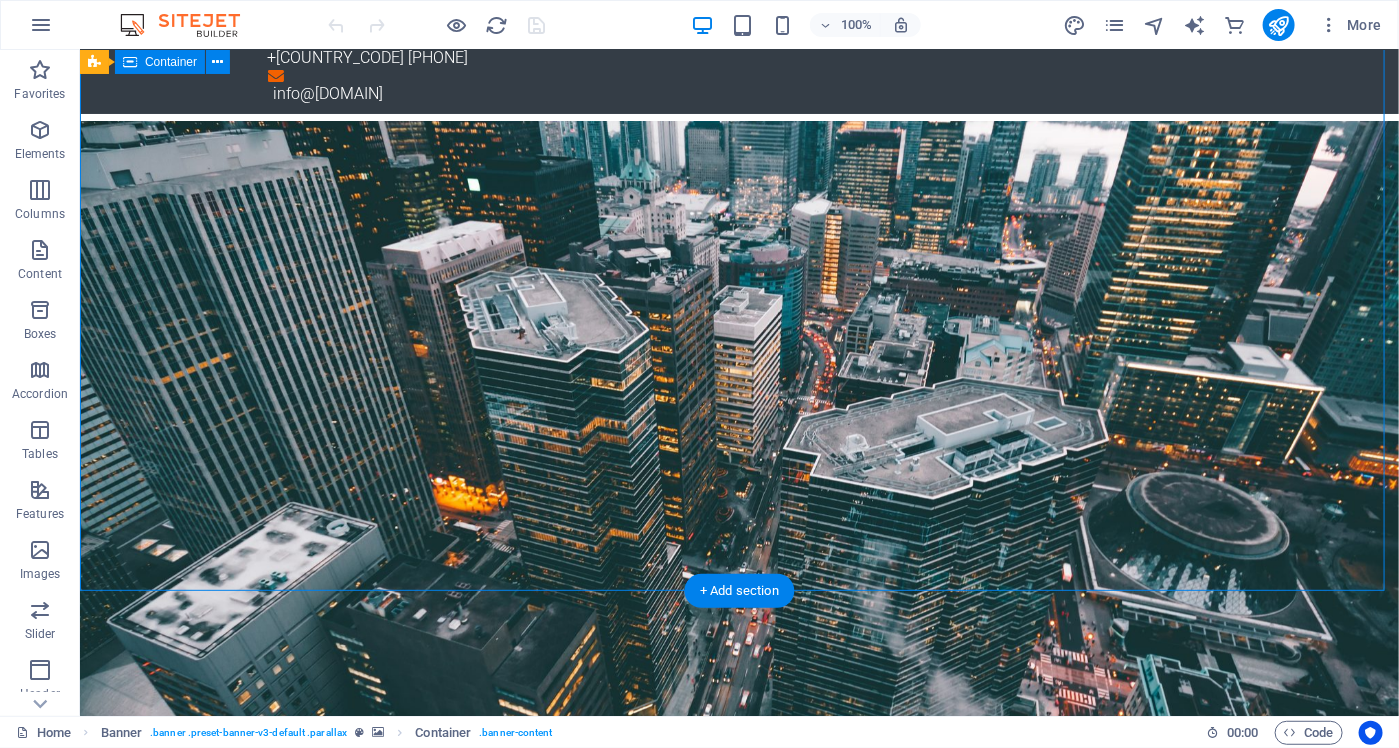 scroll, scrollTop: 0, scrollLeft: 0, axis: both 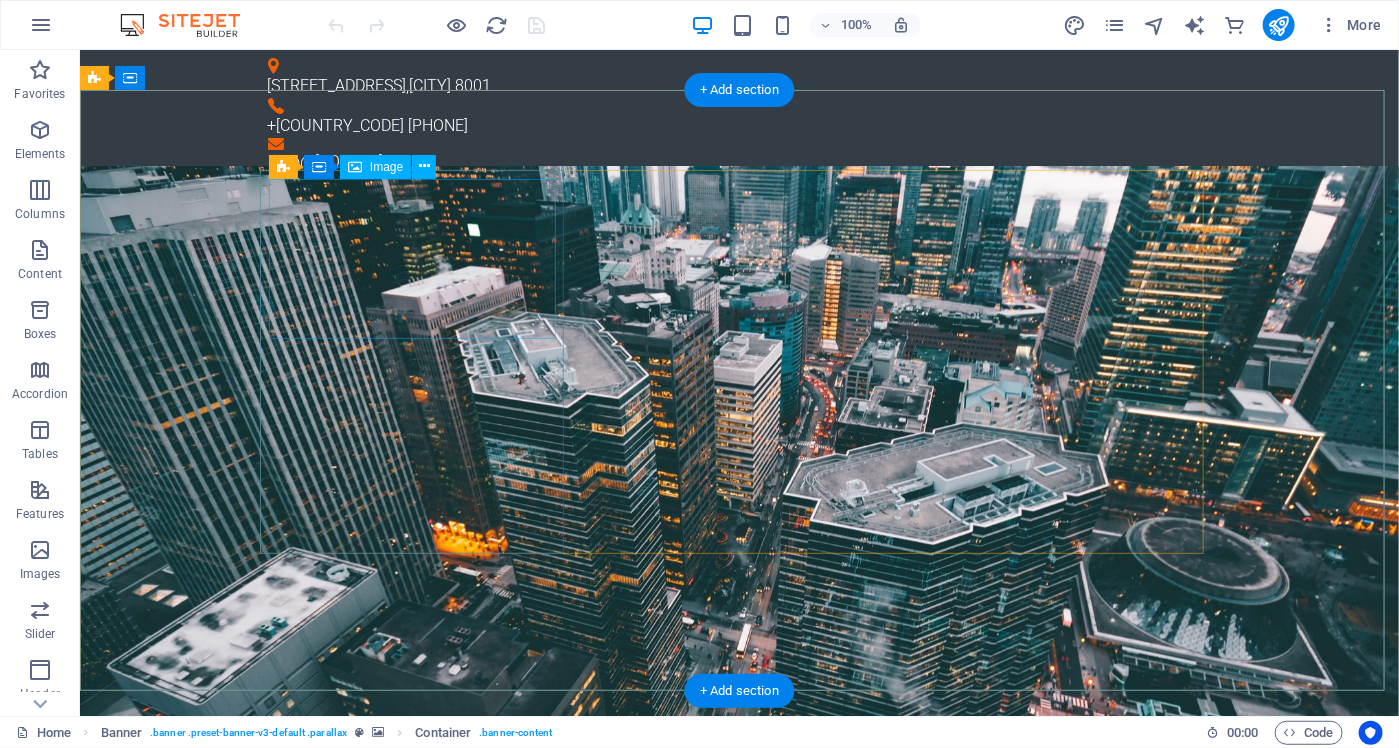 click at bounding box center (739, 1156) 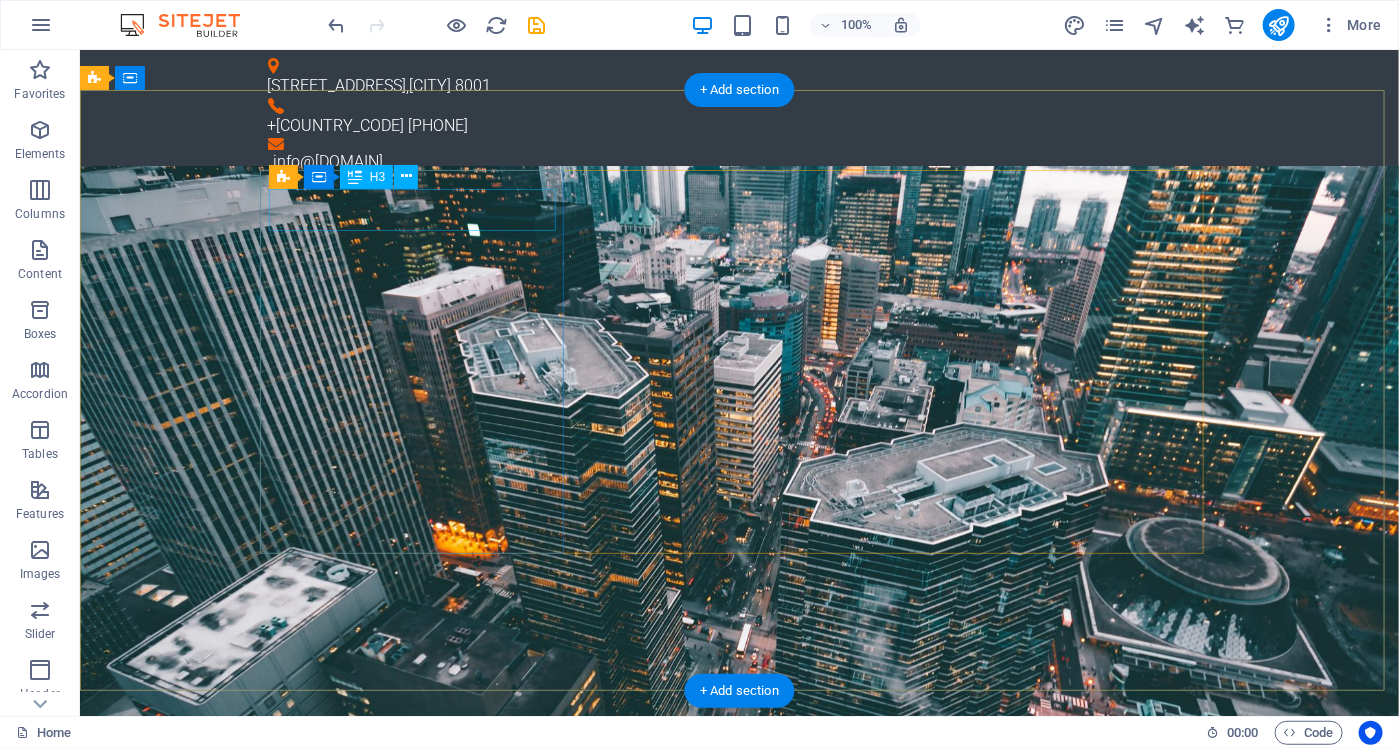 click on "Hardware Support" at bounding box center (739, 928) 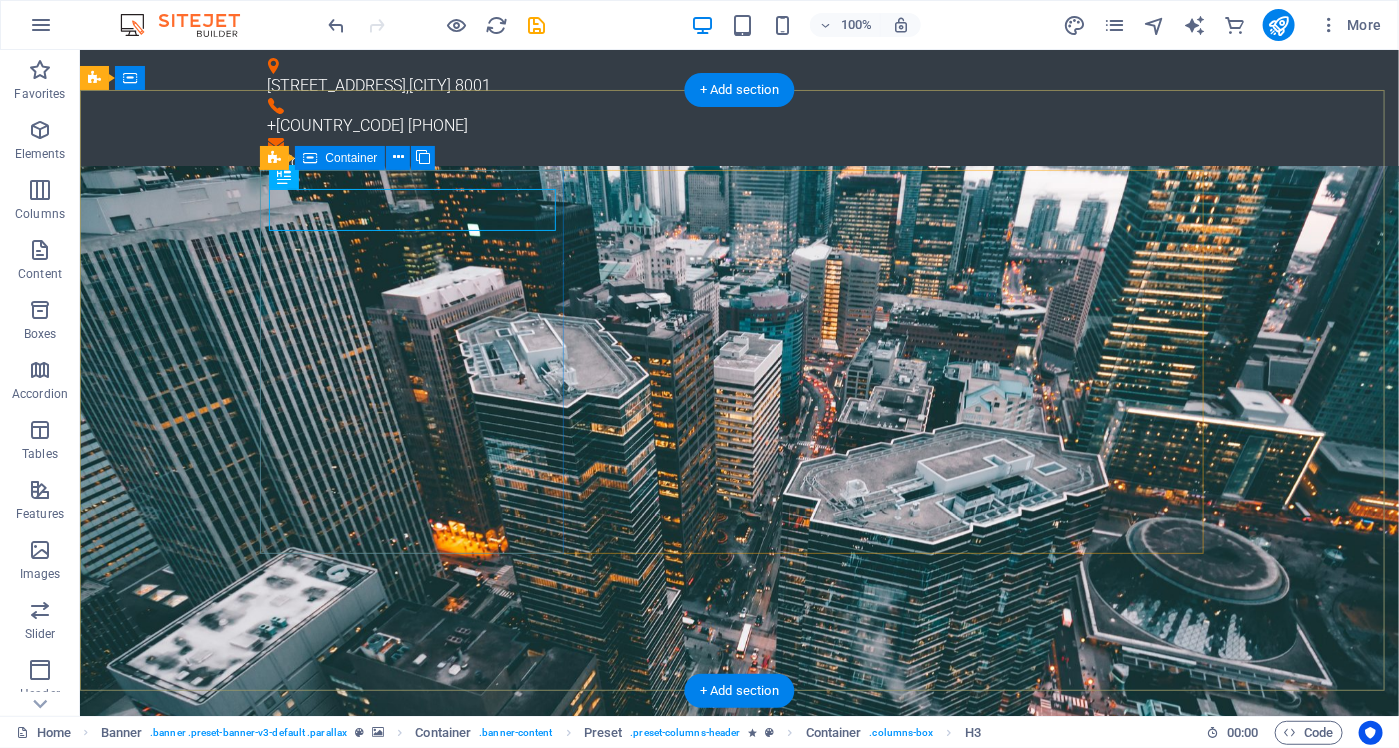click on "Hardware Support Lorem ipsum dolor sit amet, consetetur sadipscing elitr, sed diam nonumy eirmod tempor invidunt ut labore et dolore magna aliquyam erat, sed diam voluptua. At vero eos et accusam et justo duo dolores et ea rebum." at bounding box center (739, 952) 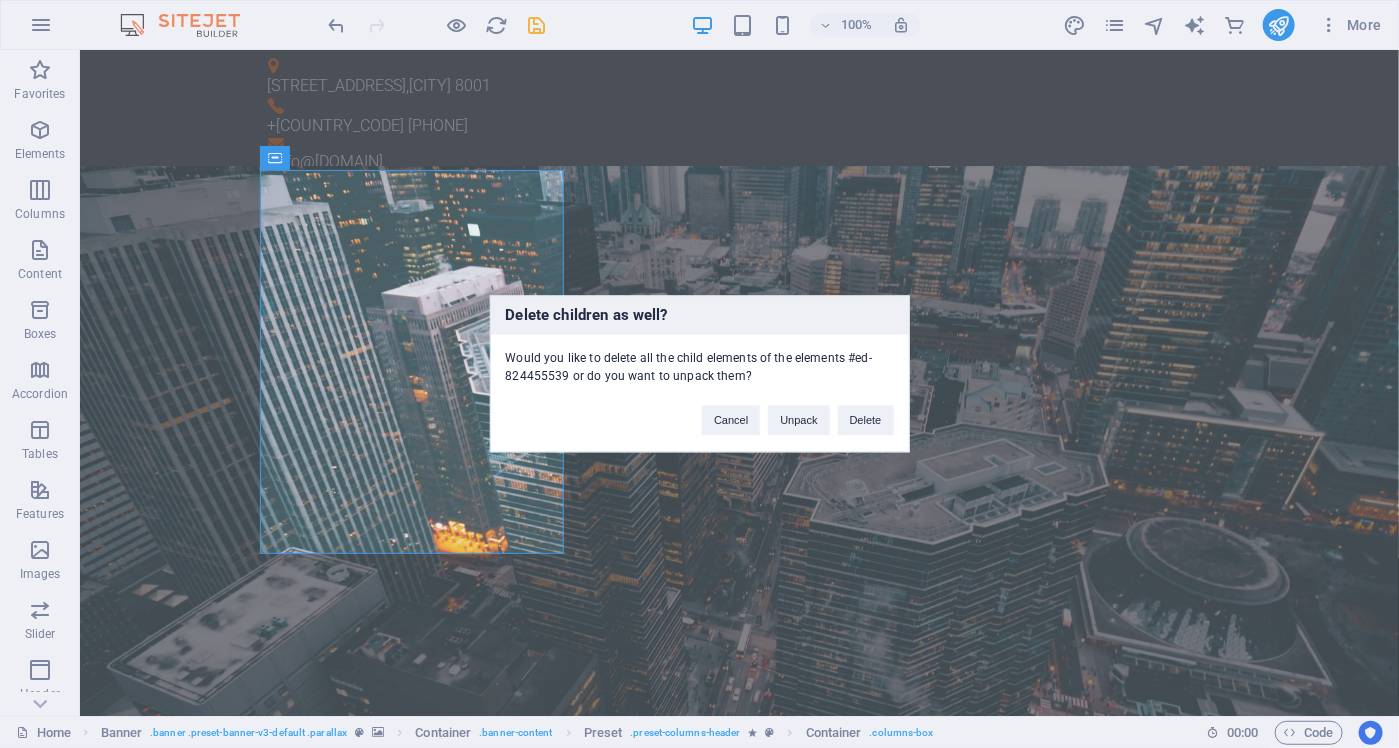 type 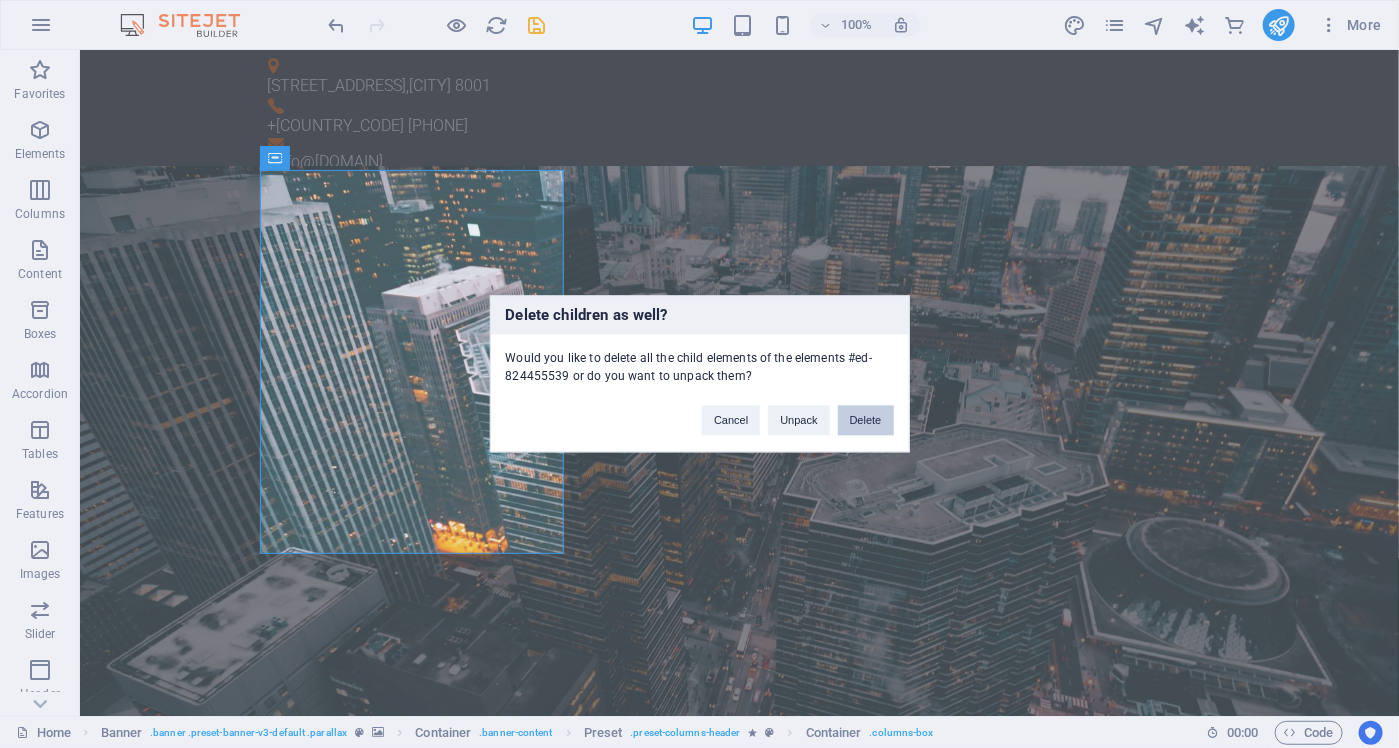click on "Delete" at bounding box center (866, 421) 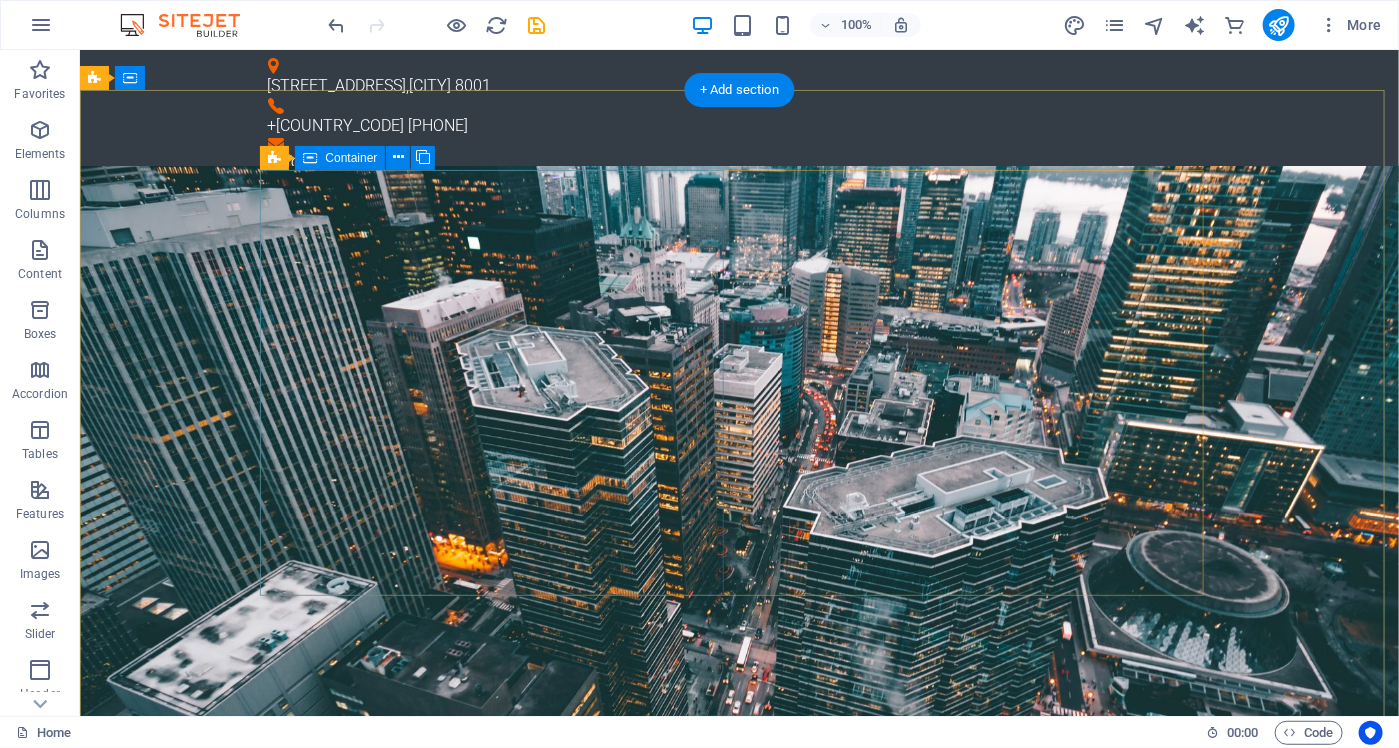 click on "Networking Lorem ipsum dolor sit amet, consetetur sadipscing elitr, sed diam nonumy eirmod tempor invidunt ut labore et dolore magna aliquyam erat, sed diam voluptua. At vero eos et accusam et justo duo dolores et ea rebum." at bounding box center [739, 1209] 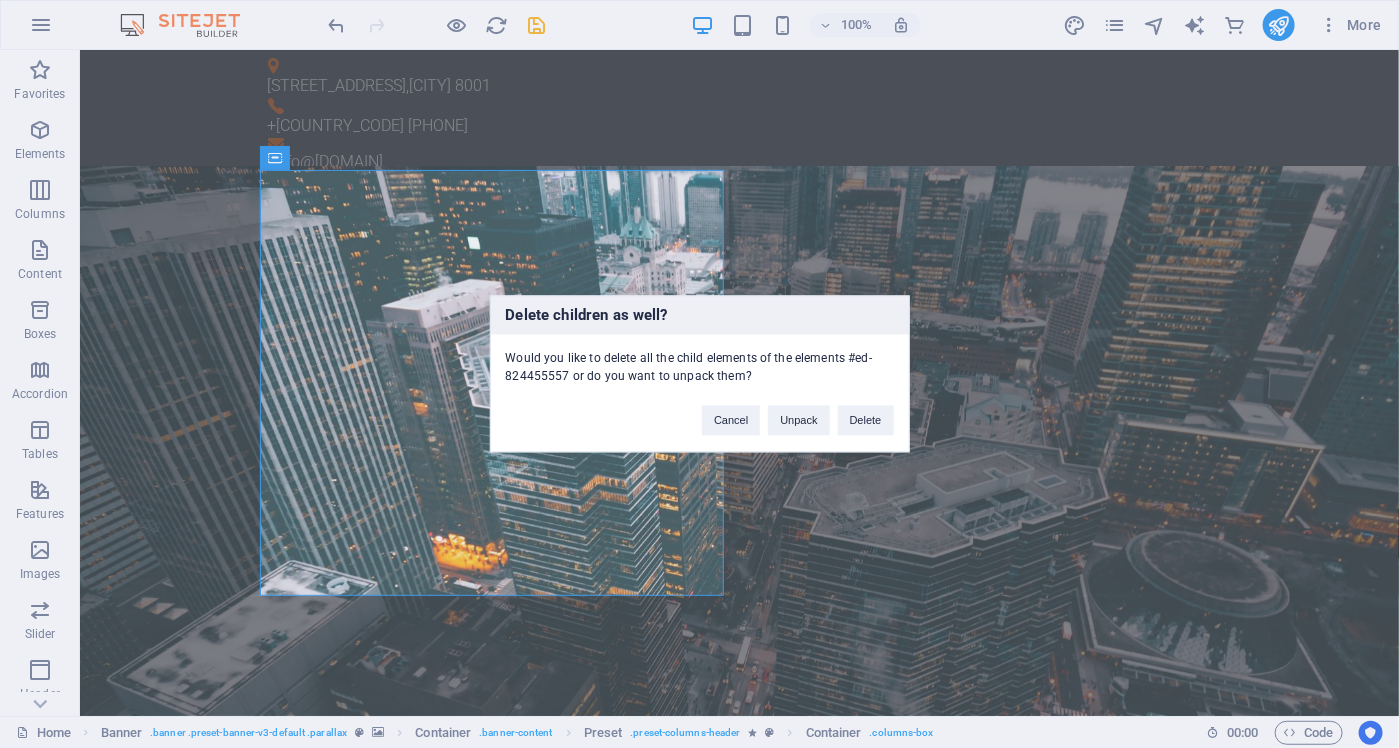 type 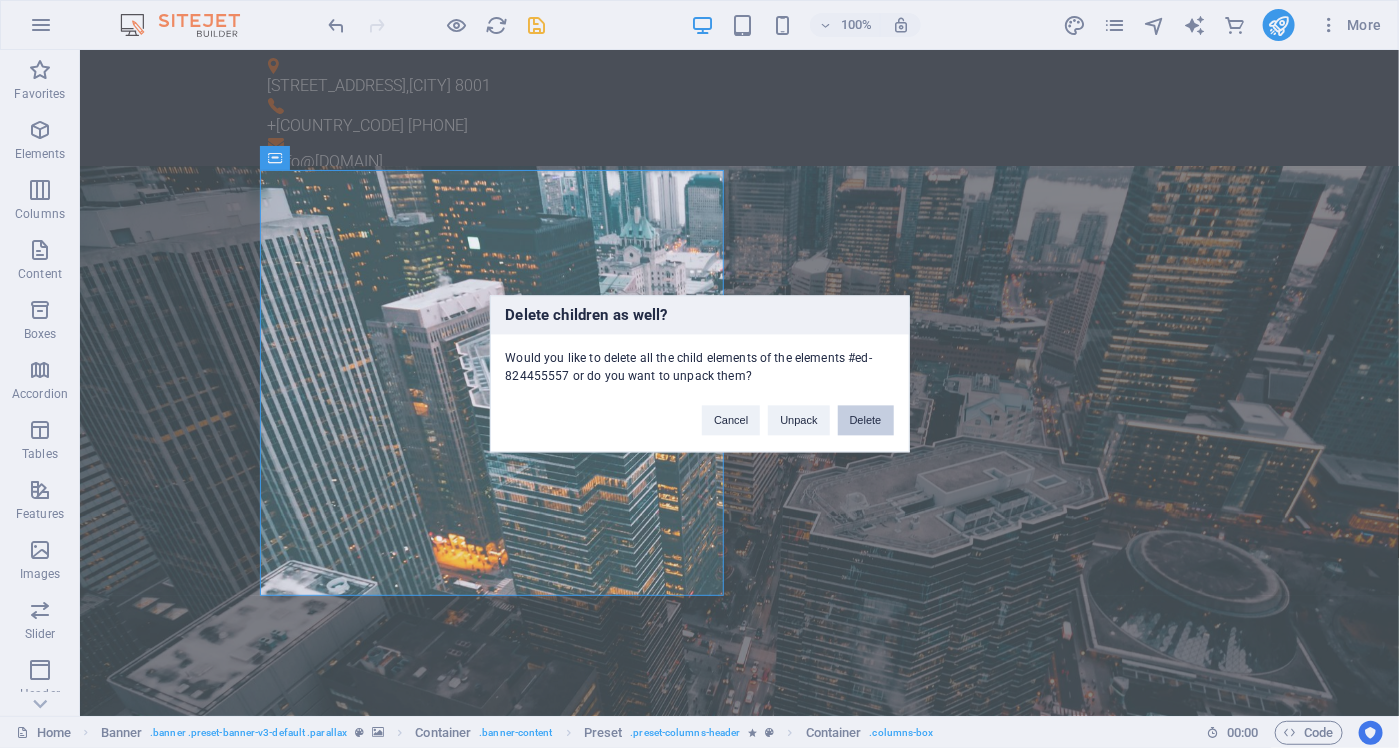 click on "Delete" at bounding box center [866, 421] 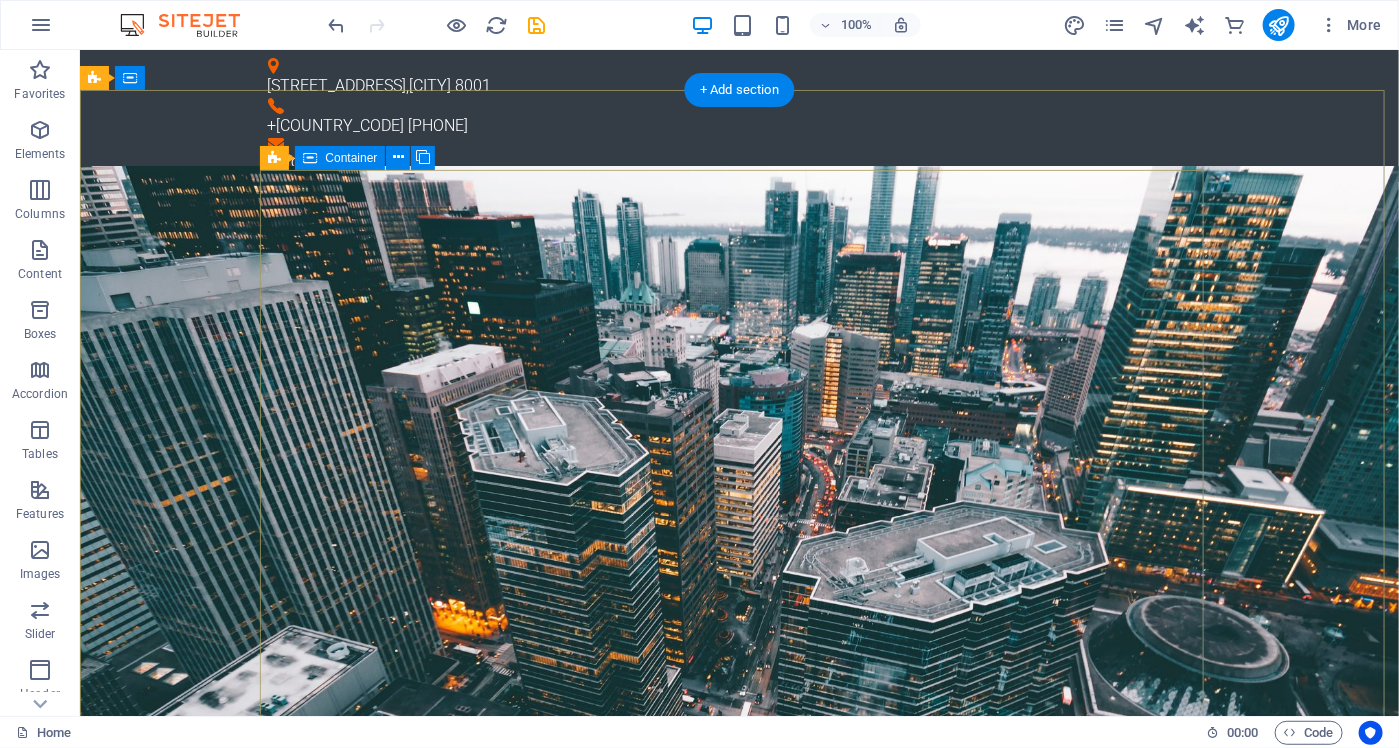 click on "Circuit Boards Lorem ipsum dolor sit amet, consetetur sadipscing elitr, sed diam nonumy eirmod tempor invidunt ut labore et dolore magna aliquyam erat, sed diam voluptua. At vero eos et accusam et justo duo dolores et ea rebum." at bounding box center [739, 1367] 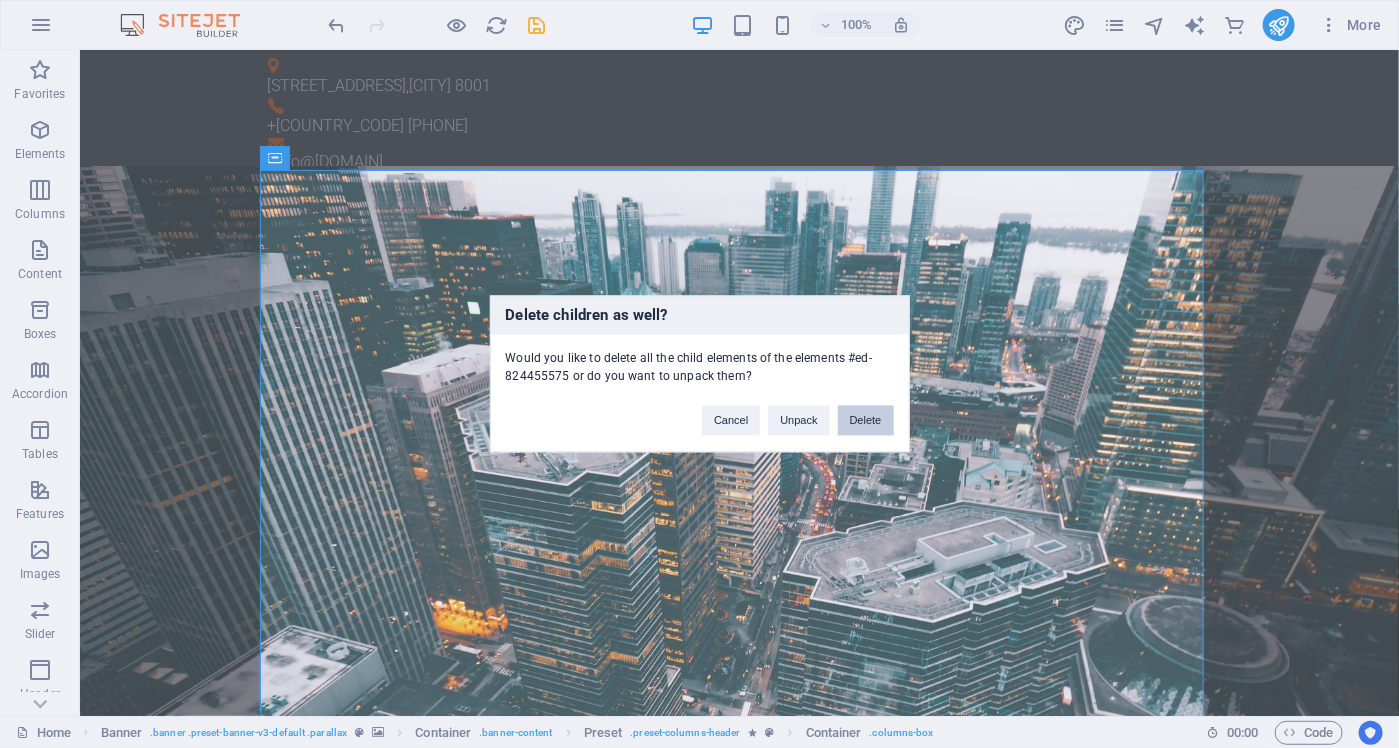 click on "Delete" at bounding box center [866, 421] 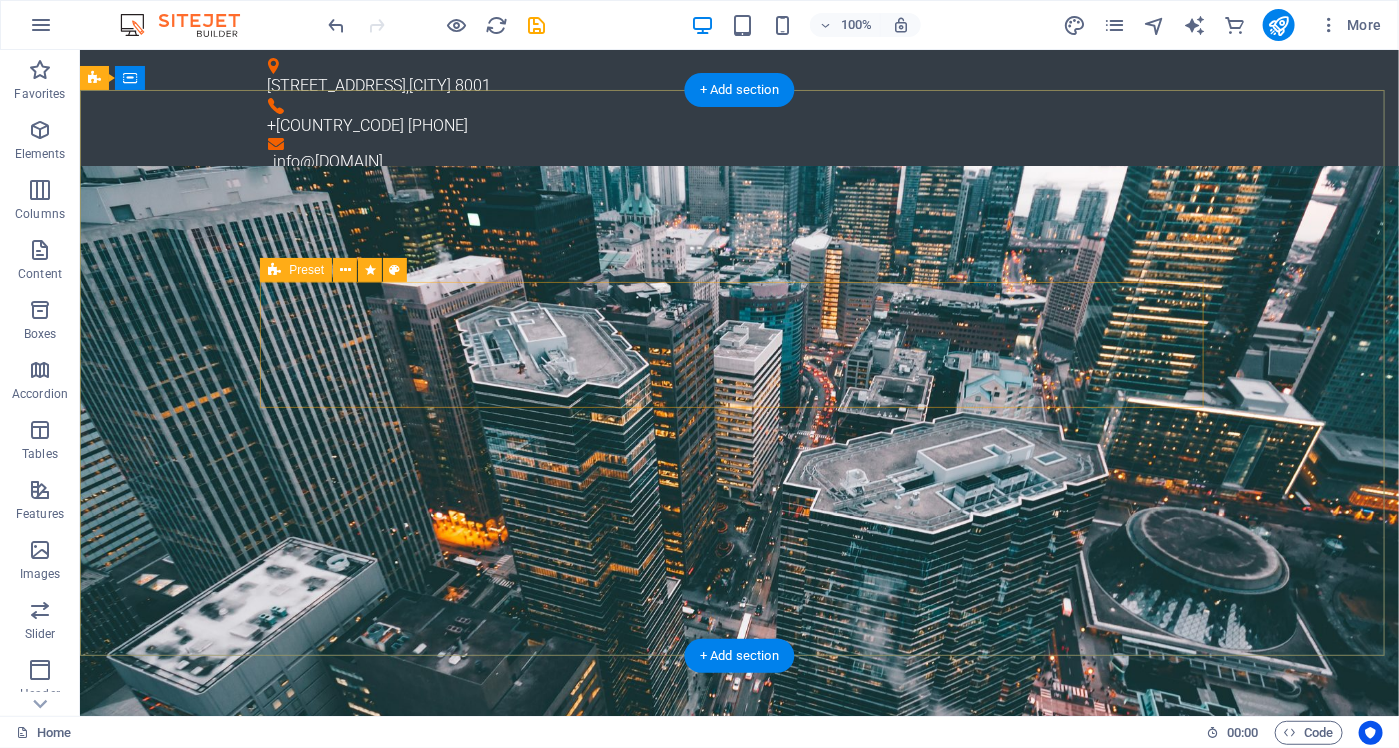 click on "Drop content here or  Add elements  Paste clipboard" at bounding box center [739, 930] 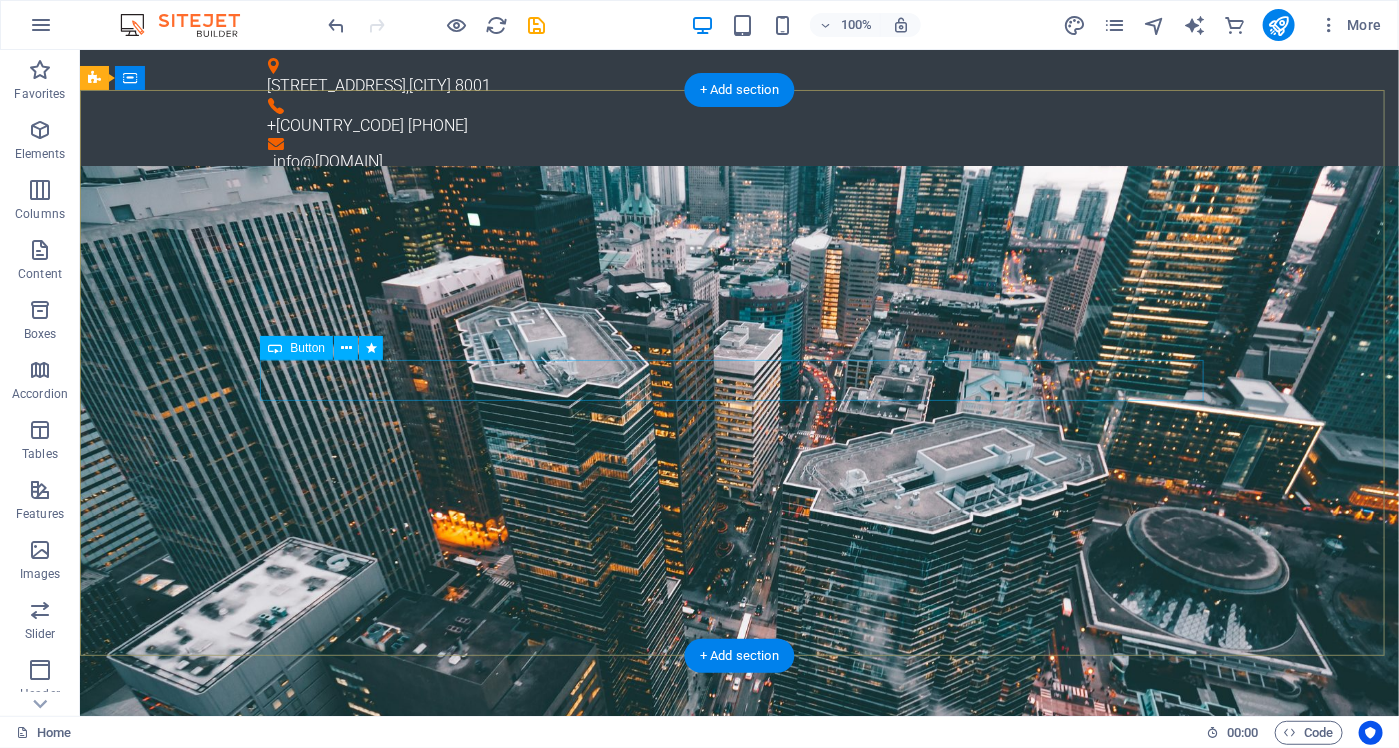 click on "Learn more" at bounding box center (739, 903) 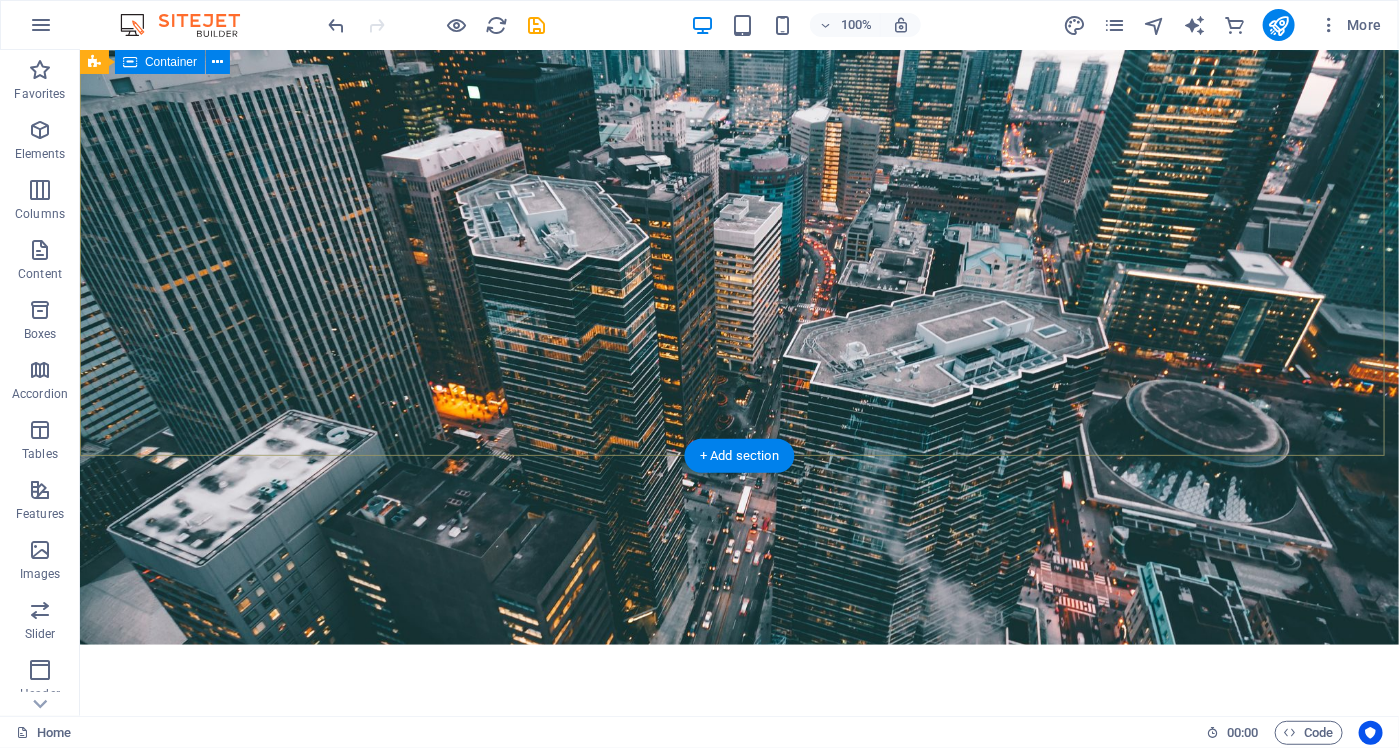 scroll, scrollTop: 0, scrollLeft: 0, axis: both 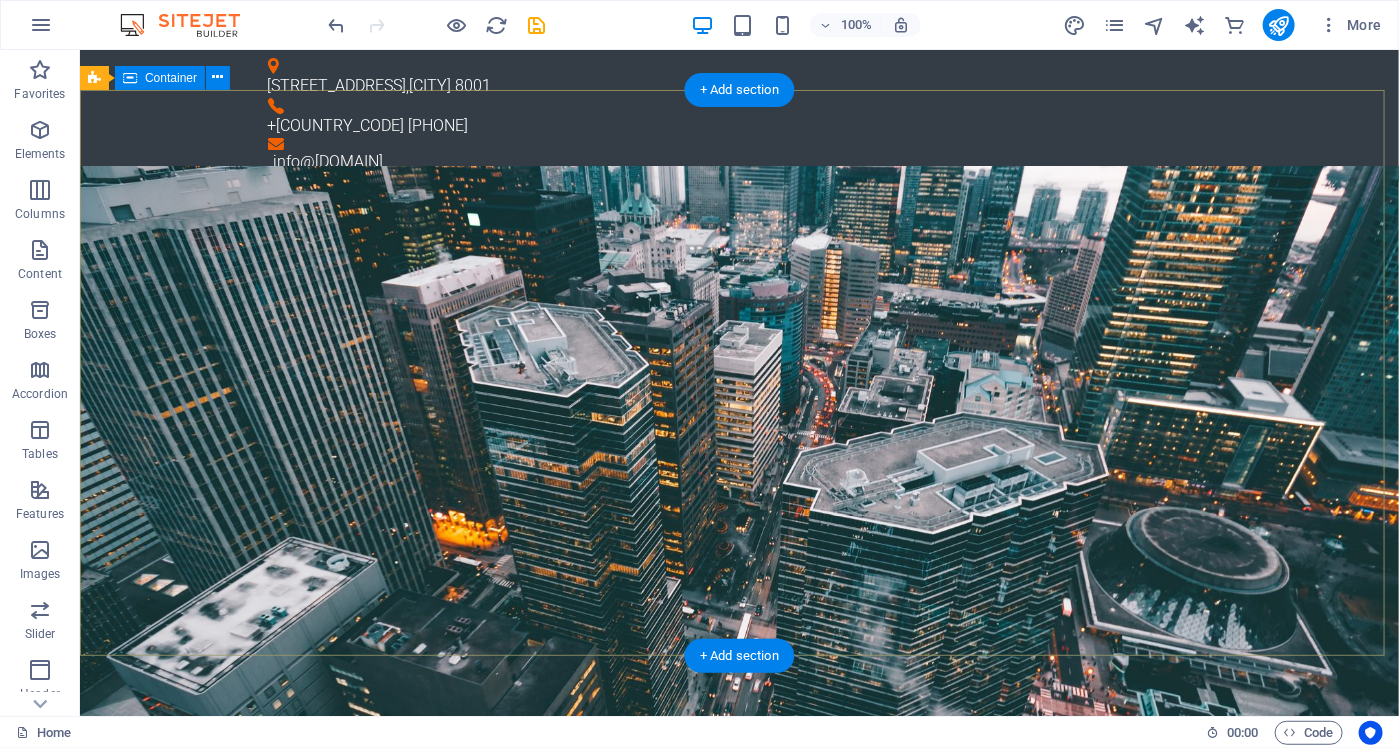 click at bounding box center (738, 874) 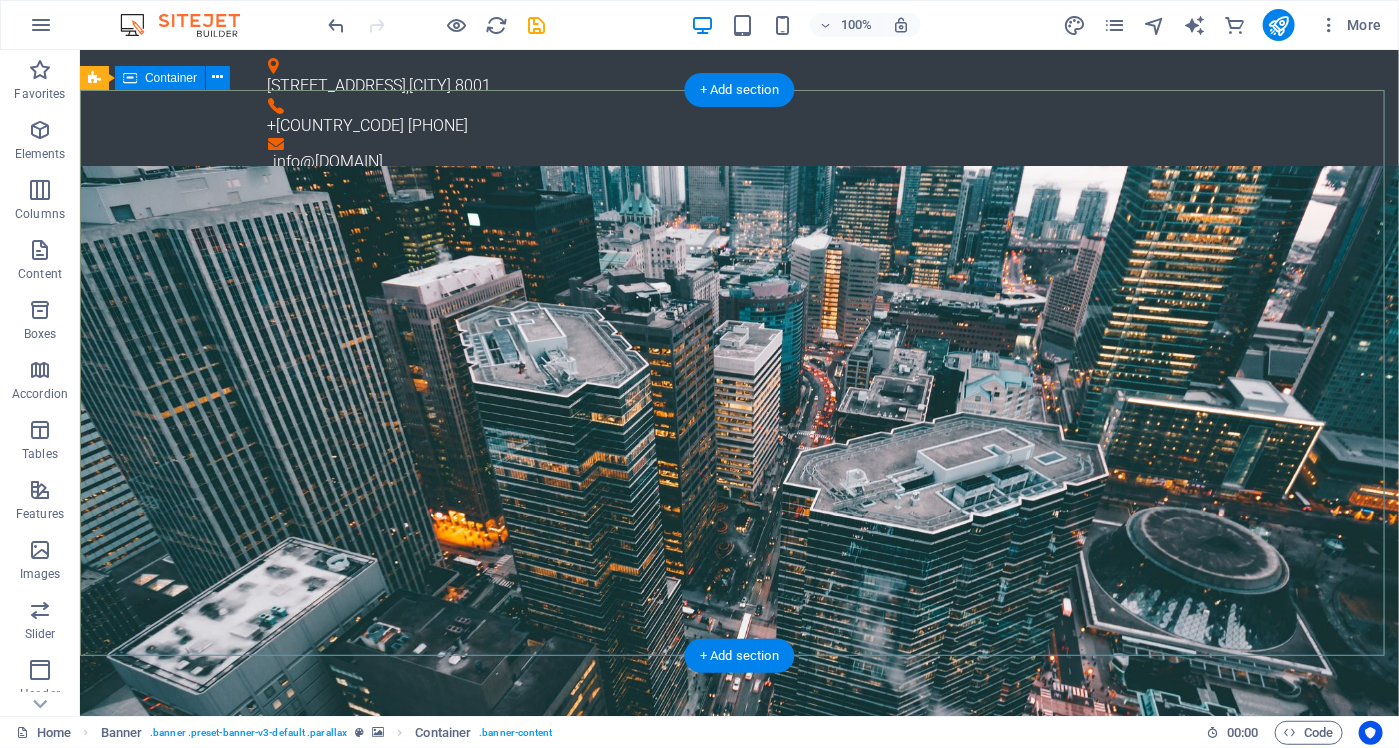 click at bounding box center (738, 874) 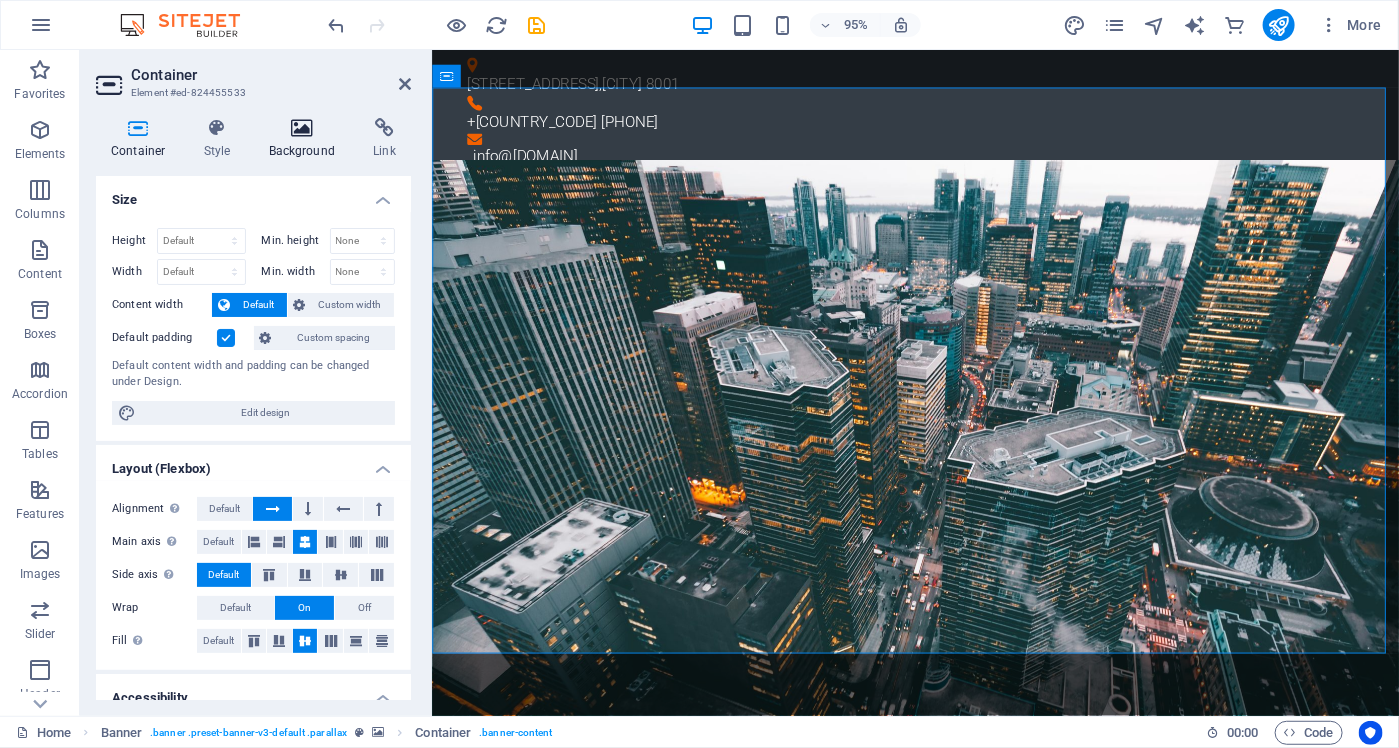 click on "Background" at bounding box center (306, 139) 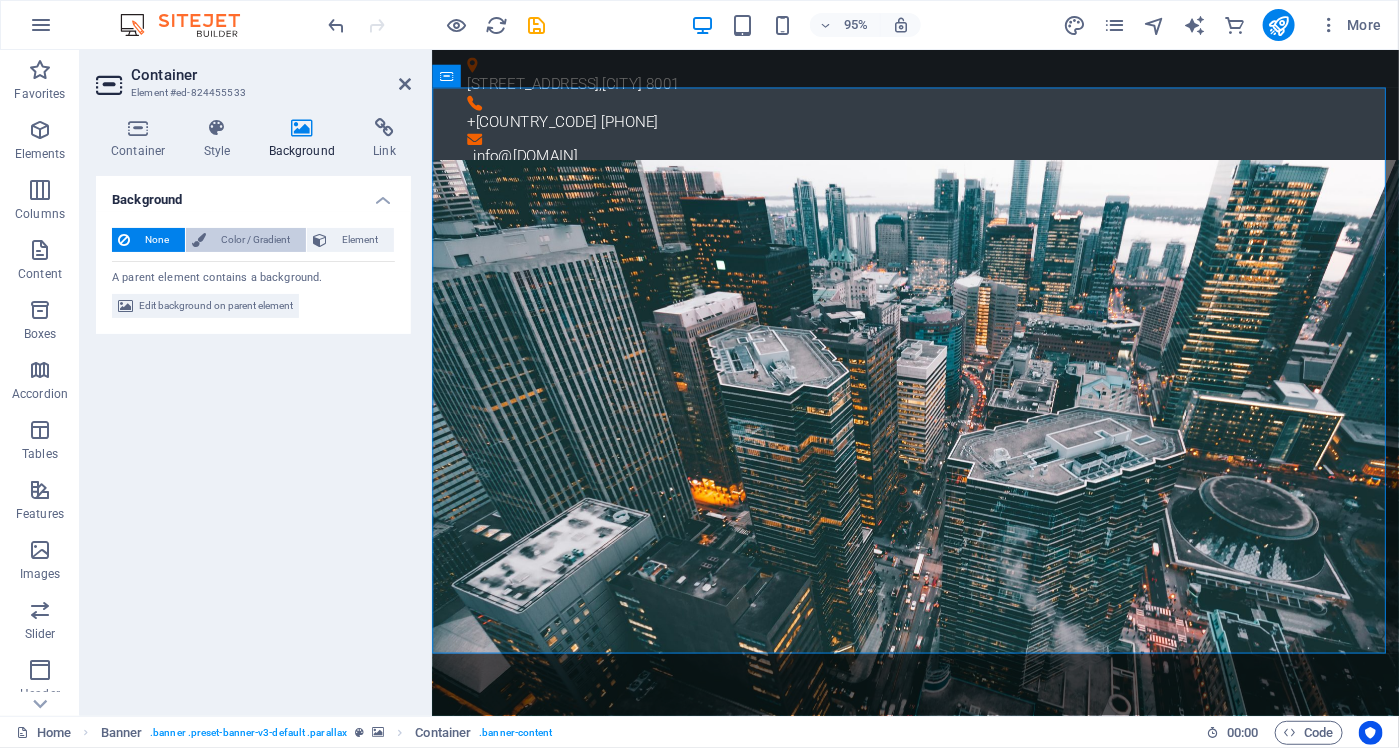 click on "Color / Gradient" at bounding box center (256, 240) 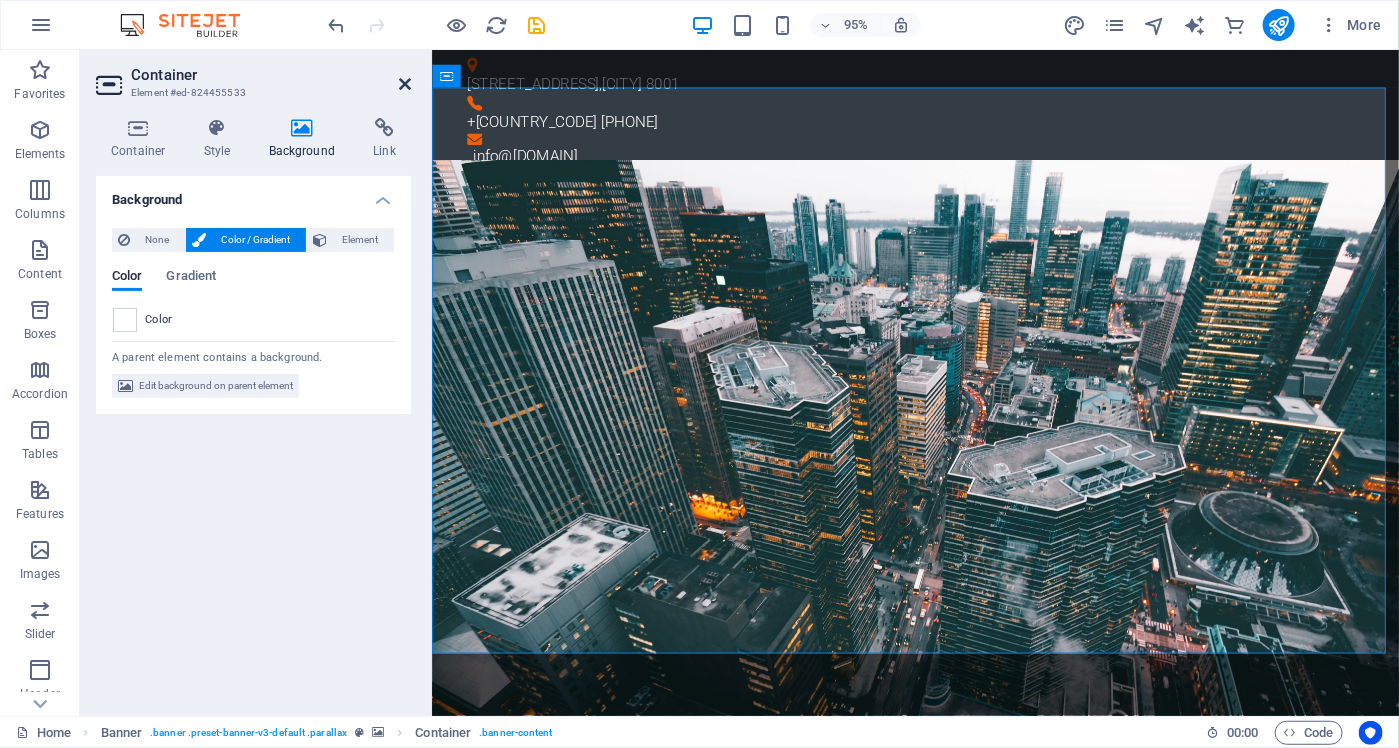 click at bounding box center (405, 84) 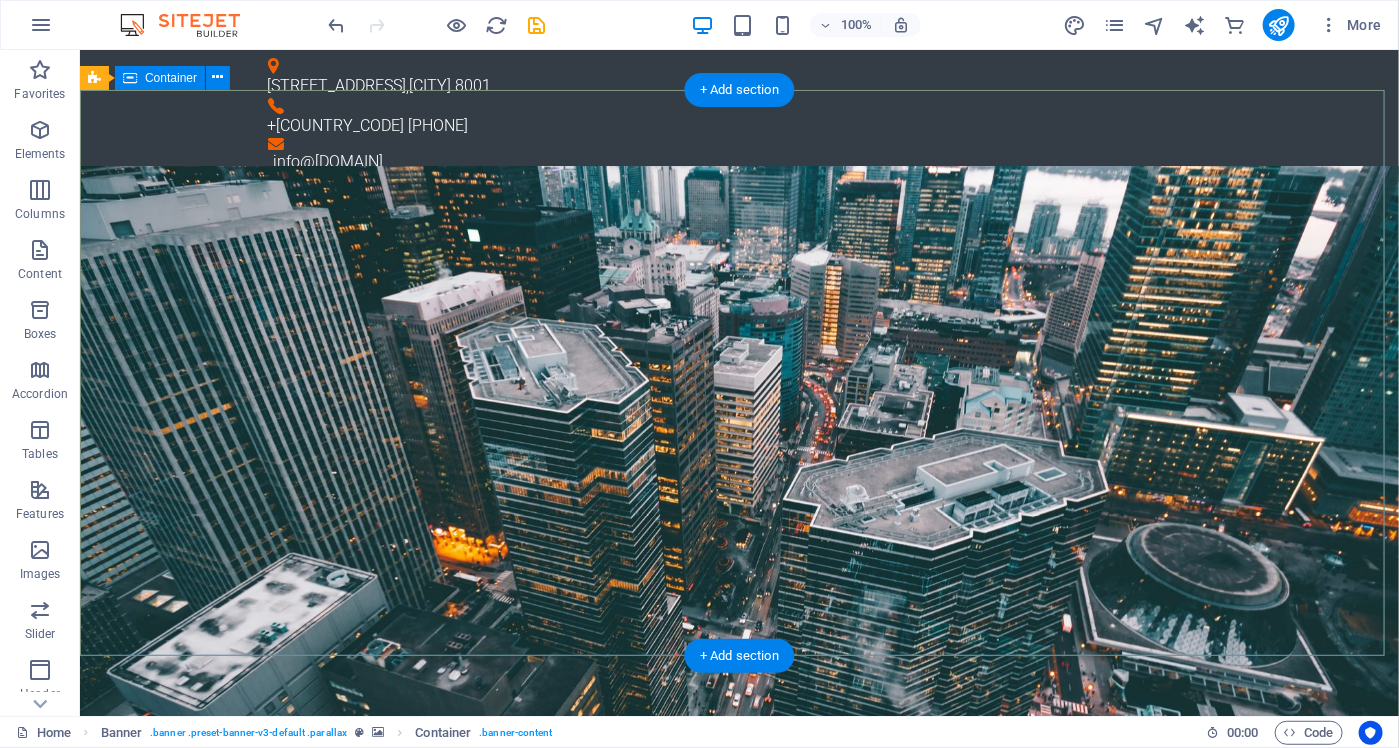 click on "Spacer" at bounding box center [0, 0] 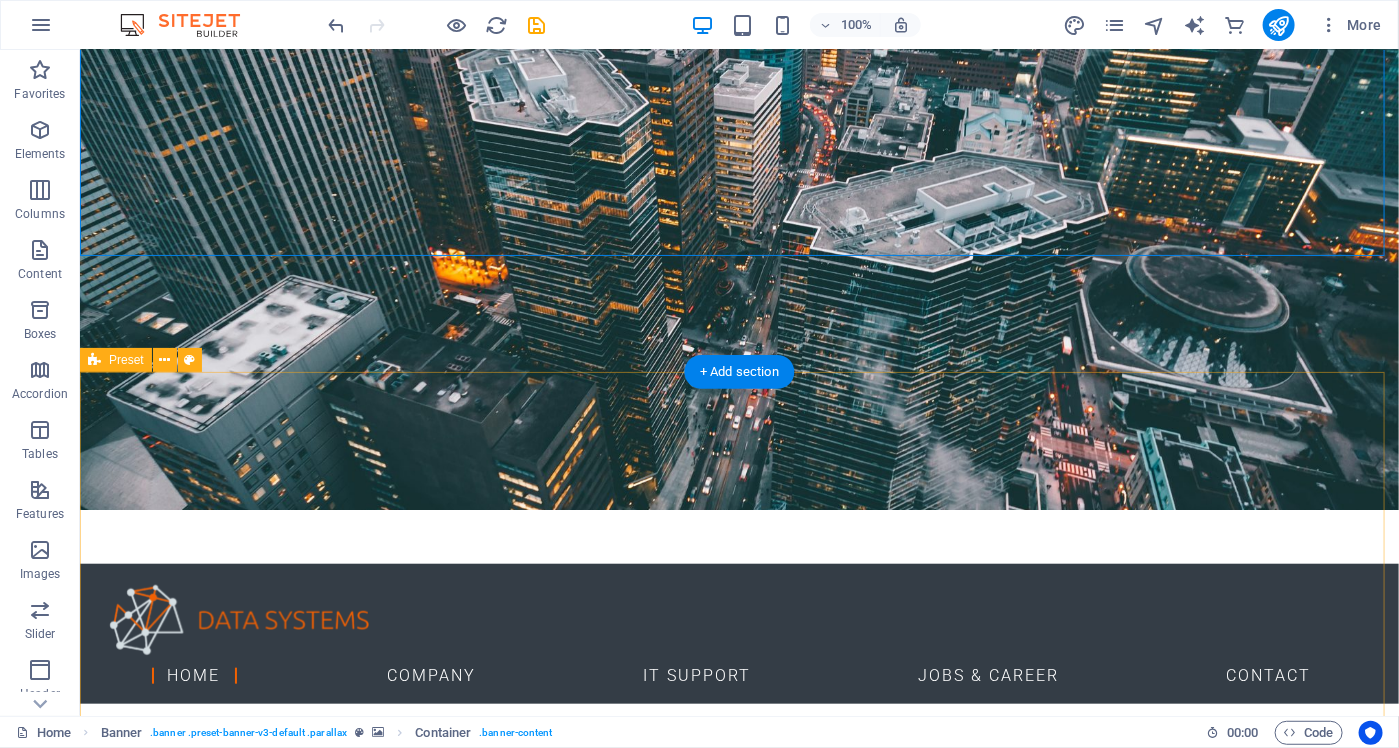 scroll, scrollTop: 400, scrollLeft: 0, axis: vertical 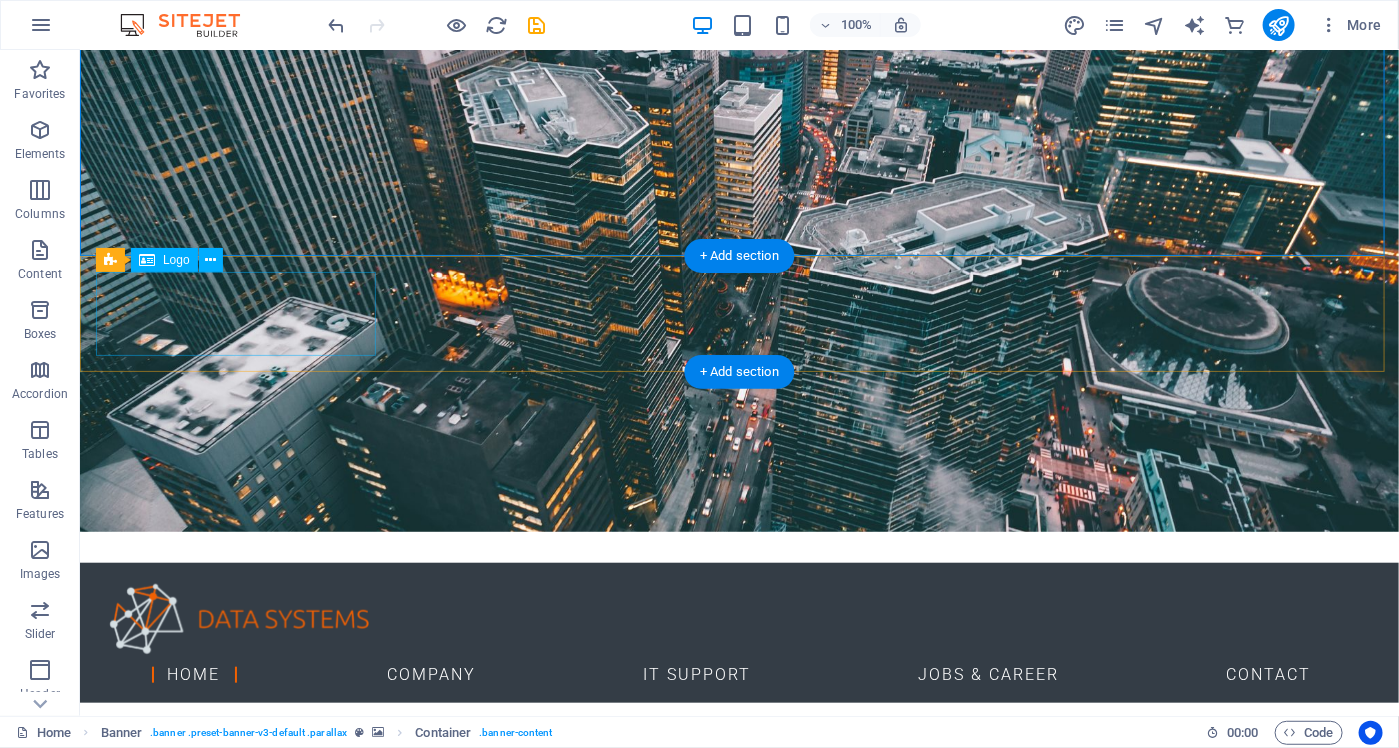 click at bounding box center (738, 620) 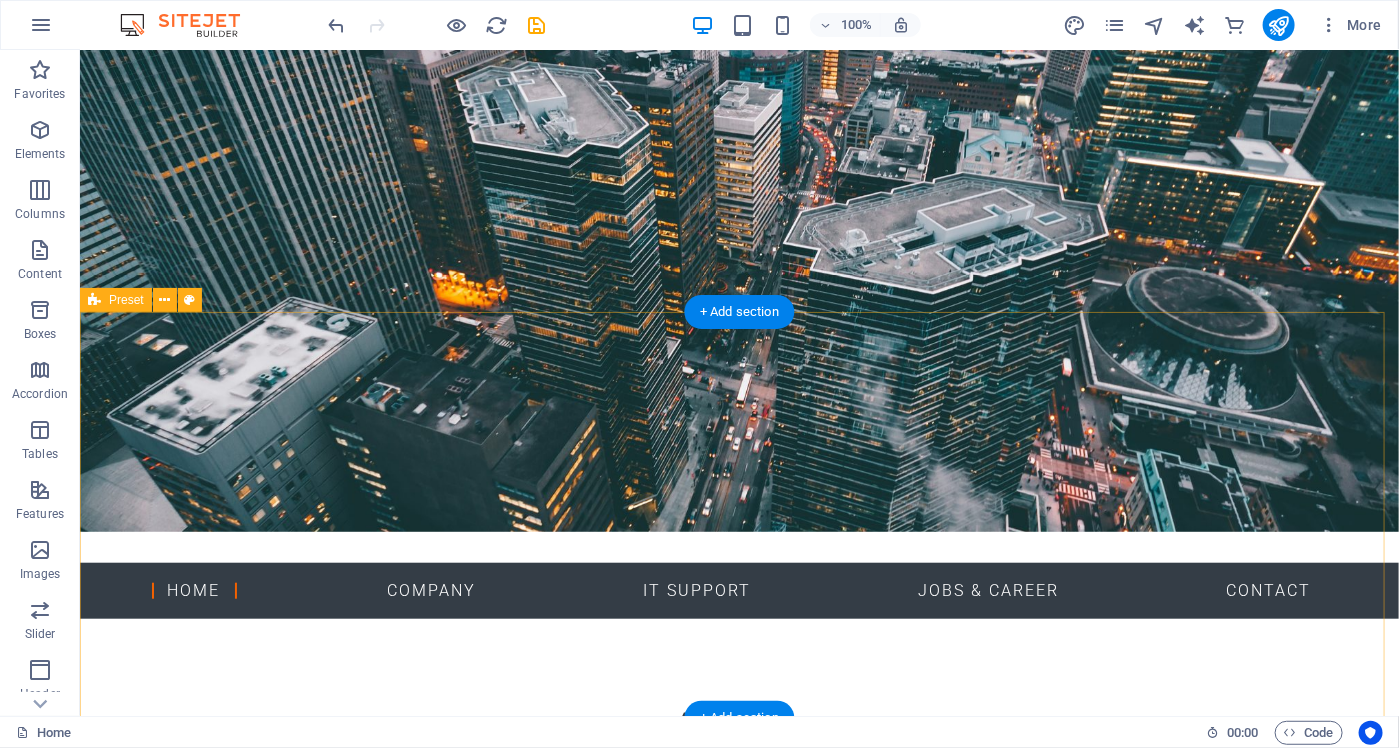 click on "About us Lorem ipsum dolor sit amet, consectetur adipisicing elit. Libero, assumenda, dolore, cum vel modi asperiores consequatur suscipit quidem ducimus eveniet iure expedita consectetur odio voluptatum similique fugit voluptates rem accusamus quae quas dolorem tenetur facere tempora maiores adipisci reiciendis accusantium voluptatibus id voluptate tempore dolor harum nisi amet! Nobis, eaque.Lorem ipsum dolor sit amet, consectetur adipisicing elit. Libero, assumenda, dolore, cum vel modi asperiores consequatur suscipit quidem ducimus eveniet iure expedita consectetur odio voluptatum similique fugit voluptates rem accusamus quae quas dolorem tenetur facere tempora maiores adipisci reiciendis accusantium voluptatibus id voluptate tempore dolor harum nisi amet! Nobis, eaque." at bounding box center (738, 821) 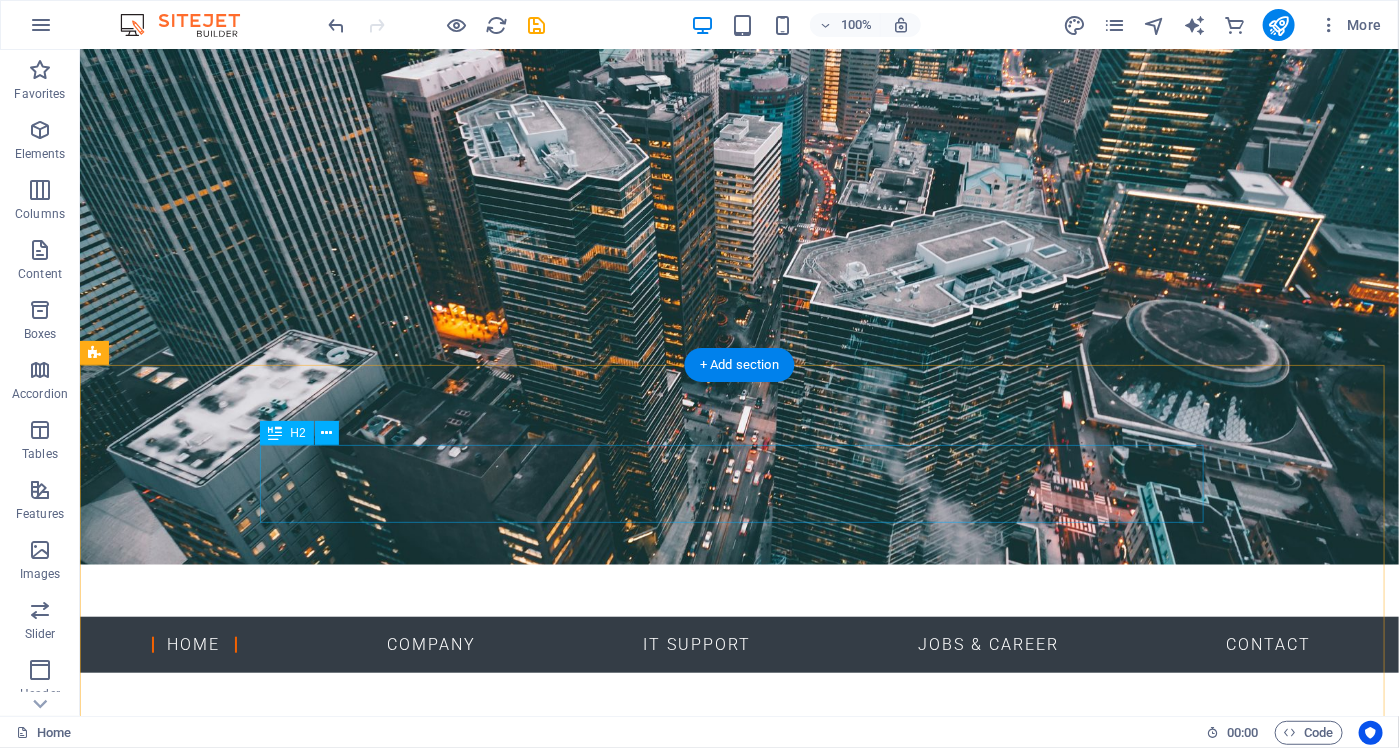 scroll, scrollTop: 0, scrollLeft: 0, axis: both 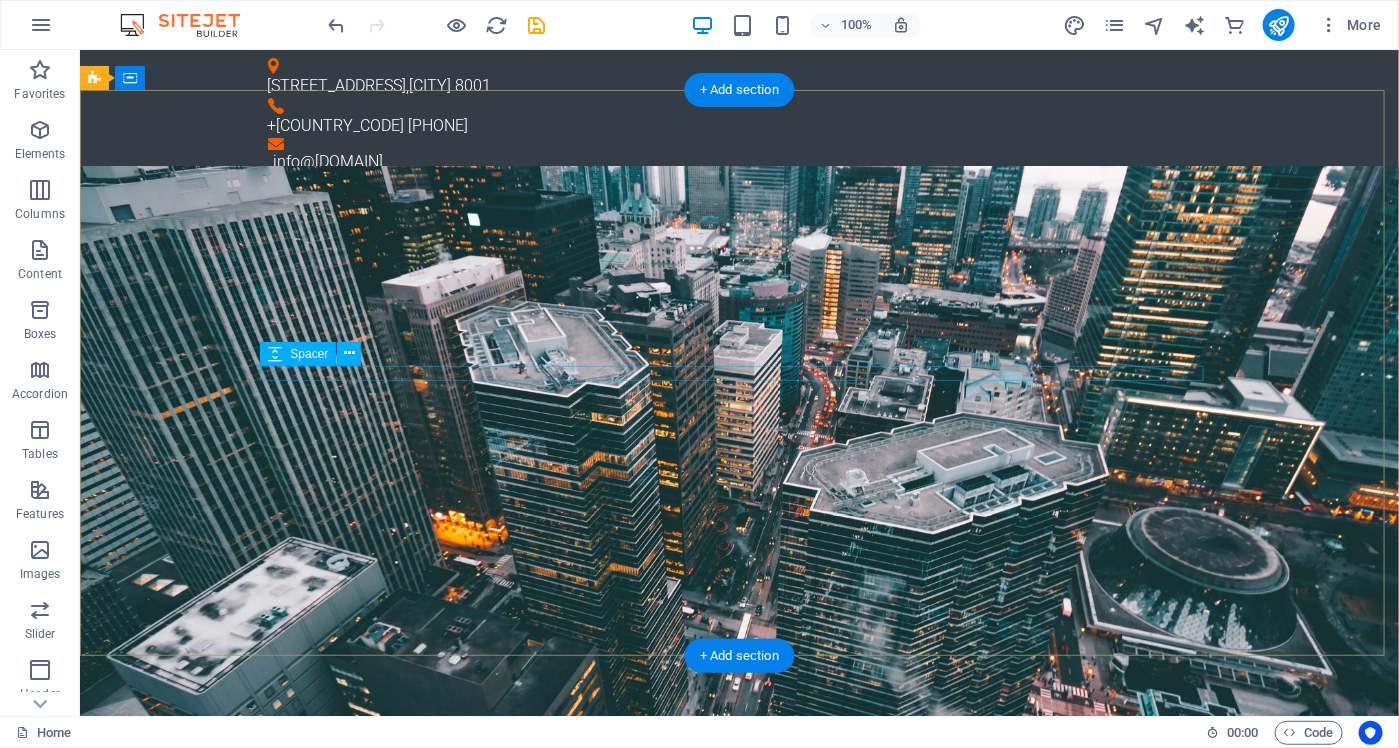 click at bounding box center [738, 874] 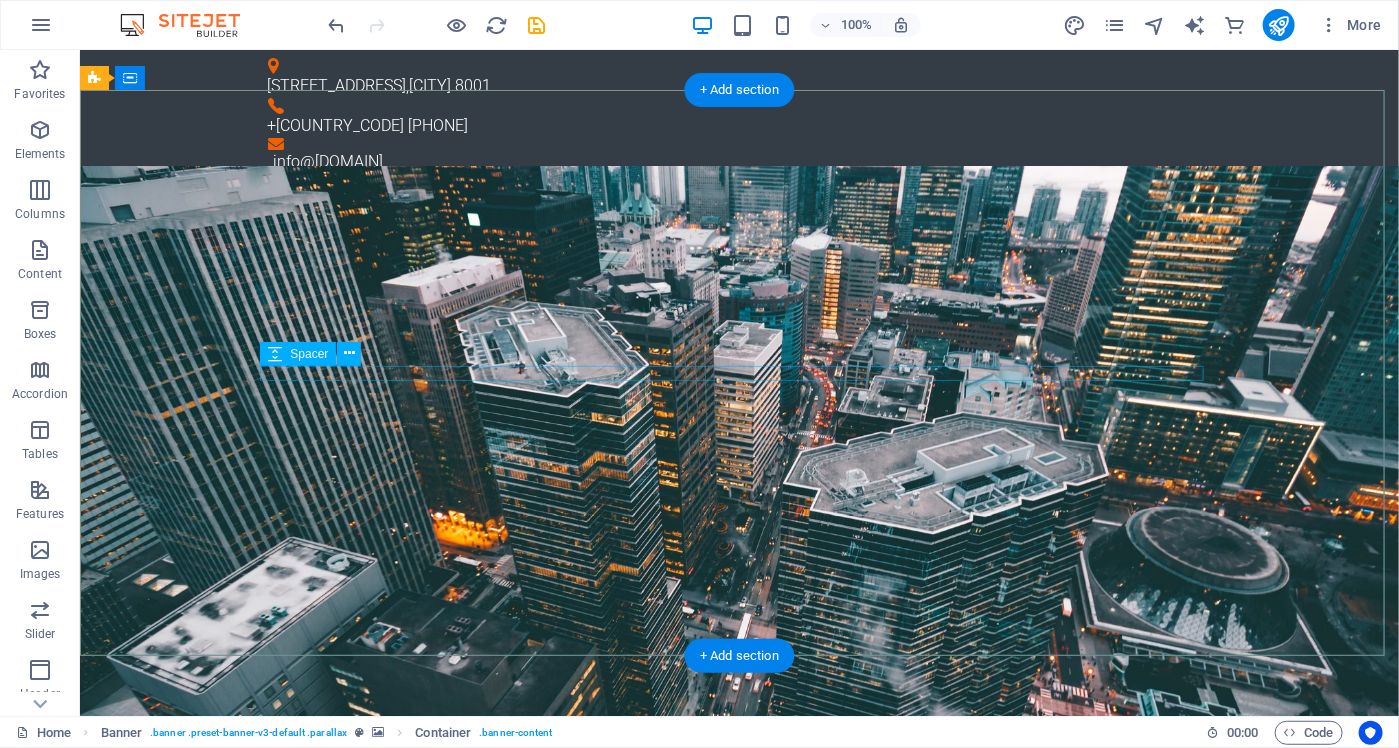 click at bounding box center (739, 874) 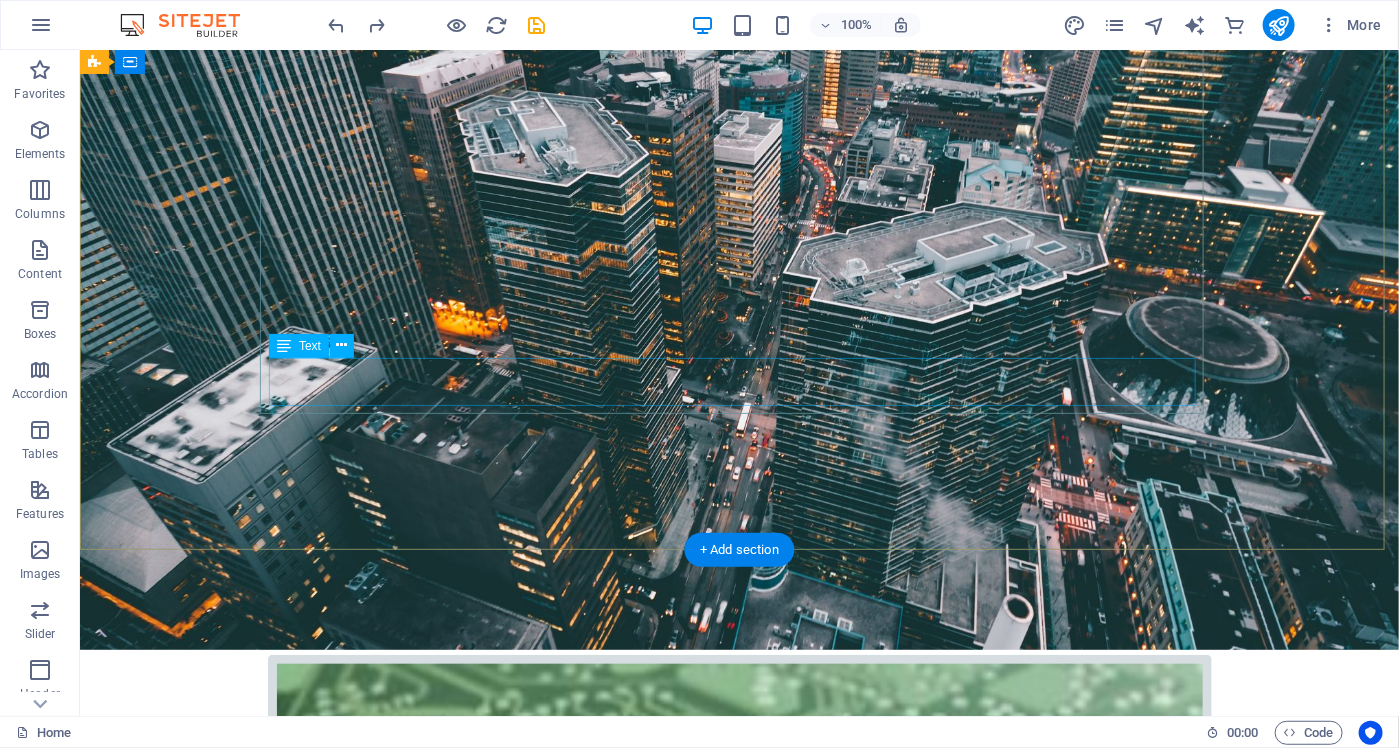 scroll, scrollTop: 400, scrollLeft: 0, axis: vertical 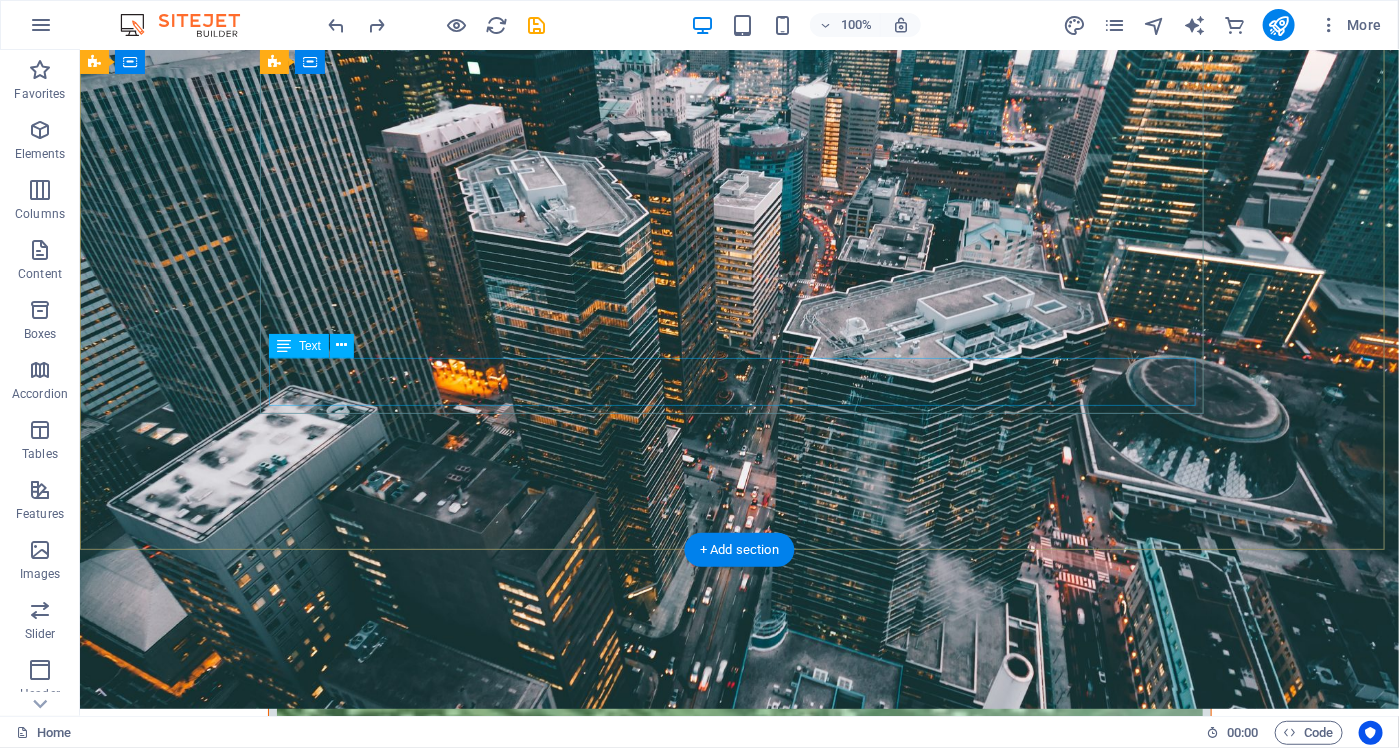 click on "Lorem ipsum dolor sit amet, consetetur sadipscing elitr, sed diam nonumy eirmod tempor invidunt ut labore et dolore magna aliquyam erat, sed diam voluptua. At vero eos et accusam et justo duo dolores et ea rebum." at bounding box center (739, 1257) 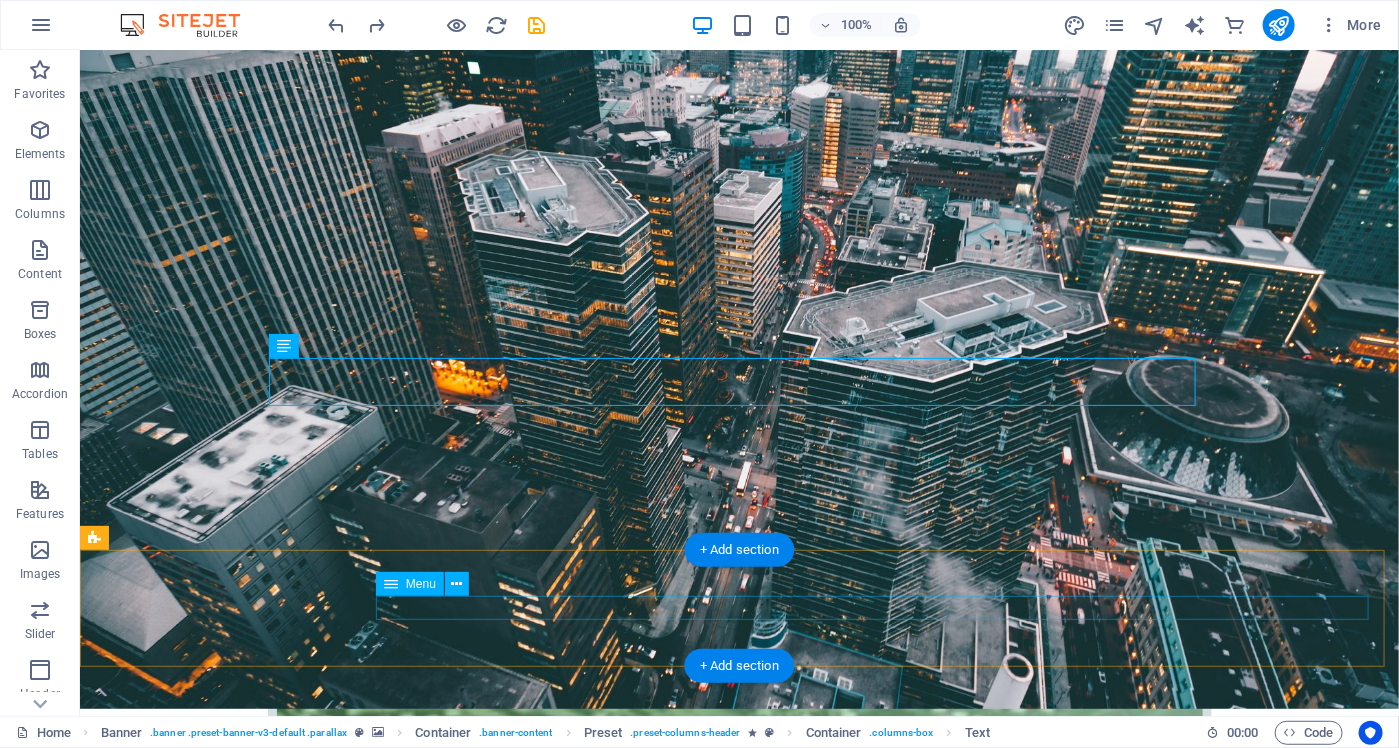 click on "Home Company IT Support Jobs & Career Contact" at bounding box center [738, 1539] 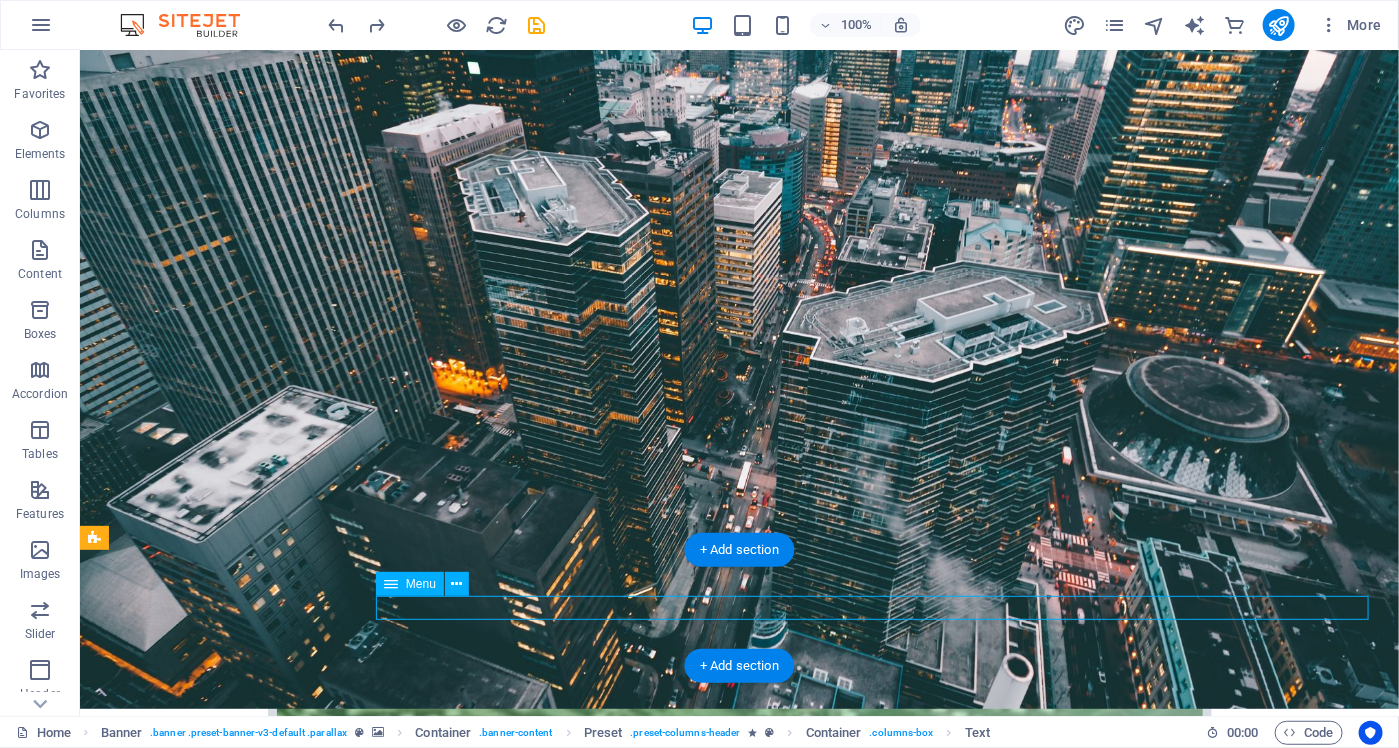 click on "Home Company IT Support Jobs & Career Contact" at bounding box center (738, 1539) 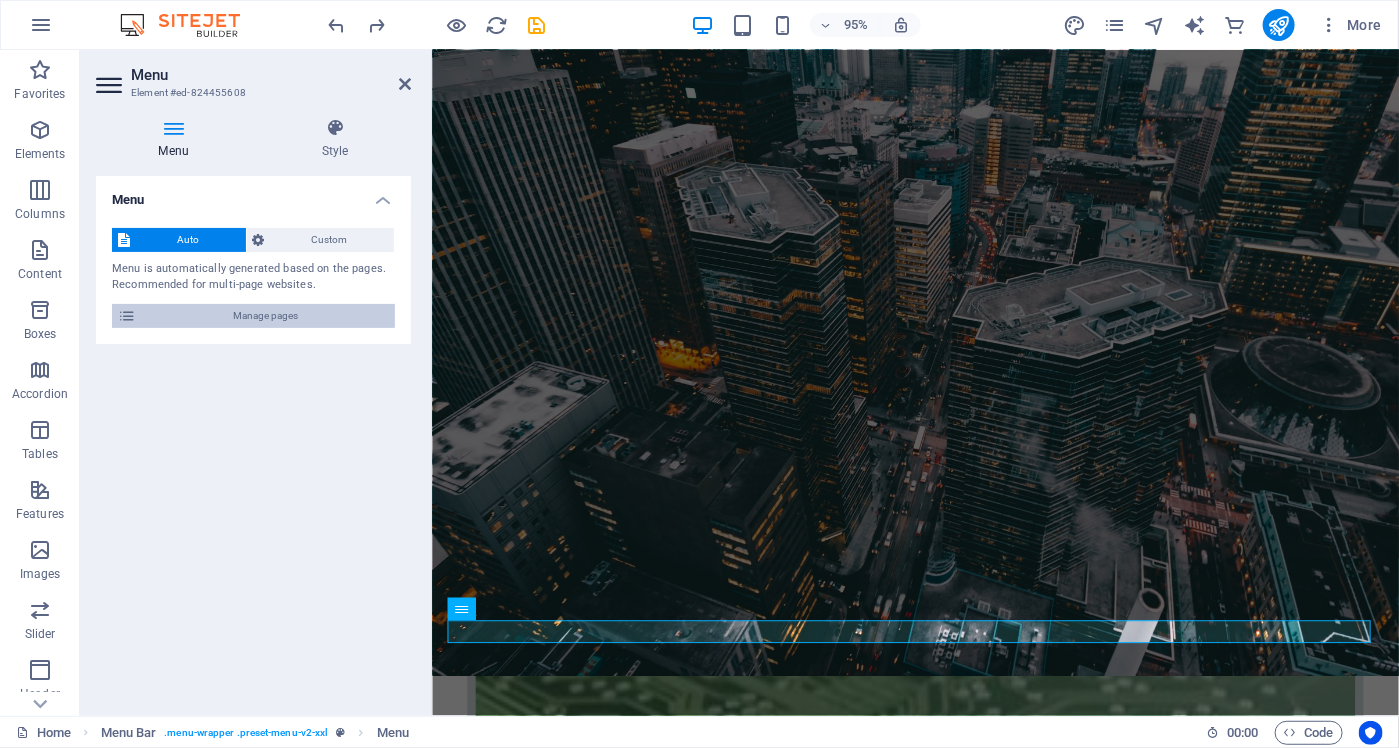 click on "Manage pages" at bounding box center (265, 316) 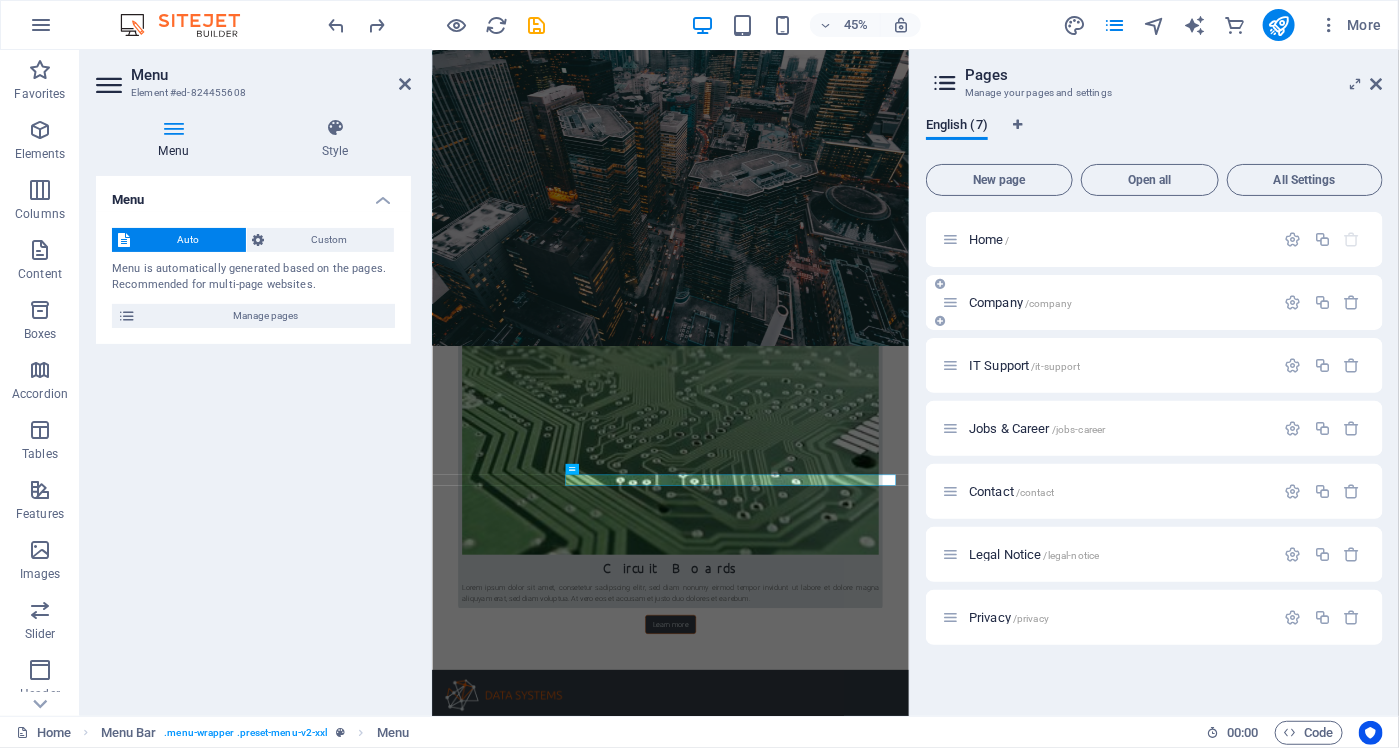 click on "Company /company" at bounding box center (1020, 302) 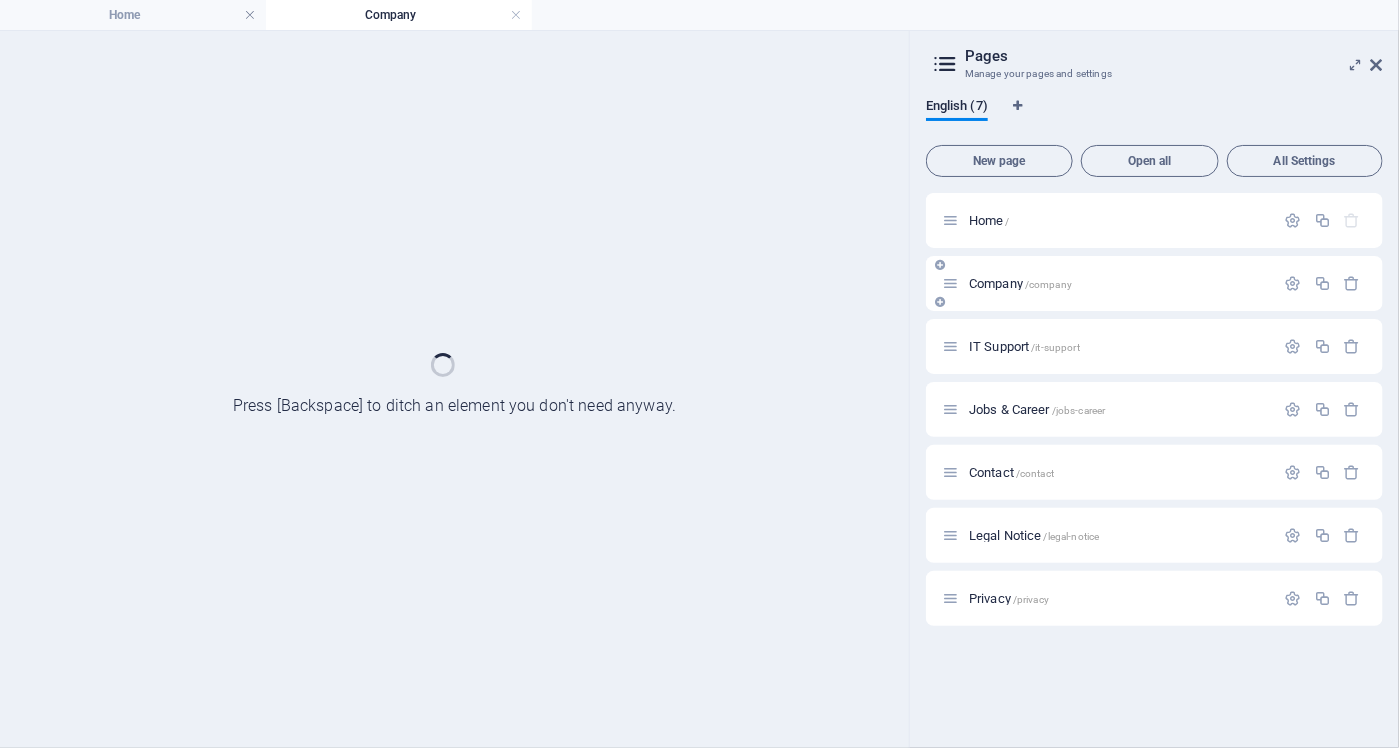 scroll, scrollTop: 0, scrollLeft: 0, axis: both 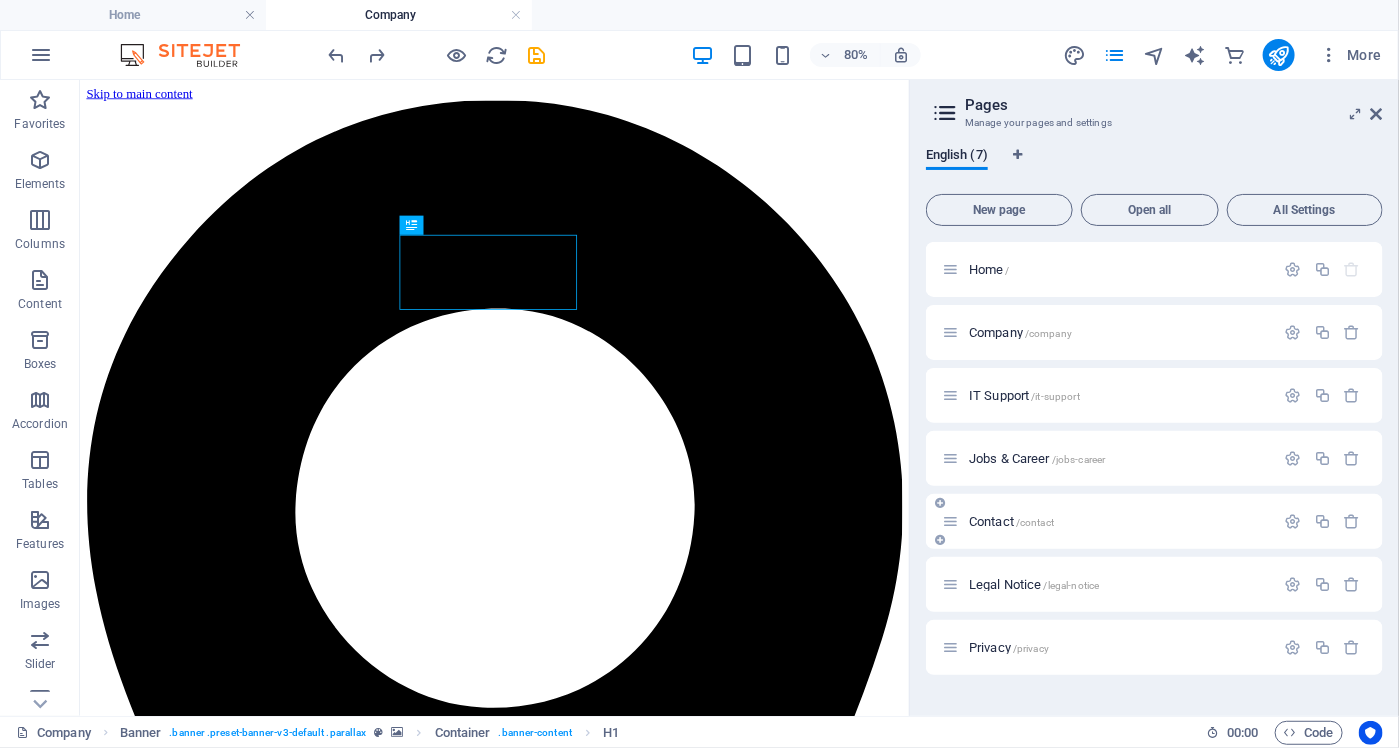 click on "Contact /contact" at bounding box center [1154, 521] 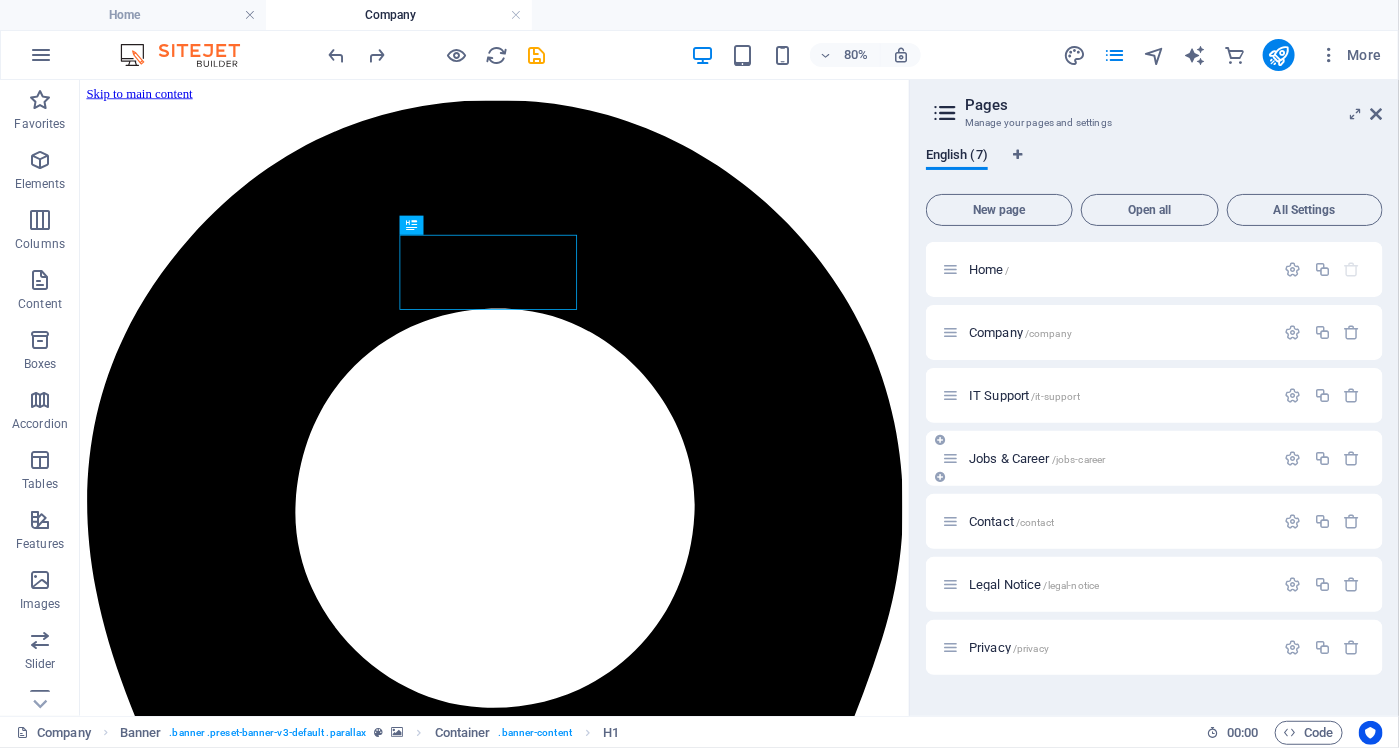 drag, startPoint x: 975, startPoint y: 504, endPoint x: 976, endPoint y: 463, distance: 41.01219 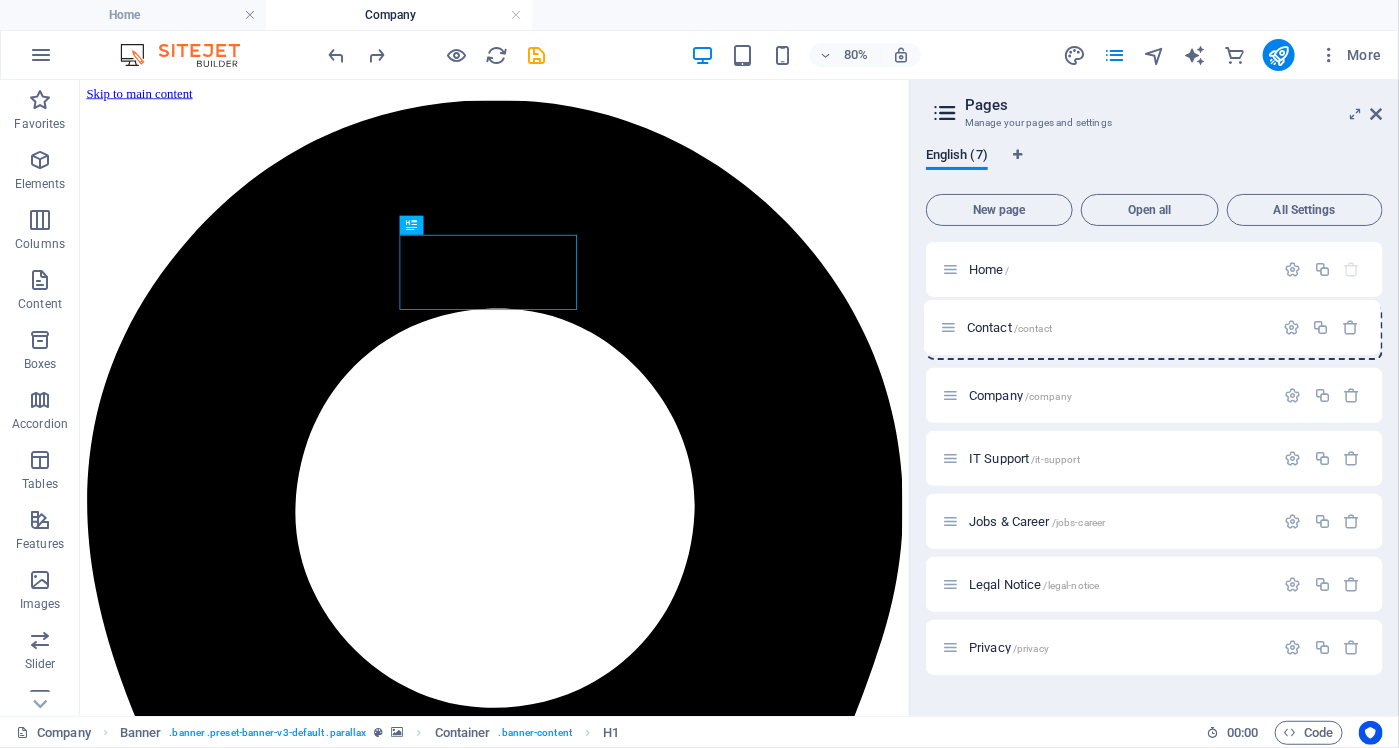 drag, startPoint x: 953, startPoint y: 523, endPoint x: 951, endPoint y: 319, distance: 204.0098 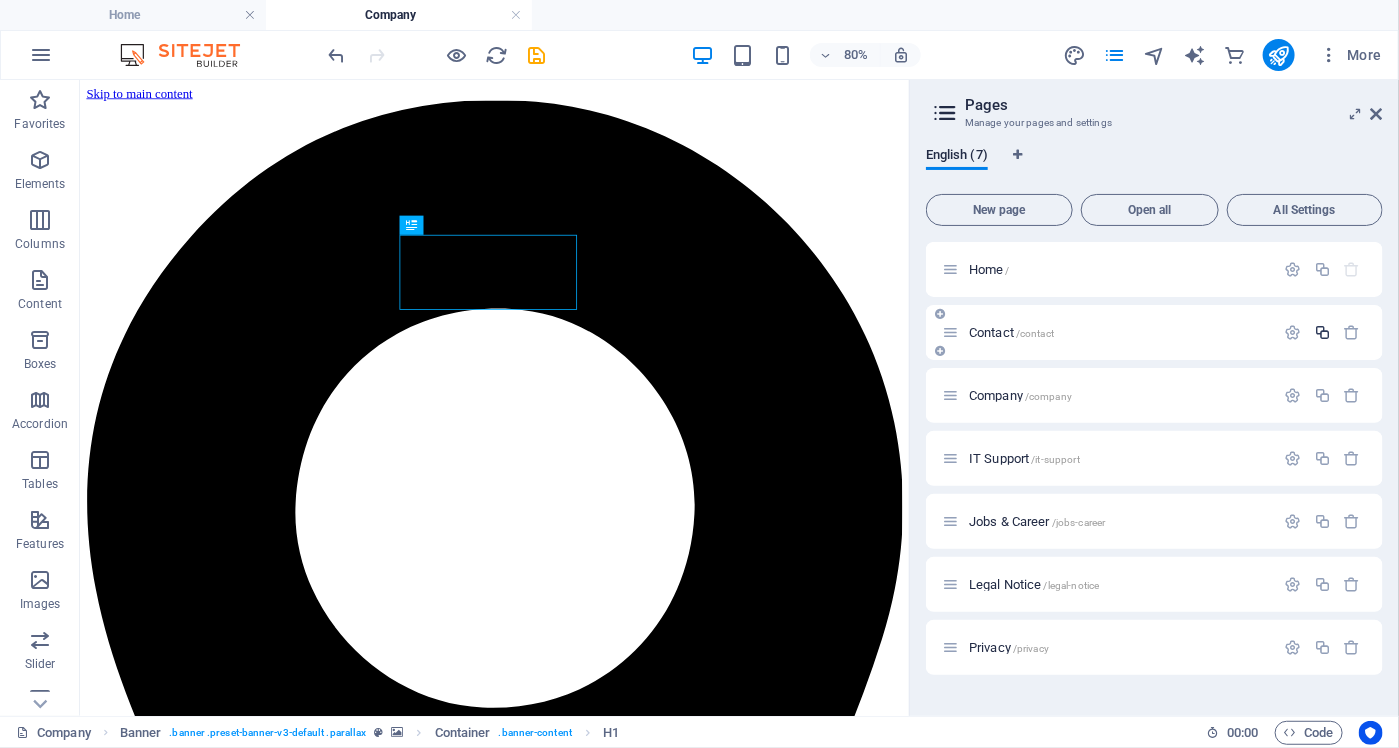 click at bounding box center [1322, 332] 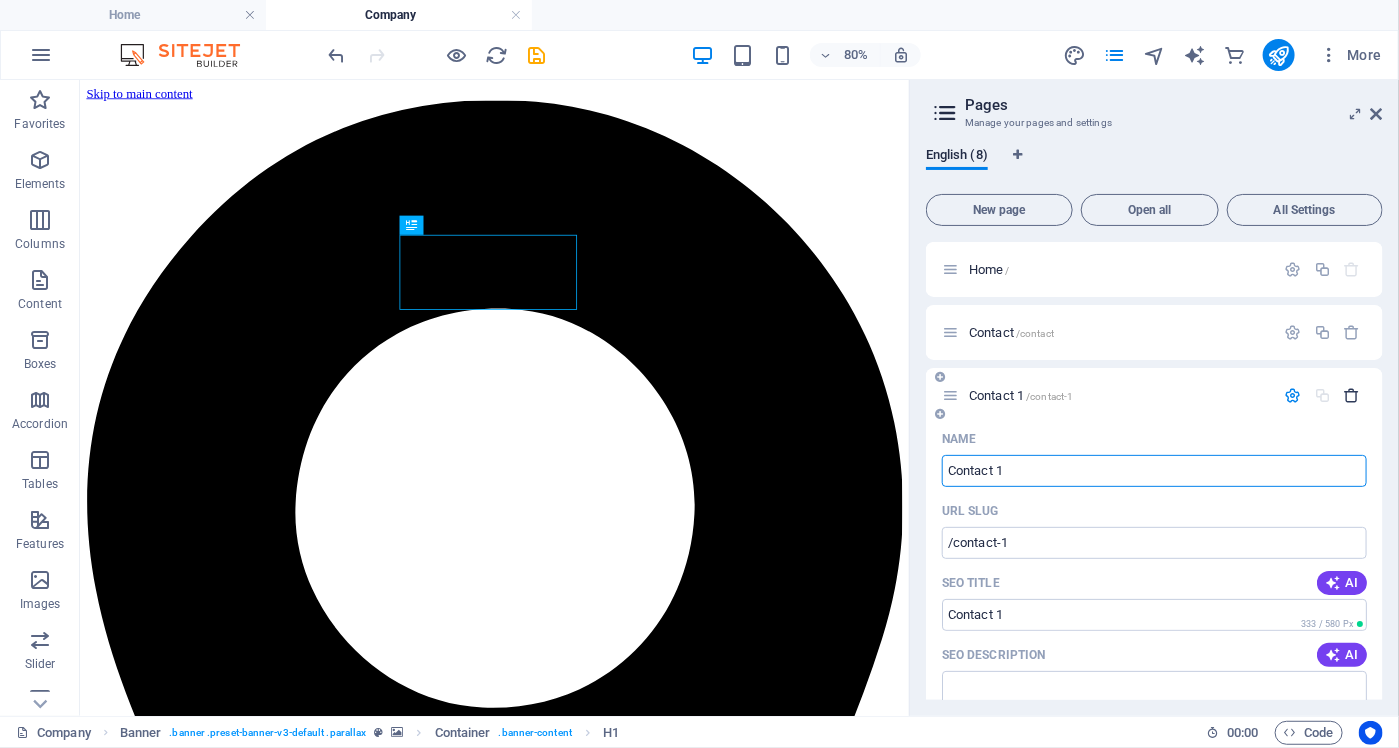 click at bounding box center (1352, 395) 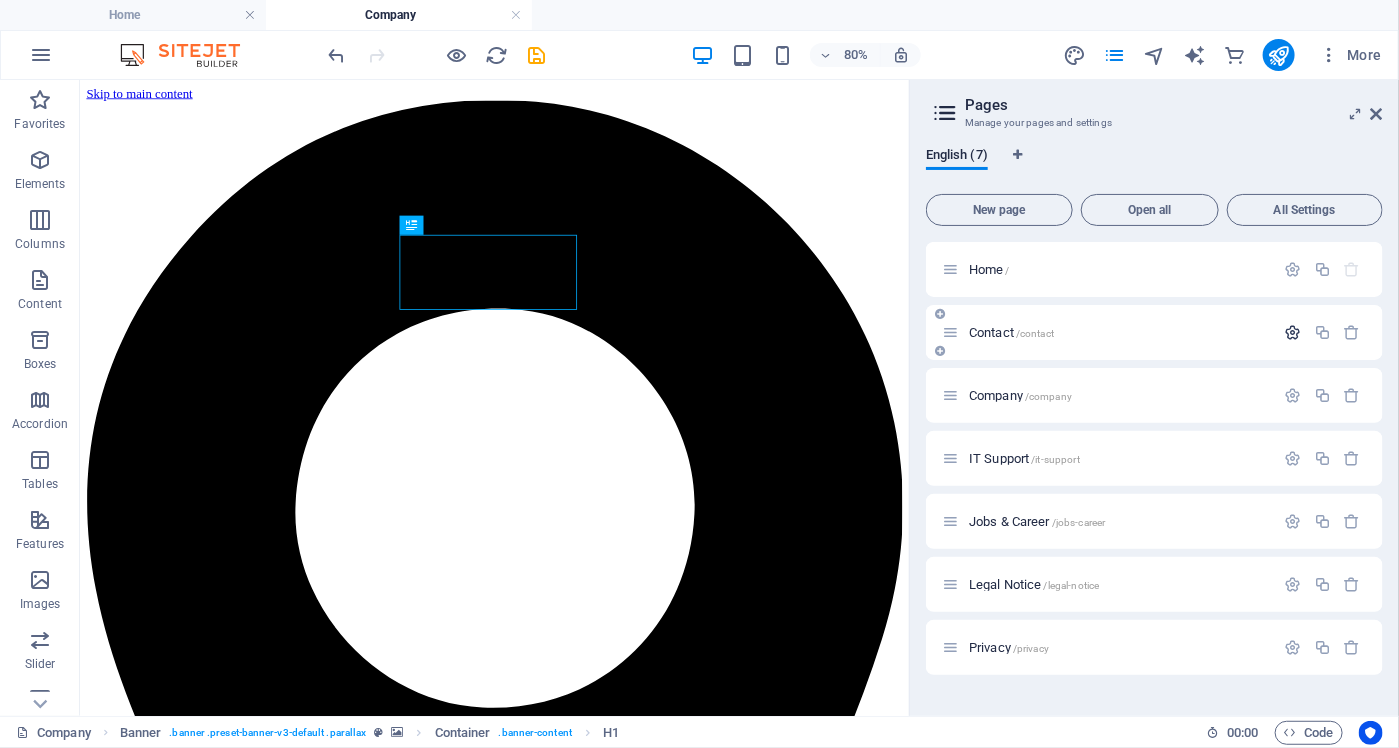 click at bounding box center (1293, 332) 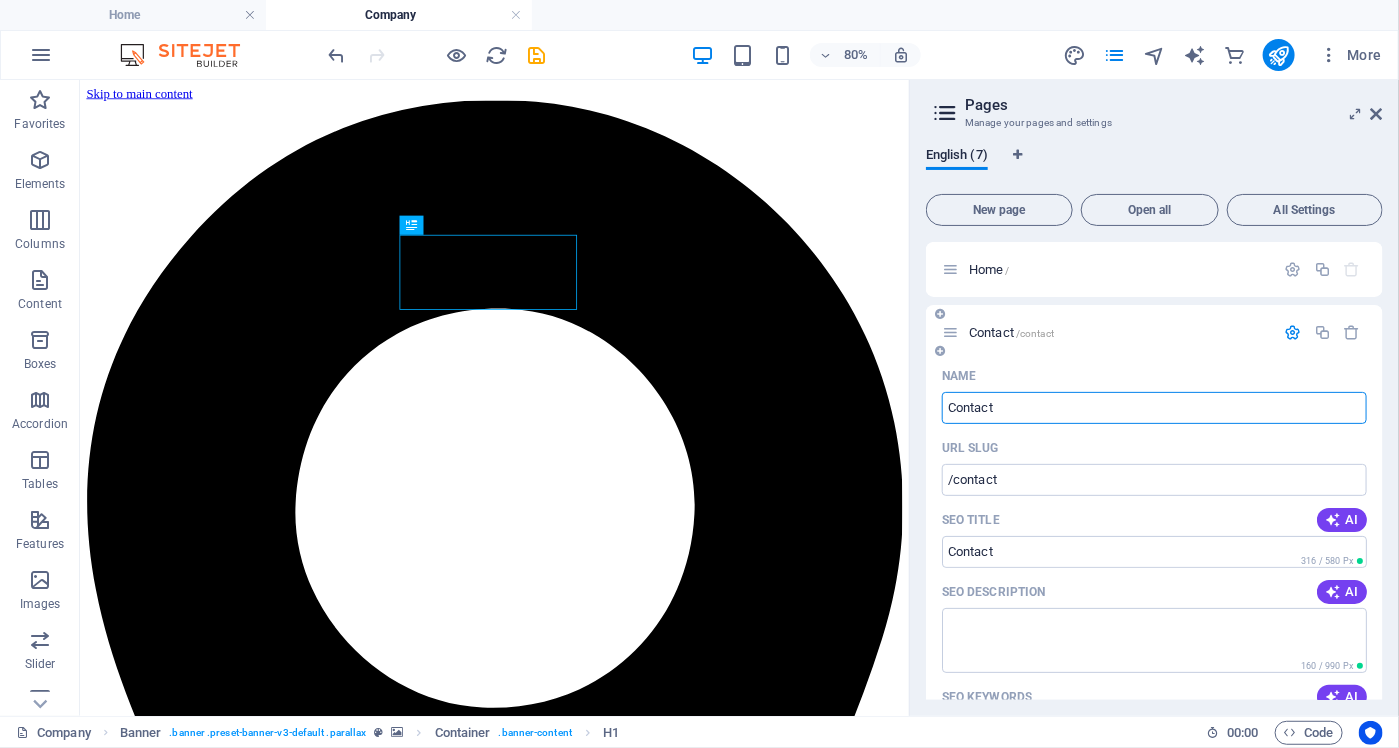 type on "Contact" 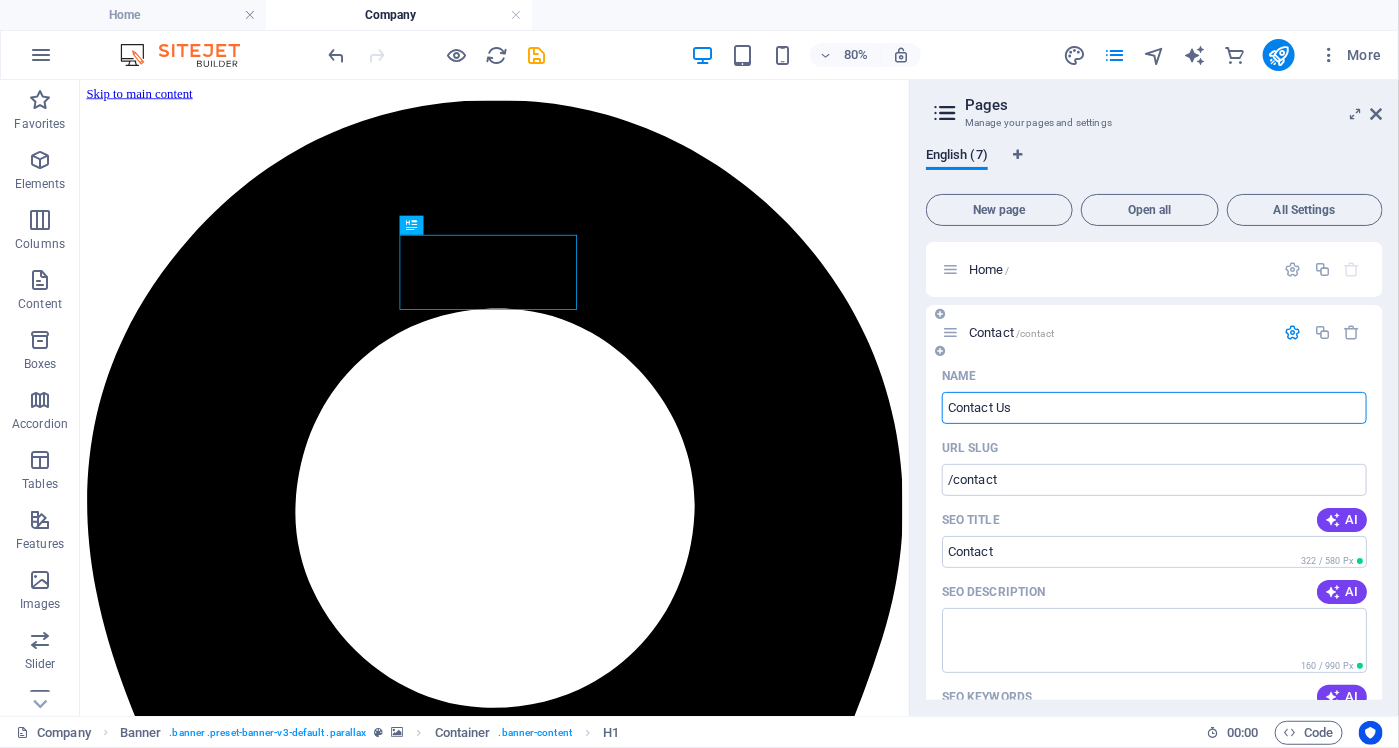 type on "Contact Us" 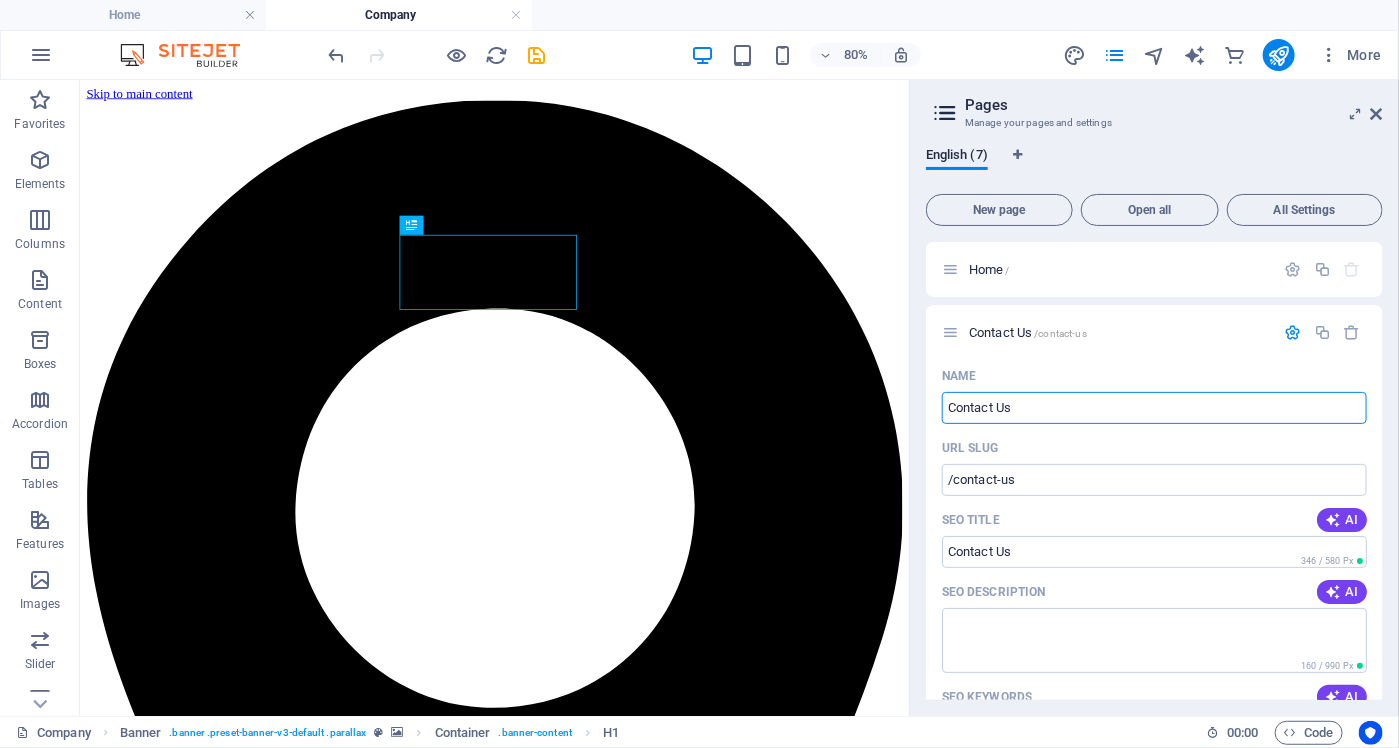 type on "Contact Us" 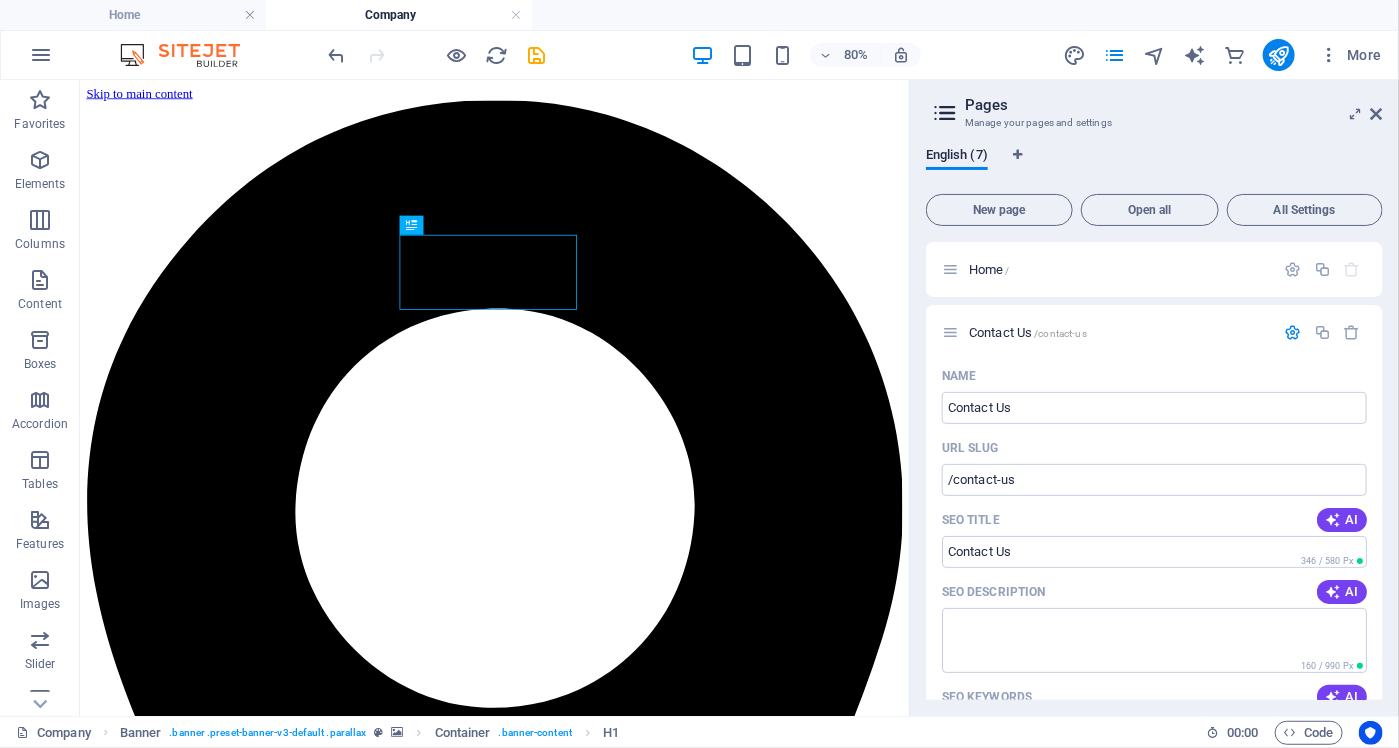 click on "English (7) New page Open all All Settings Home / Contact Us /contact-us Name Contact Us ​ URL SLUG /contact-us ​ SEO Title AI Contact Us ​ 346 / 580 Px SEO Description AI ​ 160 / 990 Px SEO Keywords AI ​ Settings Menu Noindex Preview Mobile Desktop www.example.com contact-us Contact Us - kompensationsstelle.com kompensationsstelle.com Meta tags ​ Preview Image (Open Graph) Drag files here, click to choose files or select files from Files or our free stock photos & videos More Settings Company /company IT Support /it-support Jobs & Career /jobs-career Legal Notice /legal-notice Privacy /privacy" at bounding box center [1154, 424] 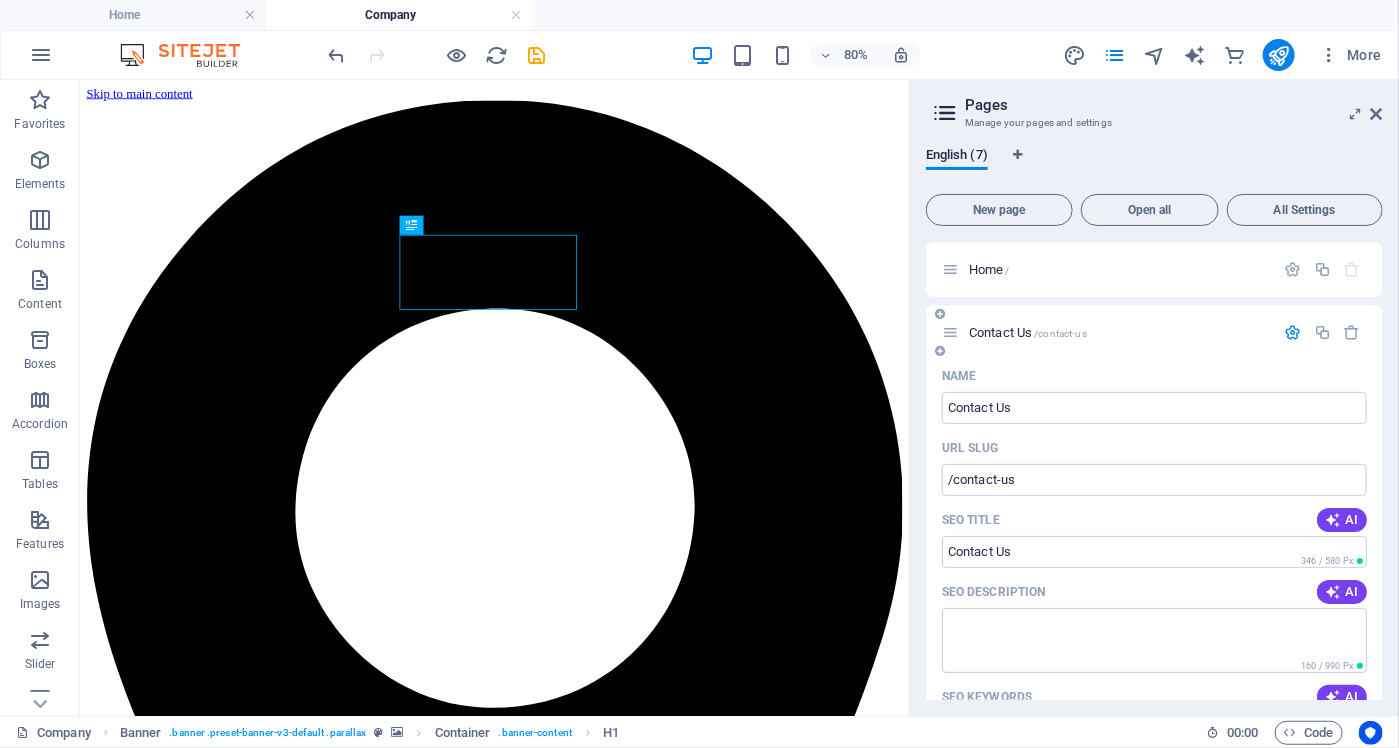 click on "Name Contact Us ​ URL SLUG /contact-us ​ SEO Title AI Contact Us ​ 346 / 580 Px SEO Description AI ​ 160 / 990 Px SEO Keywords AI ​ Settings Menu Noindex Preview Mobile Desktop www.example.com contact-us Contact Us - kompensationsstelle.com kompensationsstelle.com Meta tags ​ Preview Image (Open Graph) Drag files here, click to choose files or select files from Files or our free stock photos & videos More Settings" at bounding box center [1154, 732] 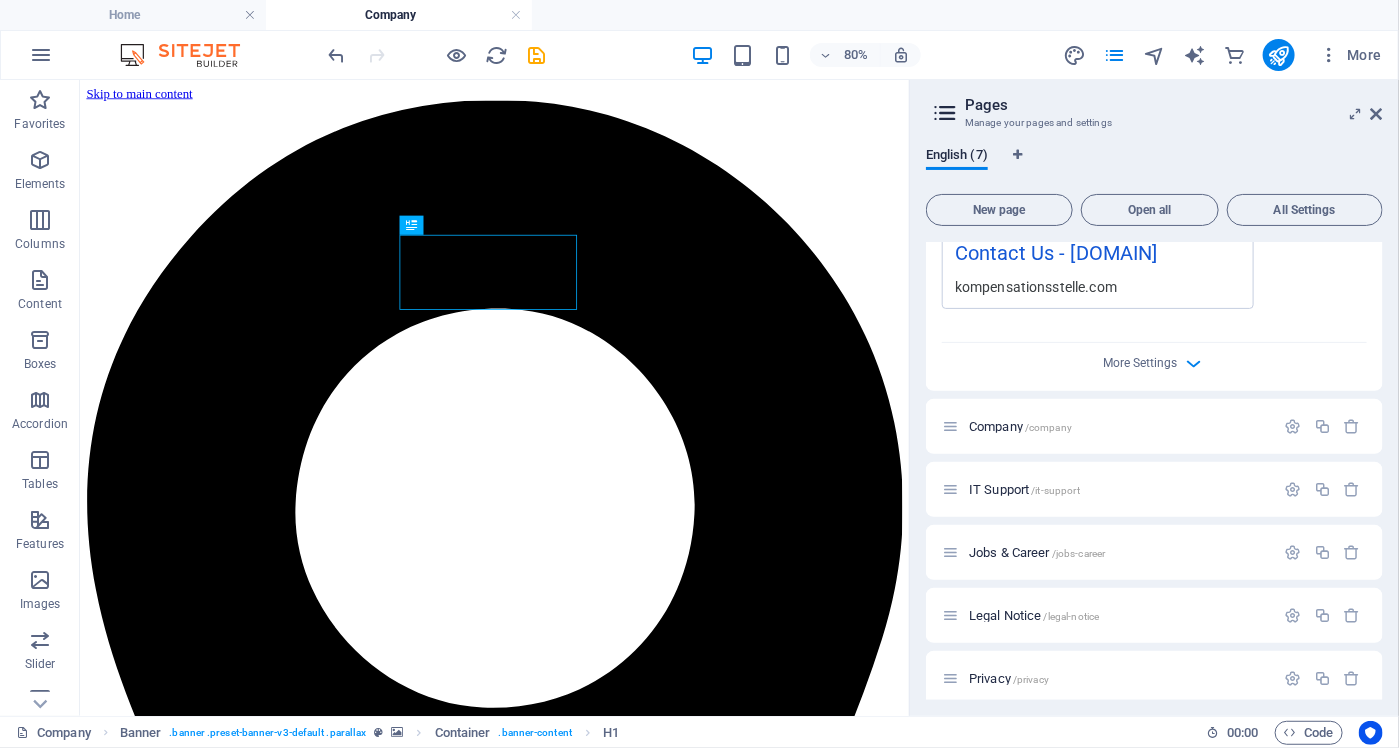 scroll, scrollTop: 755, scrollLeft: 0, axis: vertical 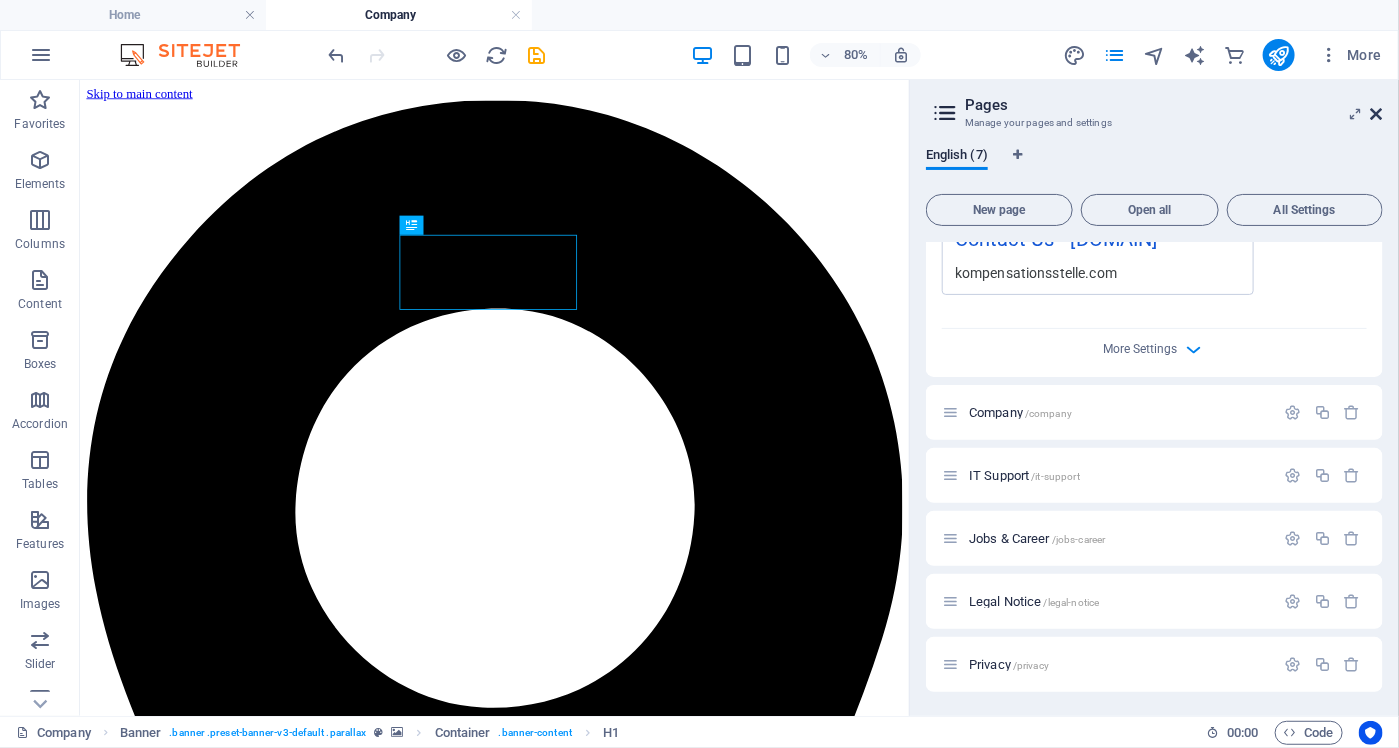 click at bounding box center (1377, 114) 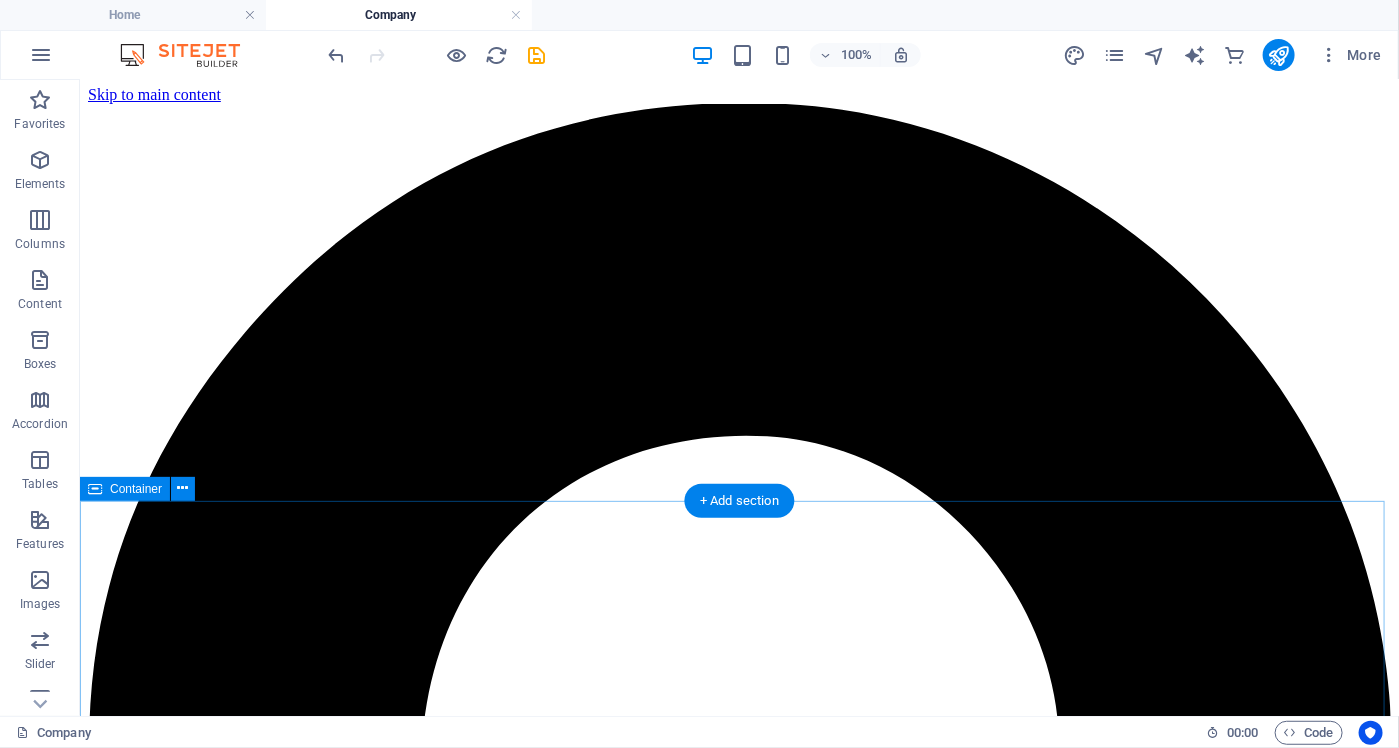 scroll, scrollTop: 0, scrollLeft: 0, axis: both 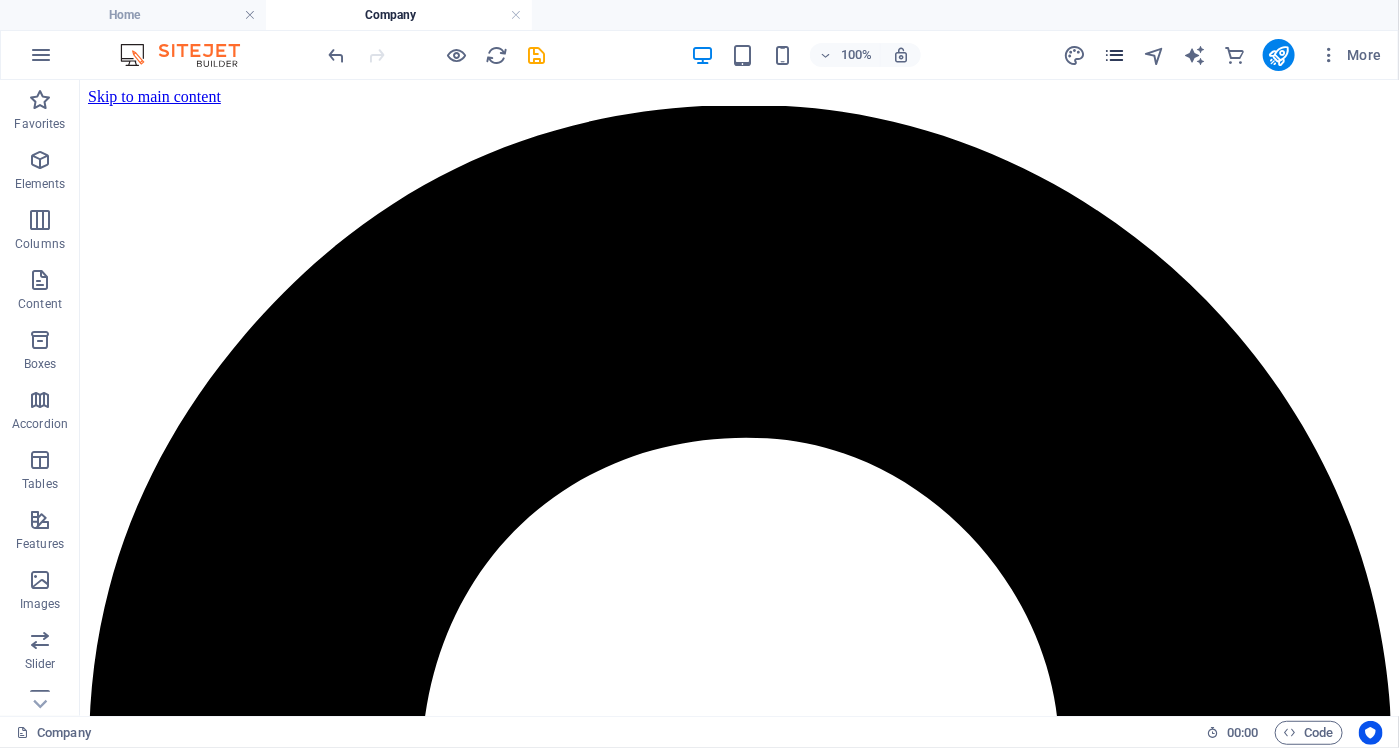 click on "More" at bounding box center (1226, 55) 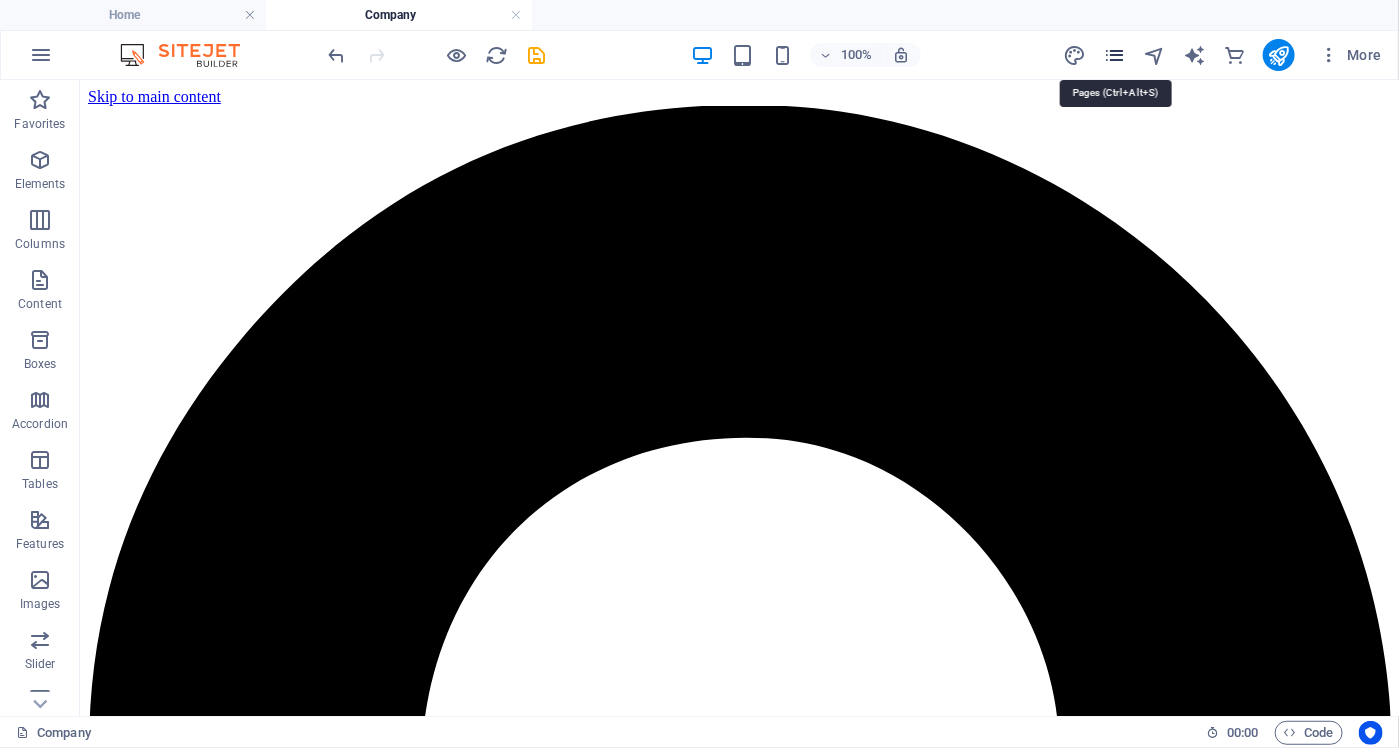 click at bounding box center [1114, 55] 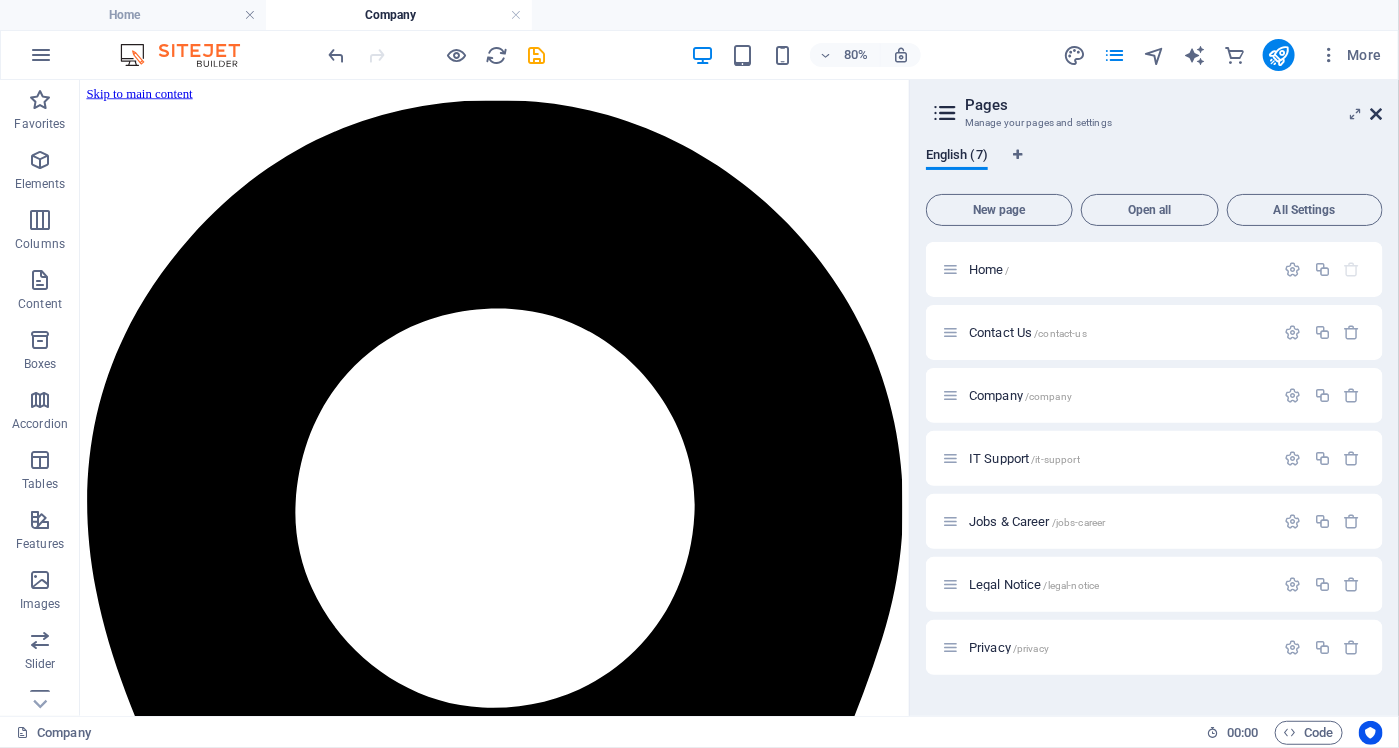 click at bounding box center (1377, 114) 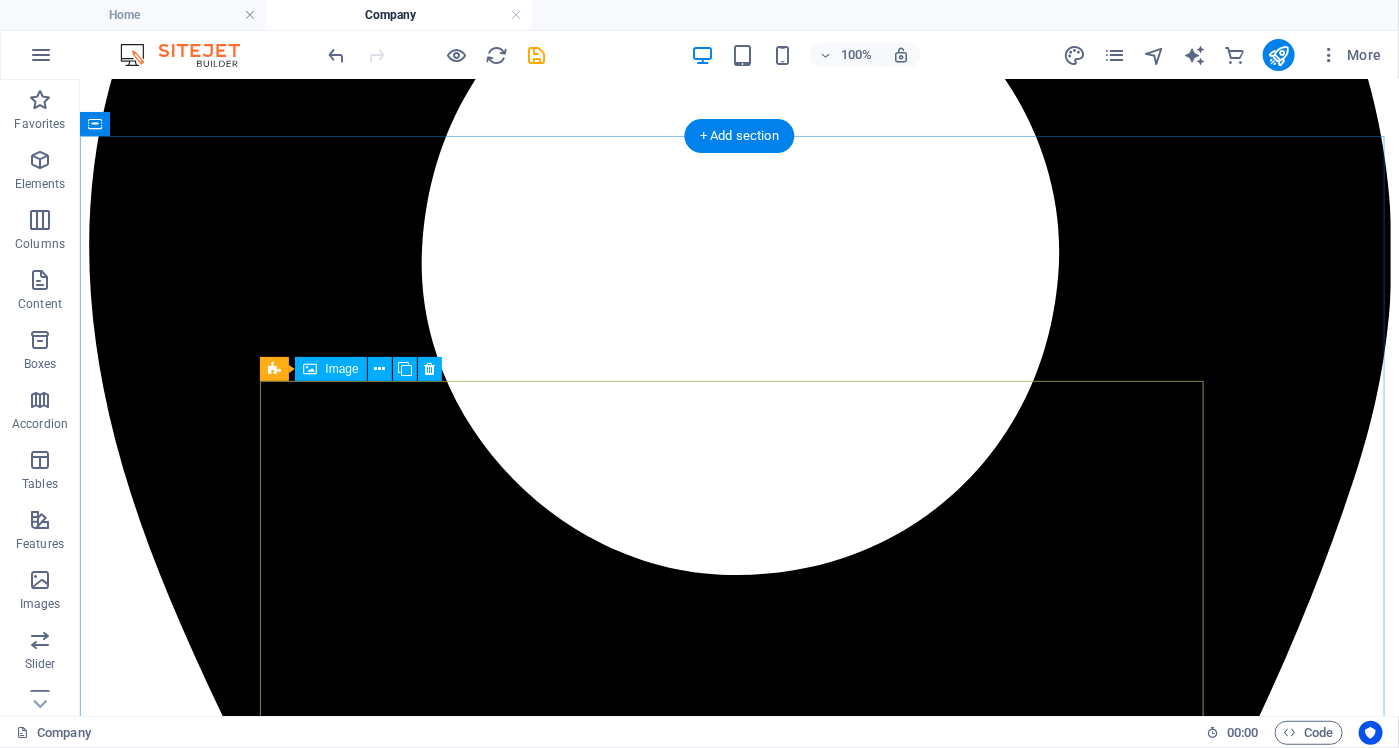 scroll, scrollTop: 0, scrollLeft: 0, axis: both 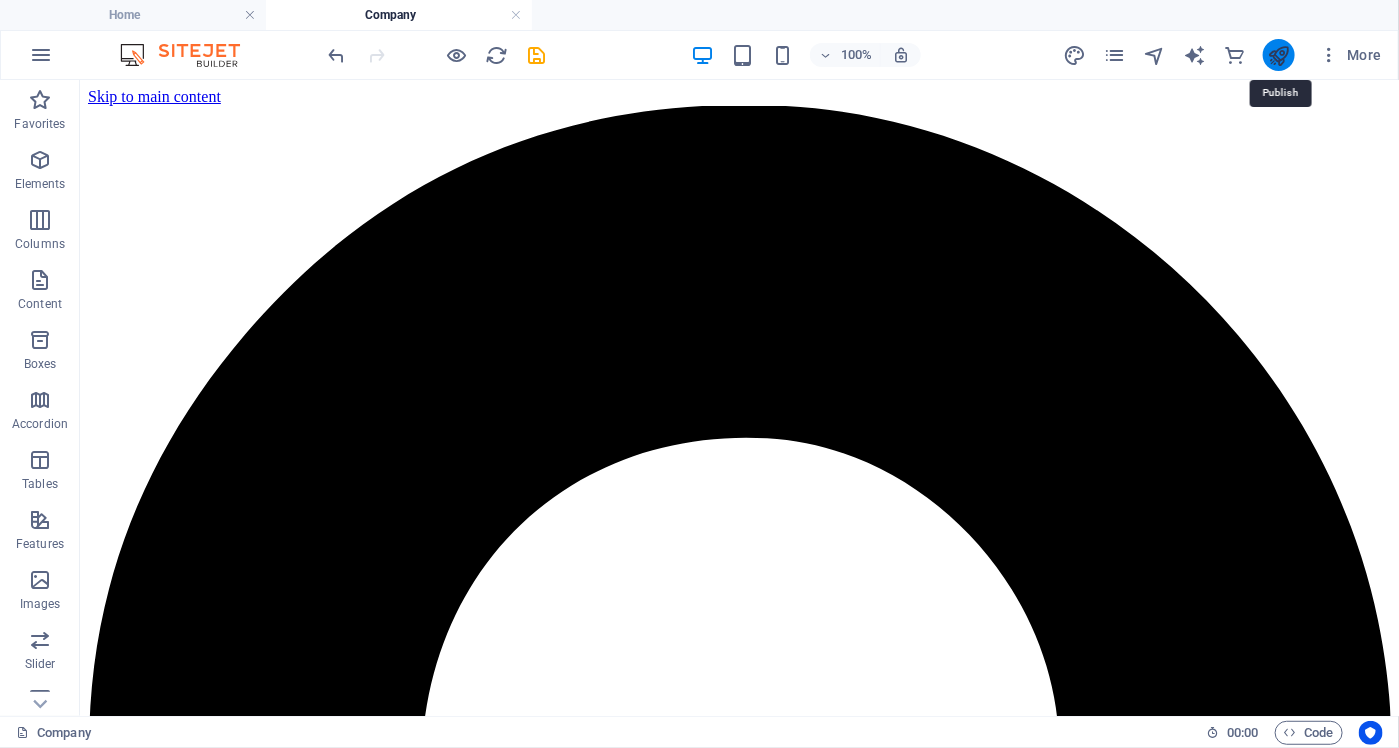 click at bounding box center (1278, 55) 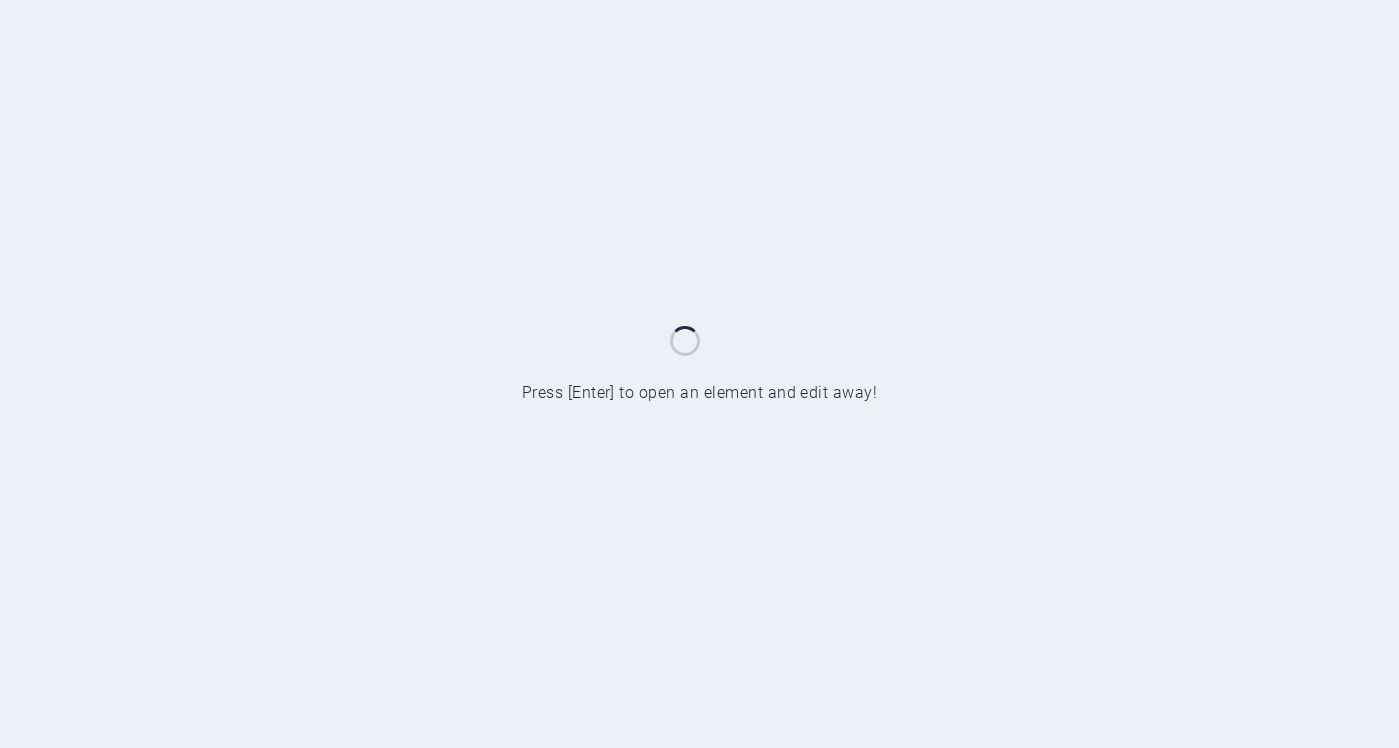 scroll, scrollTop: 0, scrollLeft: 0, axis: both 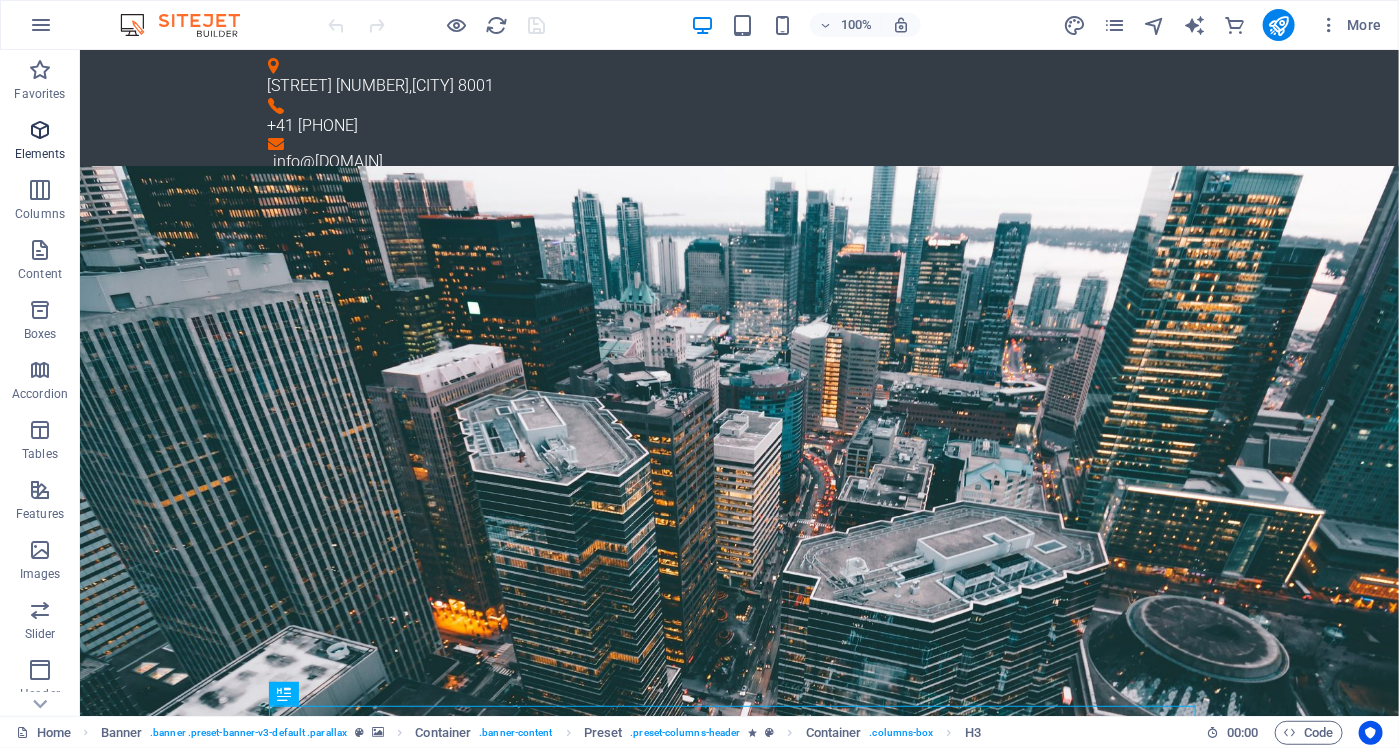 click at bounding box center [40, 130] 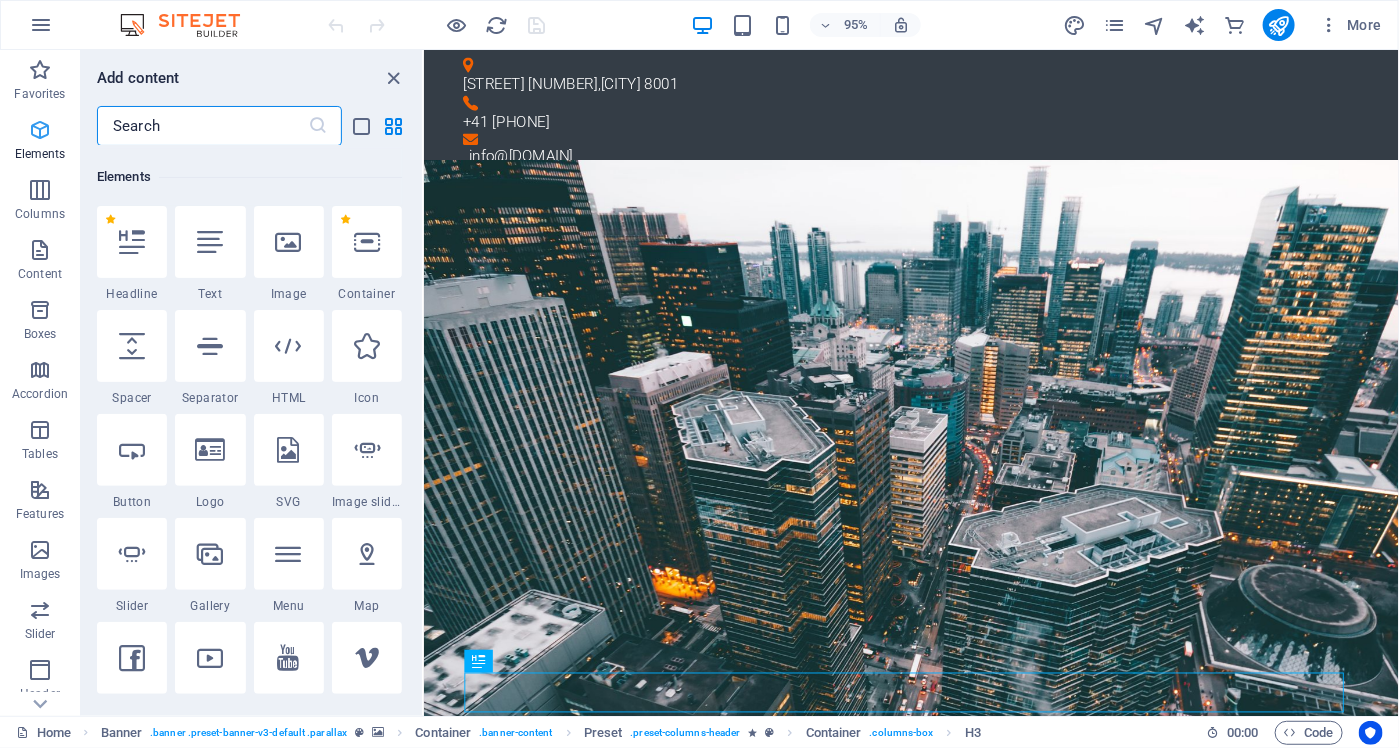 scroll, scrollTop: 213, scrollLeft: 0, axis: vertical 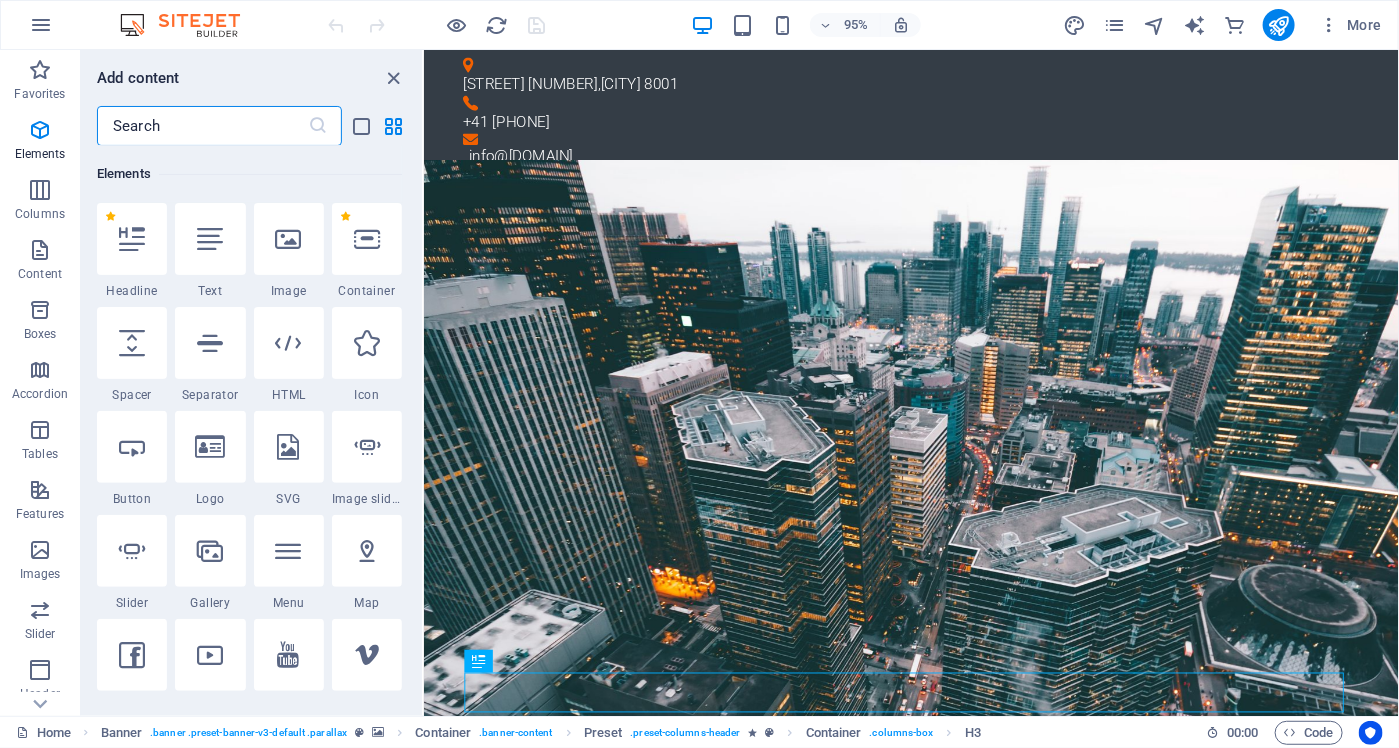 click at bounding box center (202, 126) 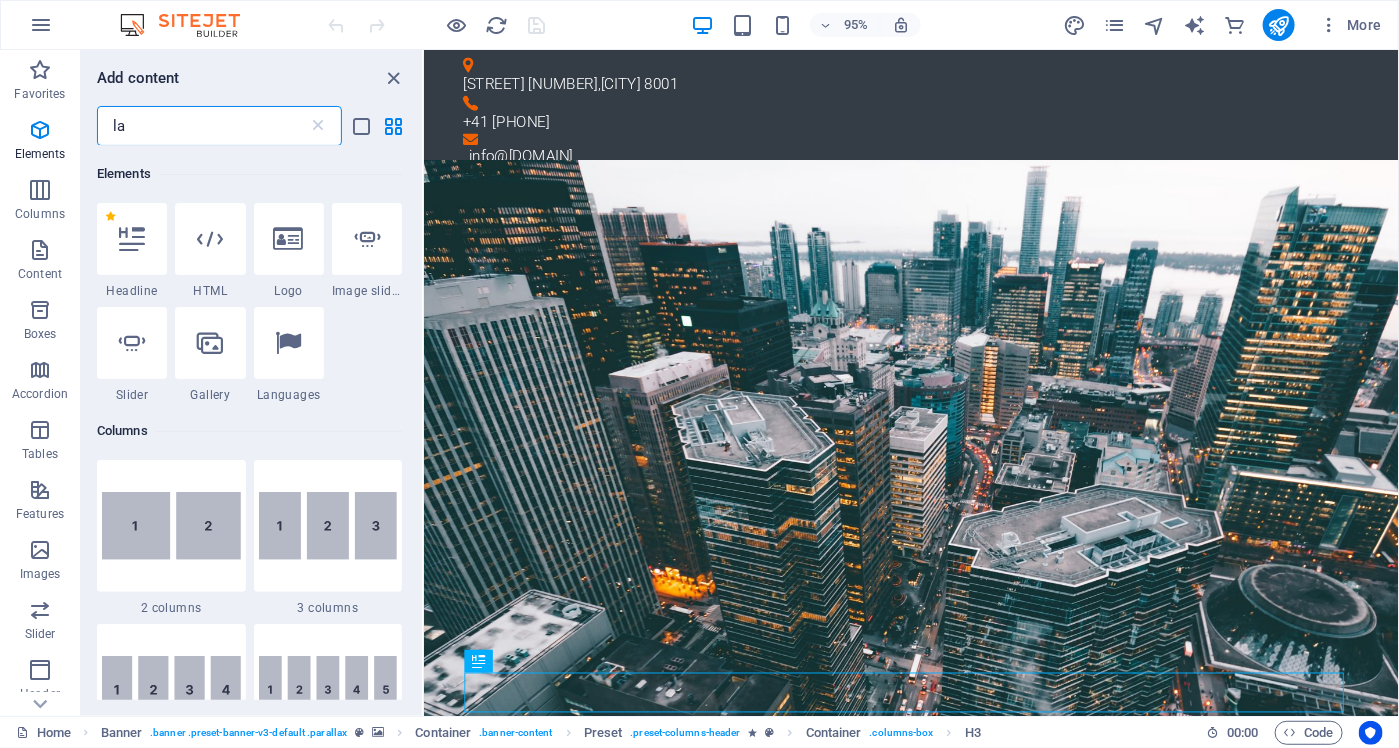 scroll, scrollTop: 0, scrollLeft: 0, axis: both 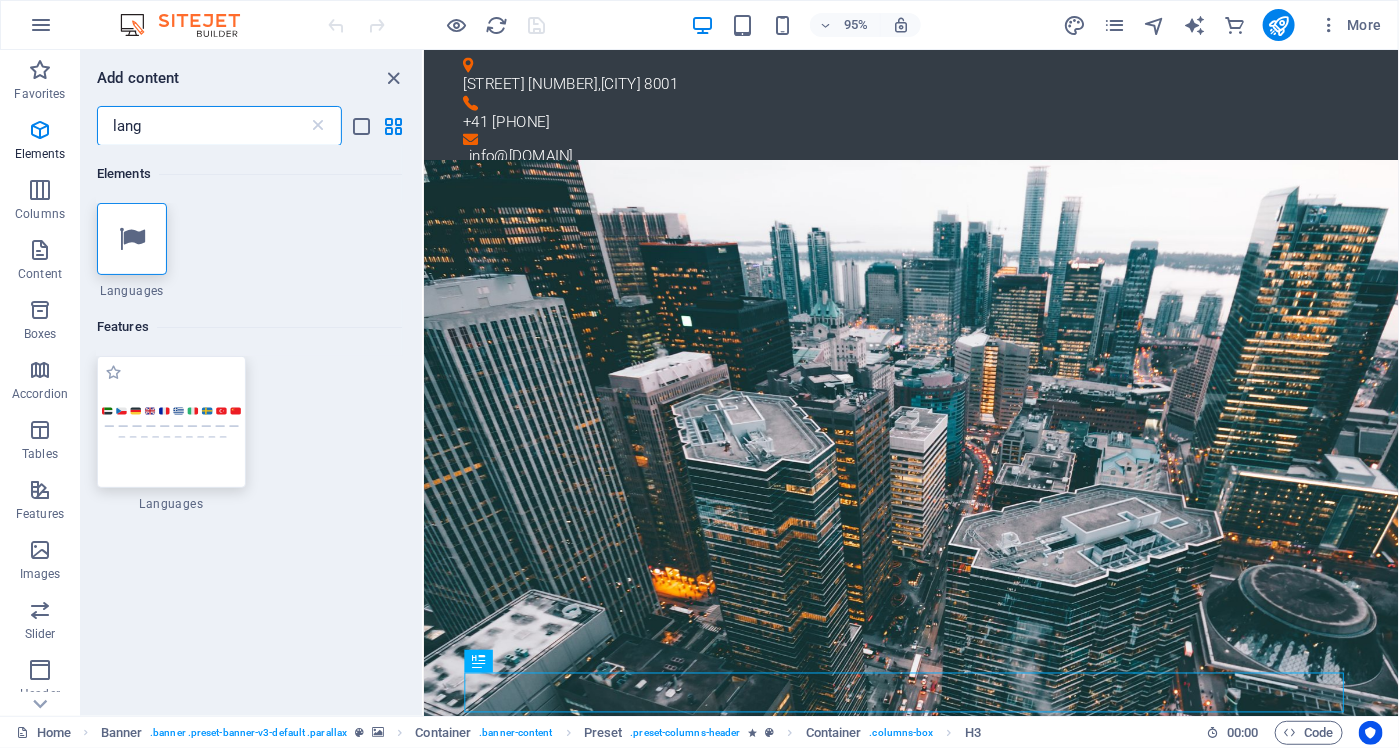 type on "lang" 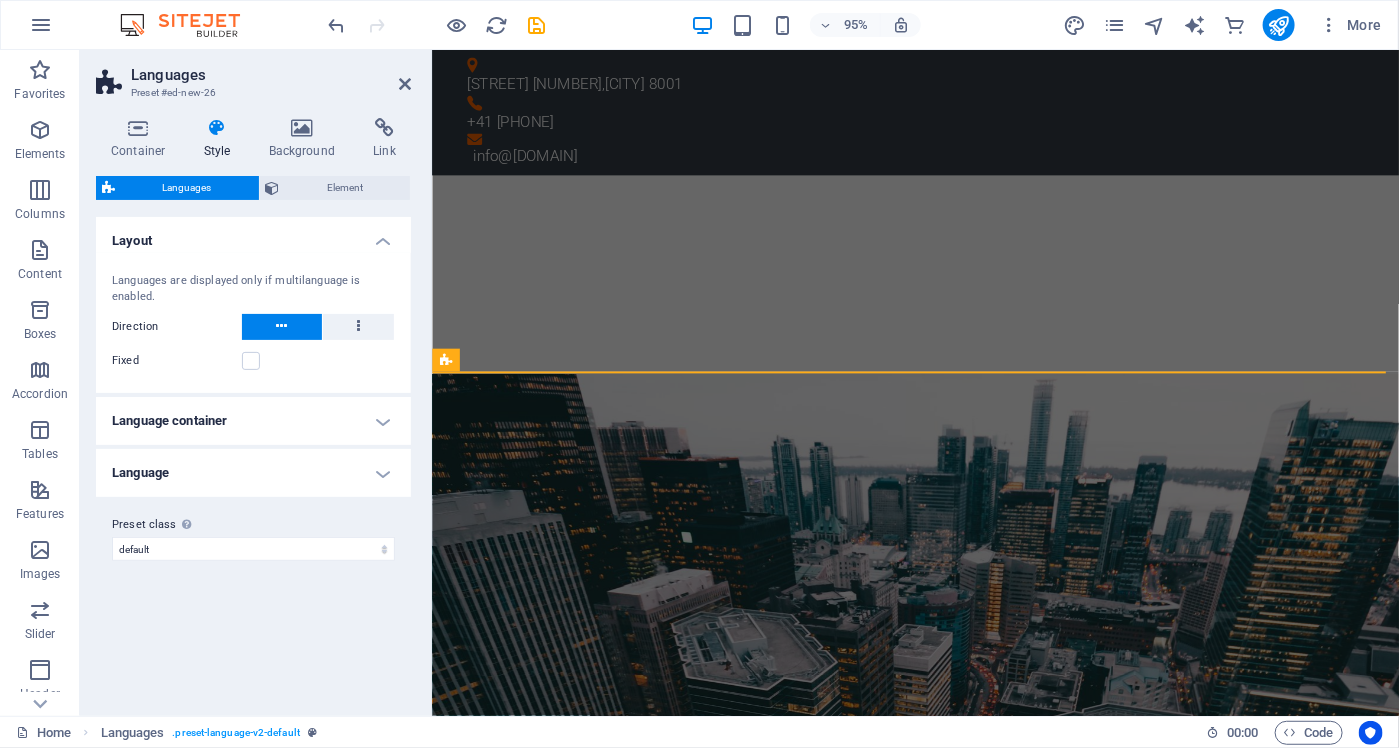 scroll, scrollTop: 561, scrollLeft: 0, axis: vertical 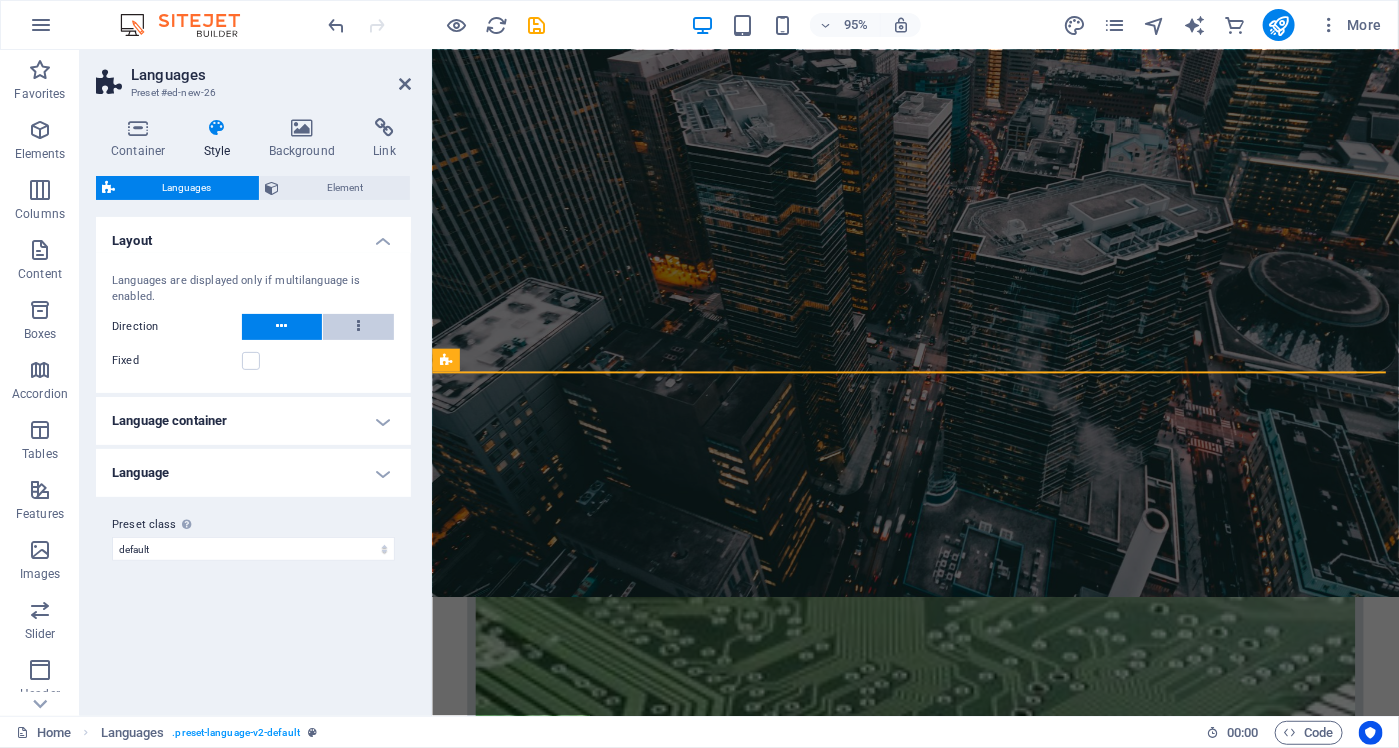 click at bounding box center (359, 327) 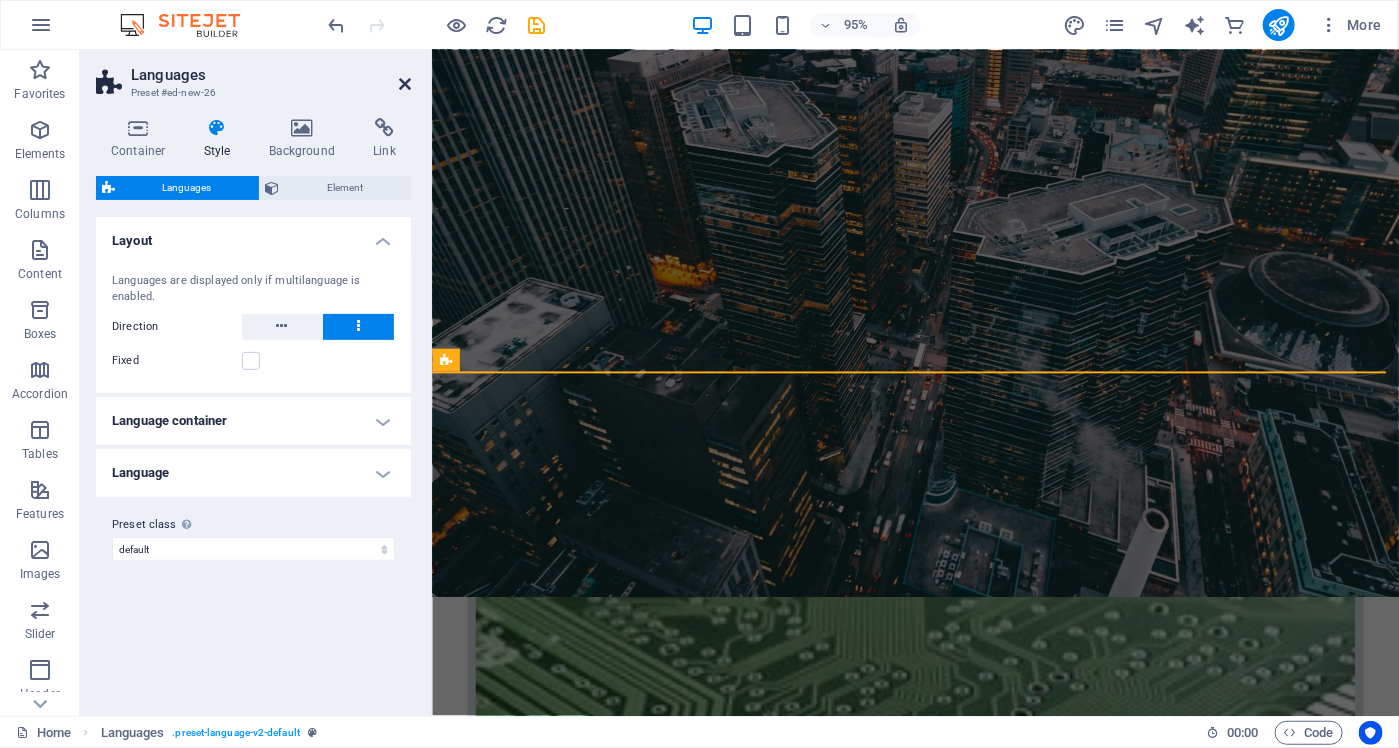 click at bounding box center [405, 84] 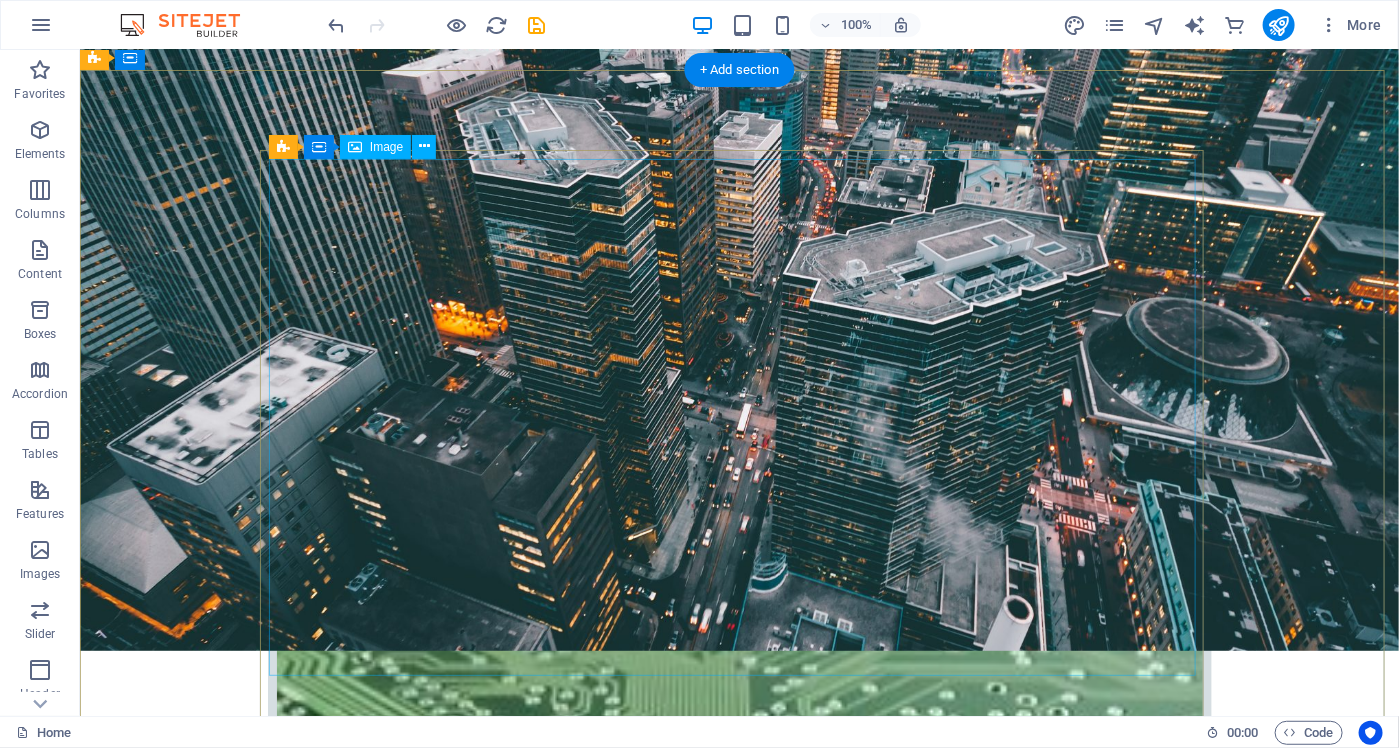 scroll, scrollTop: 500, scrollLeft: 0, axis: vertical 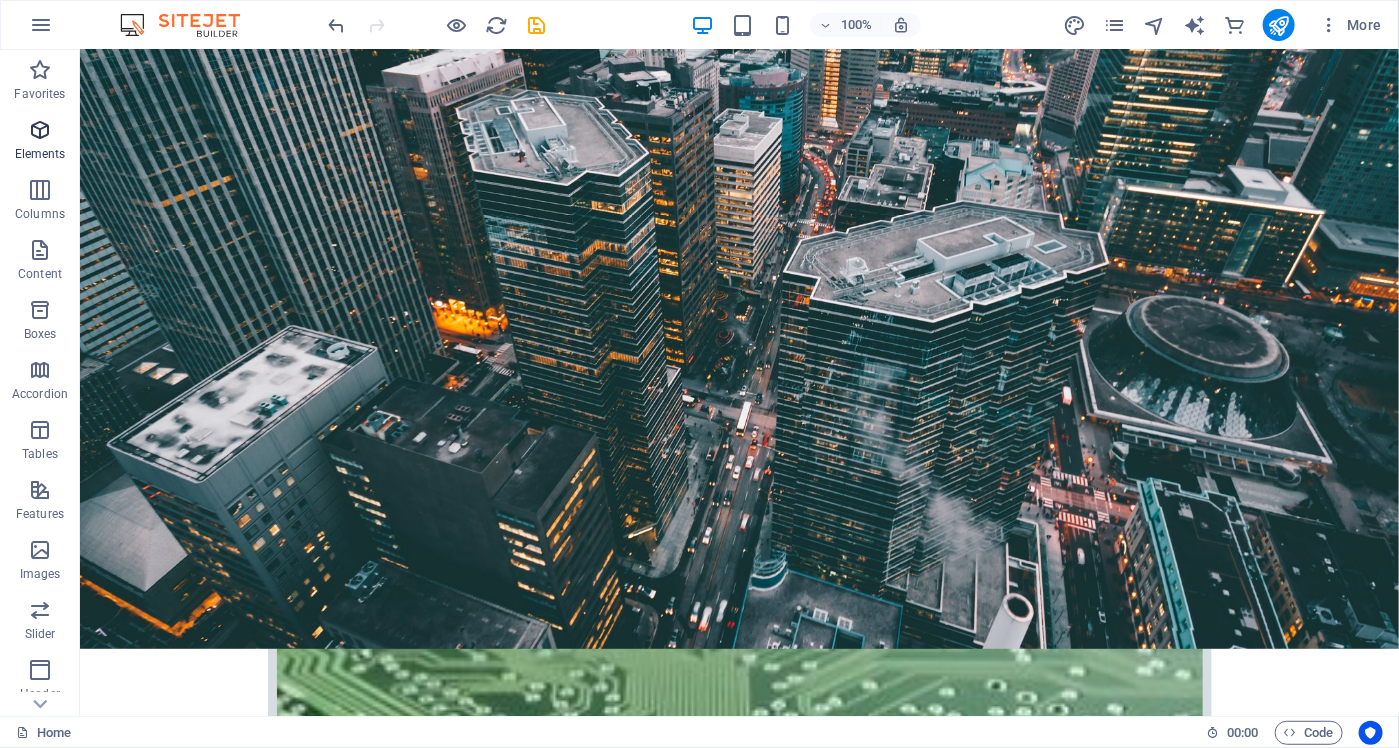 click on "Elements" at bounding box center [40, 142] 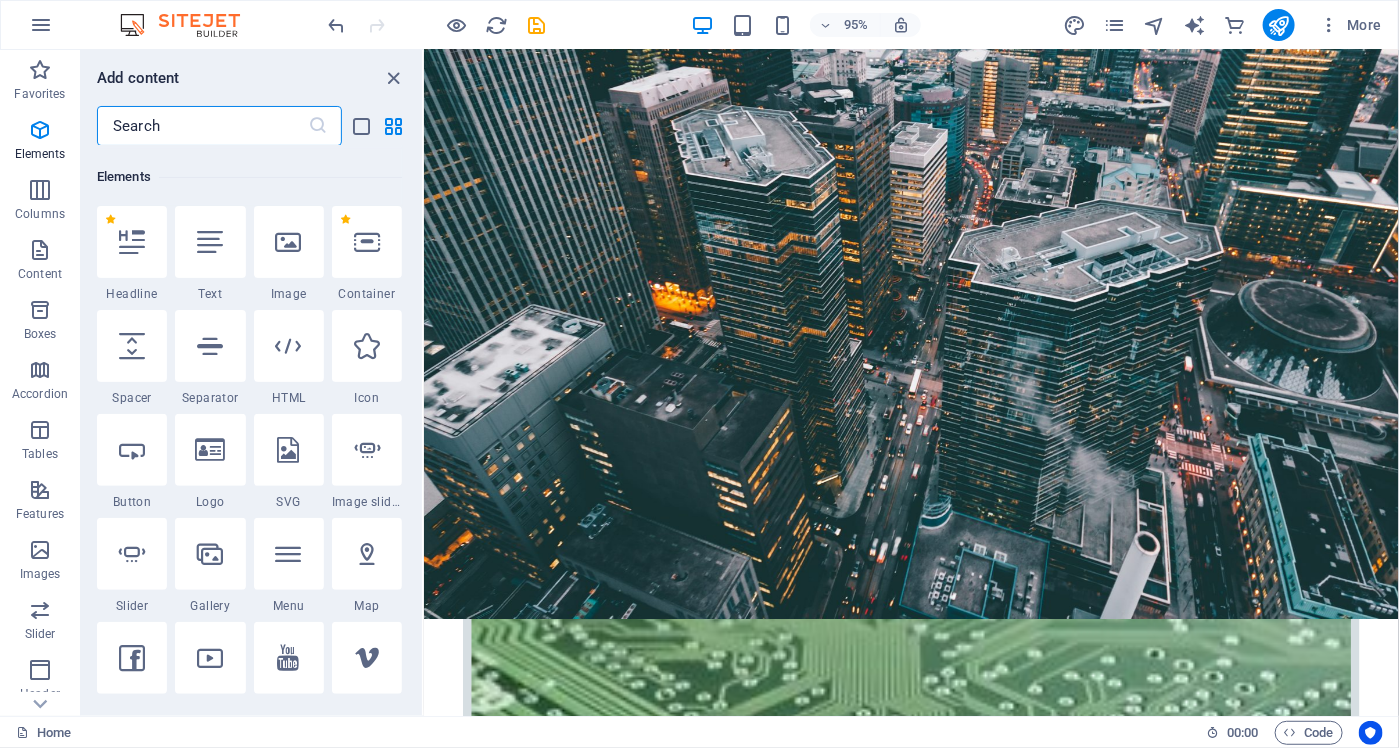 scroll, scrollTop: 213, scrollLeft: 0, axis: vertical 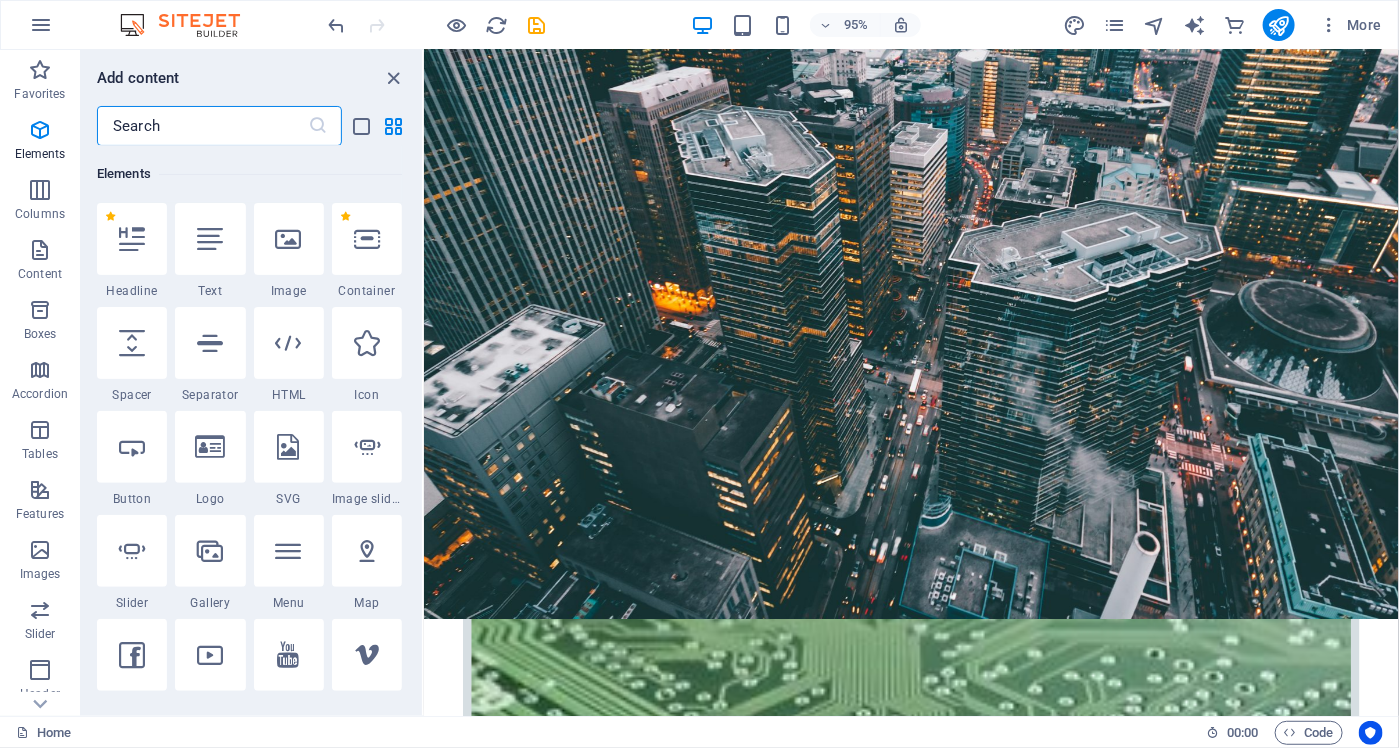 click at bounding box center (202, 126) 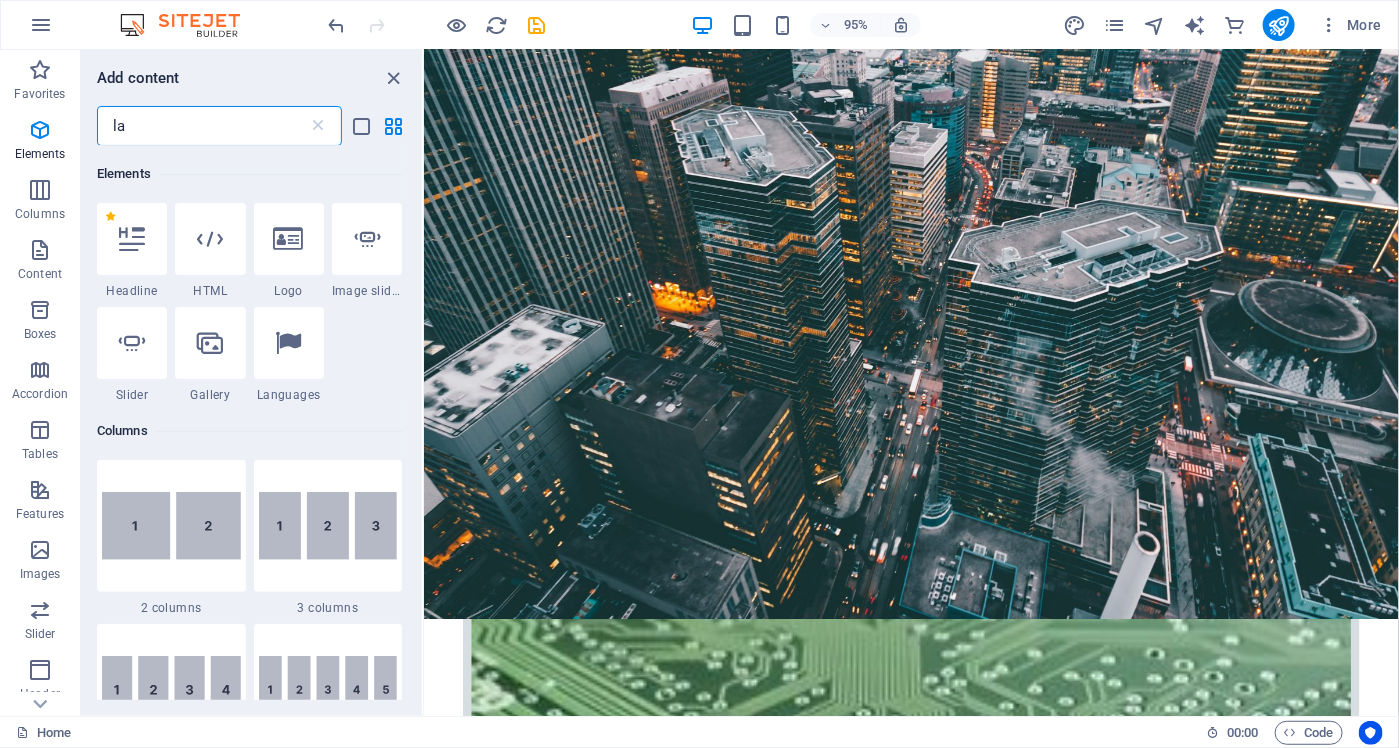 scroll, scrollTop: 0, scrollLeft: 0, axis: both 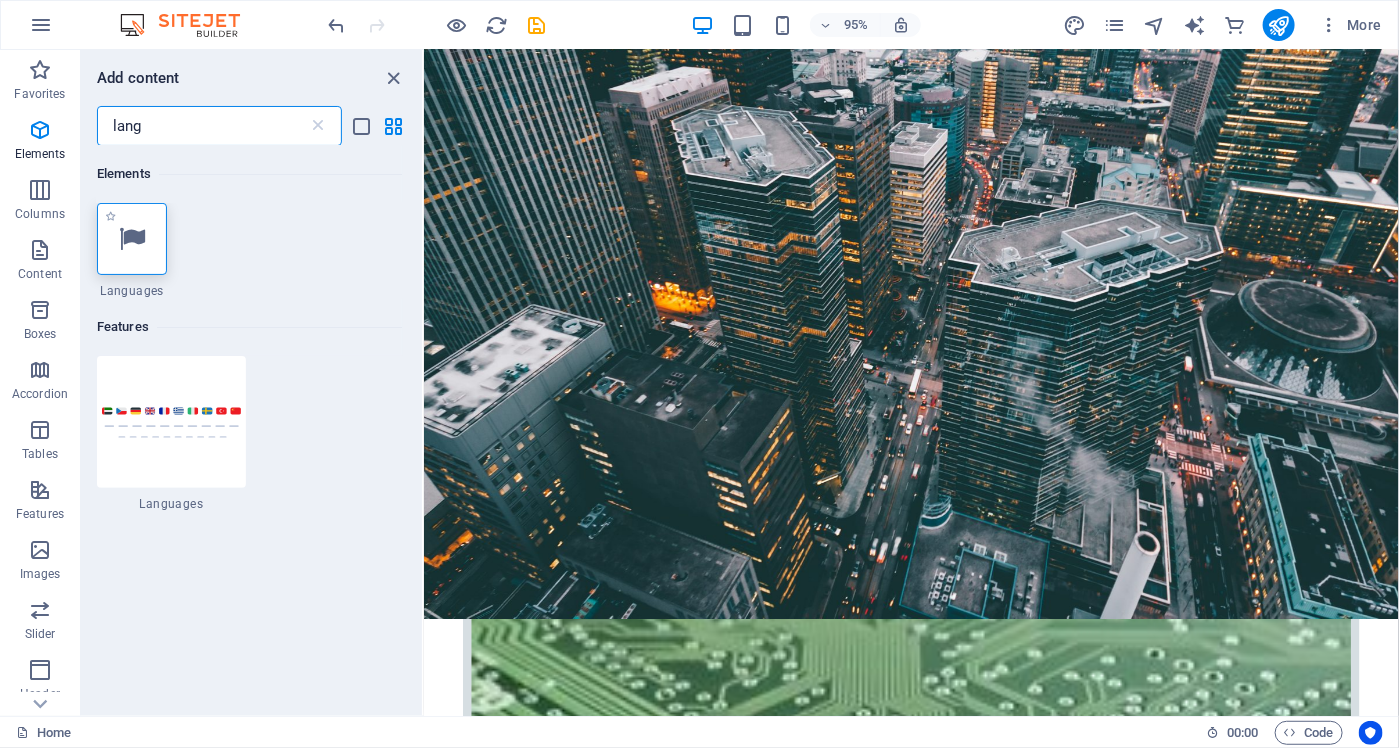 type on "lang" 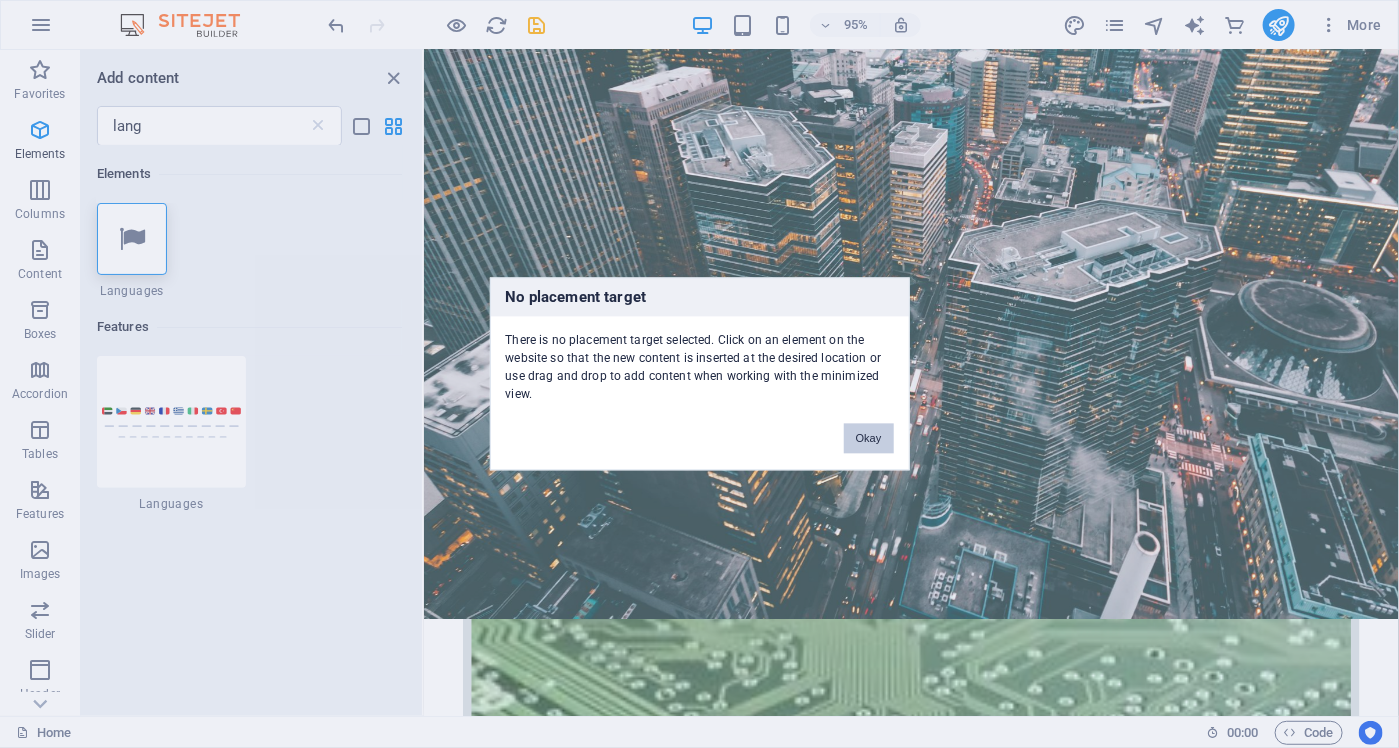 click on "Okay" at bounding box center [869, 439] 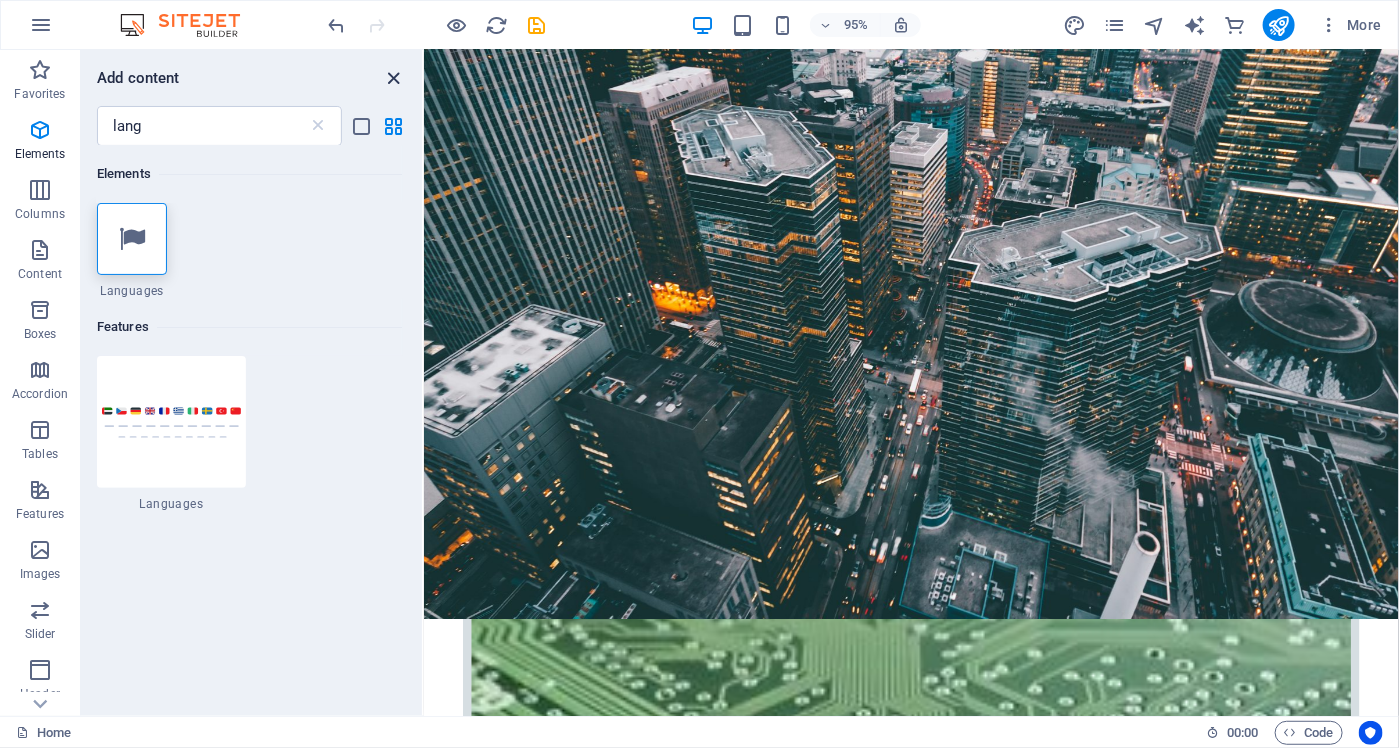 click at bounding box center [394, 78] 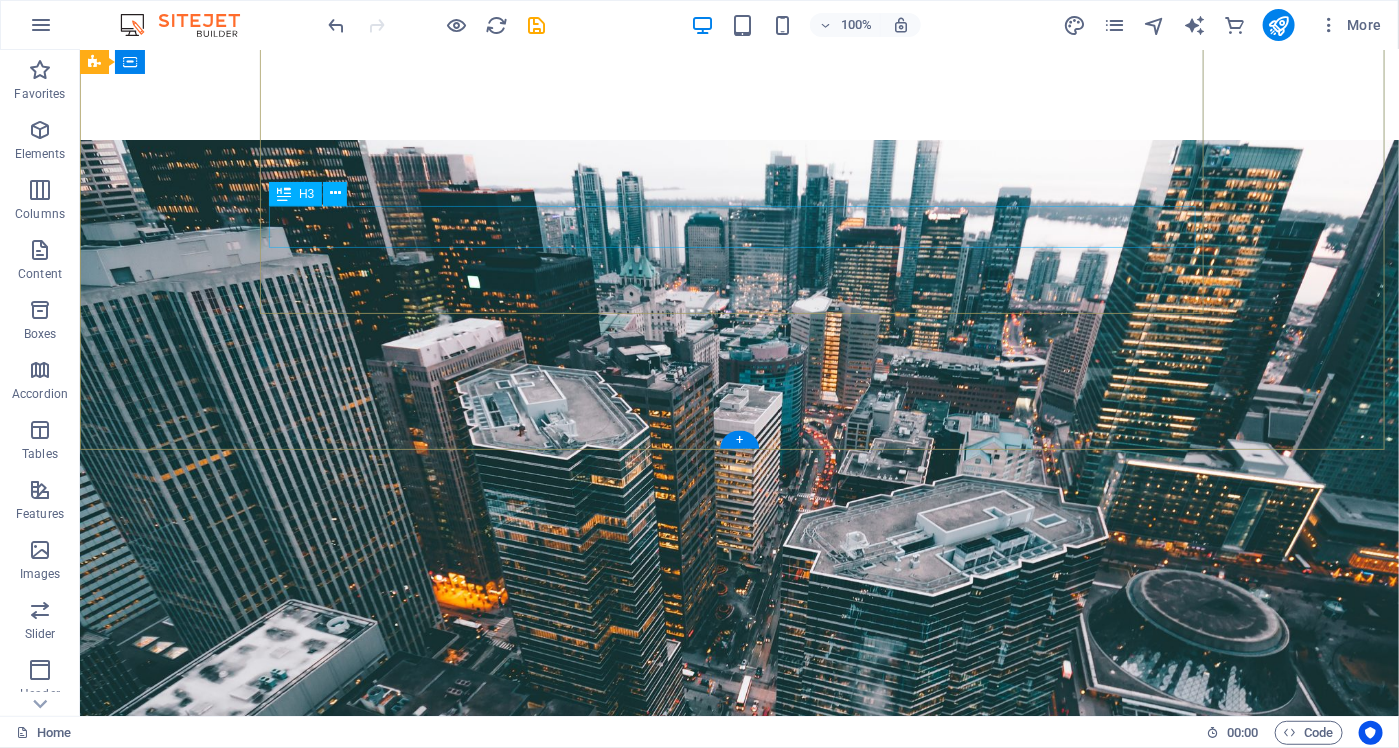 scroll, scrollTop: 0, scrollLeft: 0, axis: both 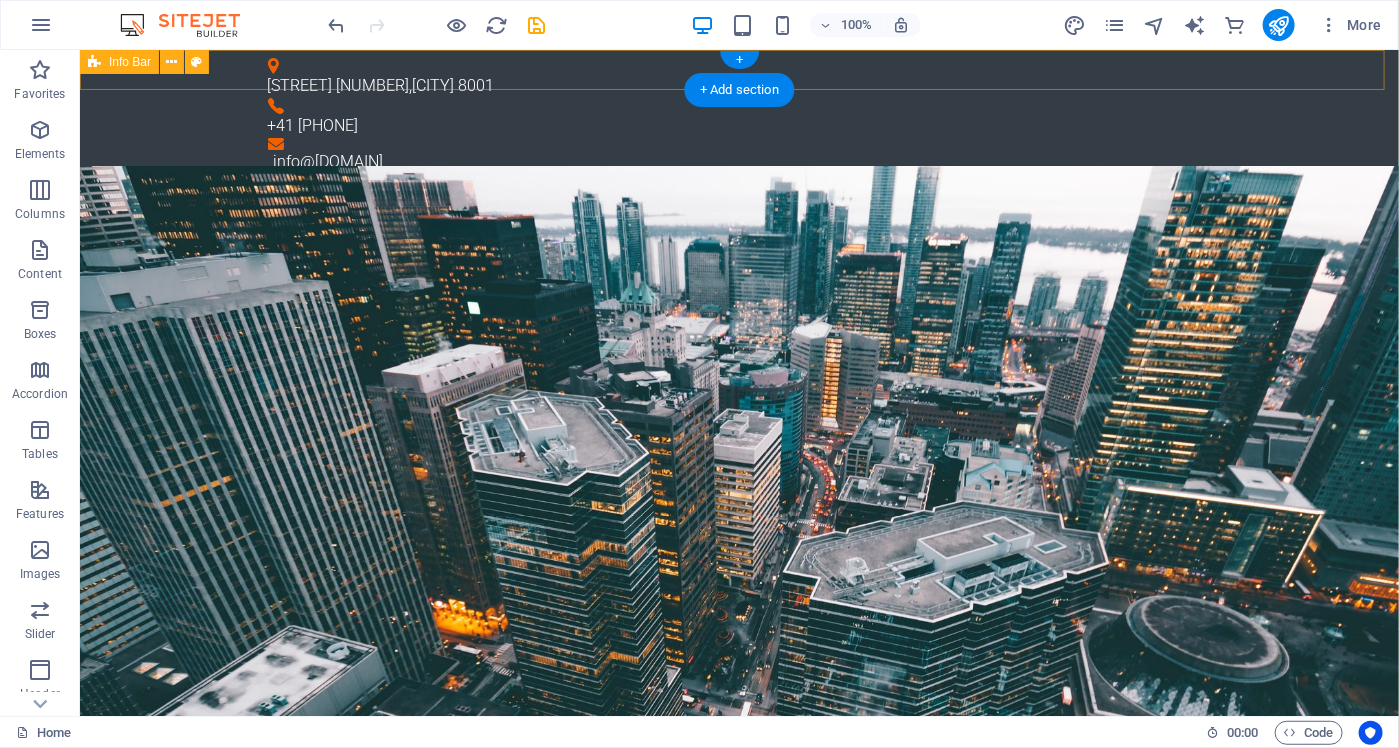 click on "[STREET] [NUMBER] , [CITY] [POSTAL_CODE] [PHONE] [EMAIL]" at bounding box center (738, 115) 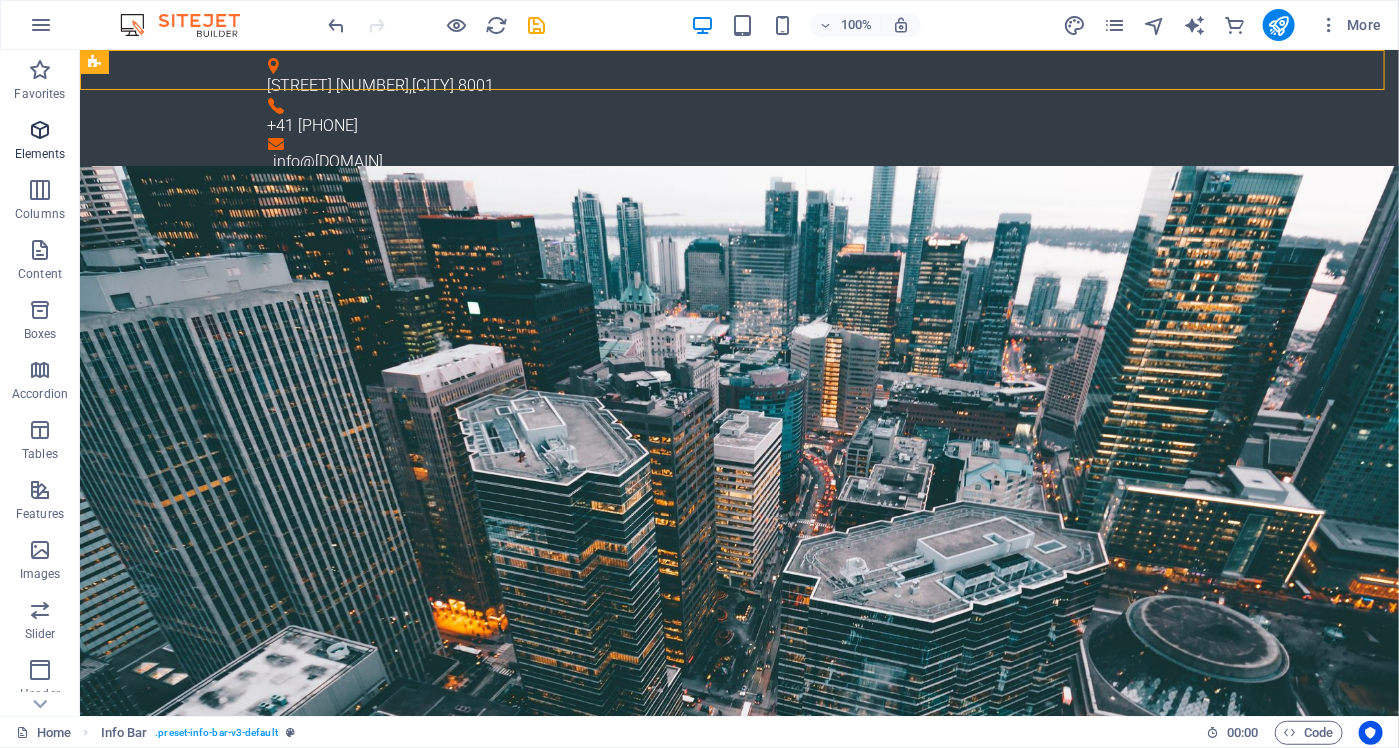 click on "Elements" at bounding box center (40, 142) 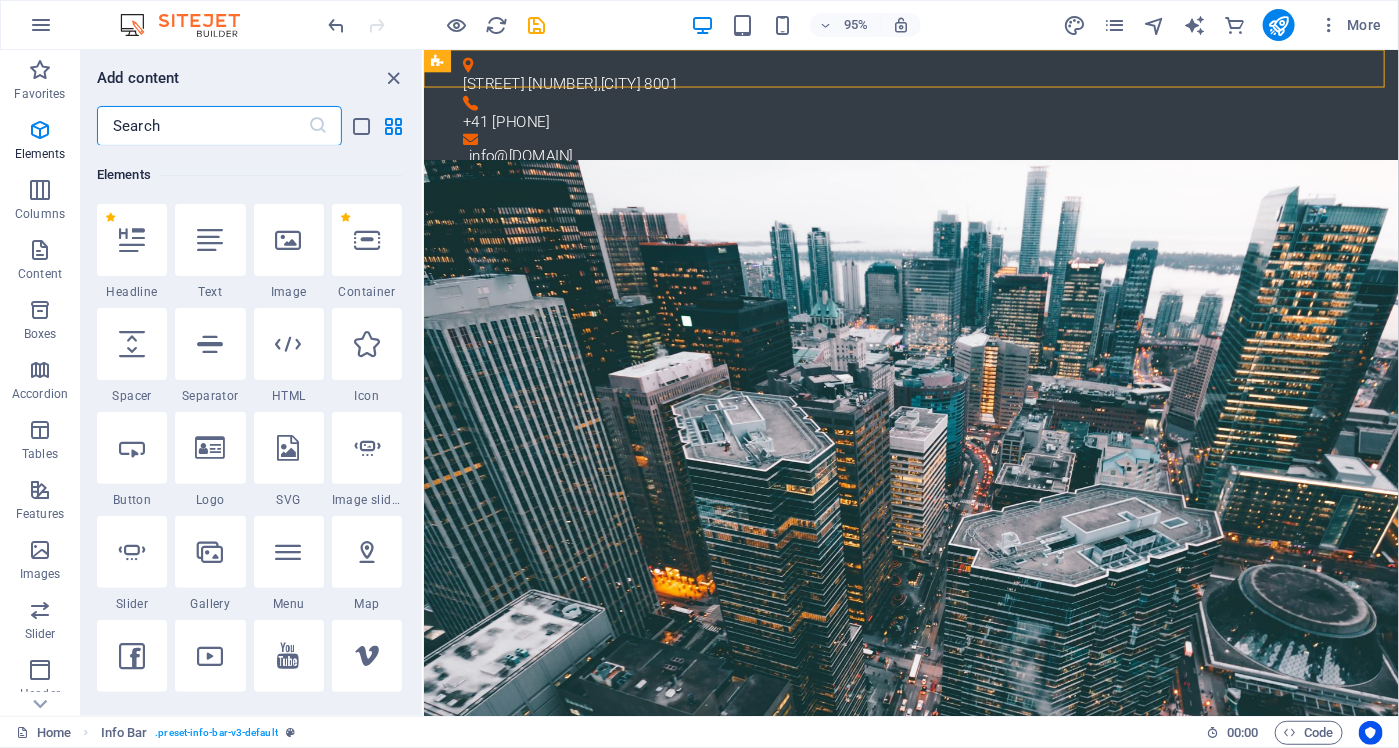 scroll, scrollTop: 213, scrollLeft: 0, axis: vertical 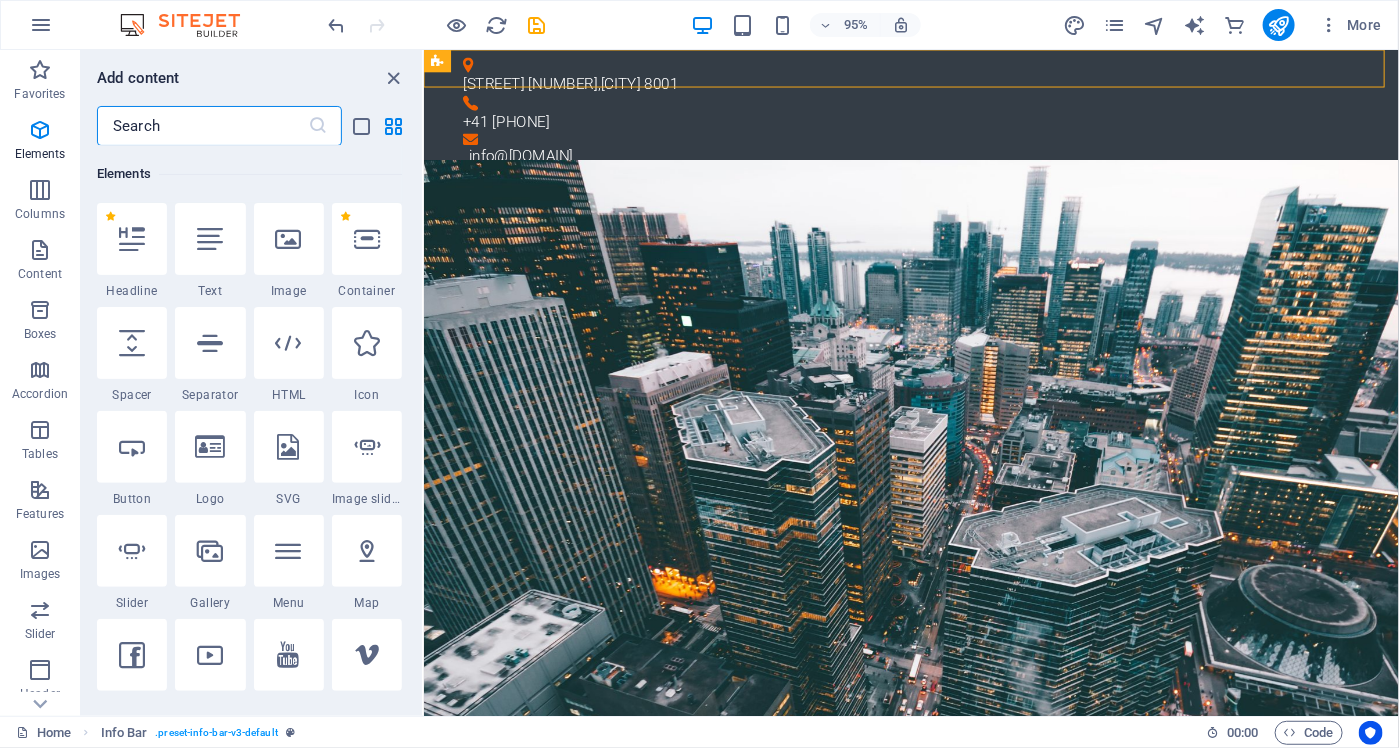 click at bounding box center (202, 126) 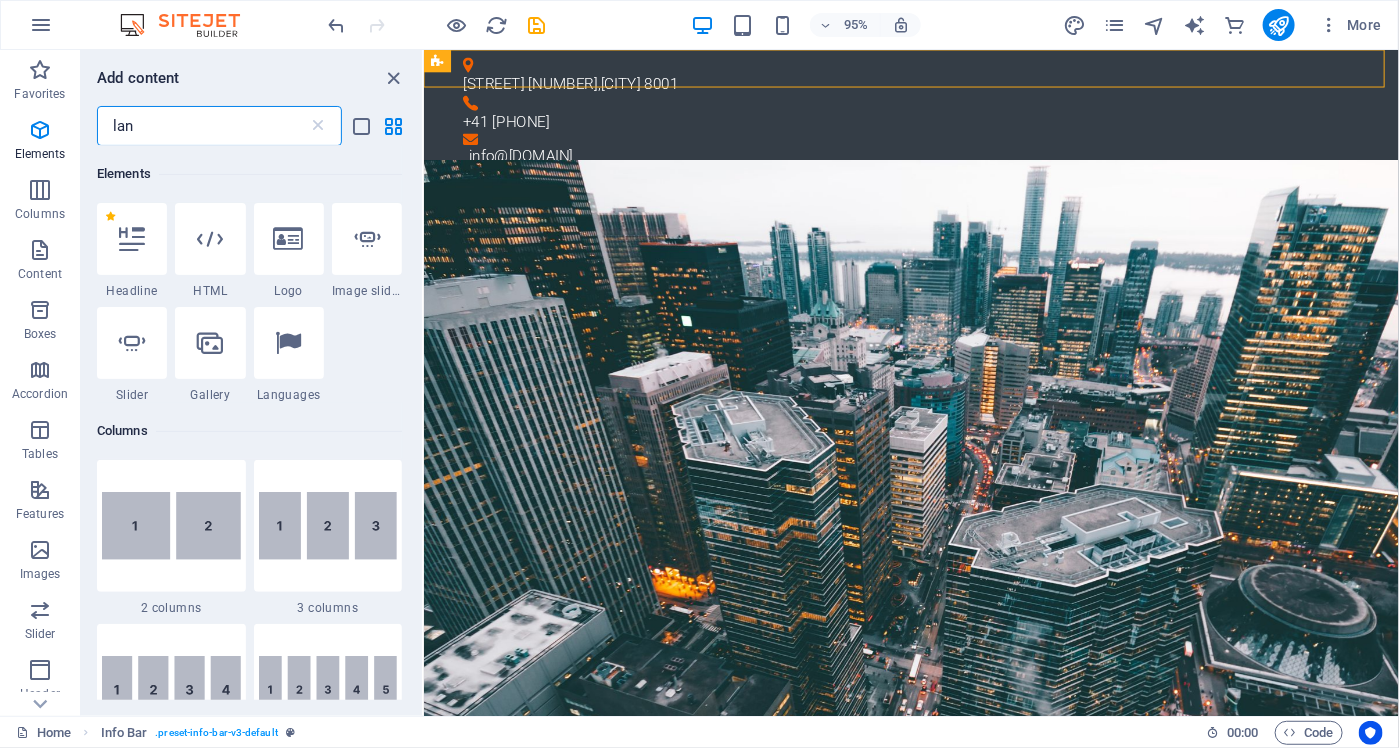 scroll, scrollTop: 0, scrollLeft: 0, axis: both 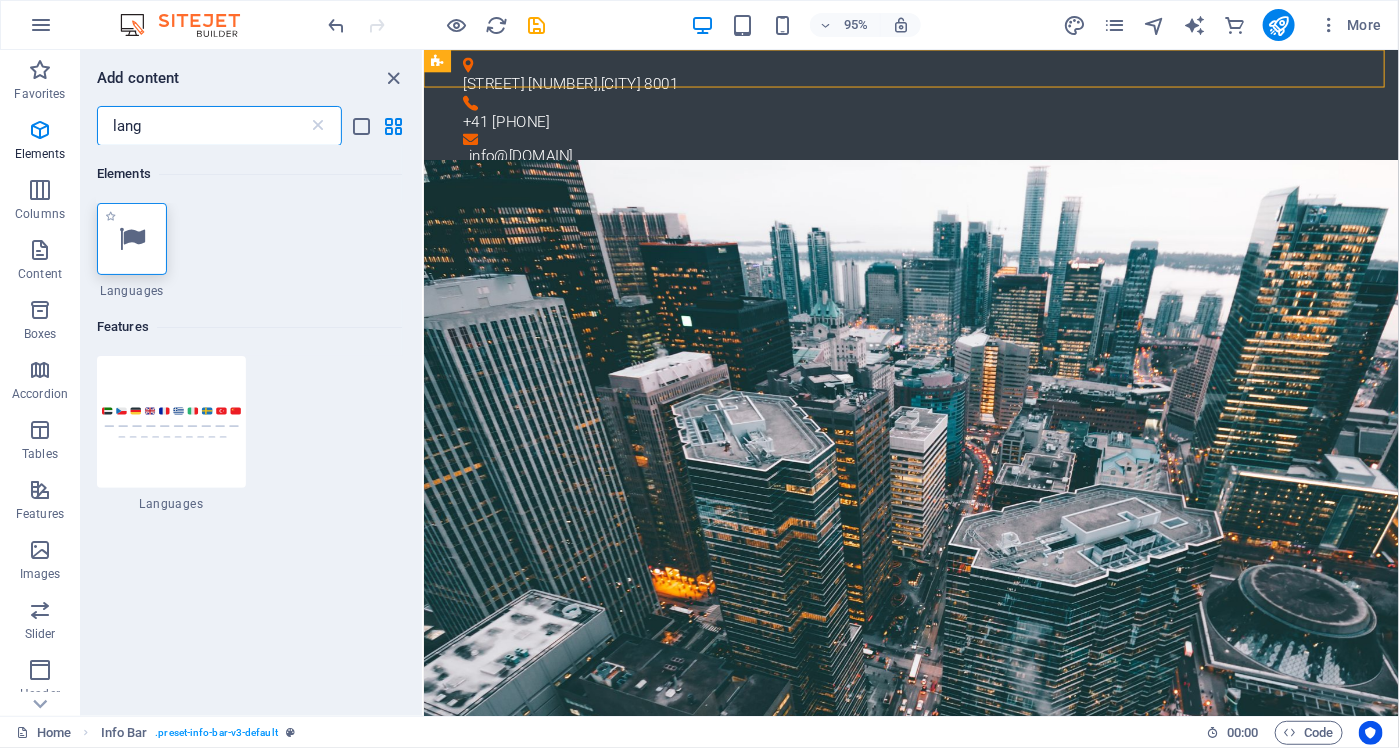 type on "lang" 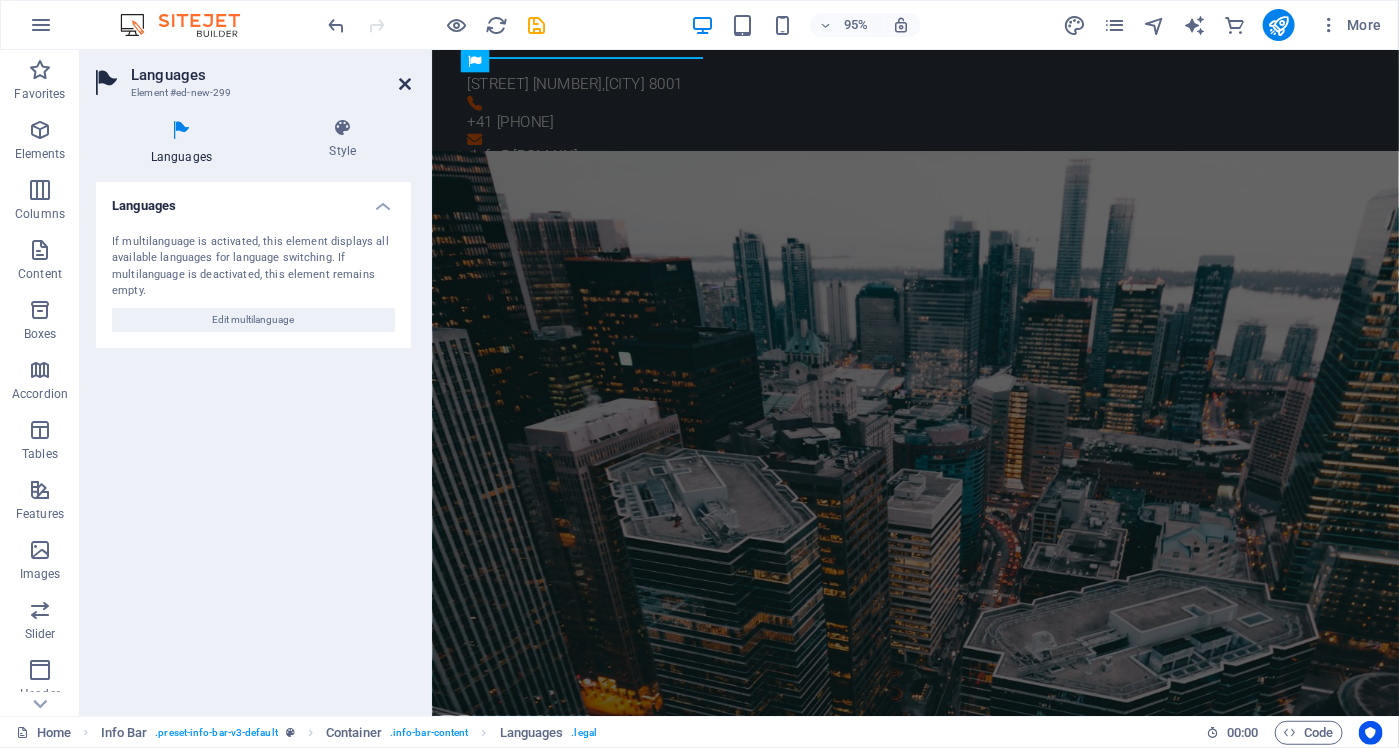 click at bounding box center [405, 84] 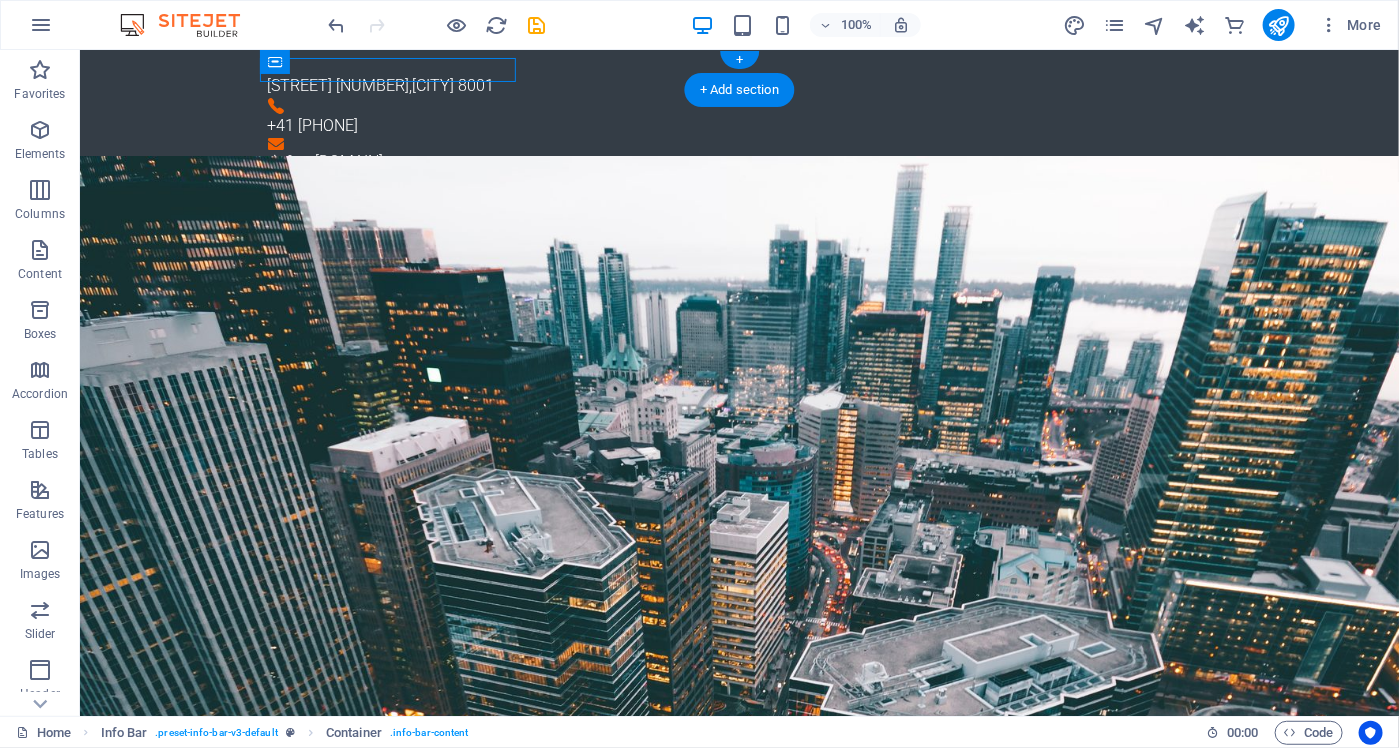 drag, startPoint x: 352, startPoint y: 116, endPoint x: 206, endPoint y: 74, distance: 151.92104 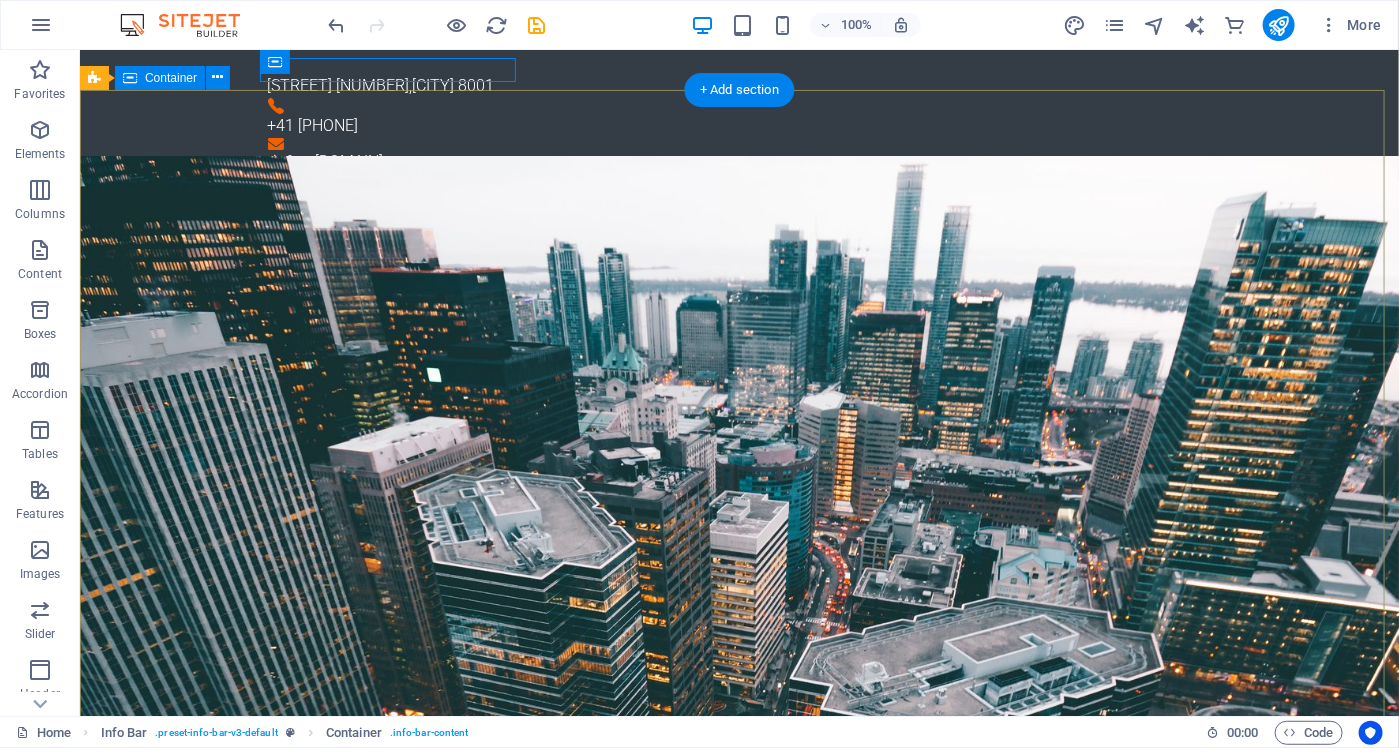 click on "Circuit Boards Lorem ipsum dolor sit amet, consetetur sadipscing elitr, sed diam nonumy eirmod tempor invidunt ut labore et dolore magna aliquyam erat, sed diam voluptua. At vero eos et accusam et justo duo dolores et ea rebum. Learn more" at bounding box center (738, 1623) 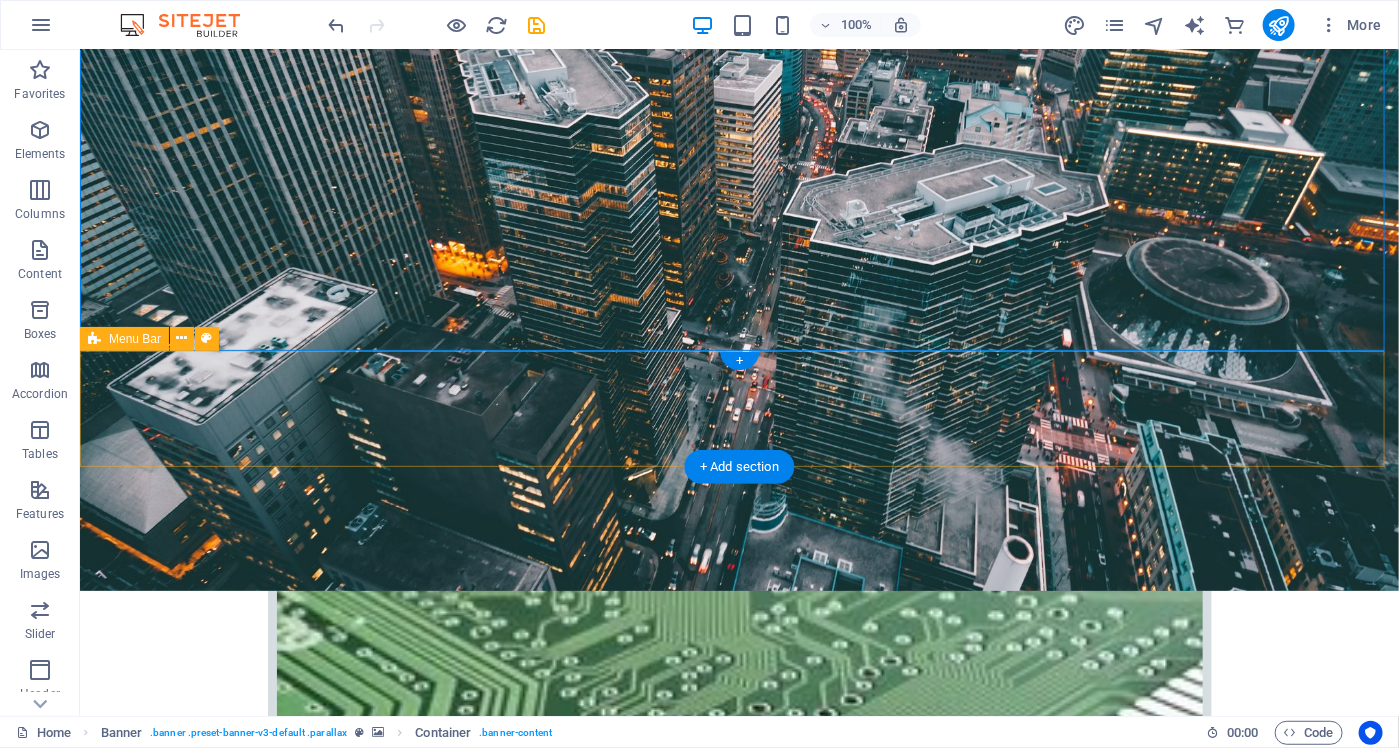 scroll, scrollTop: 600, scrollLeft: 0, axis: vertical 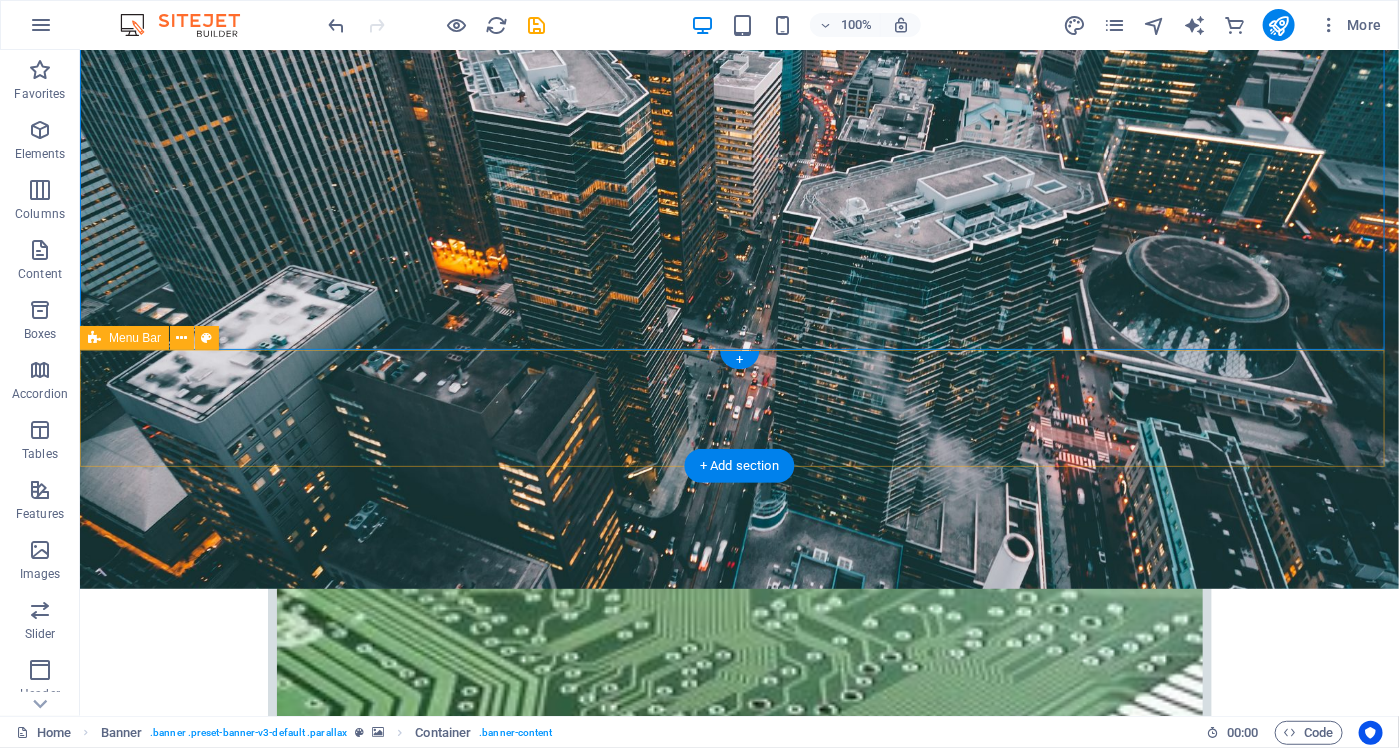 click on "Home Contact Us Company IT Support Jobs & Career" at bounding box center (738, 1297) 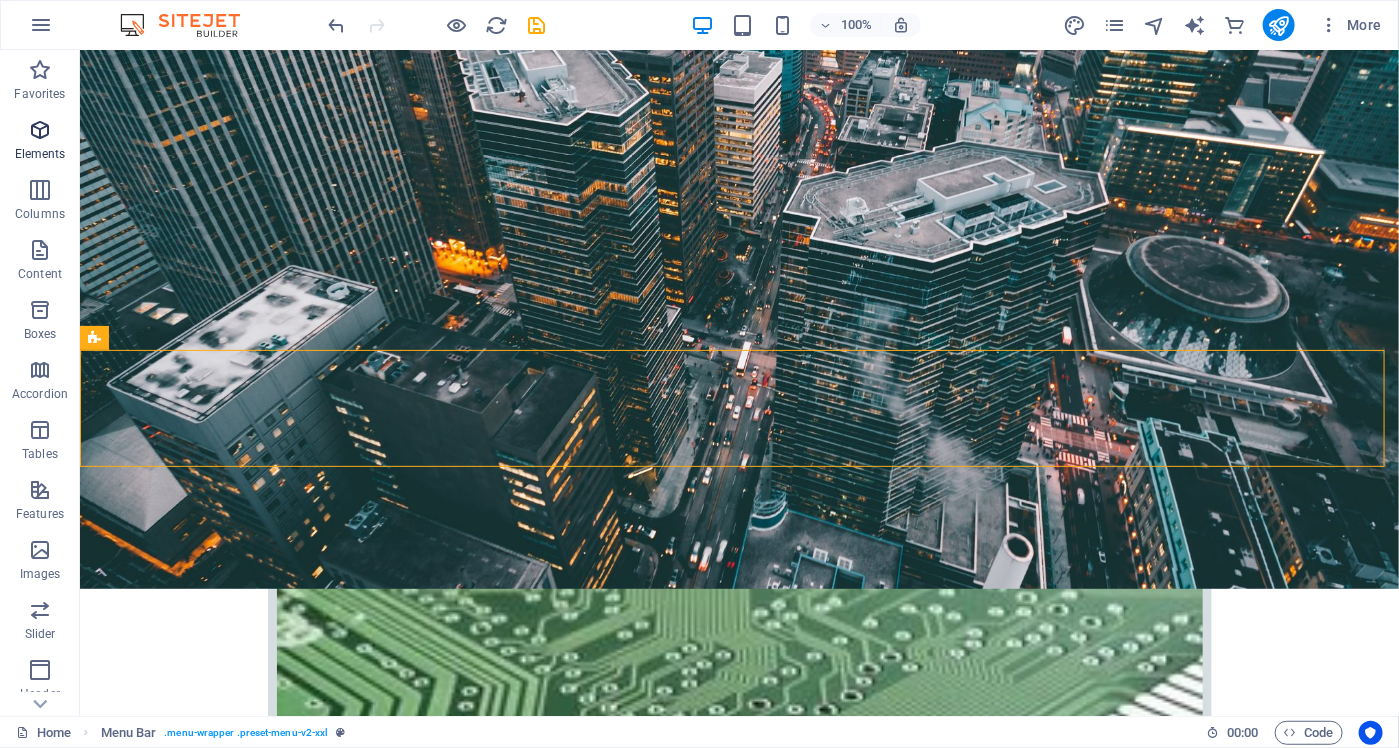 click on "Elements" at bounding box center [40, 142] 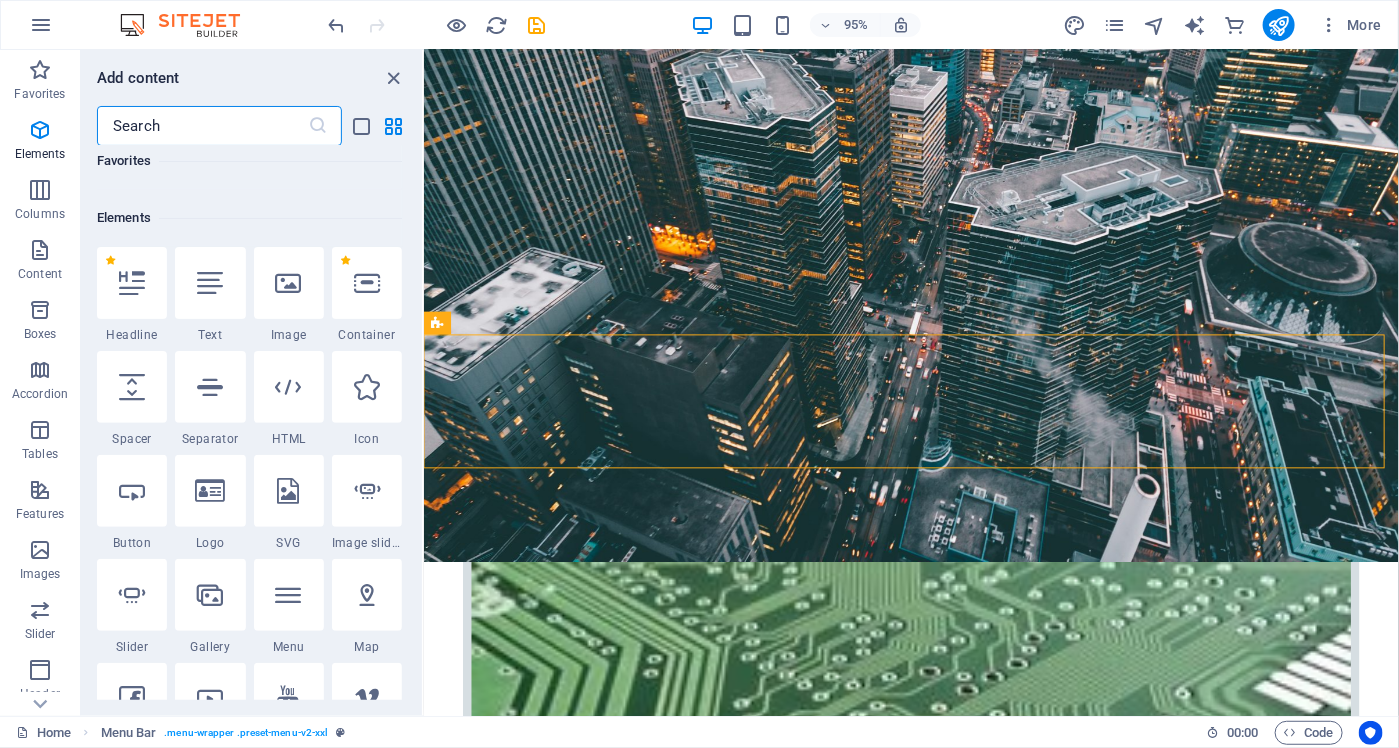 scroll, scrollTop: 213, scrollLeft: 0, axis: vertical 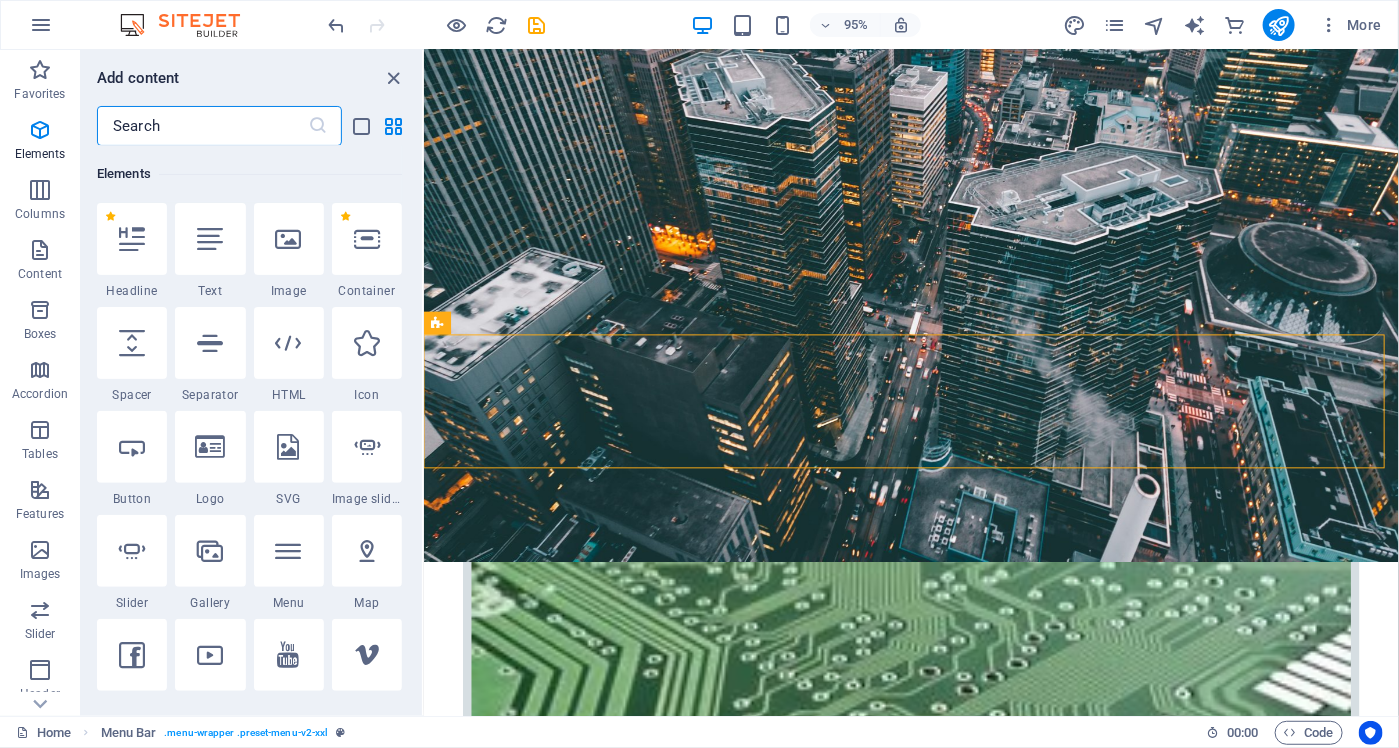 click at bounding box center (202, 126) 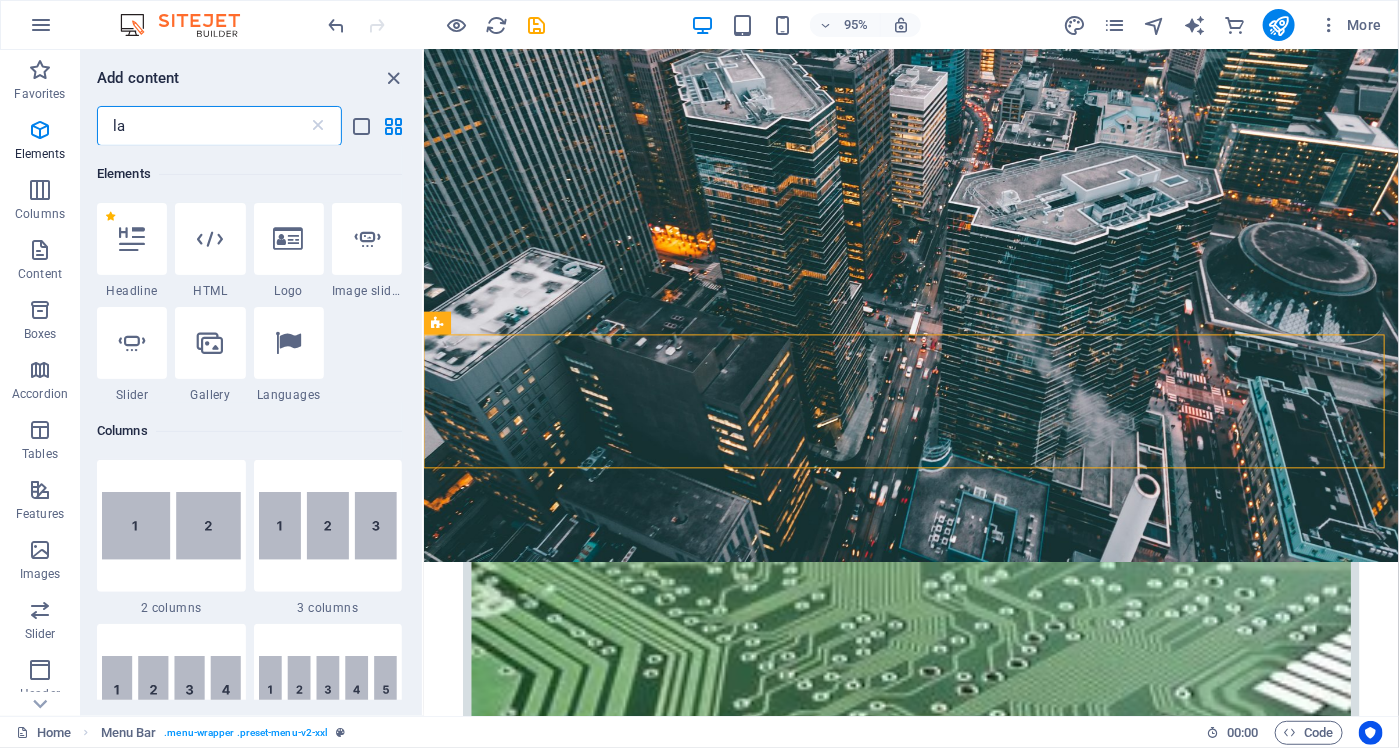 scroll, scrollTop: 0, scrollLeft: 0, axis: both 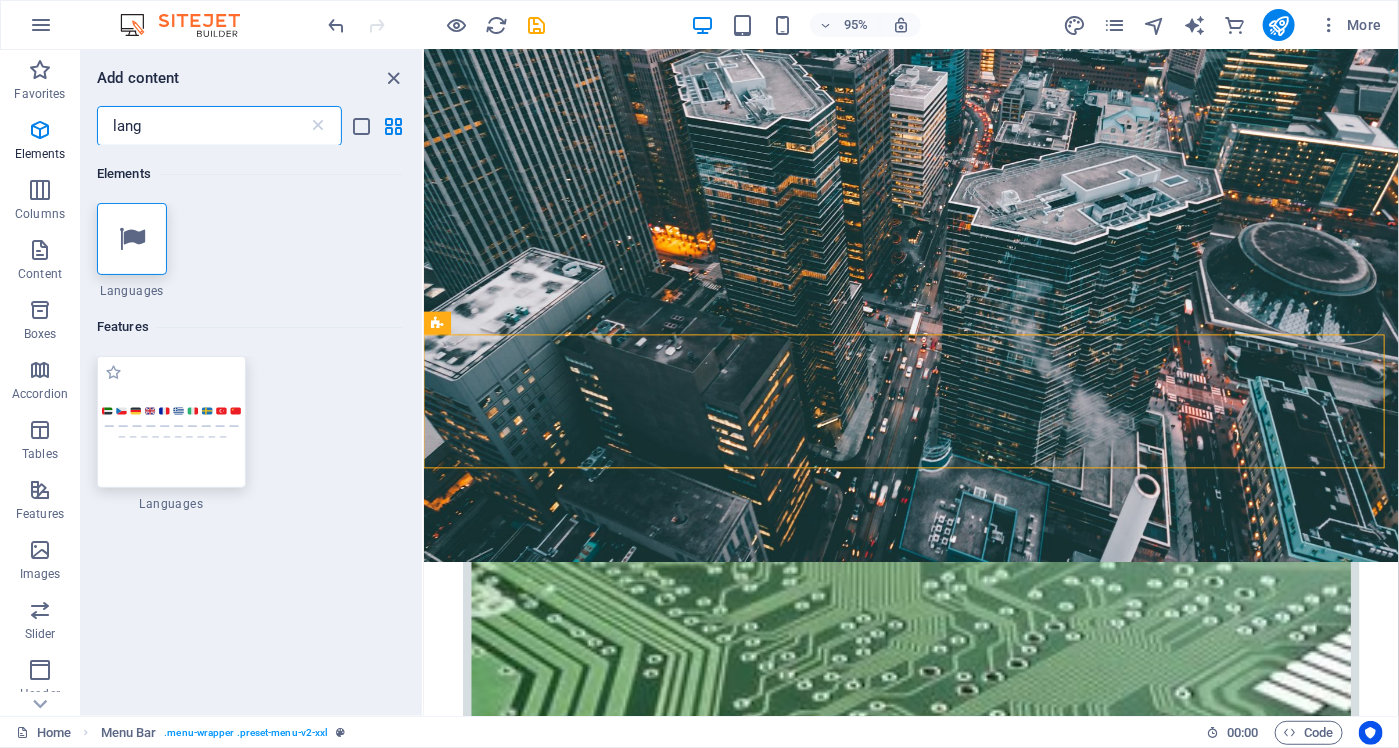 type on "lang" 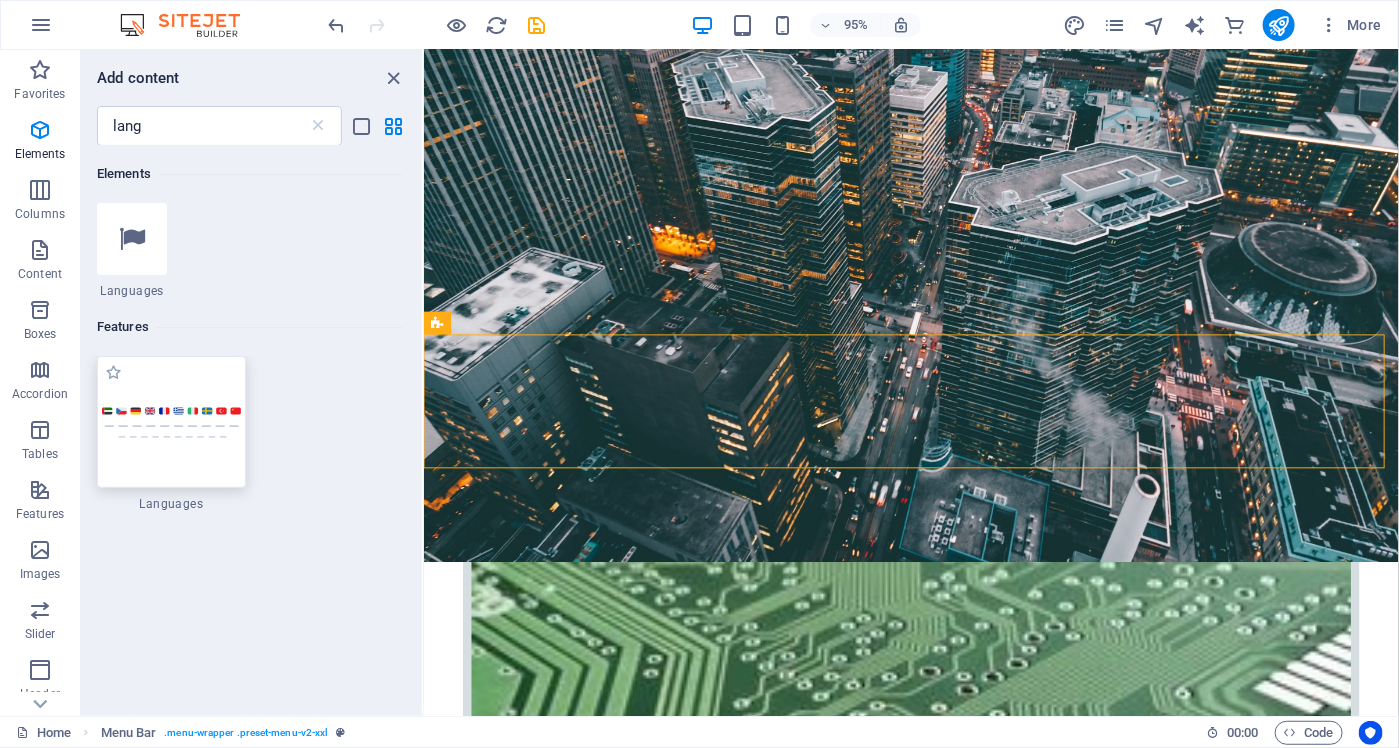 click at bounding box center (171, 422) 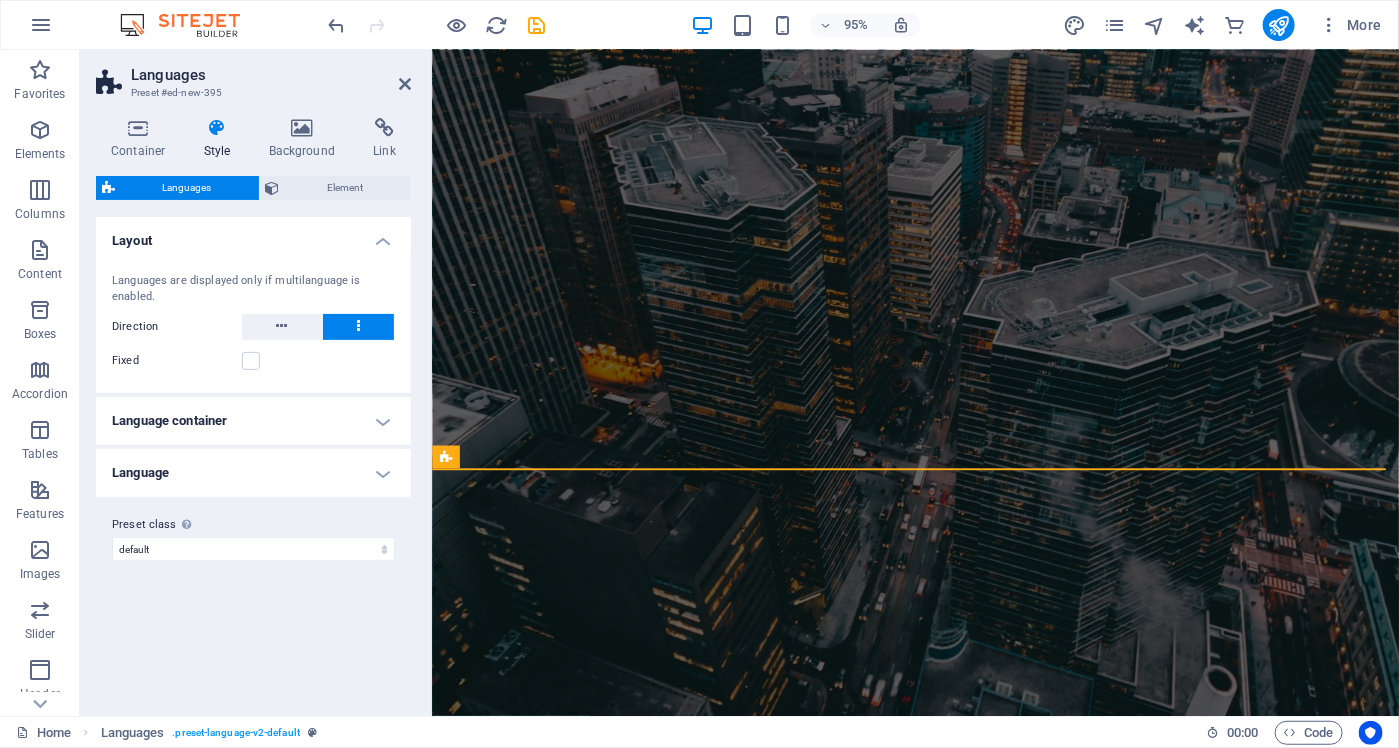click on "Language" at bounding box center (253, 473) 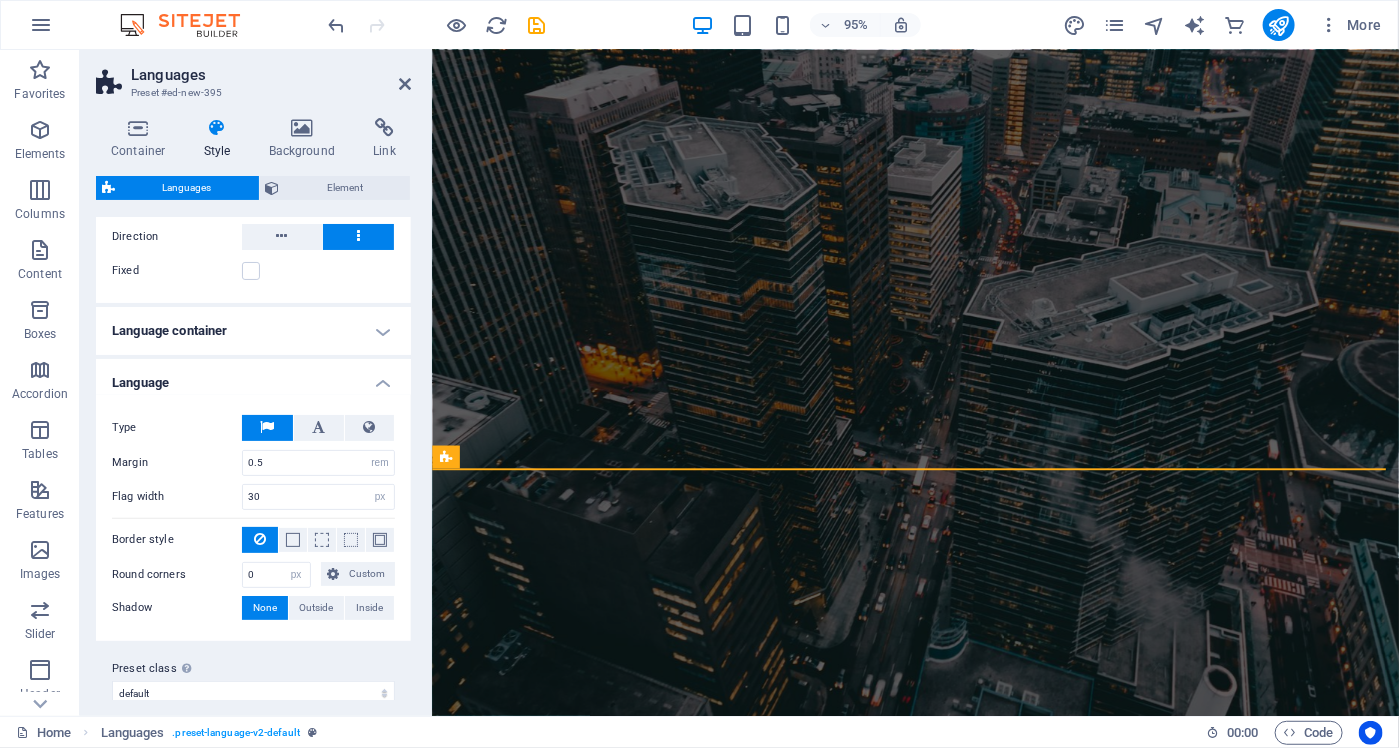 scroll, scrollTop: 100, scrollLeft: 0, axis: vertical 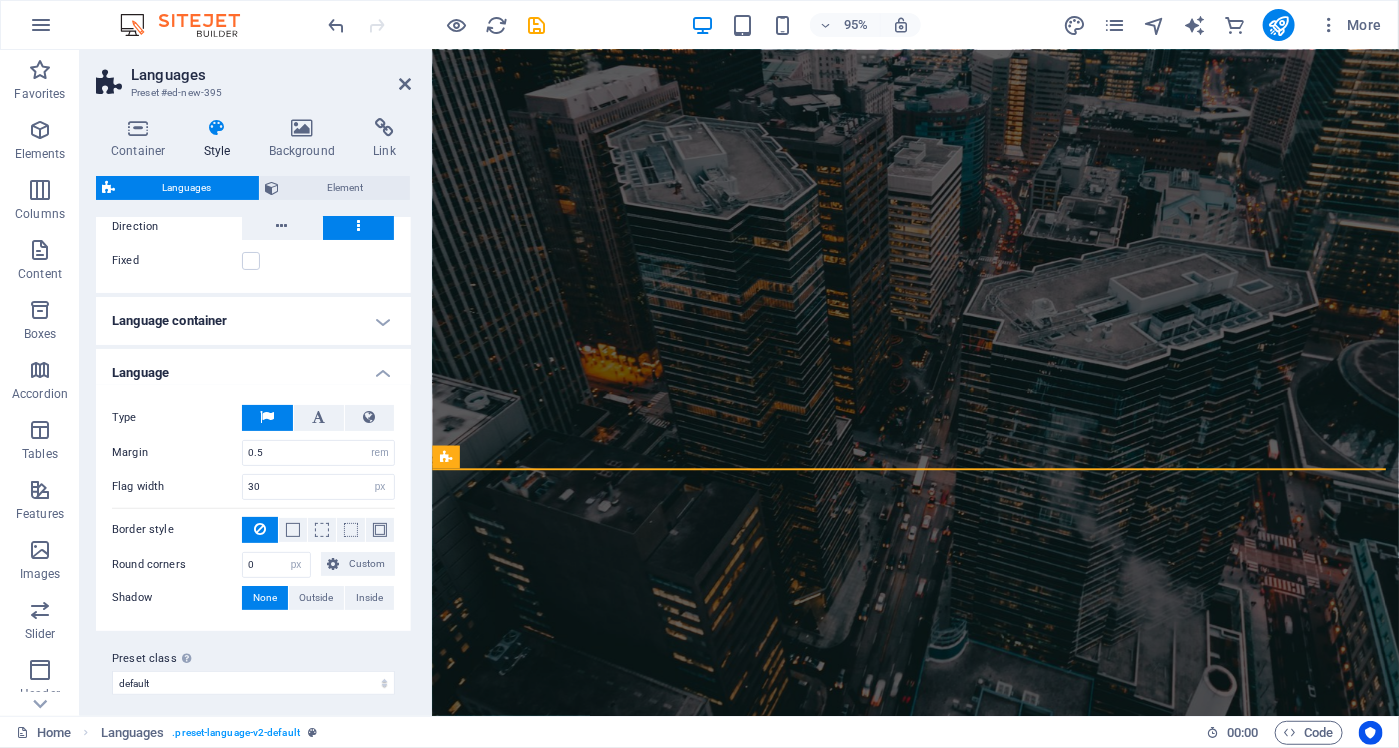 click on "Language container" at bounding box center (253, 321) 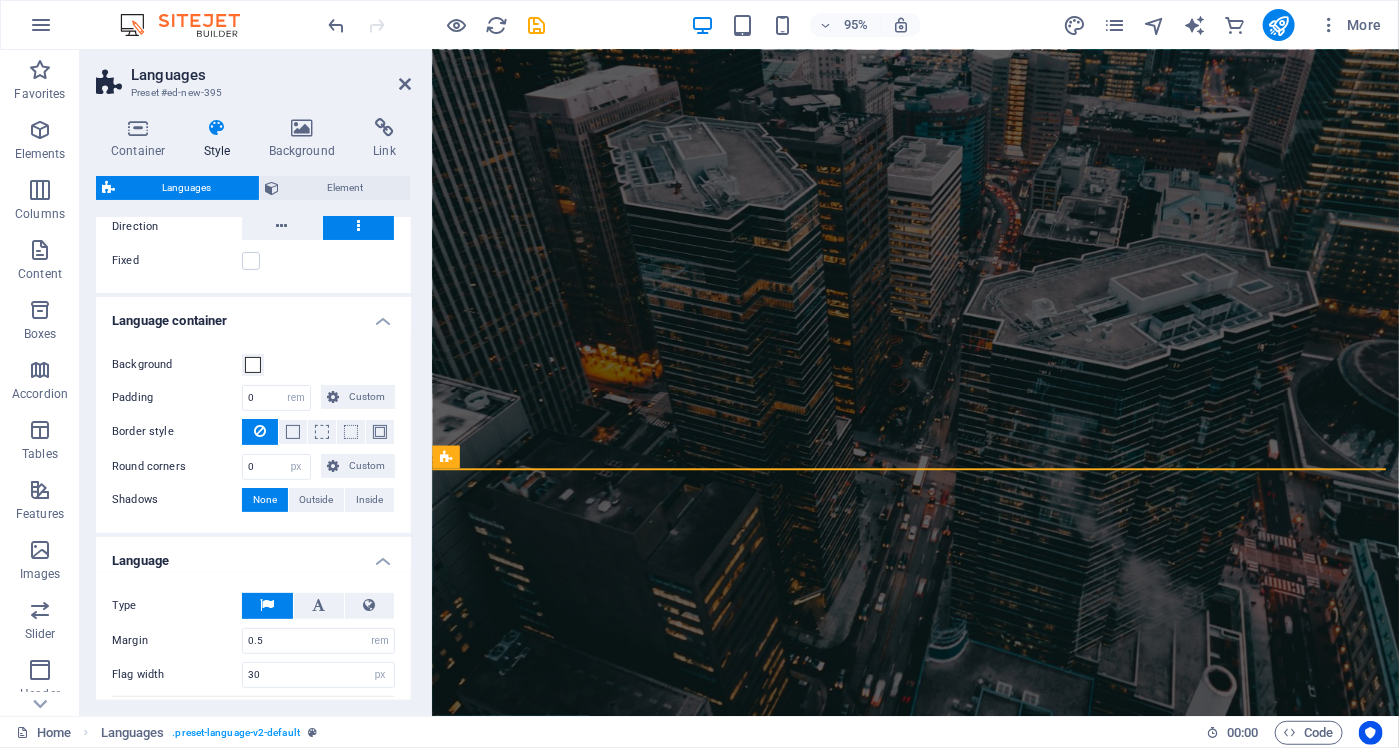 click on "Language container" at bounding box center (253, 315) 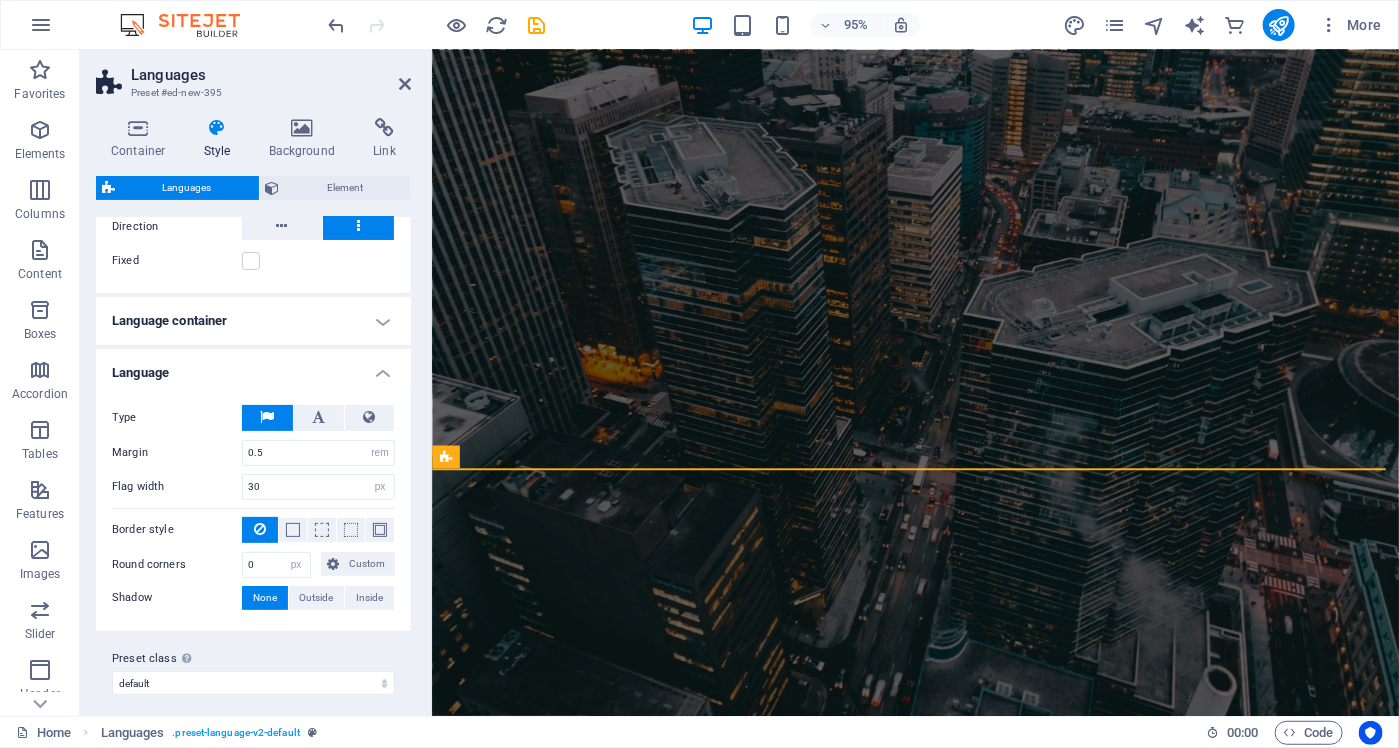 scroll, scrollTop: 106, scrollLeft: 0, axis: vertical 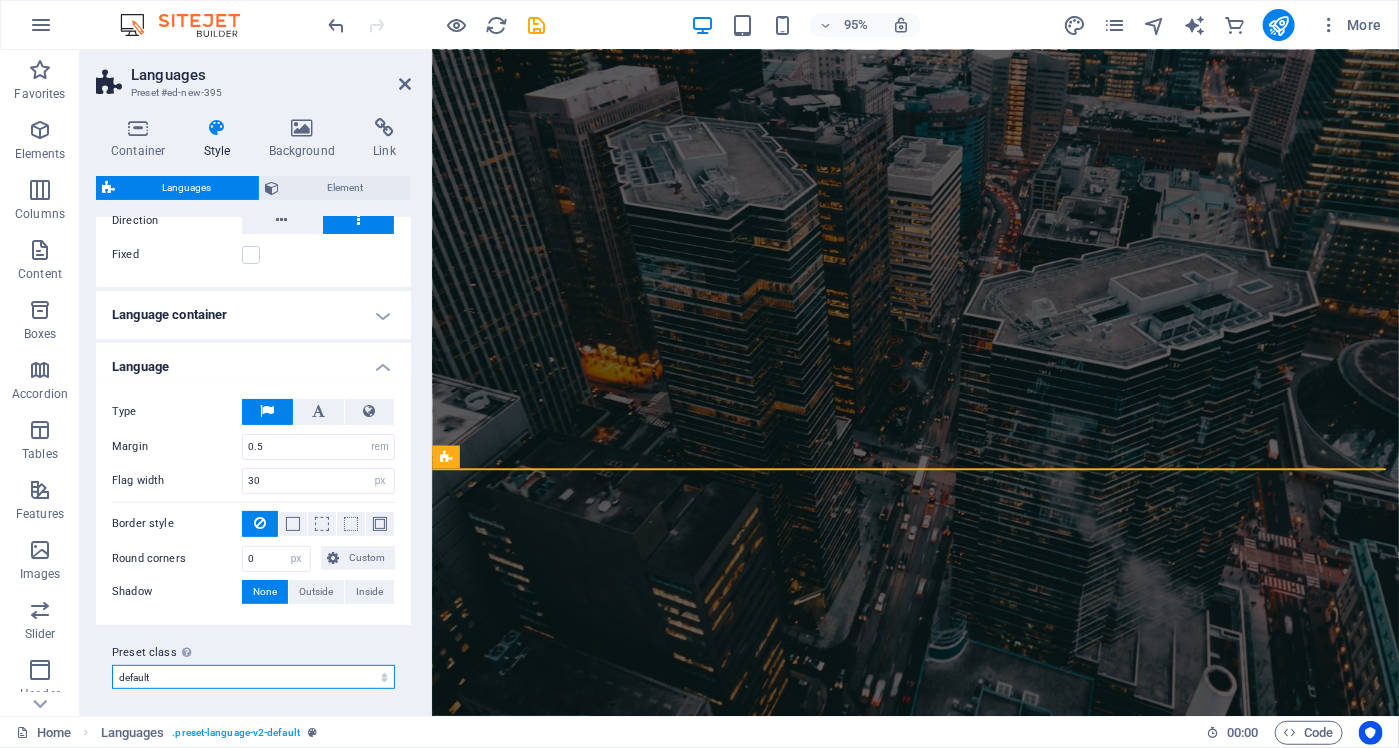 click on "default Add preset class" at bounding box center [253, 677] 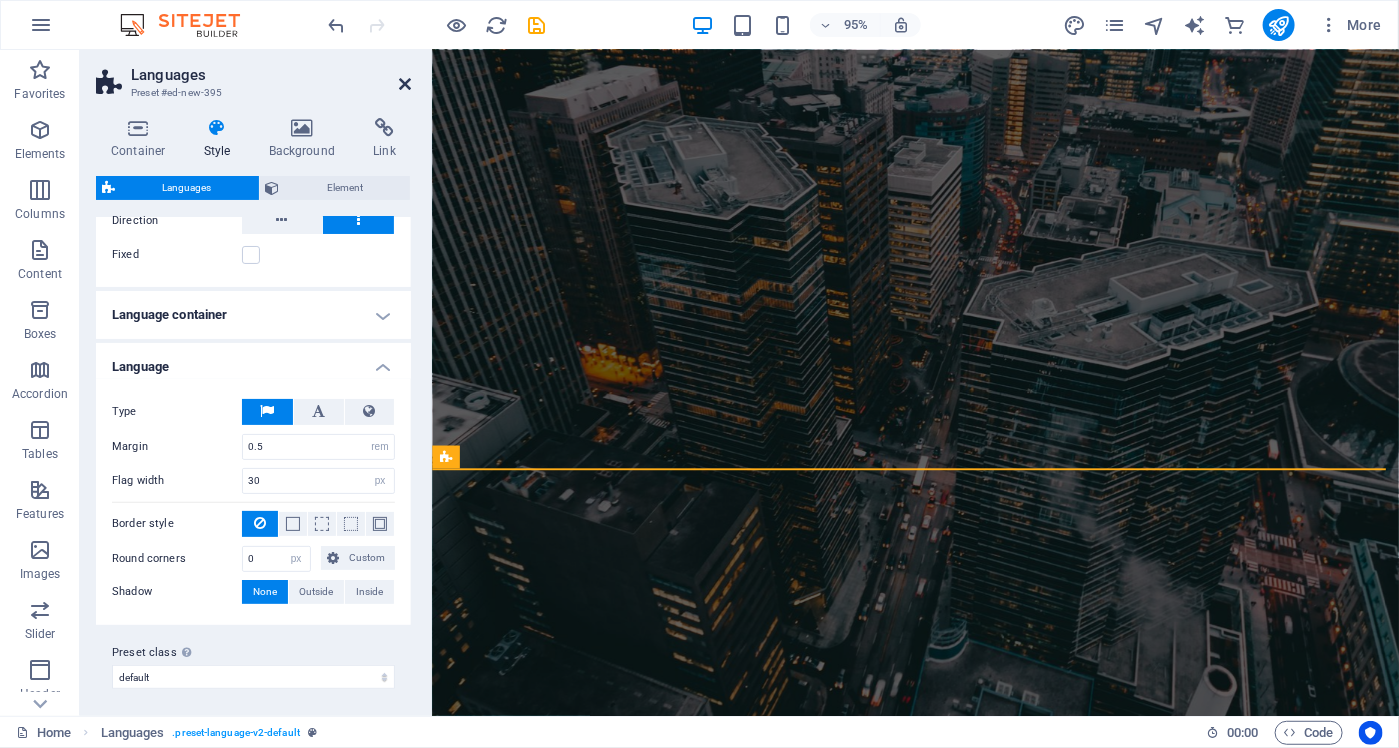 drag, startPoint x: 406, startPoint y: 80, endPoint x: 323, endPoint y: 38, distance: 93.0215 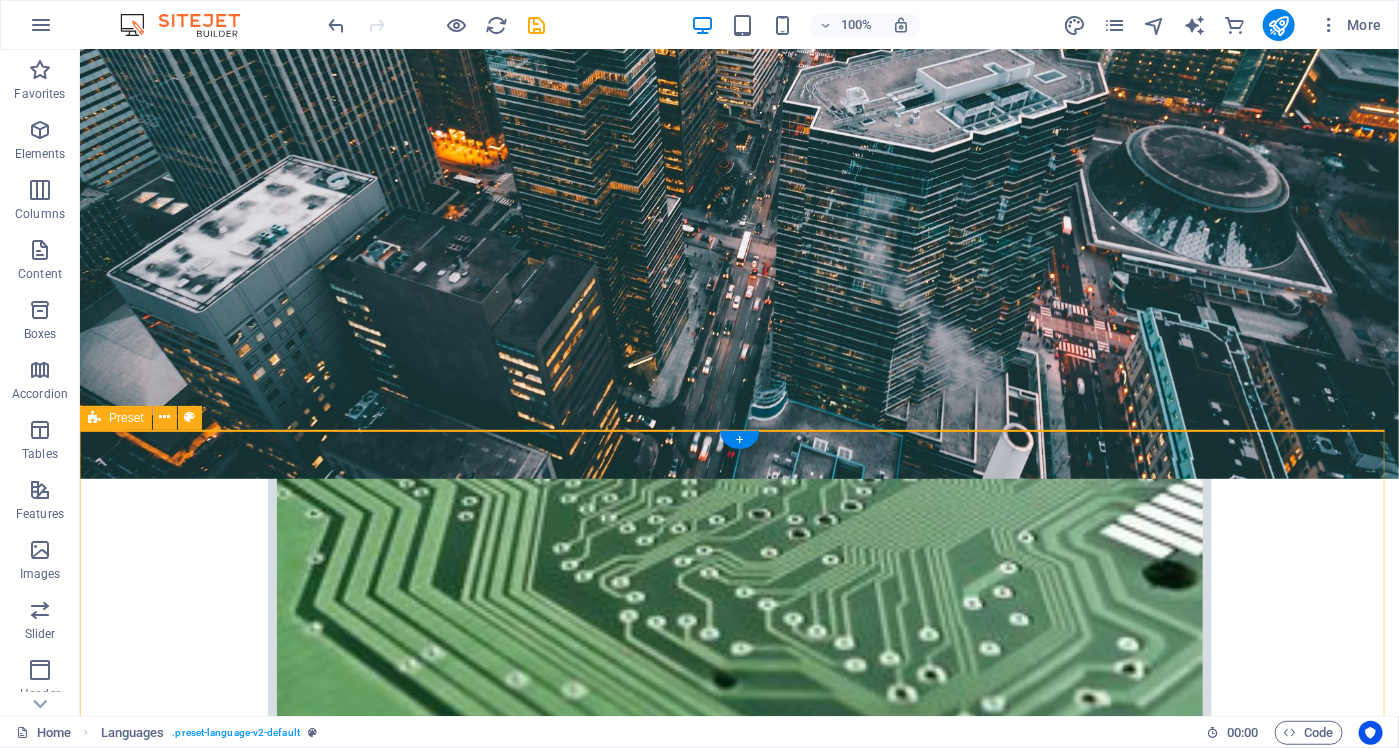 scroll, scrollTop: 800, scrollLeft: 0, axis: vertical 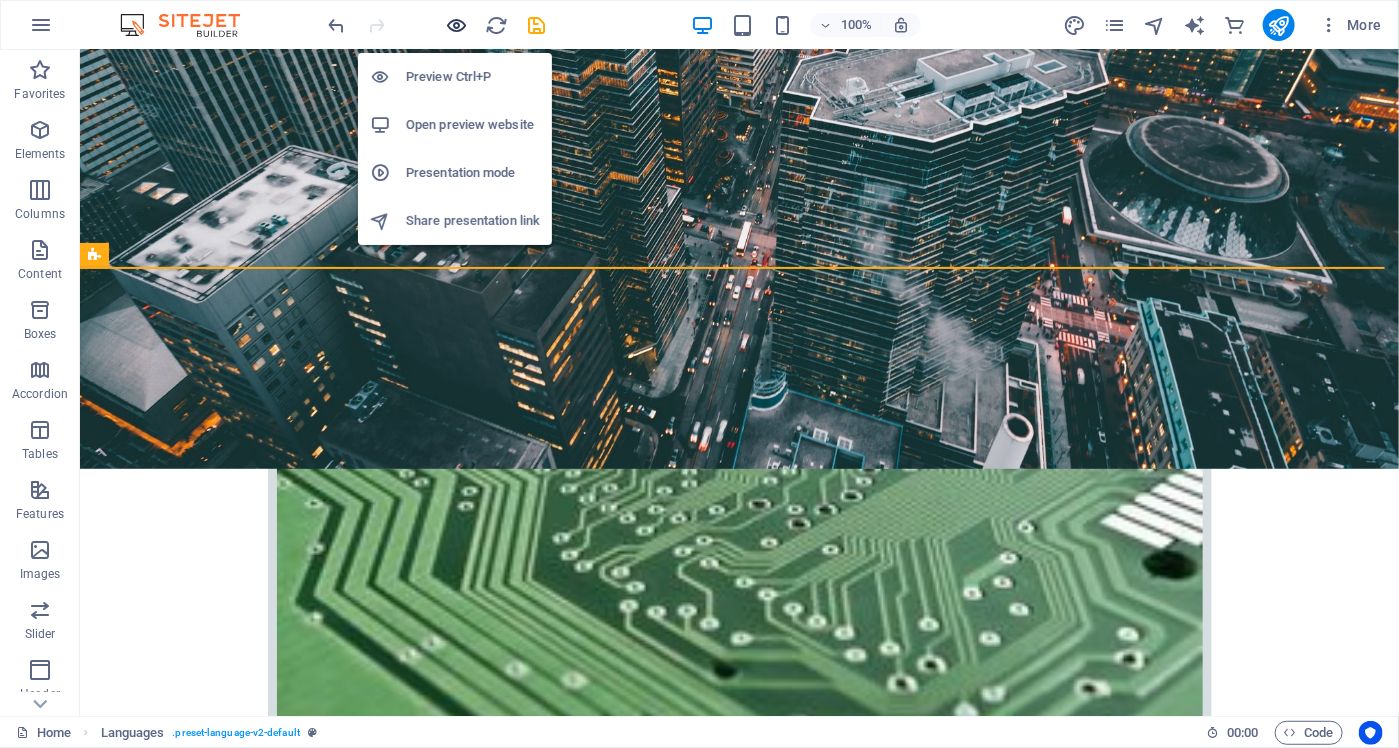click at bounding box center [457, 25] 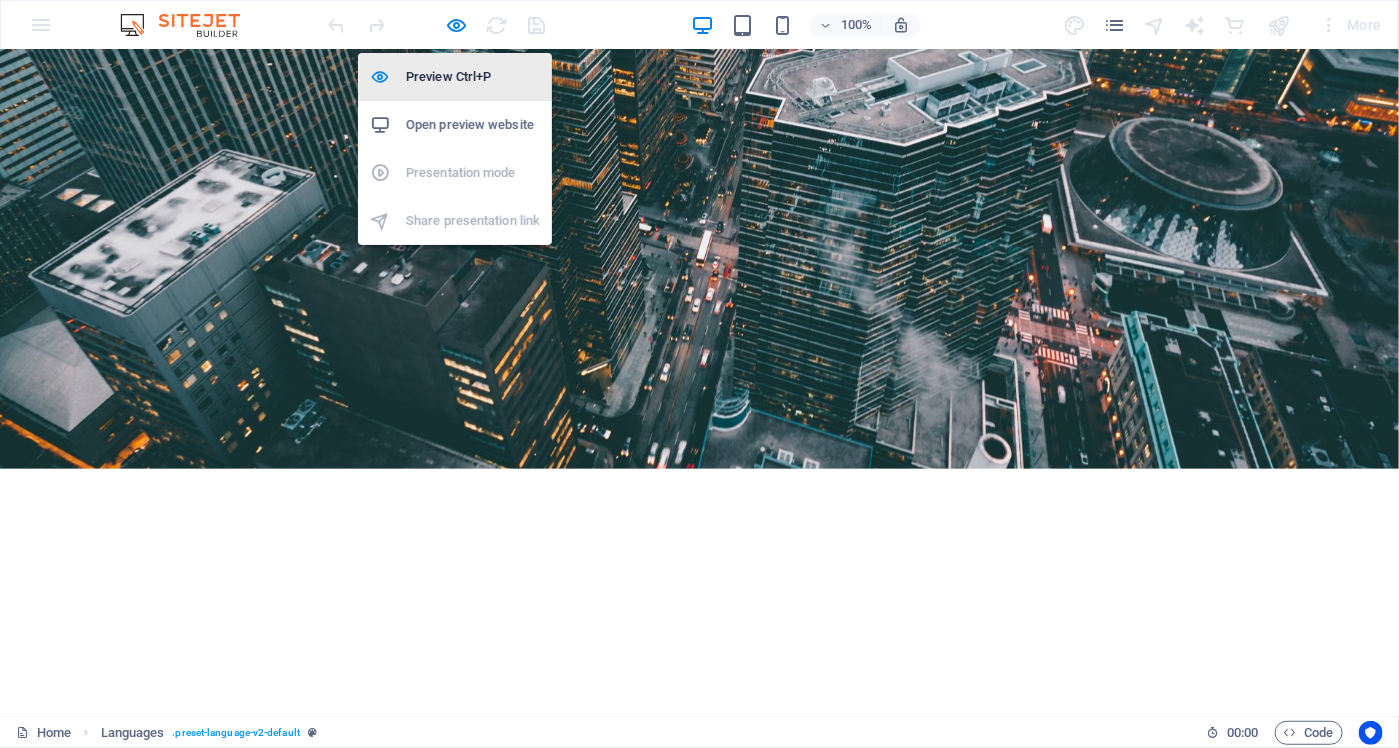 click on "Preview Ctrl+P" at bounding box center (473, 77) 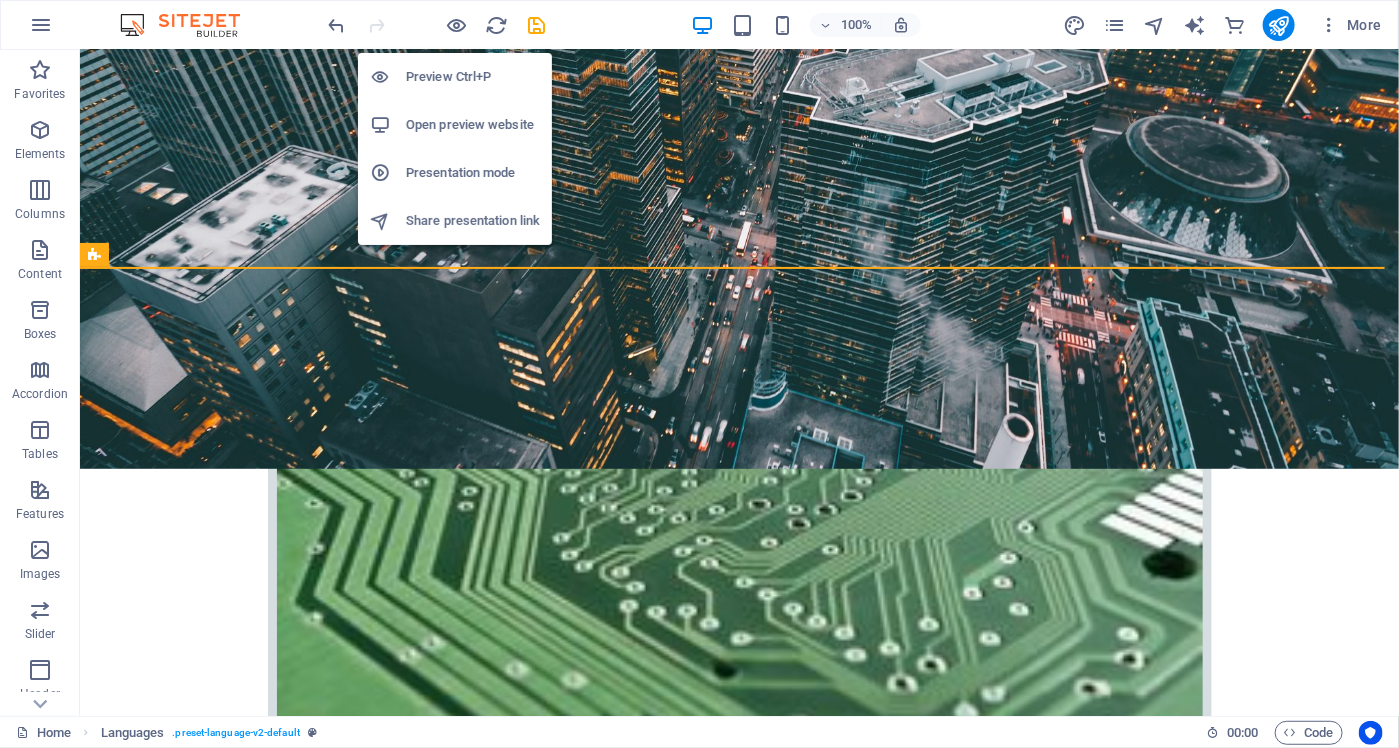click on "Open preview website" at bounding box center [455, 125] 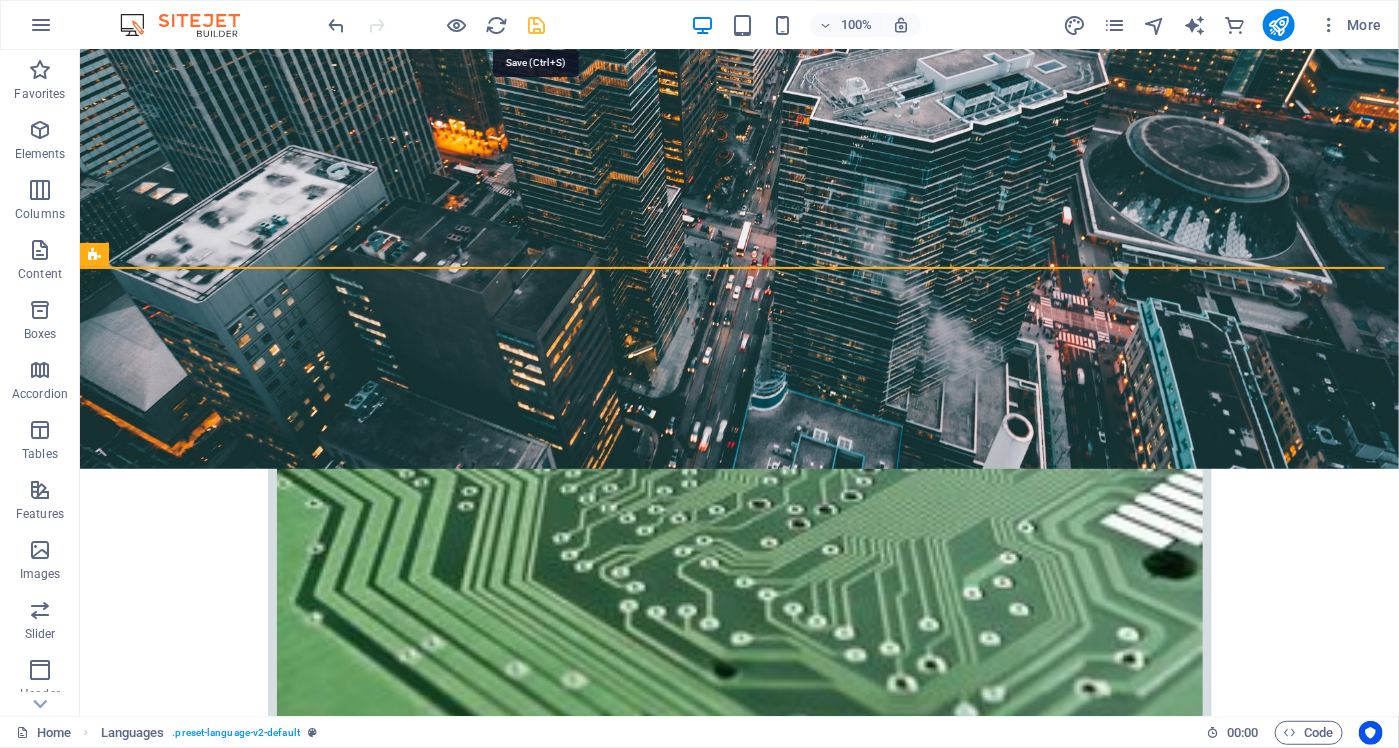 click at bounding box center (537, 25) 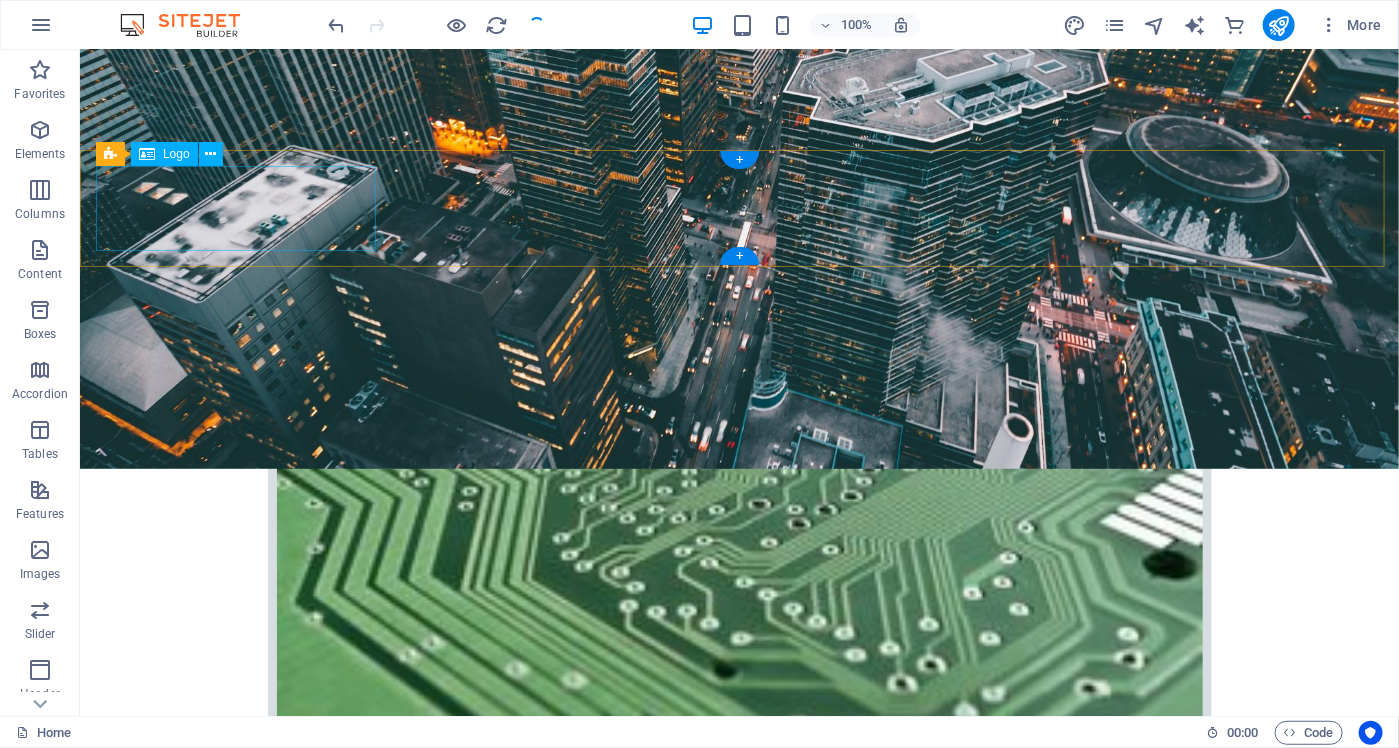 click at bounding box center [738, 1085] 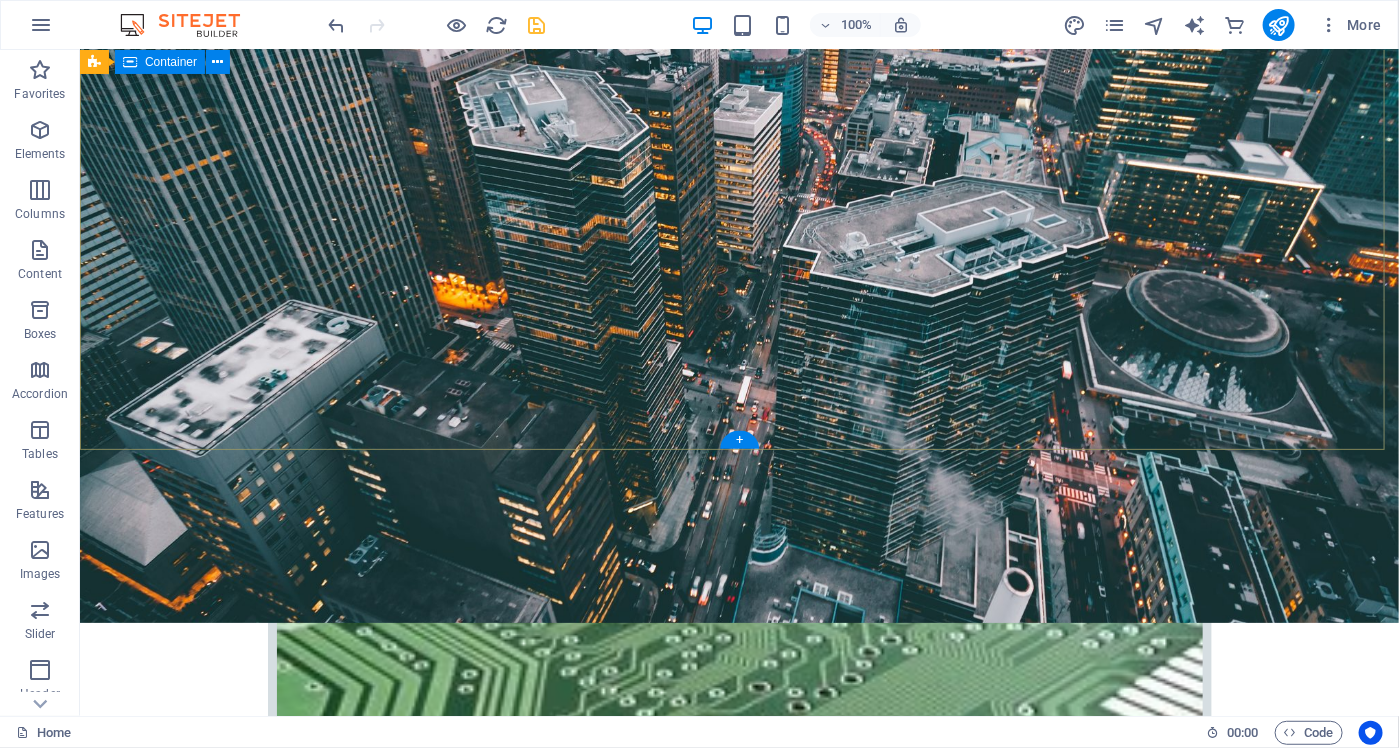scroll, scrollTop: 900, scrollLeft: 0, axis: vertical 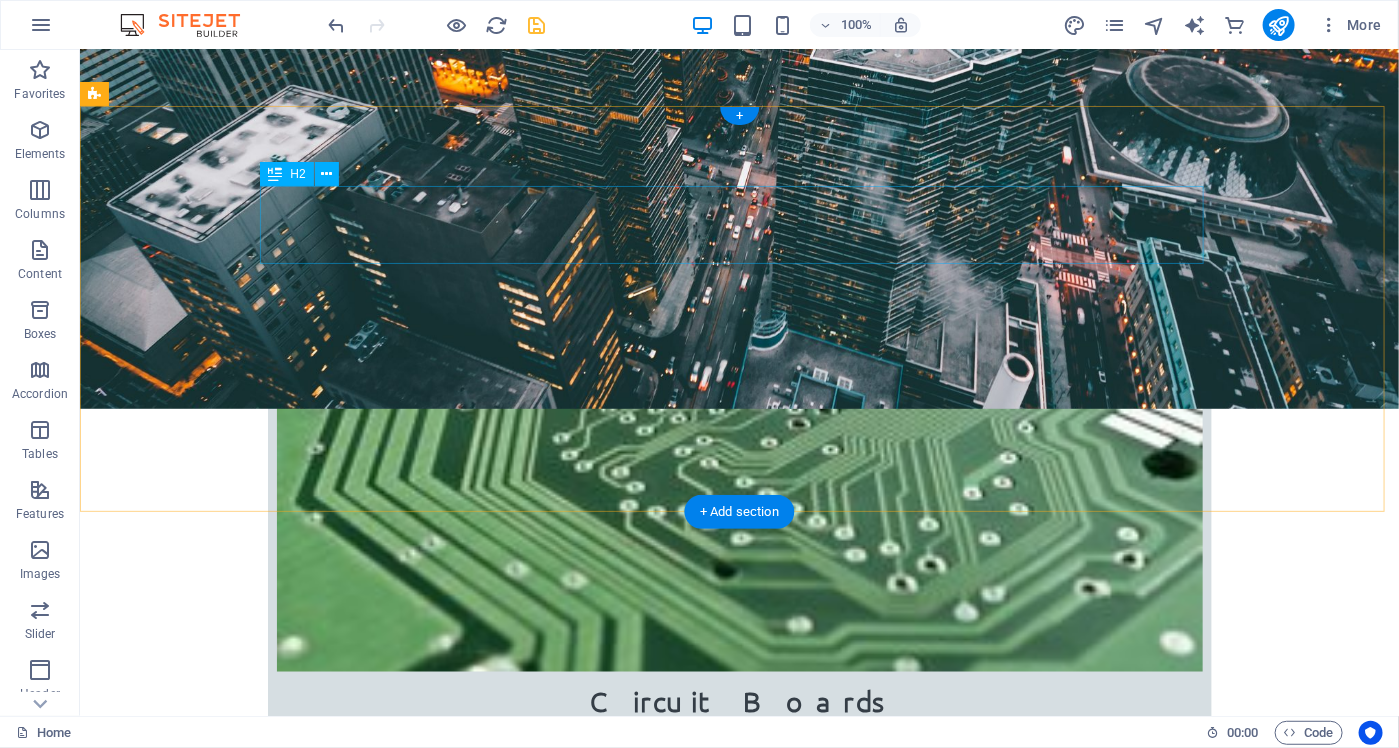 click on "About us" at bounding box center (739, 1094) 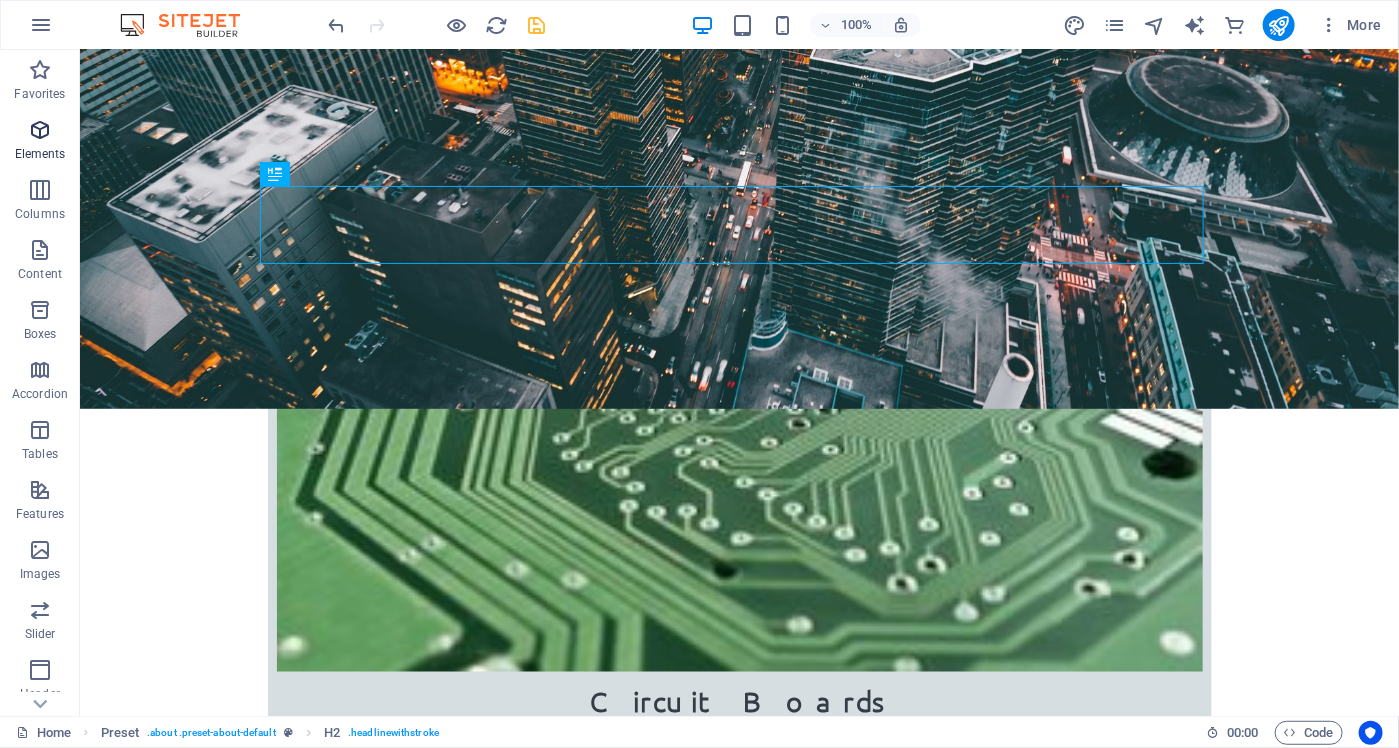 click at bounding box center [40, 130] 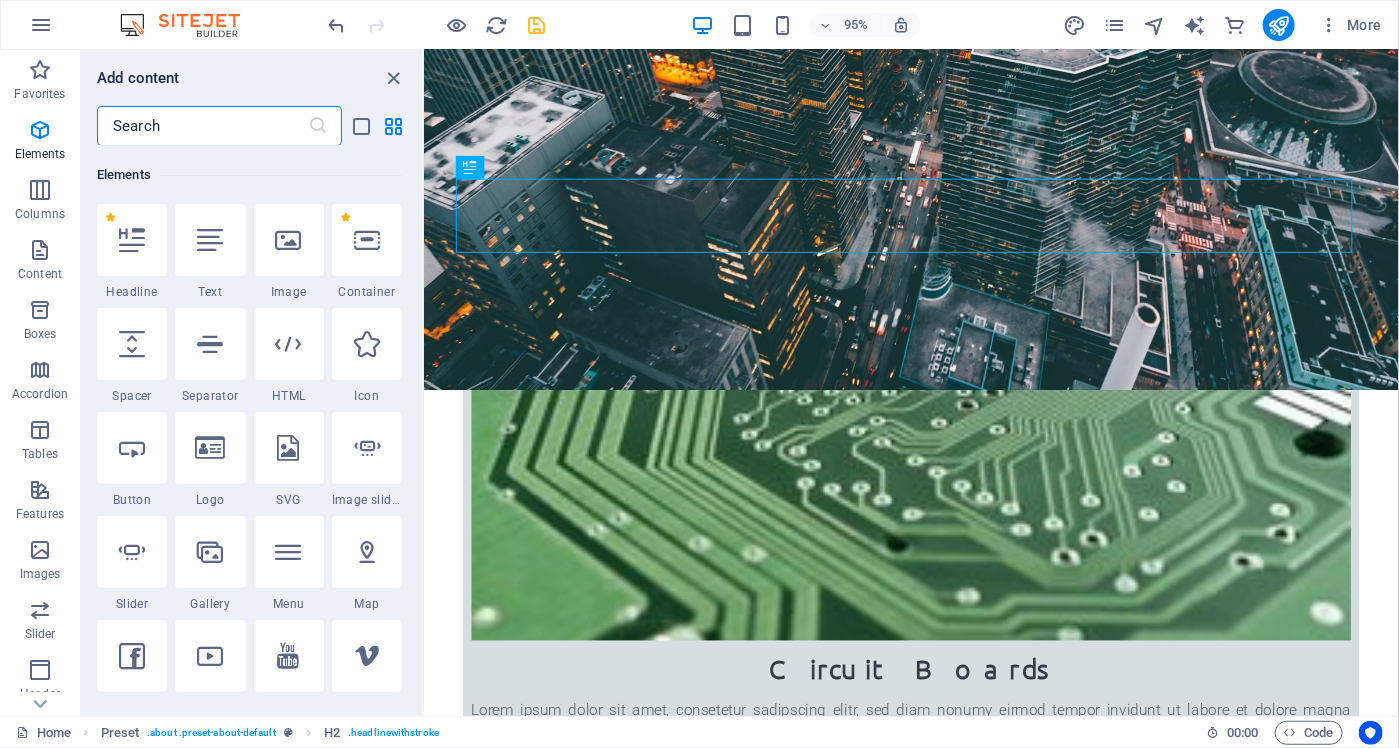 scroll, scrollTop: 213, scrollLeft: 0, axis: vertical 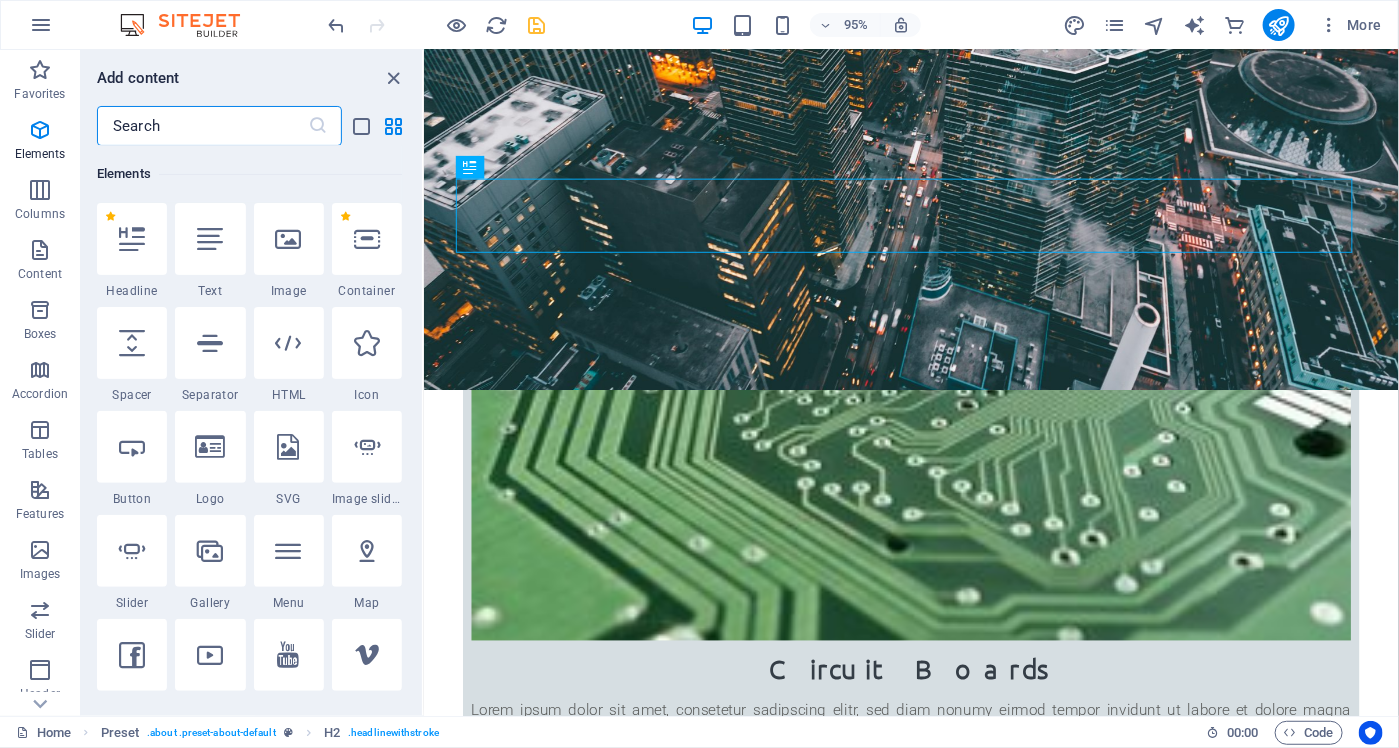 click at bounding box center [202, 126] 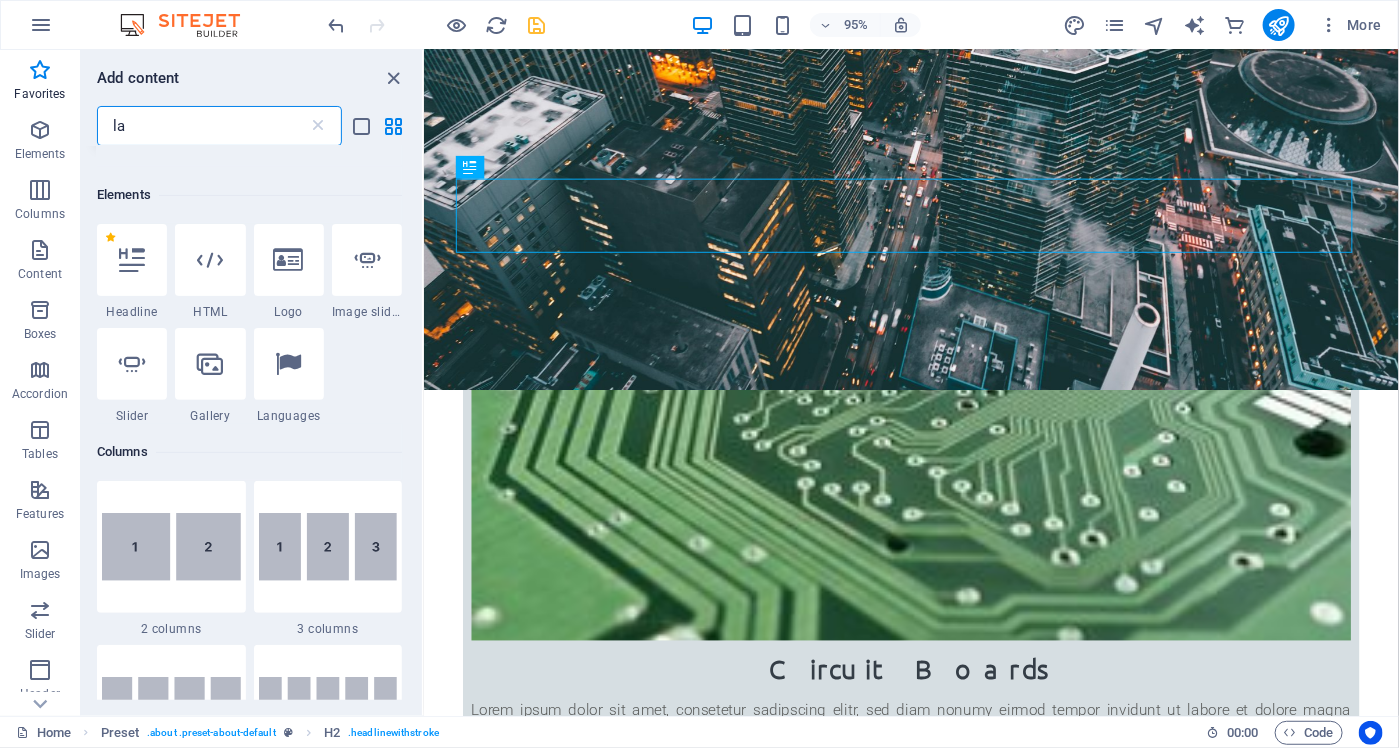 scroll, scrollTop: 0, scrollLeft: 0, axis: both 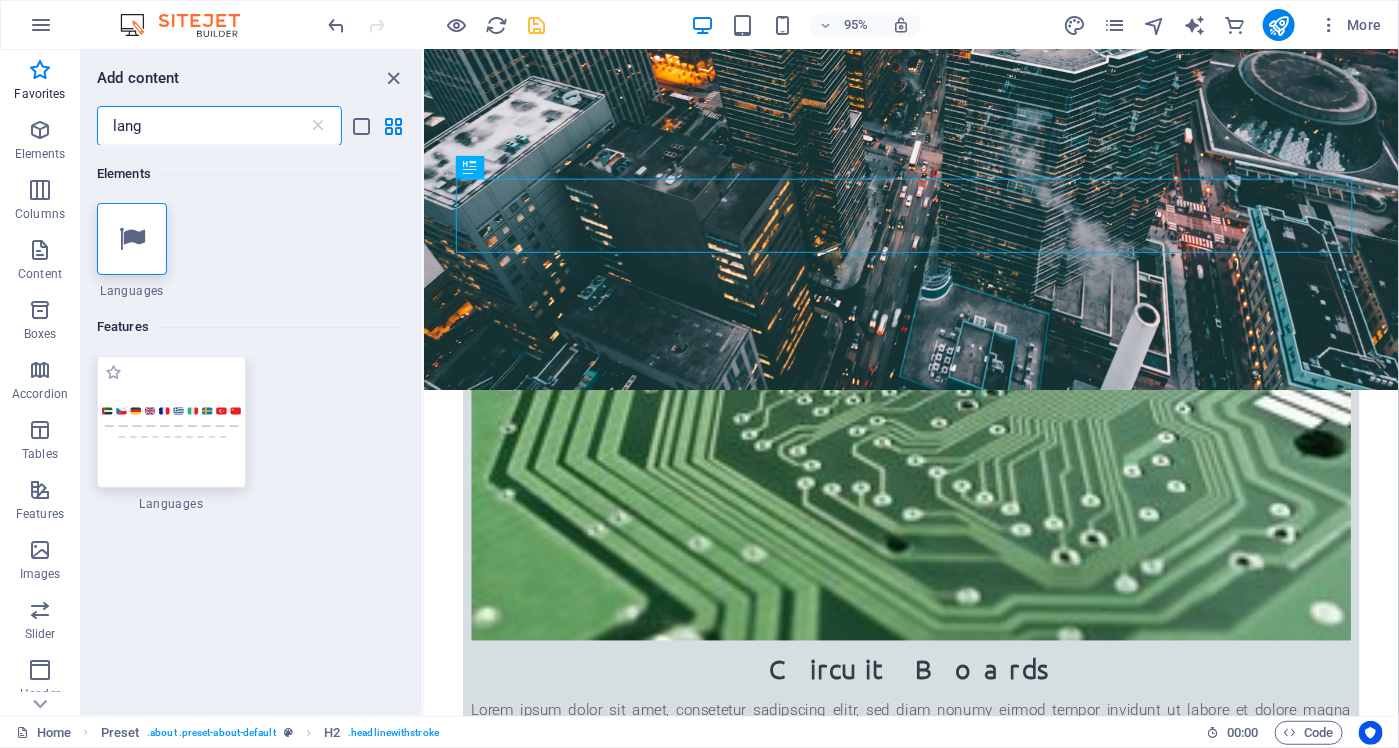 type on "lang" 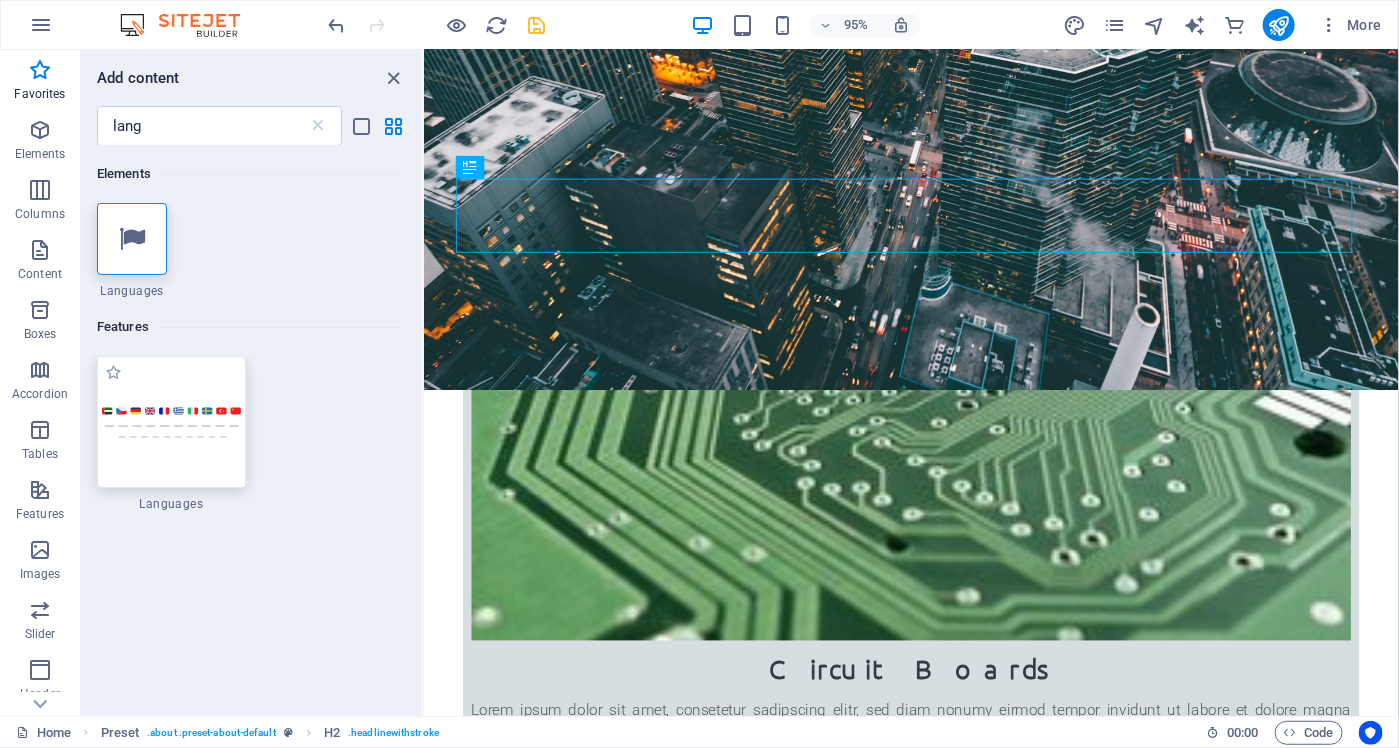 click at bounding box center (171, 422) 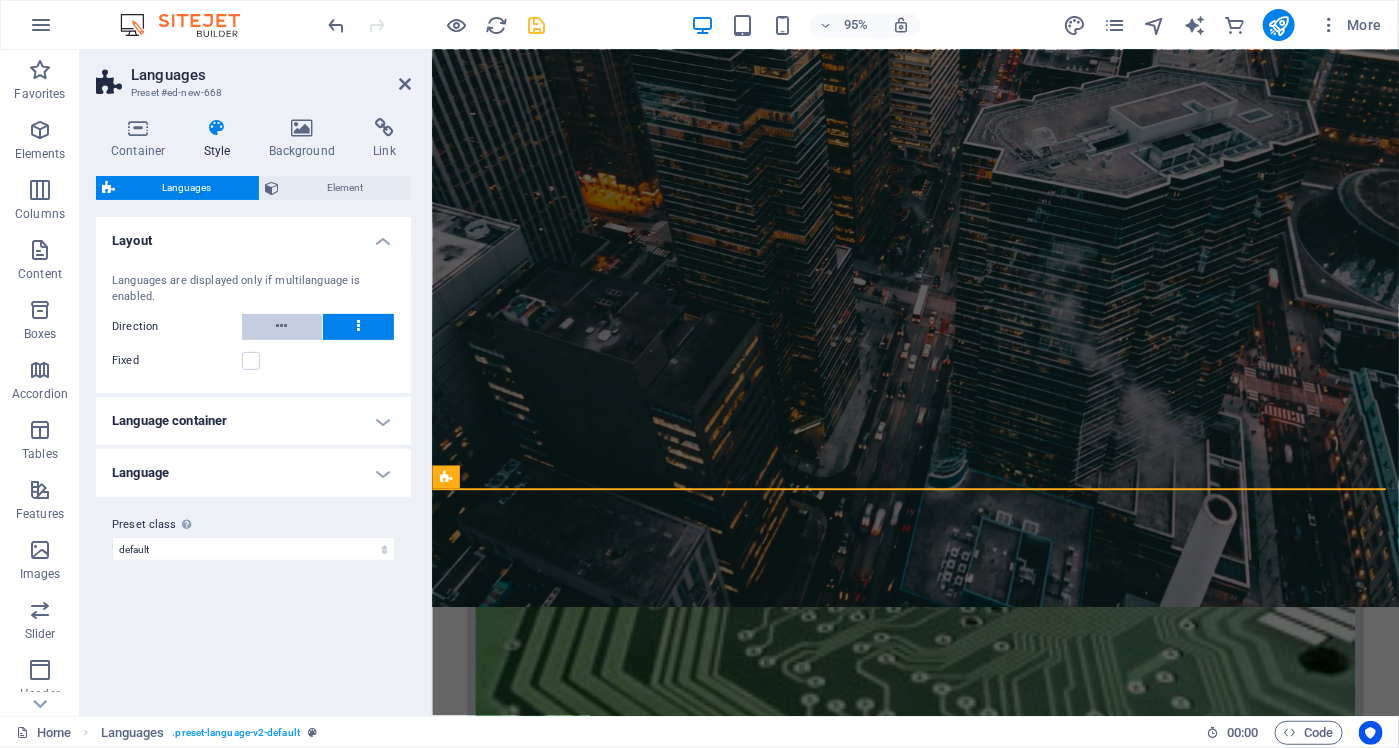 click at bounding box center [282, 327] 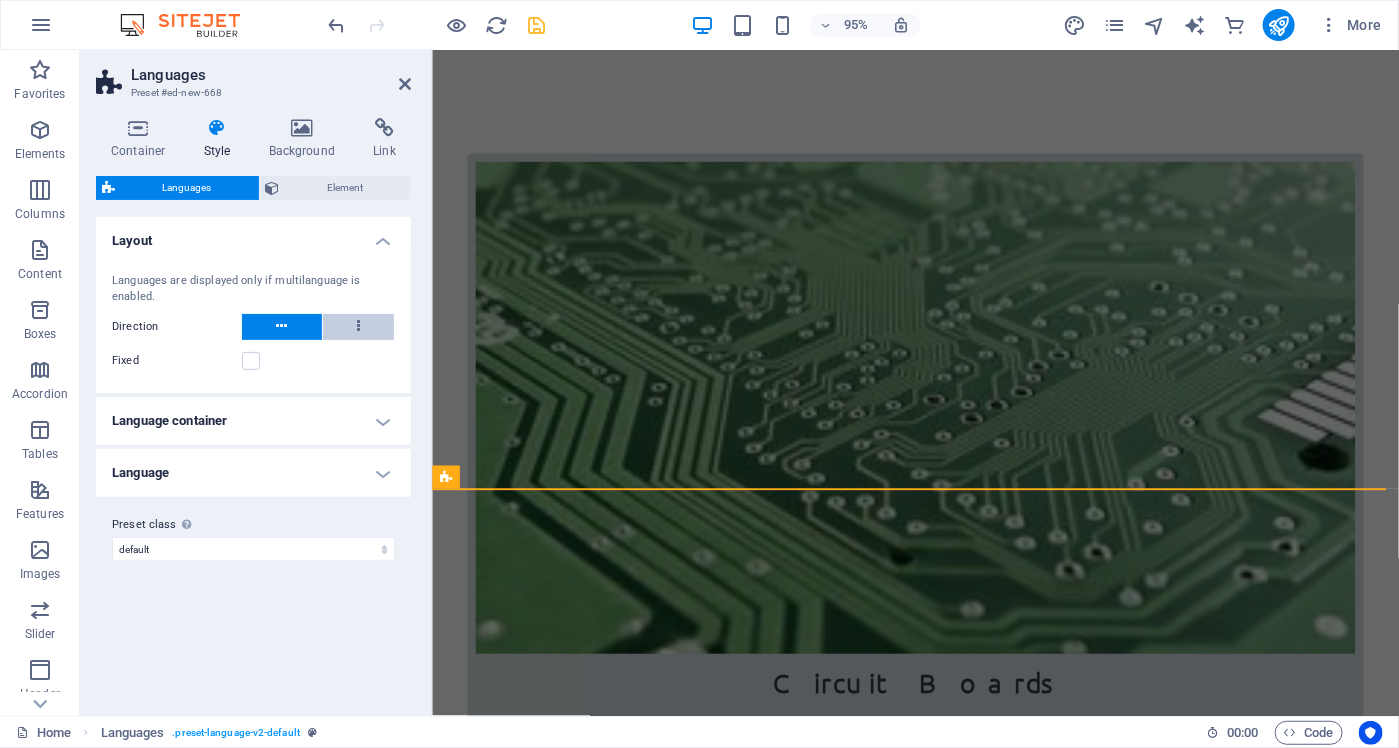 click at bounding box center [359, 327] 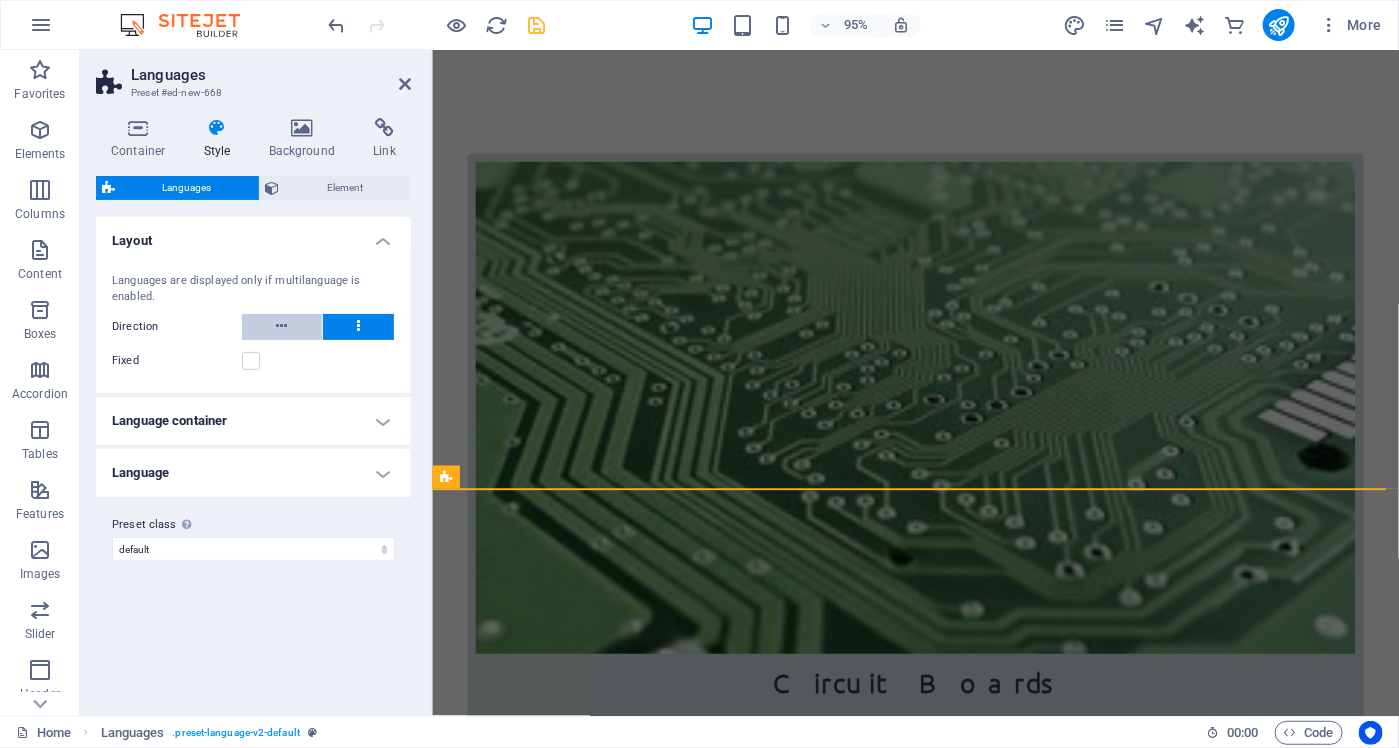 click at bounding box center [282, 327] 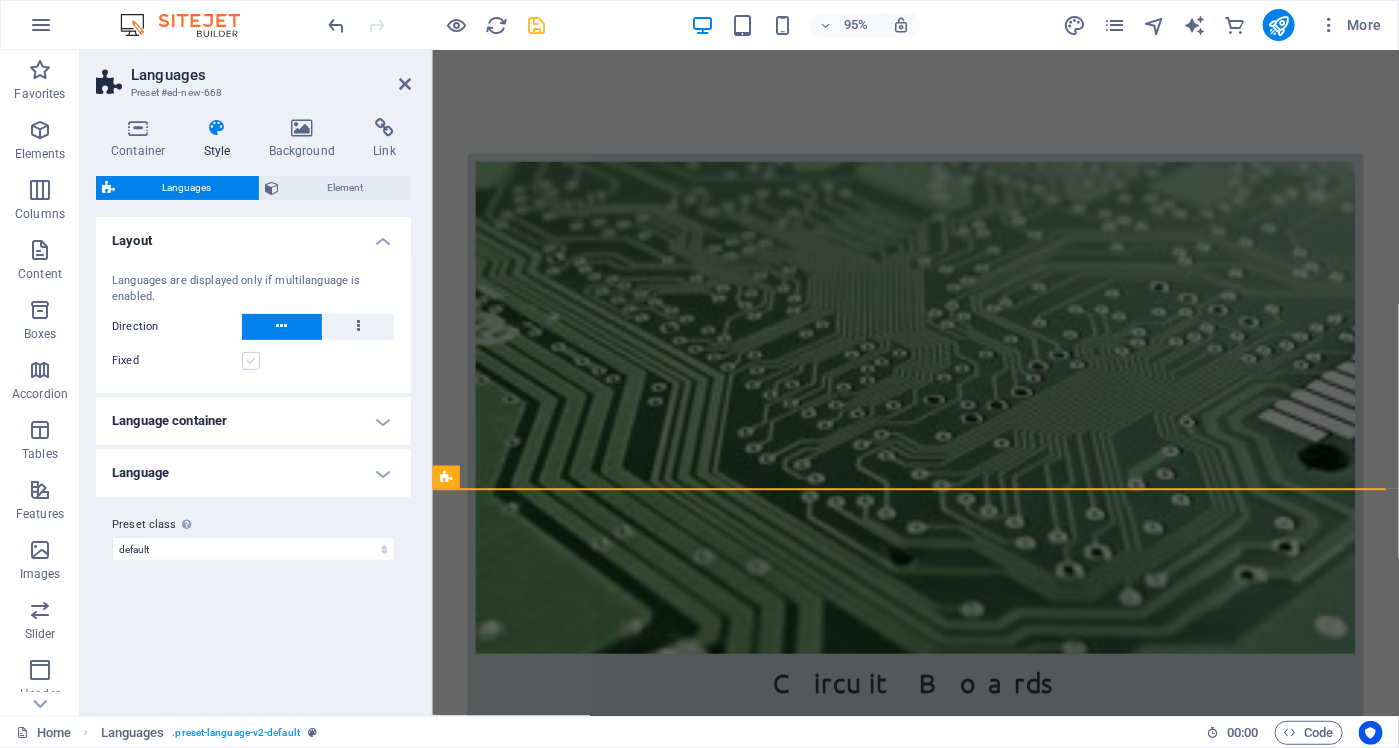 click at bounding box center [251, 361] 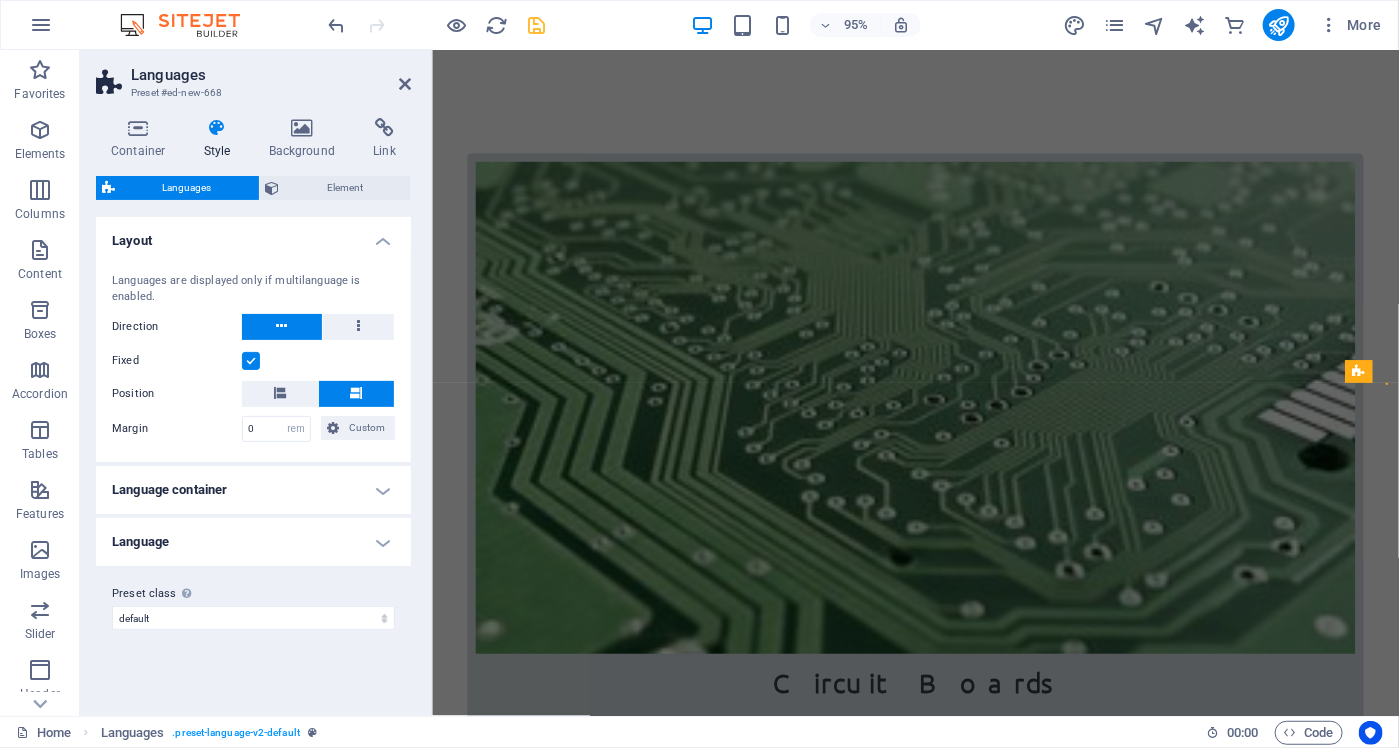 click on "Languages are displayed only if multilanguage is enabled.  Direction Fixed Position Margin 0 px rem % vh vw Custom Custom 0 px rem % vh vw 0 px rem % vh vw 0 px rem % vh vw 0 px rem % vh vw" at bounding box center [253, 357] 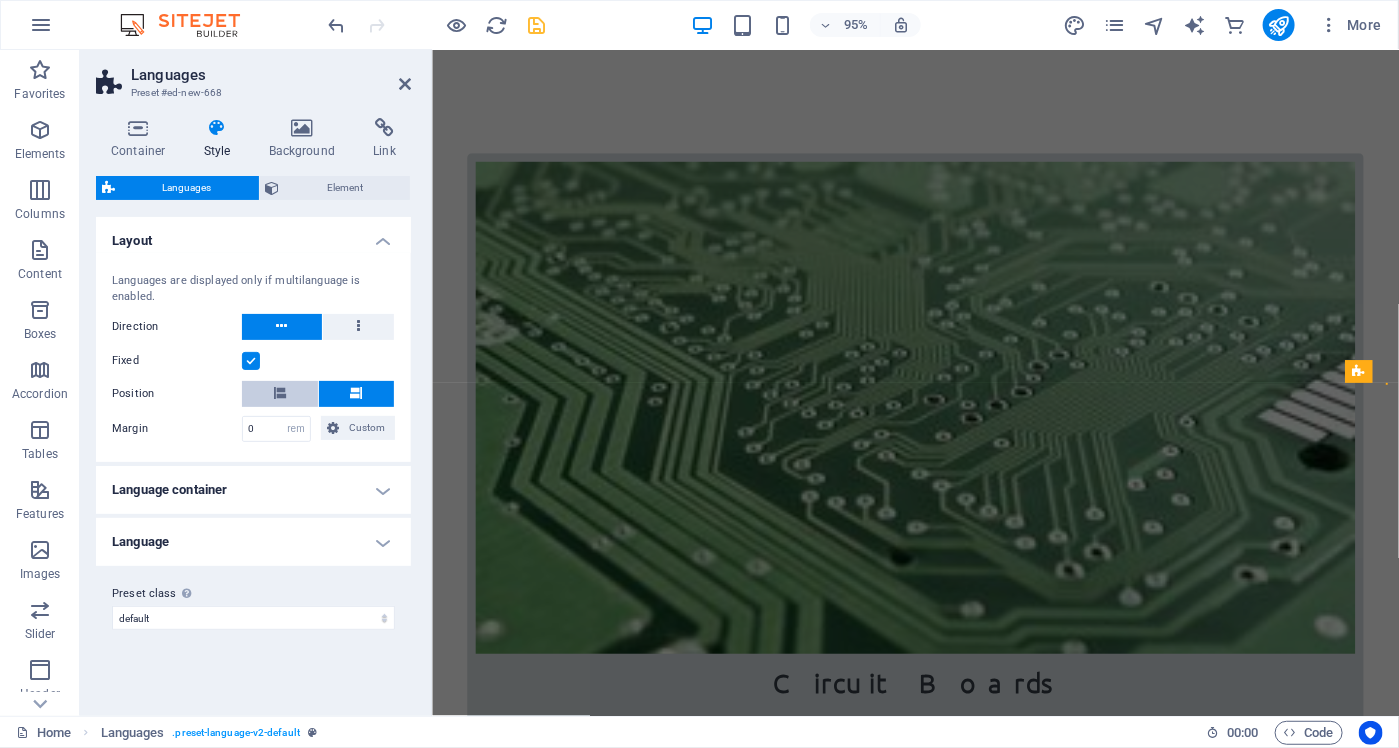 click at bounding box center (280, 394) 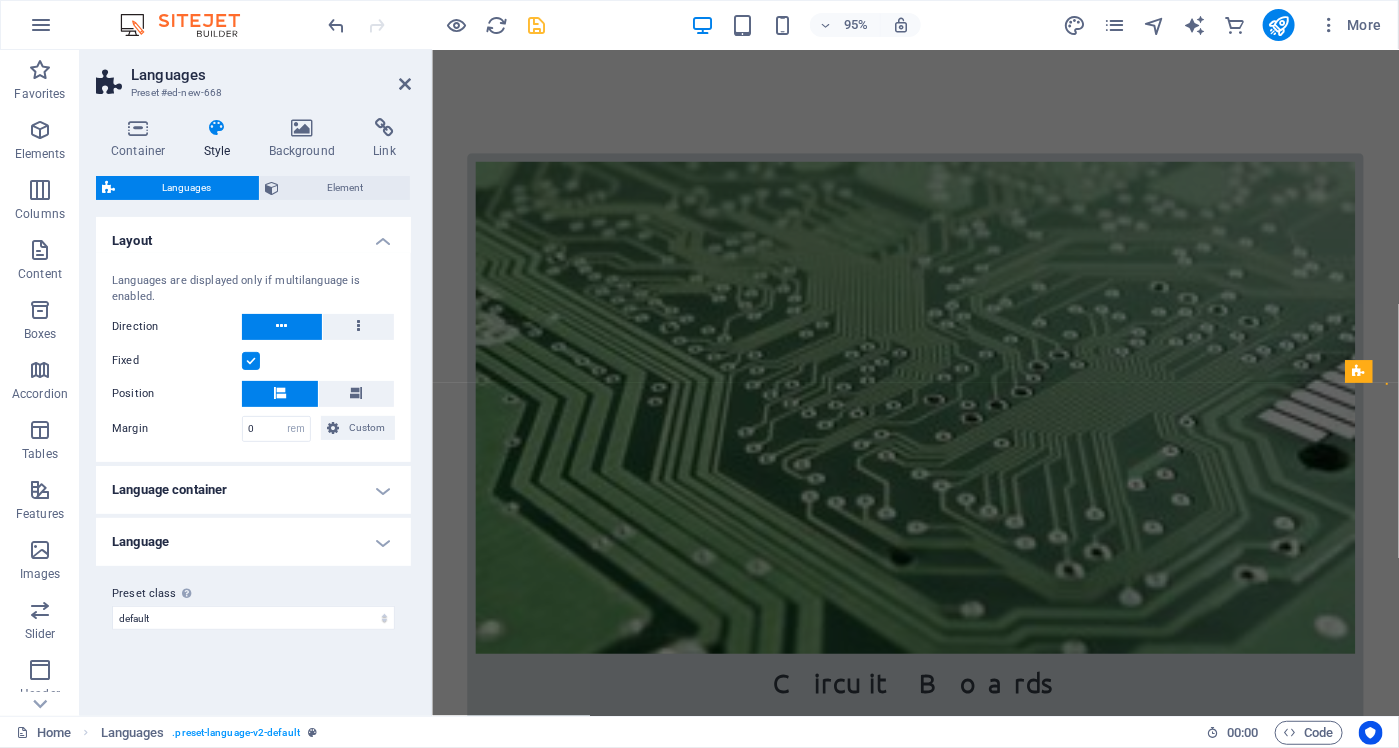 click on "Position" at bounding box center [253, 394] 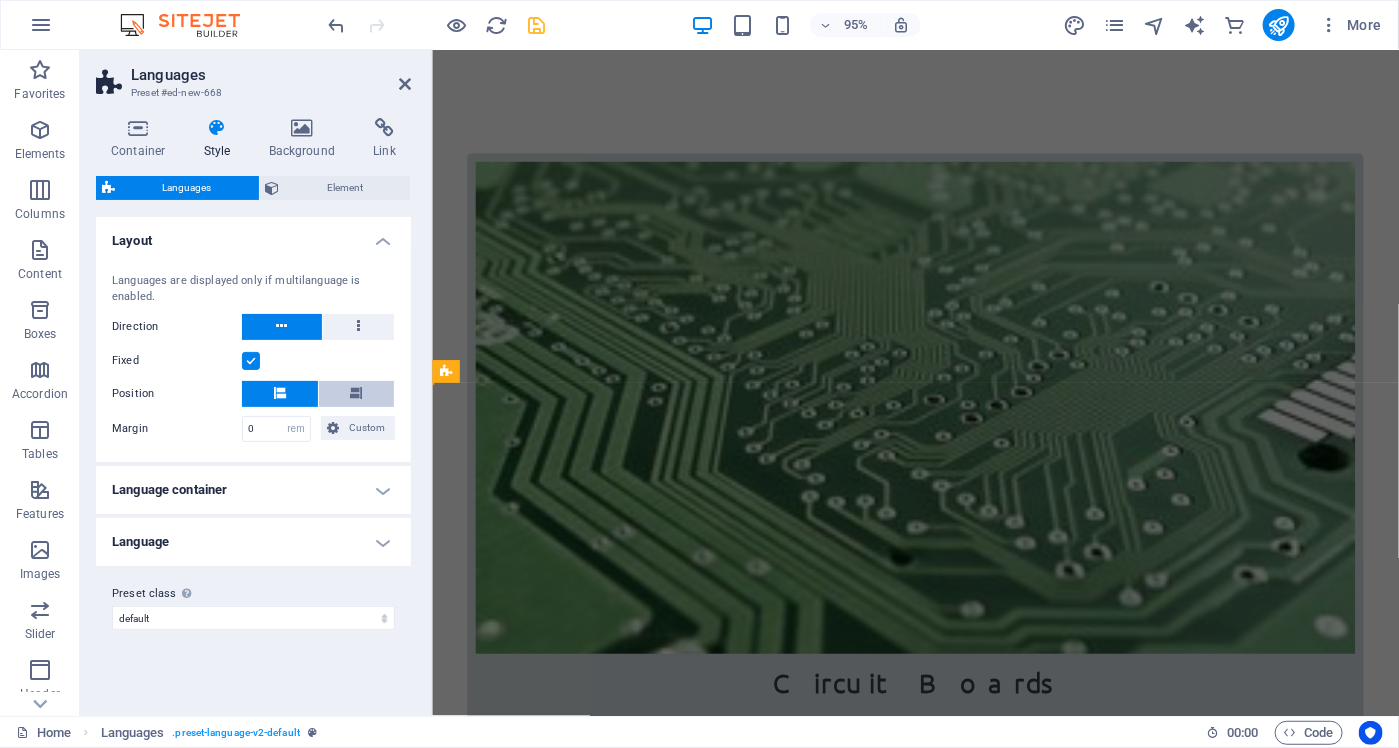 click at bounding box center (356, 394) 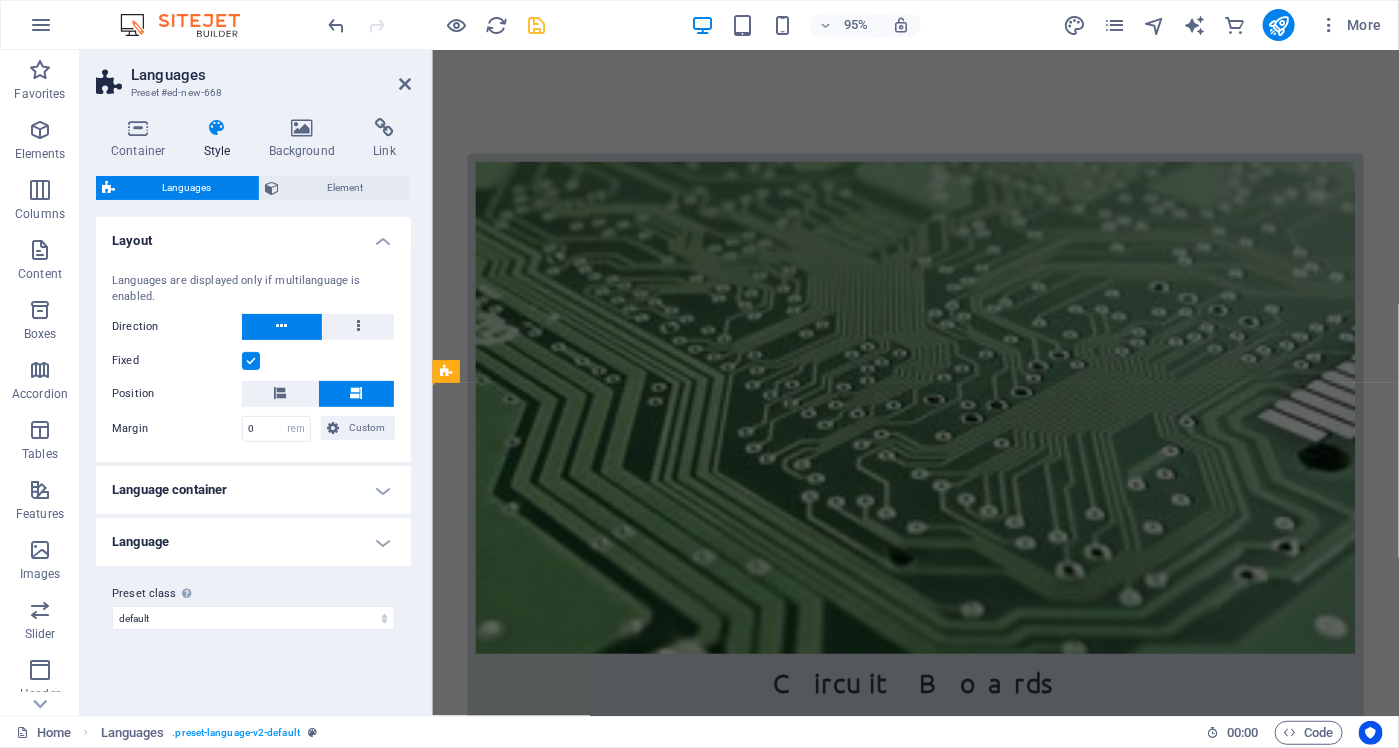 click on "Languages Preset #ed-new-668
Container Style Background Link Size Height Default px rem % vh vw Min. height None px rem % vh vw Width Default px rem % em vh vw Min. width None px rem % vh vw Content width Default Custom width Width Default px rem % em vh vw Min. width None px rem % vh vw Default padding Custom spacing Default content width and padding can be changed under Design. Edit design Layout (Flexbox) Alignment Determines the flex direction. Default Main axis Determine how elements should behave along the main axis inside this container (justify content). Default Side axis Control the vertical direction of the element inside of the container (align items). Default Wrap Default On Off Fill Controls the distances and direction of elements on the y-axis across several lines (align content). Default Accessibility ARIA helps assistive technologies (like screen readers) to understand the role, state, and behavior of web elements Role The ARIA role defines the purpose of an element.  None Fan" at bounding box center (256, 383) 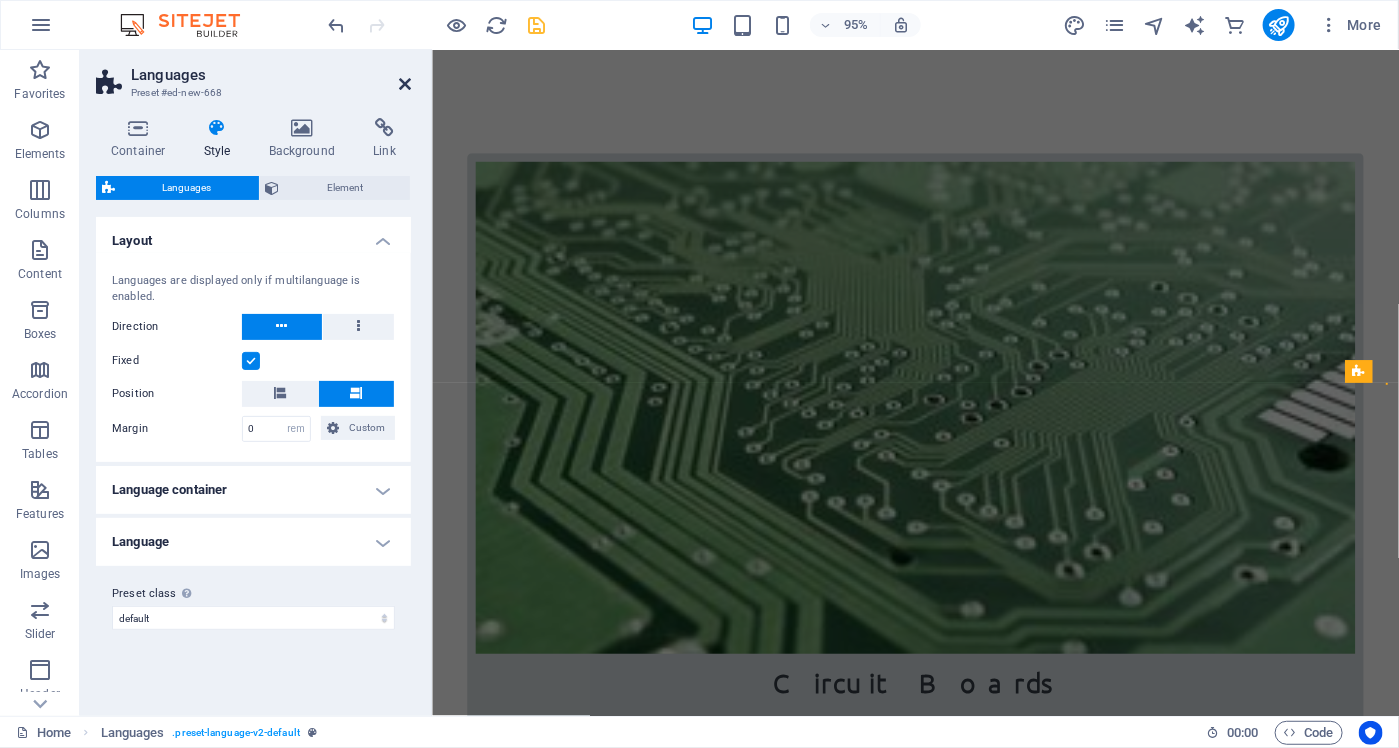 click at bounding box center (405, 84) 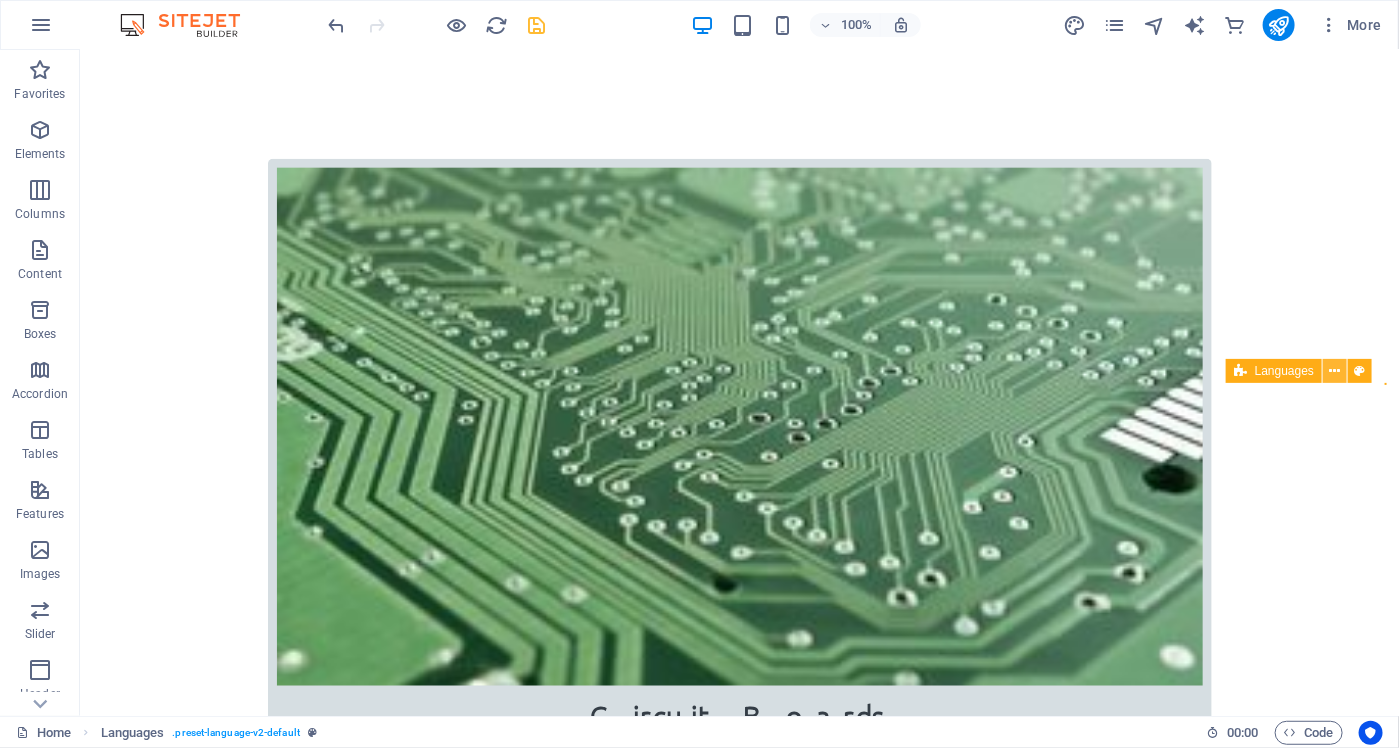 click at bounding box center [1335, 371] 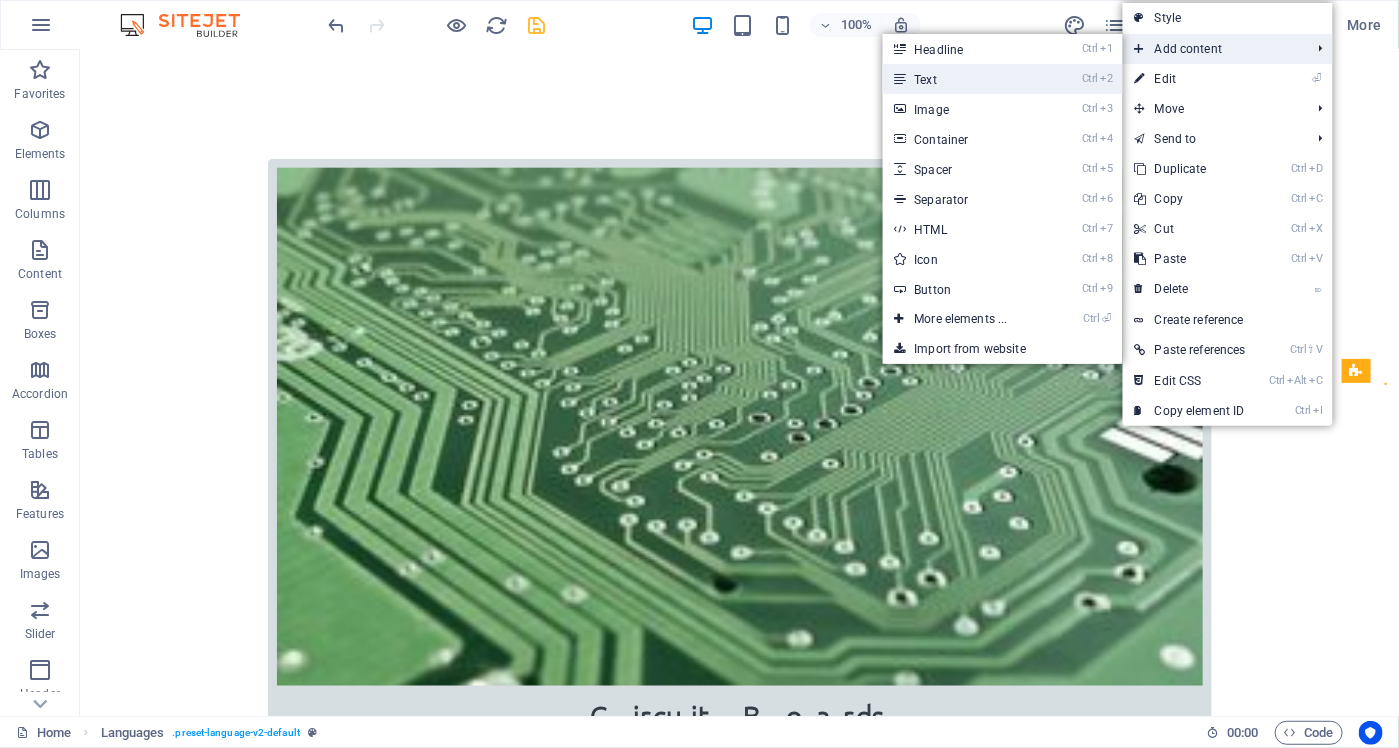 click on "Ctrl 2  Text" at bounding box center (964, 79) 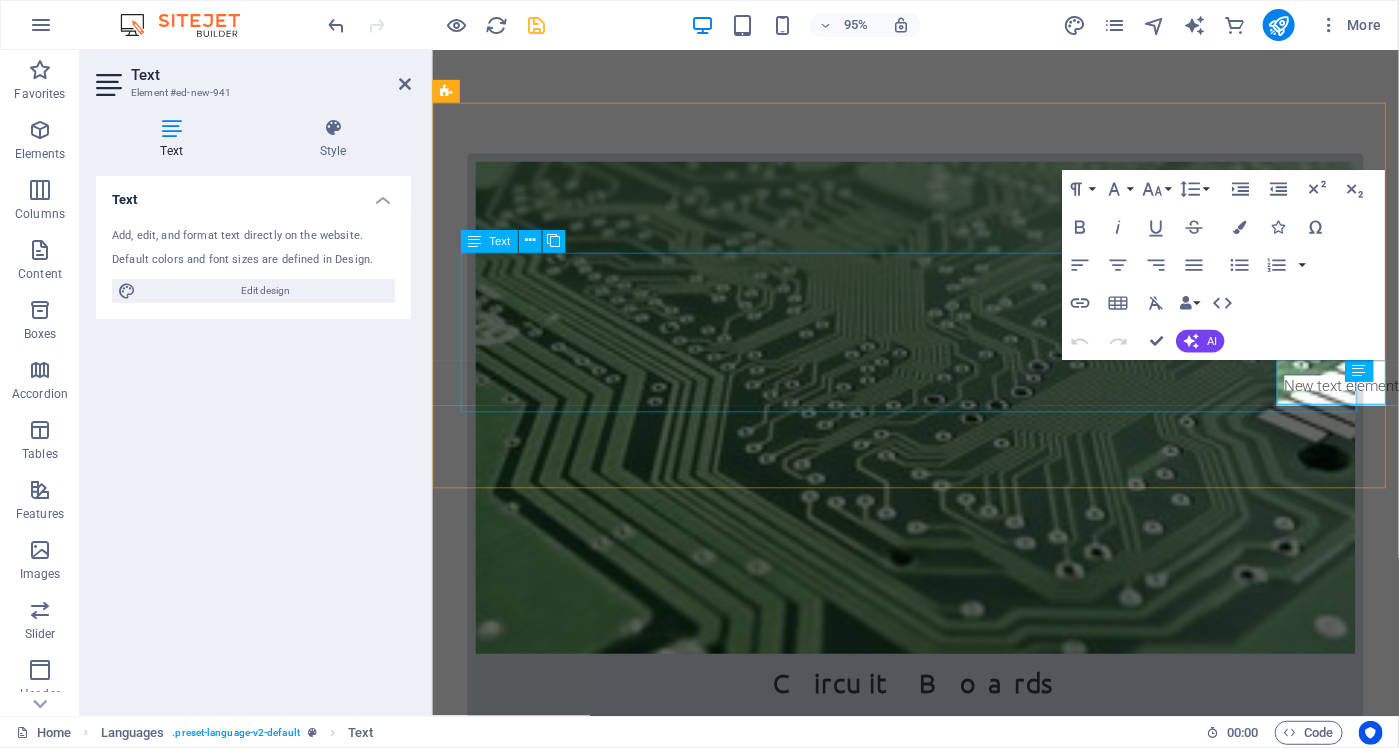 scroll, scrollTop: 1513, scrollLeft: 0, axis: vertical 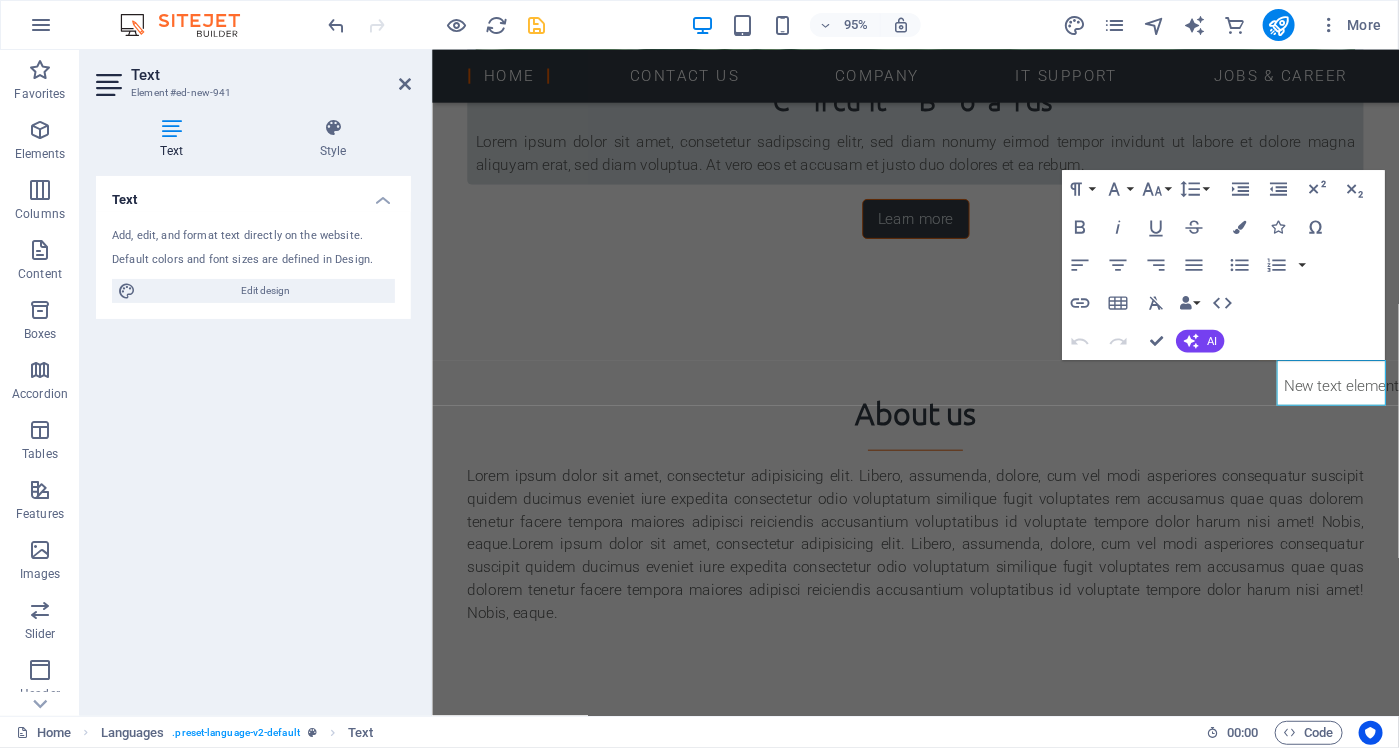 click on "New text element" at bounding box center (1388, 405) 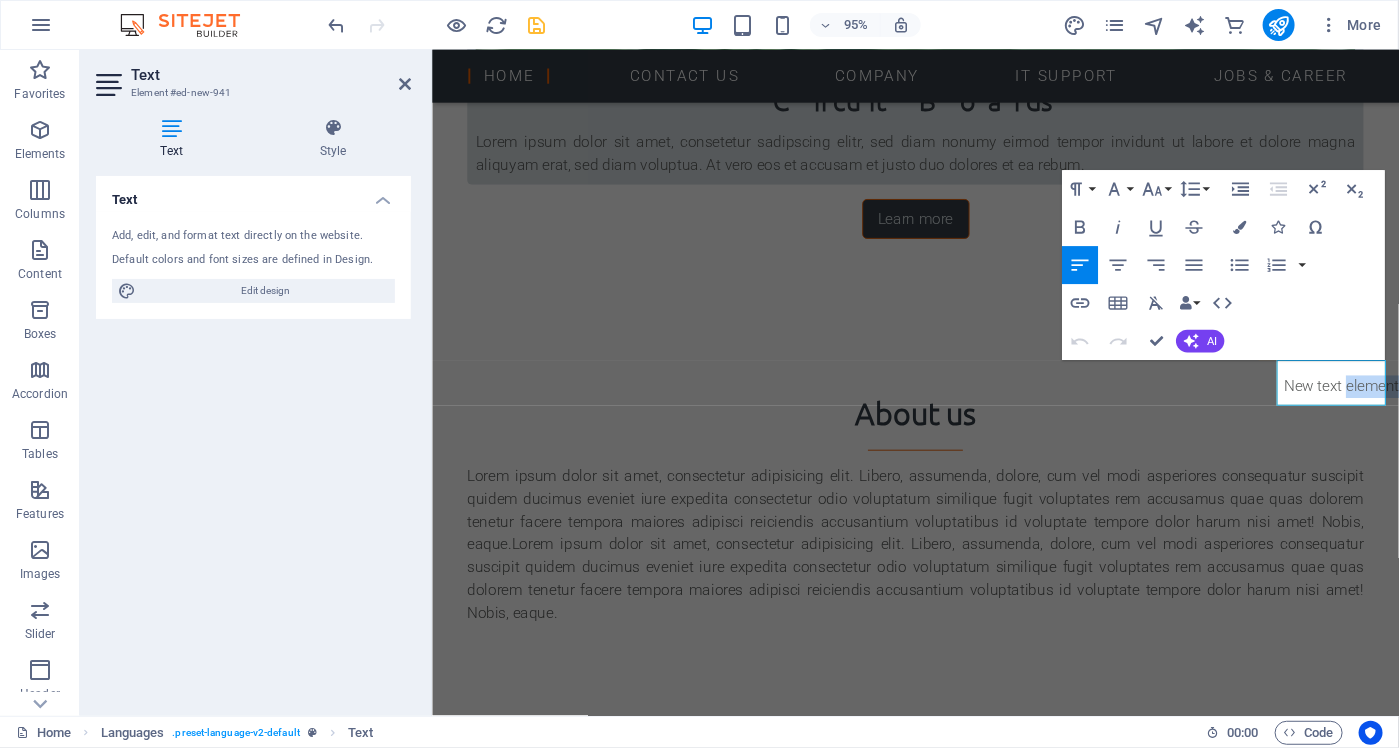 click on "New text element" at bounding box center (1388, 405) 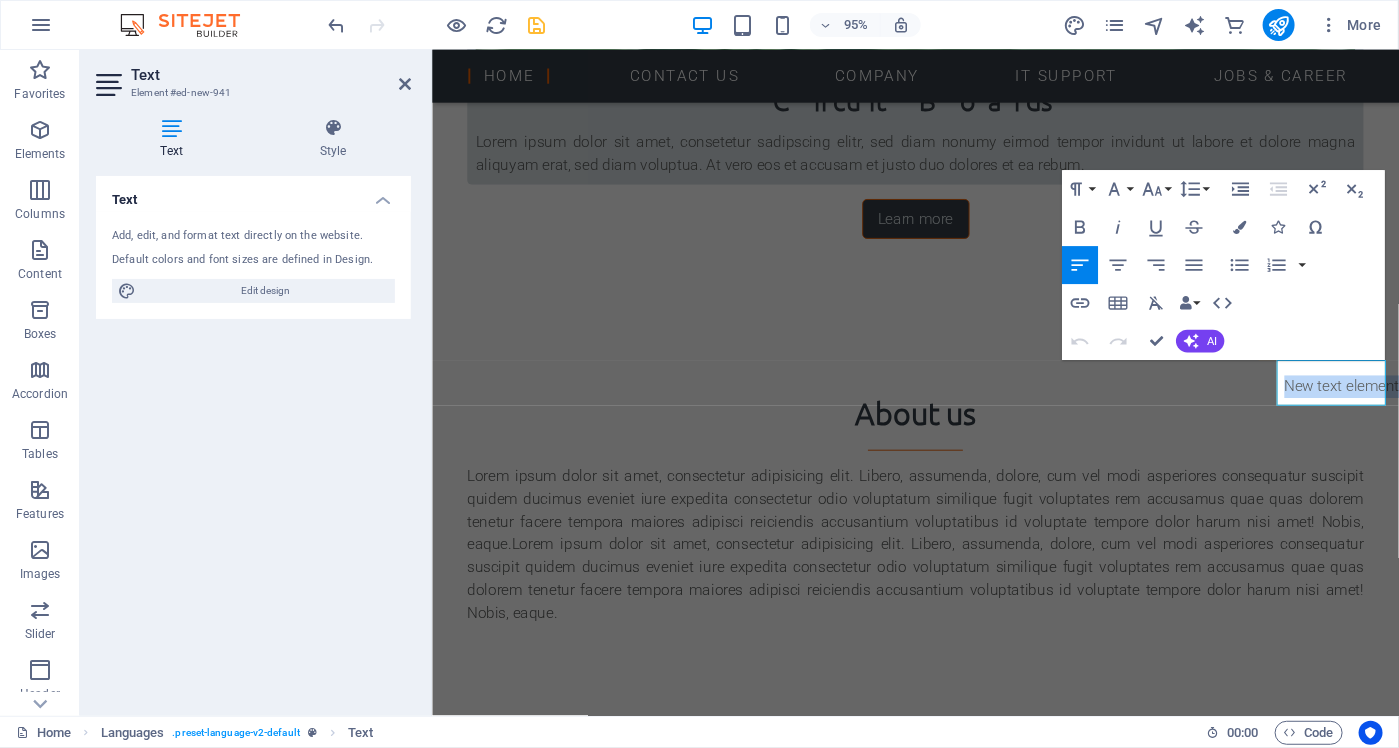 click on "New text element" at bounding box center (1388, 405) 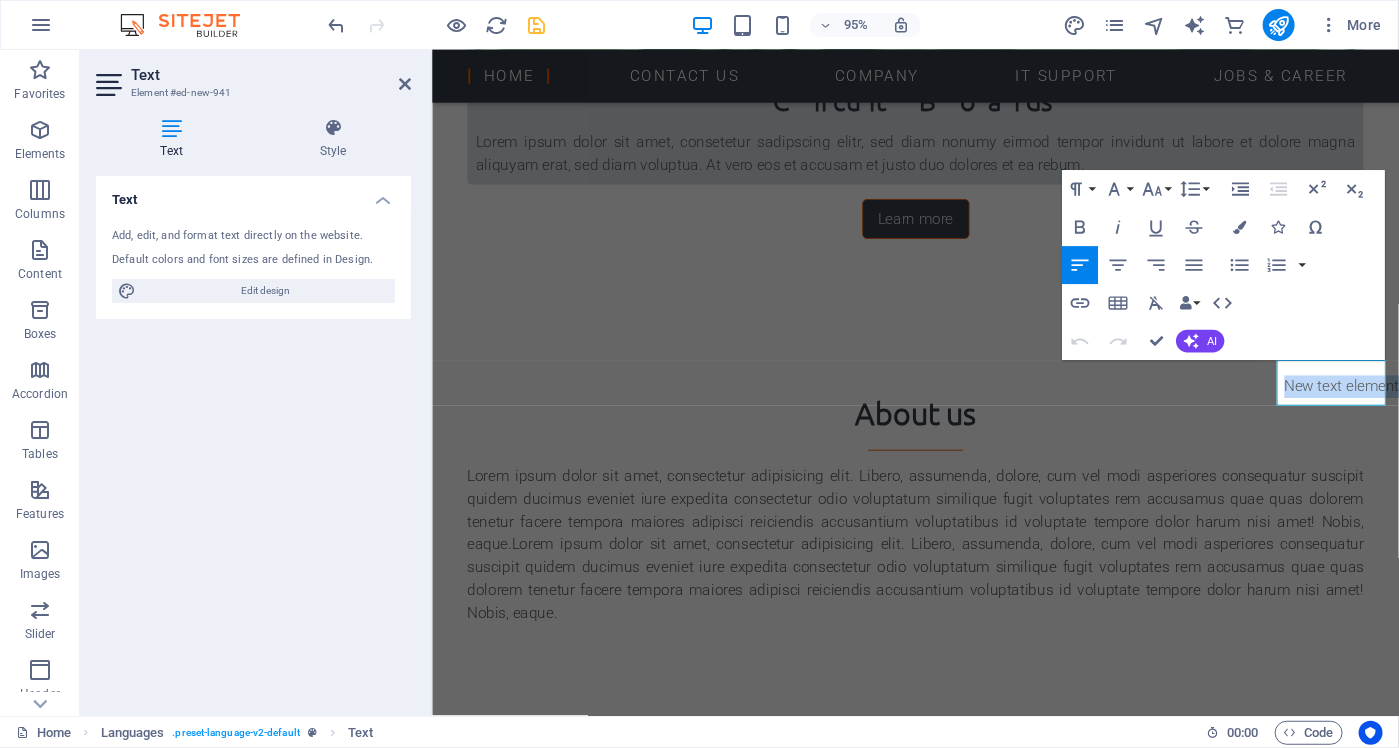 type 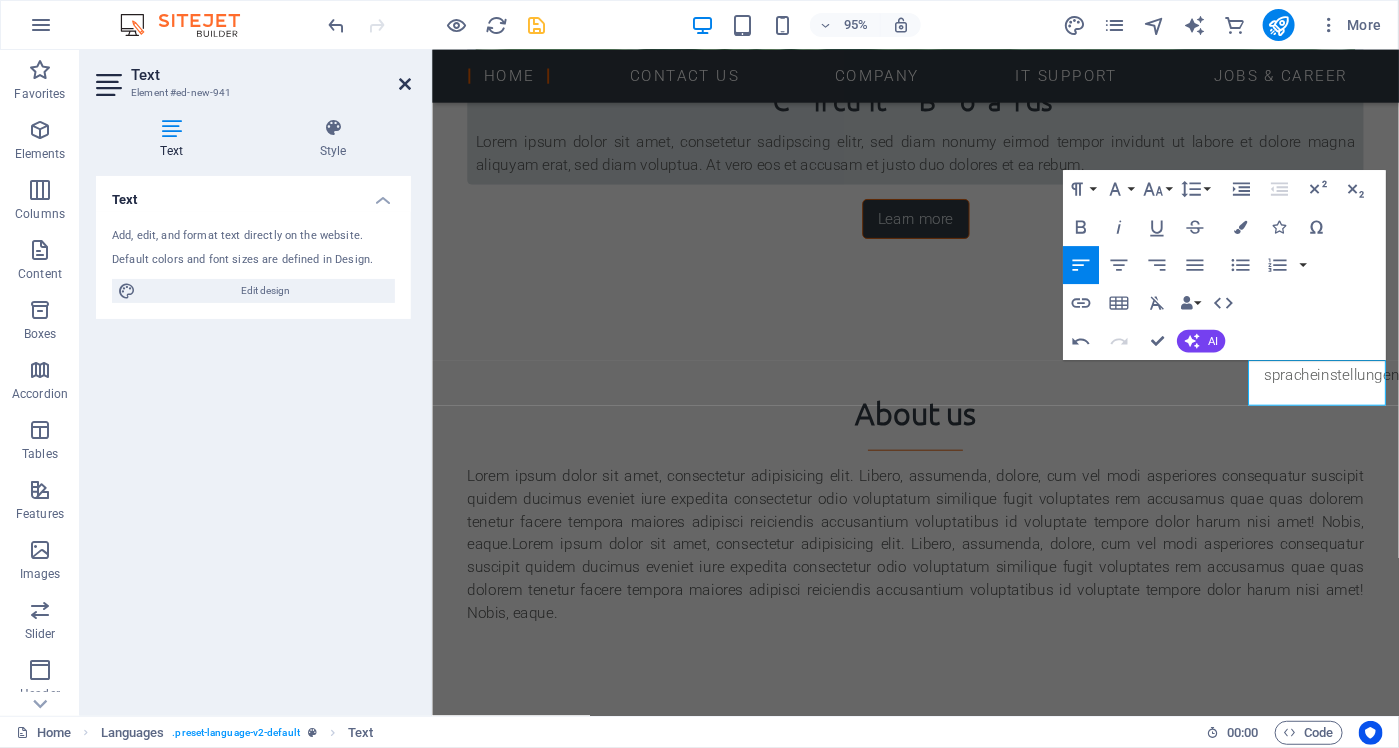 click at bounding box center (405, 84) 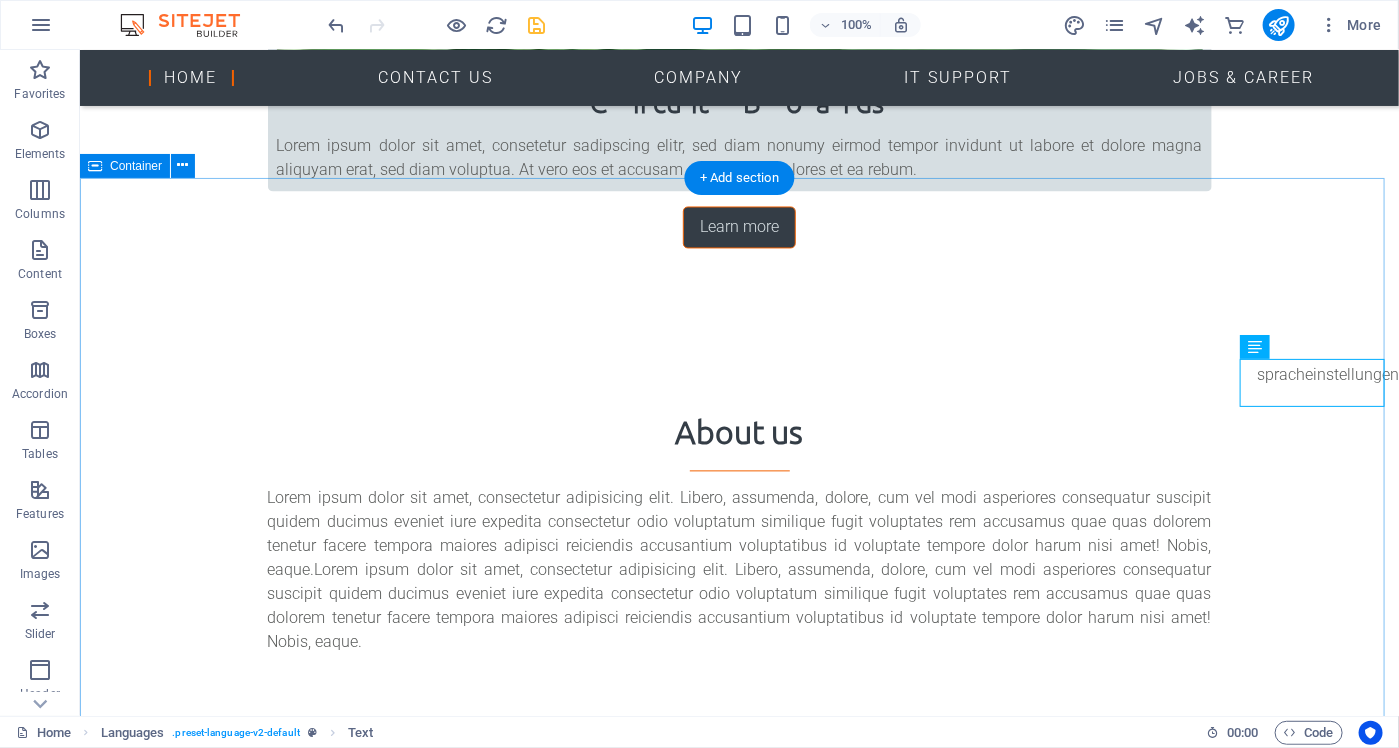 click on "Did you already know... MAC World It has survived not only five centuries, but also the leap into electronic typesetting, remaining essentially unchanged. It was popularised in the 1960s with the release of Letraset sheets containing Lorem Ipsum passages, and more recently with desktop publishing software like Aldus PageMaker including versions of Lorem Ipsum. Get informed Computerworld Lorem Ipsum   is simply dummy text of the printing and typesetting industry. Lorem Ipsum has been the industry's standard dummy text ever since the 1500s, when an unknown printer took a galley of type and scrambled it to make a type specimen book. It has survived not only five centuries, but also the leap into electronic typesetting, remaining essentially unchanged. It was popularised in the 1960s with the release of Letraset sheets containing Lorem Ipsum passages, and more recently with desktop publishing software like Aldus PageMaker including versions of Lorem Ipsum. Get informed Custom PC Get informed MAC World" at bounding box center (738, 2353) 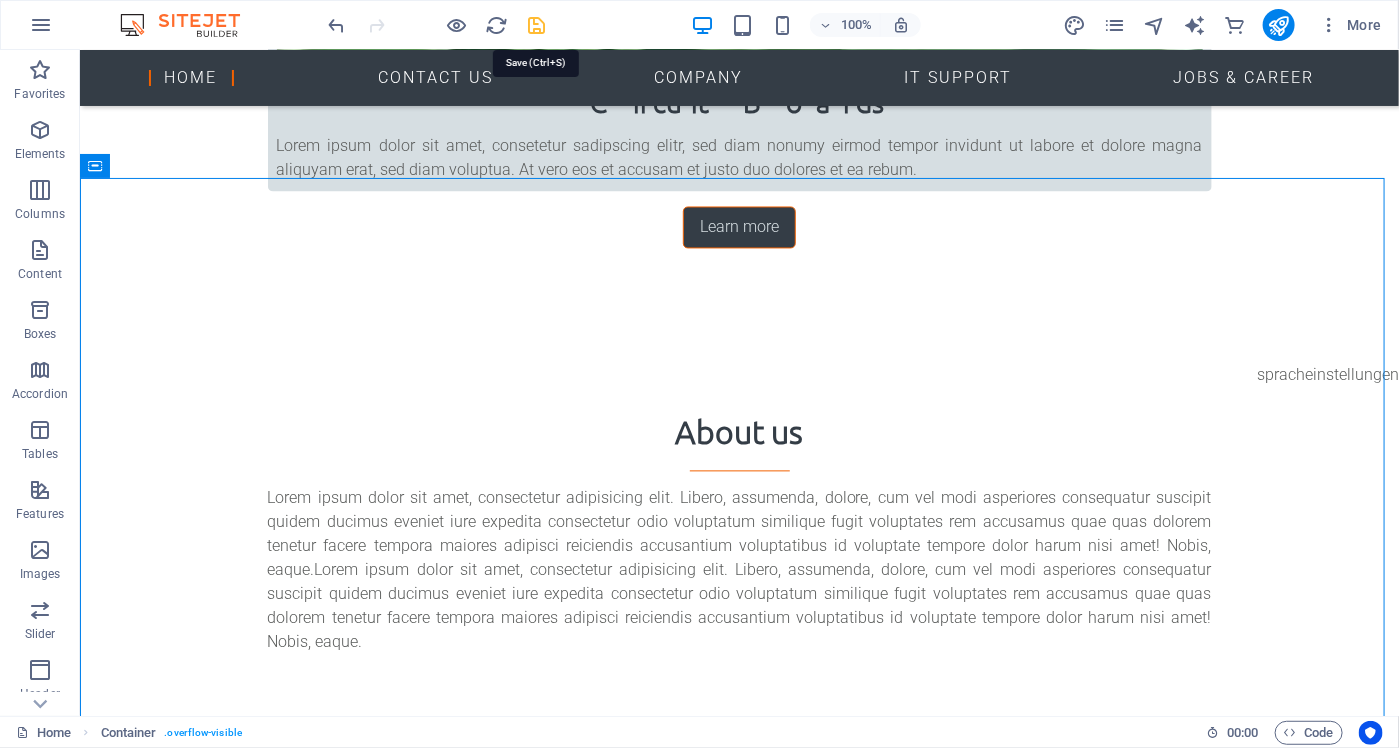 click at bounding box center [537, 25] 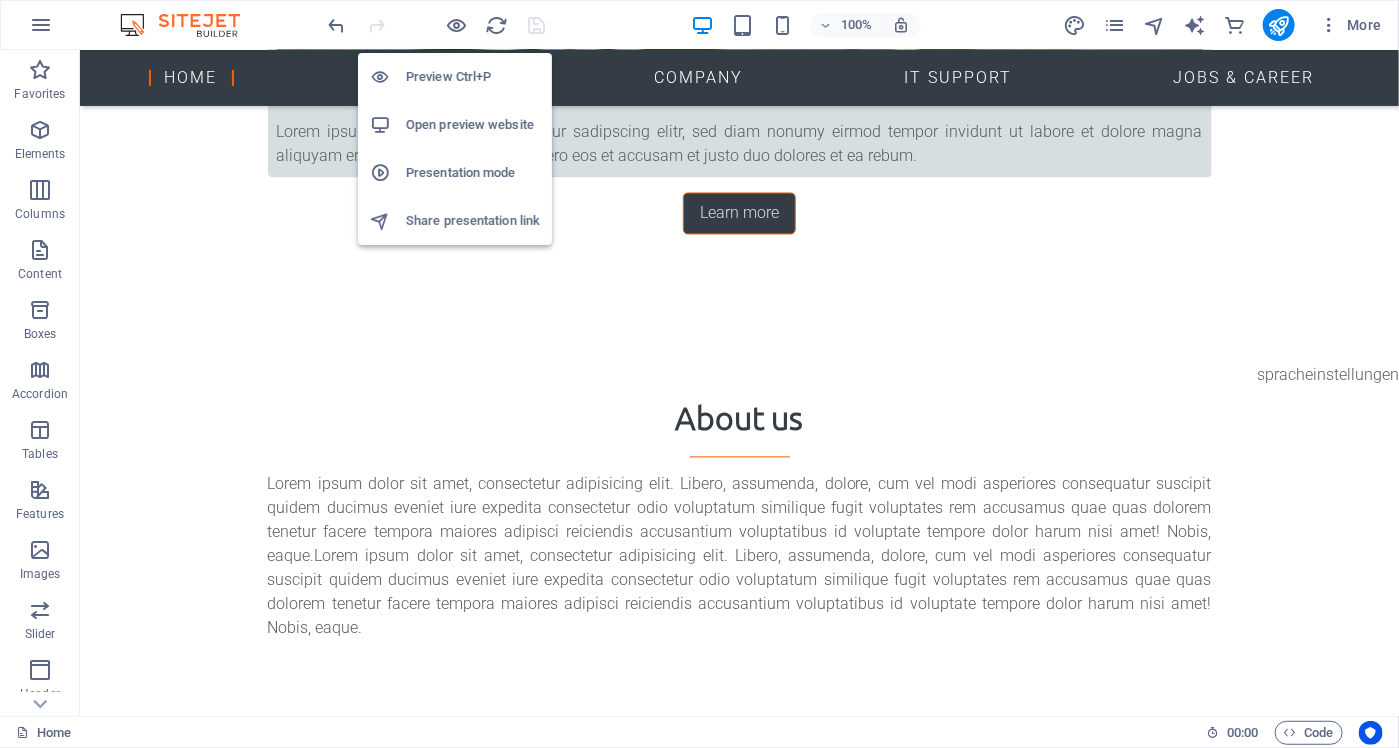 click on "Open preview website" at bounding box center [473, 125] 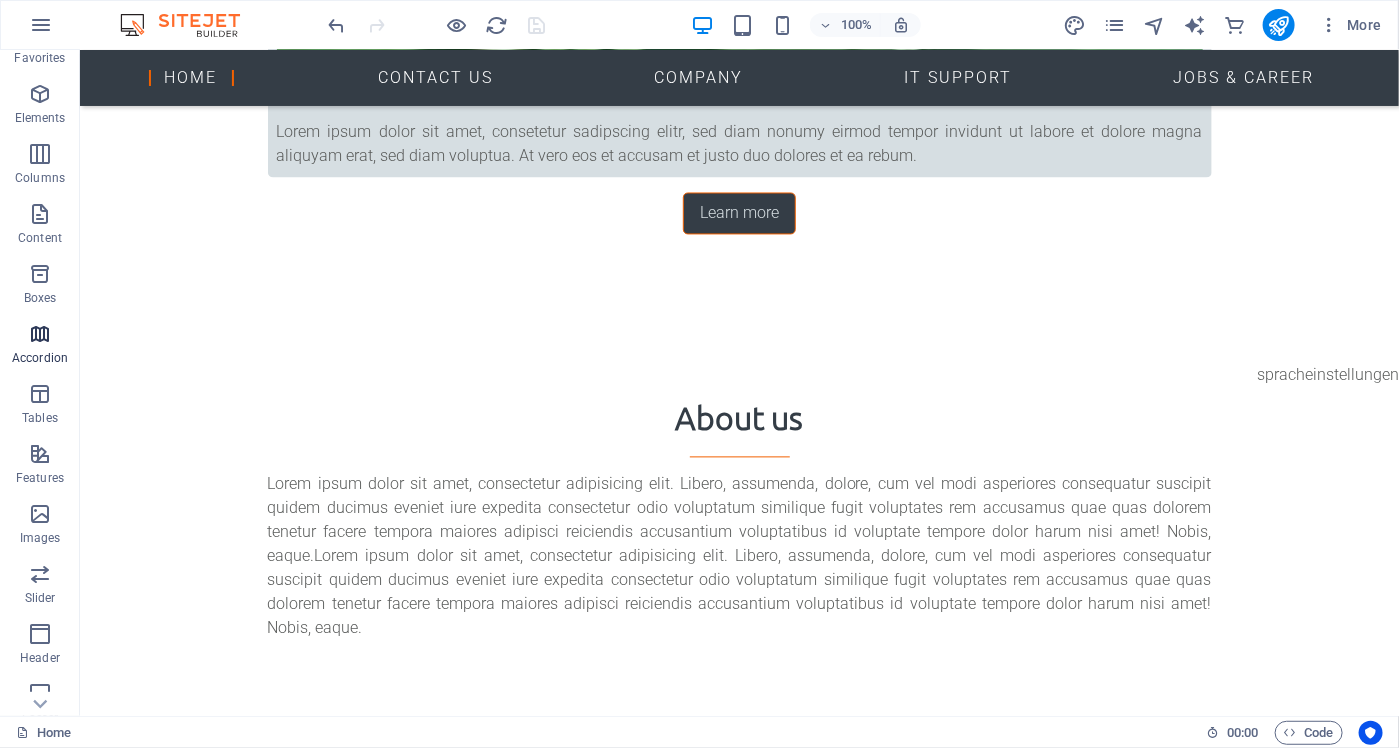 scroll, scrollTop: 293, scrollLeft: 0, axis: vertical 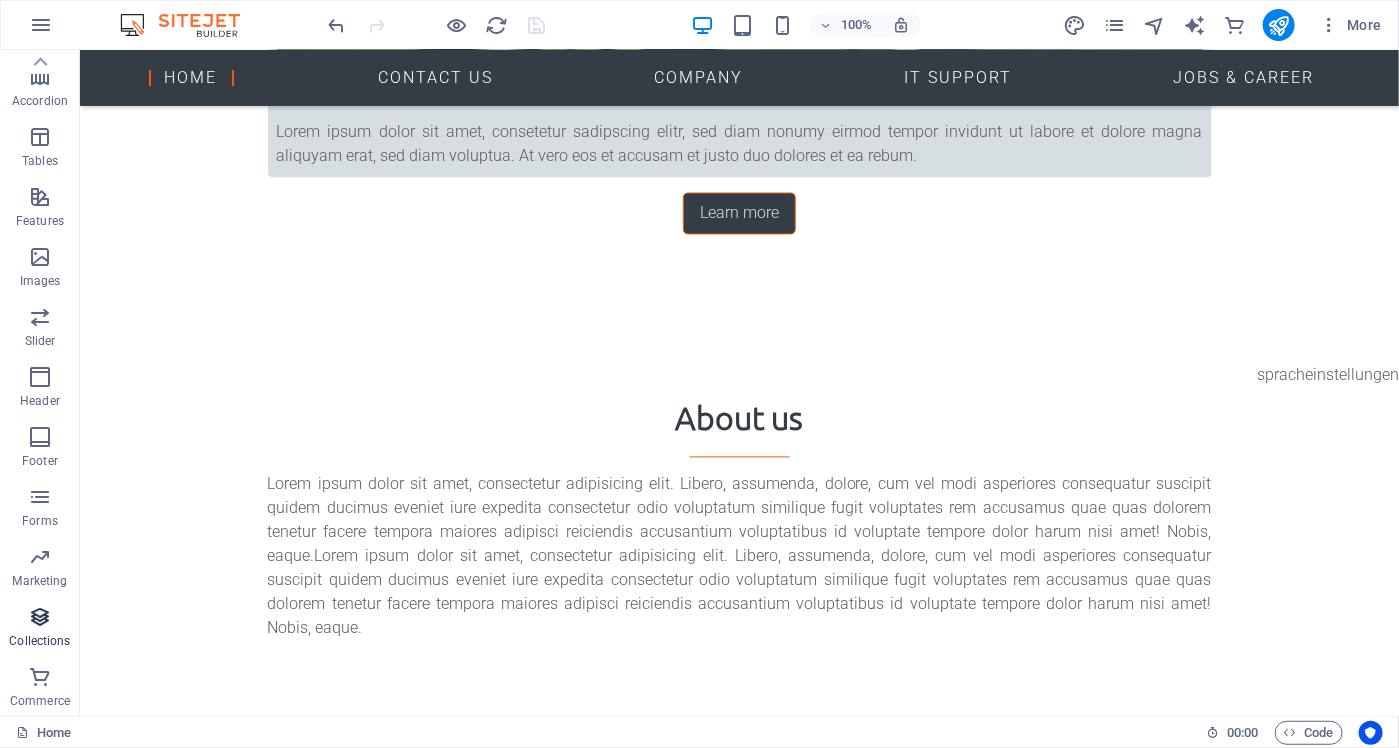 click on "Collections" at bounding box center [40, 629] 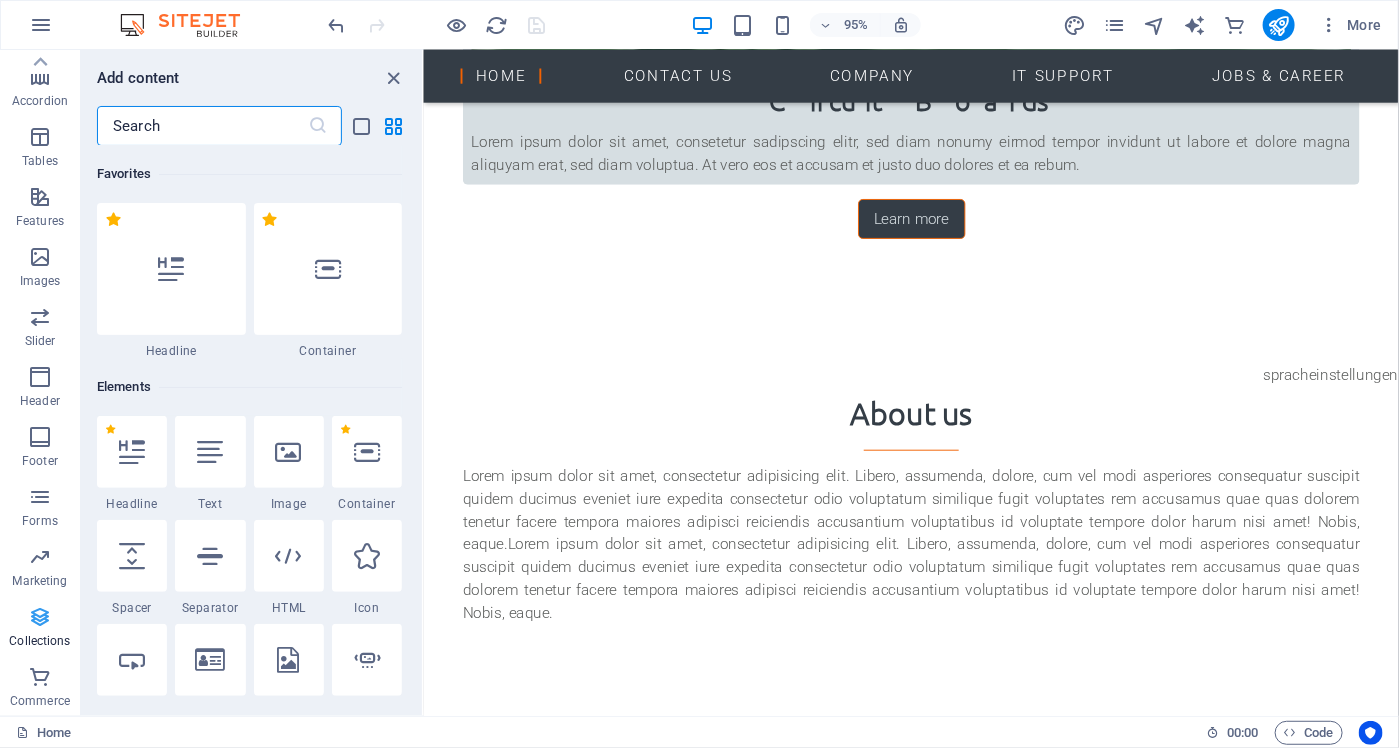 scroll, scrollTop: 1521, scrollLeft: 0, axis: vertical 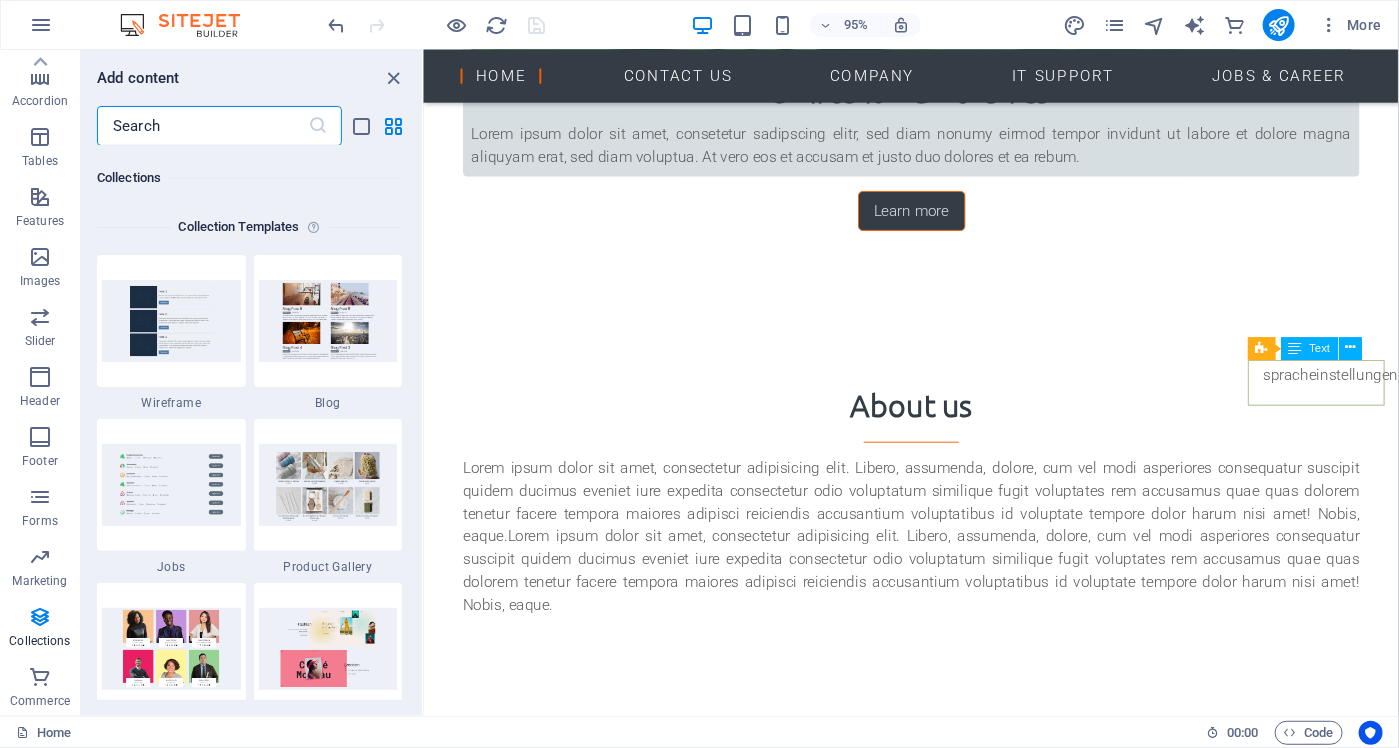 click on "spracheinstellungen" at bounding box center (1378, 405) 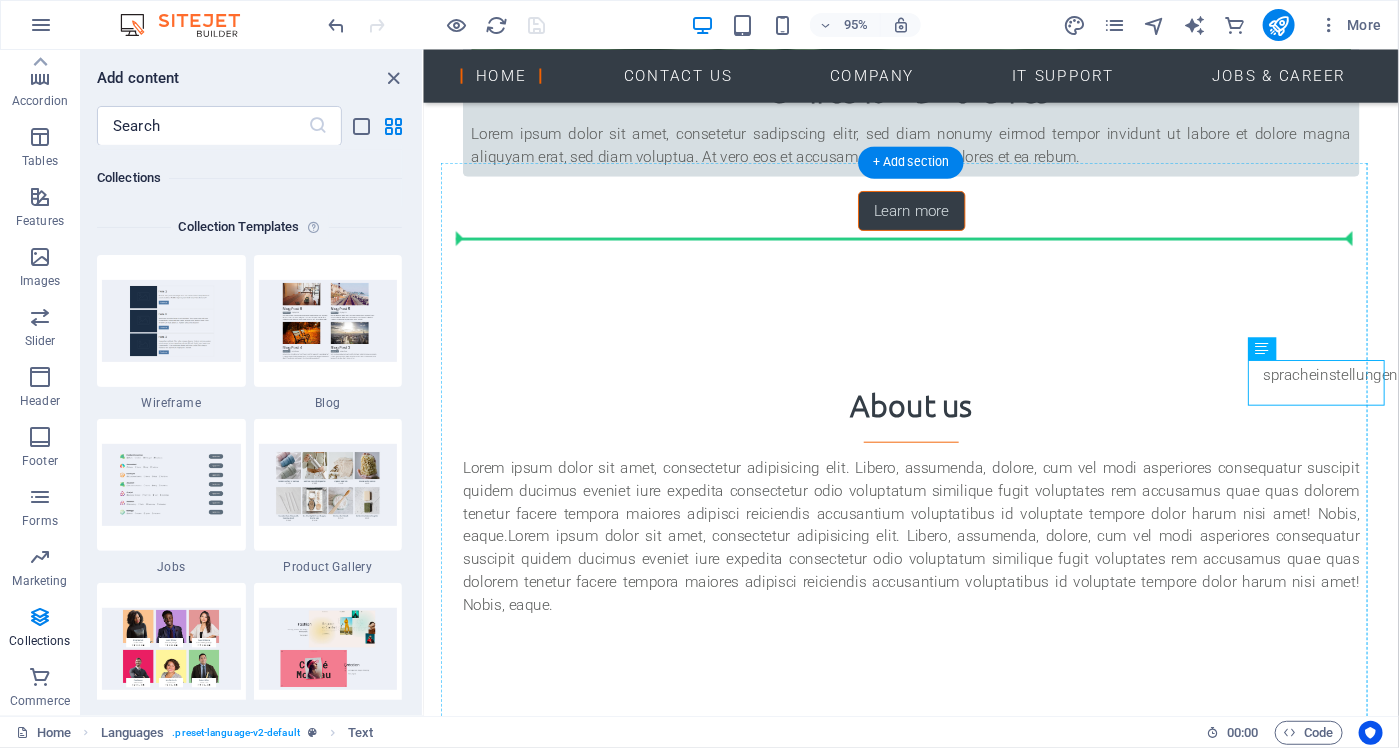 drag, startPoint x: 1369, startPoint y: 395, endPoint x: 1331, endPoint y: 252, distance: 147.96283 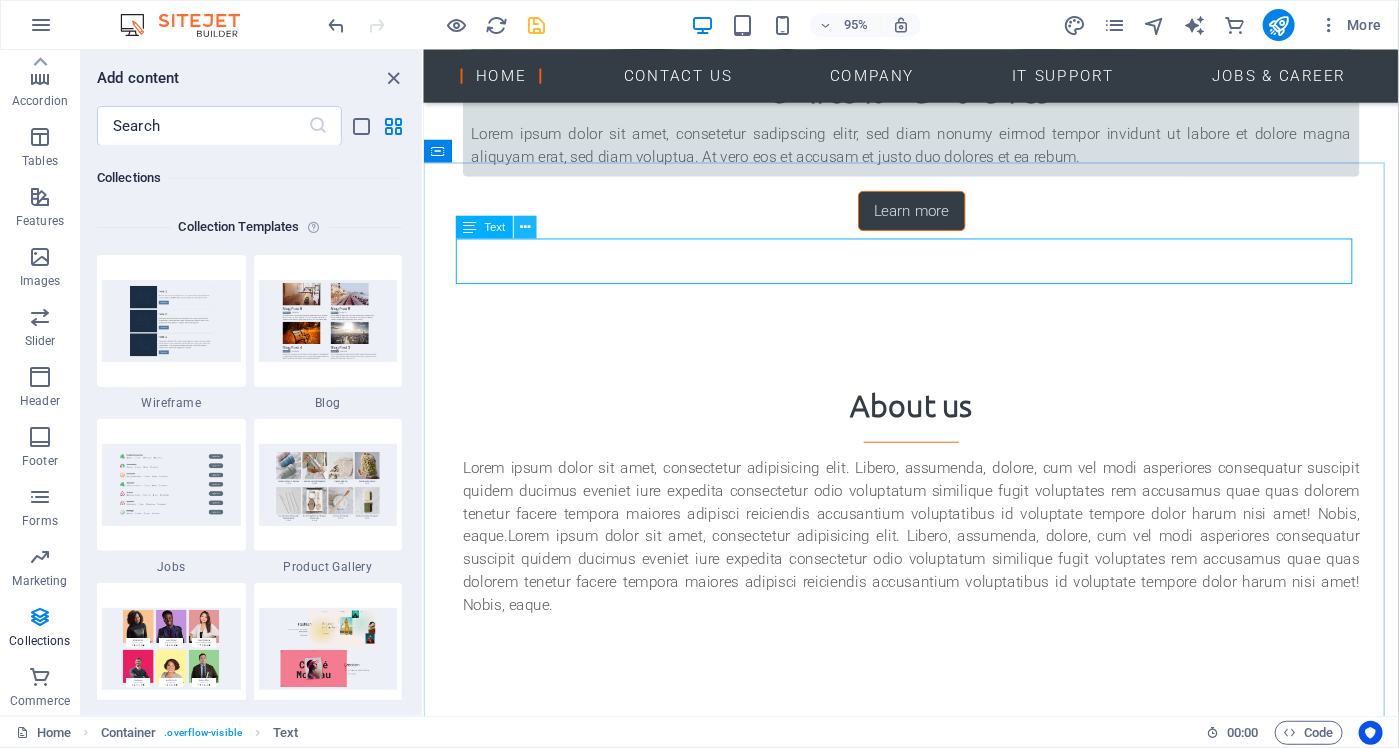 click at bounding box center (525, 228) 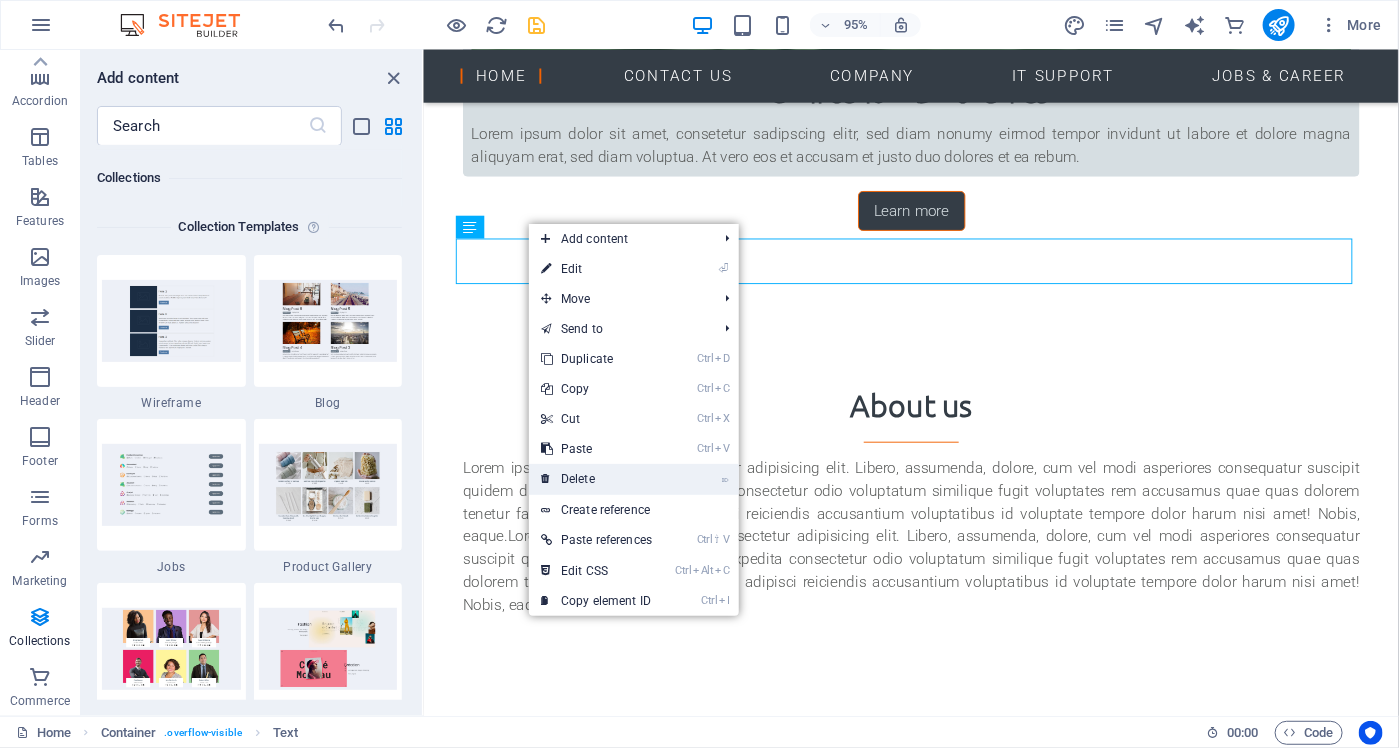 click on "⌦  Delete" at bounding box center (596, 479) 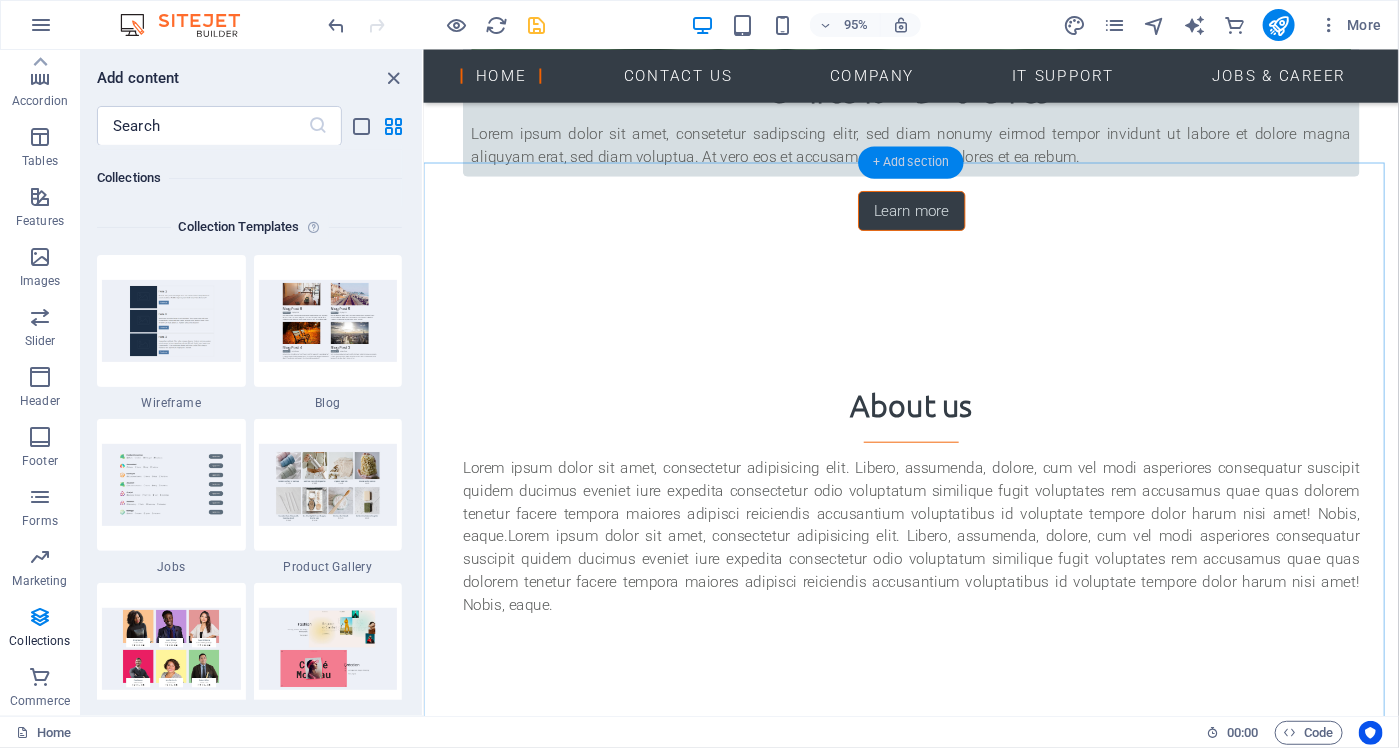 click on "+ Add section" at bounding box center [911, 163] 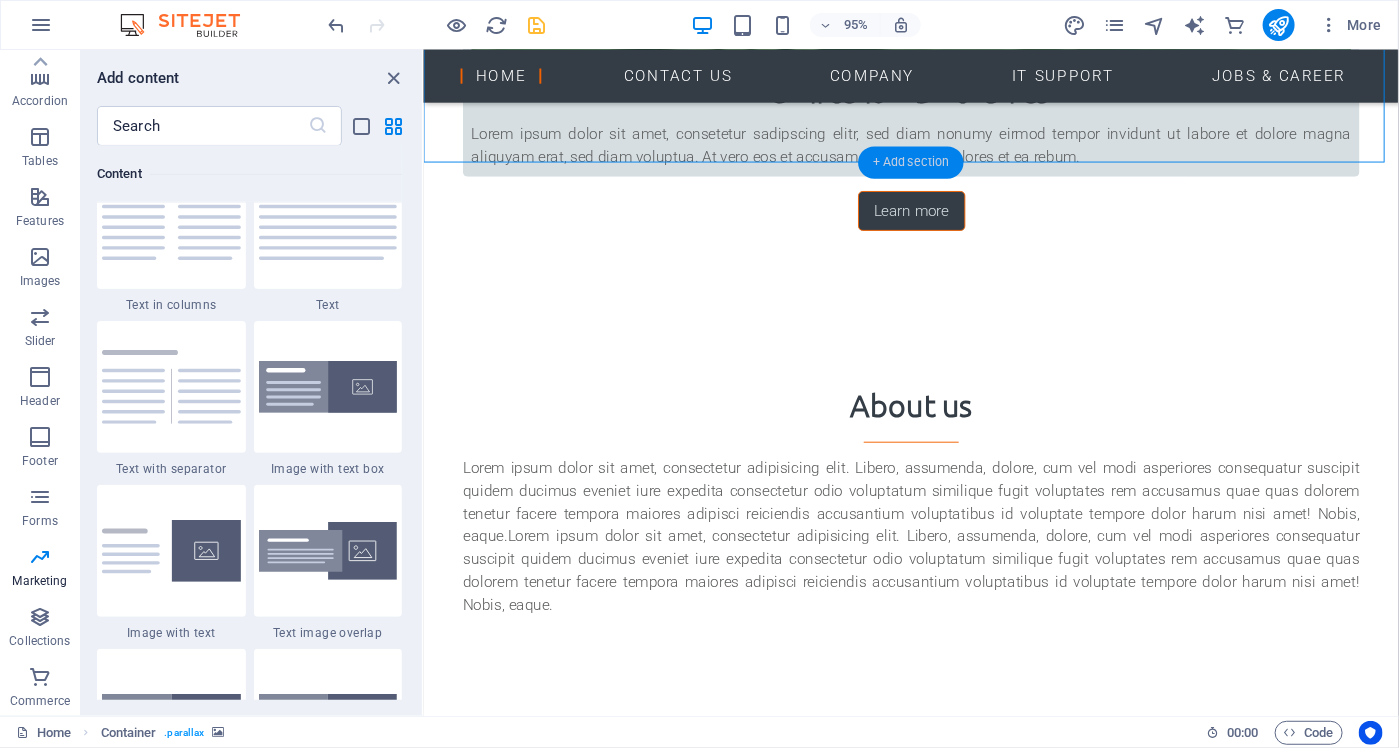scroll, scrollTop: 3497, scrollLeft: 0, axis: vertical 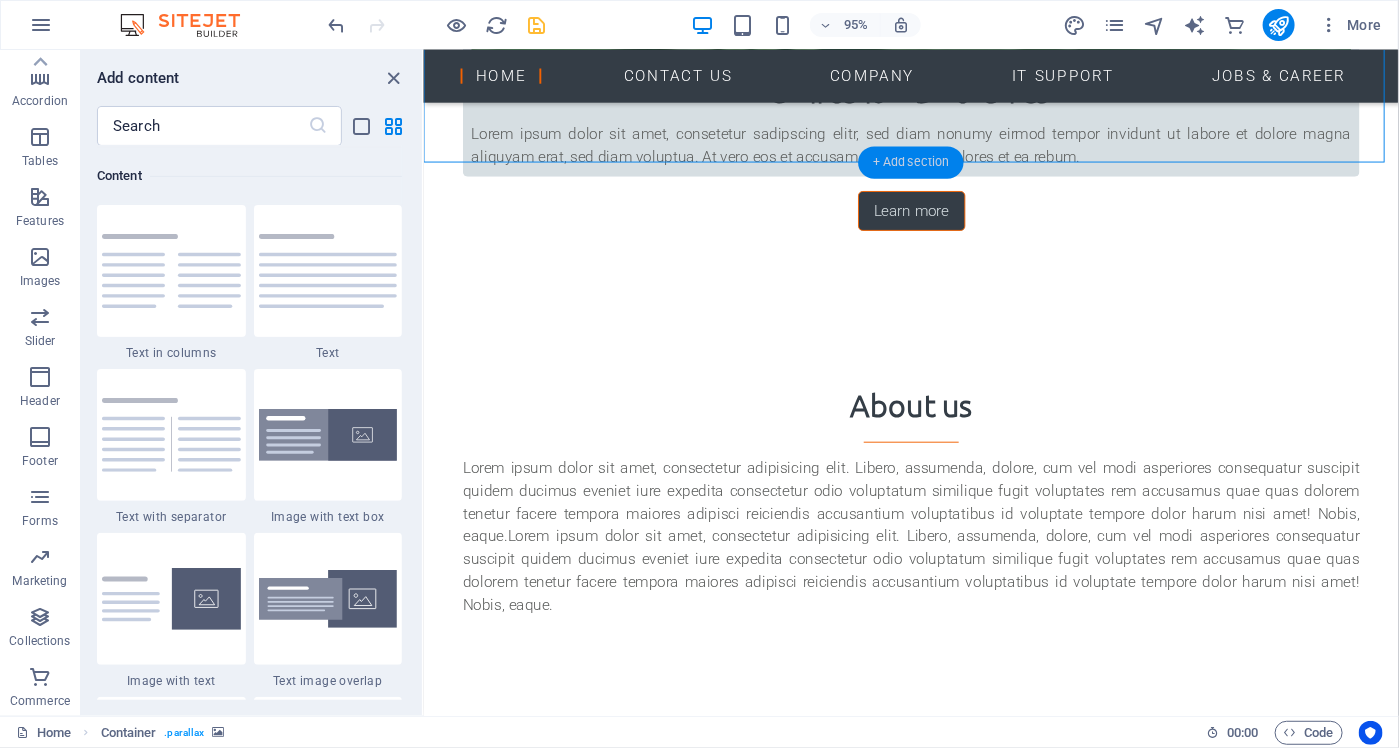 click on "+ Add section" at bounding box center (911, 163) 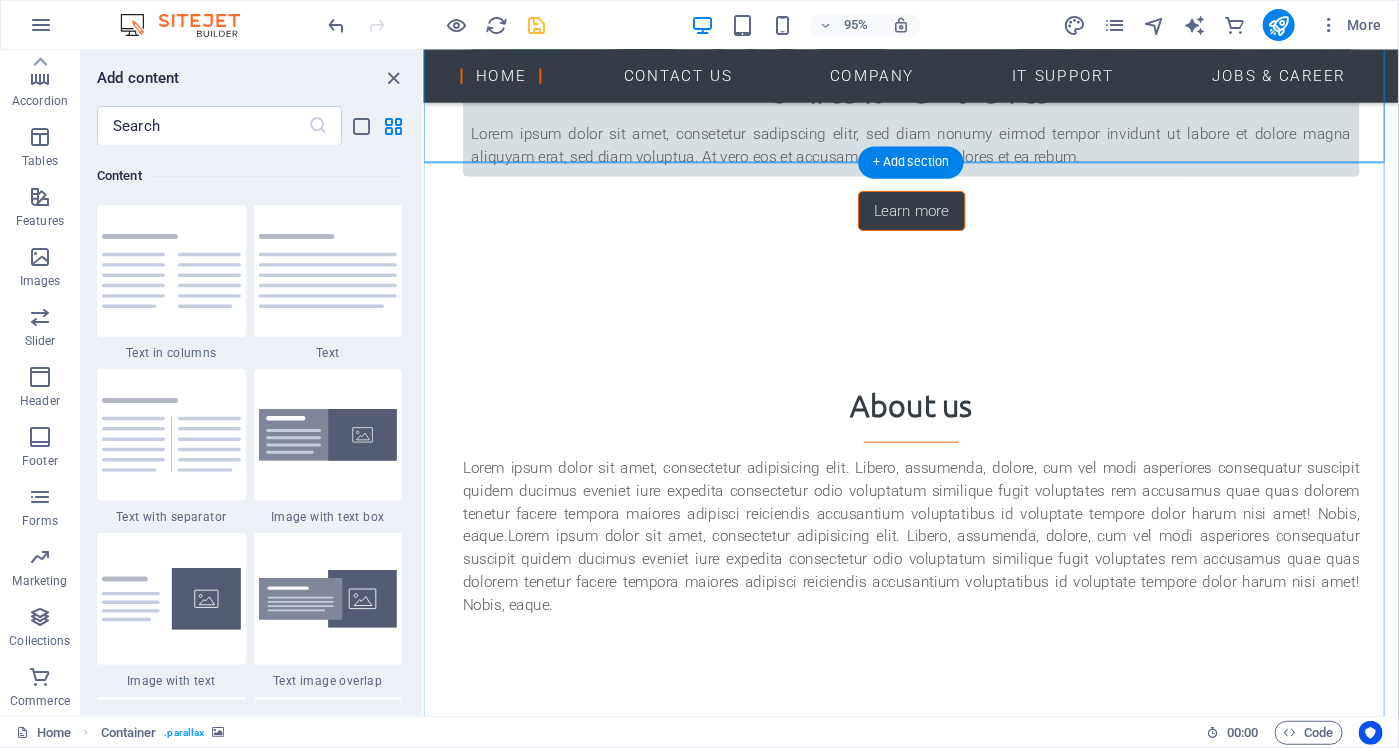 drag, startPoint x: 1315, startPoint y: 220, endPoint x: 791, endPoint y: 202, distance: 524.3091 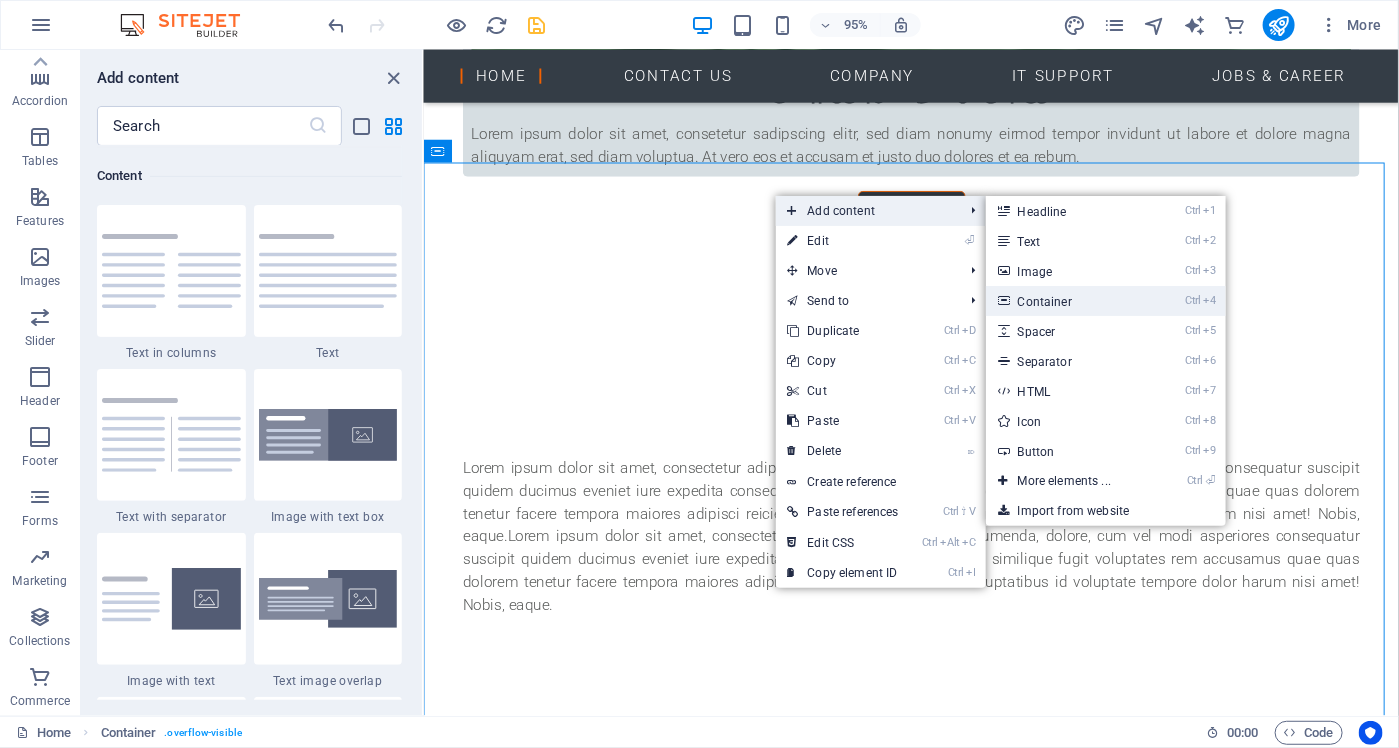 click on "Ctrl 4  Container" at bounding box center (1068, 301) 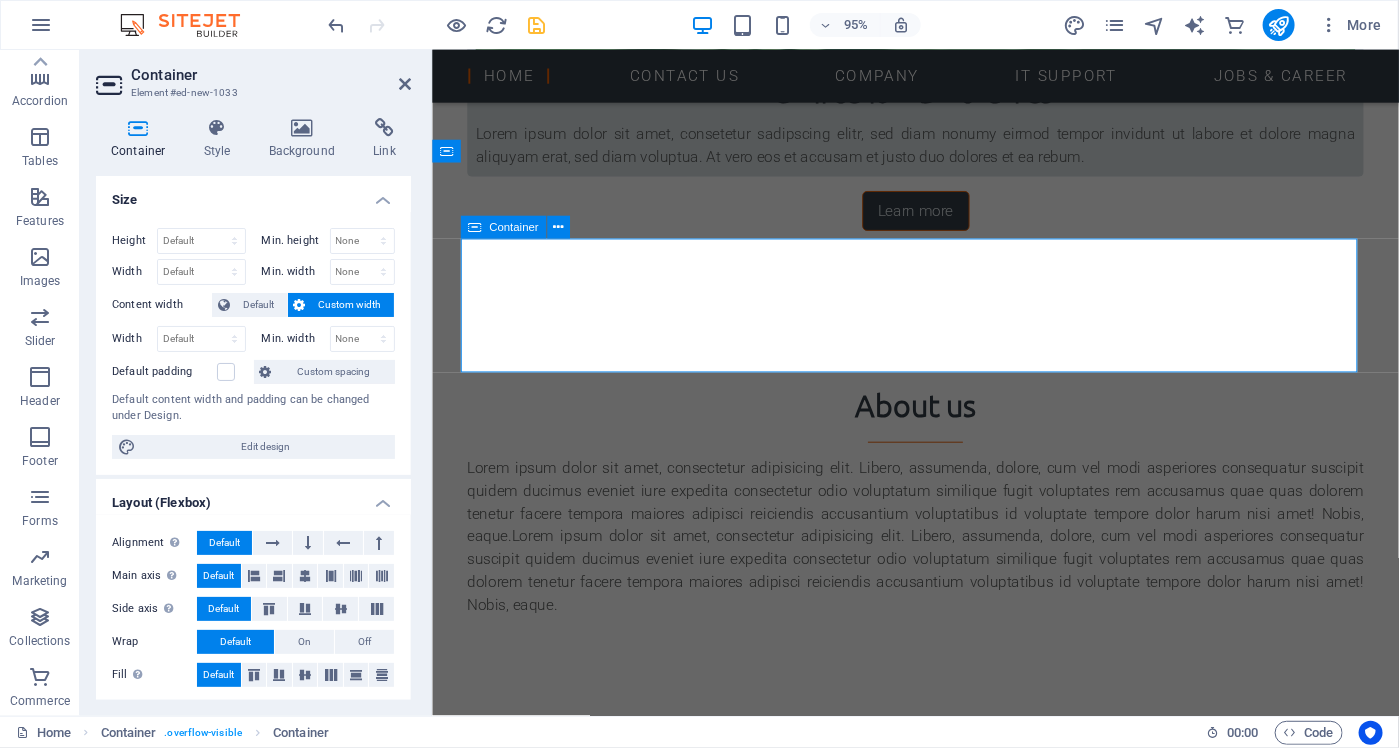 click on "Add elements" at bounding box center [881, 2073] 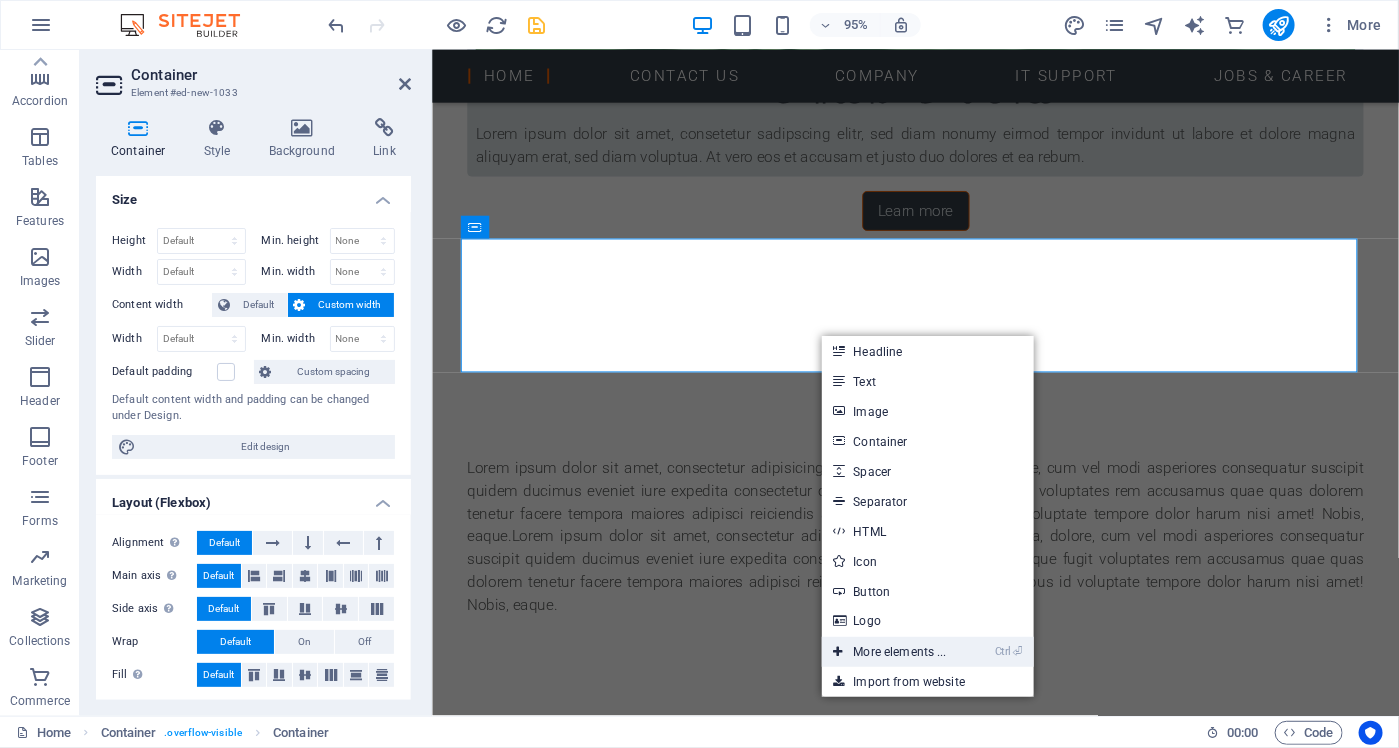 click on "Ctrl ⏎  More elements ..." at bounding box center [890, 652] 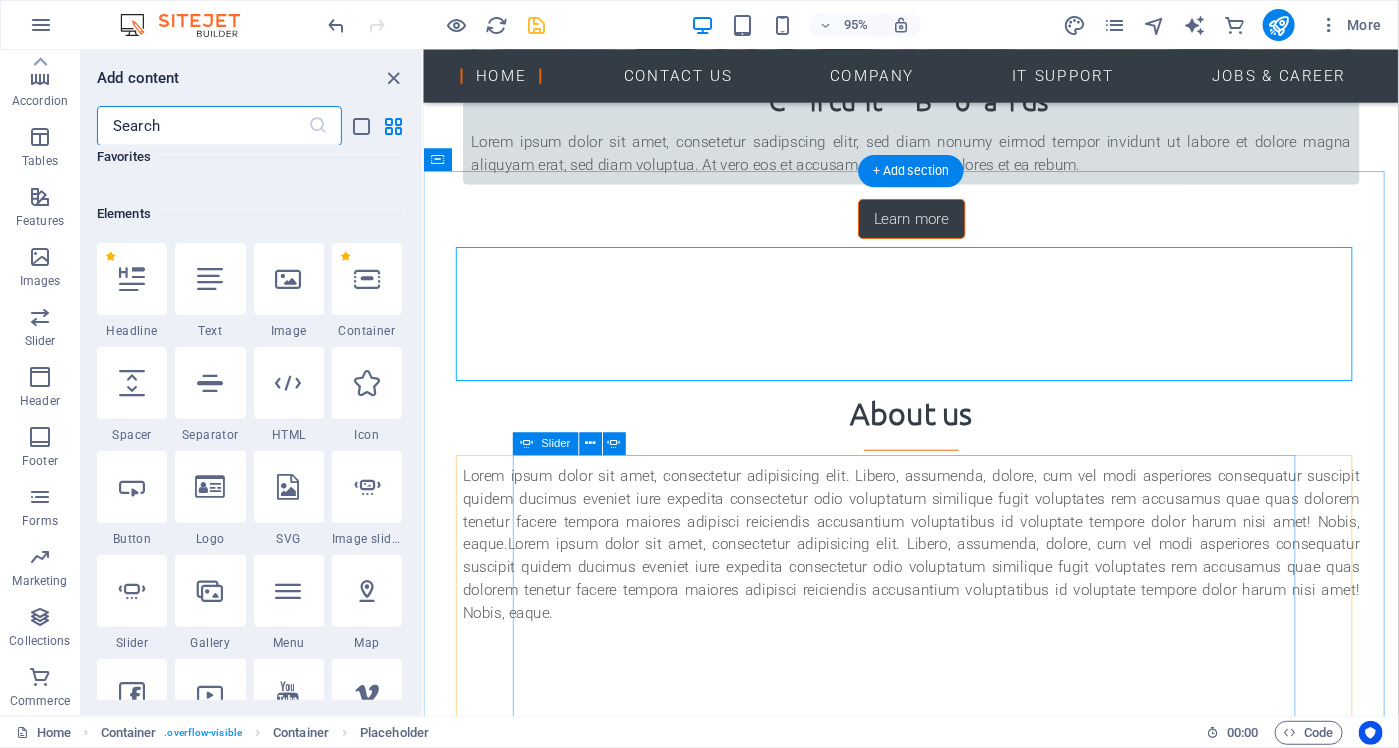 scroll, scrollTop: 213, scrollLeft: 0, axis: vertical 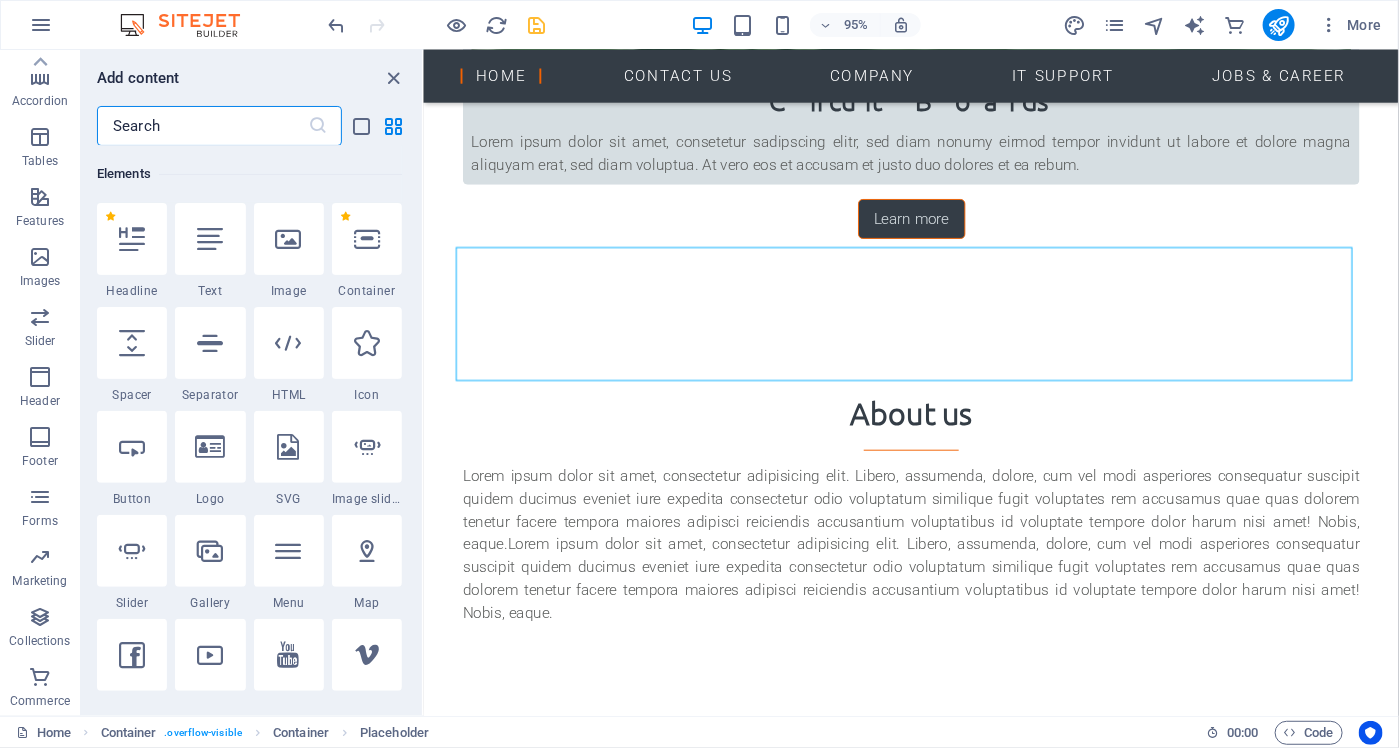 click at bounding box center [202, 126] 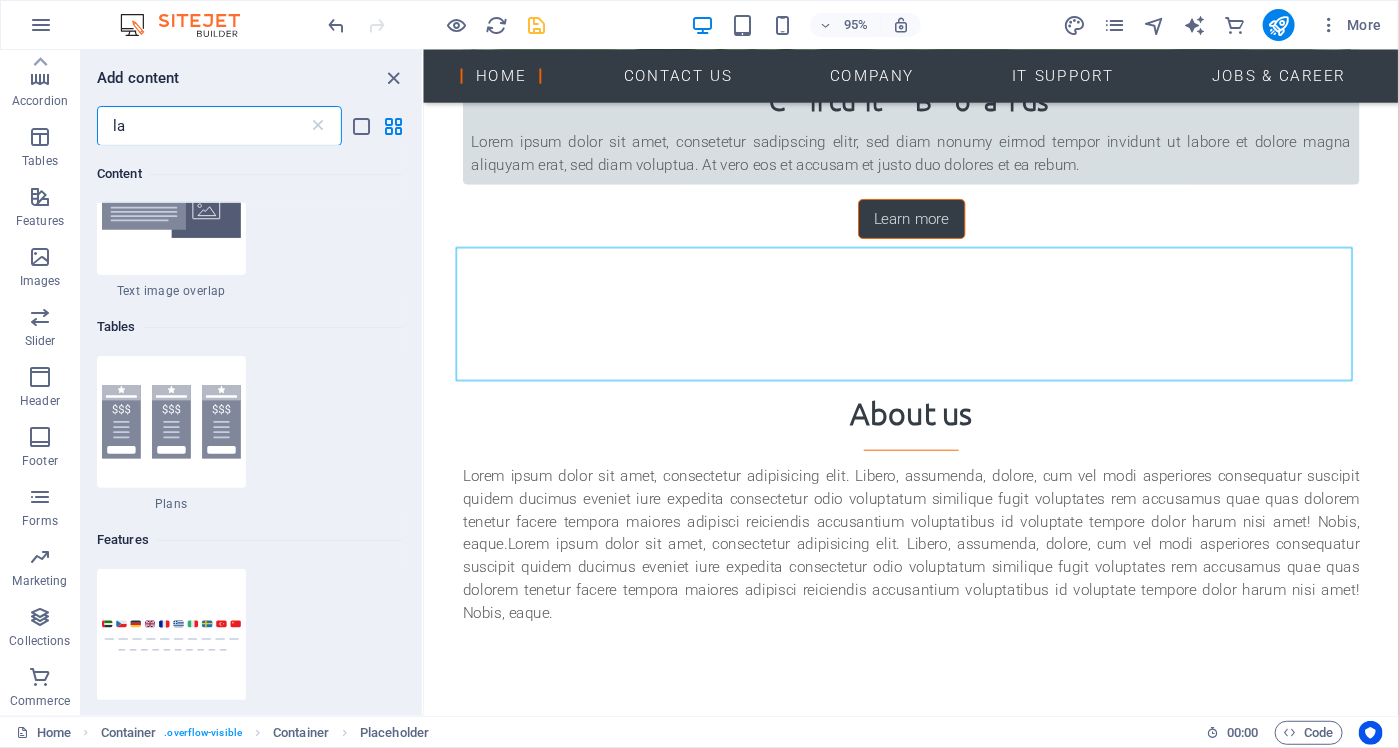 scroll, scrollTop: 0, scrollLeft: 0, axis: both 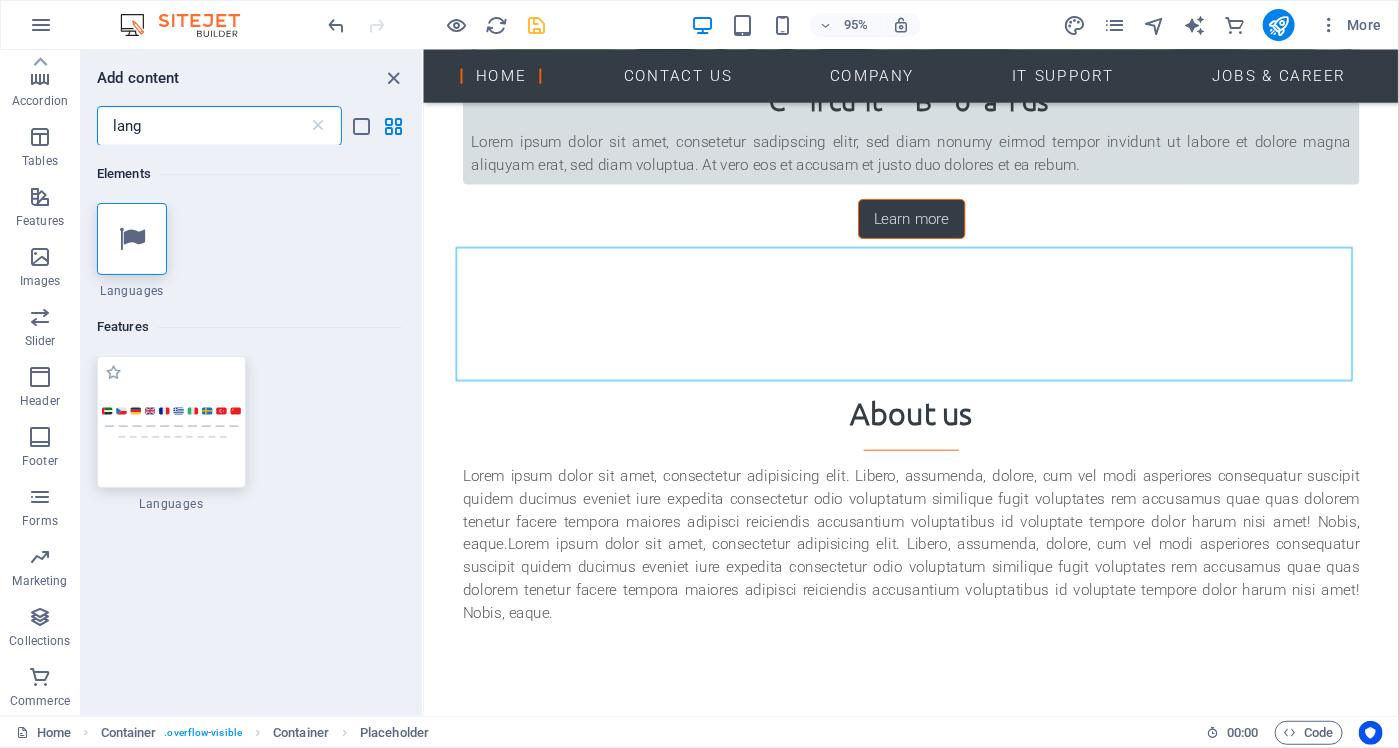type on "lang" 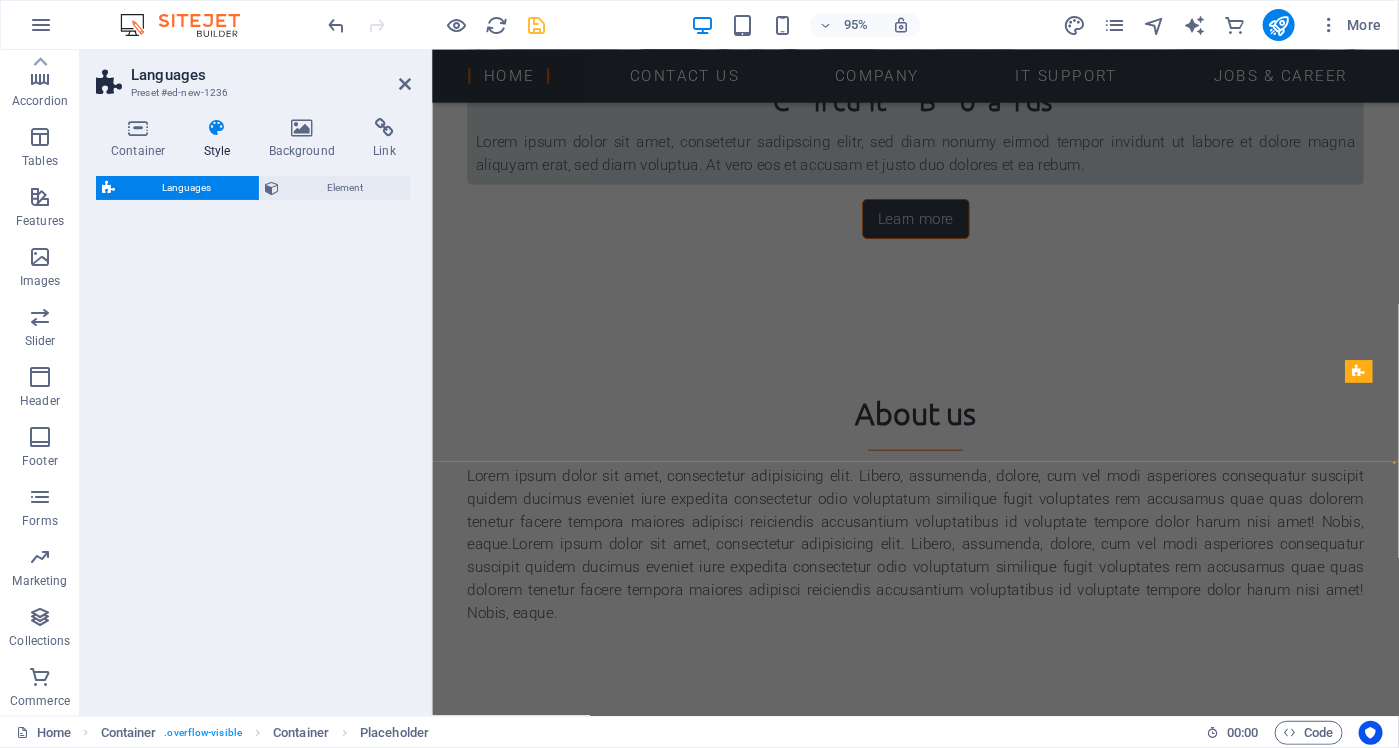select on "rem" 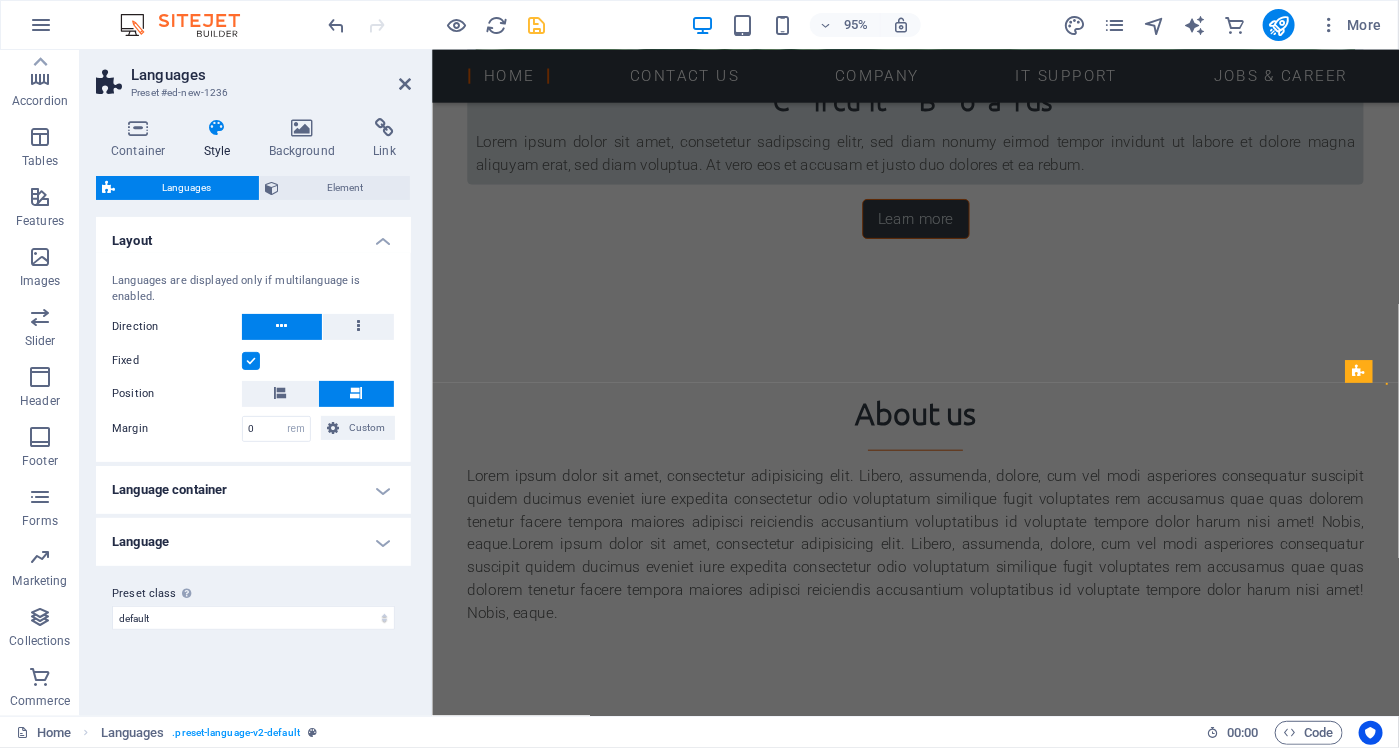 scroll, scrollTop: 1429, scrollLeft: 0, axis: vertical 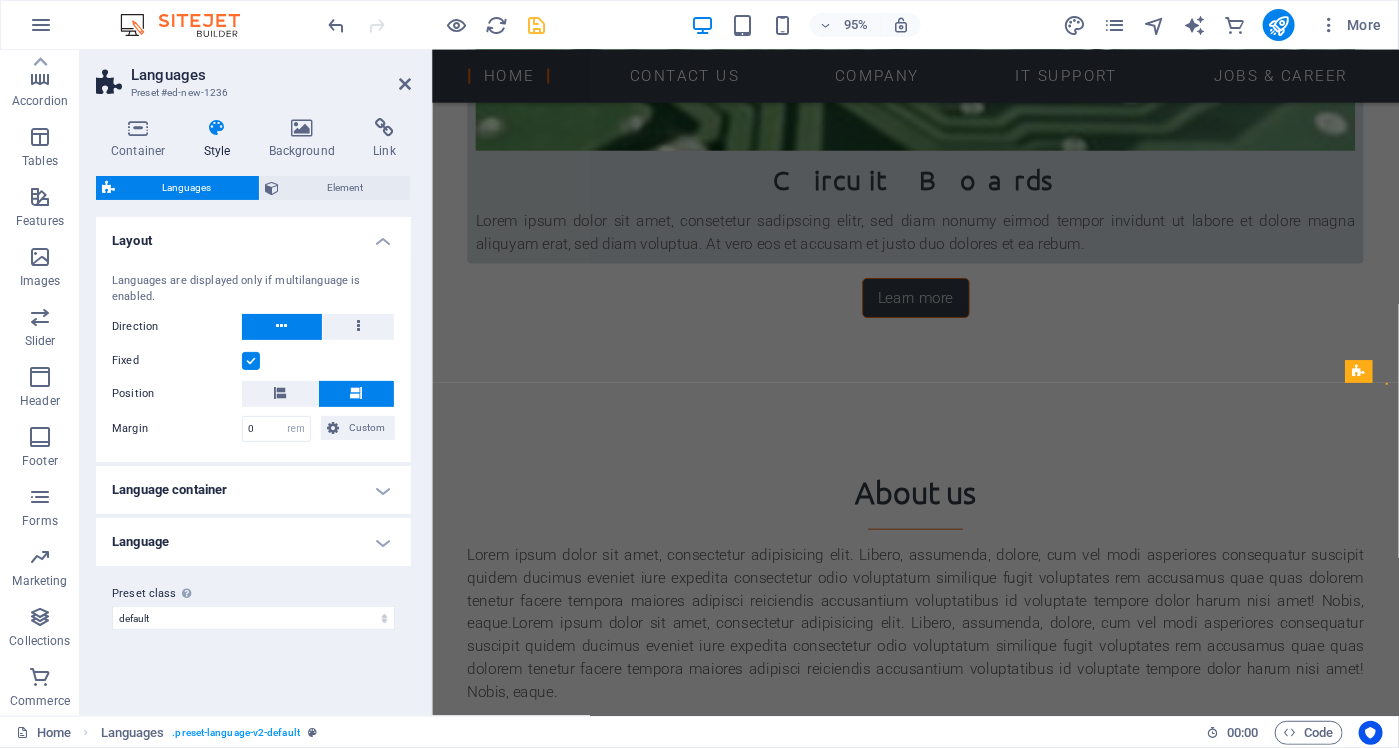 click on "Language" at bounding box center (253, 542) 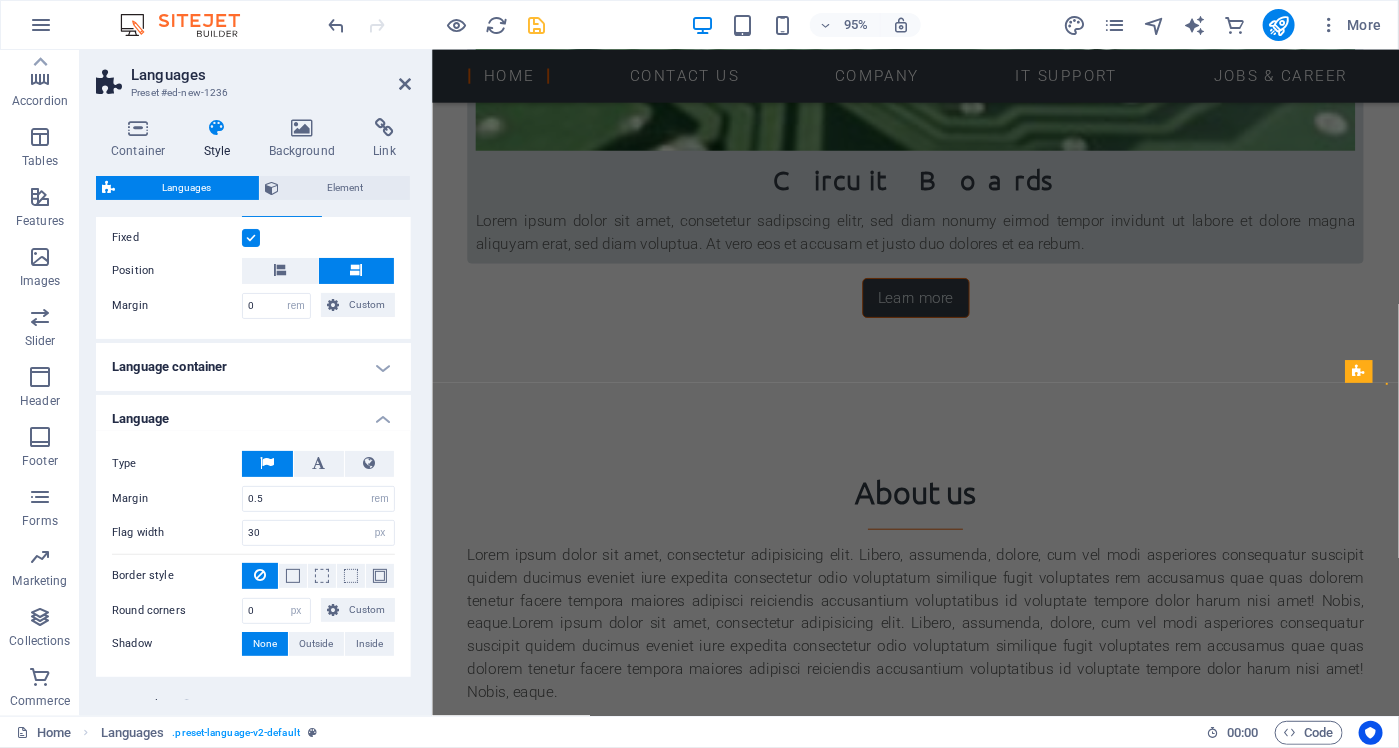 scroll, scrollTop: 174, scrollLeft: 0, axis: vertical 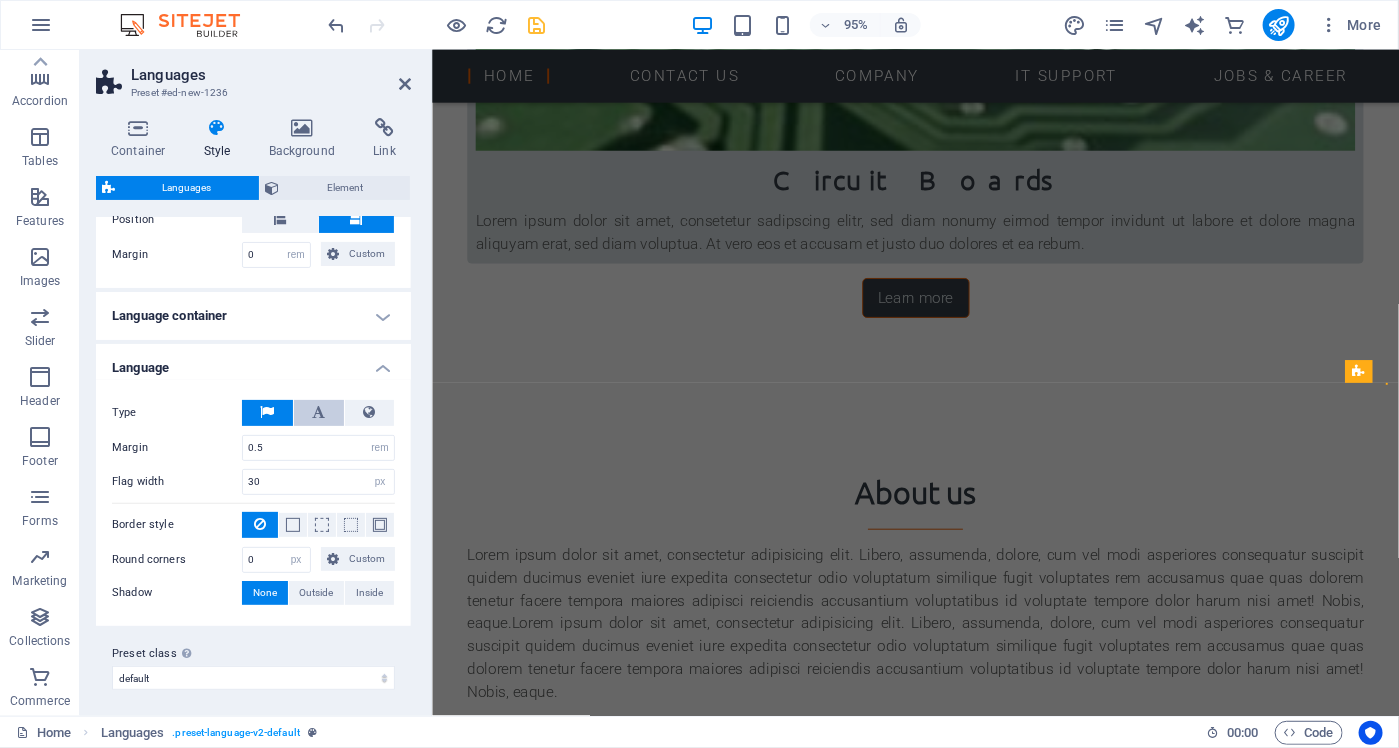 click at bounding box center [319, 413] 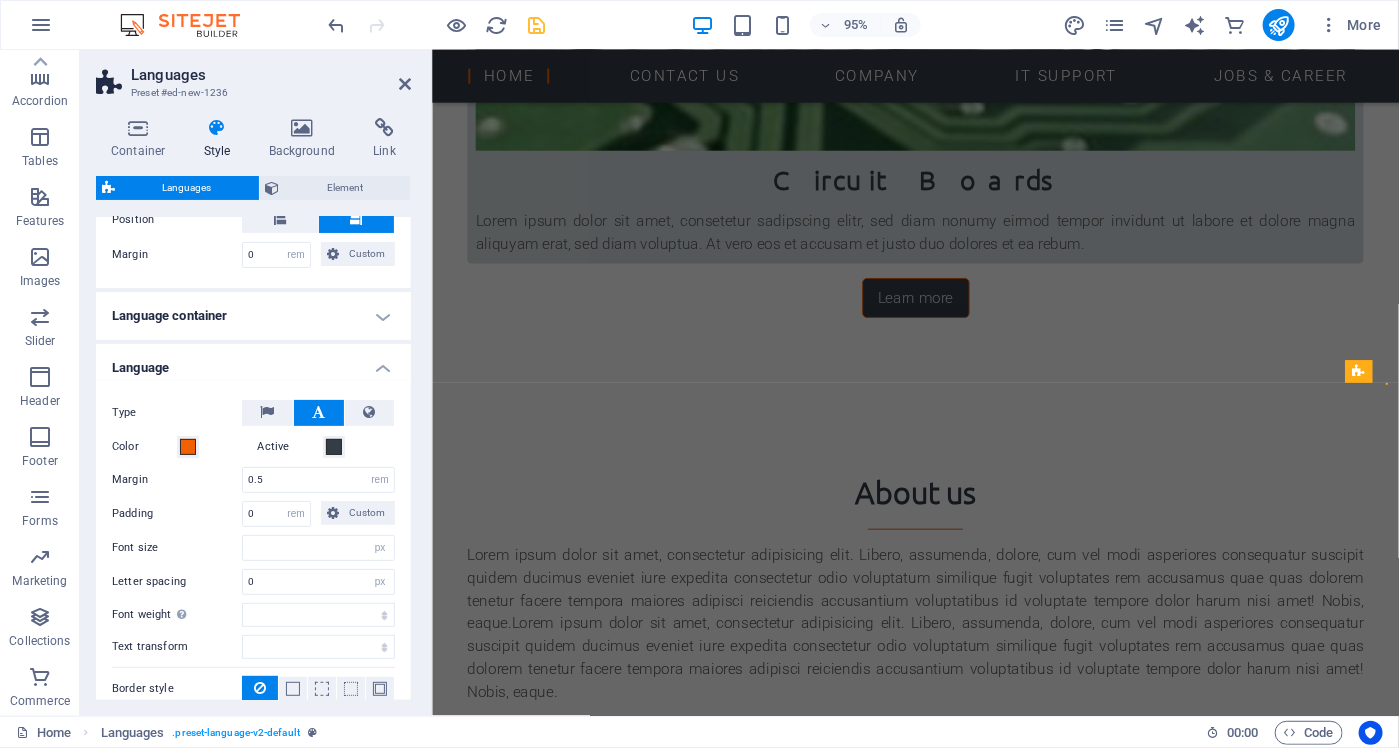 type 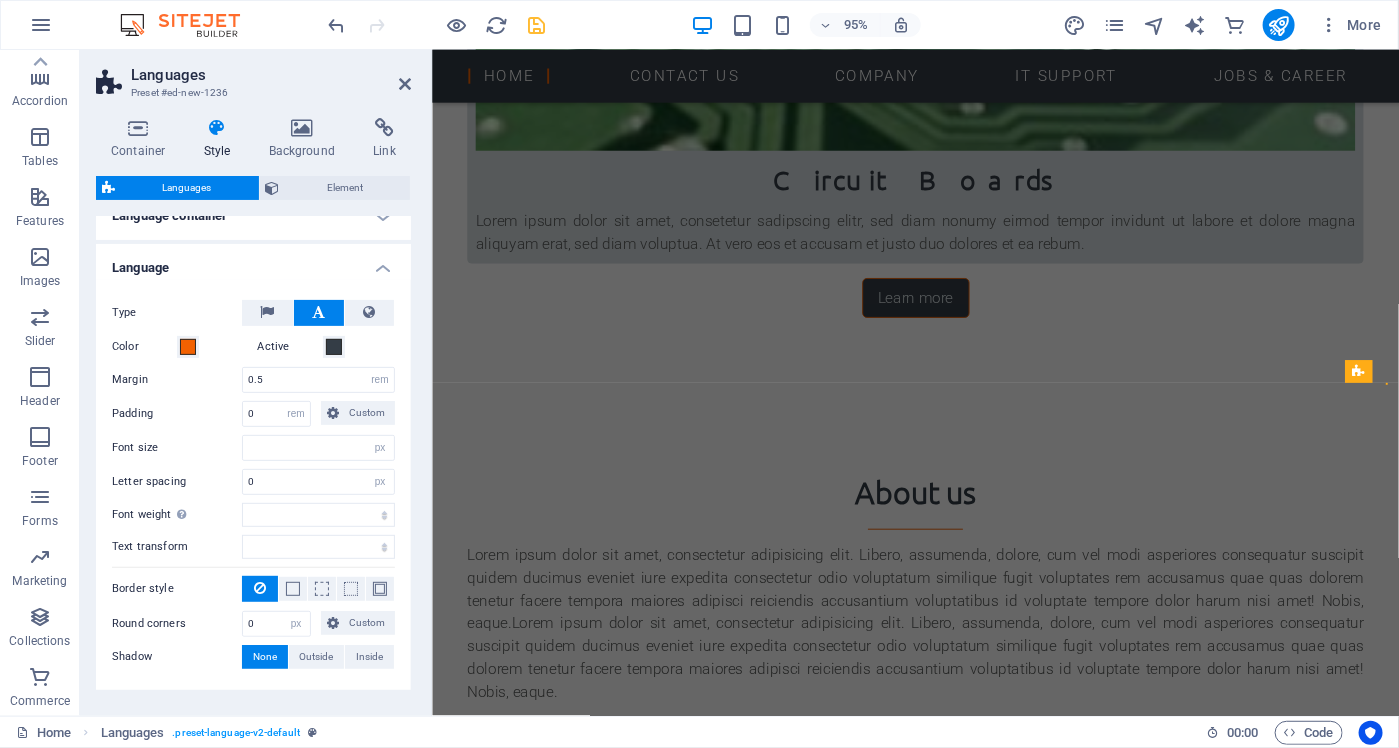 scroll, scrollTop: 336, scrollLeft: 0, axis: vertical 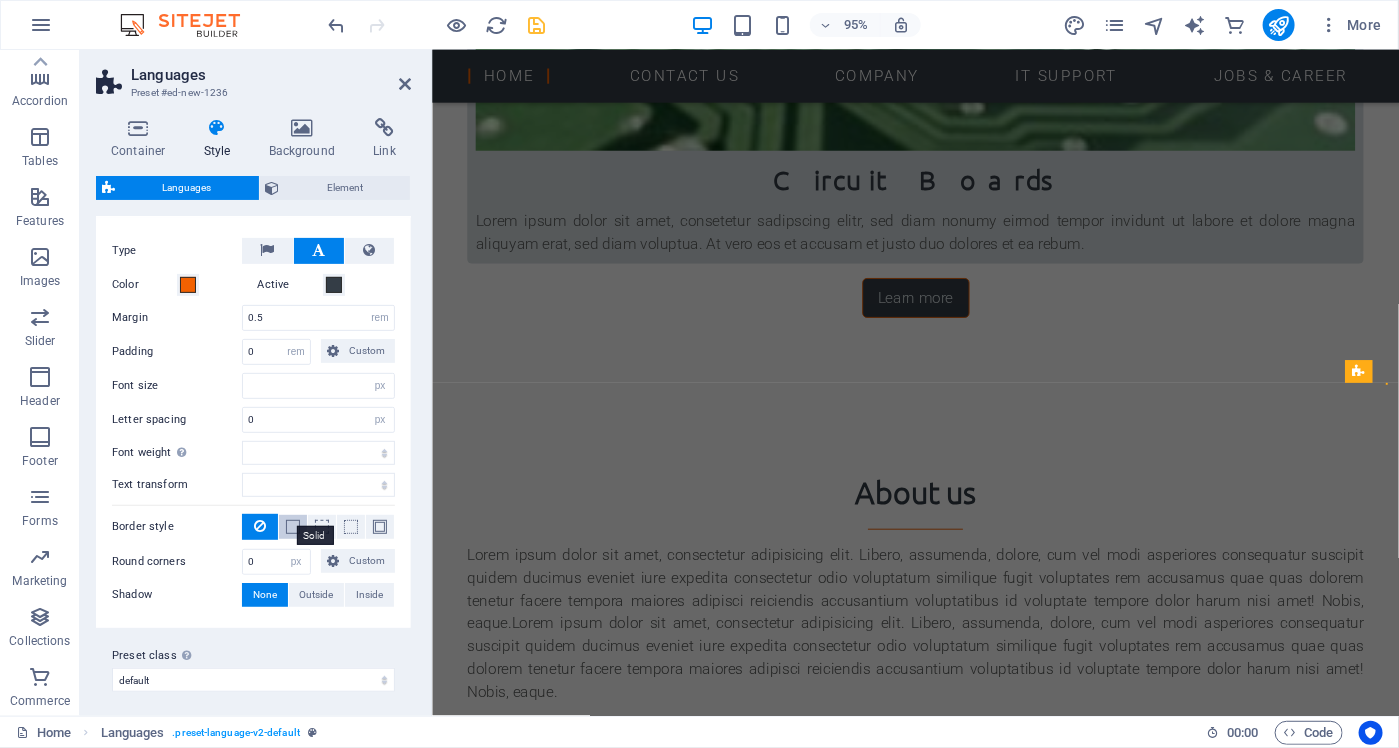click at bounding box center [293, 527] 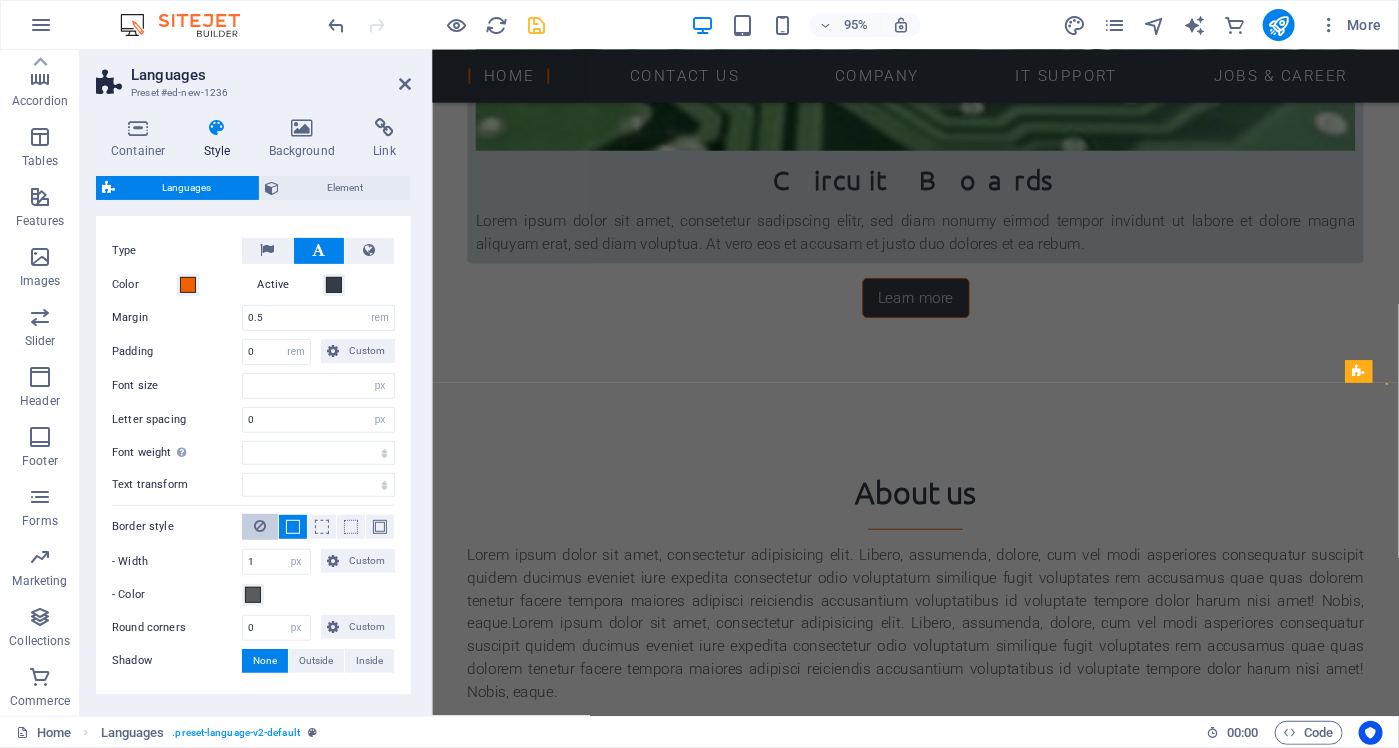 type 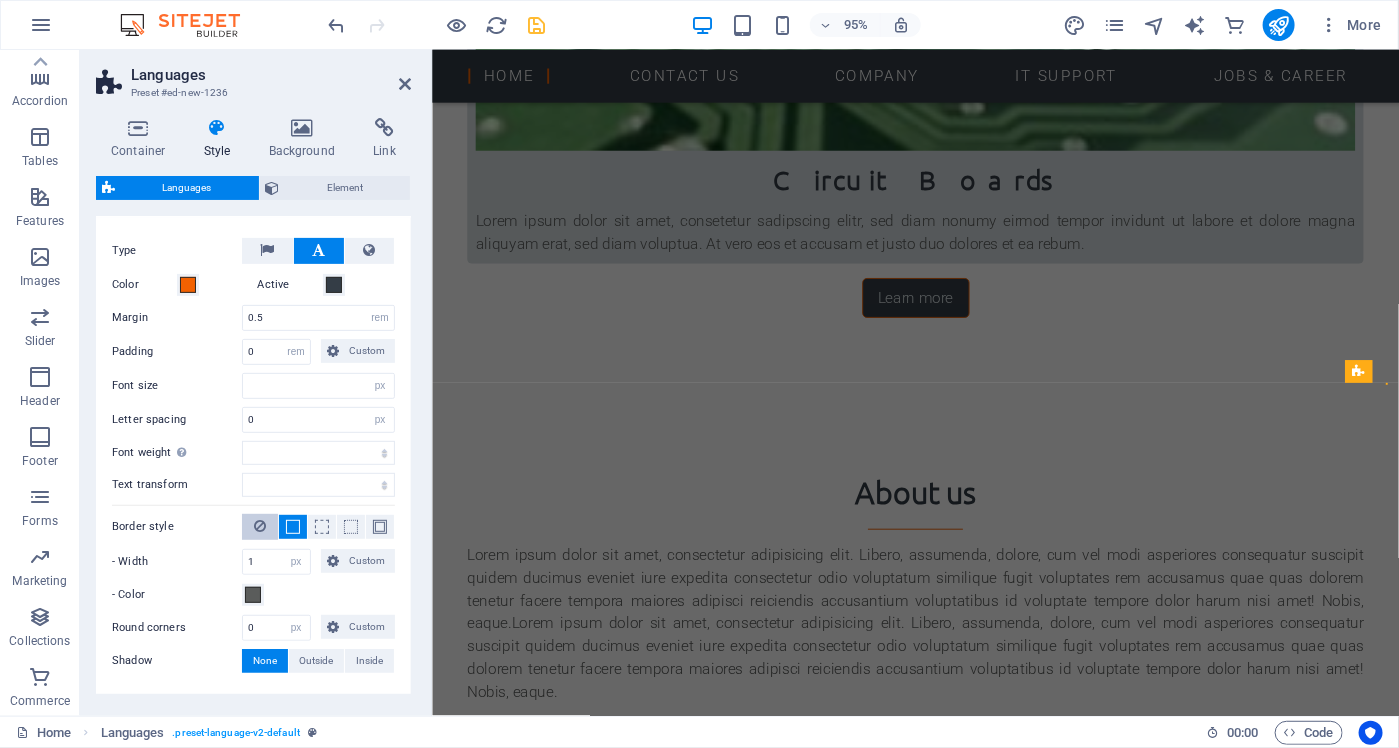 select 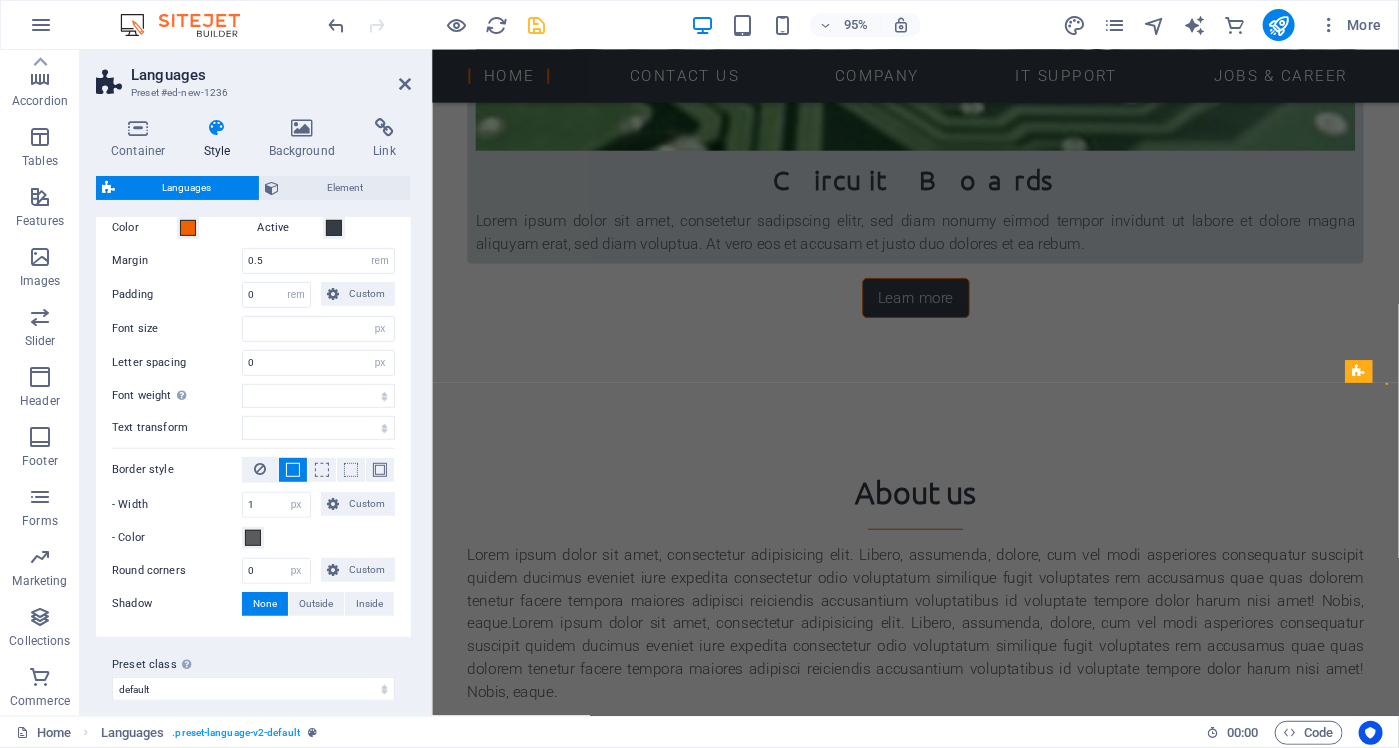 scroll, scrollTop: 401, scrollLeft: 0, axis: vertical 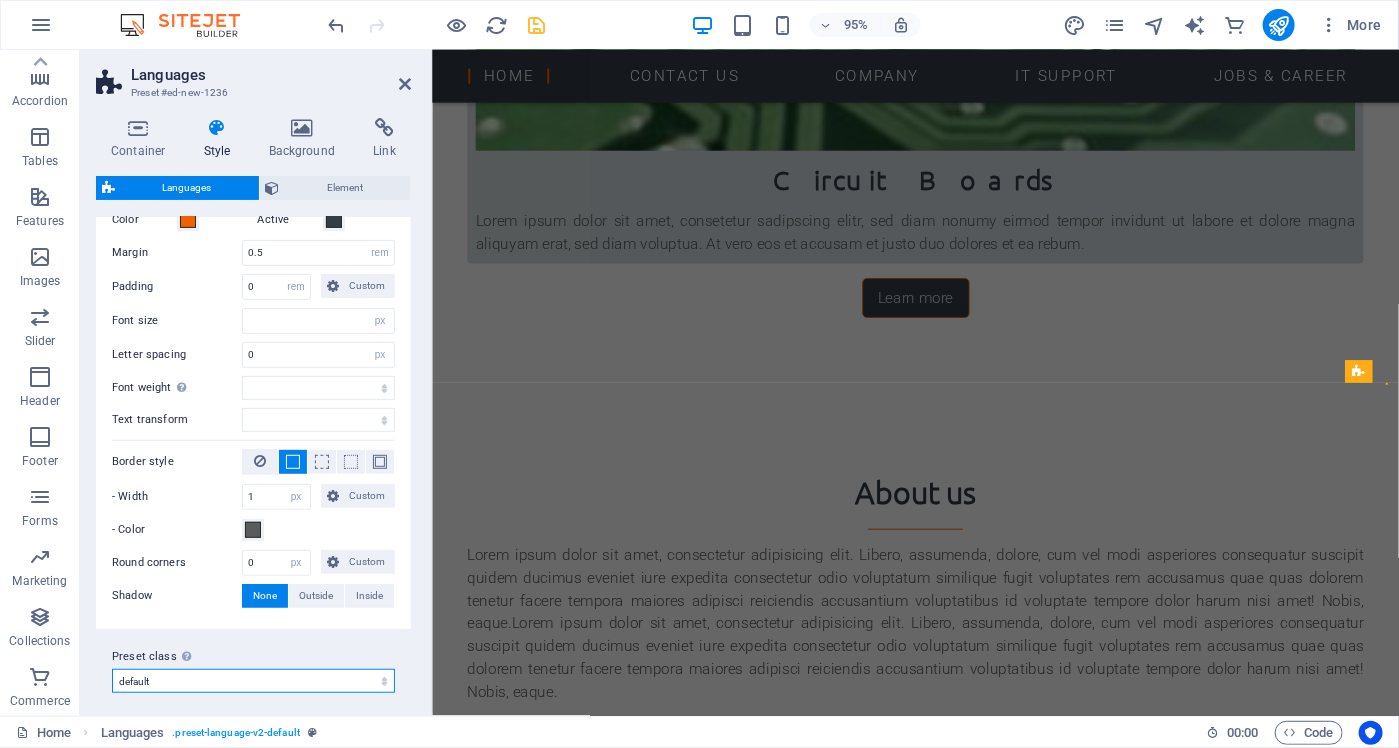 click on "default Add preset class" at bounding box center [253, 681] 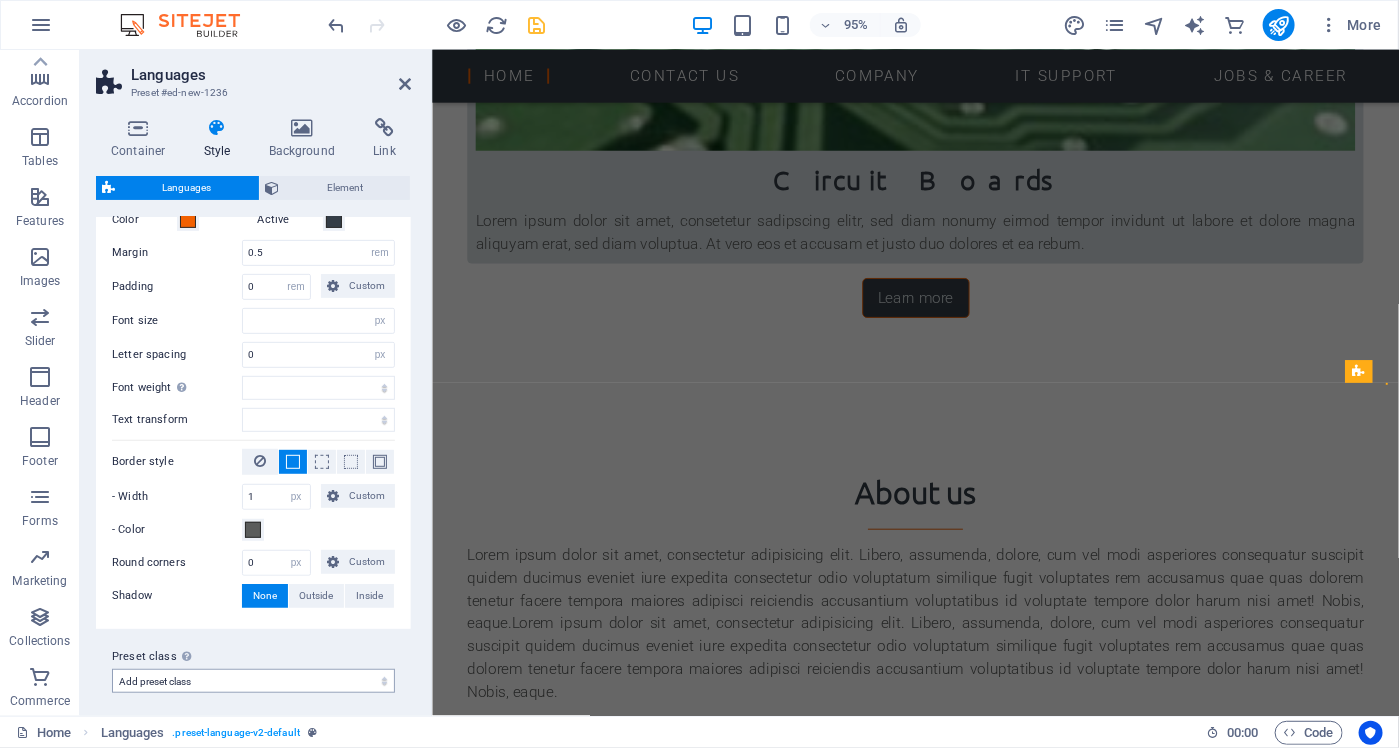 click on "default Add preset class" at bounding box center (253, 681) 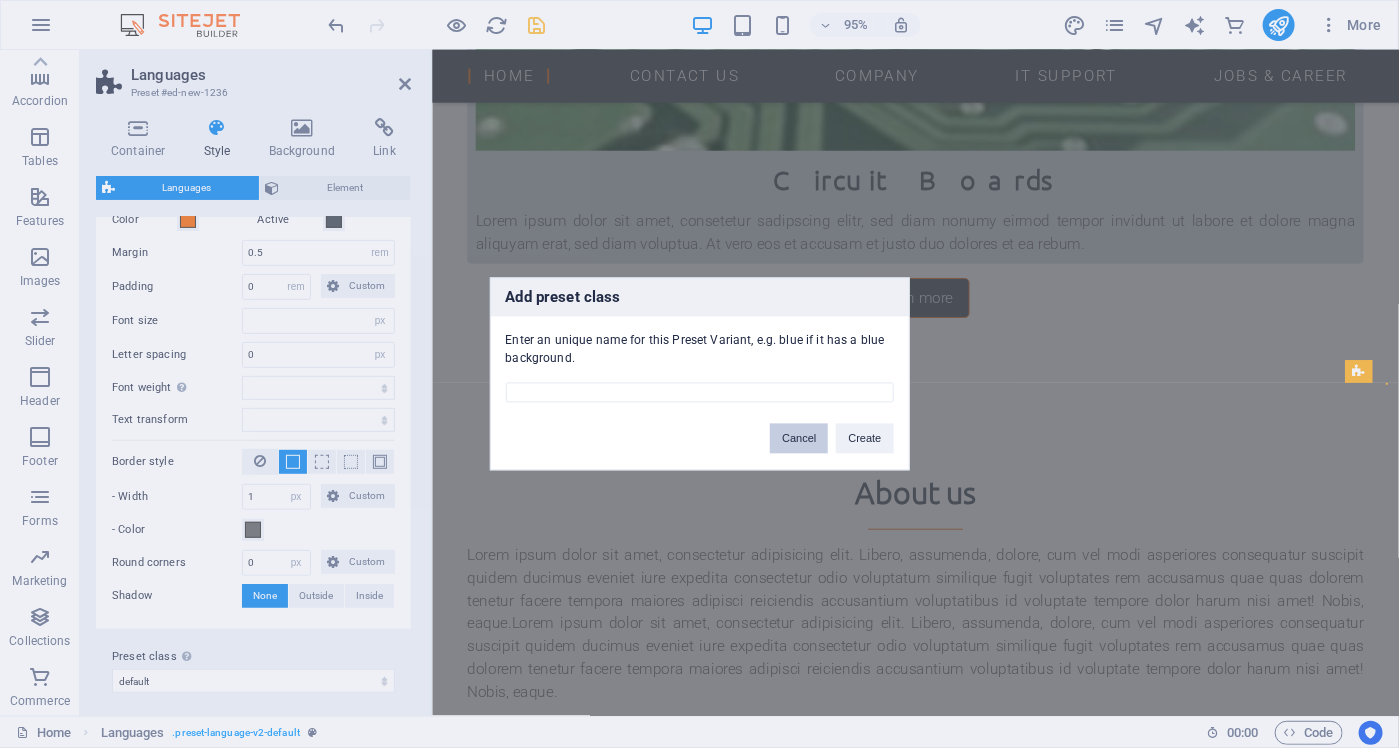 click on "Cancel" at bounding box center [799, 439] 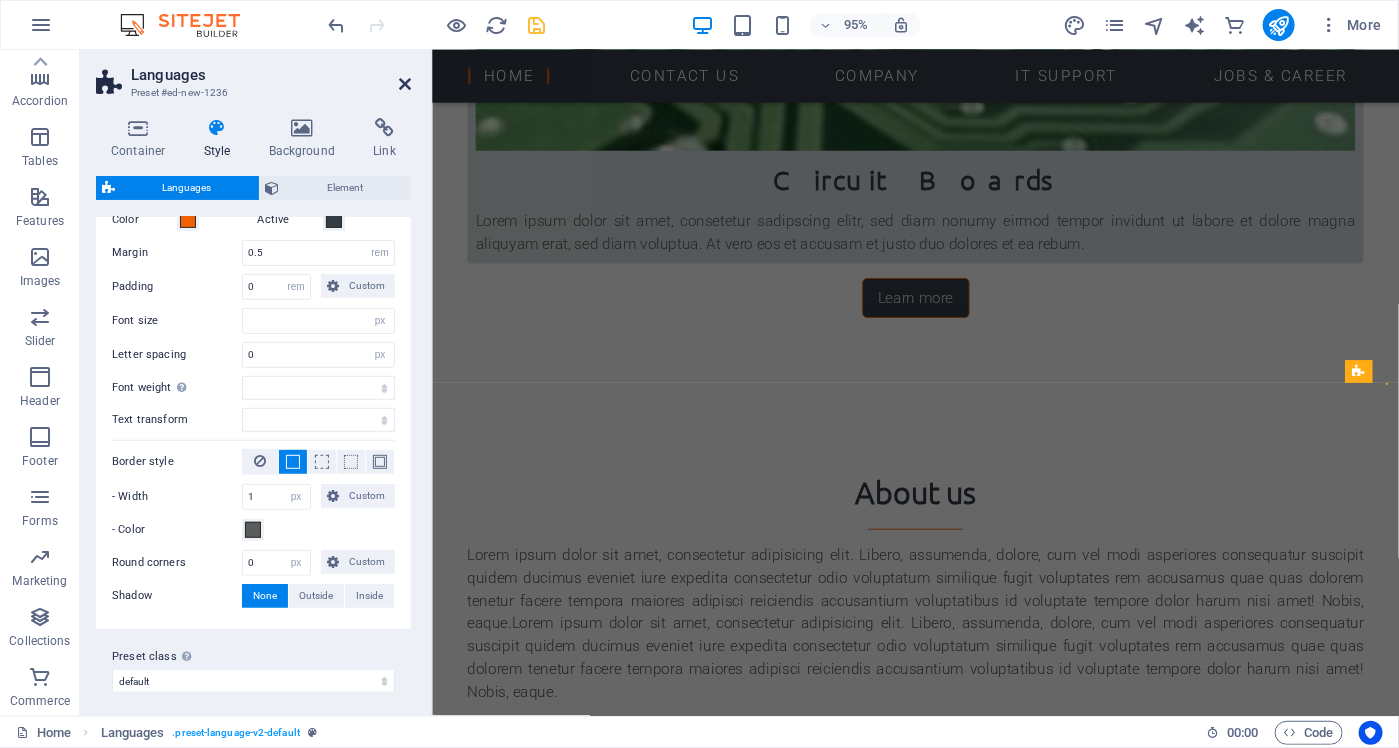 click at bounding box center (405, 84) 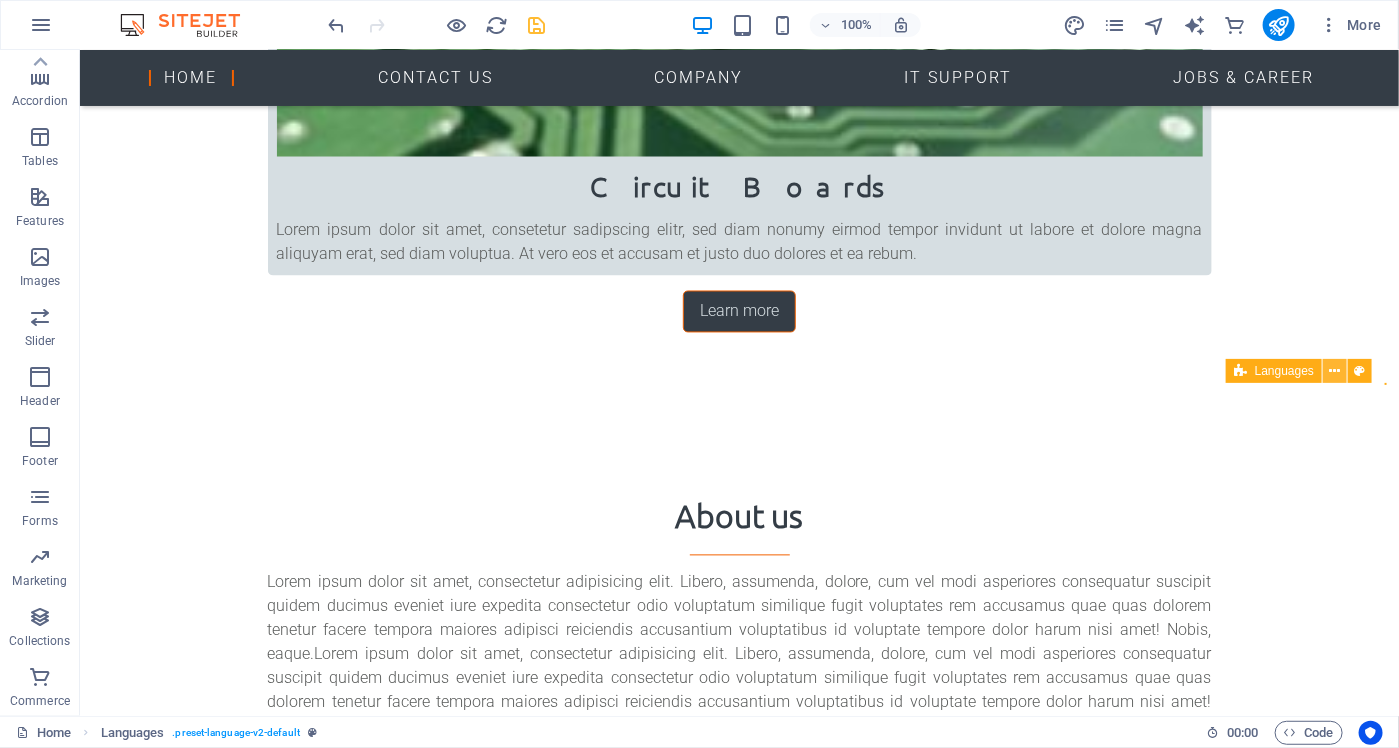 click at bounding box center [1335, 371] 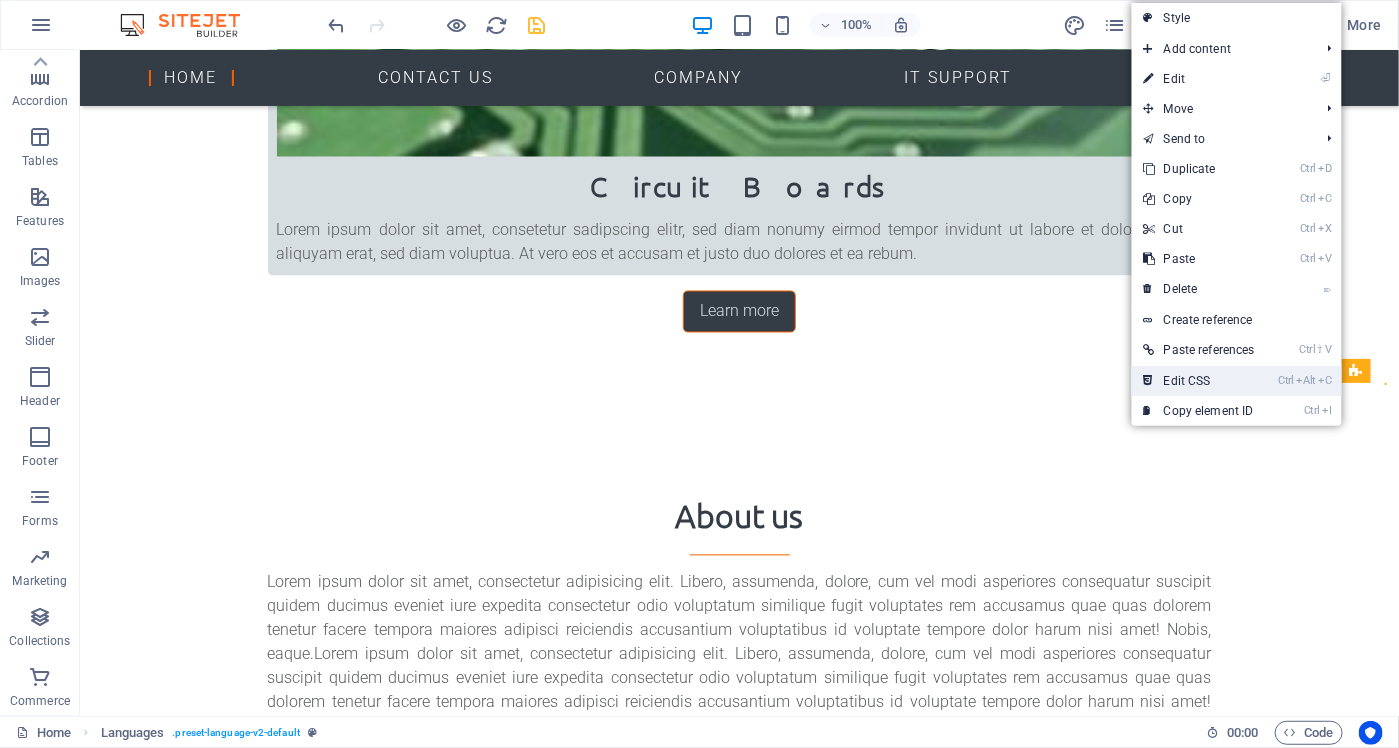 click on "Ctrl Alt C  Edit CSS" at bounding box center [1199, 381] 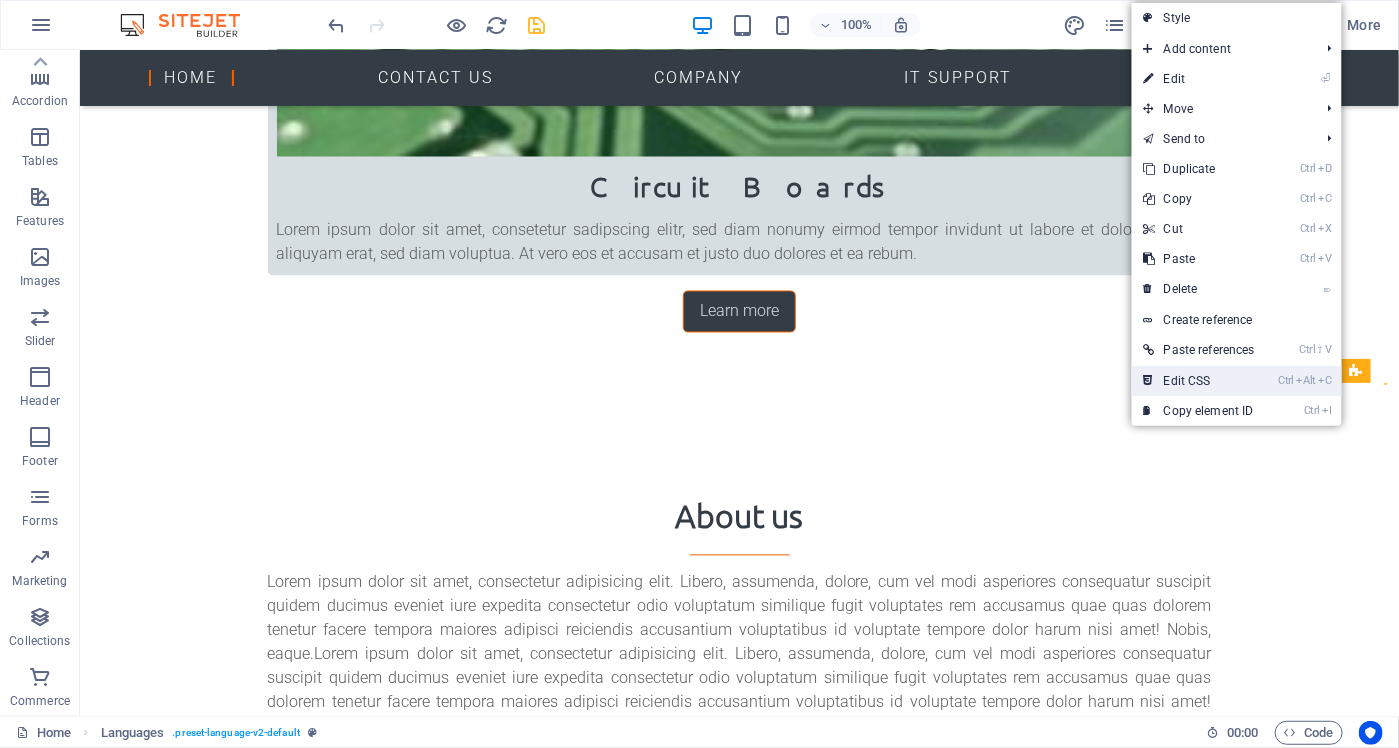 scroll, scrollTop: 1427, scrollLeft: 0, axis: vertical 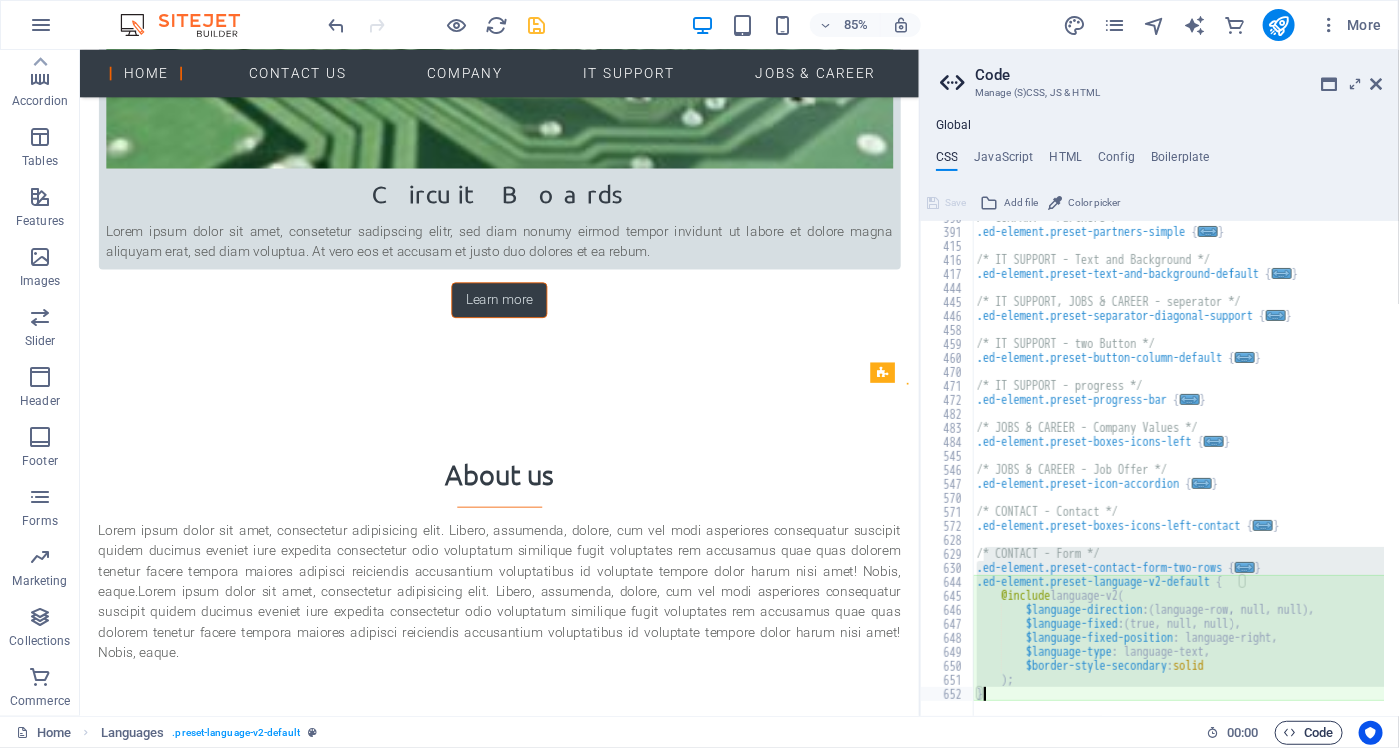 drag, startPoint x: 981, startPoint y: 549, endPoint x: 1315, endPoint y: 726, distance: 378.0013 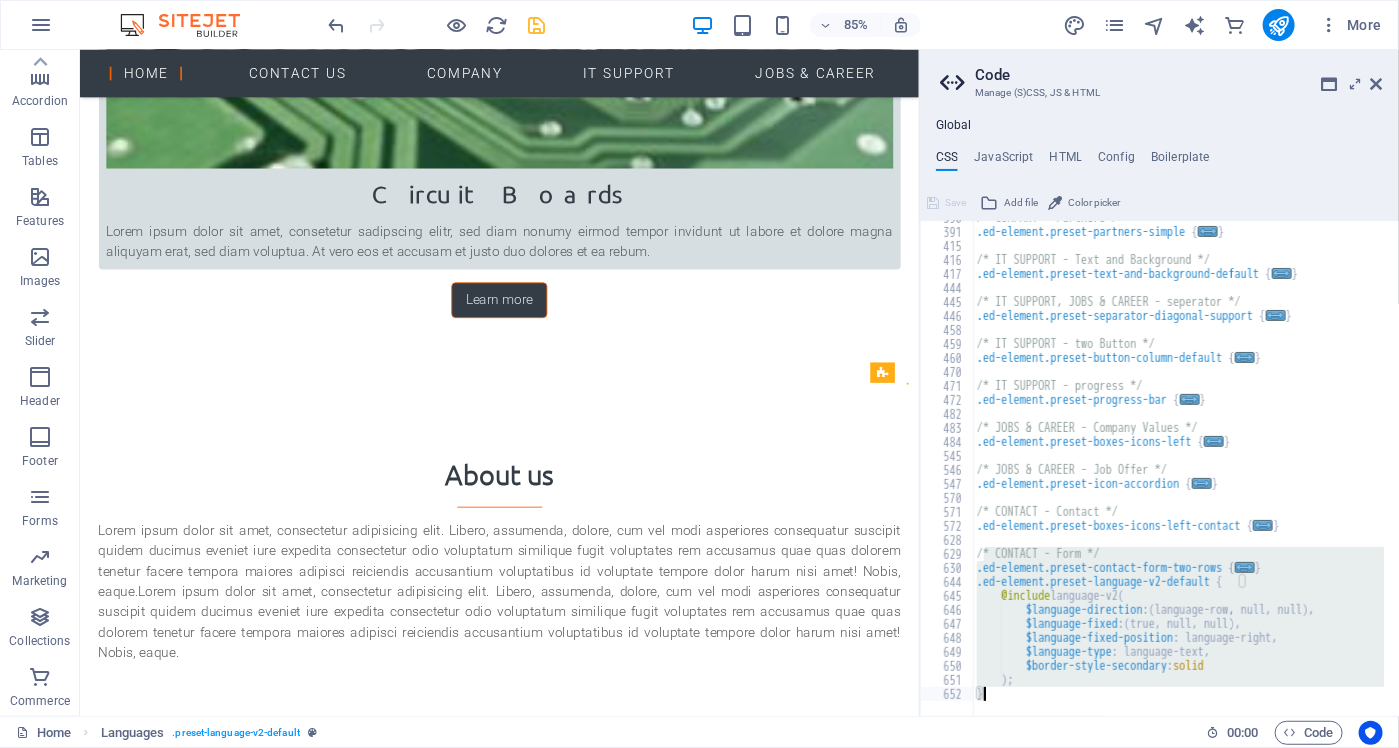 click on "/* COMPANY - Partners*/ .ed-element.preset-partners-simple   { ... } /* IT SUPPORT - Text and Background */ .ed-element.preset-text-and-background-default   { ... } /* IT SUPPORT, JOBS & CAREER - seperator */ .ed-element.preset-separator-diagonal-support   { ... } /* IT SUPPORT - two Button */ .ed-element.preset-button-column-default   { ... } /* IT SUPPORT - progress */ .ed-element.preset-progress-bar   { ... } /* JOBS & CAREER - Company Values */ .ed-element.preset-boxes-icons-left   { ... } /* JOBS & CAREER - Job Offer */ .ed-element.preset-icon-accordion   { ... } /* CONTACT - Contact */ .ed-element.preset-boxes-icons-left-contact   { ... } /* CONTACT - Form */ .ed-element.preset-contact-form-two-rows   { ... } .ed-element.preset-language-v2-default   {      @include  language-v2 (           $language-direction :  ( language-row, null, null ) ,            $language-fixed :  ( true, null, null ) ,            $language-fixed-position : language-right,            $language-type : language-text,            :" at bounding box center [1178, 468] 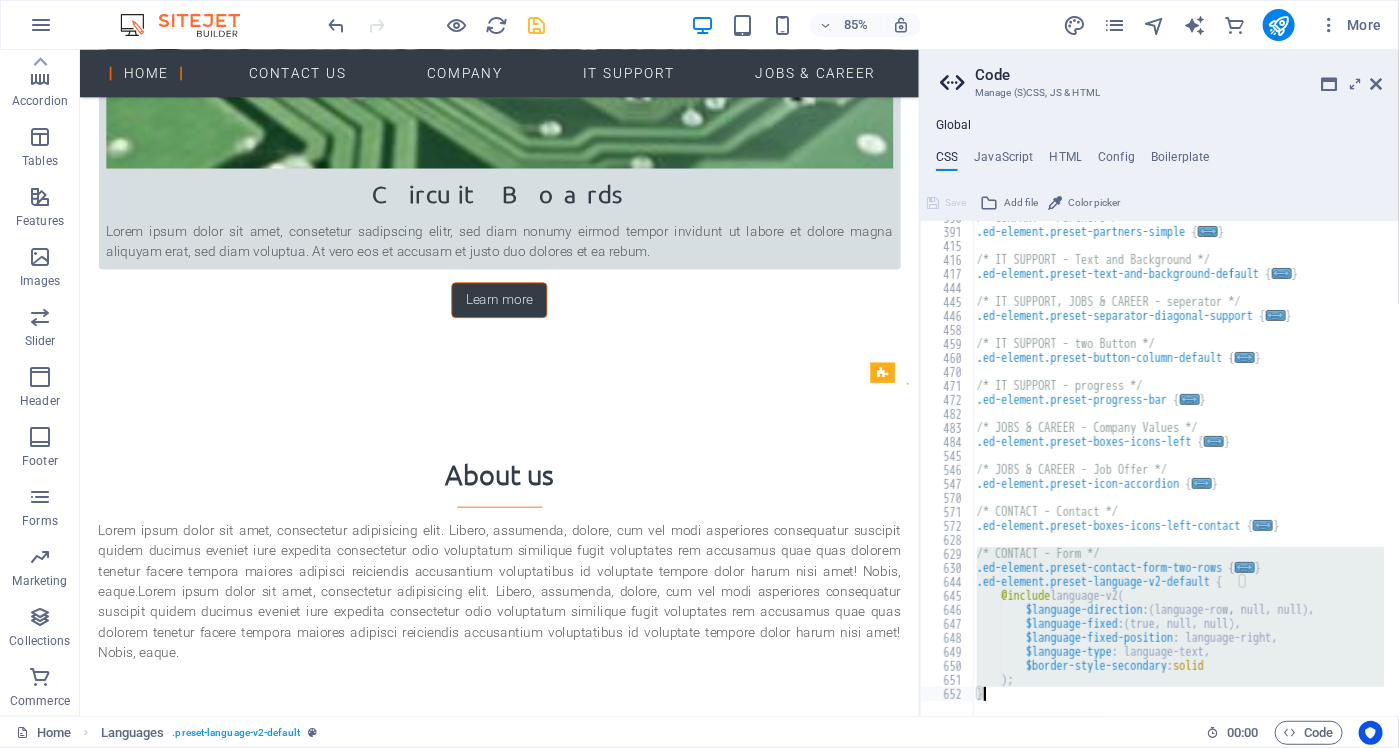 drag, startPoint x: 978, startPoint y: 550, endPoint x: 1252, endPoint y: 710, distance: 317.29483 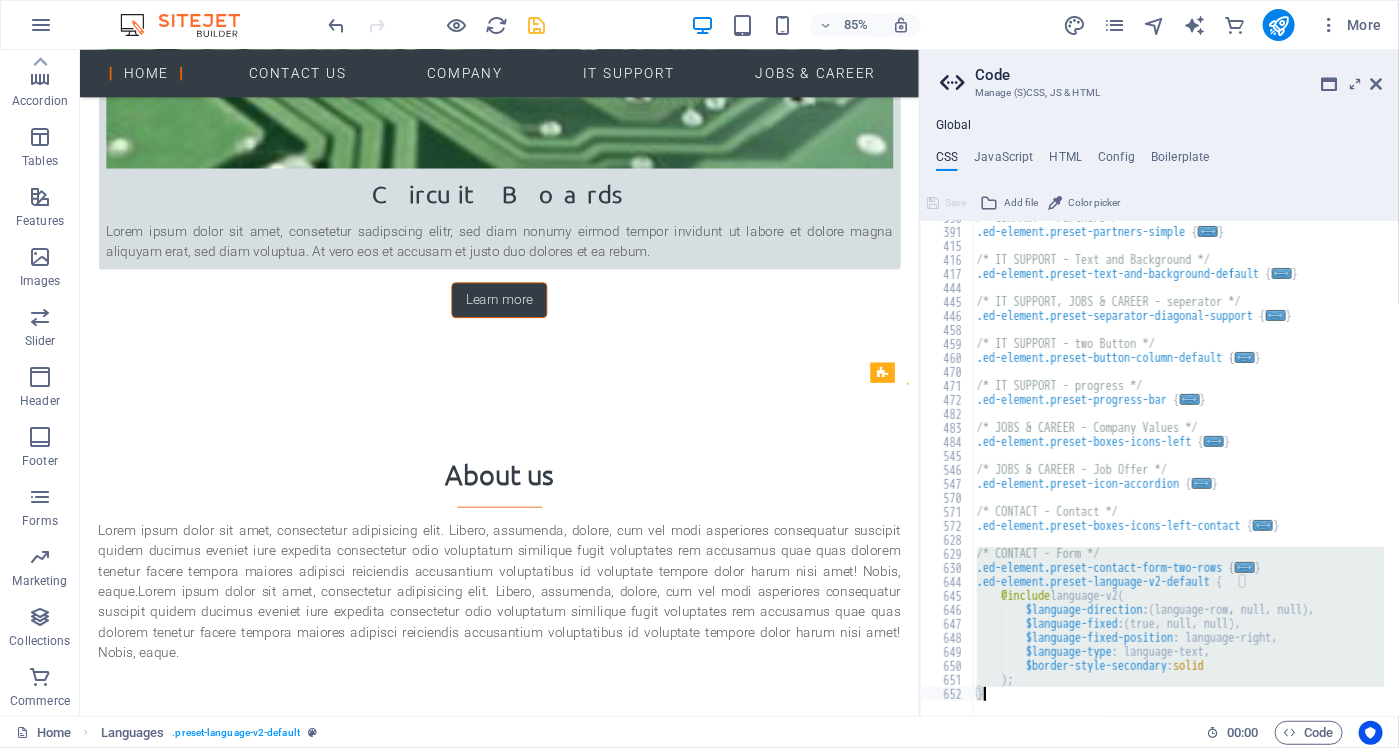 type 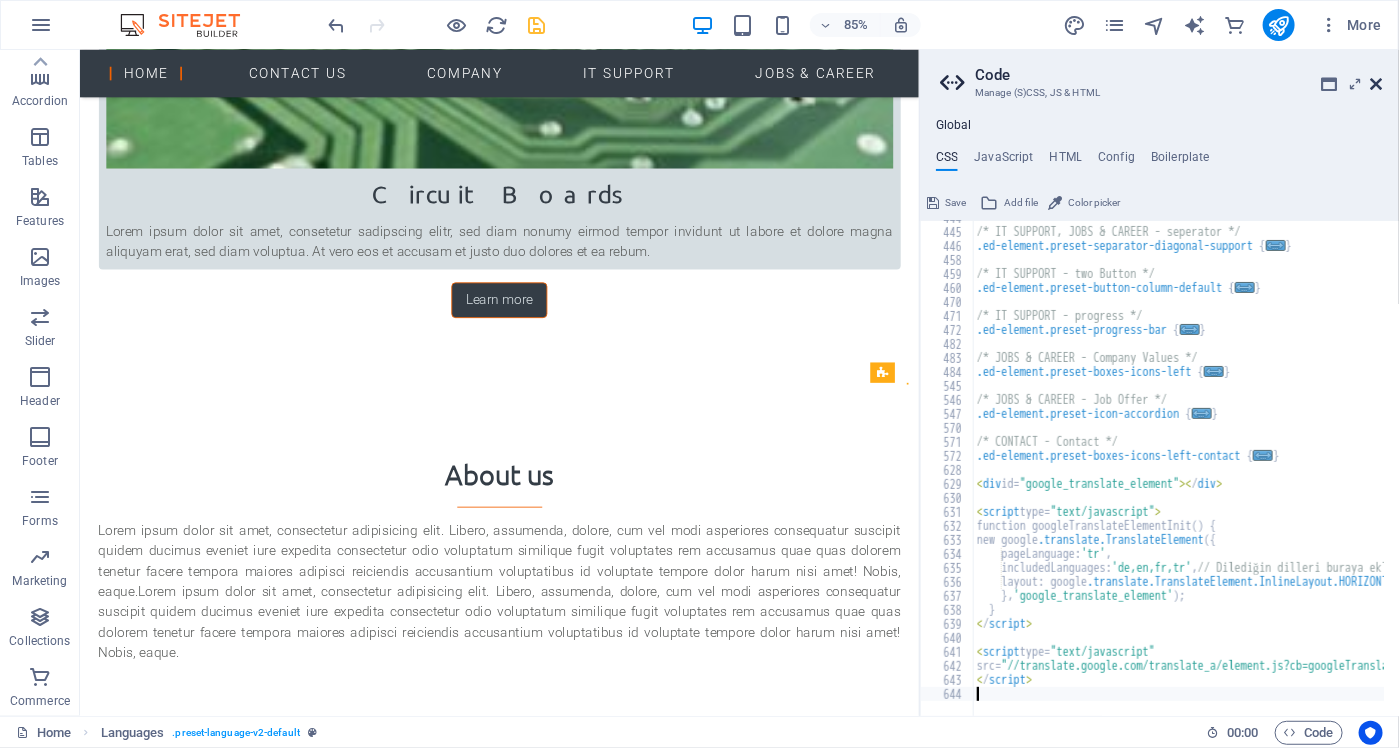 click at bounding box center (1377, 84) 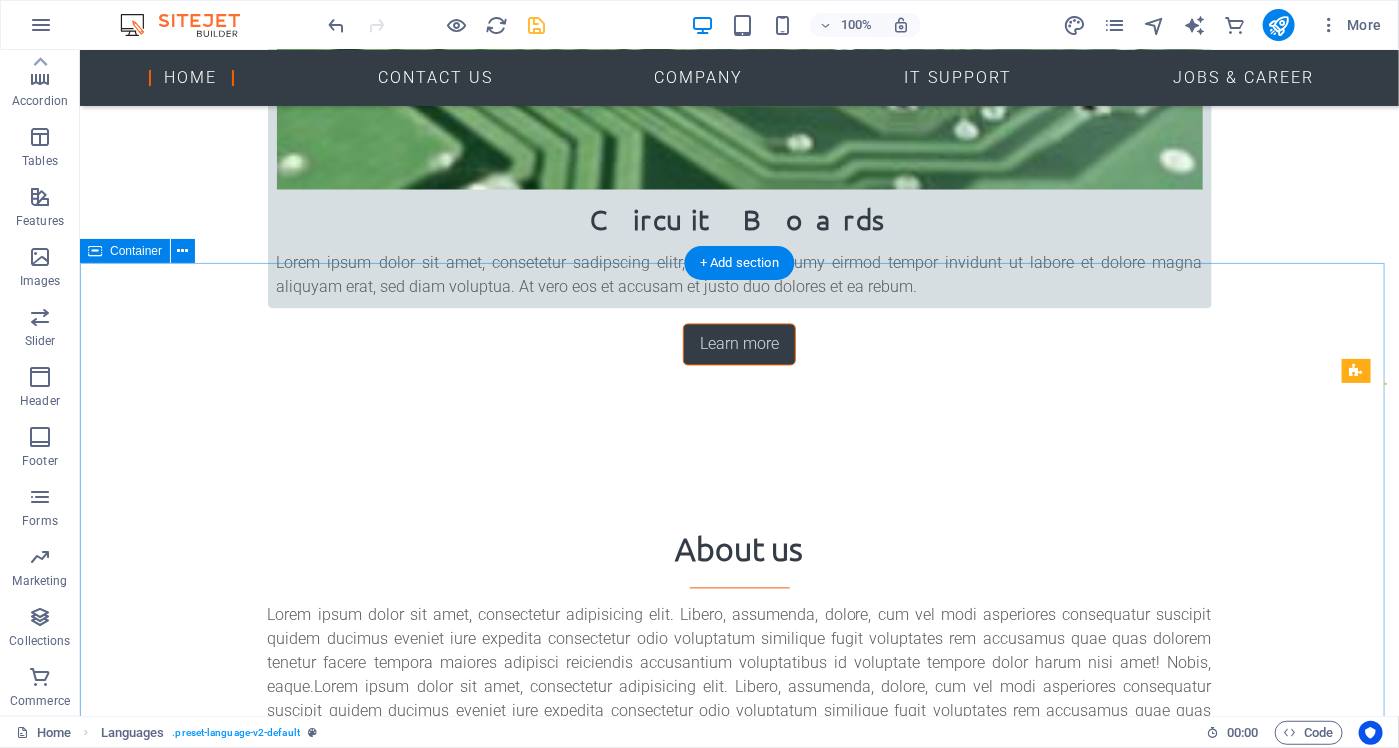 click on "Drop content here or  Add elements  Paste clipboard Did you already know... MAC World It has survived not only five centuries, but also the leap into electronic typesetting, remaining essentially unchanged. It was popularised in the 1960s with the release of Letraset sheets containing Lorem Ipsum passages, and more recently with desktop publishing software like Aldus PageMaker including versions of Lorem Ipsum. Get informed Computerworld Lorem Ipsum   is simply dummy text of the printing and typesetting industry. Lorem Ipsum has been the industry's standard dummy text ever since the 1500s, when an unknown printer took a galley of type and scrambled it to make a type specimen book. It has survived not only five centuries, but also the leap into electronic typesetting, remaining essentially unchanged. It was popularised in the 1960s with the release of Letraset sheets containing Lorem Ipsum passages, and more recently with desktop publishing software like Aldus PageMaker including versions of Lorem Ipsum." at bounding box center [738, 2545] 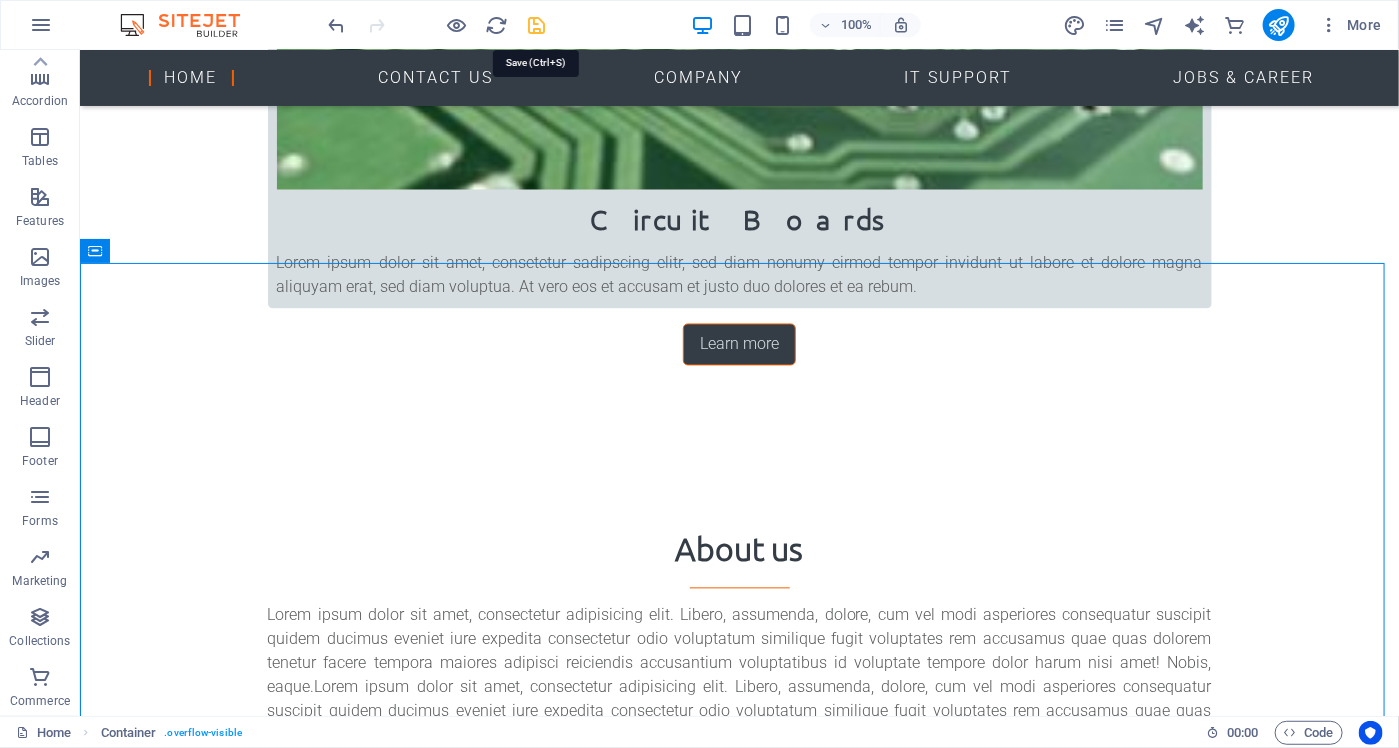 click at bounding box center [537, 25] 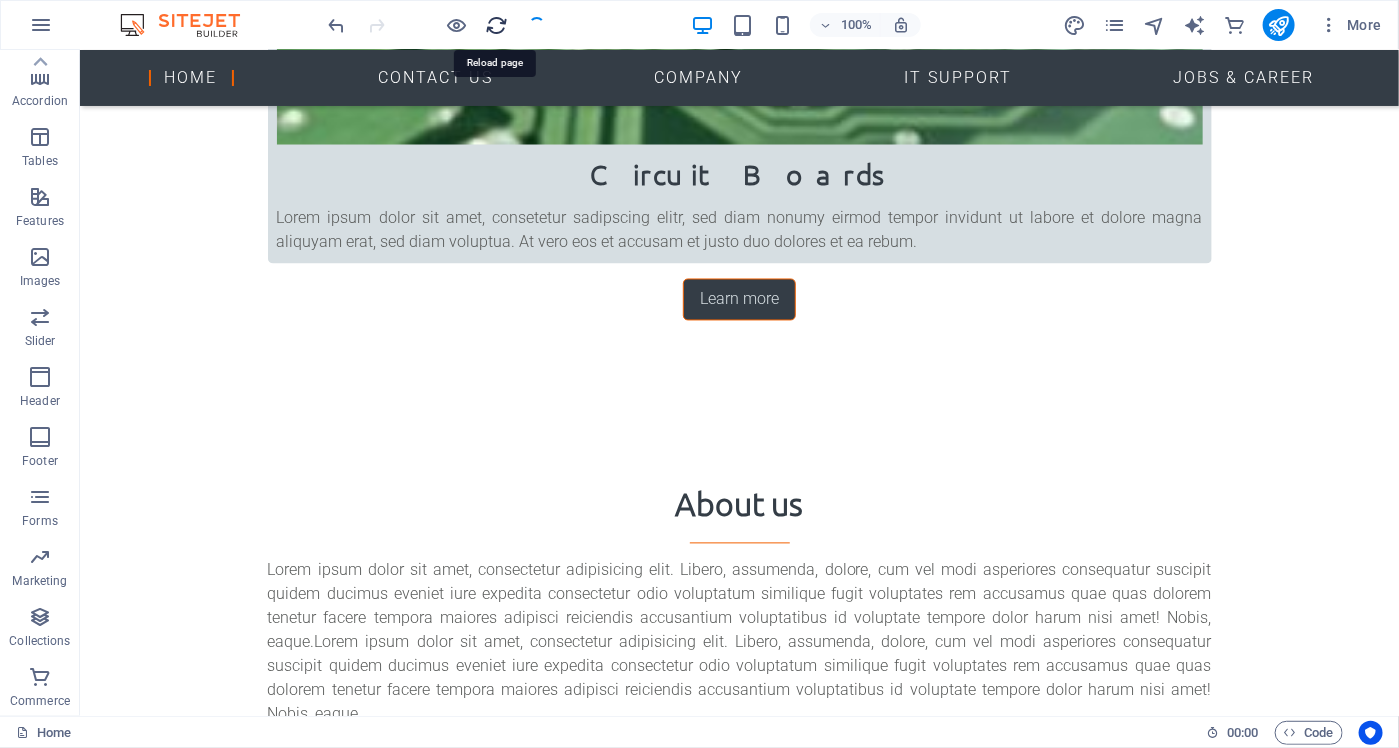 click at bounding box center (497, 25) 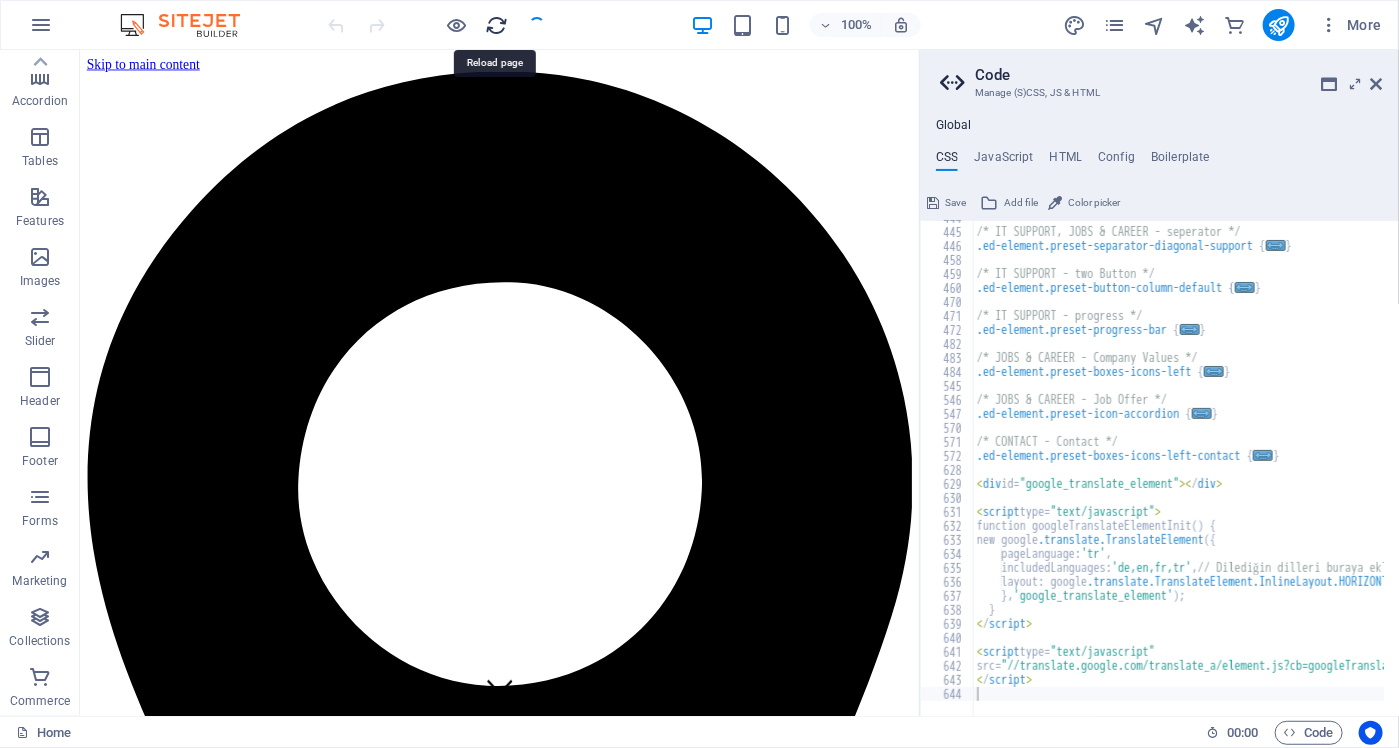 scroll, scrollTop: 0, scrollLeft: 0, axis: both 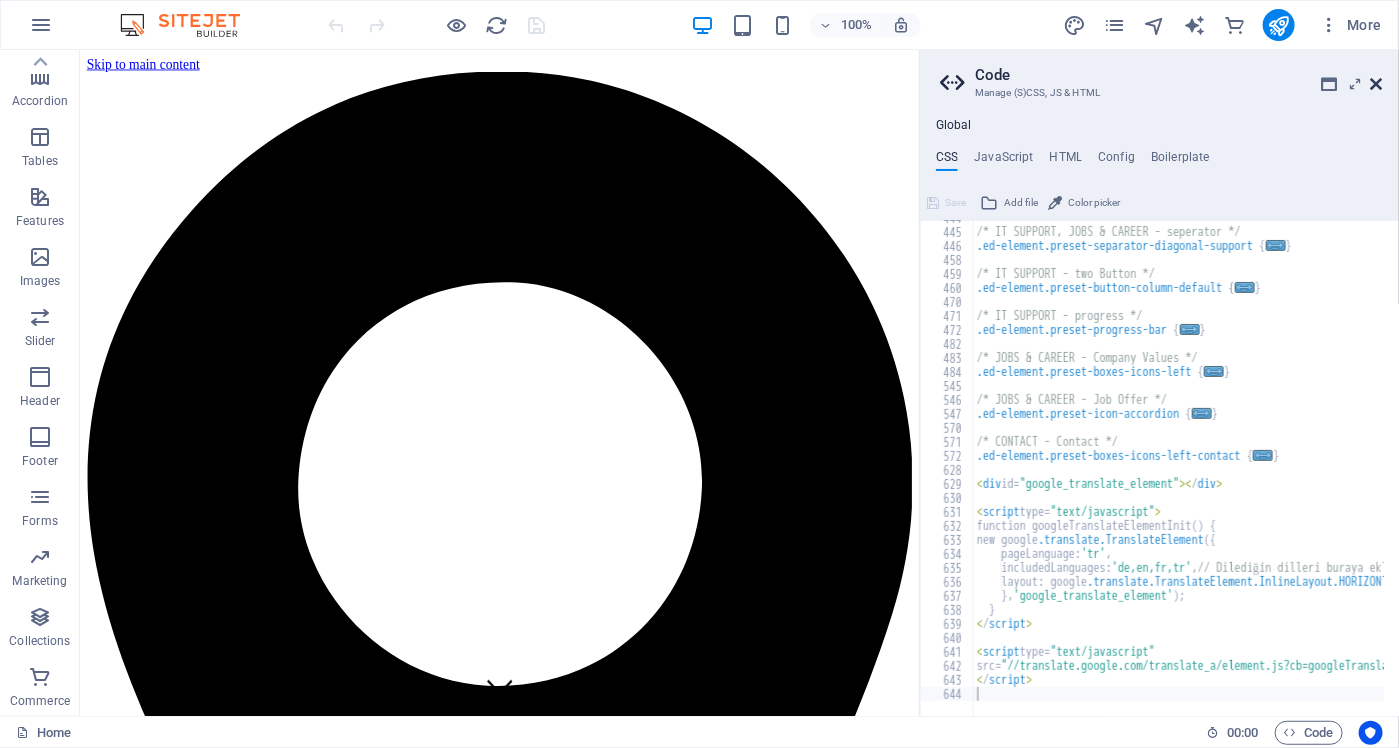 click at bounding box center (1377, 84) 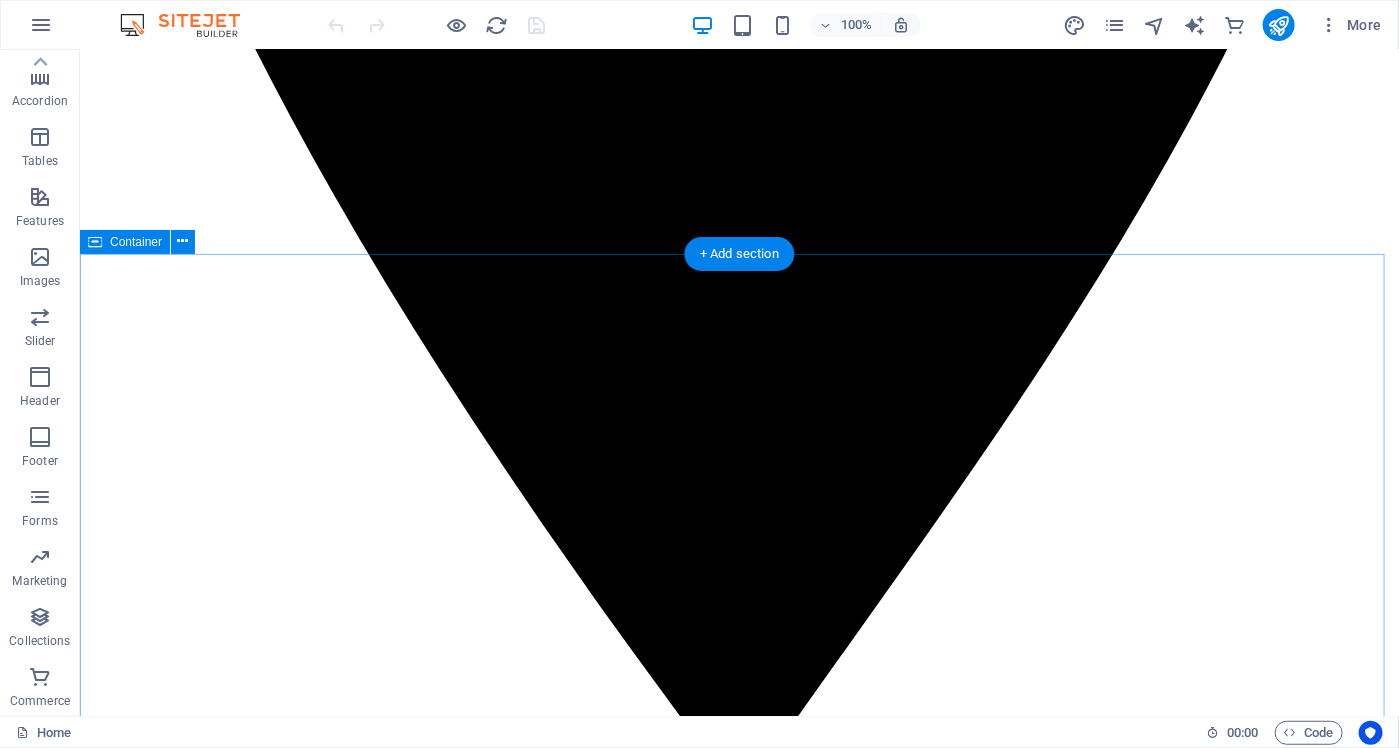 scroll, scrollTop: 1200, scrollLeft: 0, axis: vertical 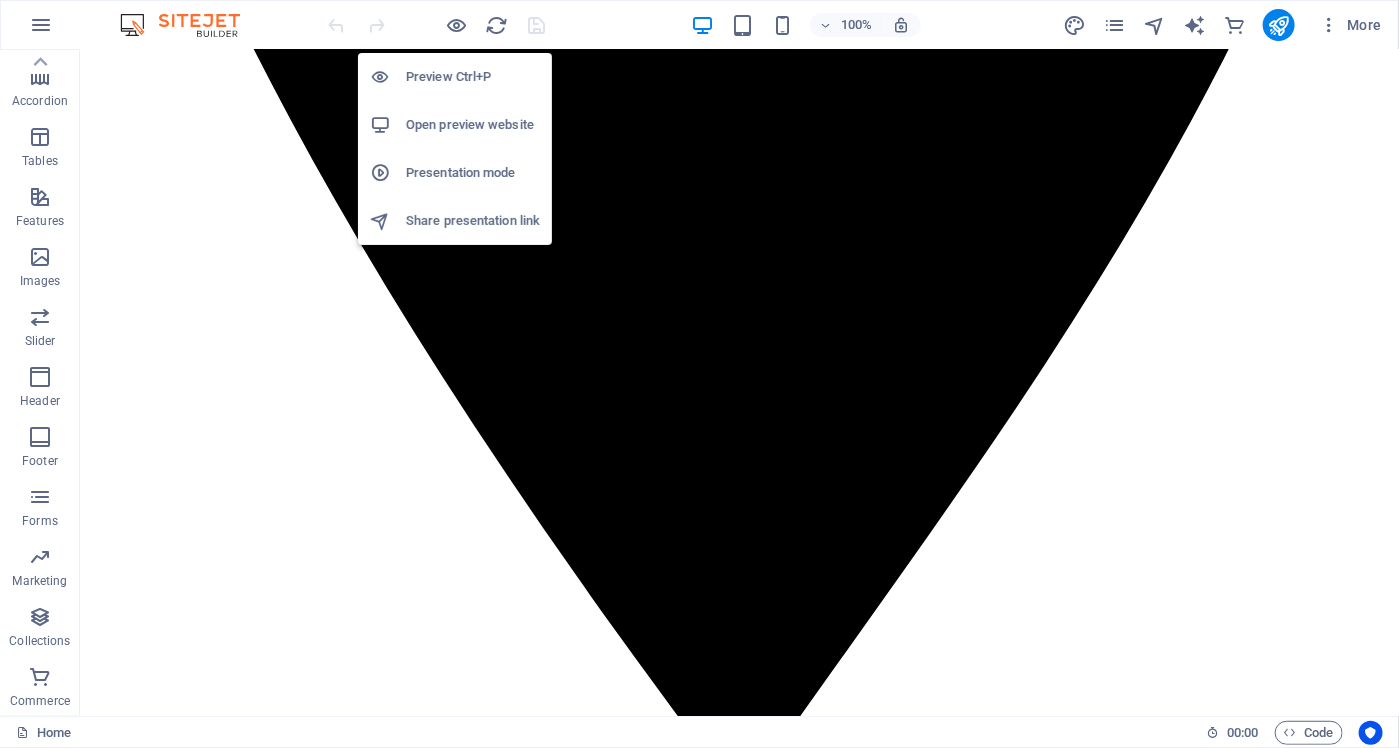 click on "Open preview website" at bounding box center [473, 125] 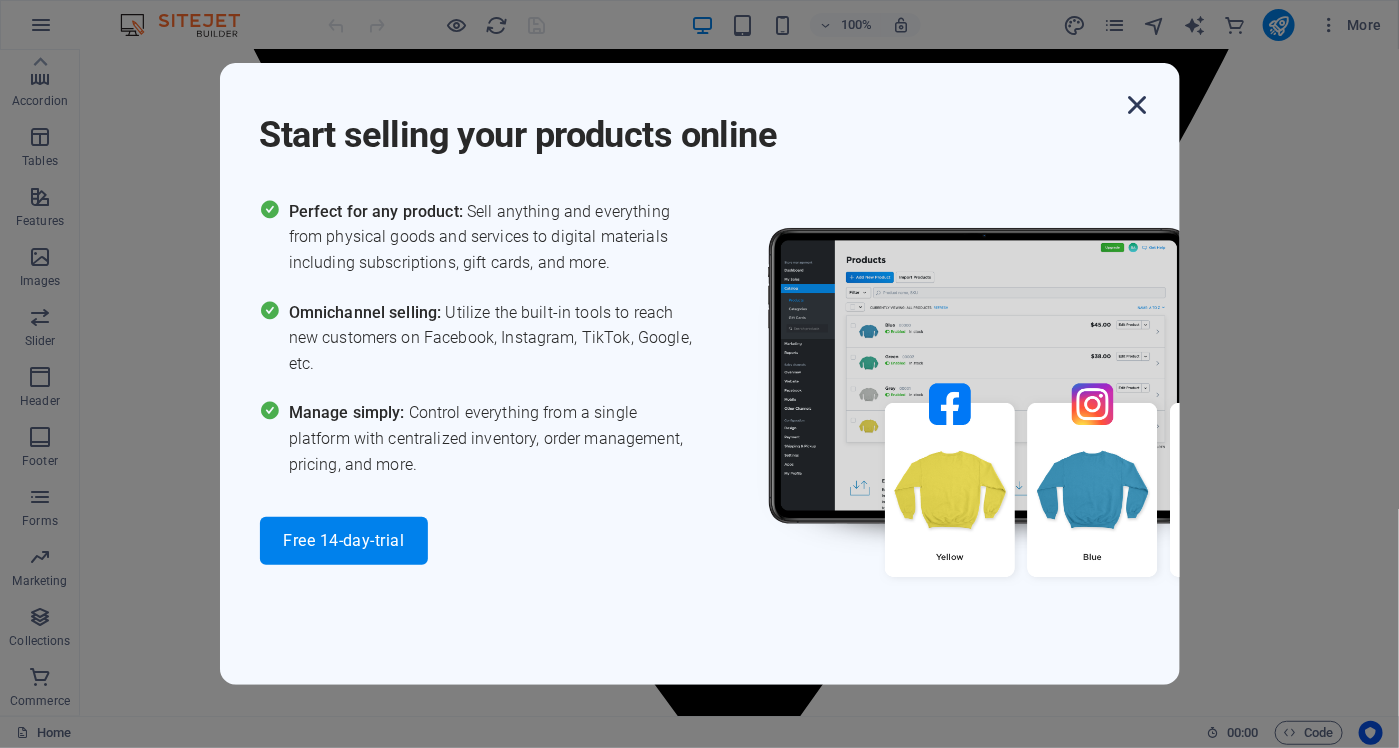 click at bounding box center (1138, 105) 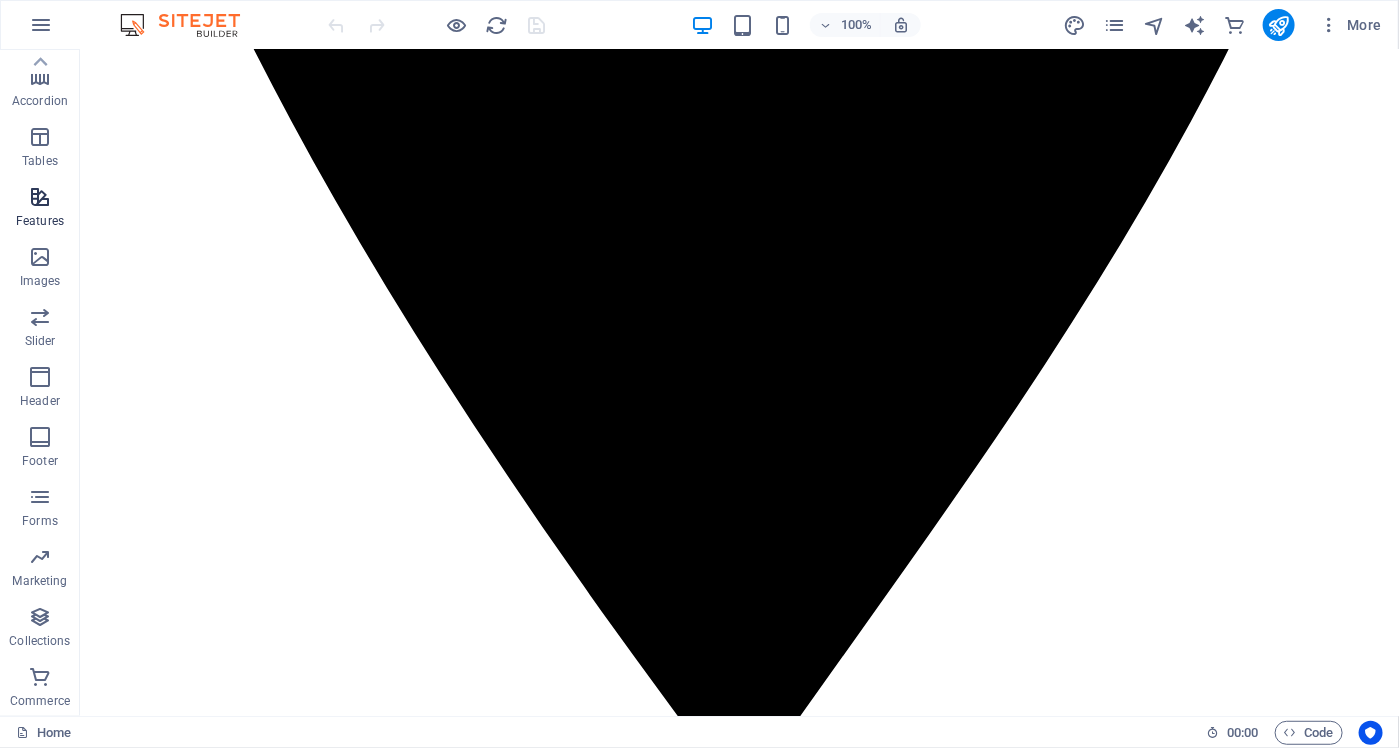 click at bounding box center [40, 197] 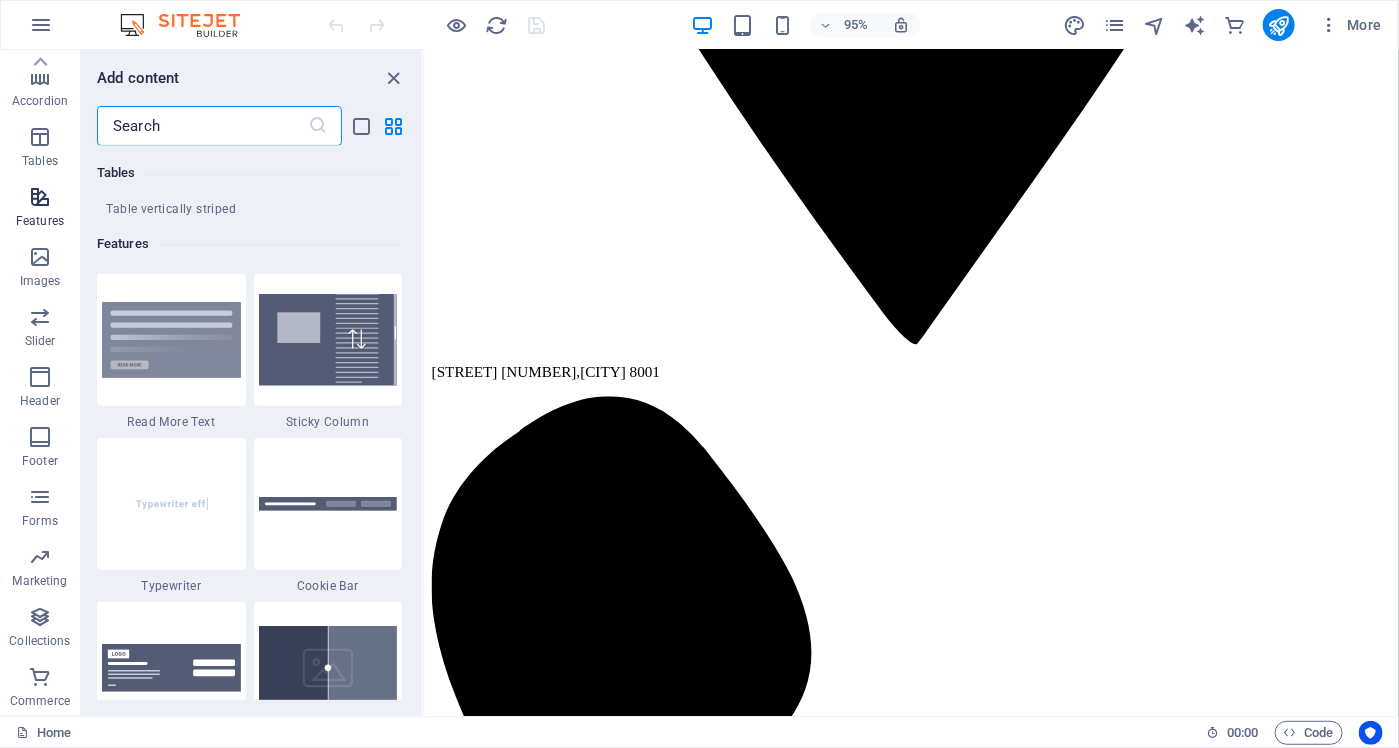scroll, scrollTop: 7793, scrollLeft: 0, axis: vertical 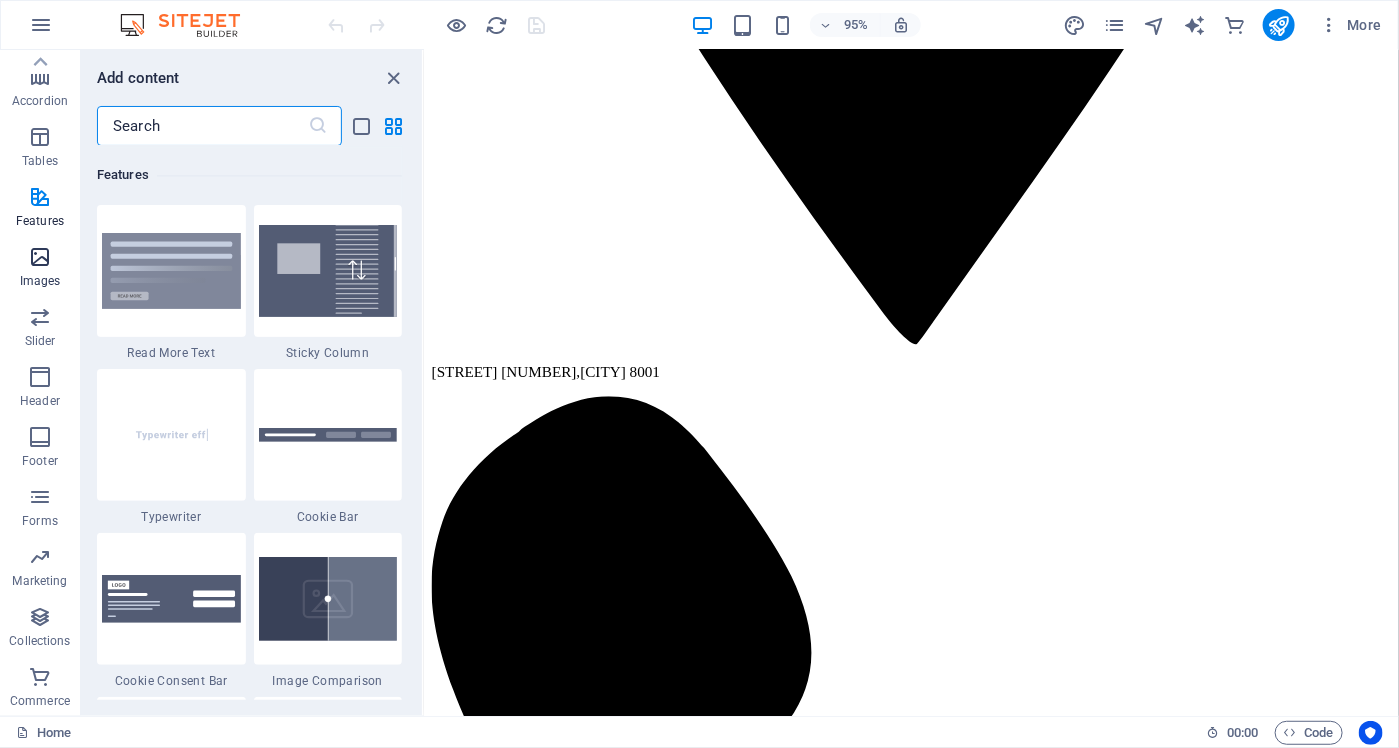 click at bounding box center (40, 257) 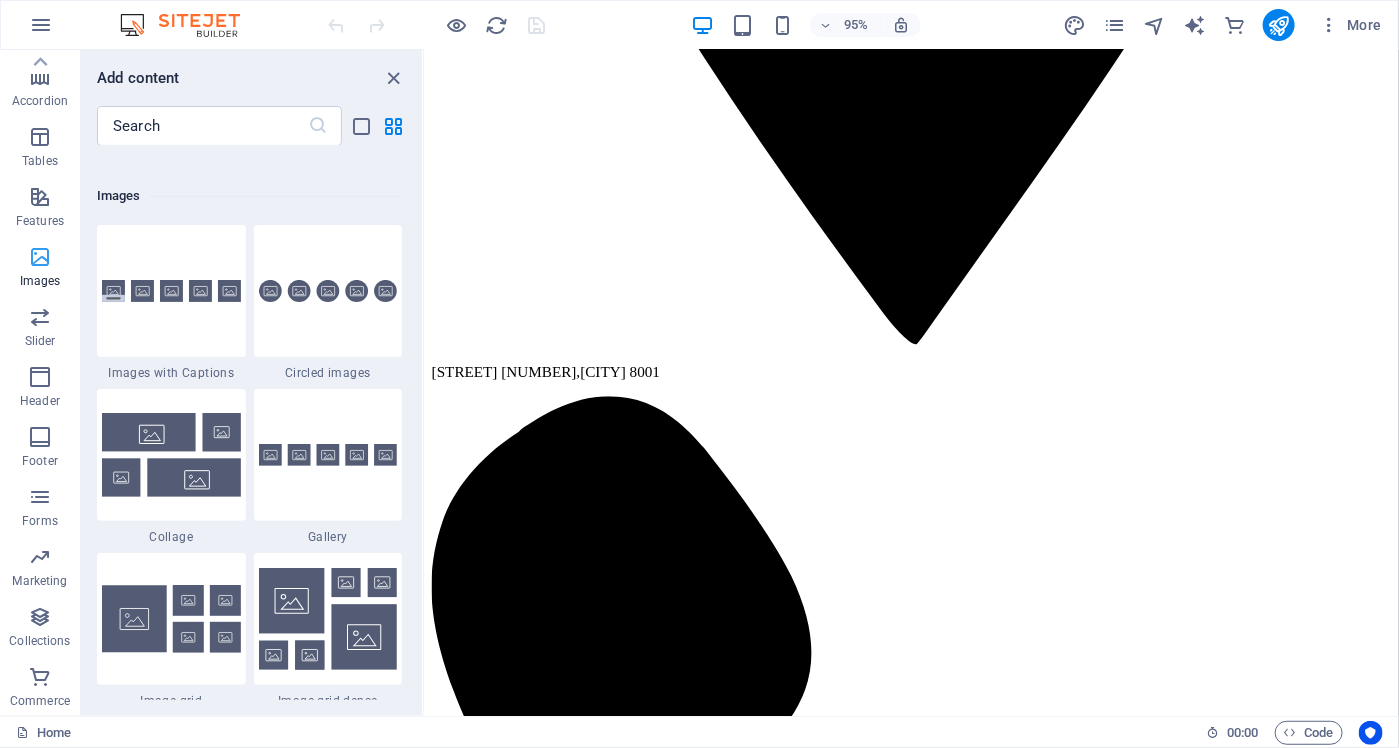 scroll, scrollTop: 10138, scrollLeft: 0, axis: vertical 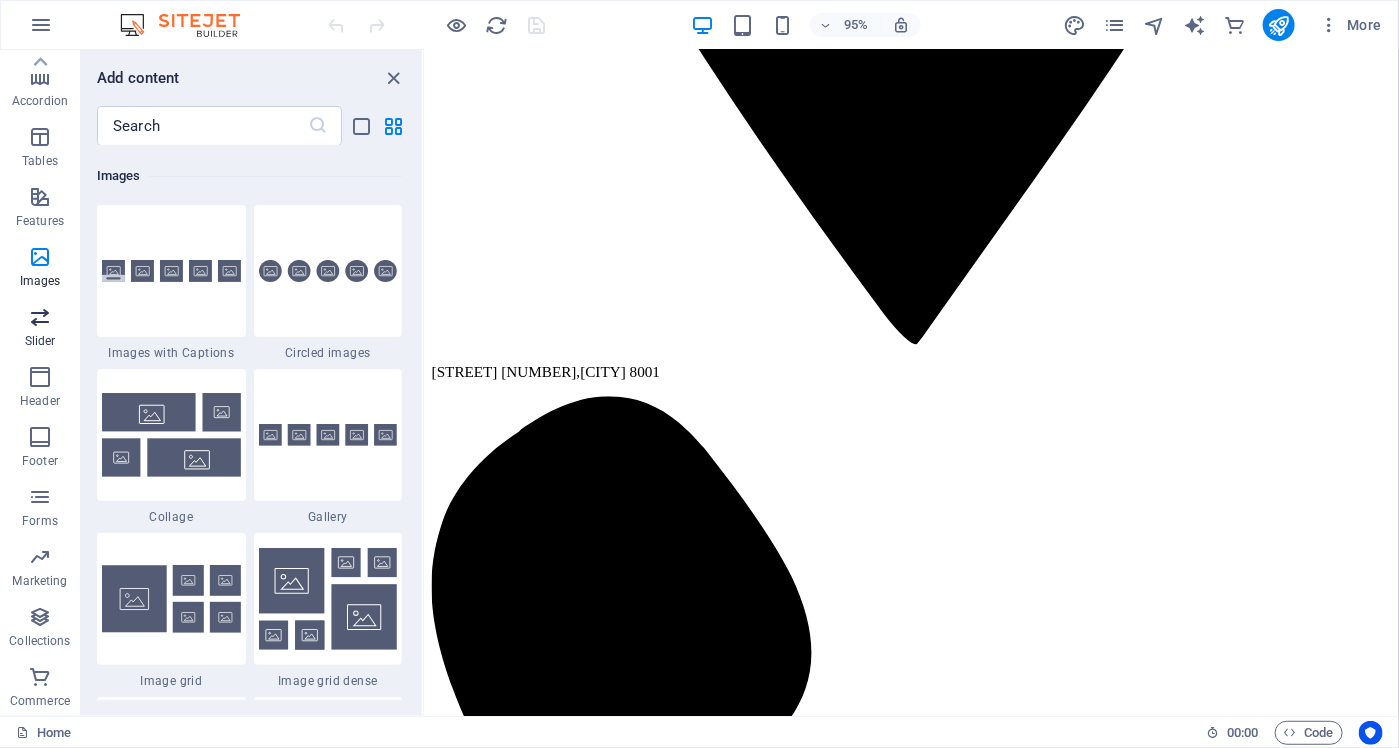 click on "Slider" at bounding box center [40, 327] 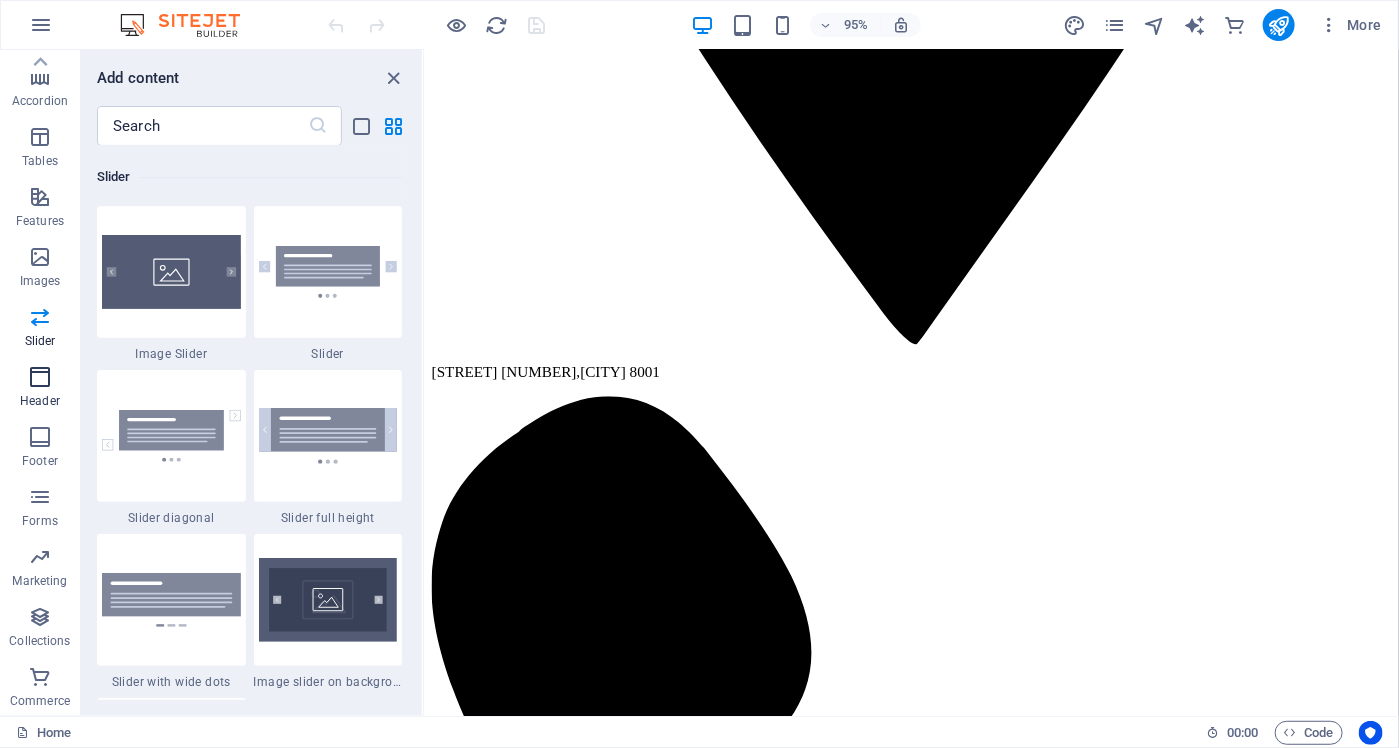 click at bounding box center (40, 377) 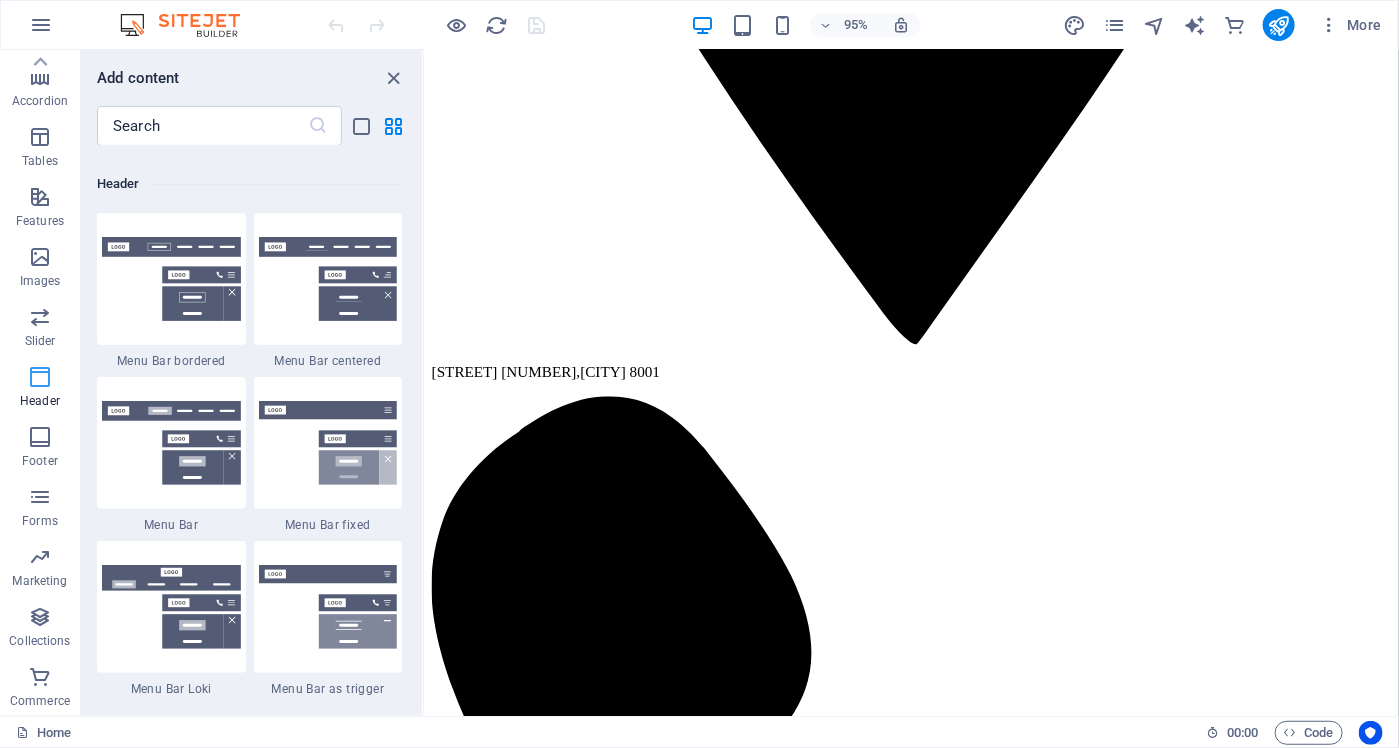 scroll, scrollTop: 12039, scrollLeft: 0, axis: vertical 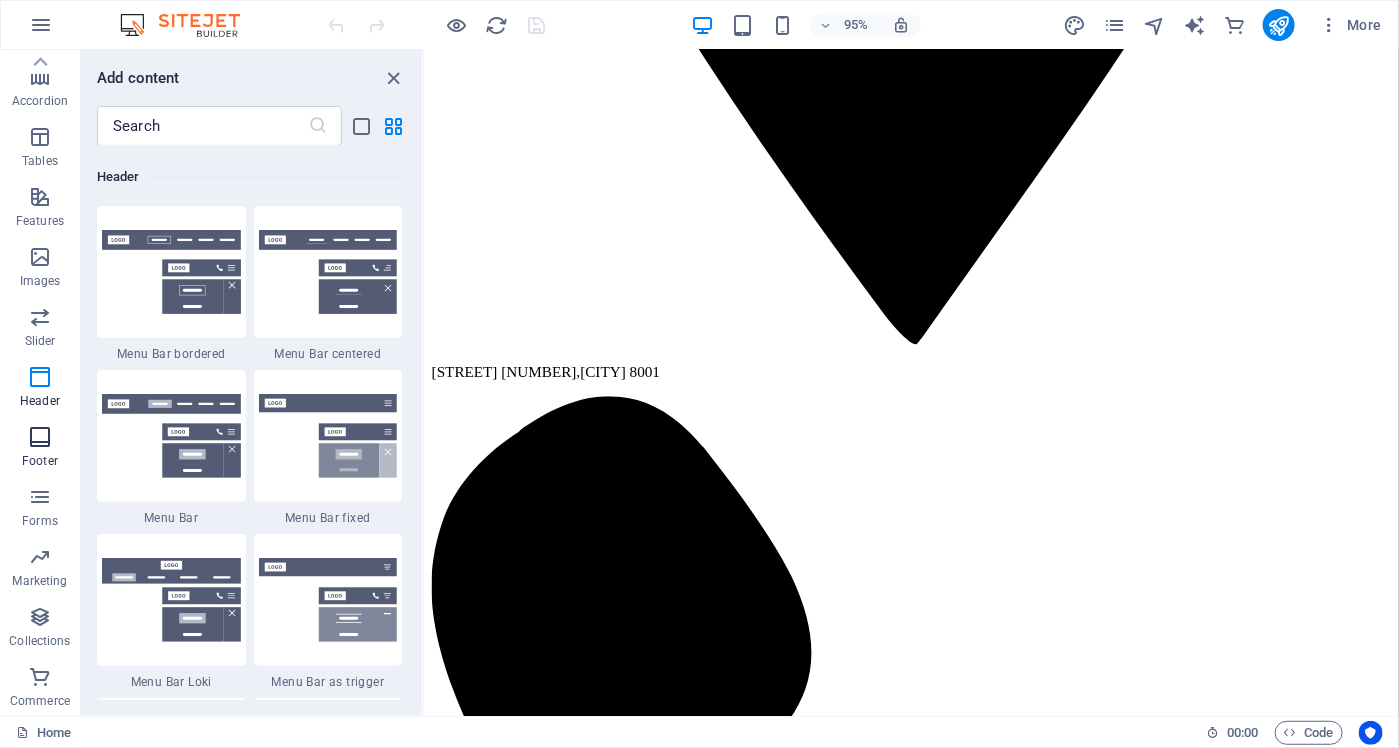 click at bounding box center (40, 437) 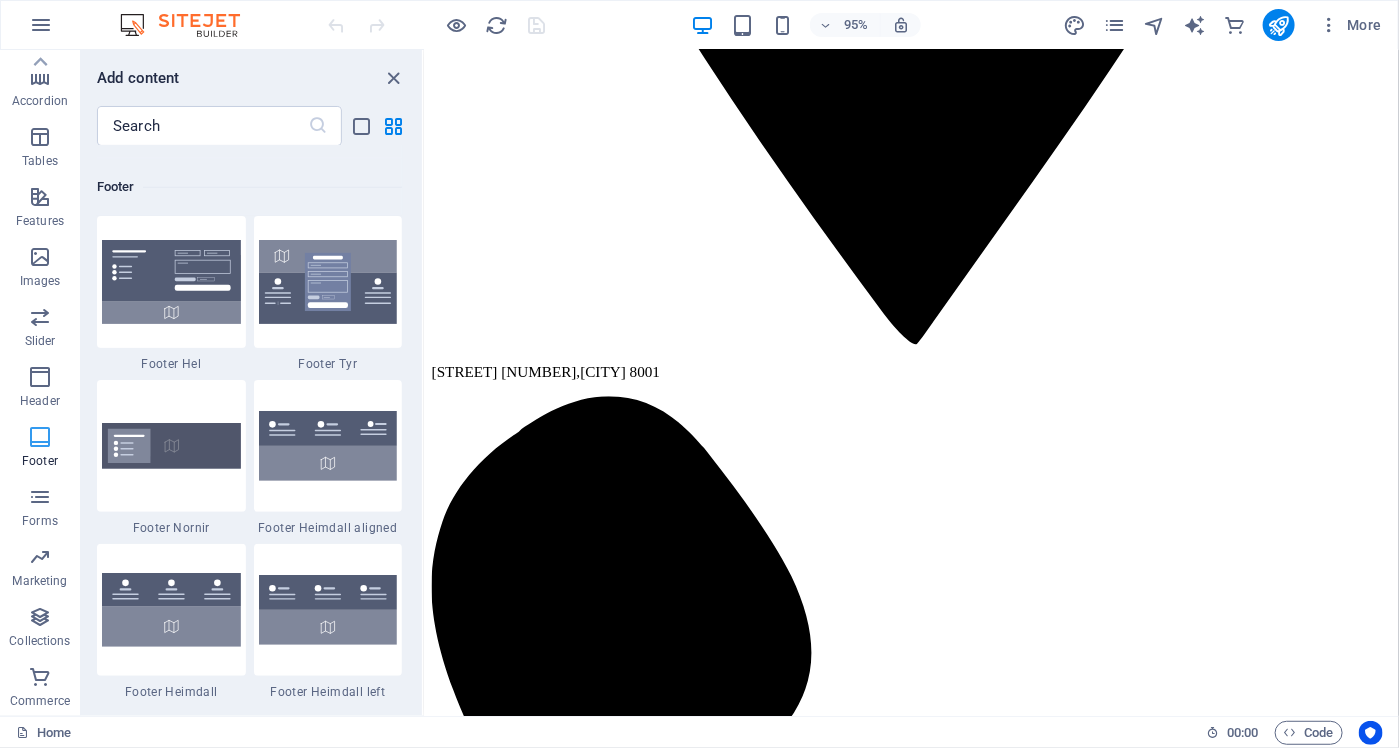 scroll, scrollTop: 13237, scrollLeft: 0, axis: vertical 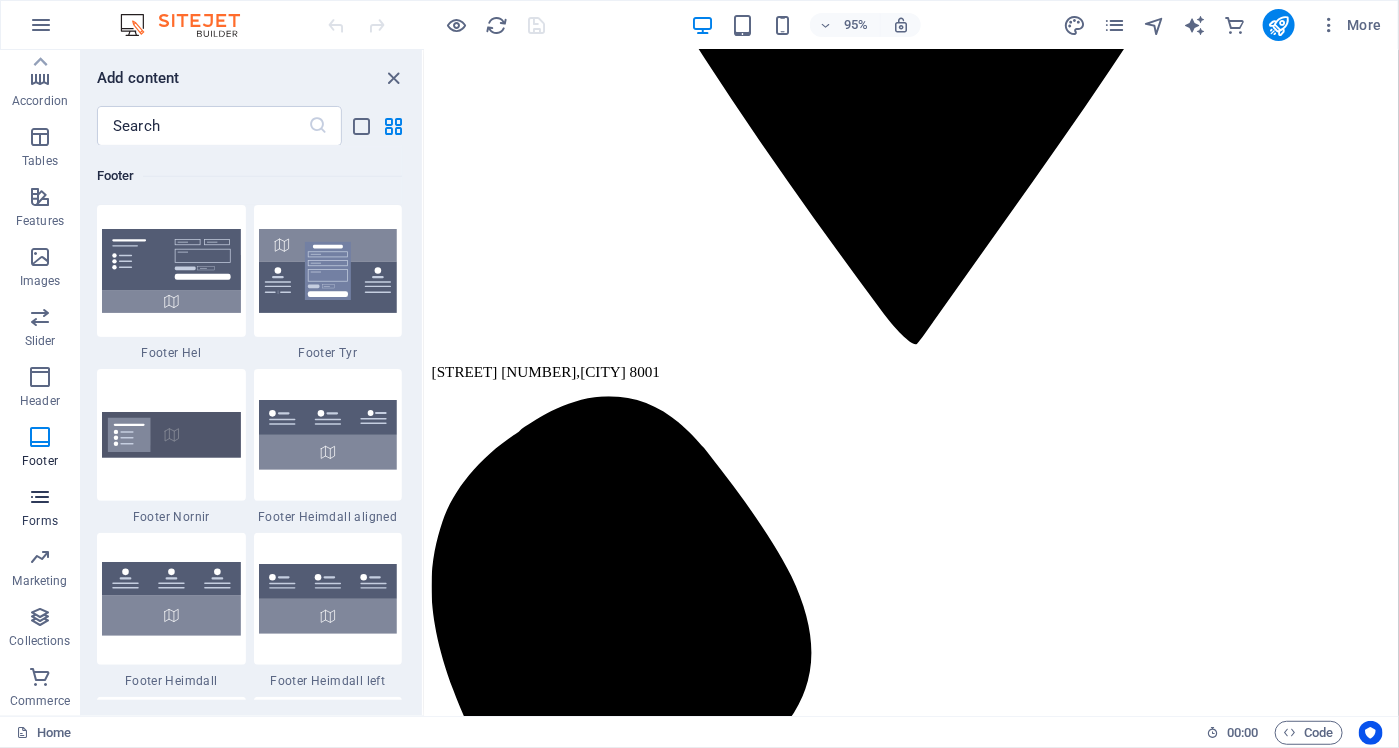 click on "Forms" at bounding box center (40, 507) 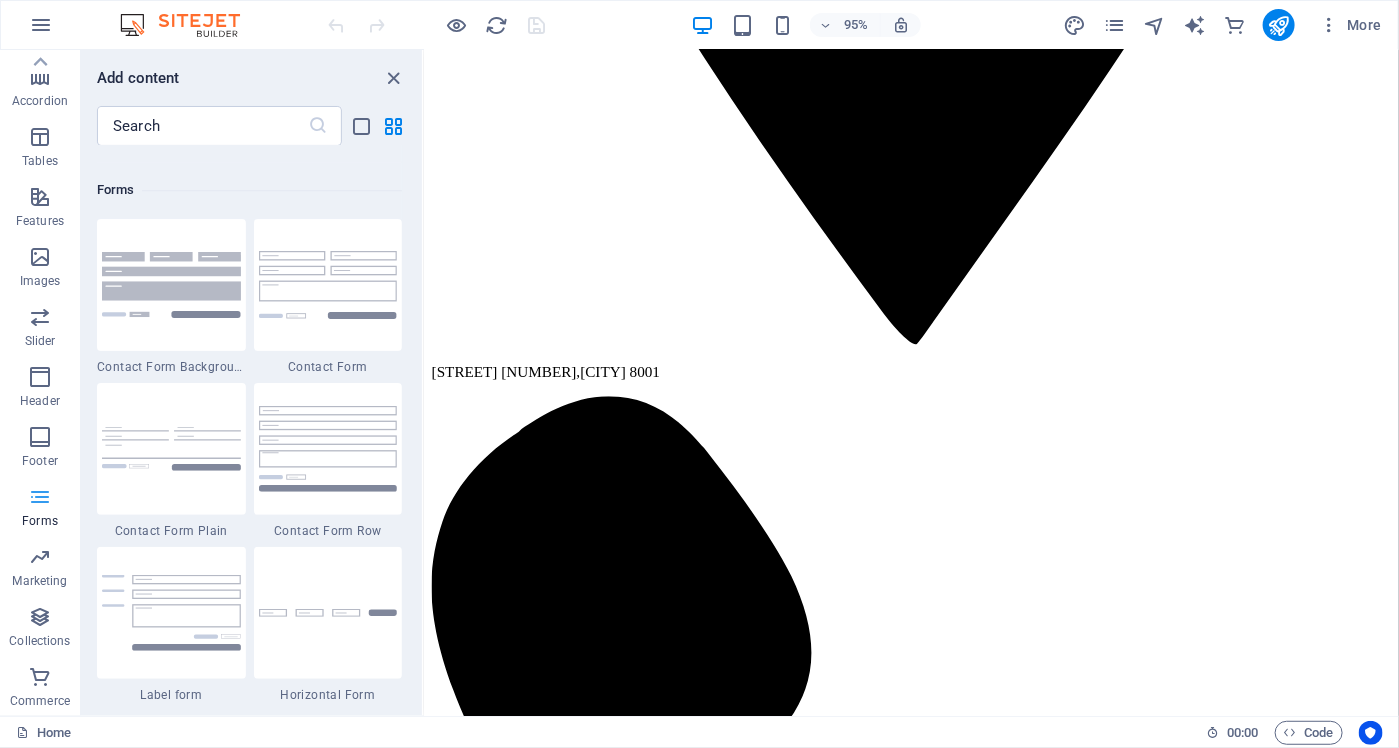 scroll, scrollTop: 14598, scrollLeft: 0, axis: vertical 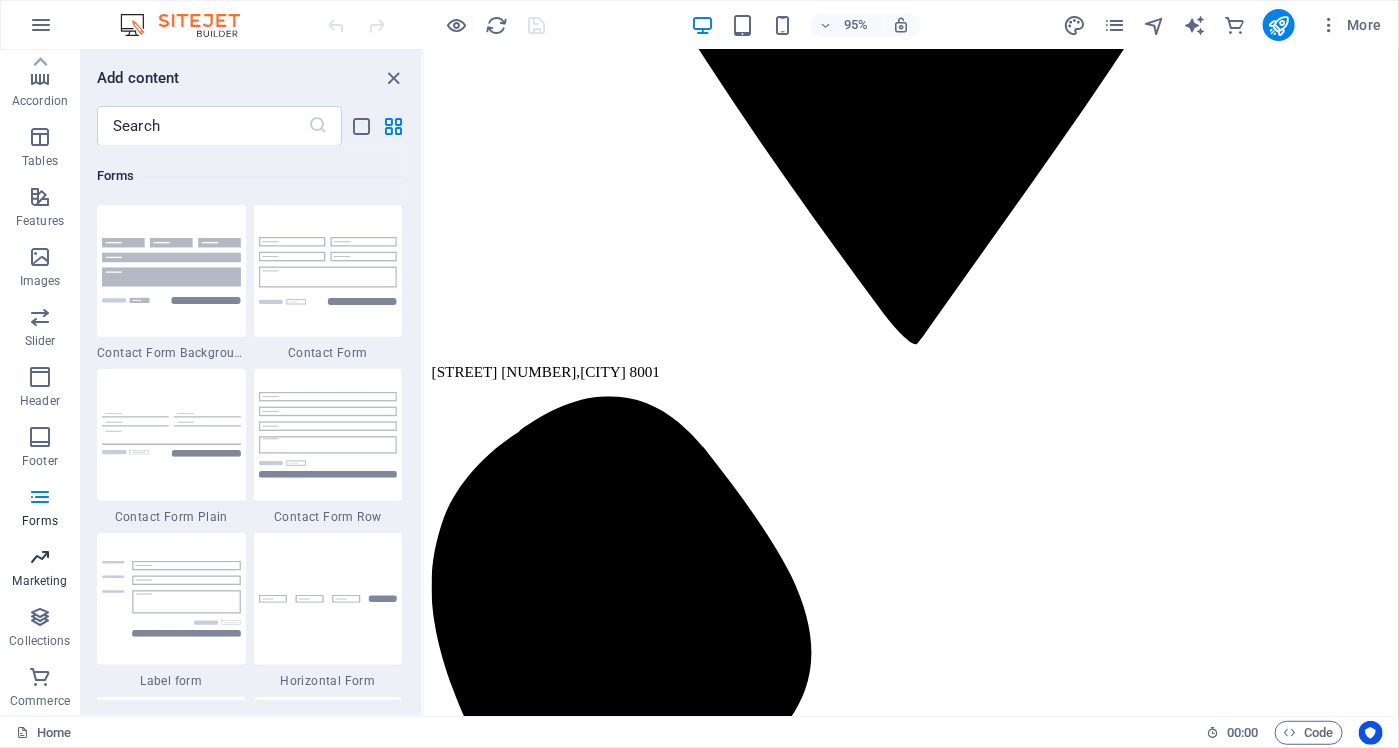 click at bounding box center [40, 557] 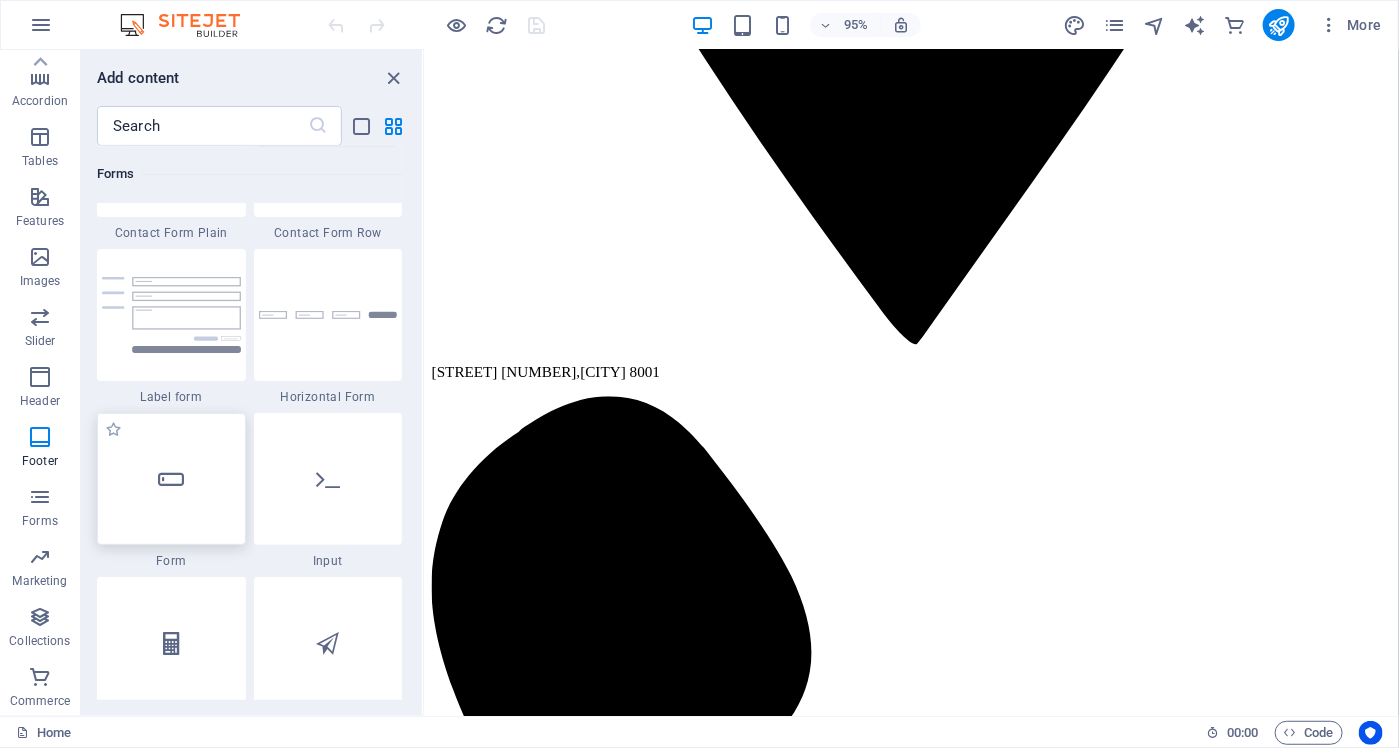 scroll, scrollTop: 14887, scrollLeft: 0, axis: vertical 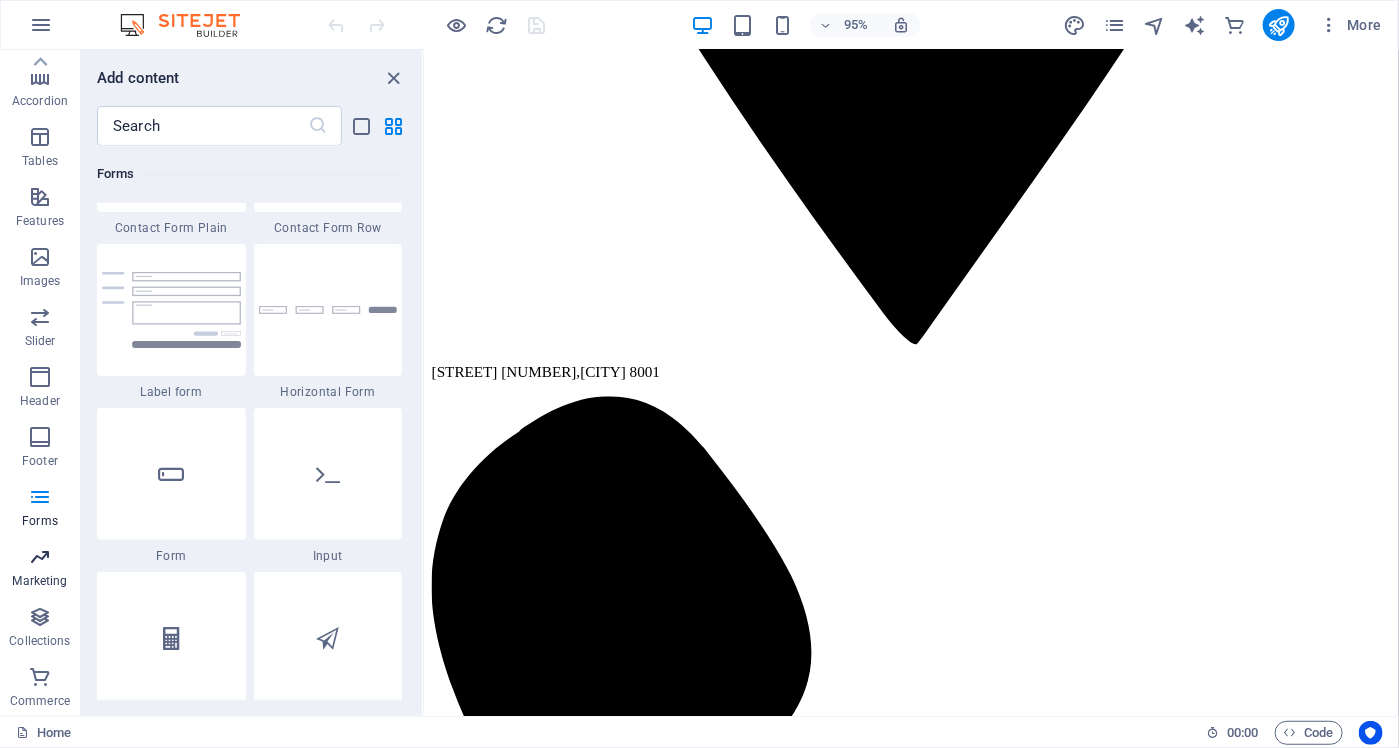 click at bounding box center (40, 557) 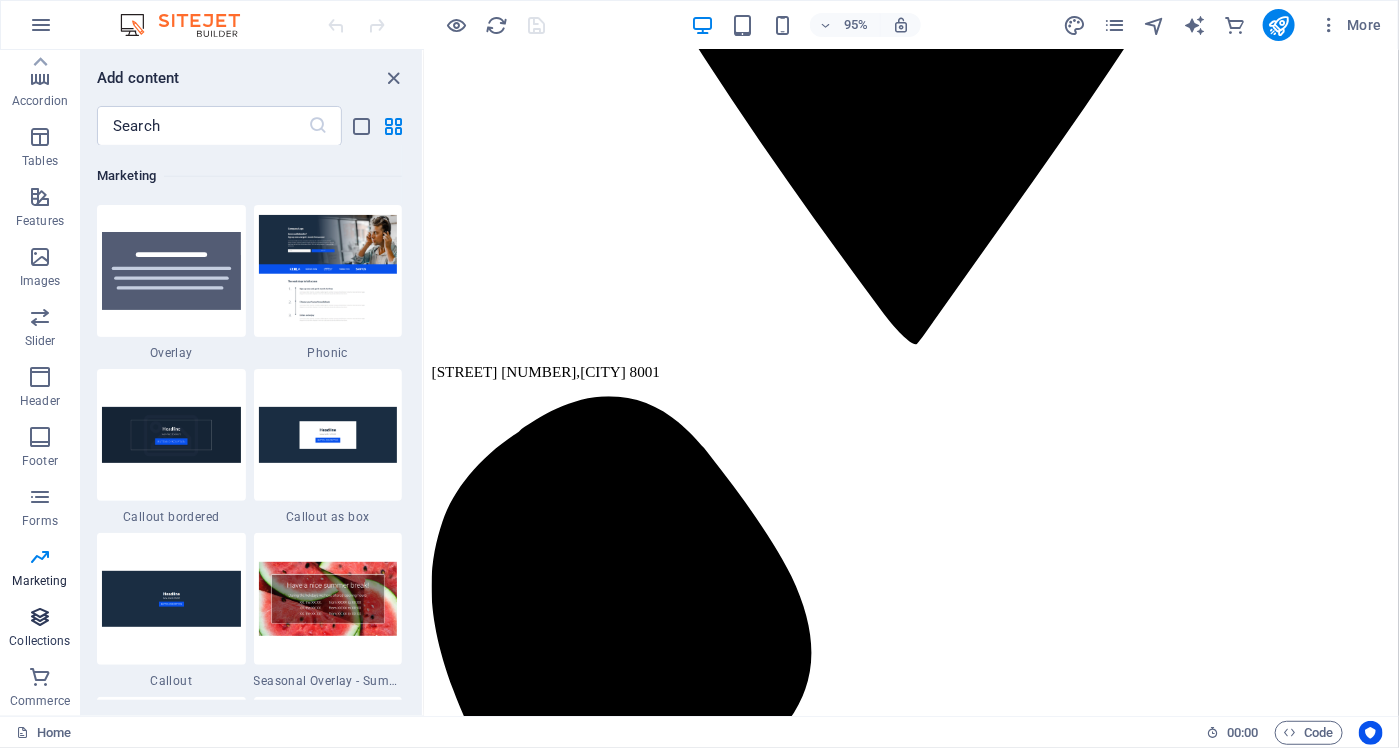 click at bounding box center [40, 617] 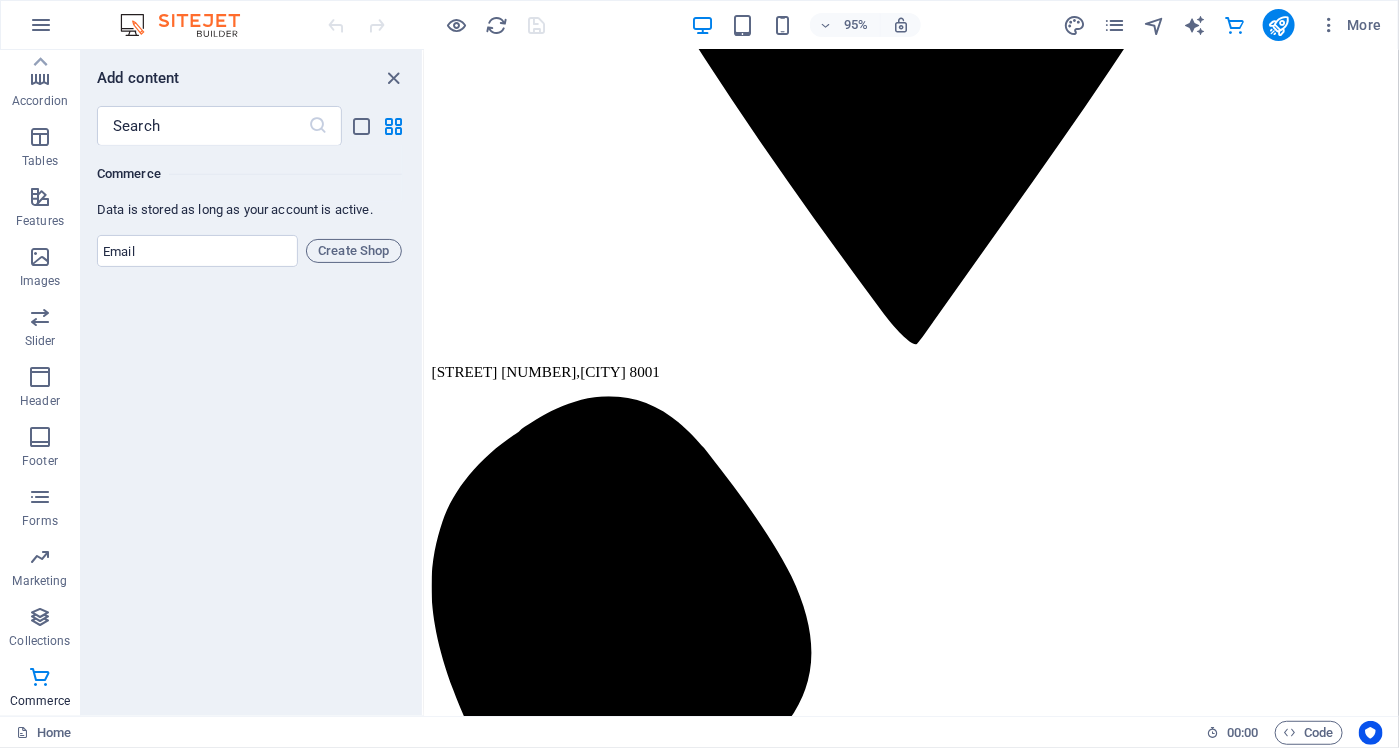 scroll, scrollTop: 19471, scrollLeft: 0, axis: vertical 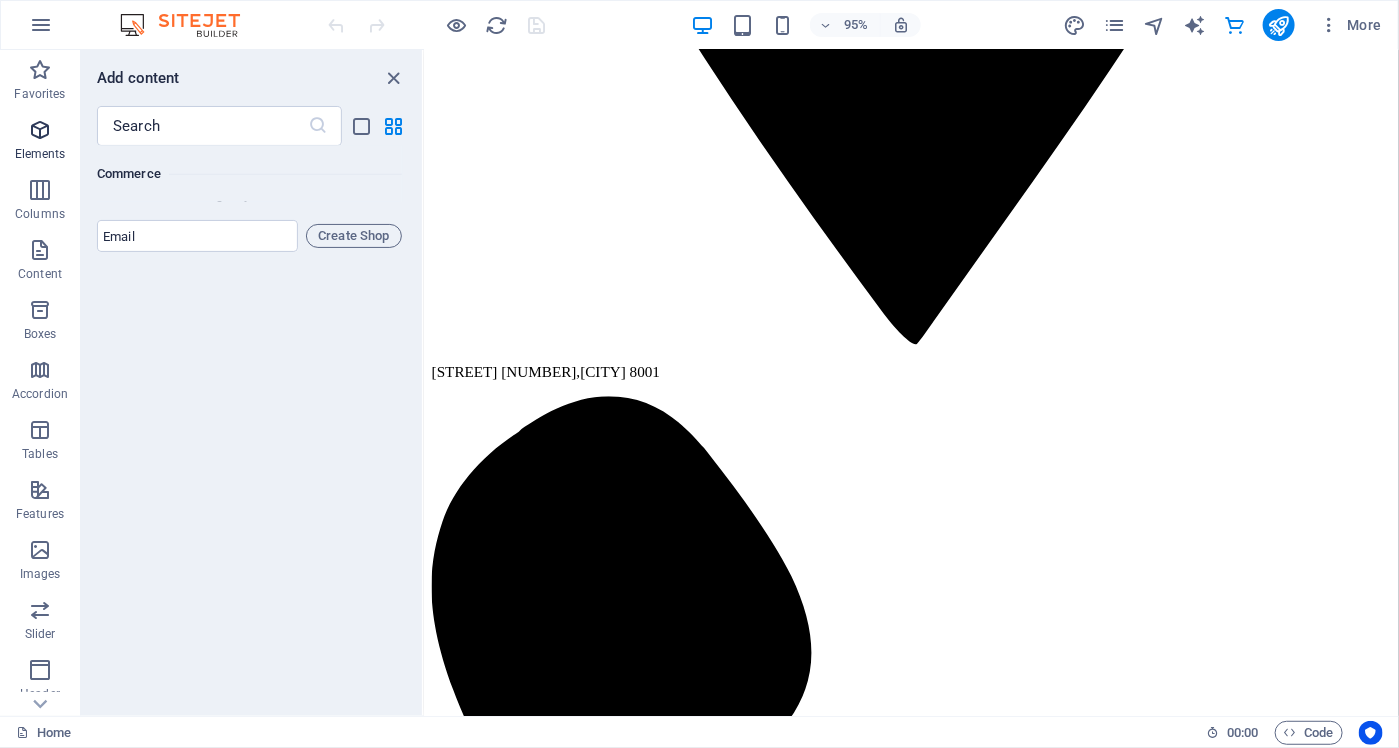 click at bounding box center (40, 130) 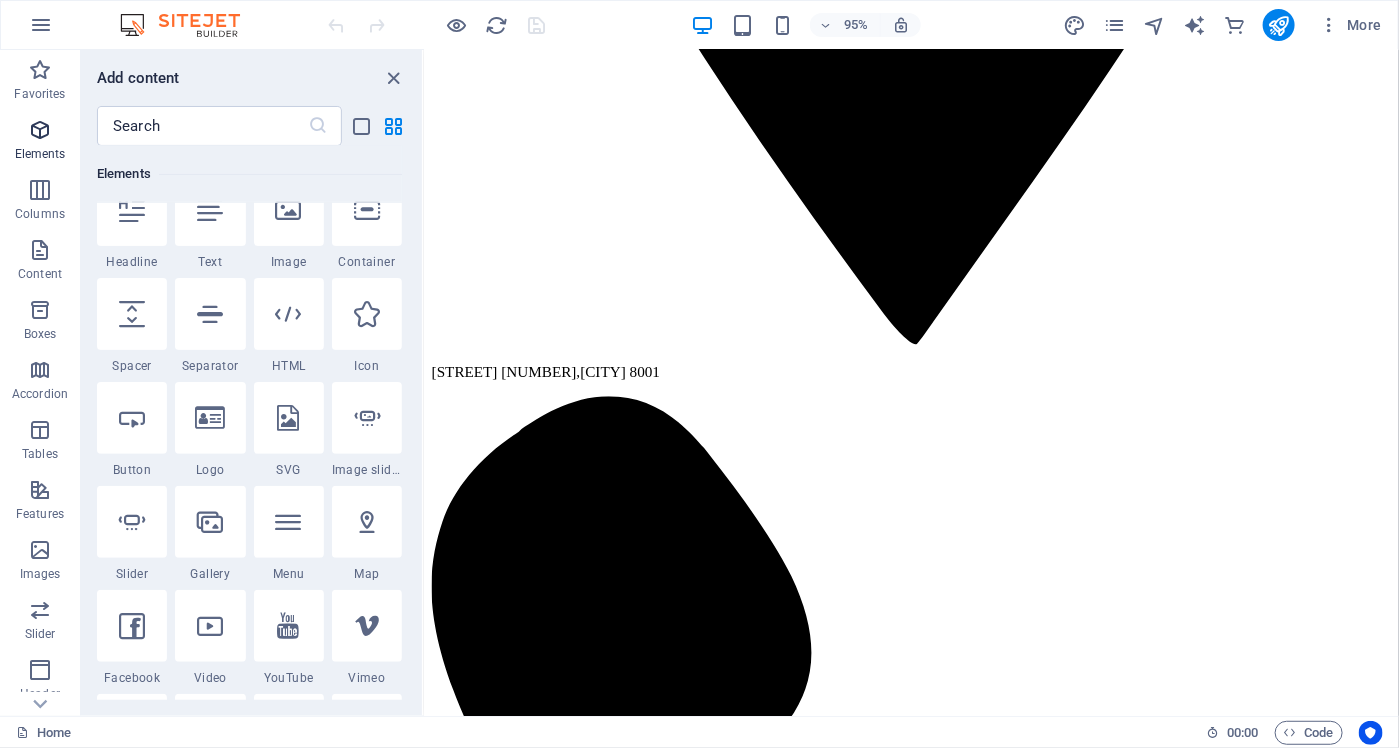 scroll, scrollTop: 213, scrollLeft: 0, axis: vertical 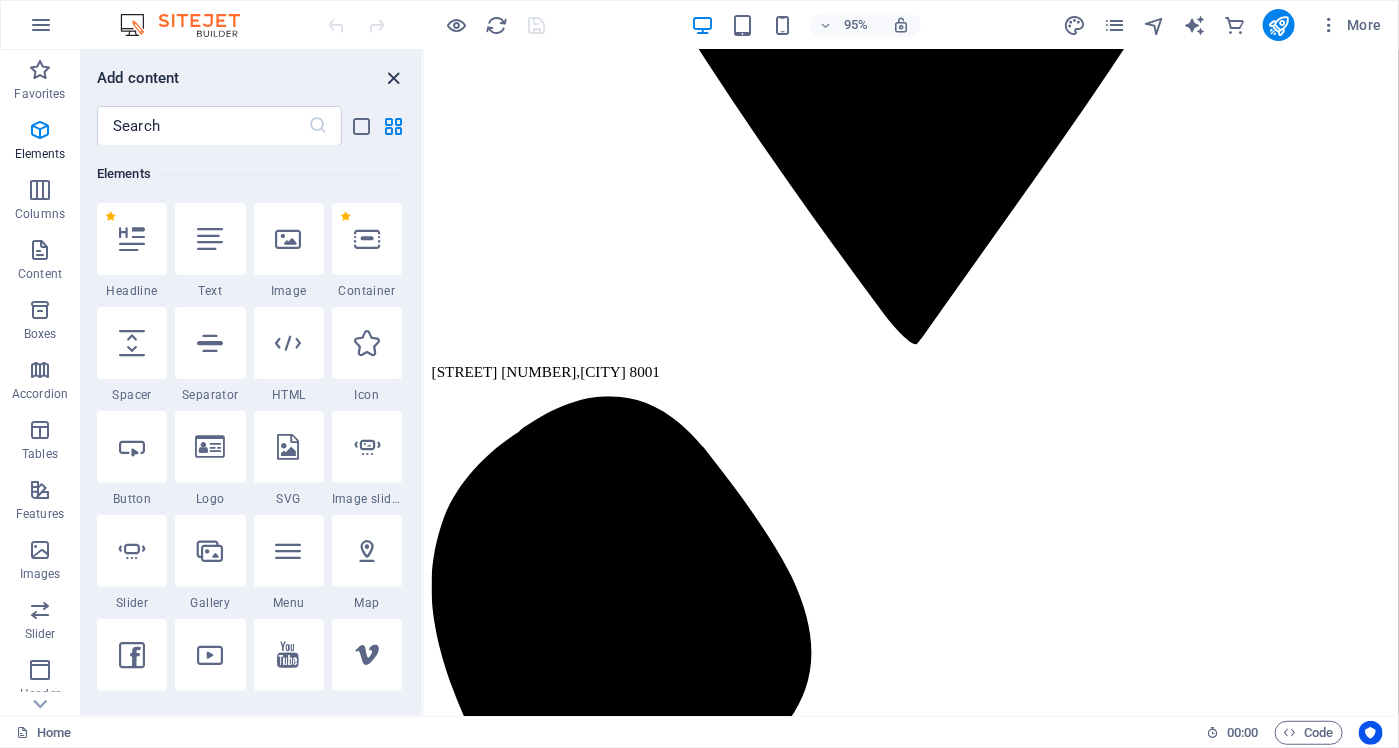 click at bounding box center [394, 78] 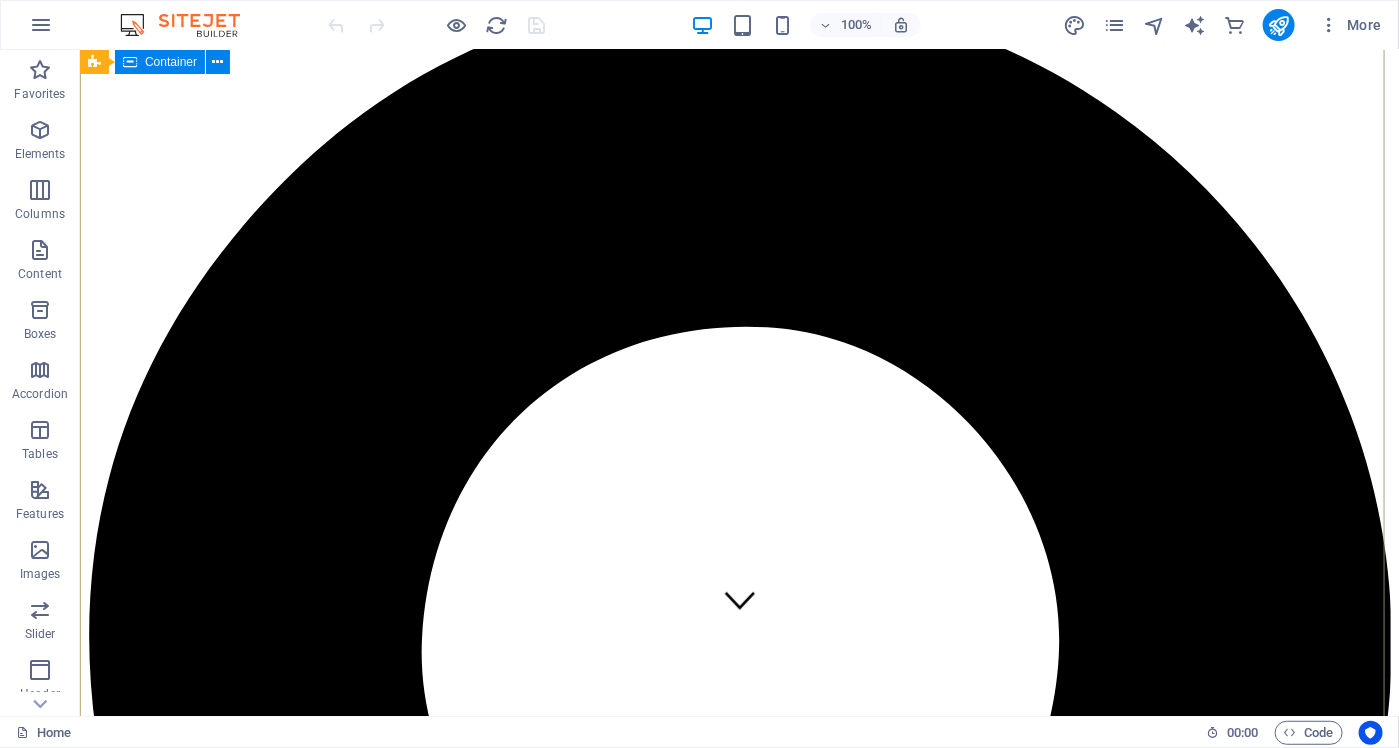 scroll, scrollTop: 0, scrollLeft: 0, axis: both 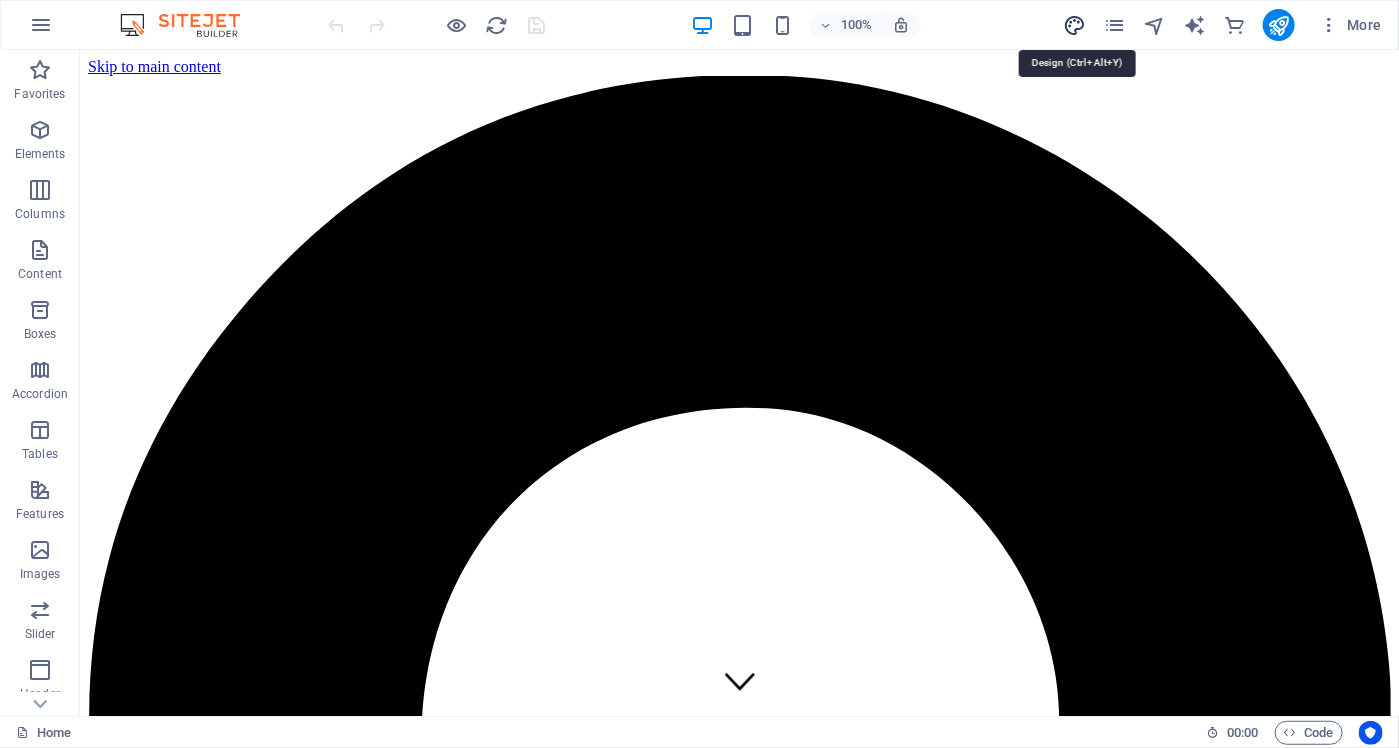click at bounding box center (1074, 25) 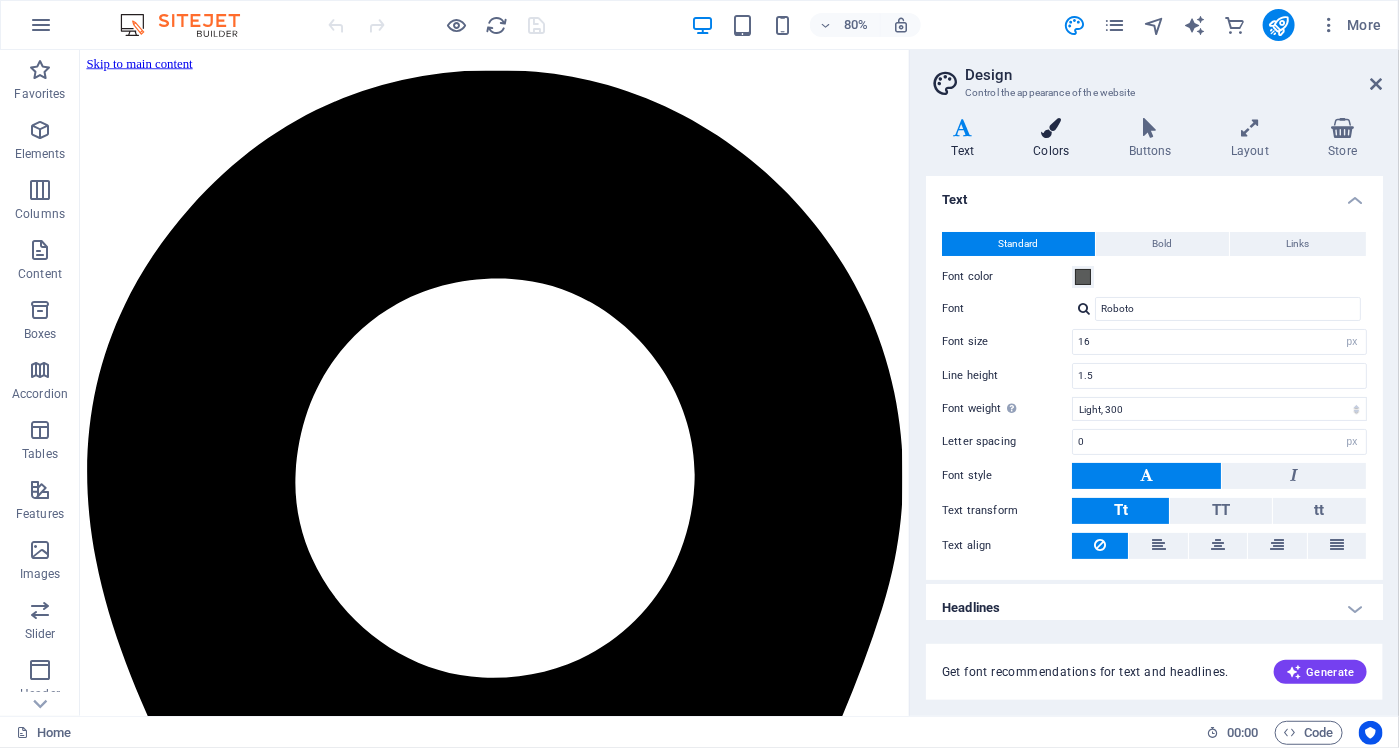 click on "Colors" at bounding box center [1055, 139] 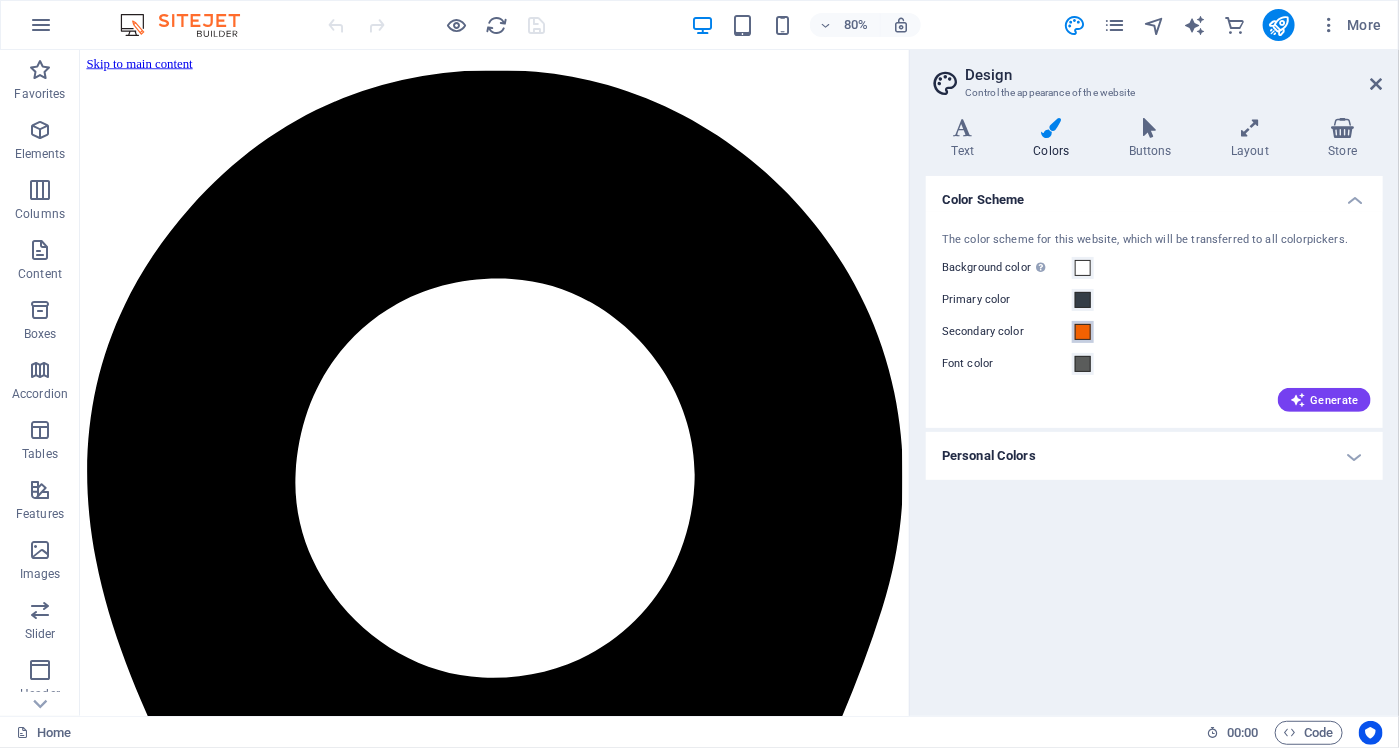 click at bounding box center [1083, 332] 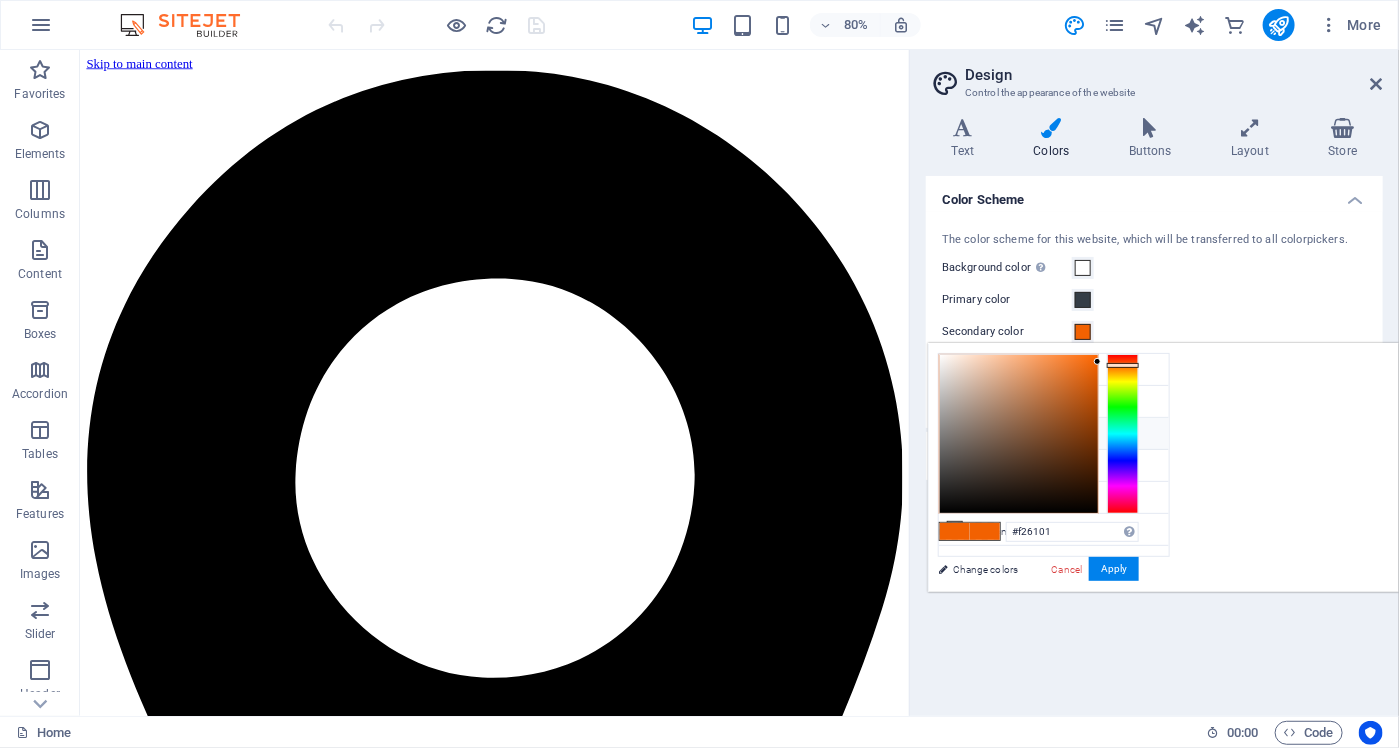 click on "Secondary color
#f26101" at bounding box center [1054, 434] 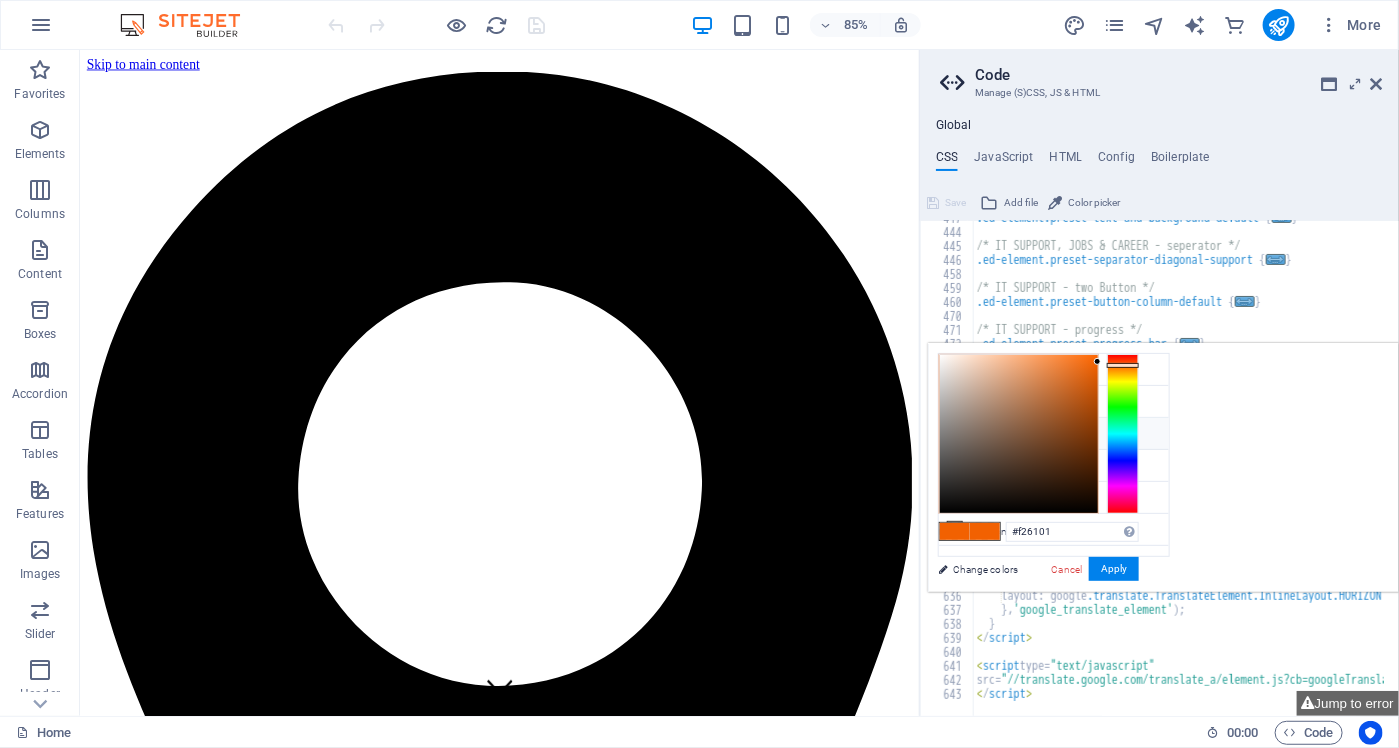 click at bounding box center (955, 433) 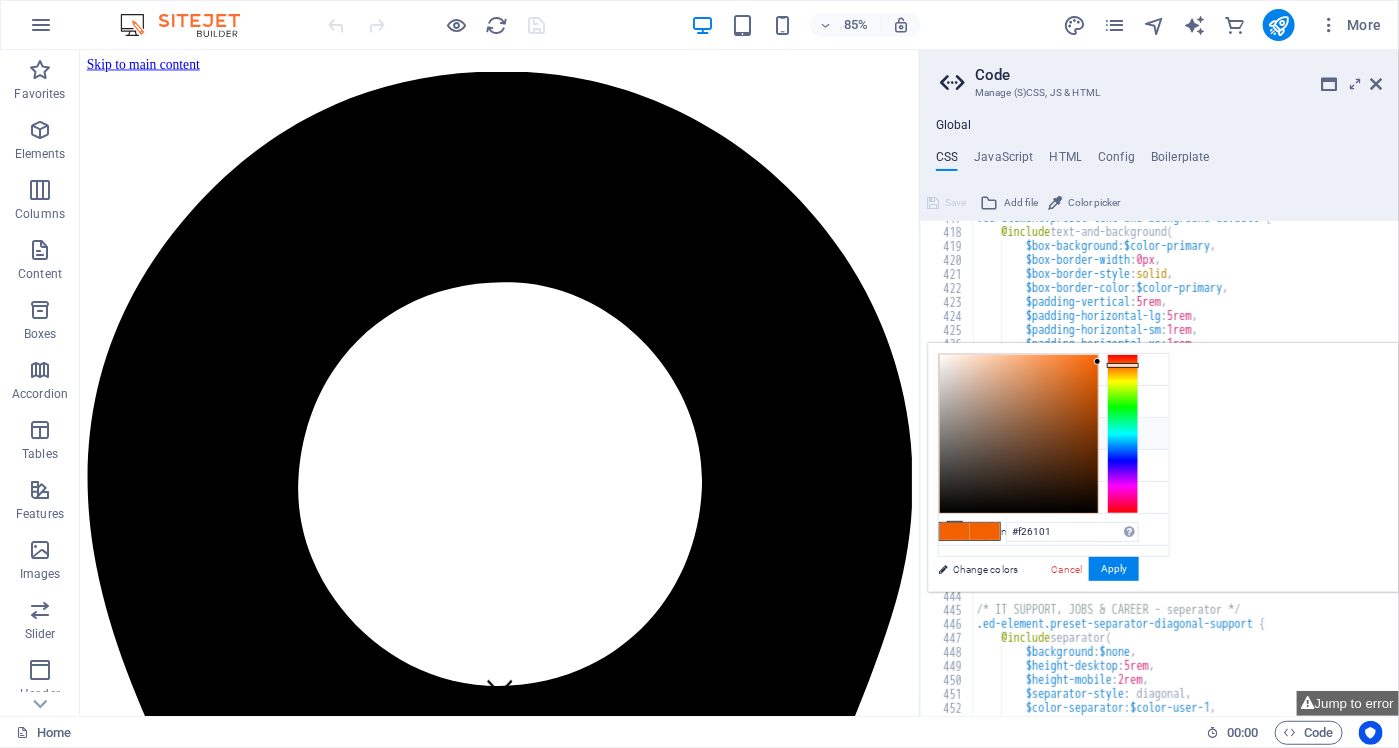 scroll, scrollTop: 2403, scrollLeft: 0, axis: vertical 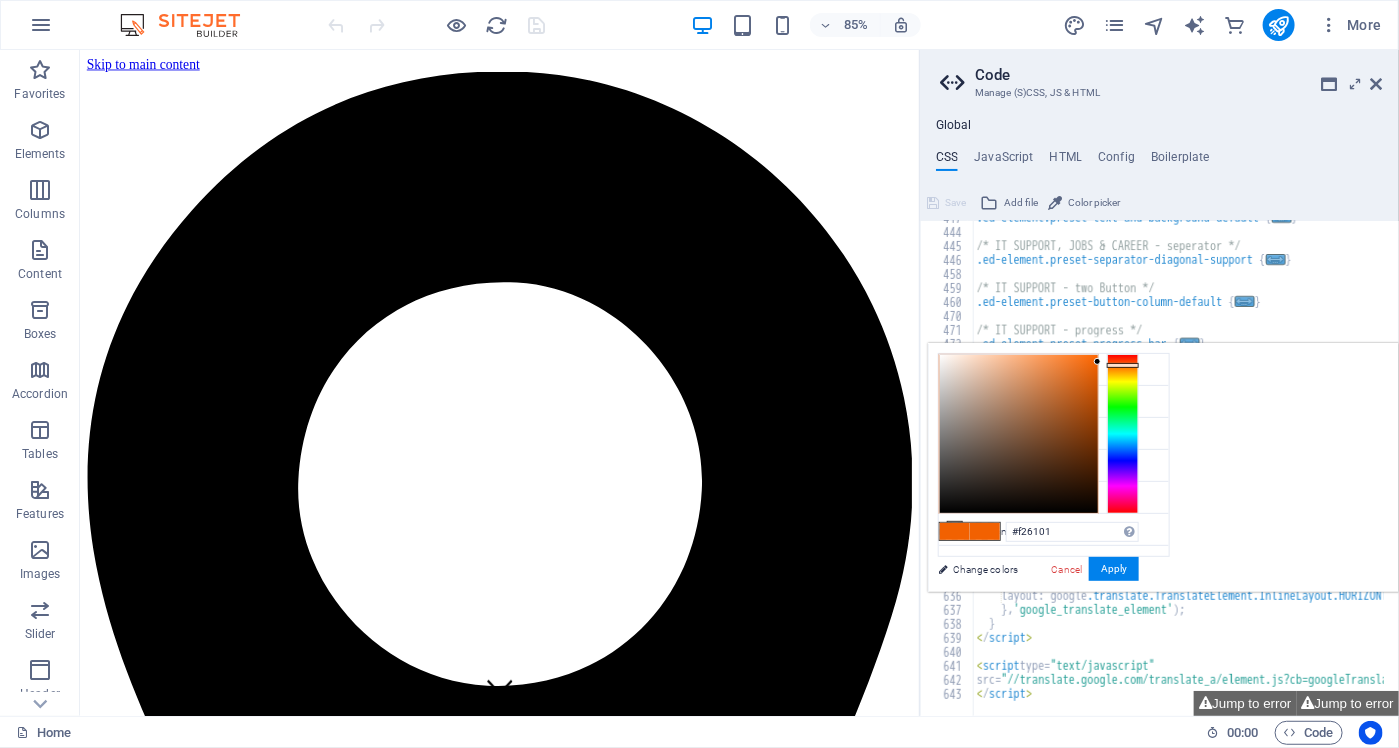 click at bounding box center [985, 531] 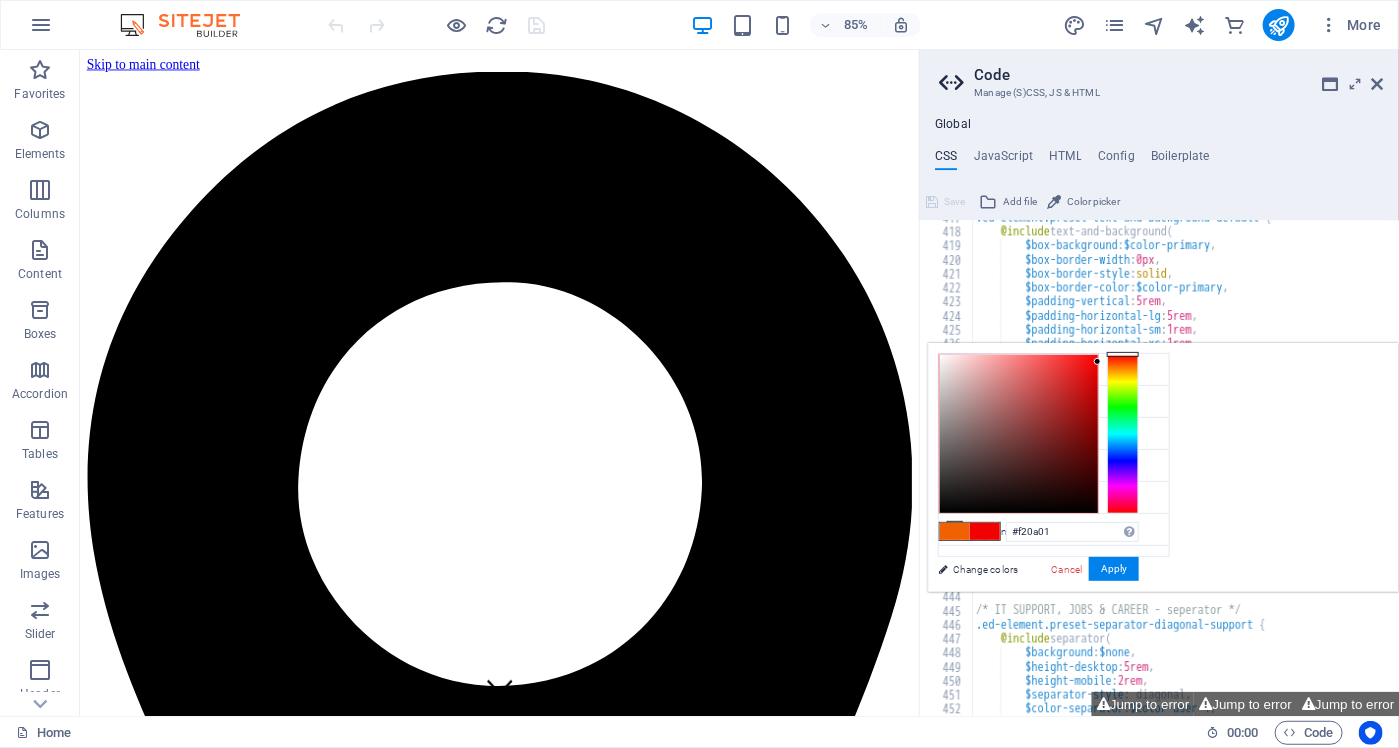 scroll, scrollTop: 2403, scrollLeft: 0, axis: vertical 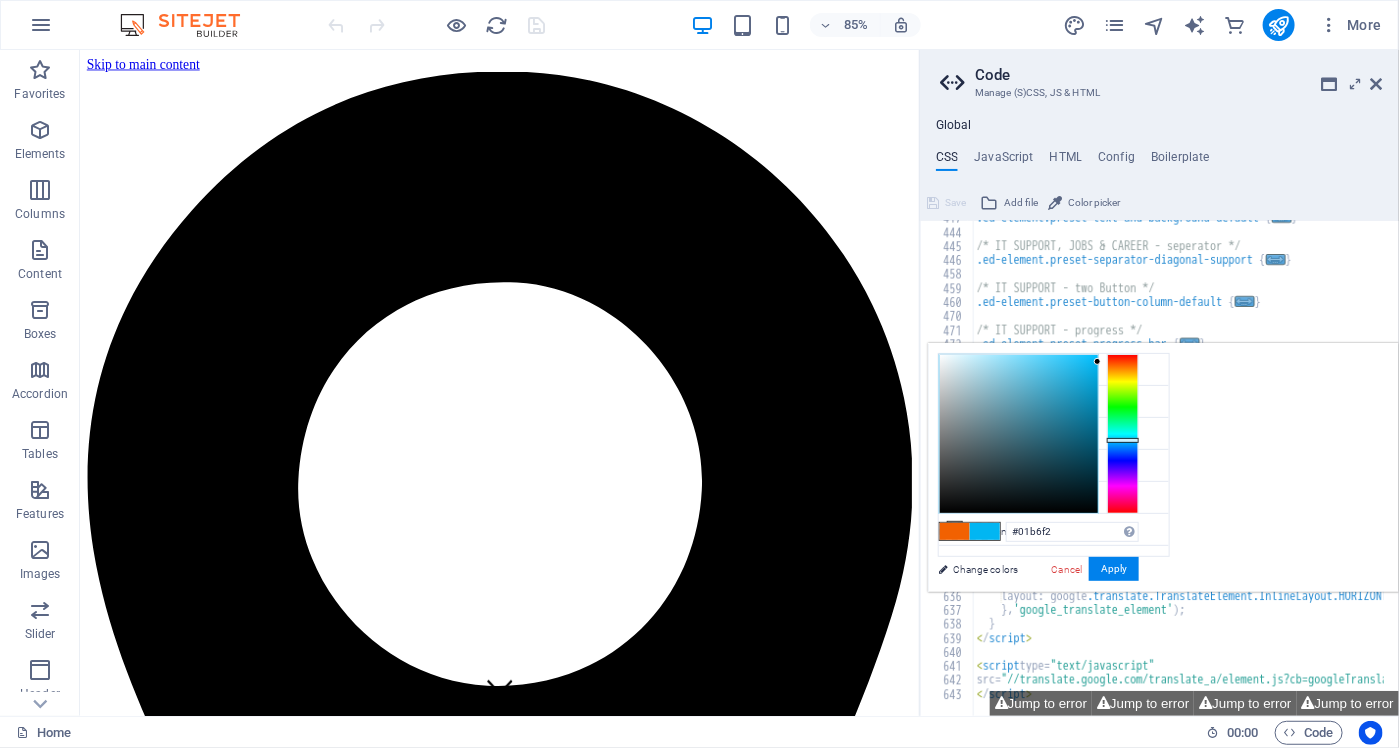 type on "#01adf2" 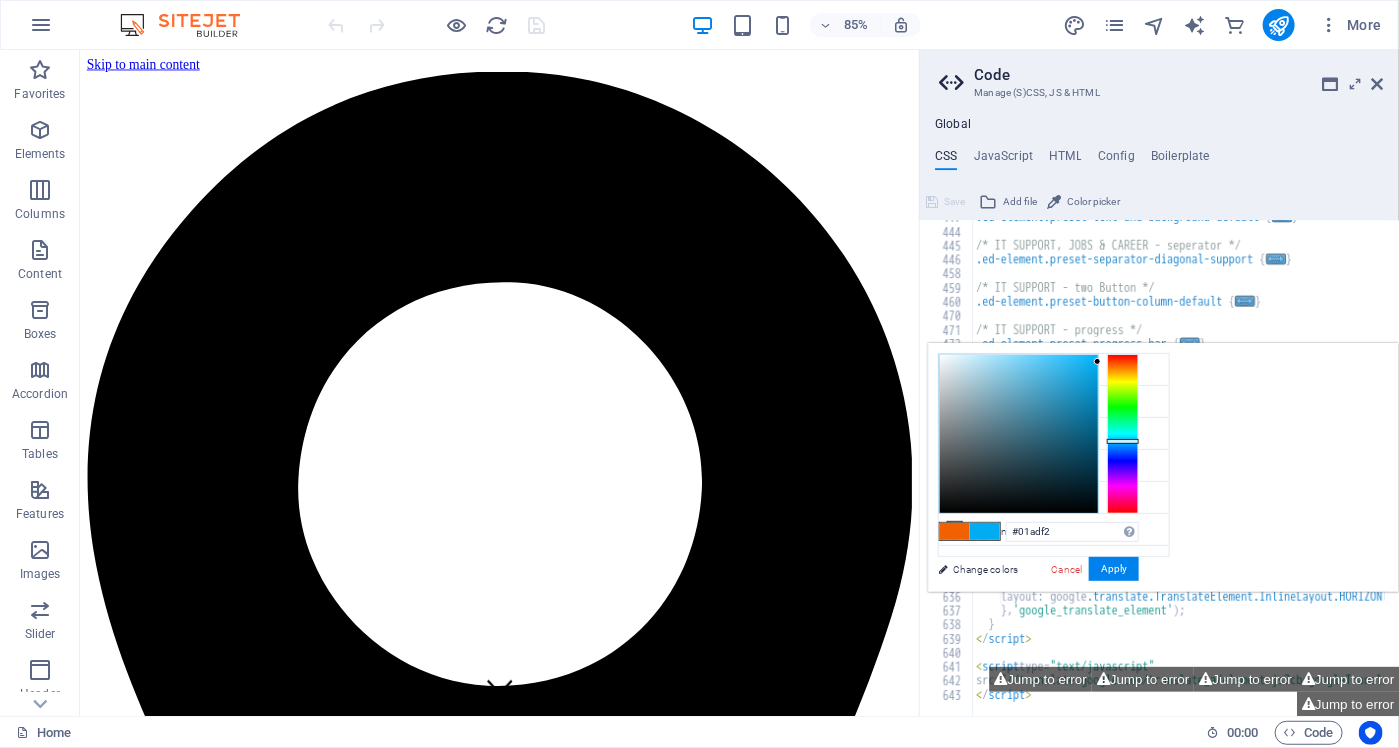 drag, startPoint x: 1372, startPoint y: 361, endPoint x: 1385, endPoint y: 440, distance: 80.06248 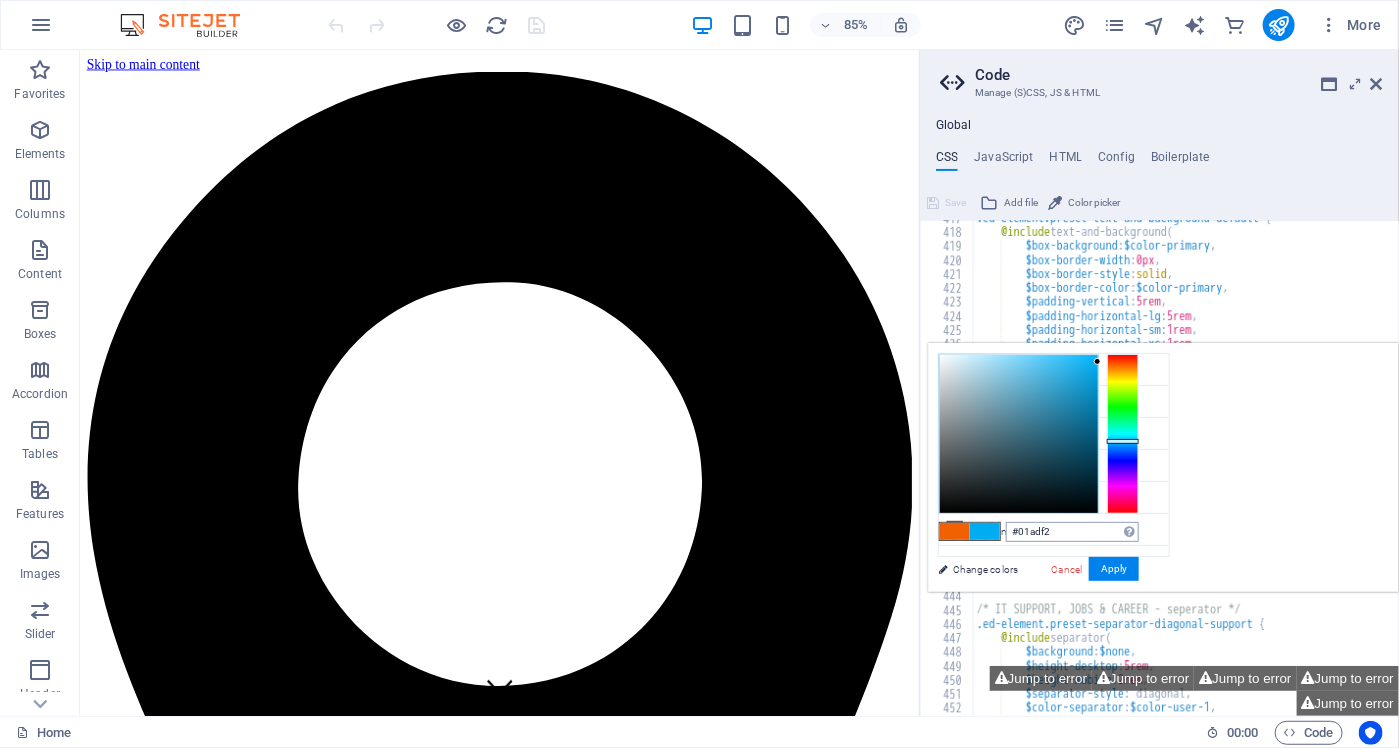 scroll, scrollTop: 2403, scrollLeft: 0, axis: vertical 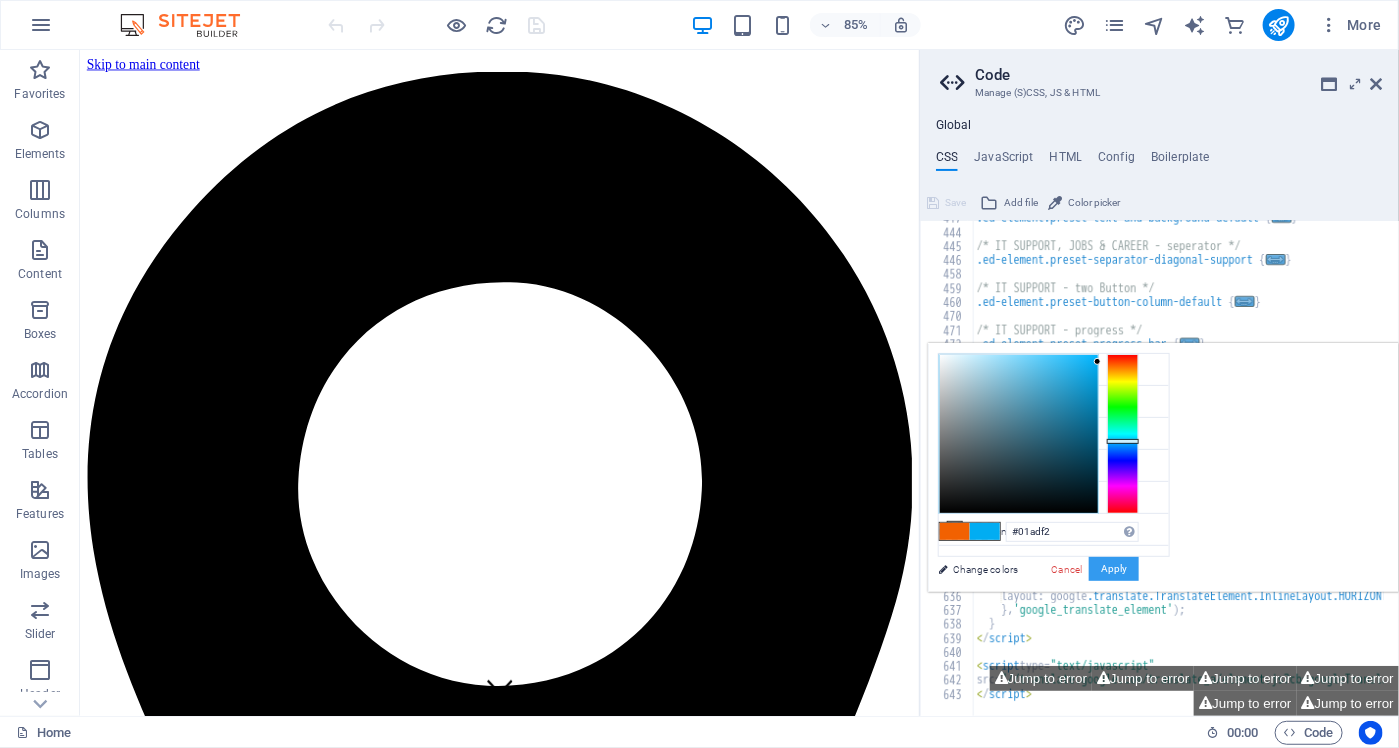 click on "Apply" at bounding box center [1114, 569] 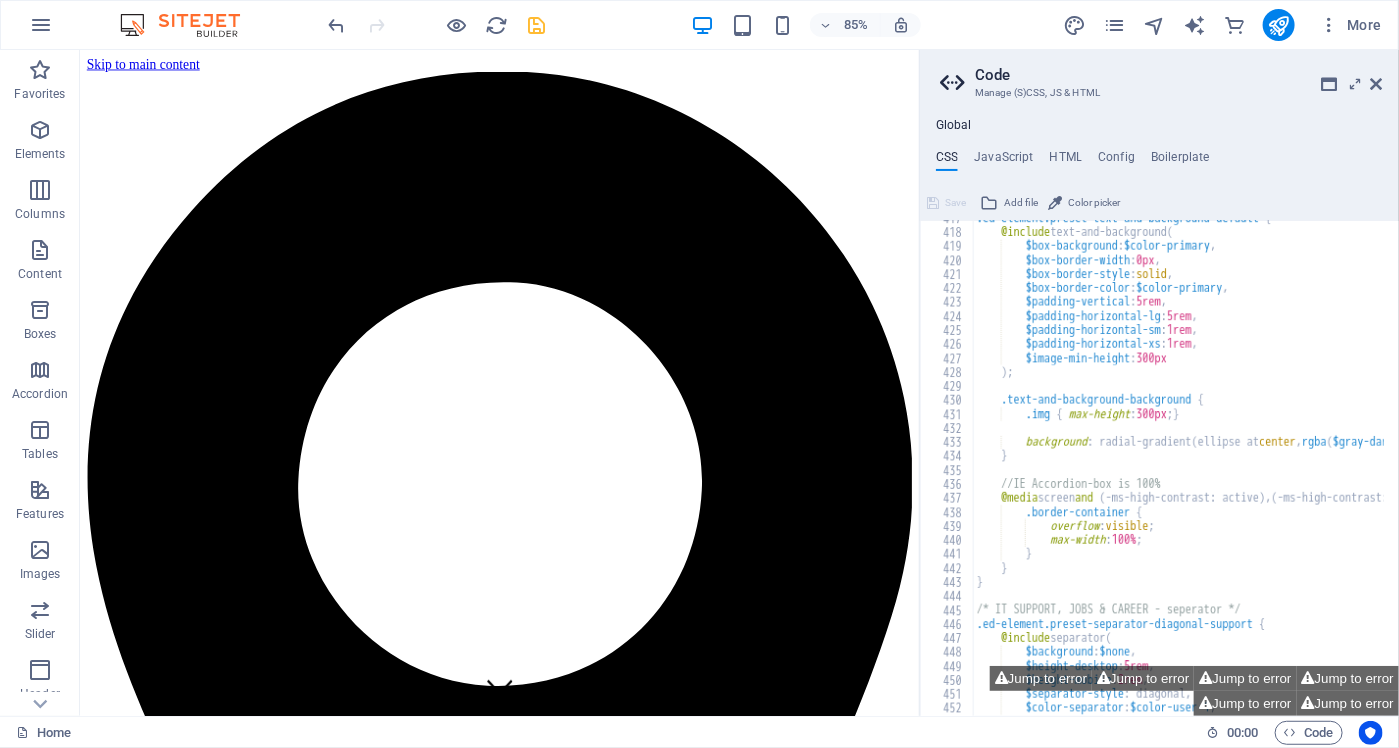 scroll, scrollTop: 2403, scrollLeft: 0, axis: vertical 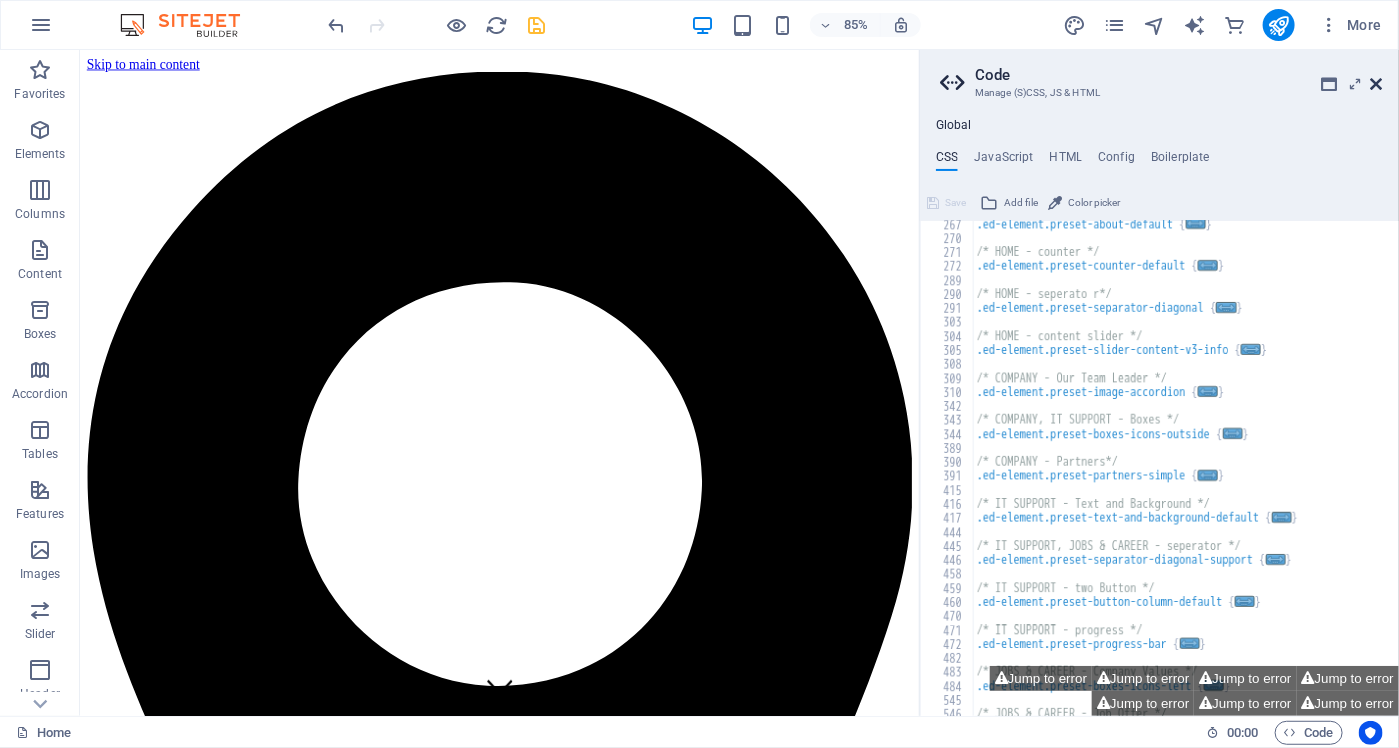 click at bounding box center [1377, 84] 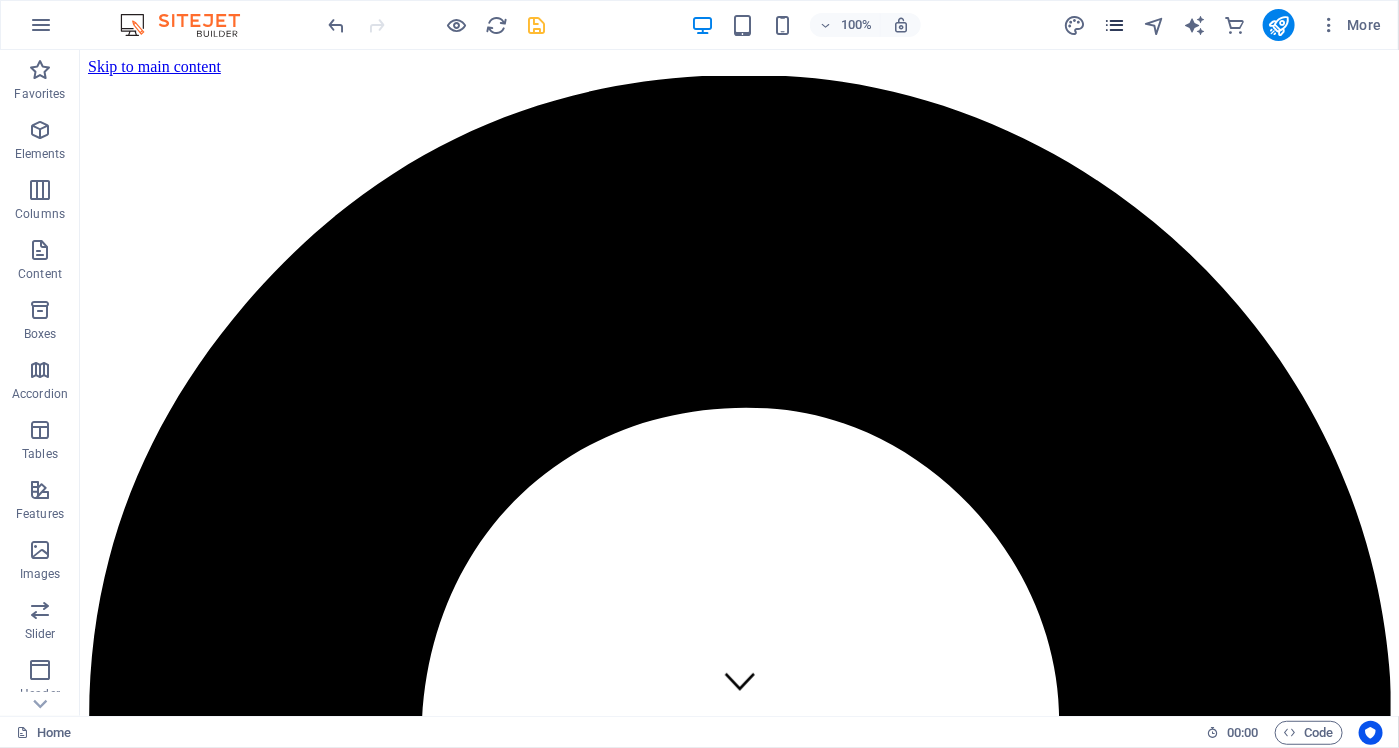 click at bounding box center [1114, 25] 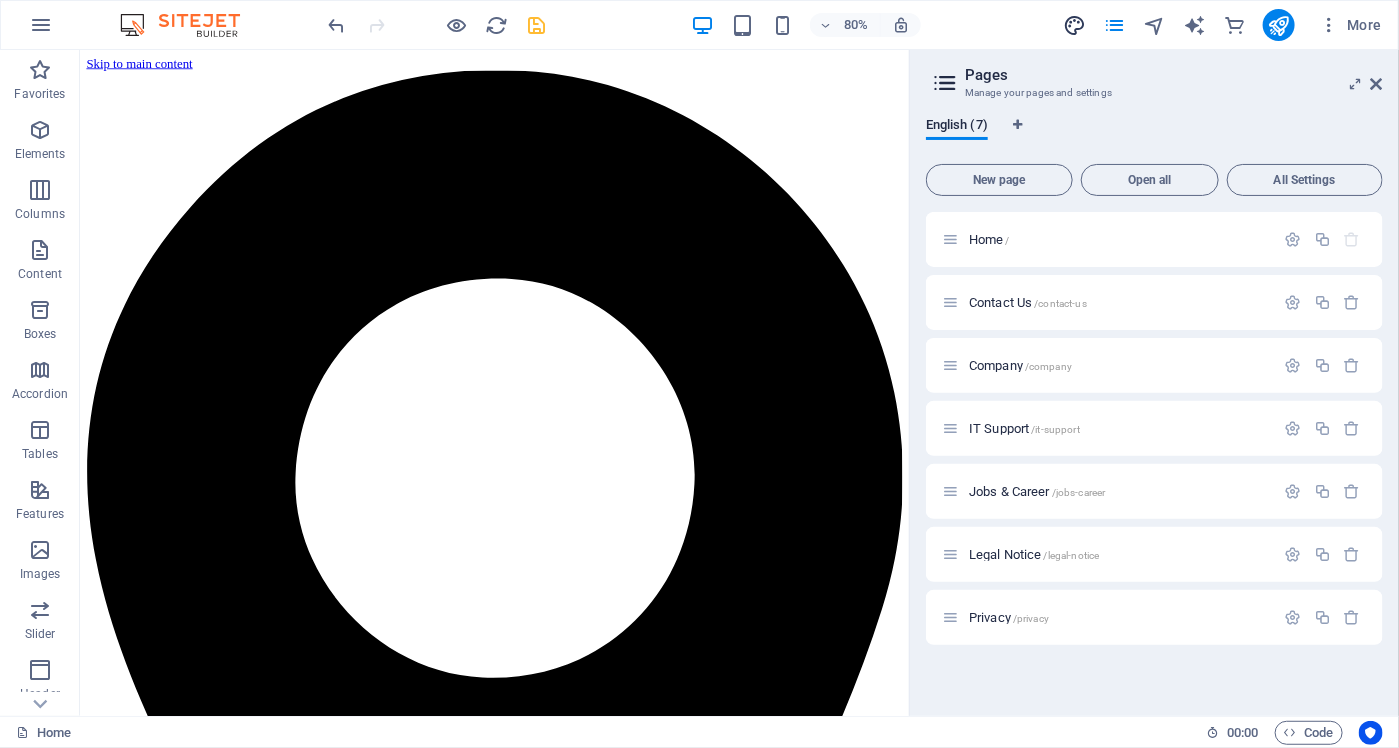 click at bounding box center (1074, 25) 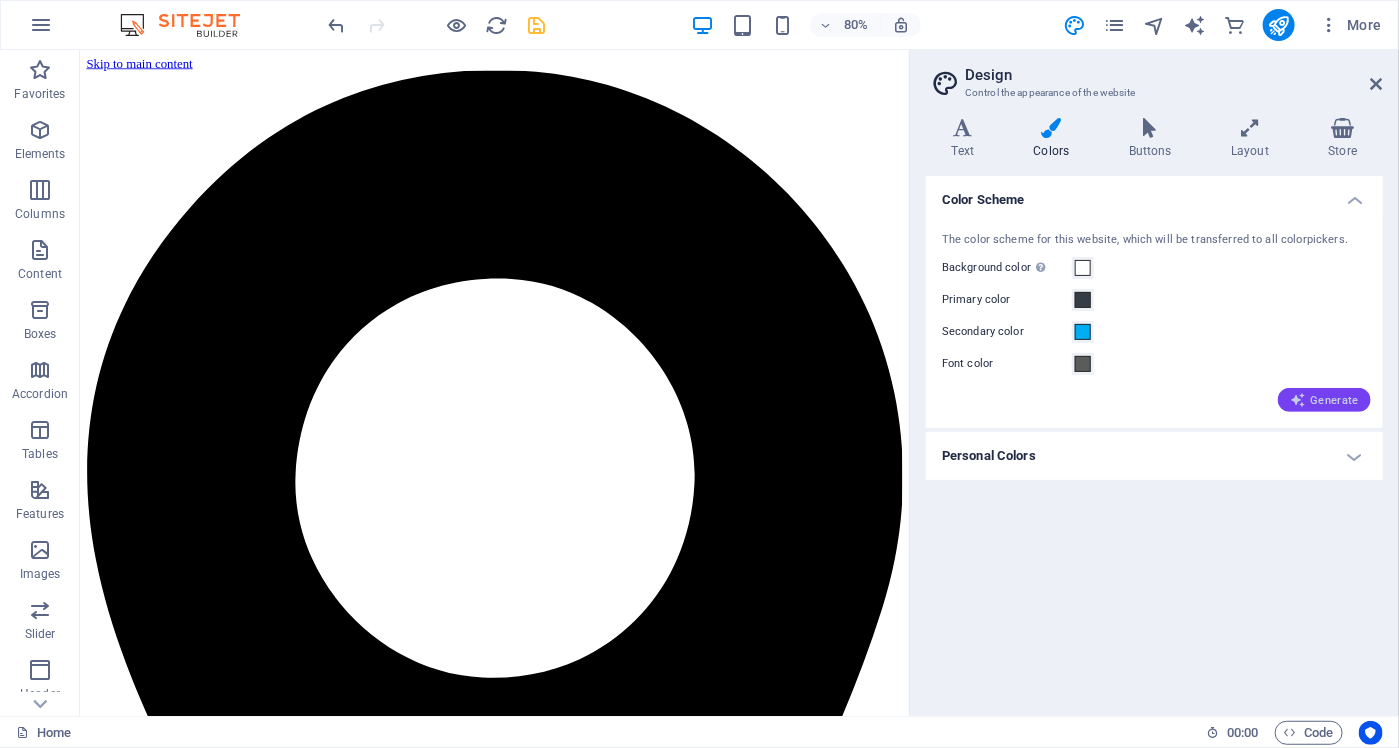 click on "Generate" at bounding box center [1324, 400] 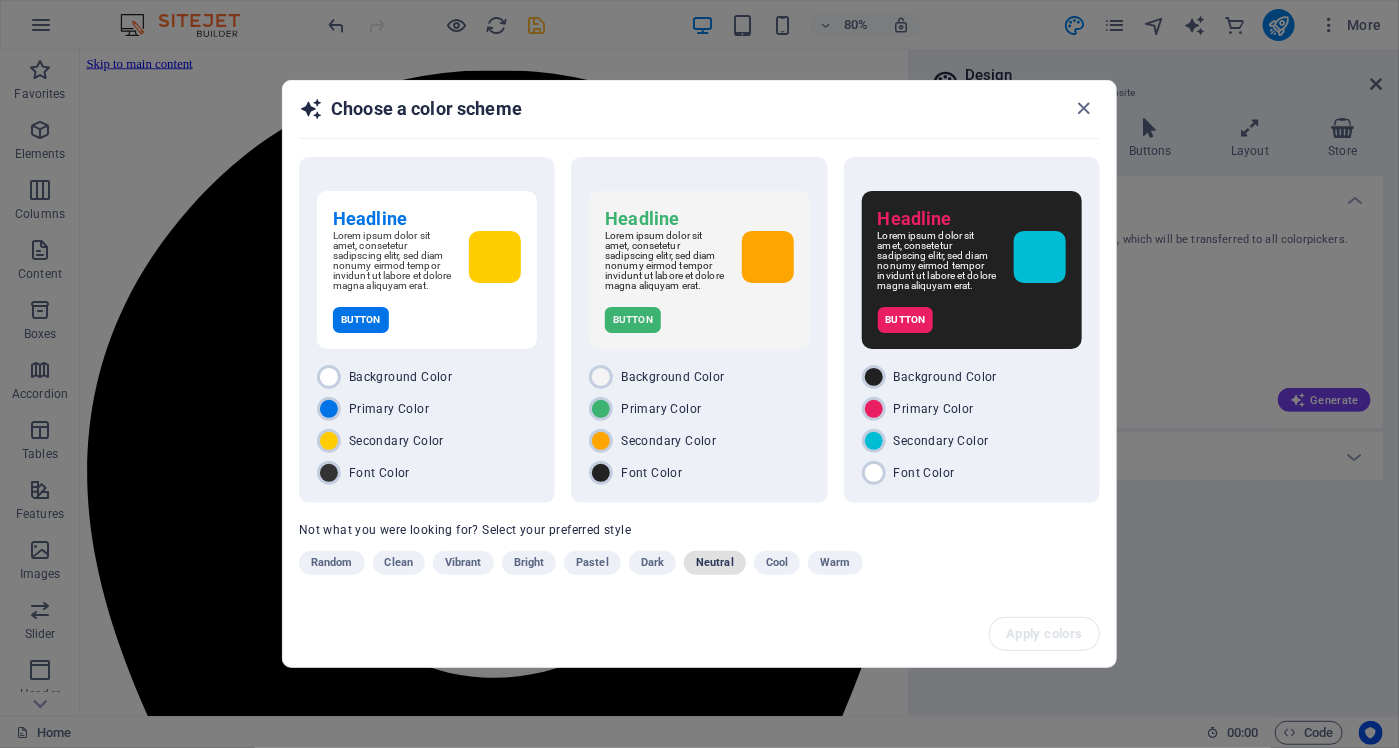 click on "Neutral" at bounding box center (715, 563) 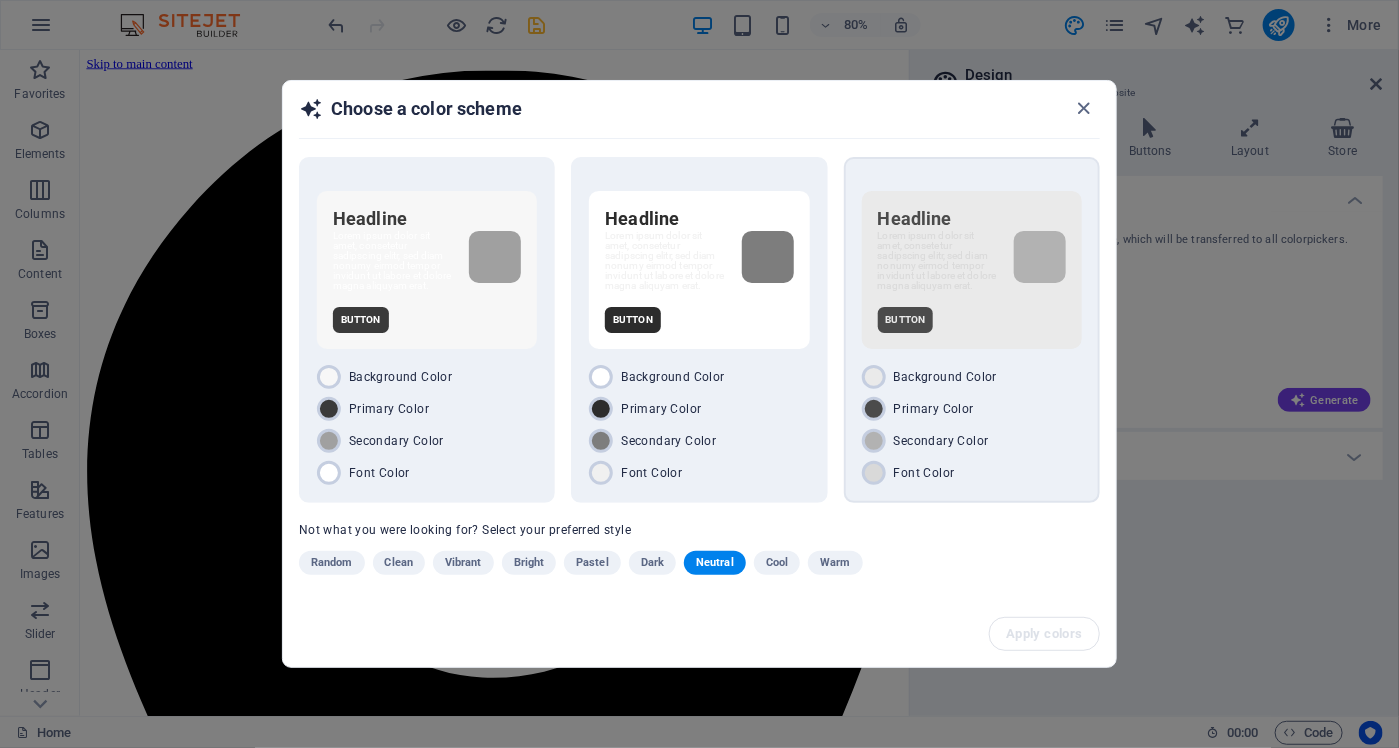click on "Button" at bounding box center (972, 320) 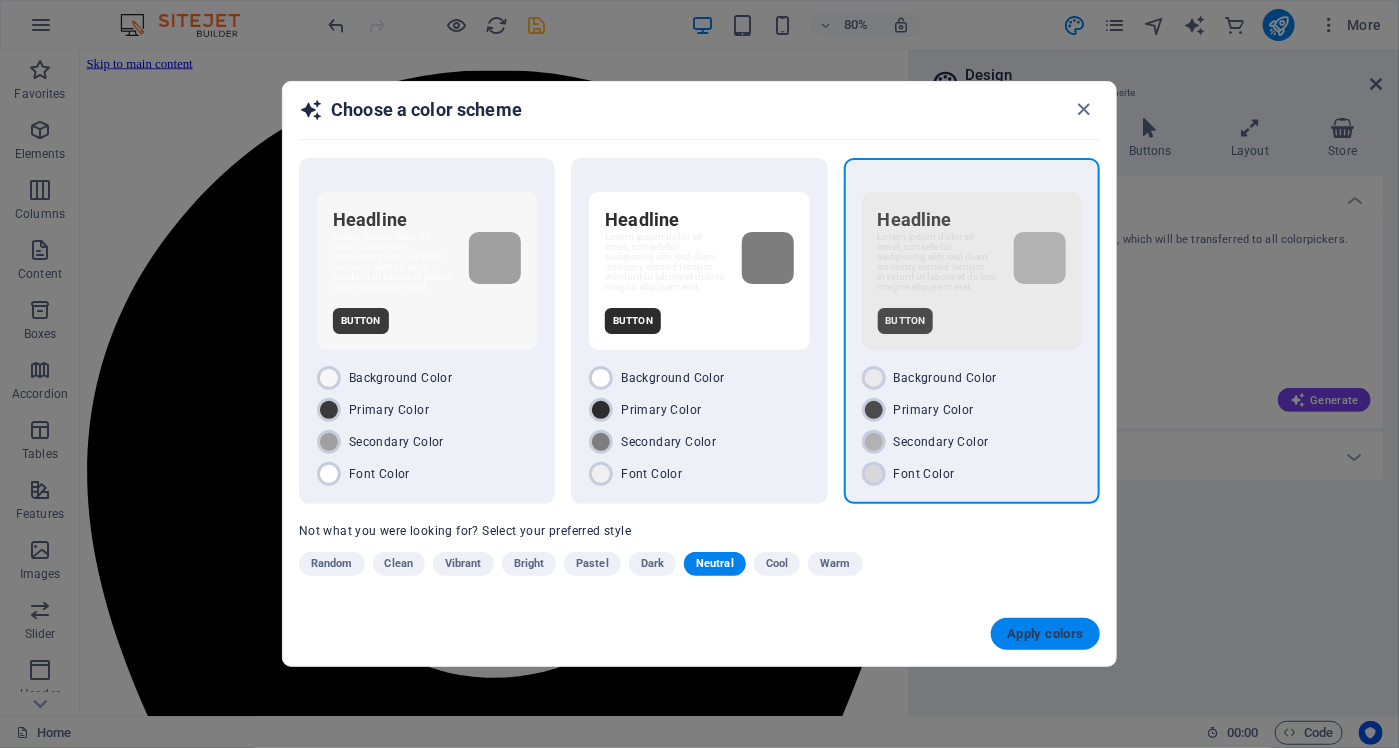 click on "Apply colors" at bounding box center (1045, 634) 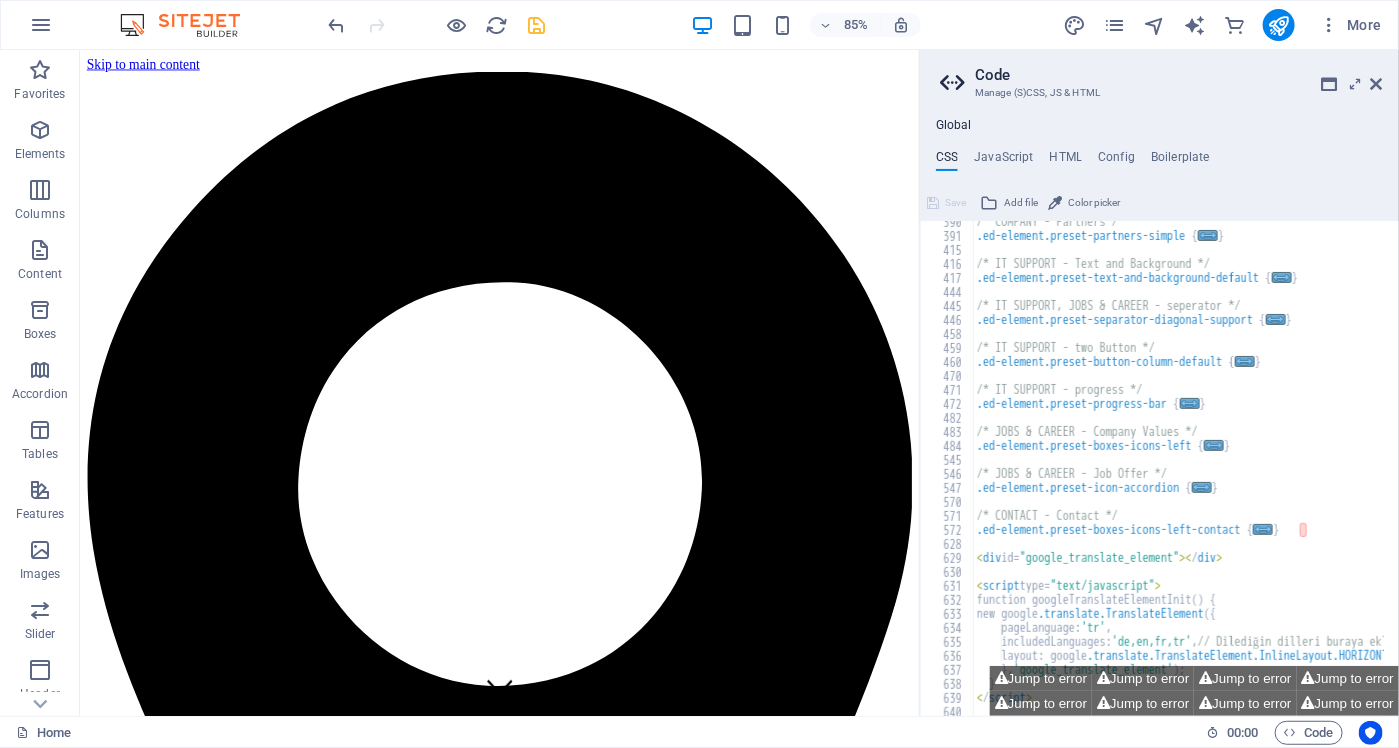 scroll, scrollTop: 2163, scrollLeft: 0, axis: vertical 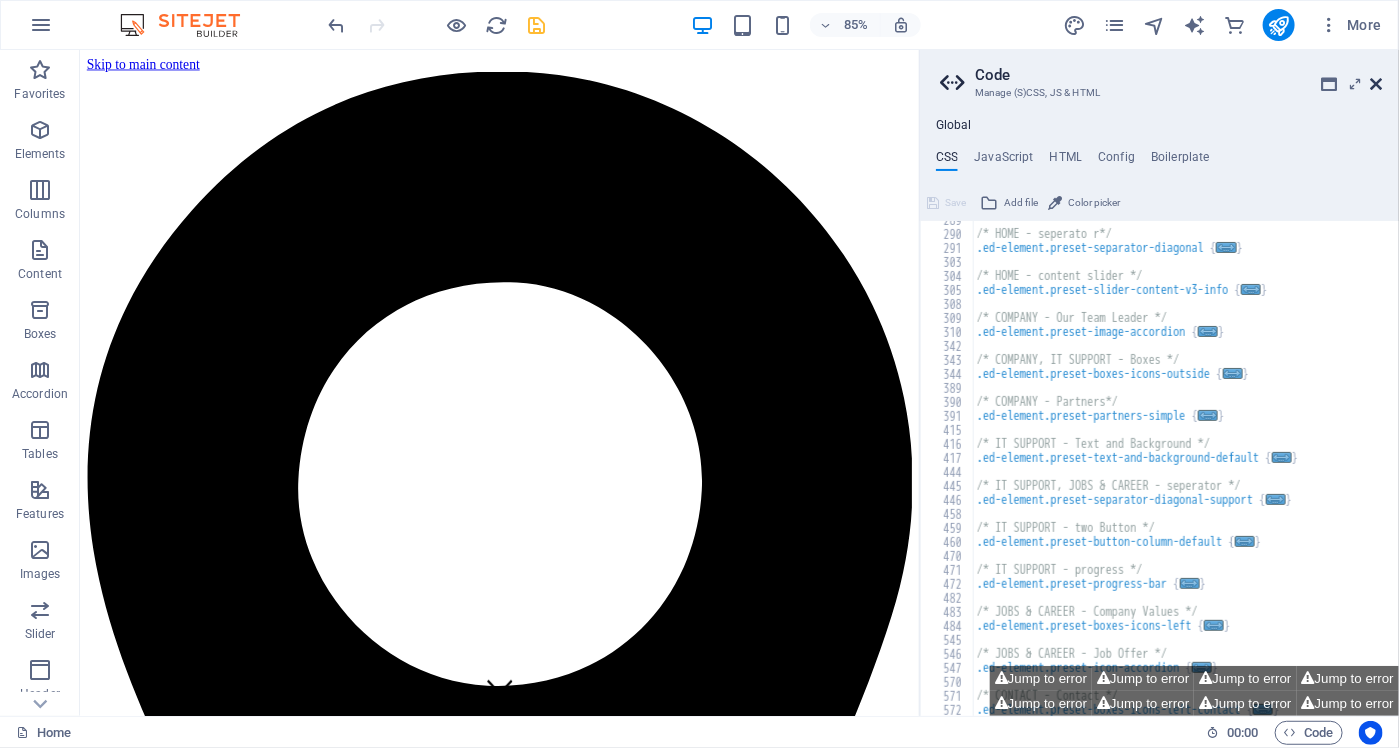 click at bounding box center [1377, 84] 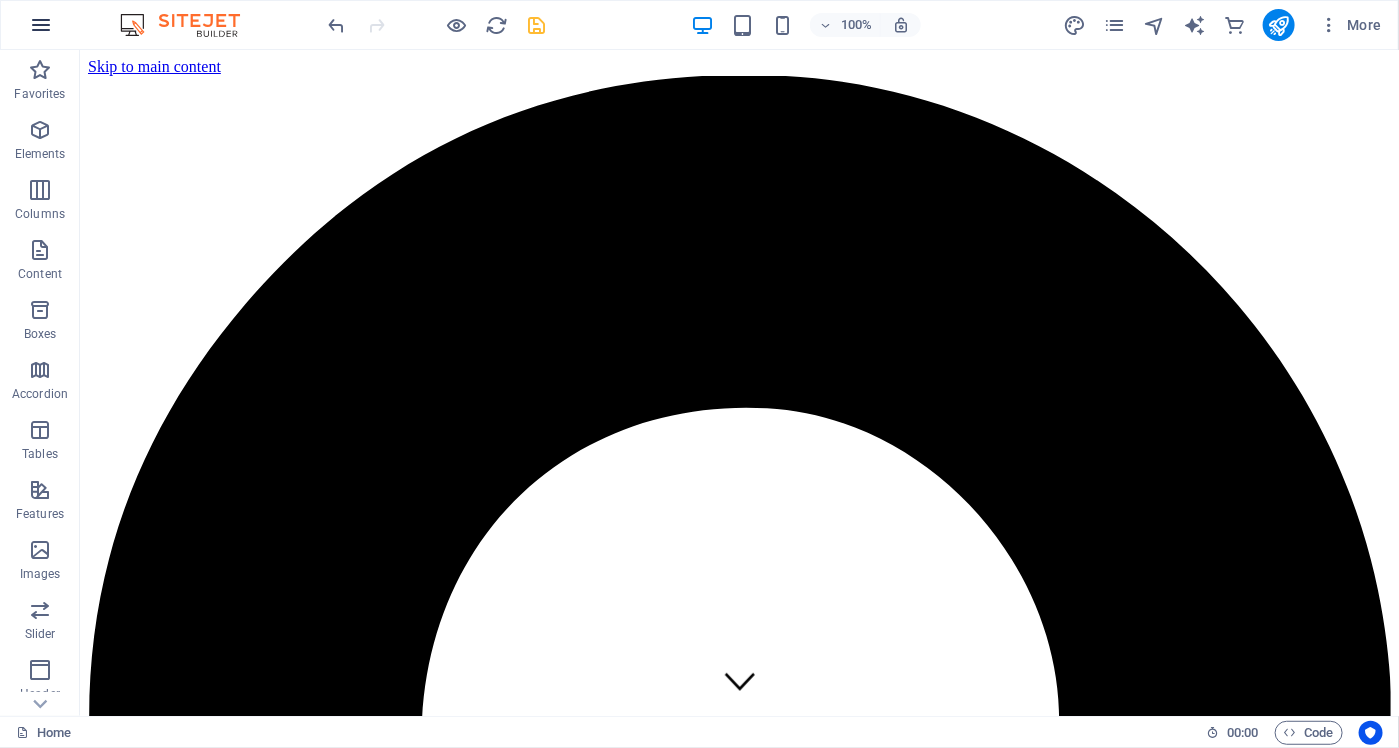 click at bounding box center (41, 25) 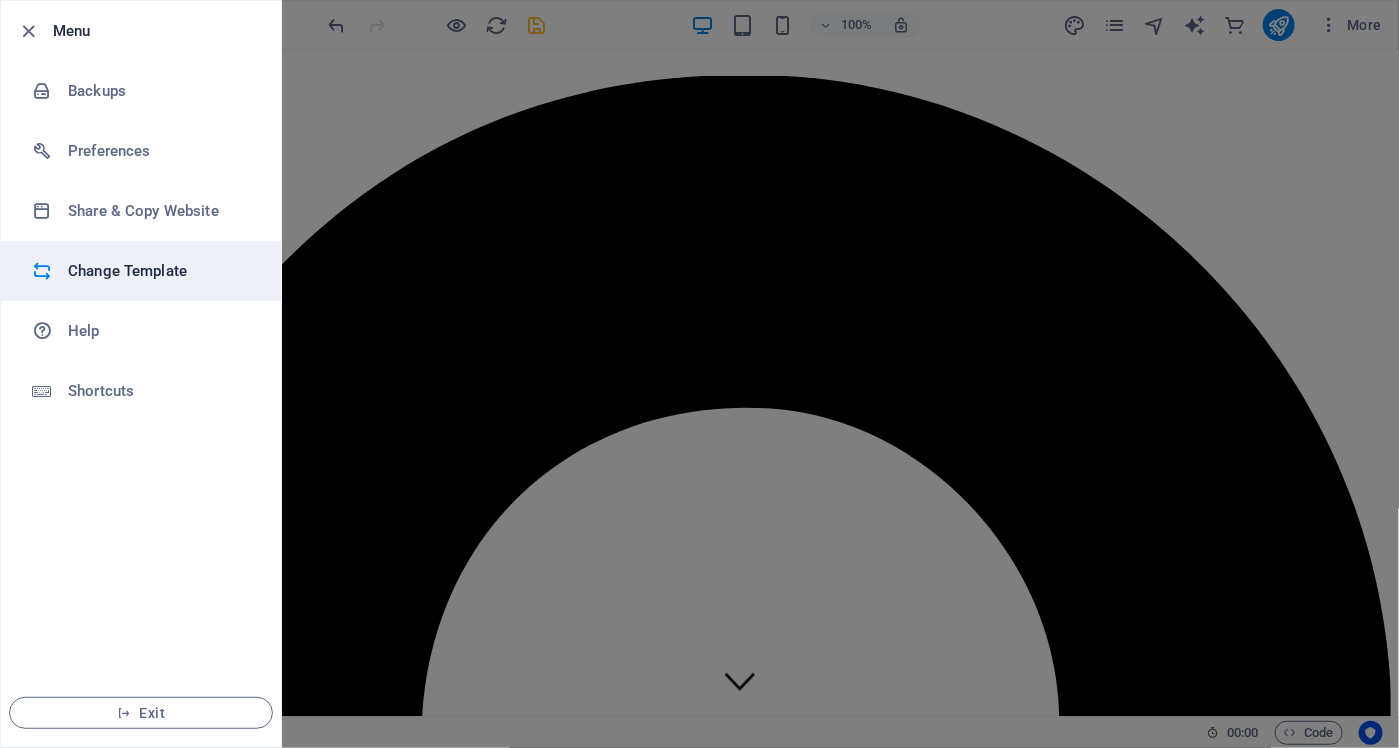 click on "Change Template" at bounding box center (160, 271) 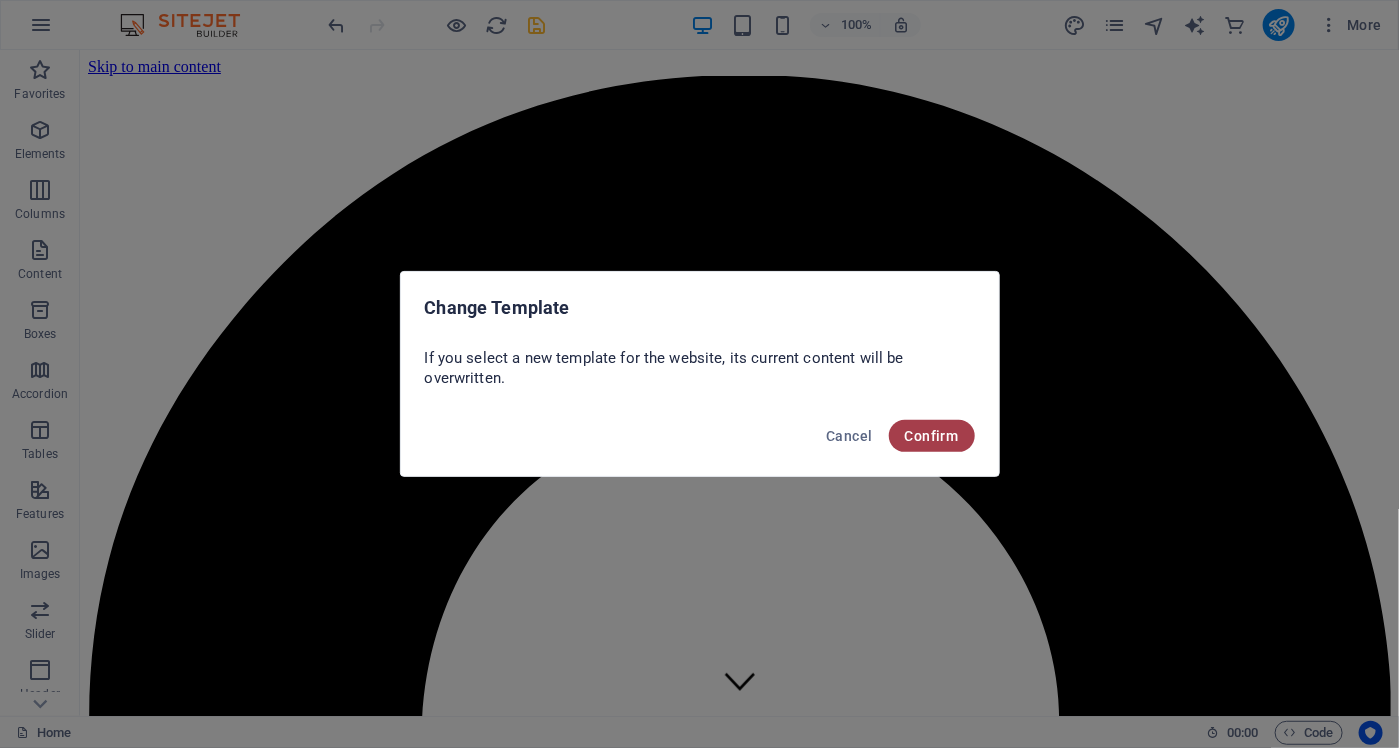 click on "Confirm" at bounding box center [932, 436] 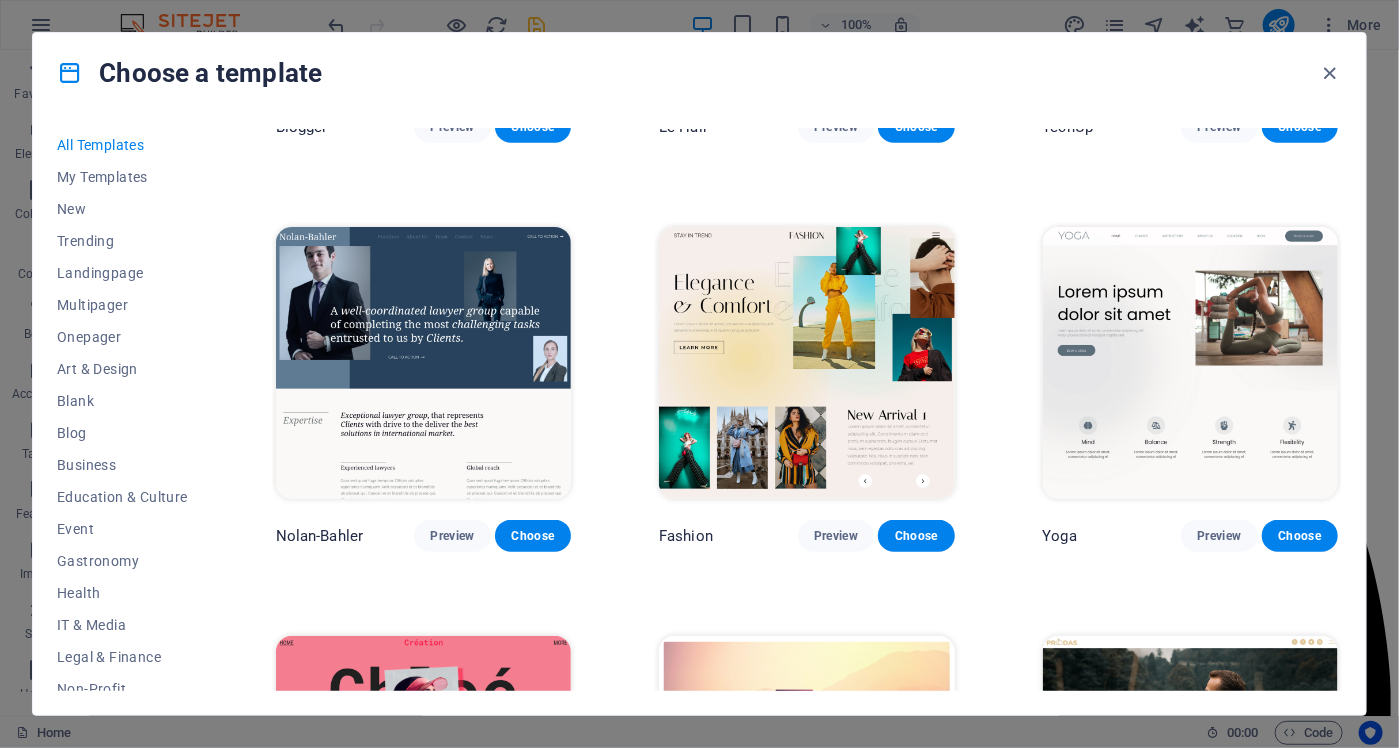 scroll, scrollTop: 6900, scrollLeft: 0, axis: vertical 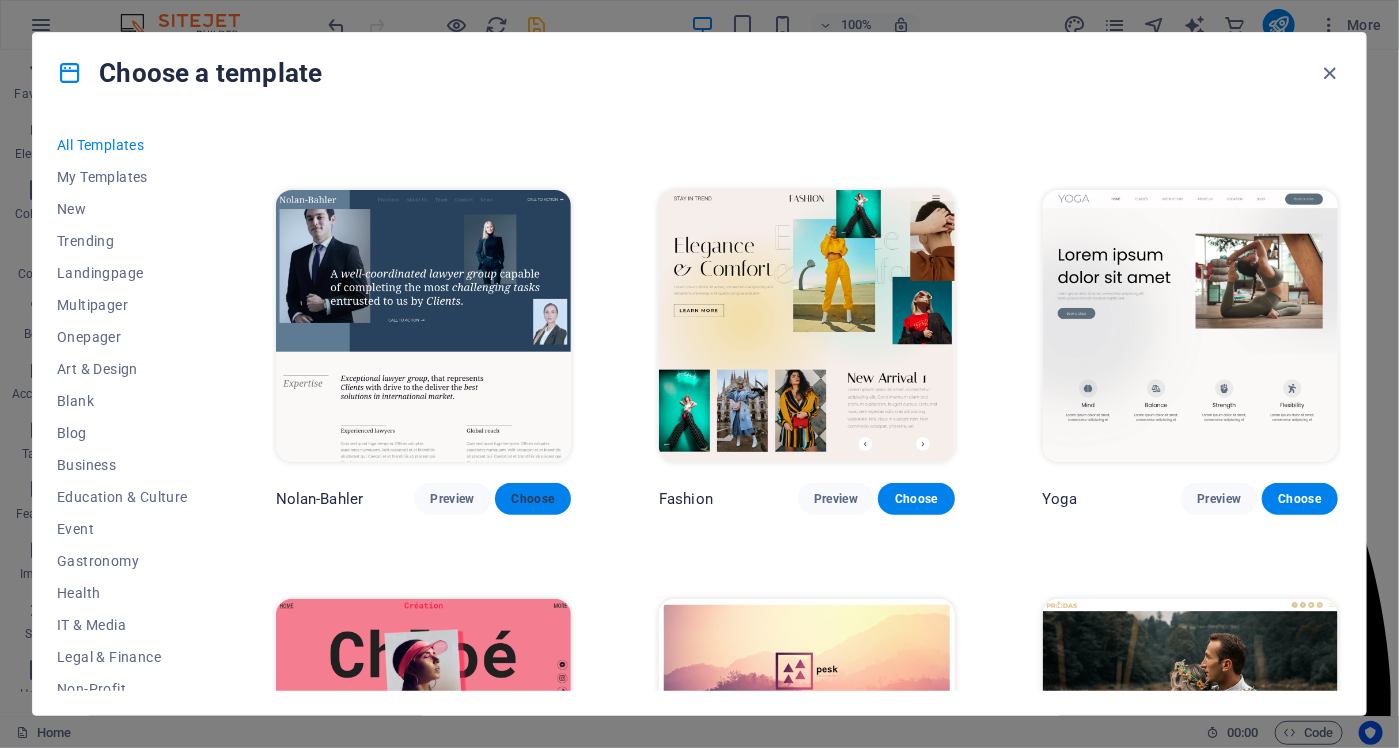 click on "Choose" at bounding box center (533, 499) 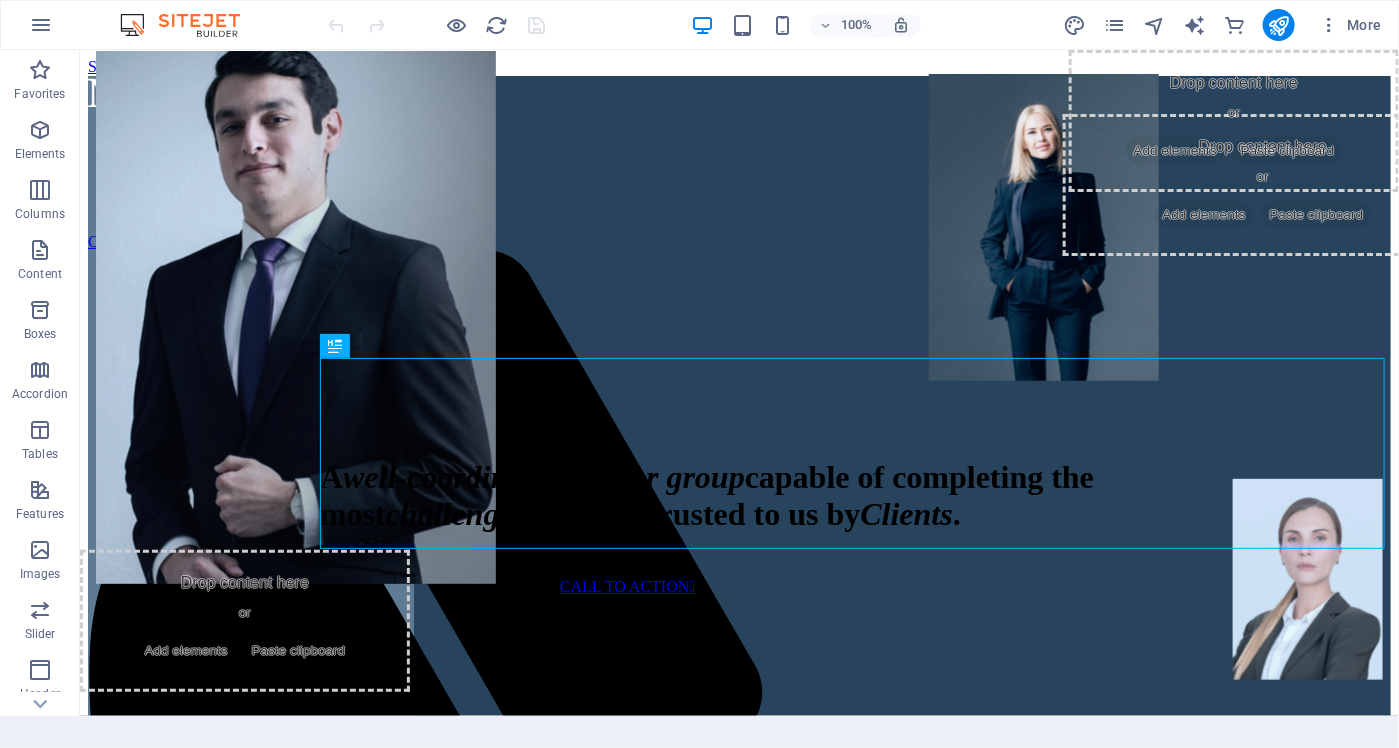 scroll, scrollTop: 0, scrollLeft: 0, axis: both 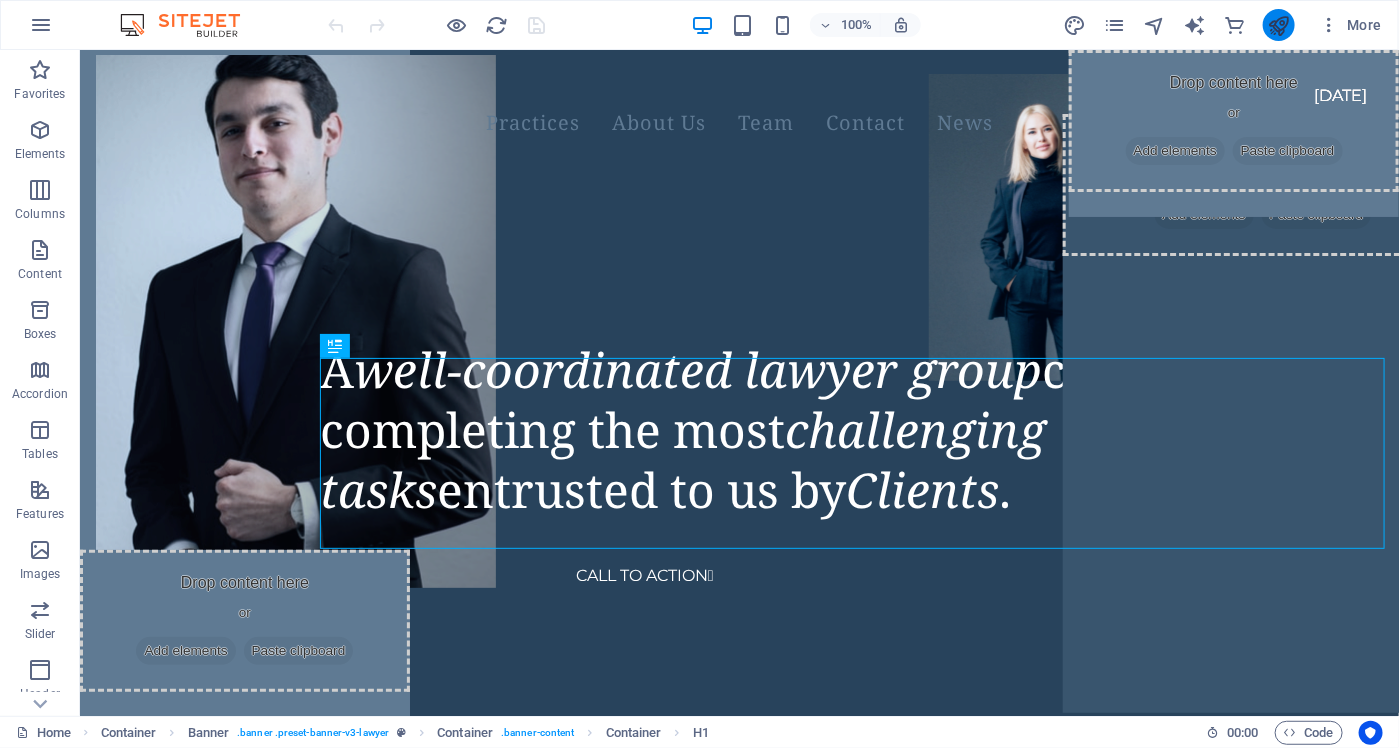 click at bounding box center [1279, 25] 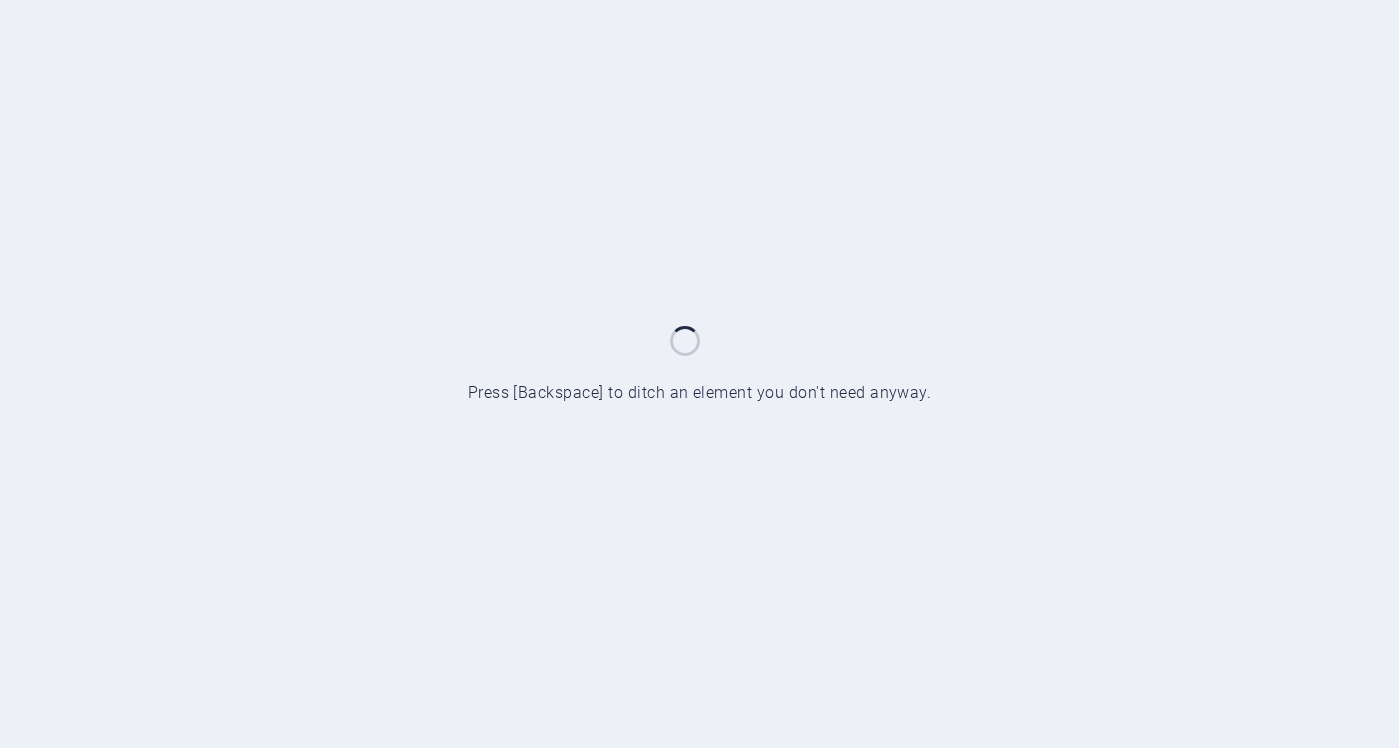scroll, scrollTop: 0, scrollLeft: 0, axis: both 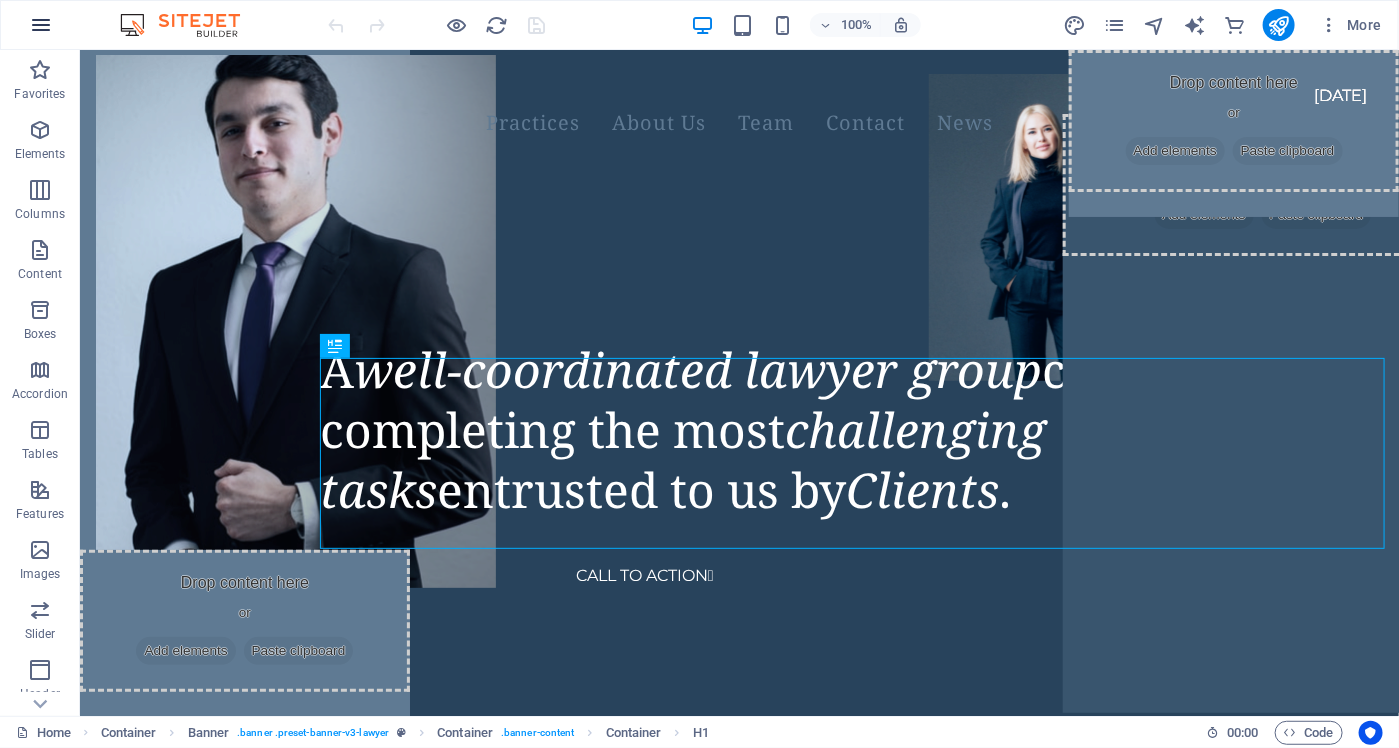 click at bounding box center (41, 25) 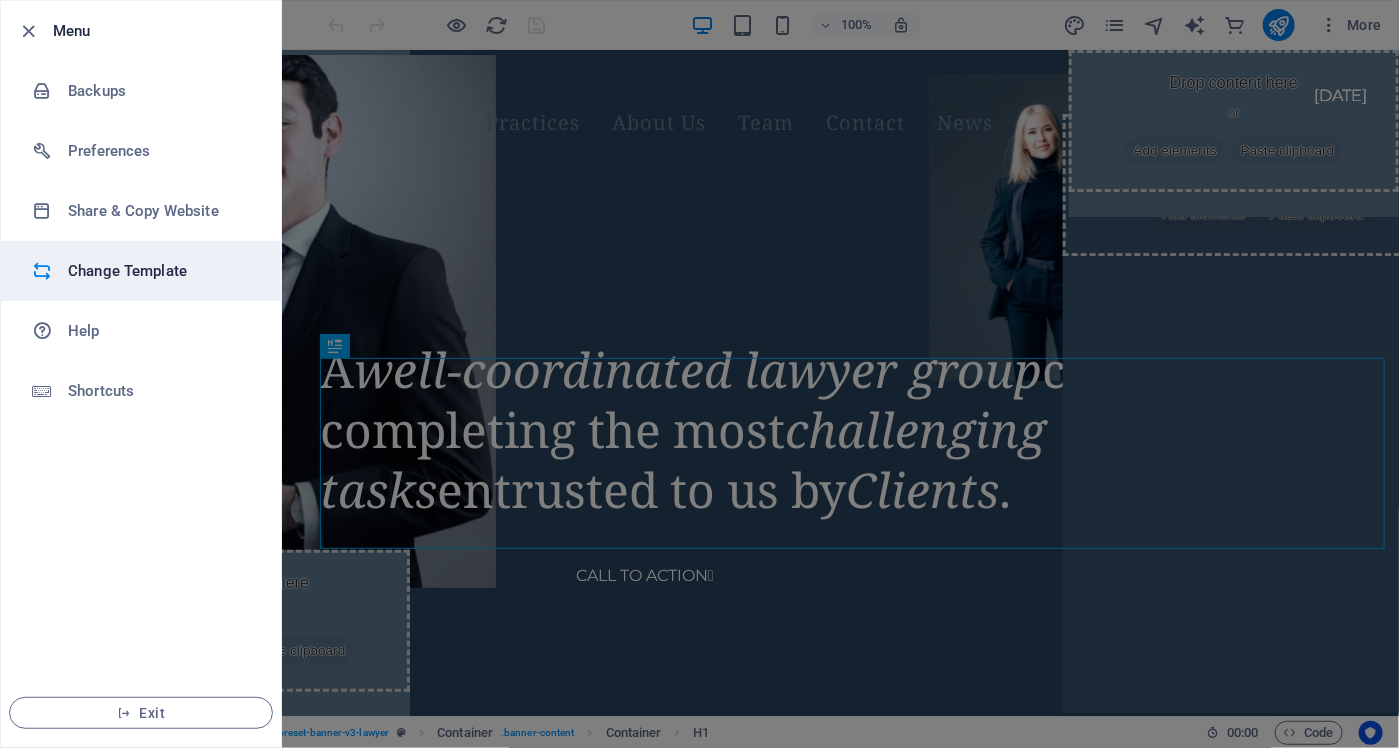 click on "Change Template" at bounding box center (160, 271) 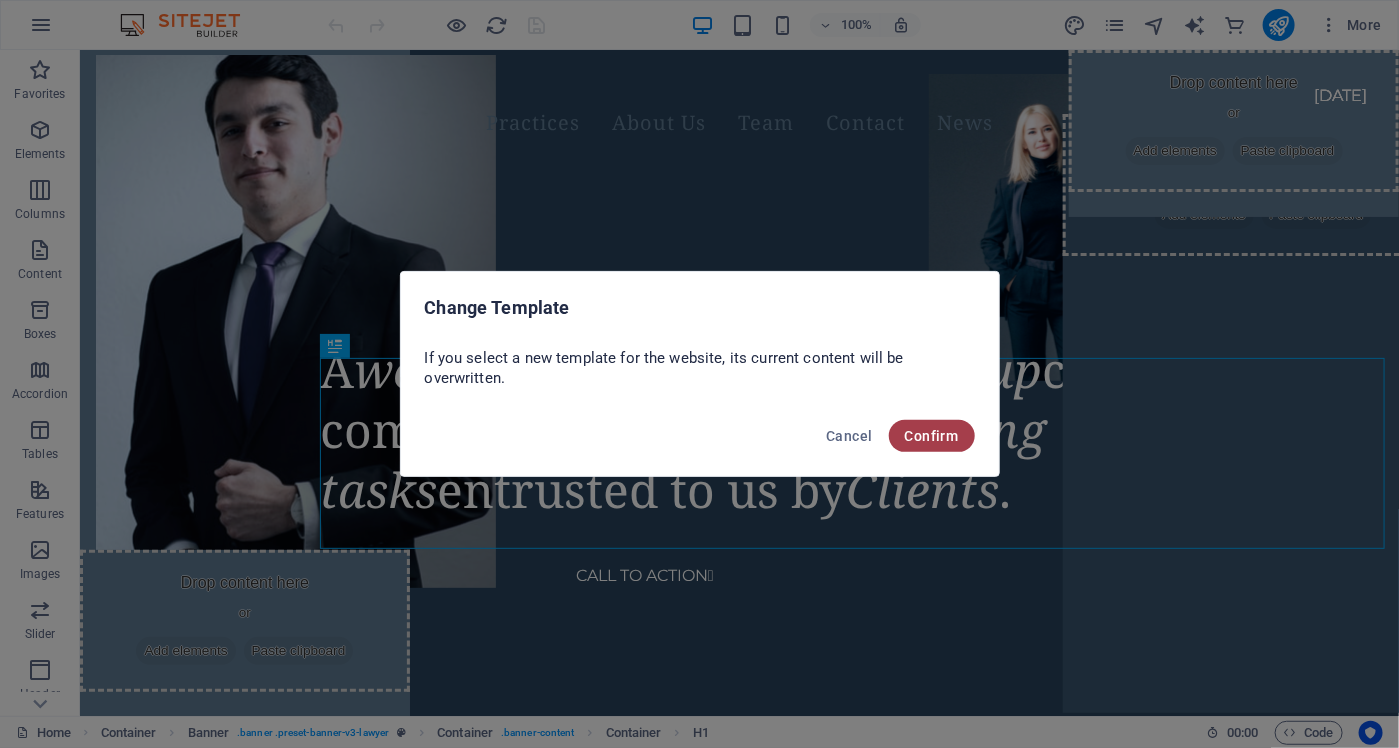 click on "Confirm" at bounding box center [932, 436] 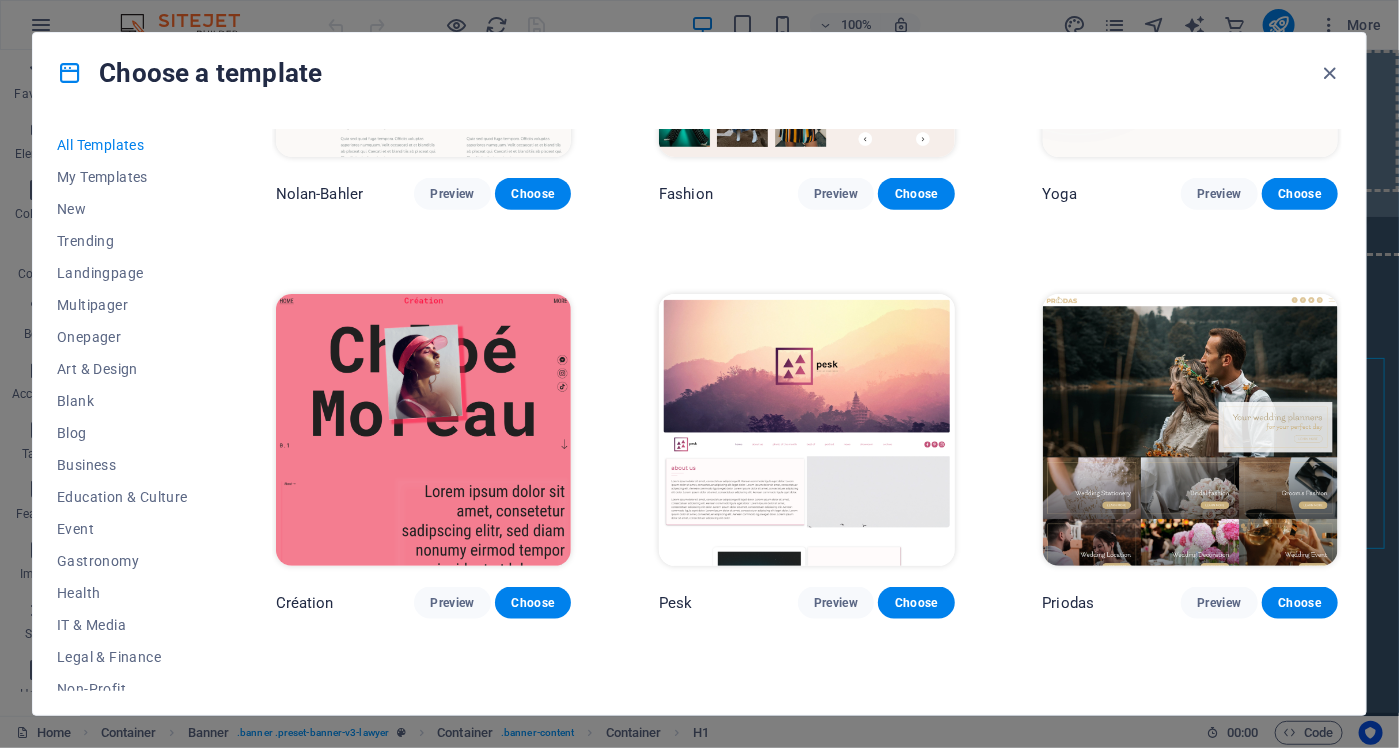 scroll, scrollTop: 7200, scrollLeft: 0, axis: vertical 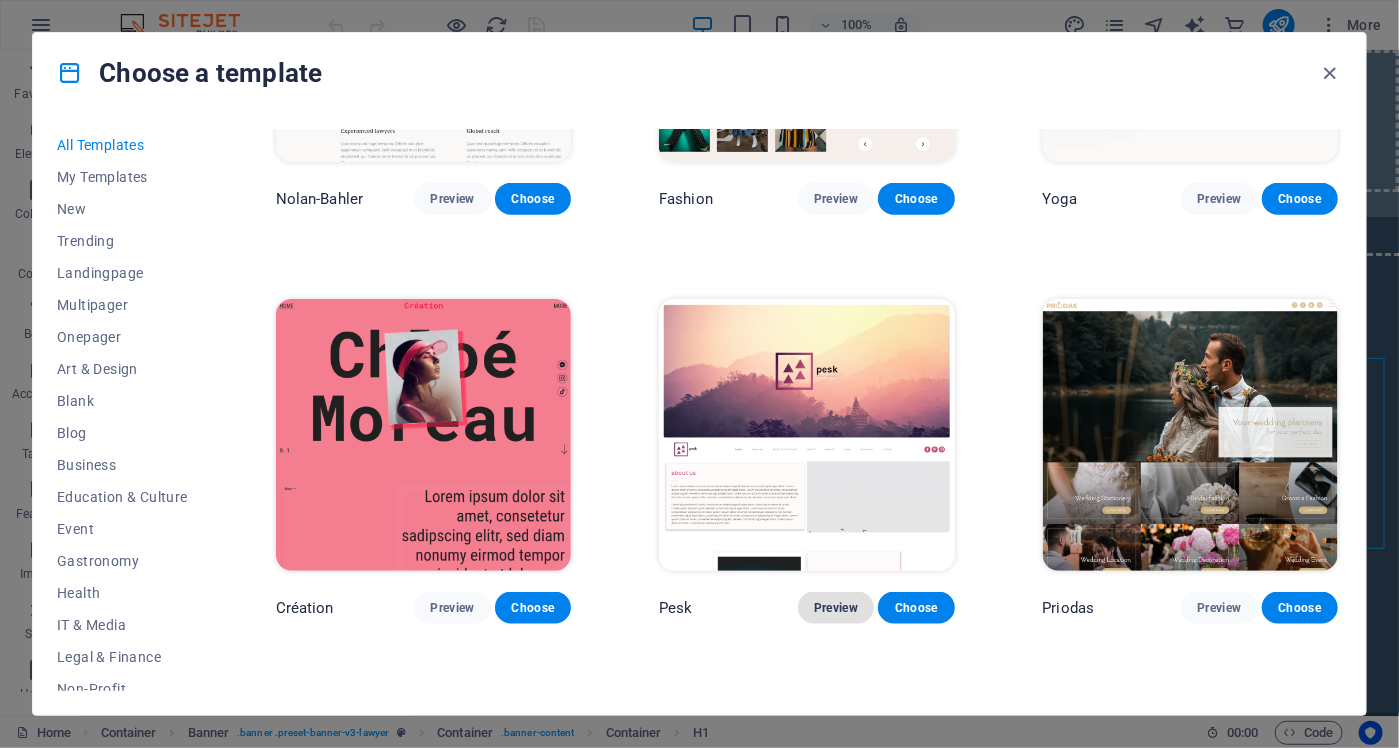 click on "Preview" at bounding box center [836, 608] 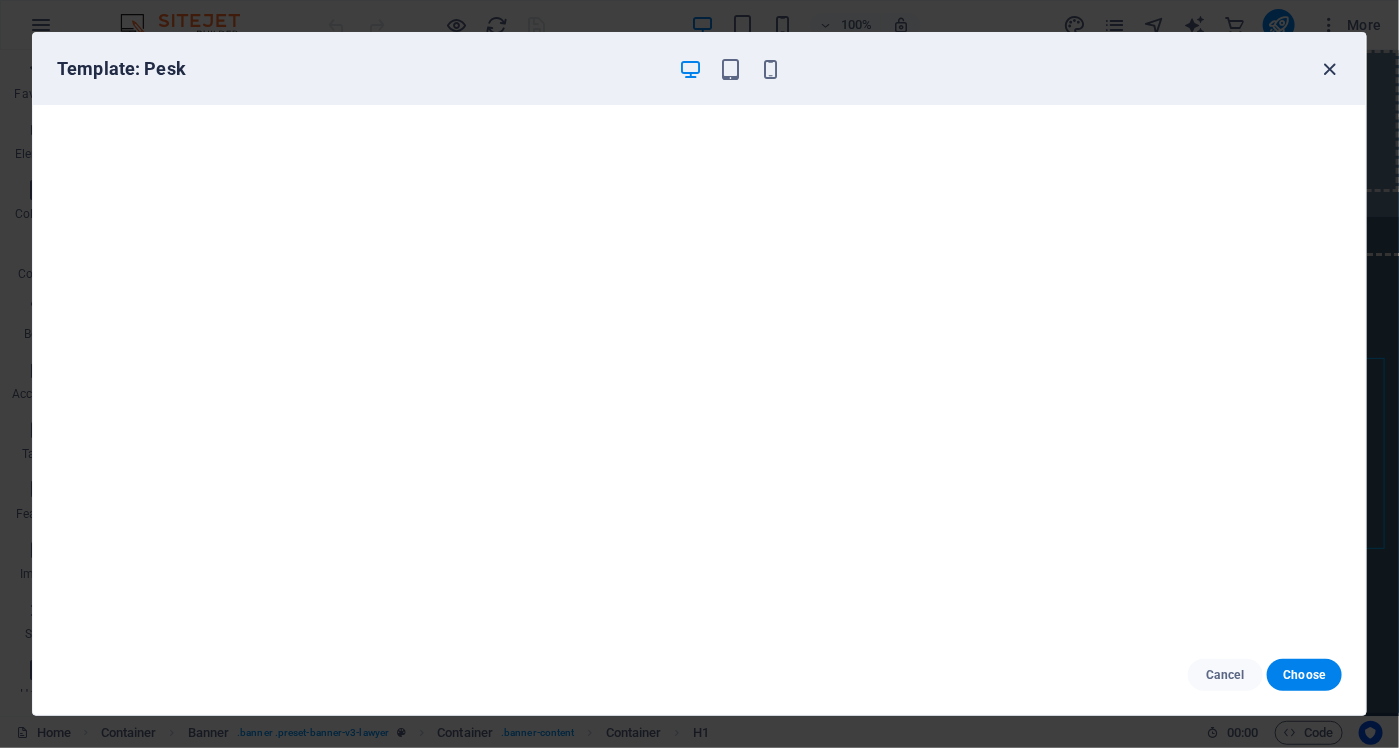 click at bounding box center (1330, 69) 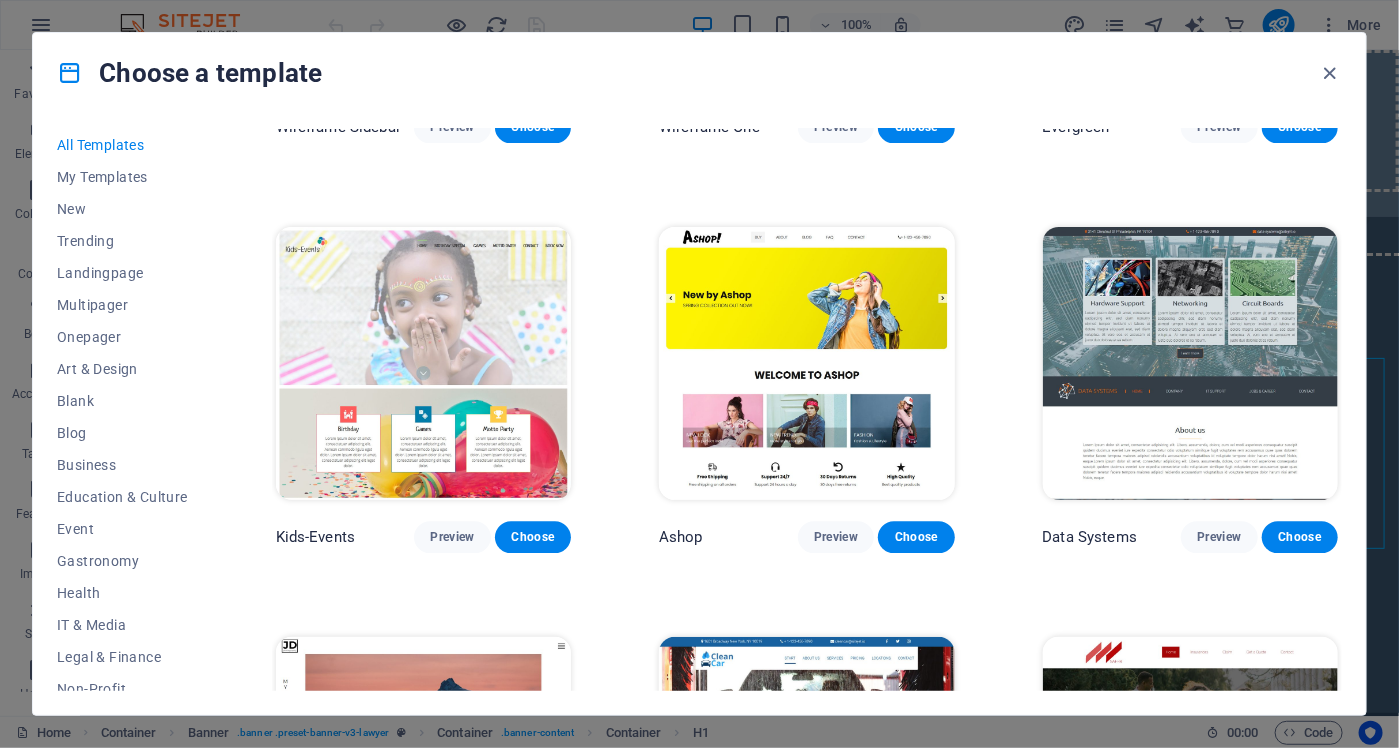 scroll, scrollTop: 8100, scrollLeft: 0, axis: vertical 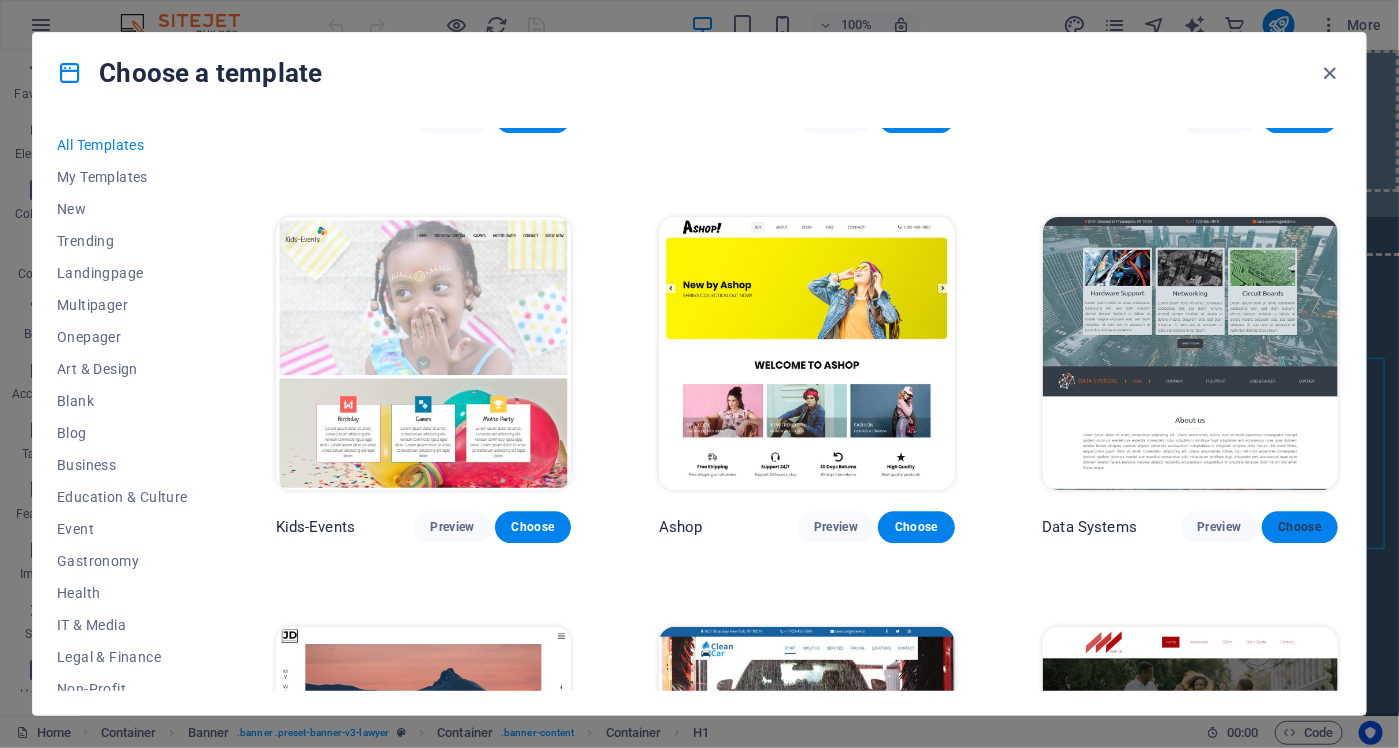 click on "Choose" at bounding box center (1300, 527) 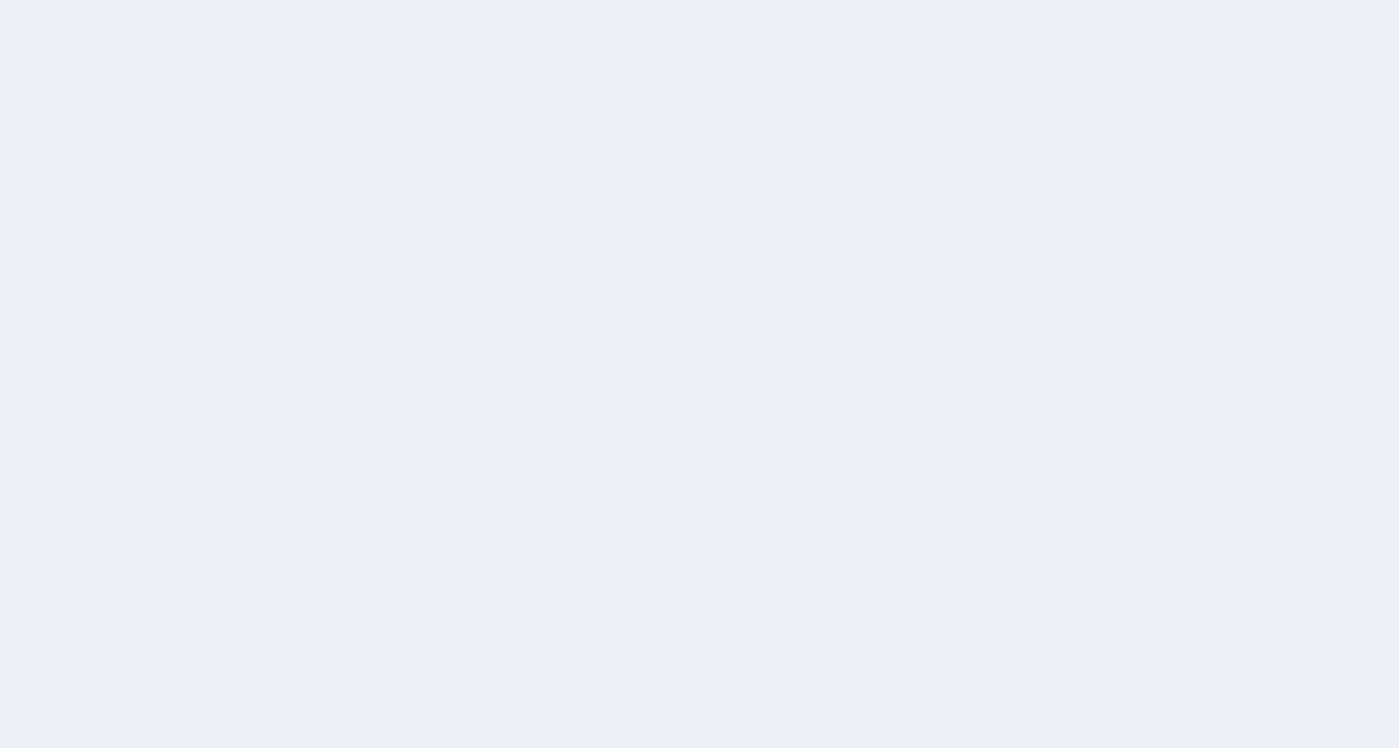 scroll, scrollTop: 0, scrollLeft: 0, axis: both 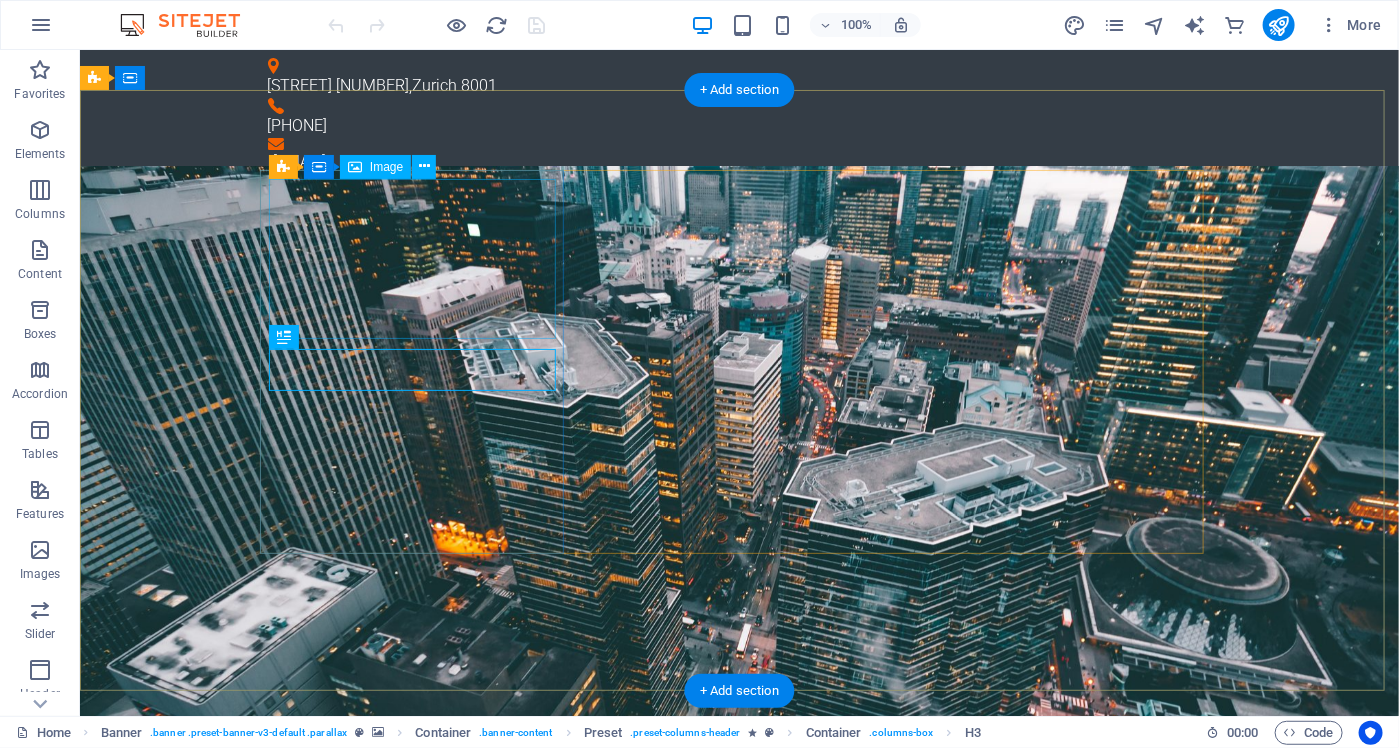 click at bounding box center [739, 1156] 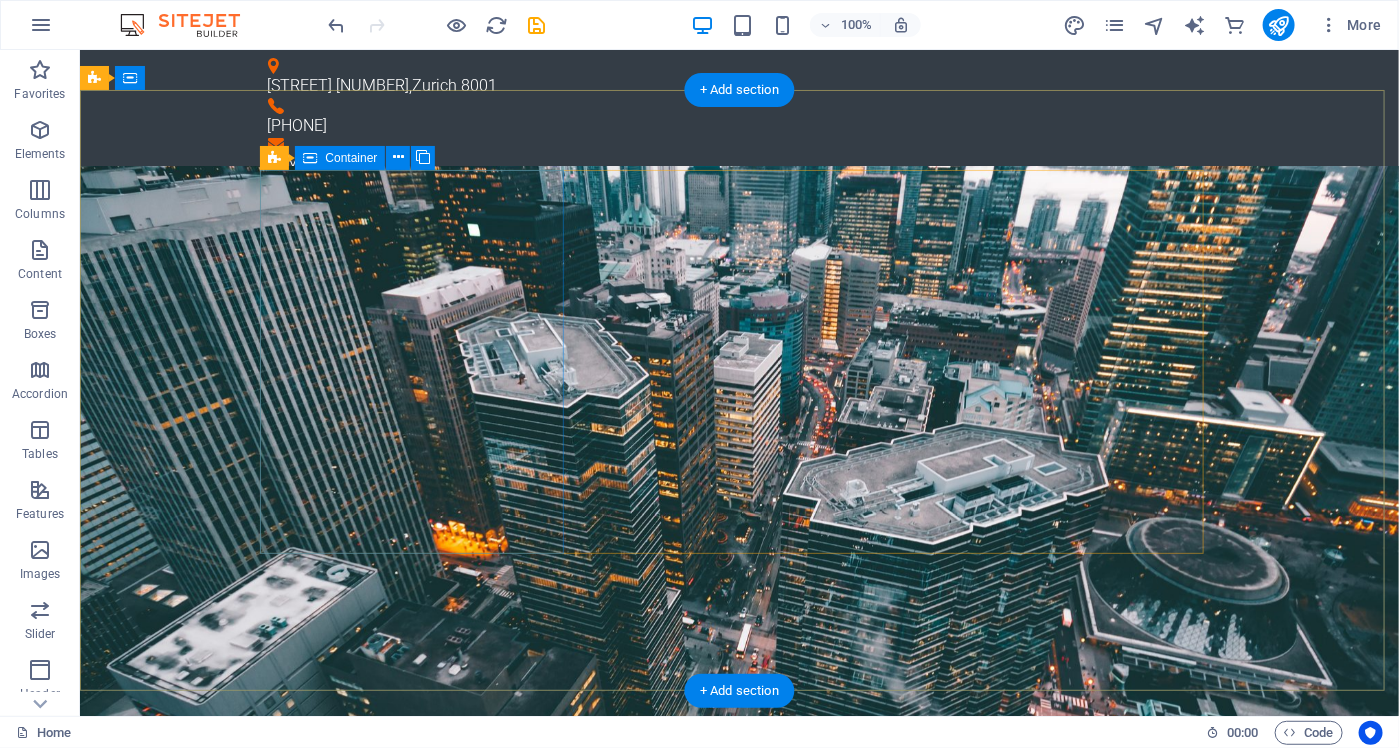 click on "Hardware Support Lorem ipsum dolor sit amet, consetetur sadipscing elitr, sed diam nonumy eirmod tempor invidunt ut labore et dolore magna aliquyam erat, sed diam voluptua. At vero eos et accusam et justo duo dolores et ea rebum." at bounding box center [739, 952] 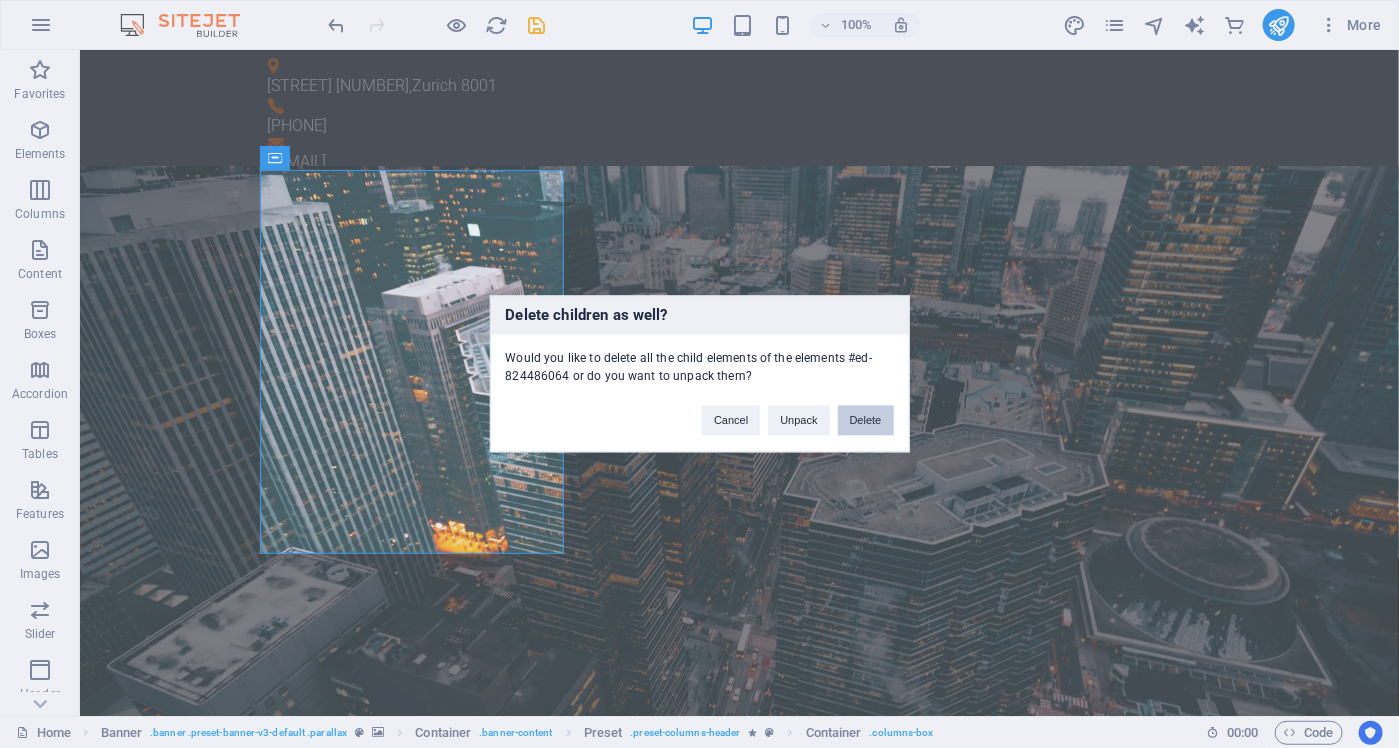 click on "Delete" at bounding box center [866, 421] 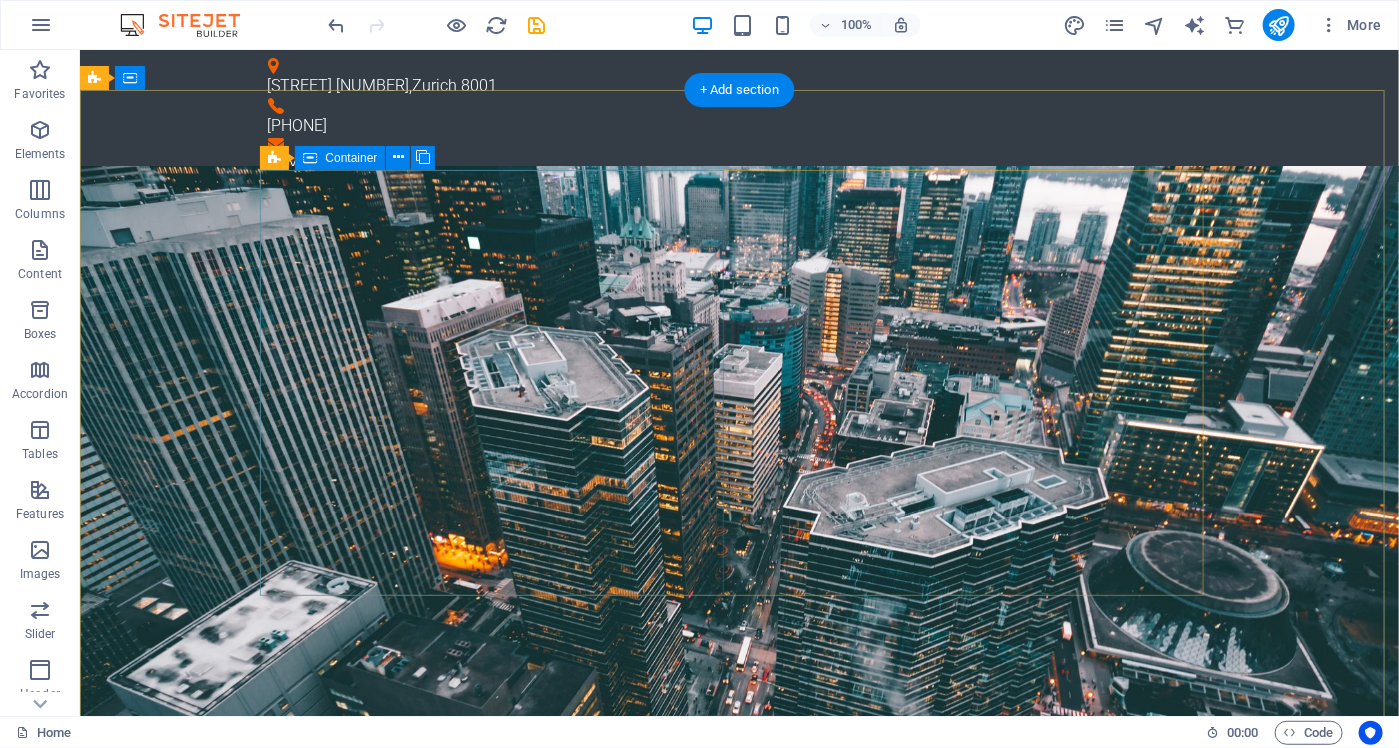 click on "Networking Lorem ipsum dolor sit amet, consetetur sadipscing elitr, sed diam nonumy eirmod tempor invidunt ut labore et dolore magna aliquyam erat, sed diam voluptua. At vero eos et accusam et justo duo dolores et ea rebum." at bounding box center (739, 1209) 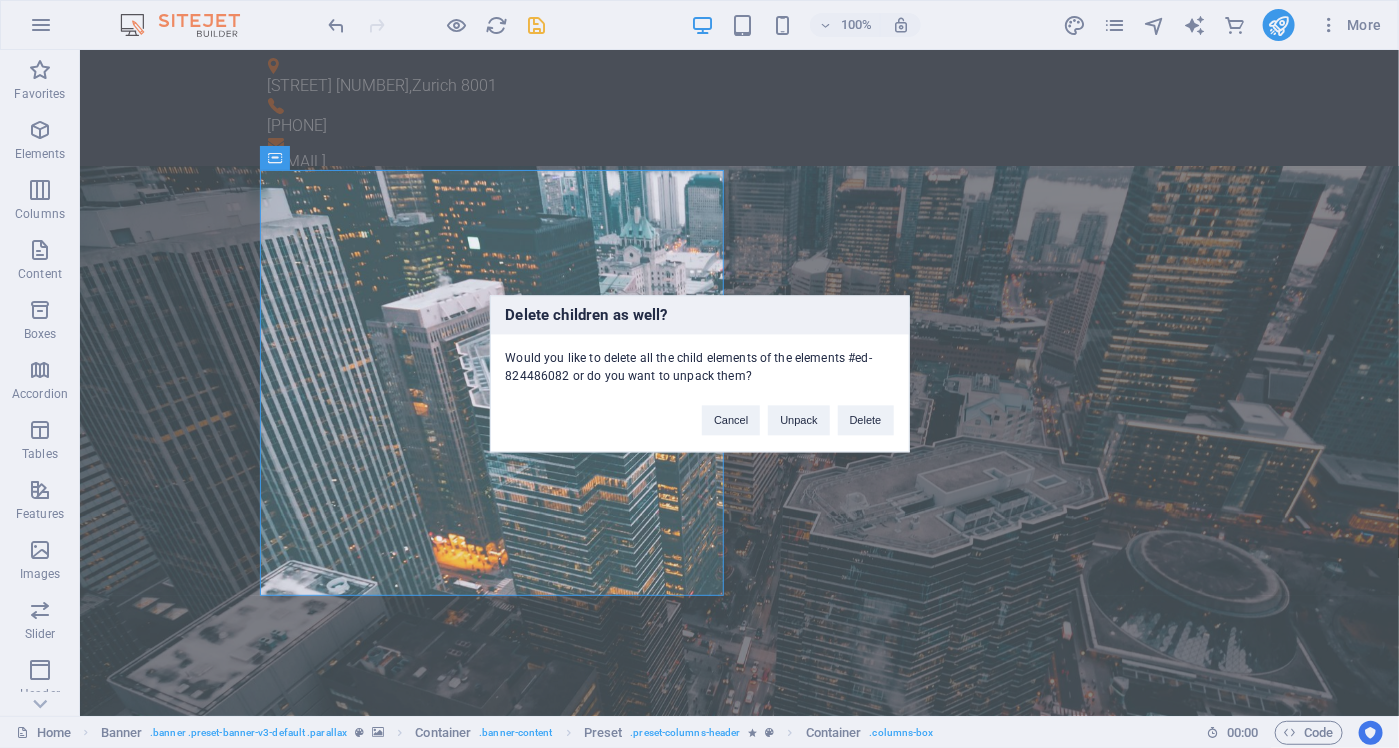 type 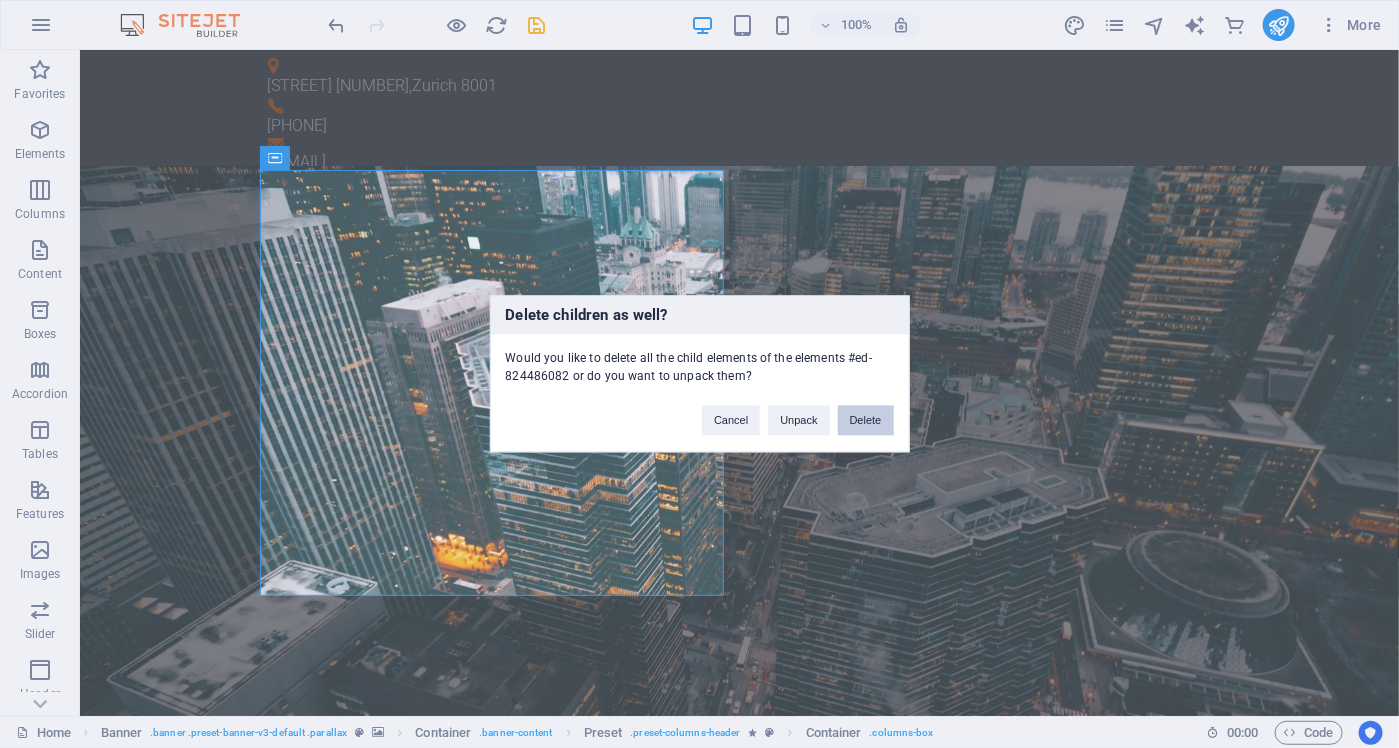 click on "Delete" at bounding box center [866, 421] 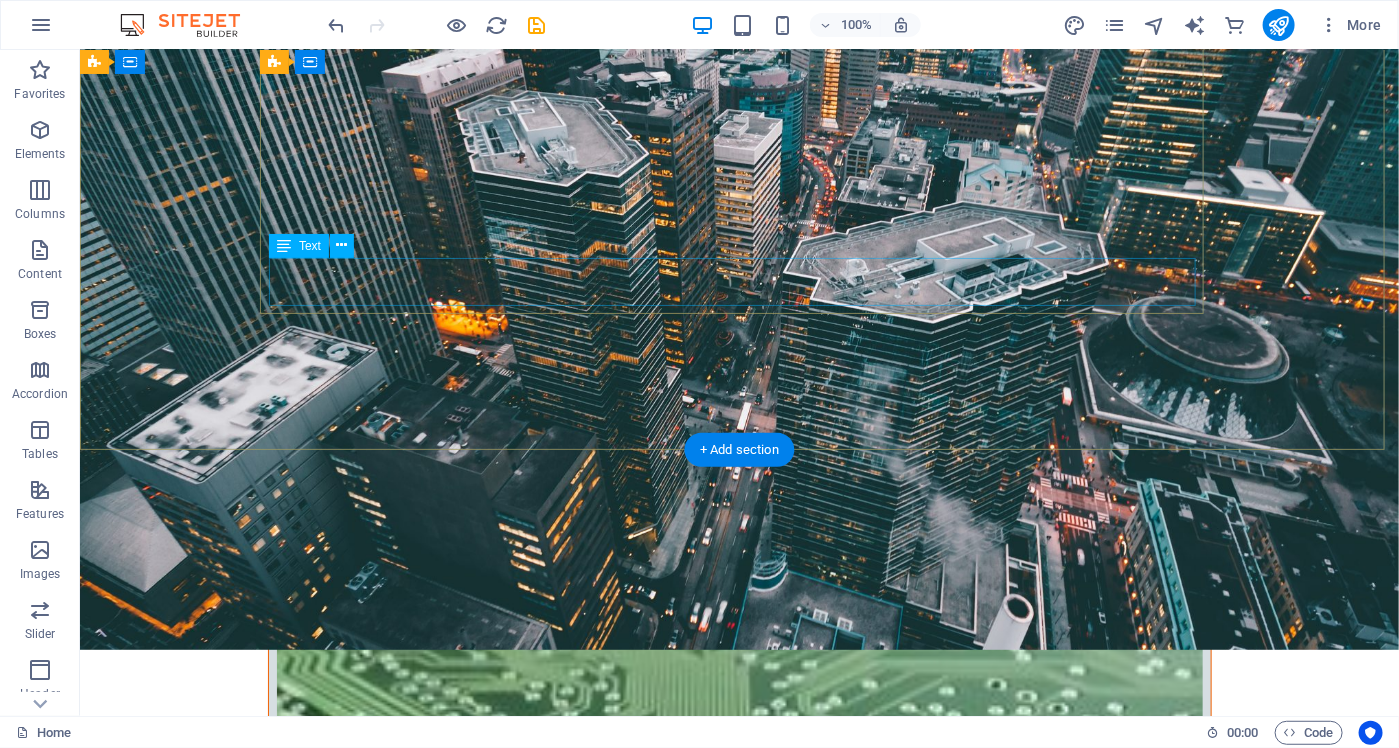scroll, scrollTop: 500, scrollLeft: 0, axis: vertical 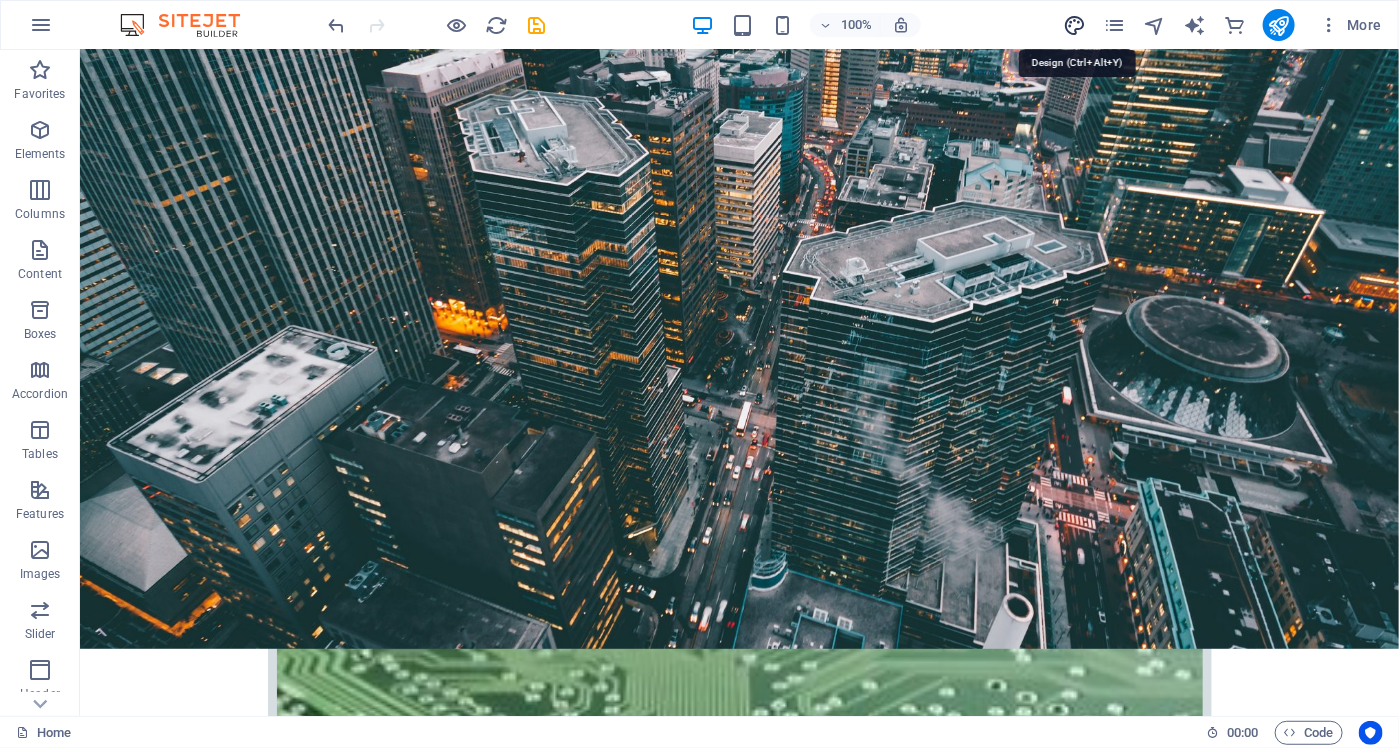 click at bounding box center (1074, 25) 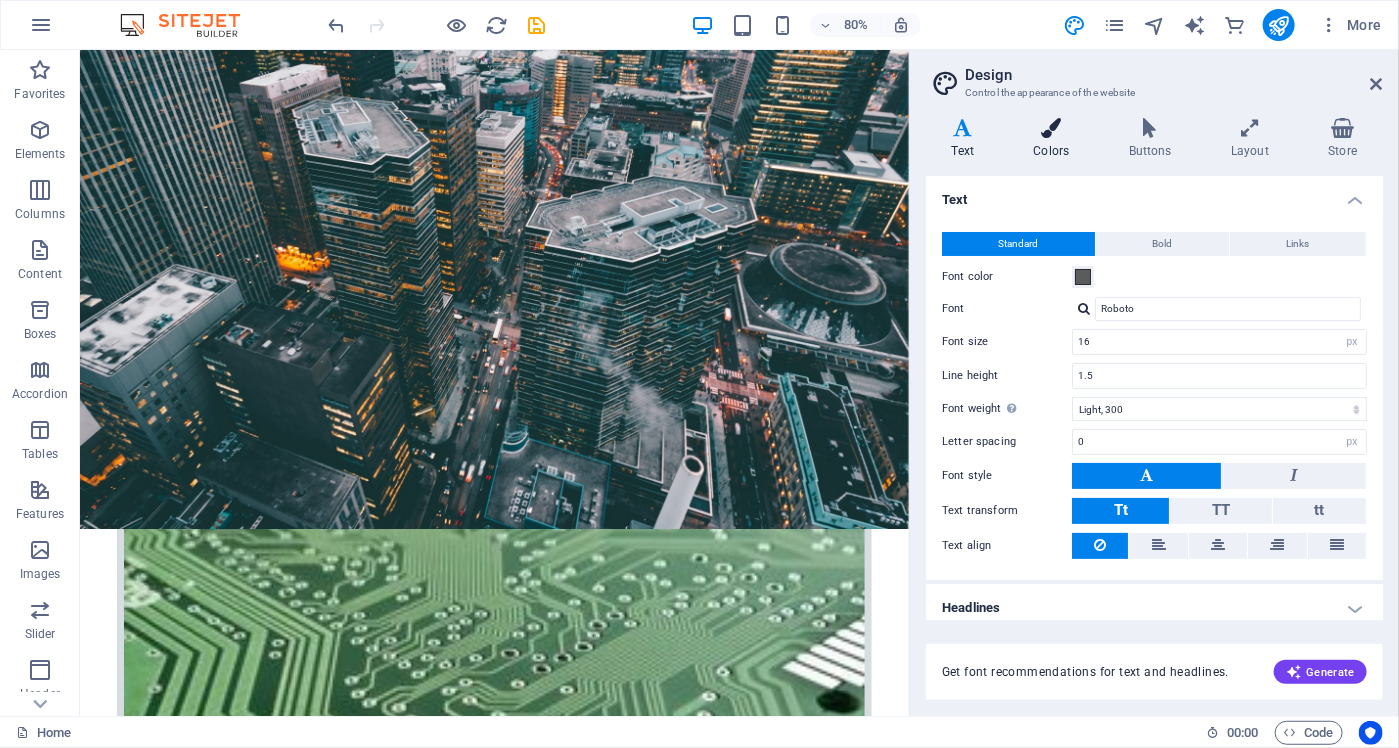 click at bounding box center [1051, 128] 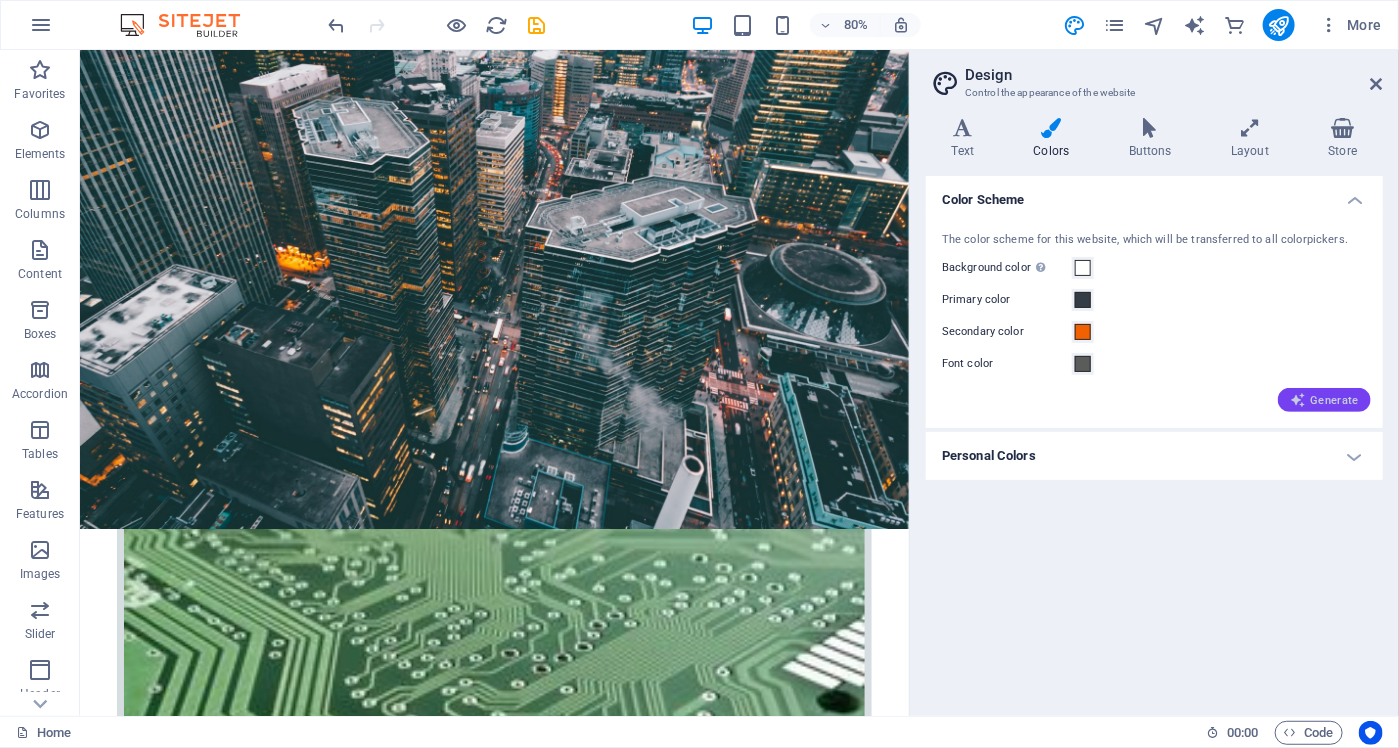 click on "Generate" at bounding box center (1324, 400) 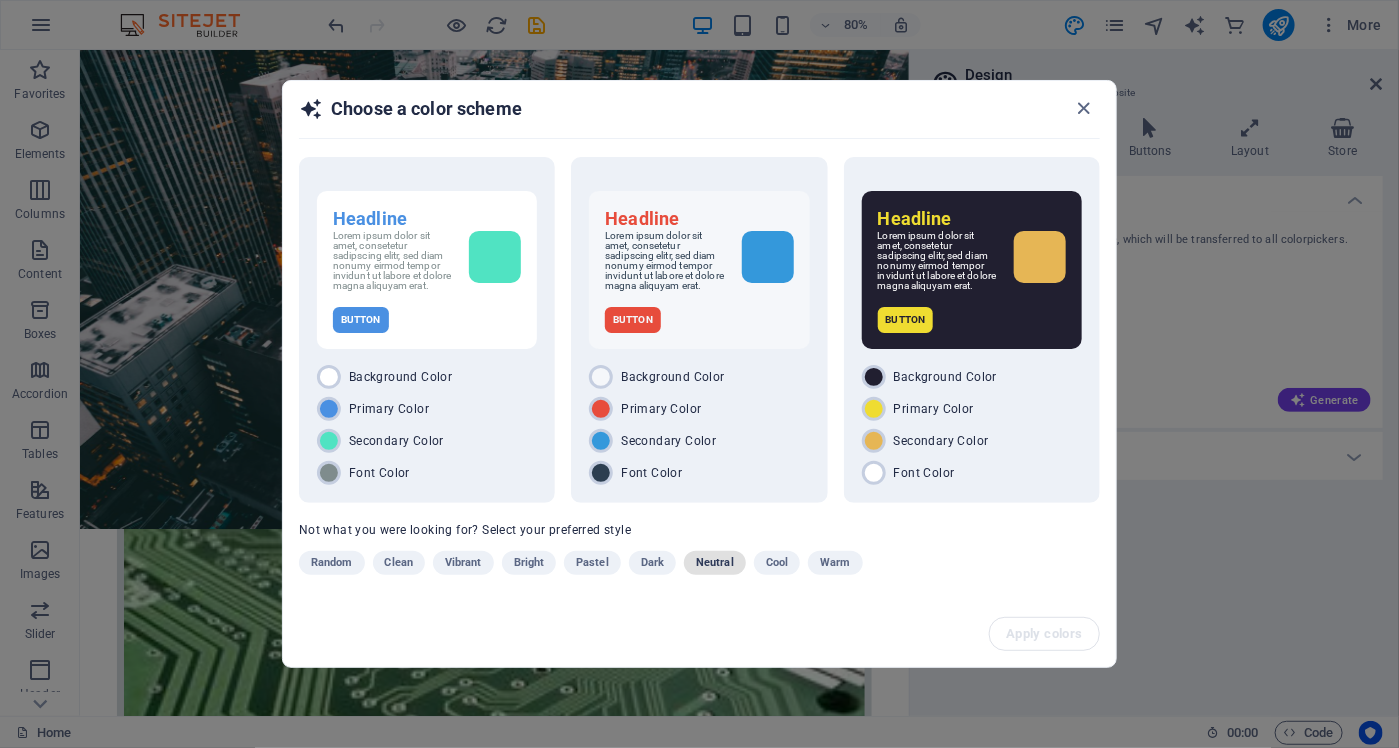 click on "Neutral" at bounding box center (715, 563) 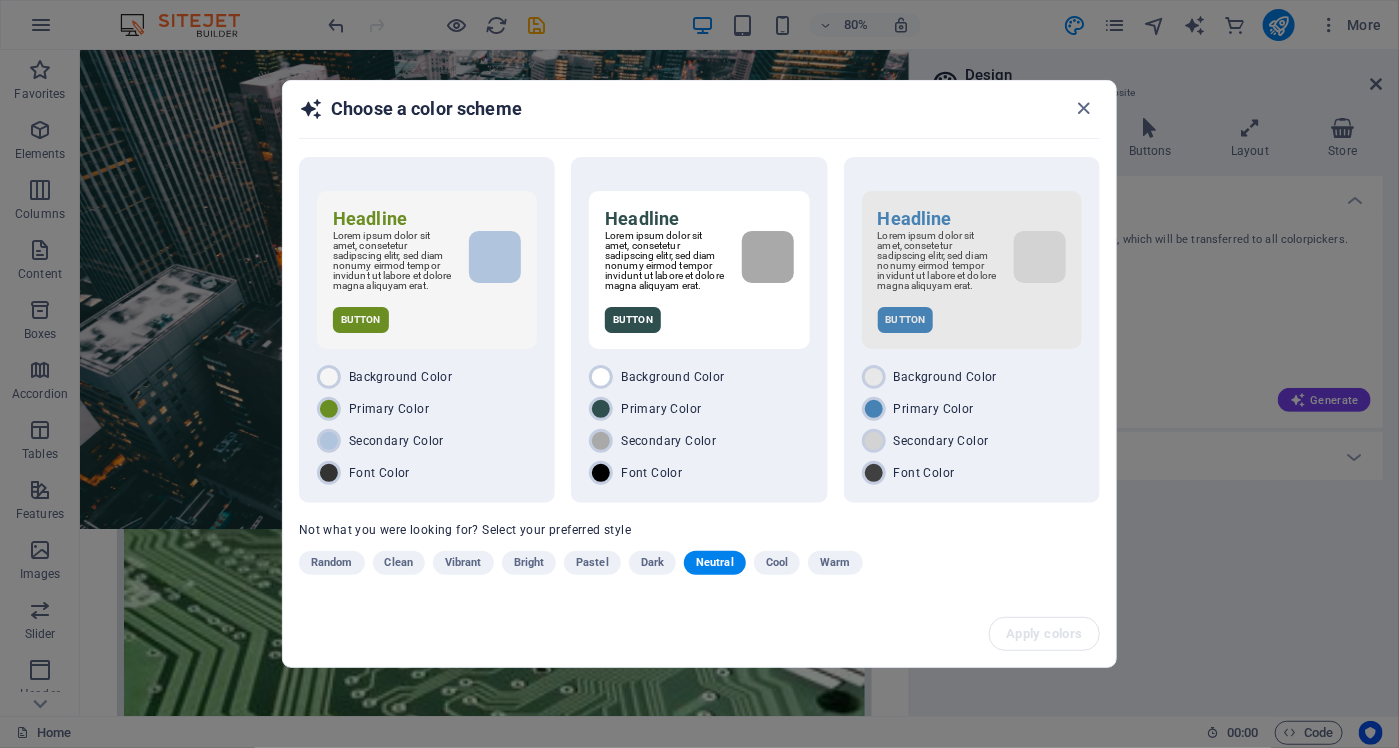 click on "Dark" at bounding box center [652, 563] 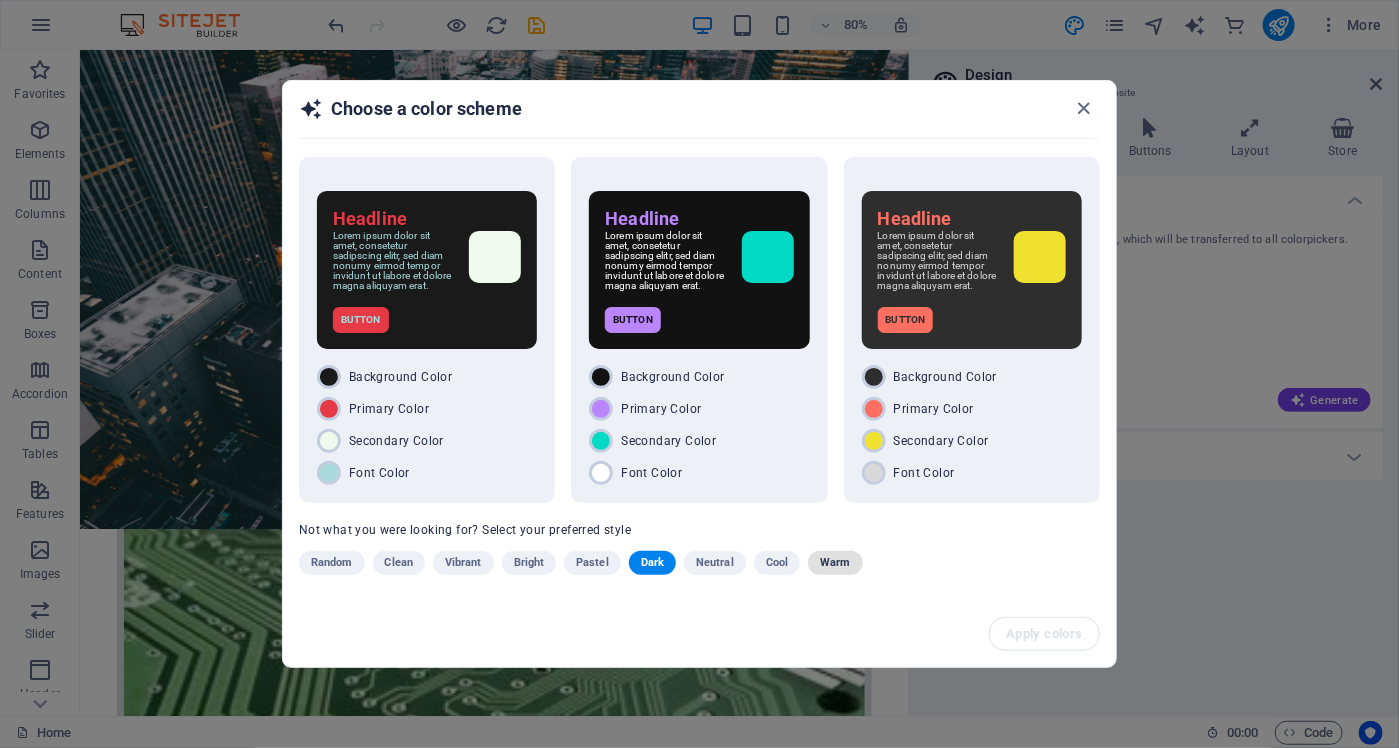 click on "Warm" at bounding box center (835, 563) 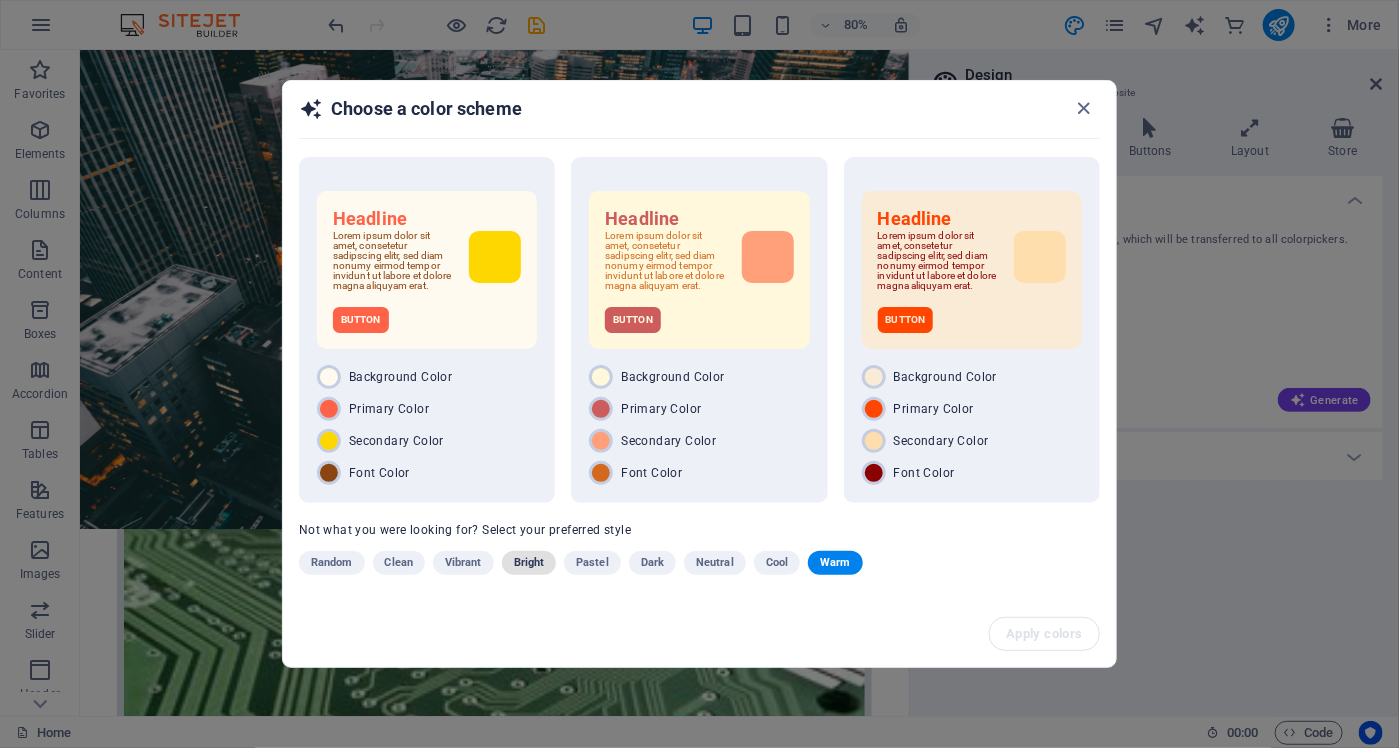 click on "Bright" at bounding box center [529, 563] 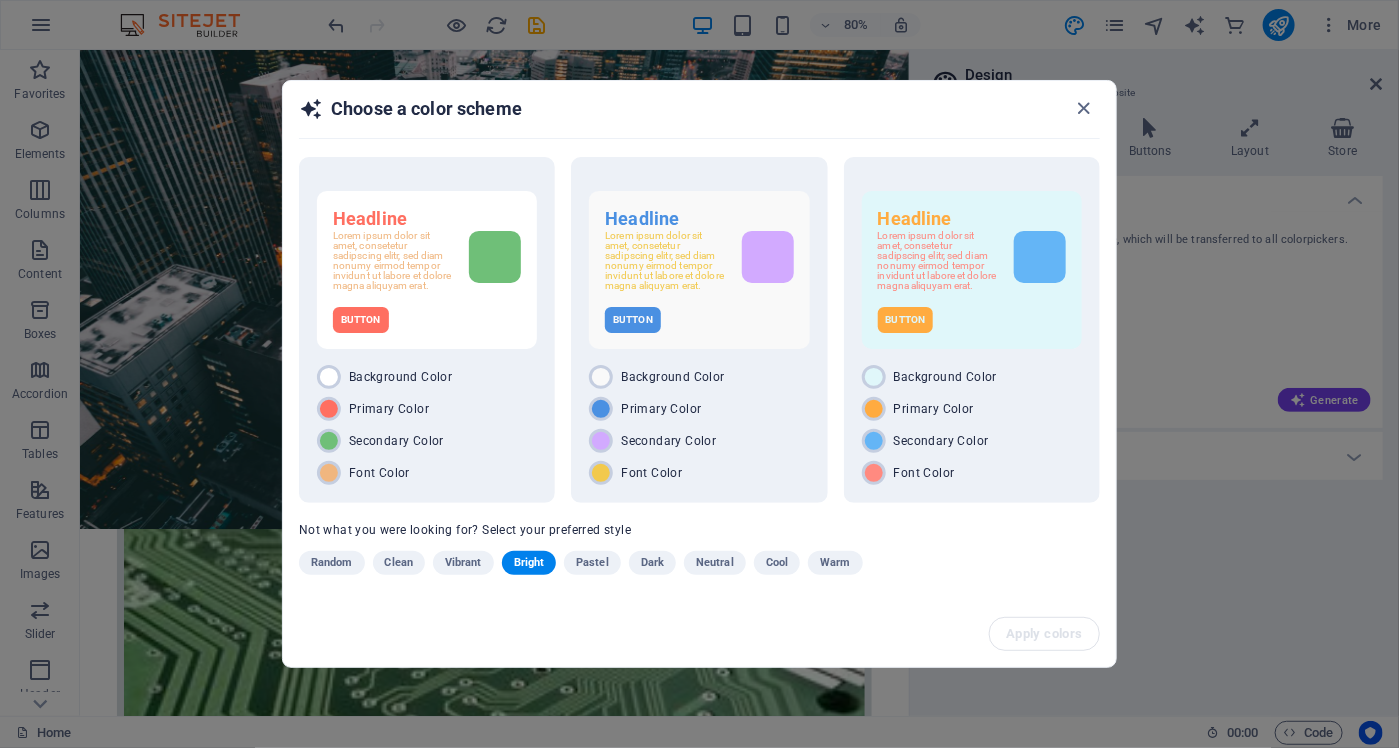 click on "Vibrant" at bounding box center [463, 563] 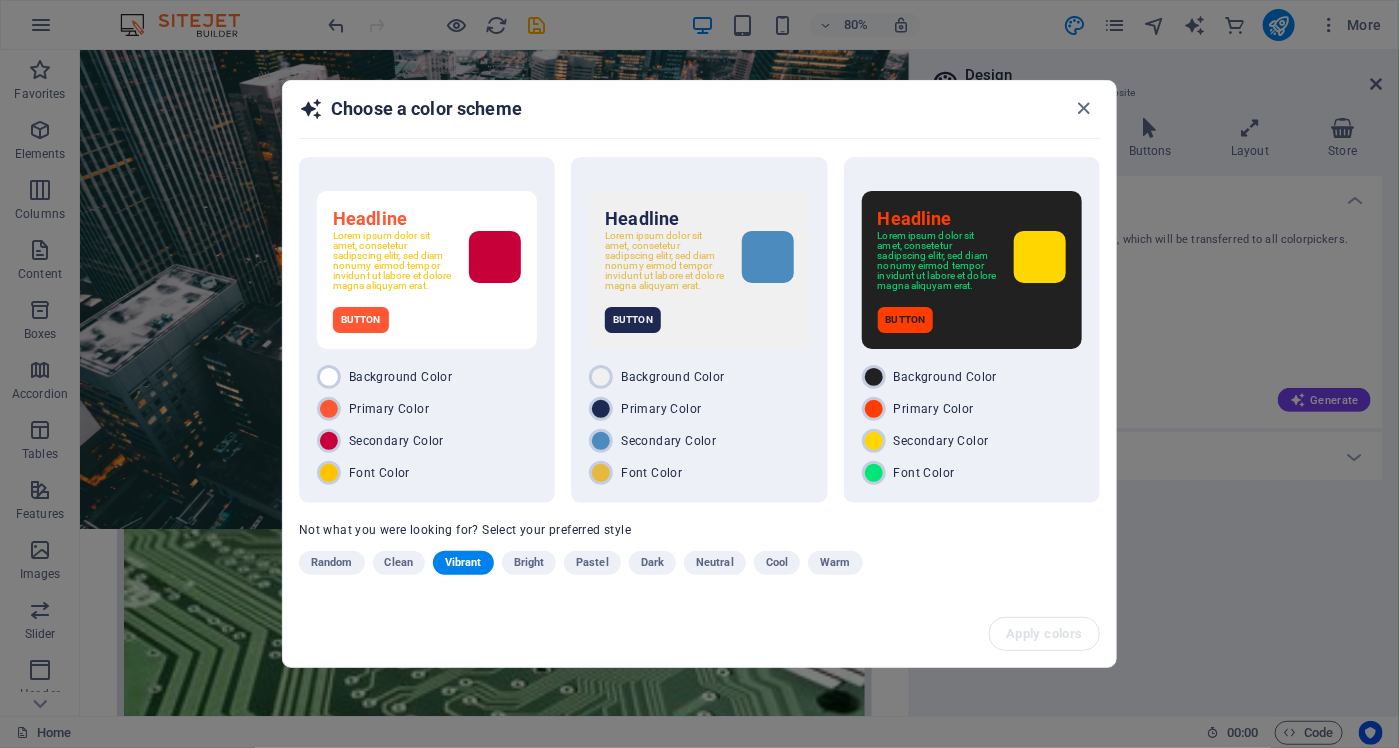 click on "Clean" at bounding box center (399, 563) 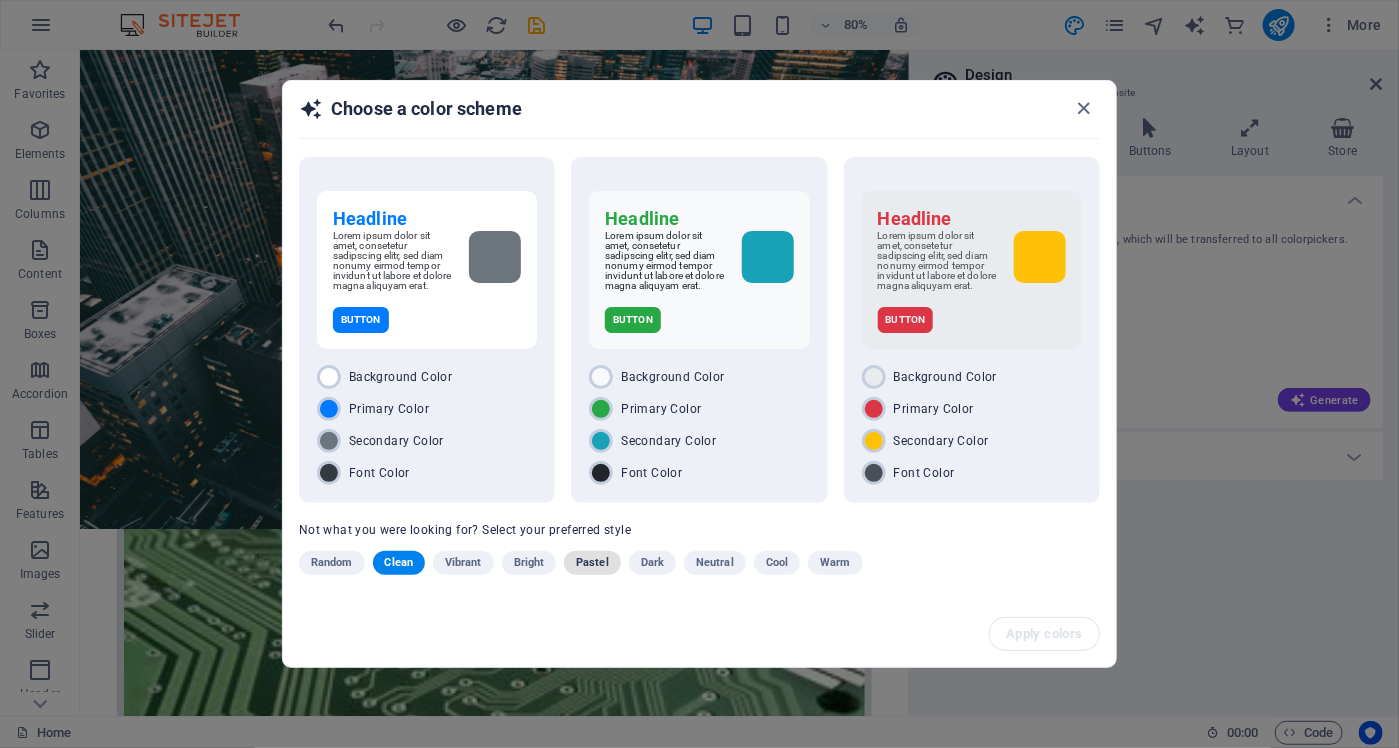 click on "Pastel" at bounding box center [592, 563] 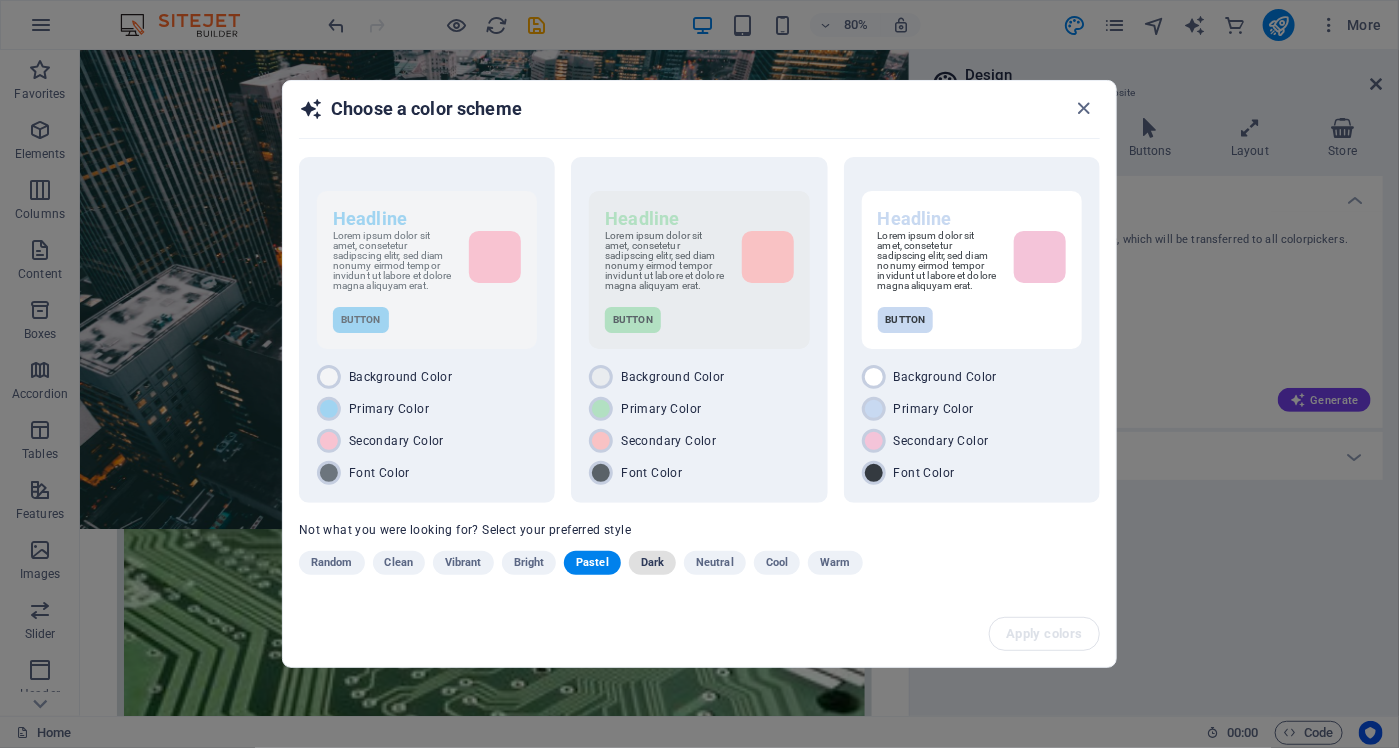 click on "Dark" at bounding box center (652, 563) 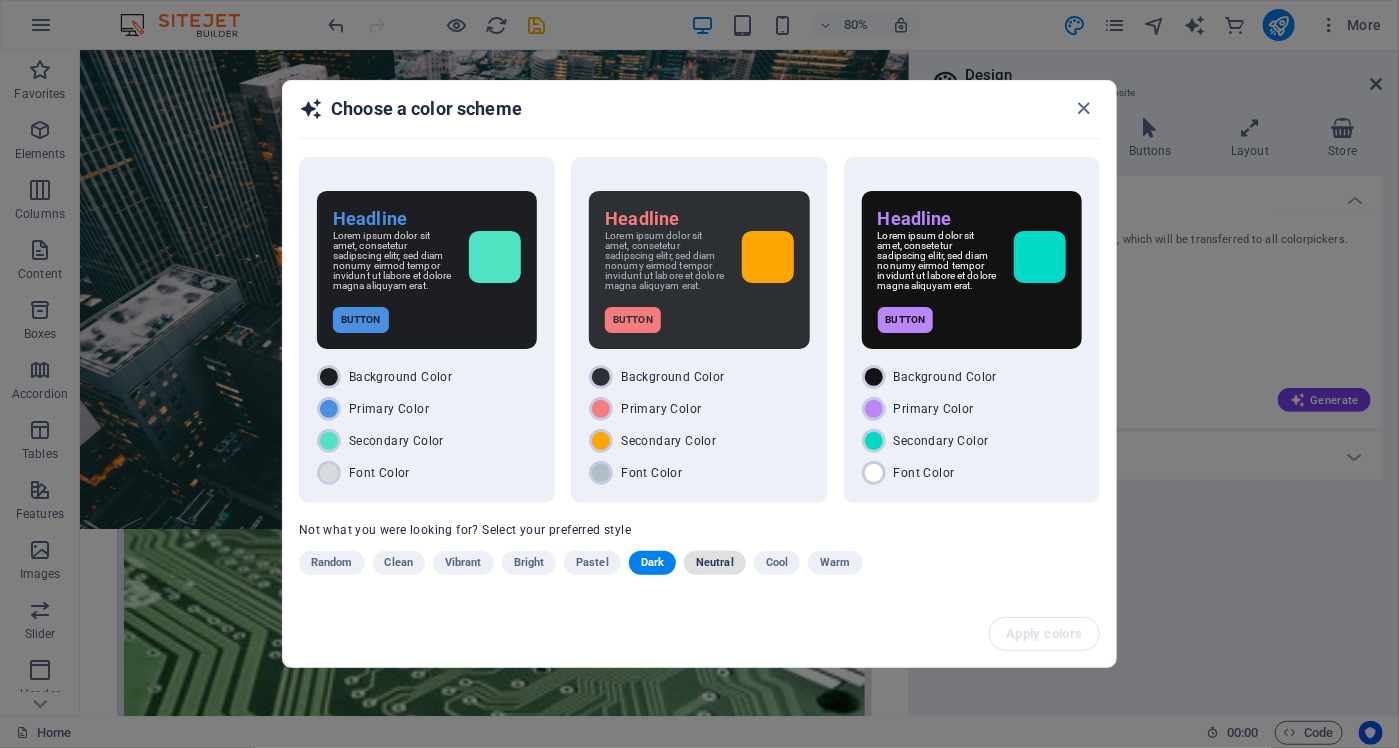 click on "Neutral" at bounding box center (715, 563) 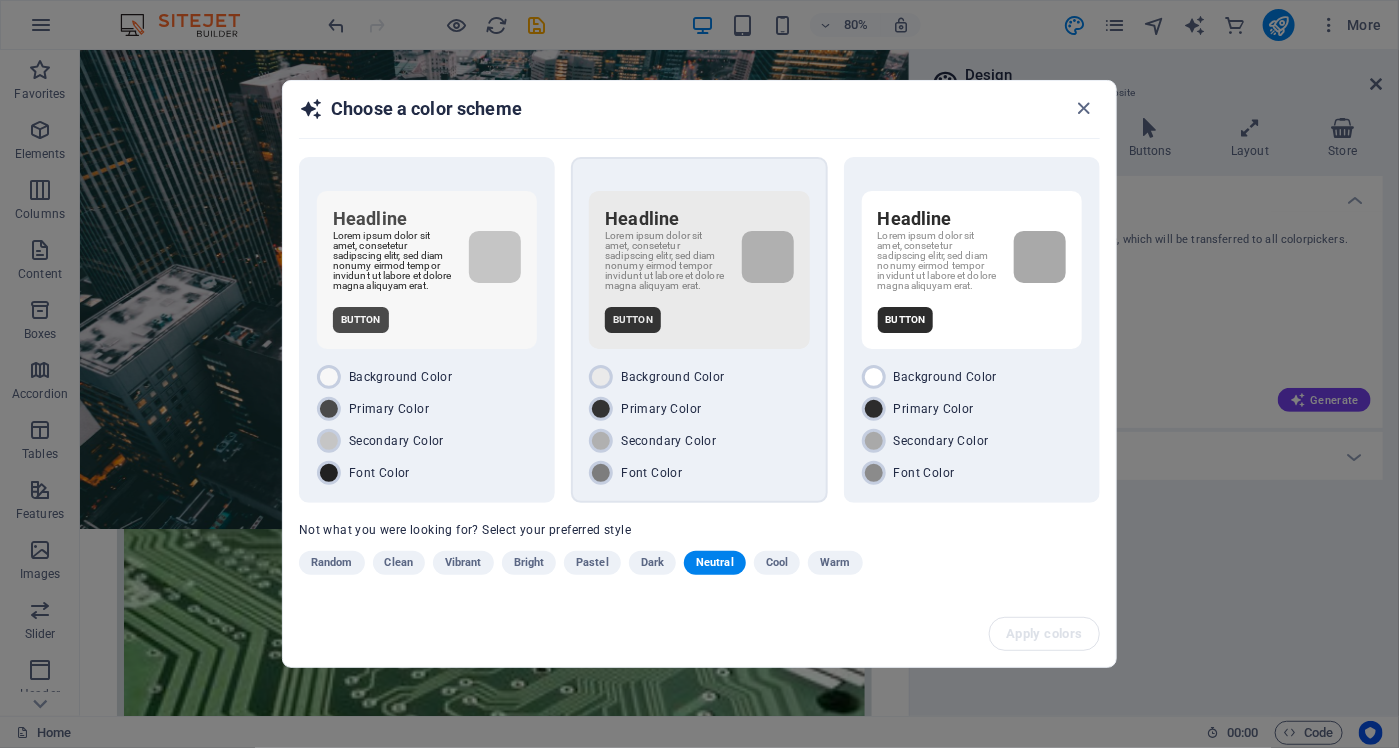click on "Background Color" at bounding box center [699, 377] 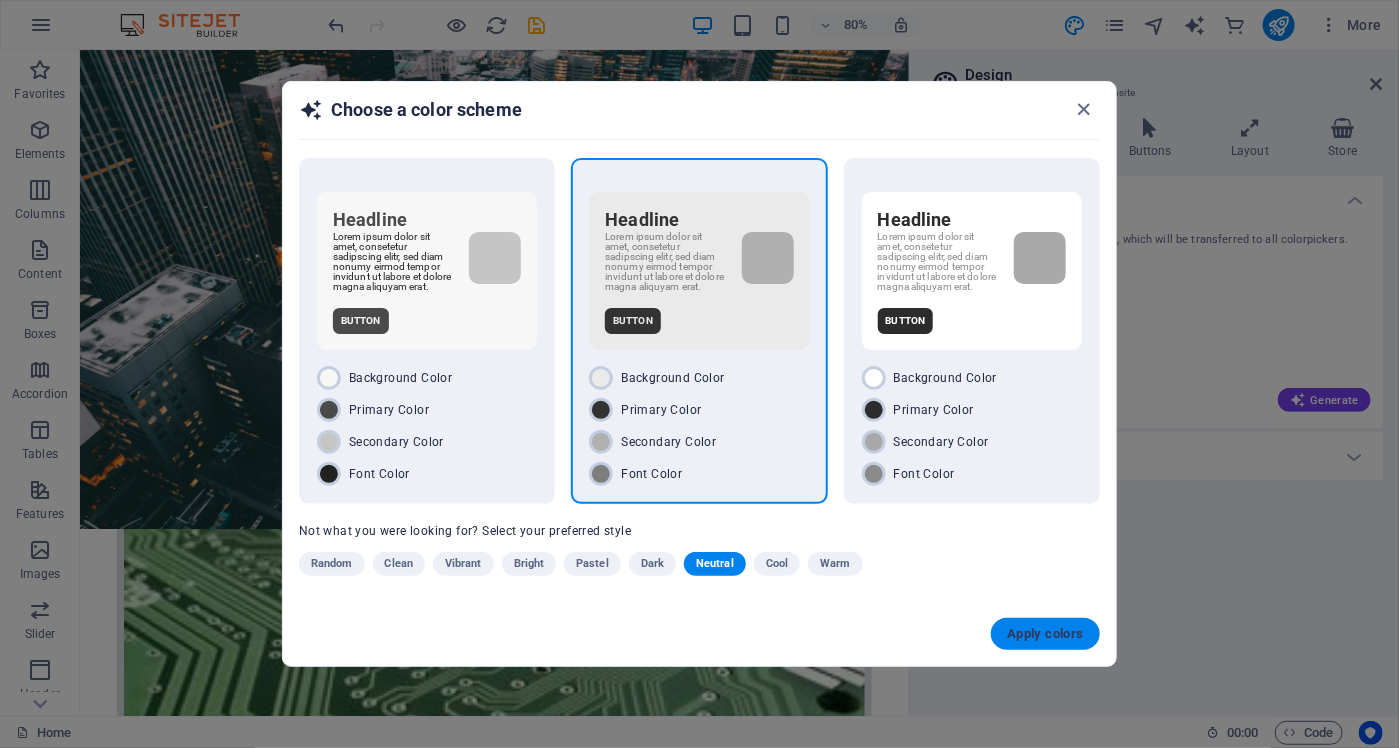 click on "Apply colors" at bounding box center (1045, 634) 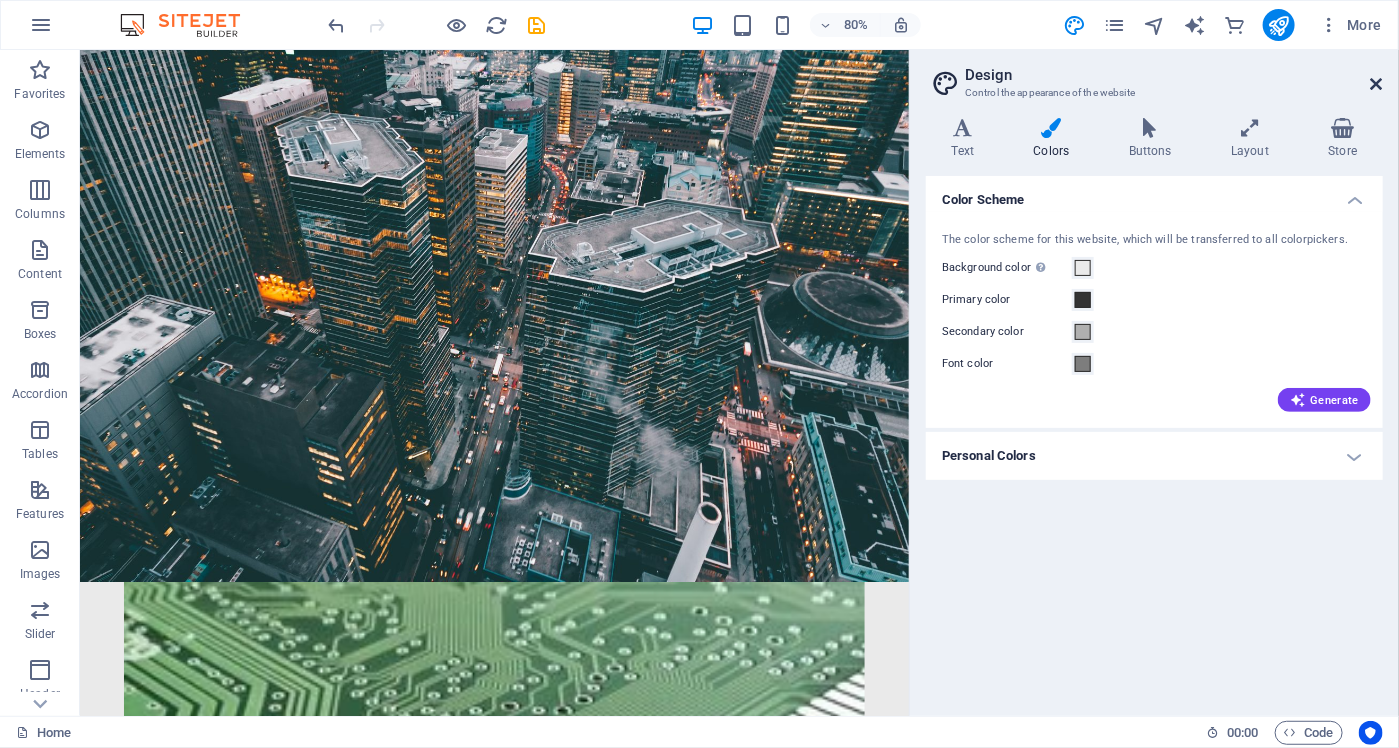 click at bounding box center (1377, 84) 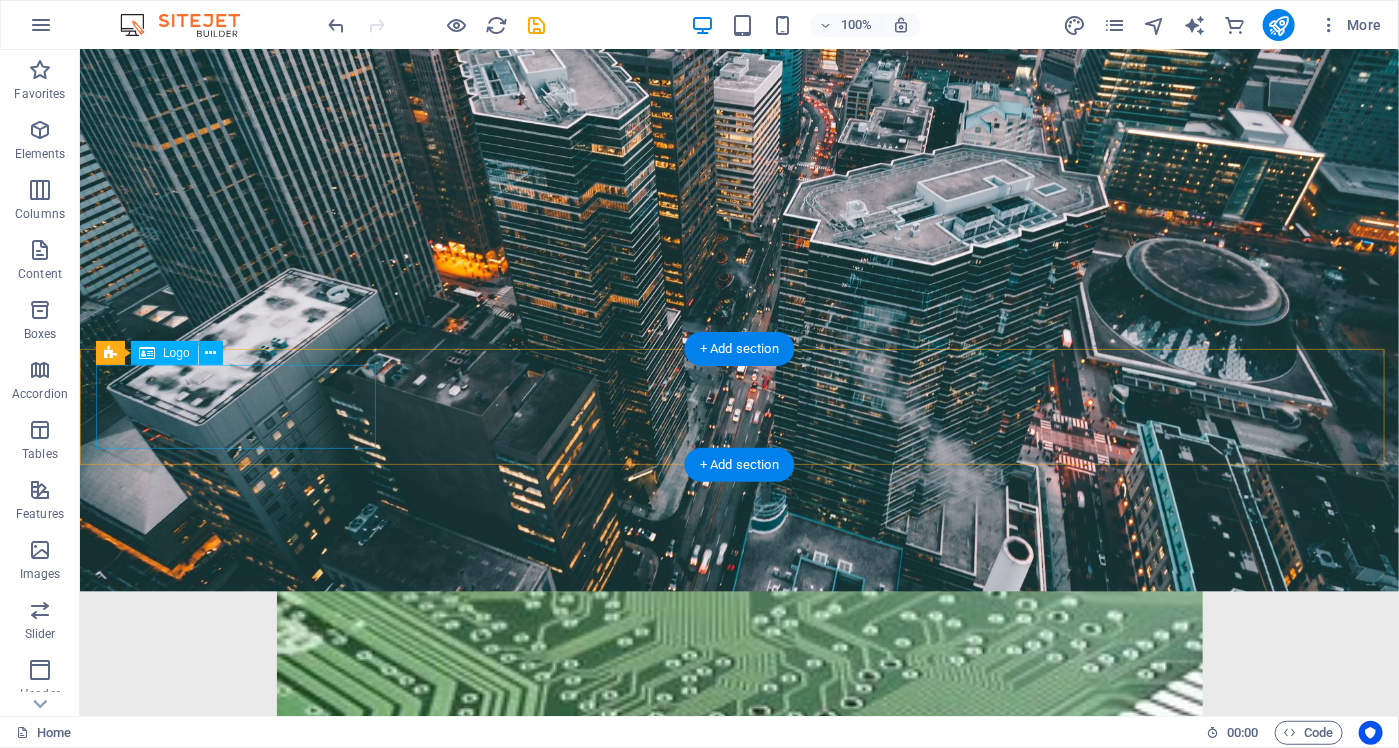 scroll, scrollTop: 600, scrollLeft: 0, axis: vertical 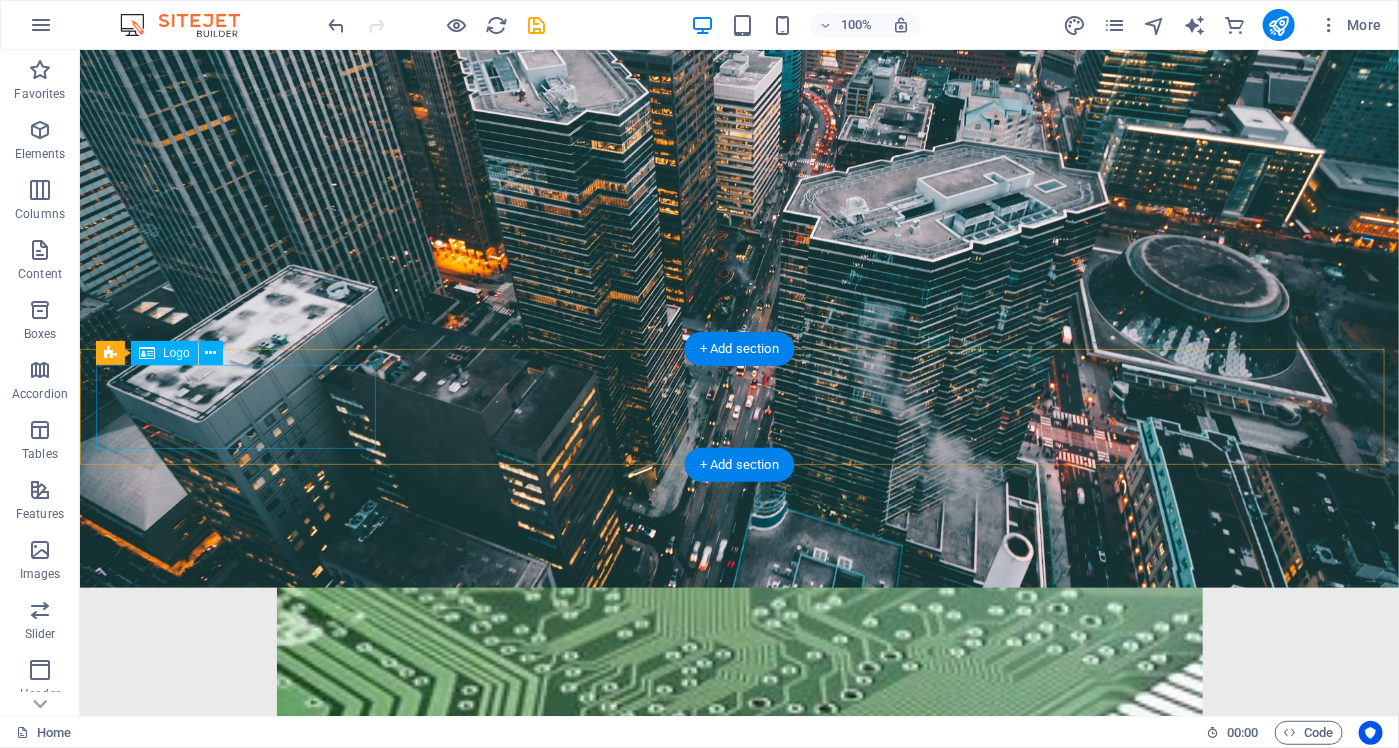 click at bounding box center [738, 1282] 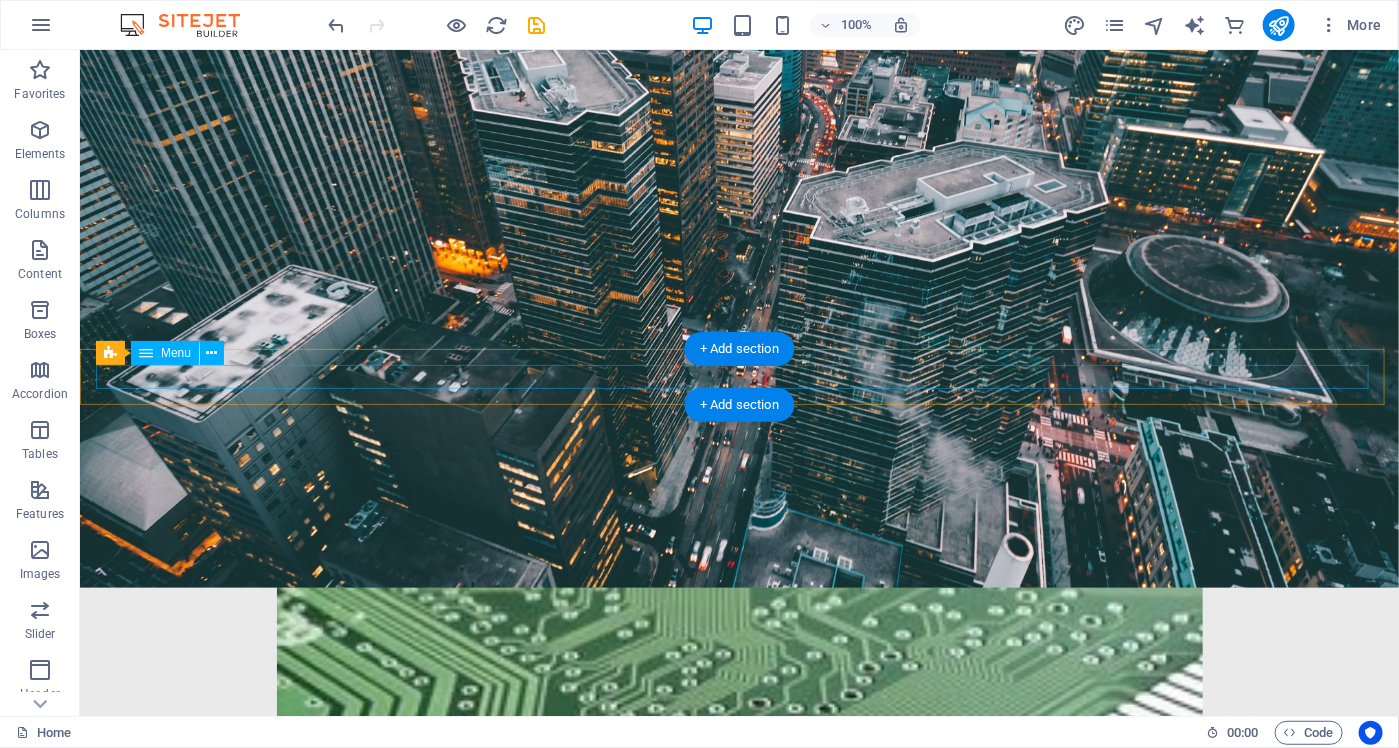 click on "Home Company IT Support Jobs & Career Contact" at bounding box center (738, 1252) 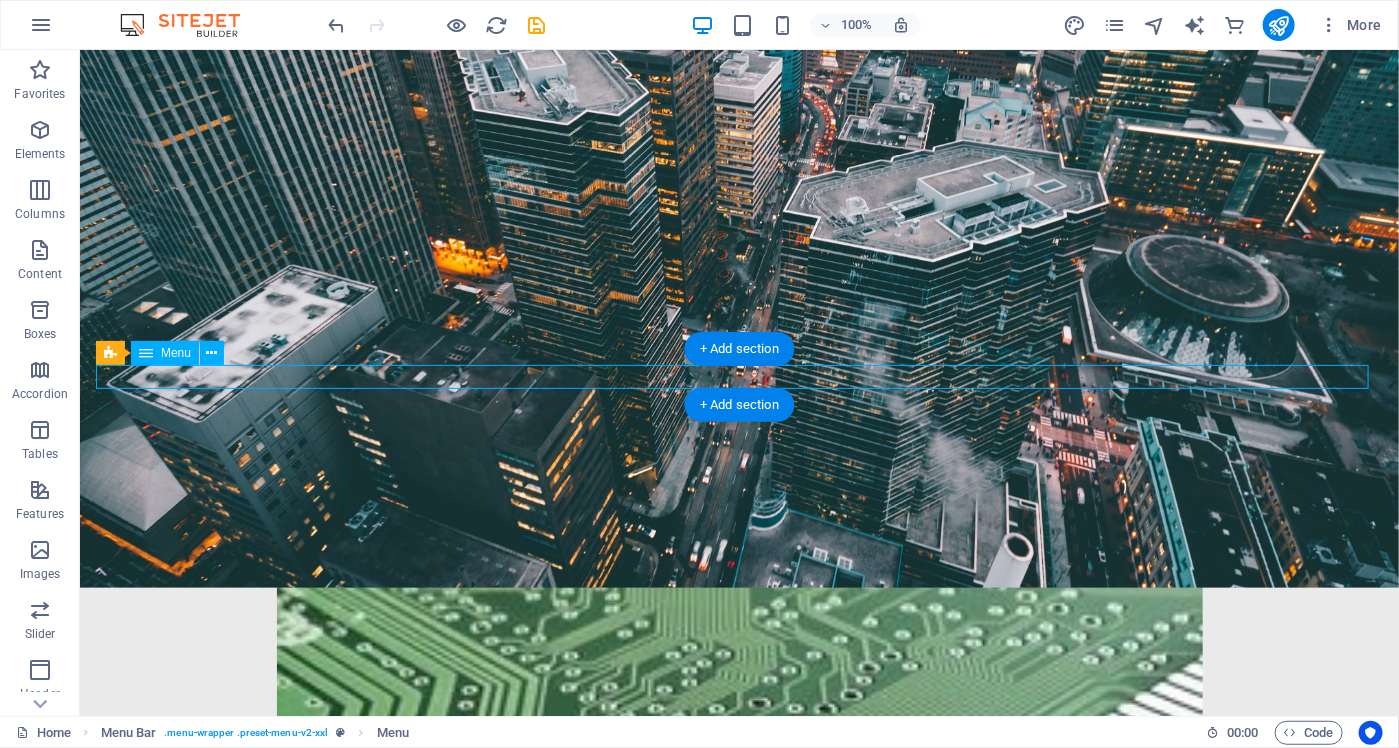click on "Home Company IT Support Jobs & Career Contact" at bounding box center [738, 1252] 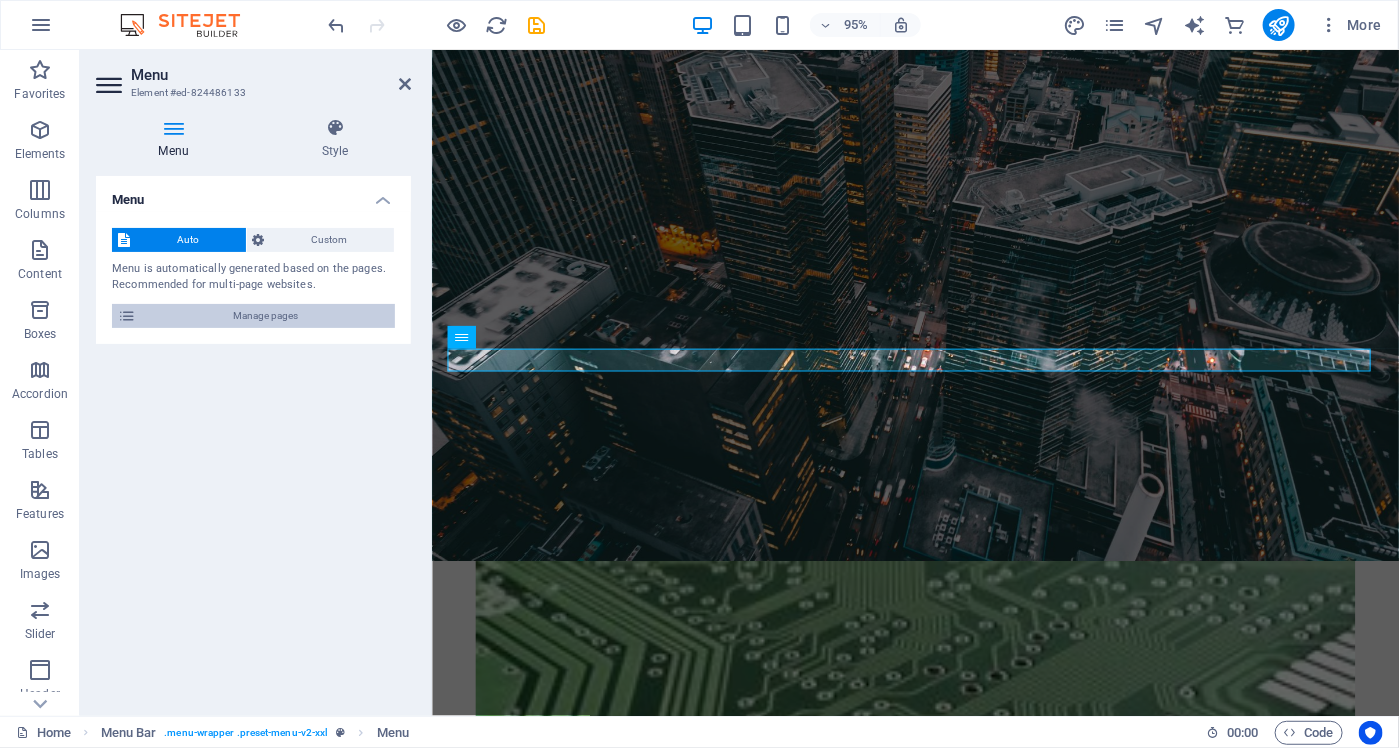 click on "Manage pages" at bounding box center [265, 316] 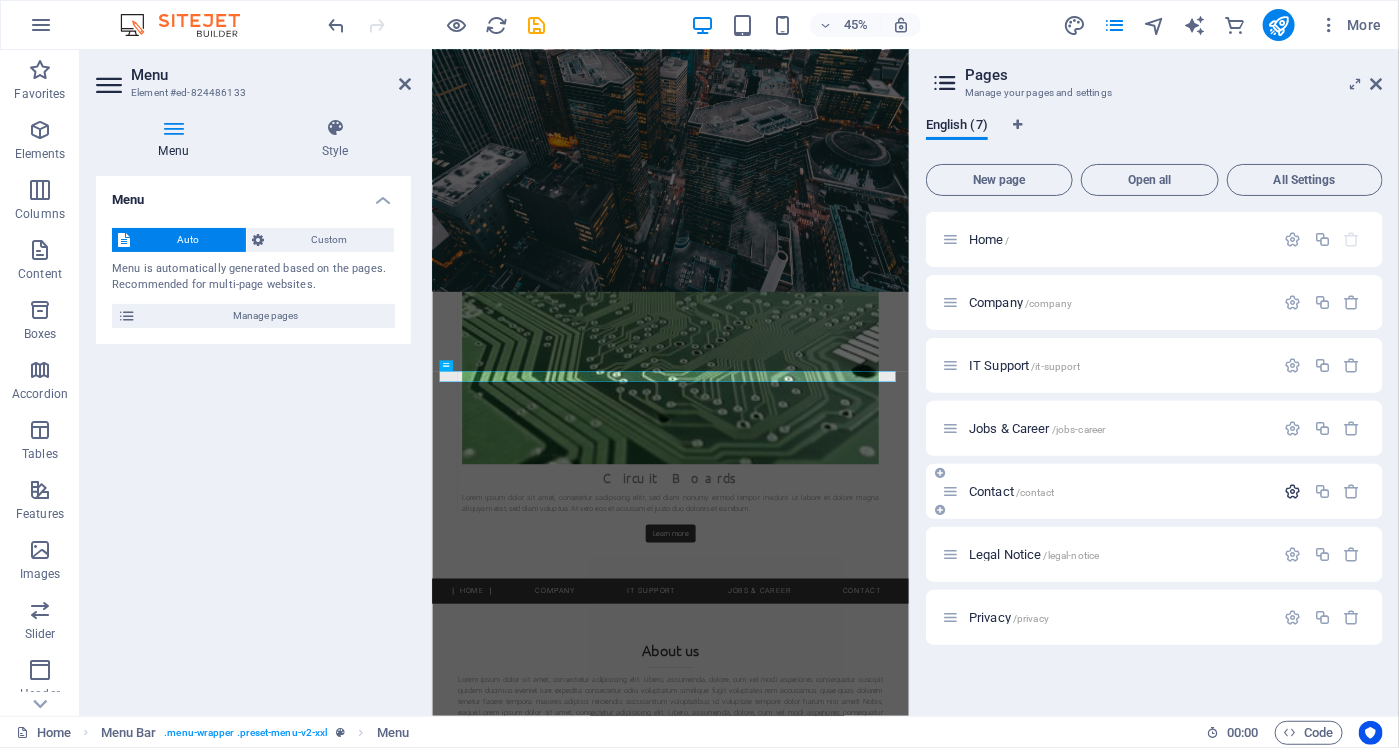 click at bounding box center (1293, 491) 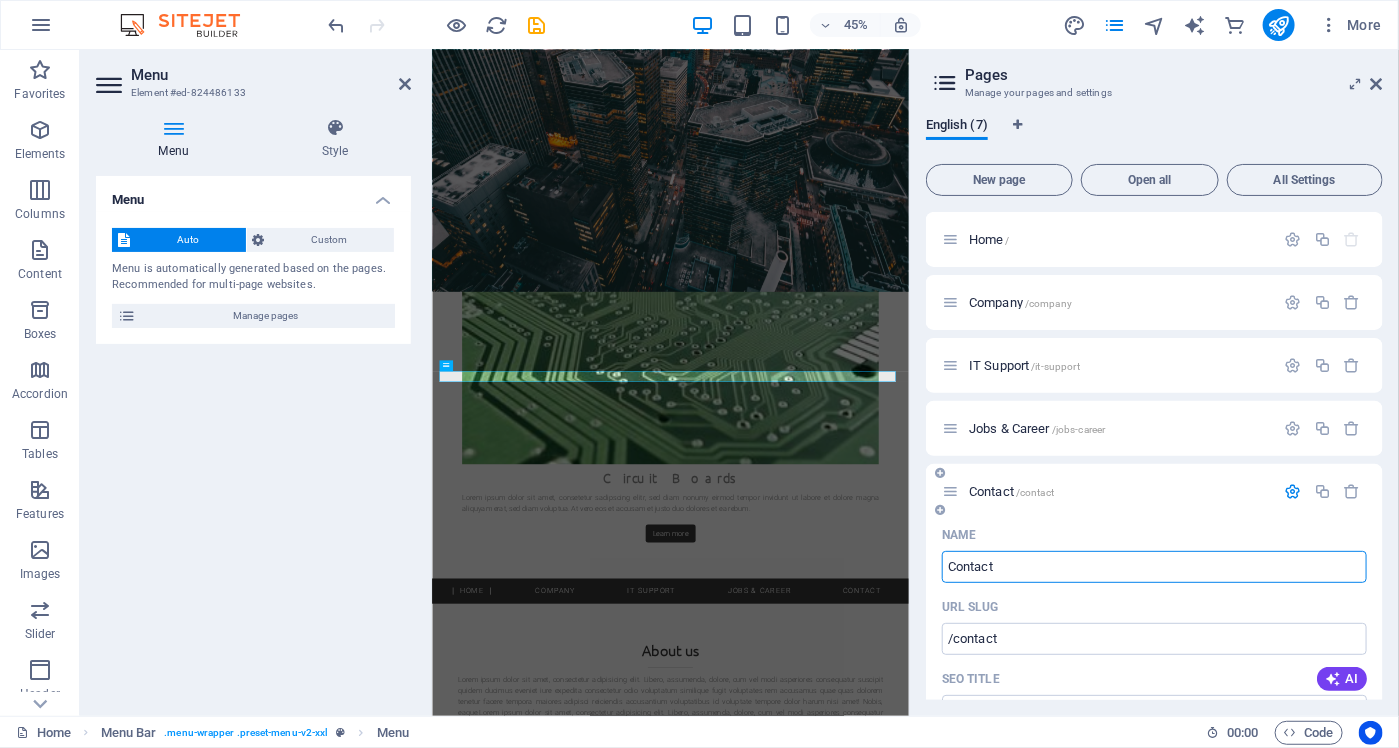 type on "Contact" 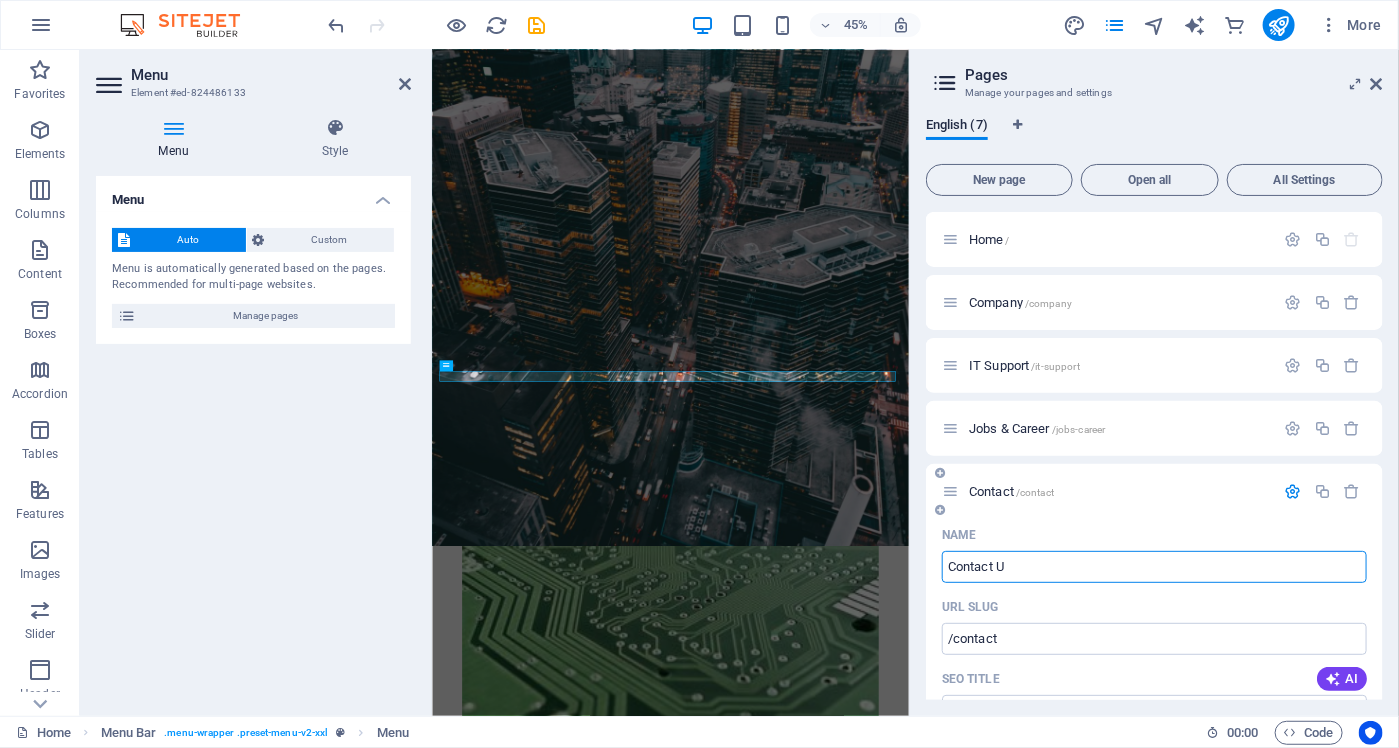 type on "Contact U" 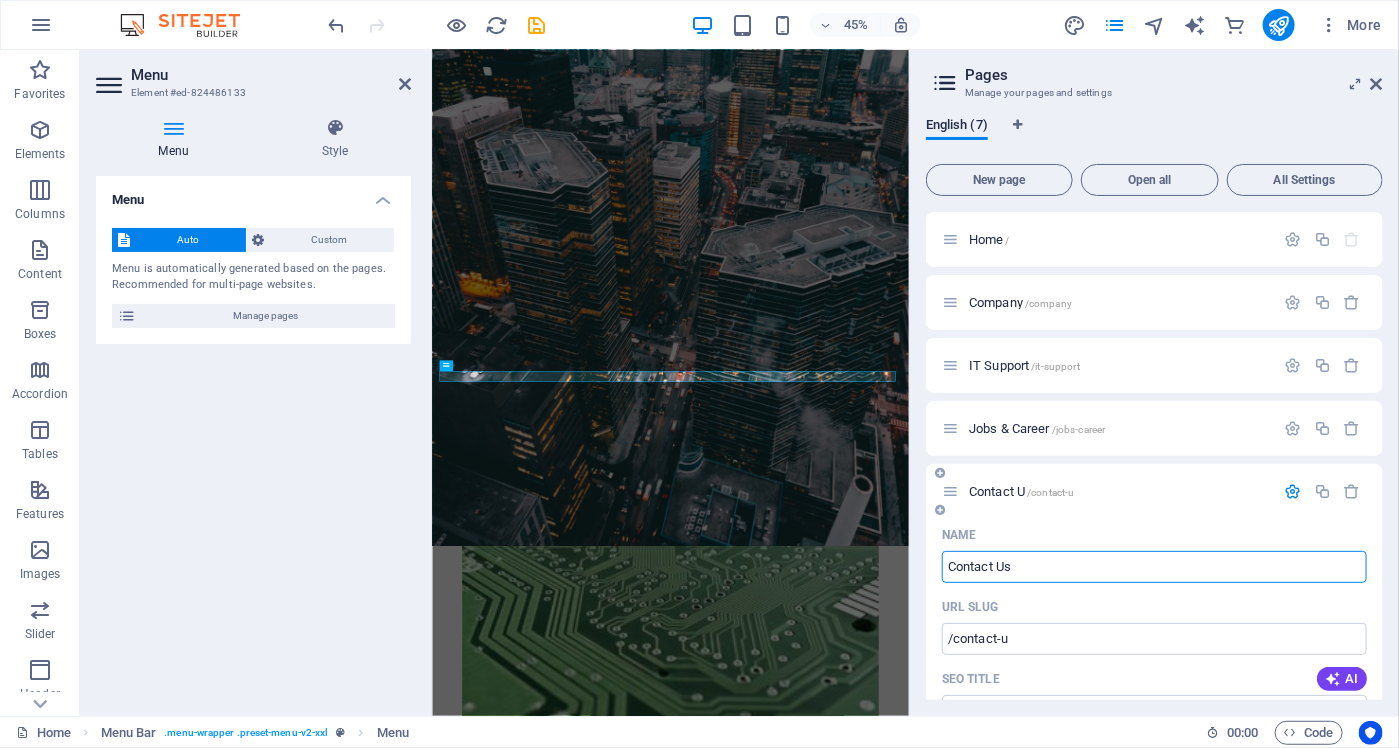 type on "Contact Us" 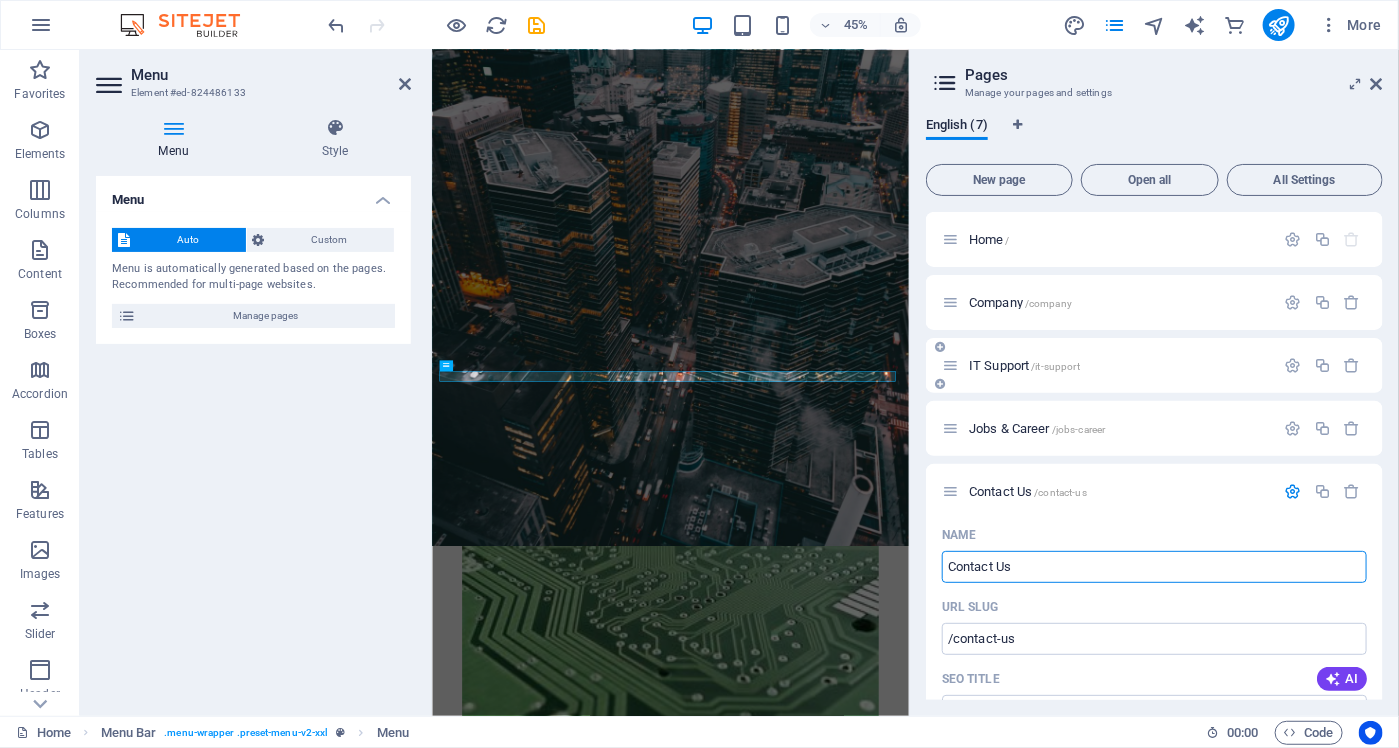 type on "Contact Us" 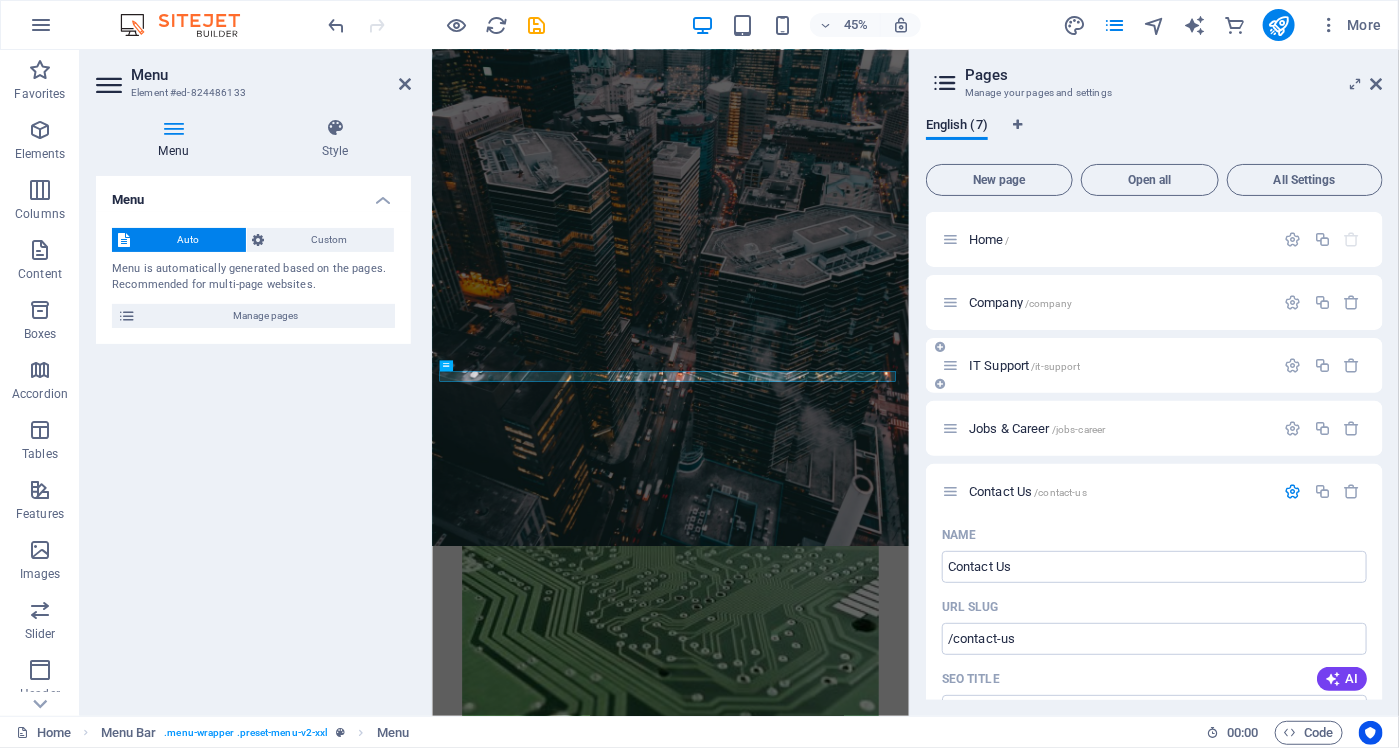 click on "IT Support /it-support" at bounding box center (1024, 365) 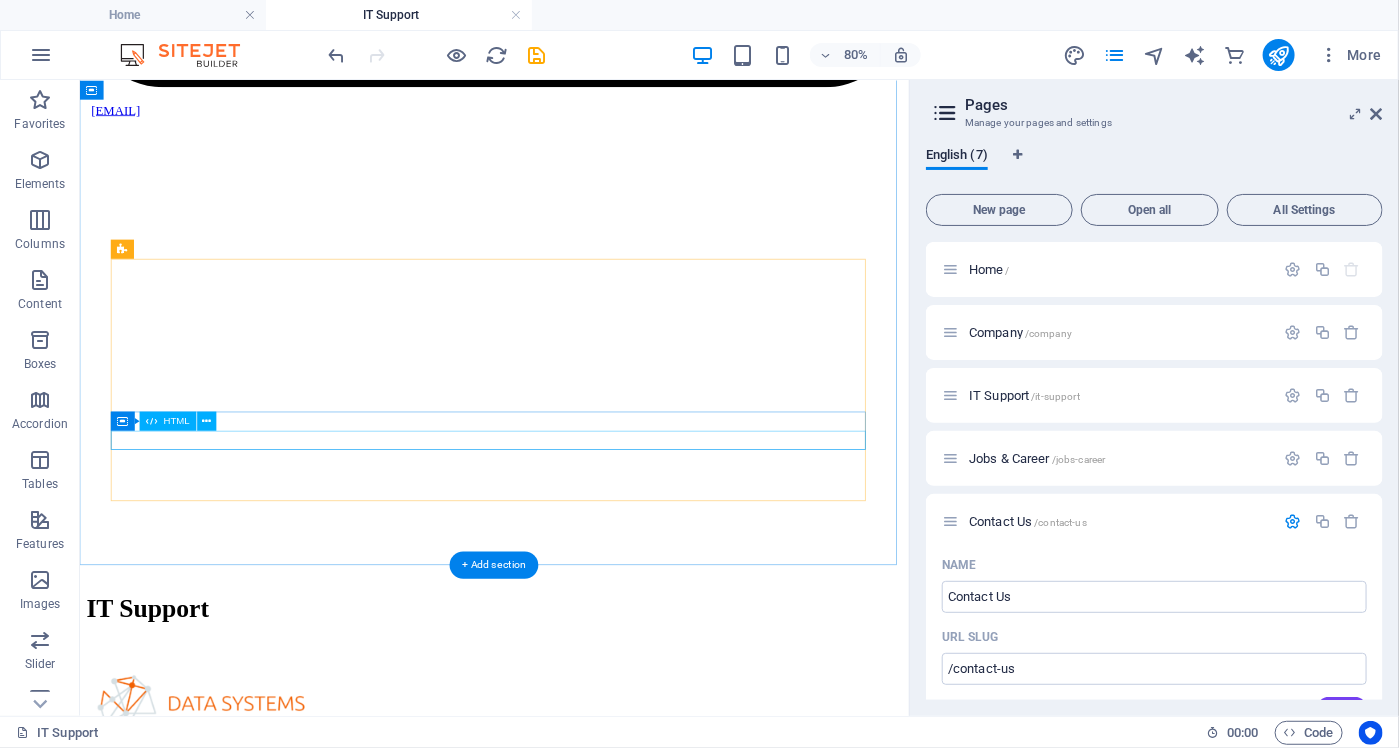 scroll, scrollTop: 3400, scrollLeft: 0, axis: vertical 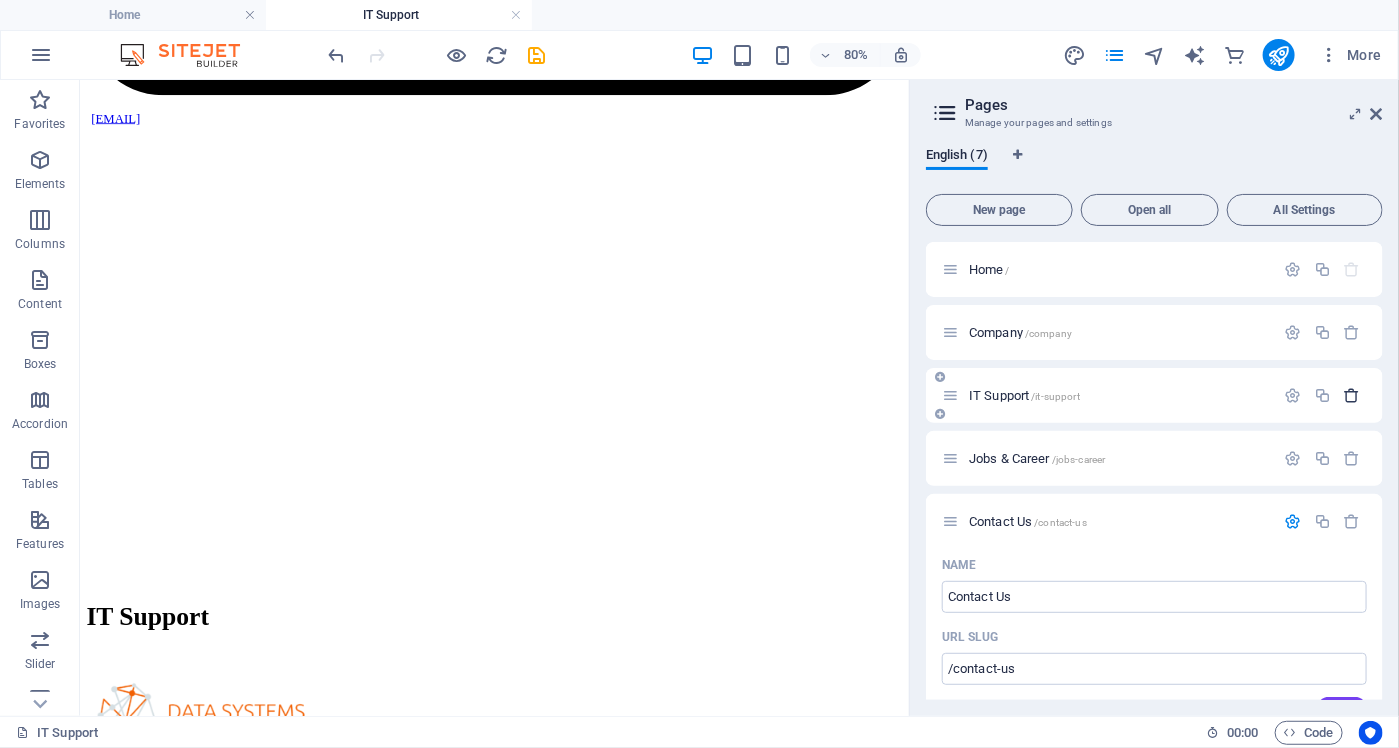 click at bounding box center (1352, 395) 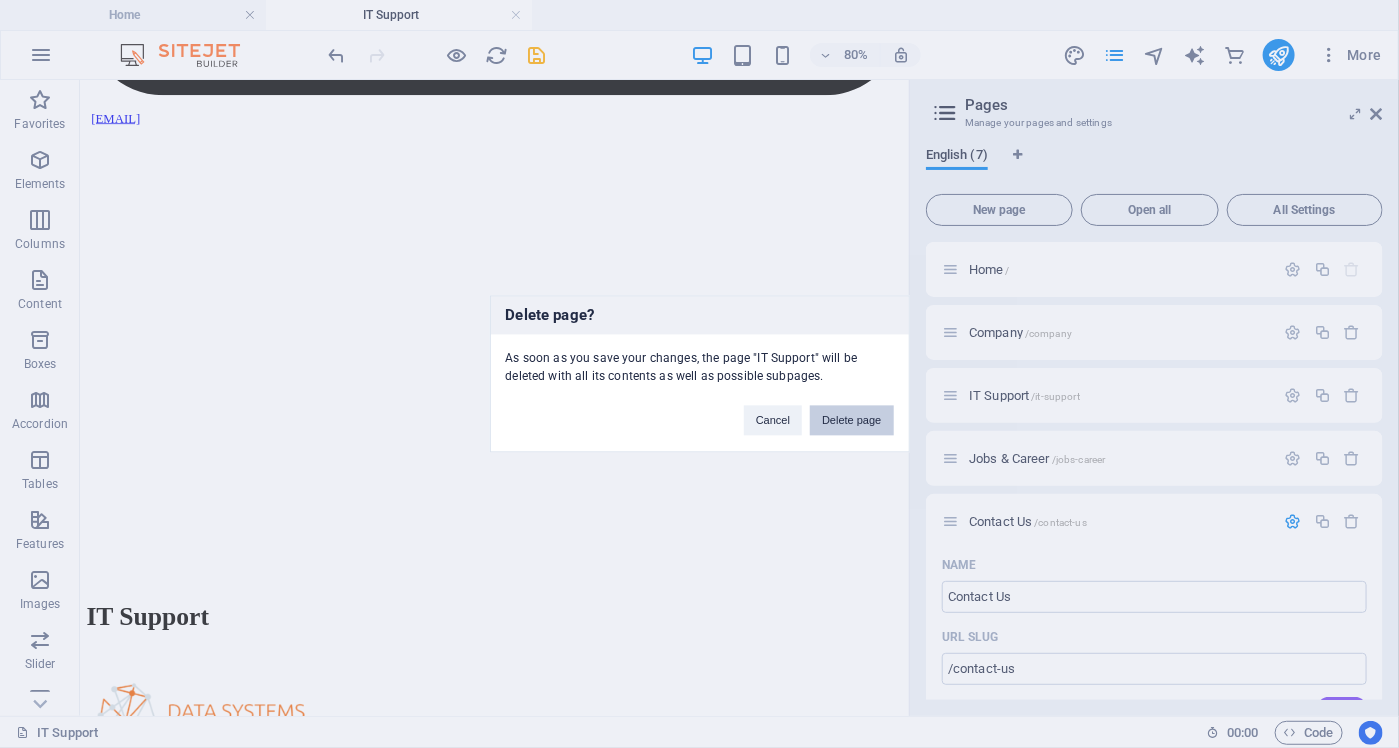 click on "Delete page" at bounding box center (851, 421) 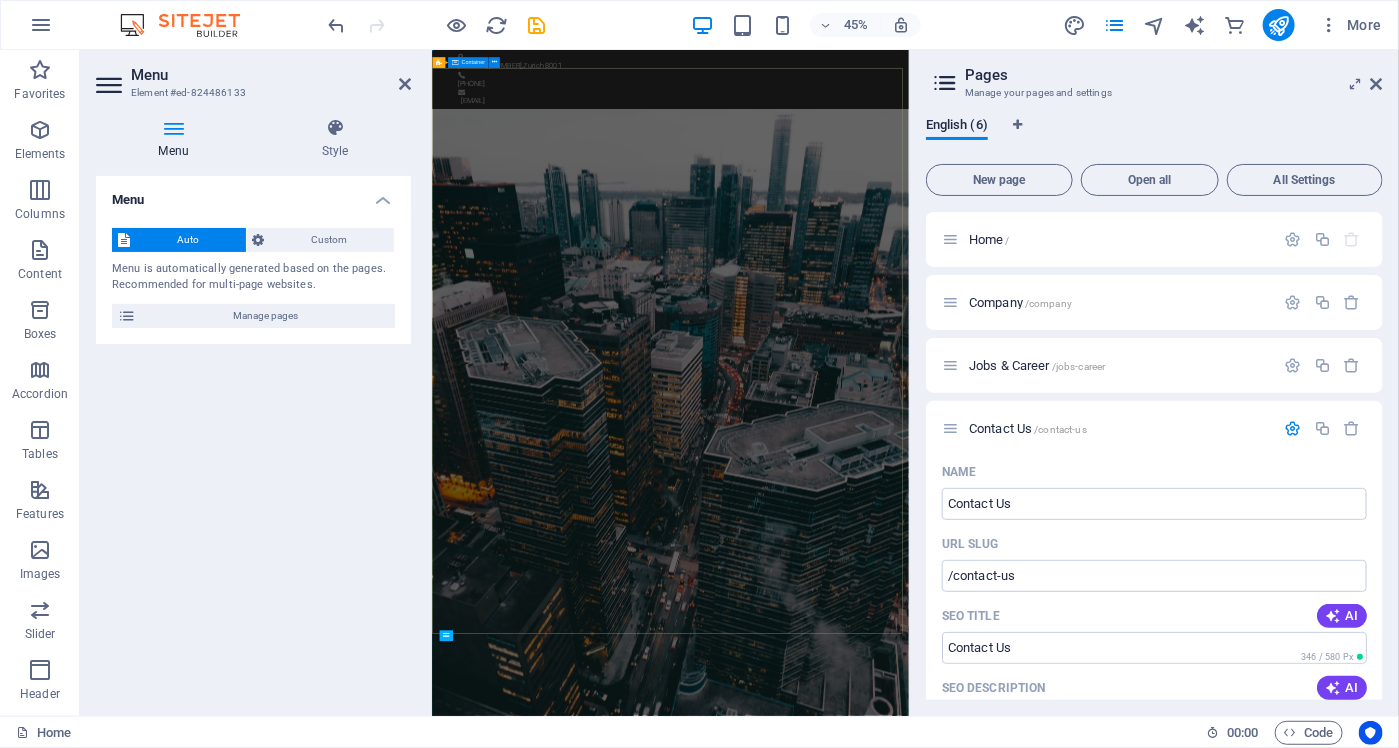 scroll, scrollTop: 600, scrollLeft: 0, axis: vertical 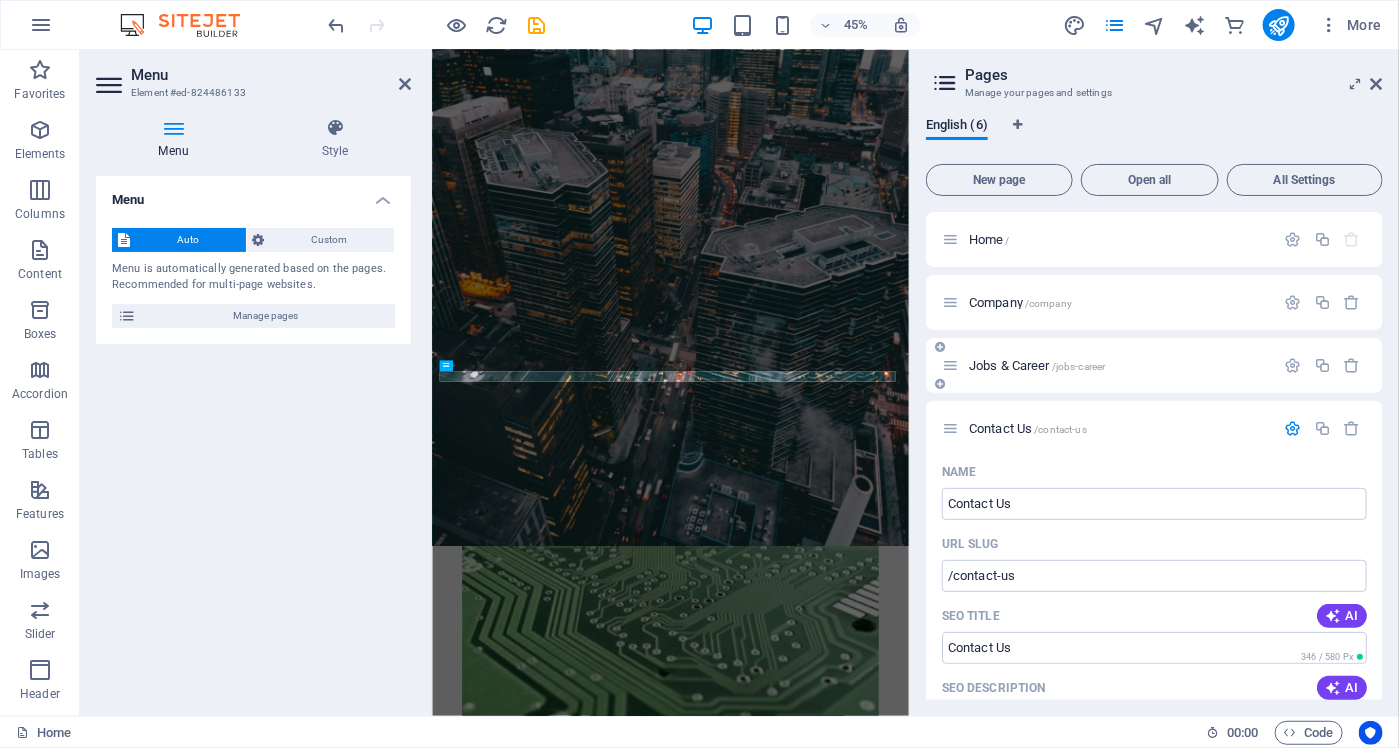 click on "Jobs & Career /jobs-career" at bounding box center (1119, 365) 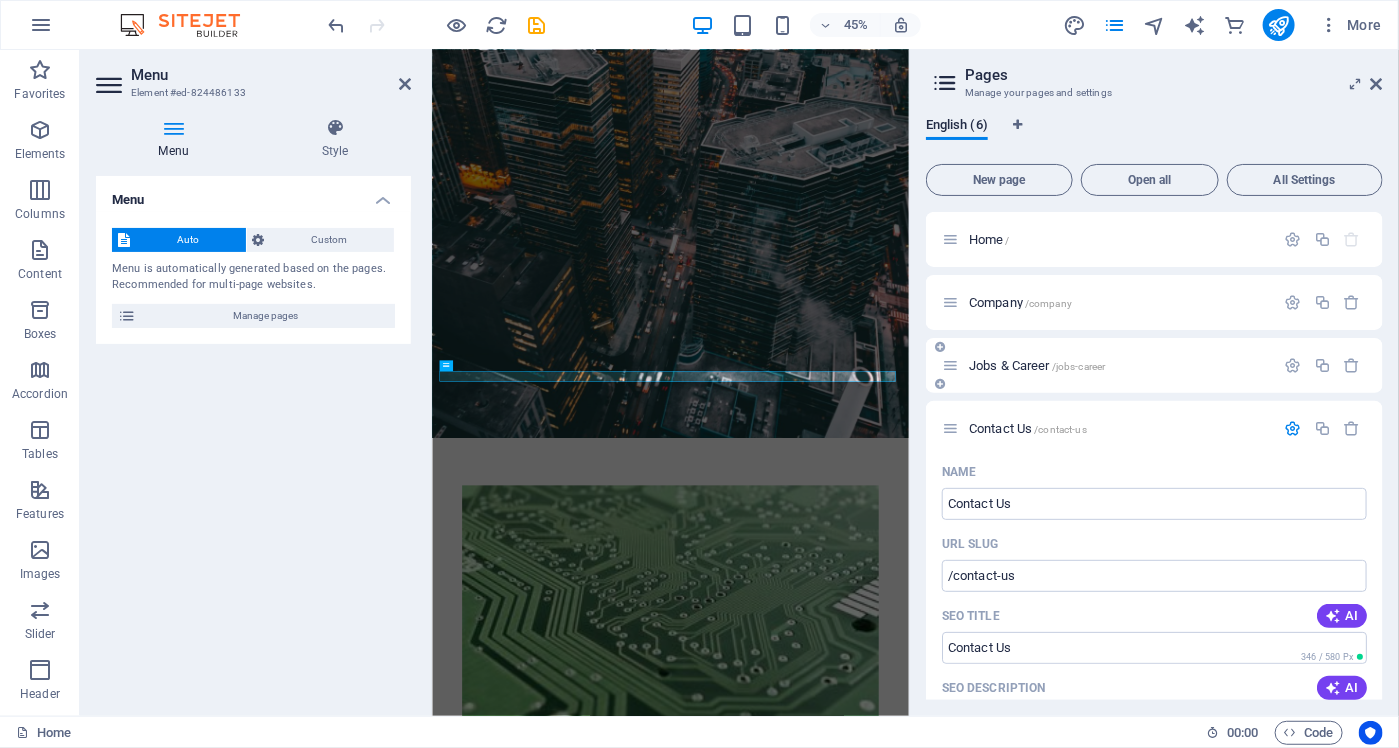 scroll, scrollTop: 0, scrollLeft: 0, axis: both 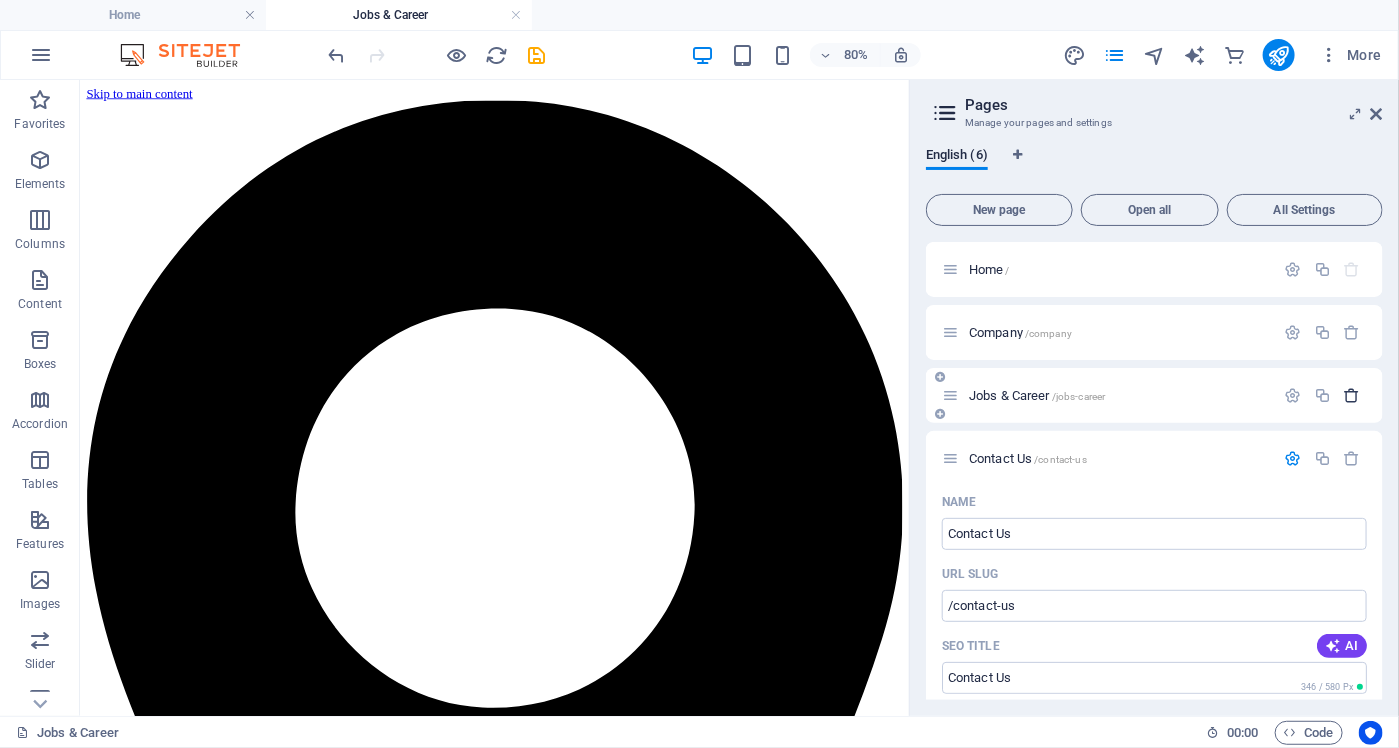 click at bounding box center (1352, 395) 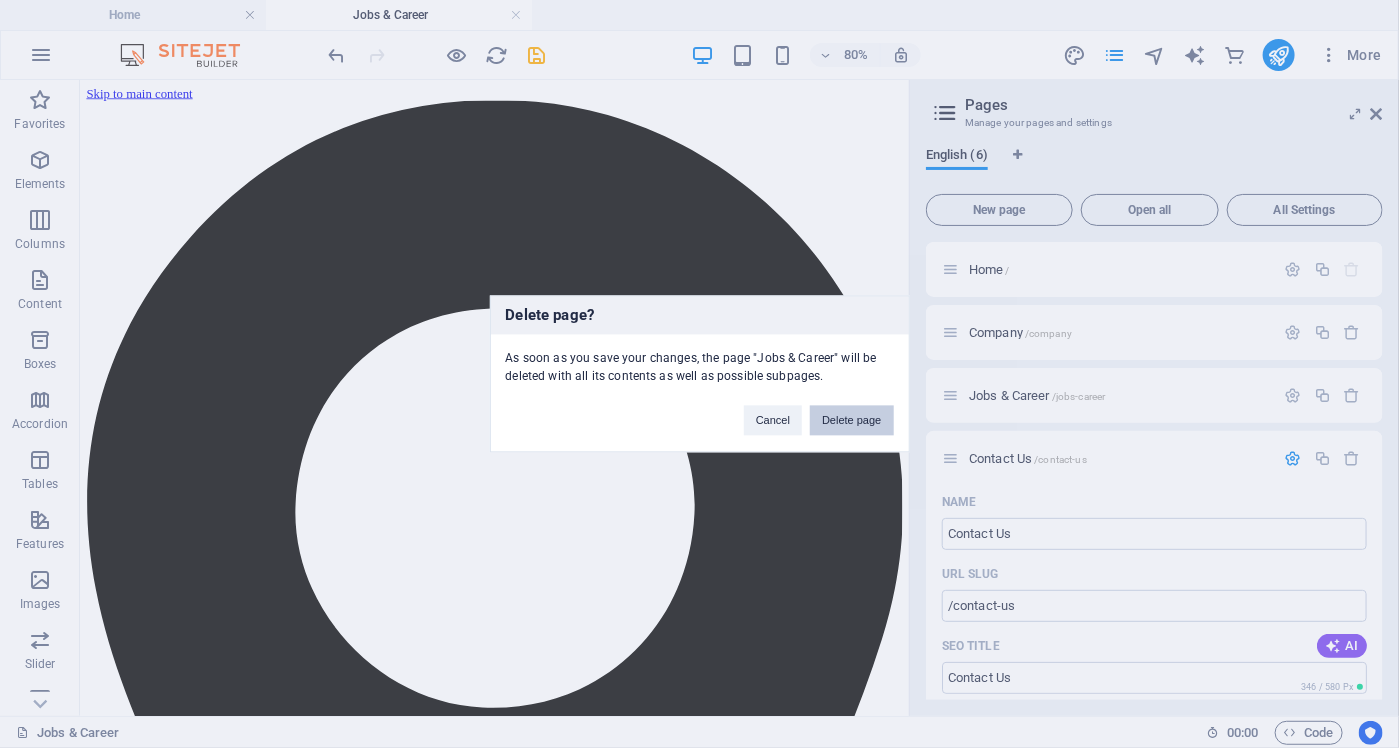 click on "Delete page" at bounding box center [851, 421] 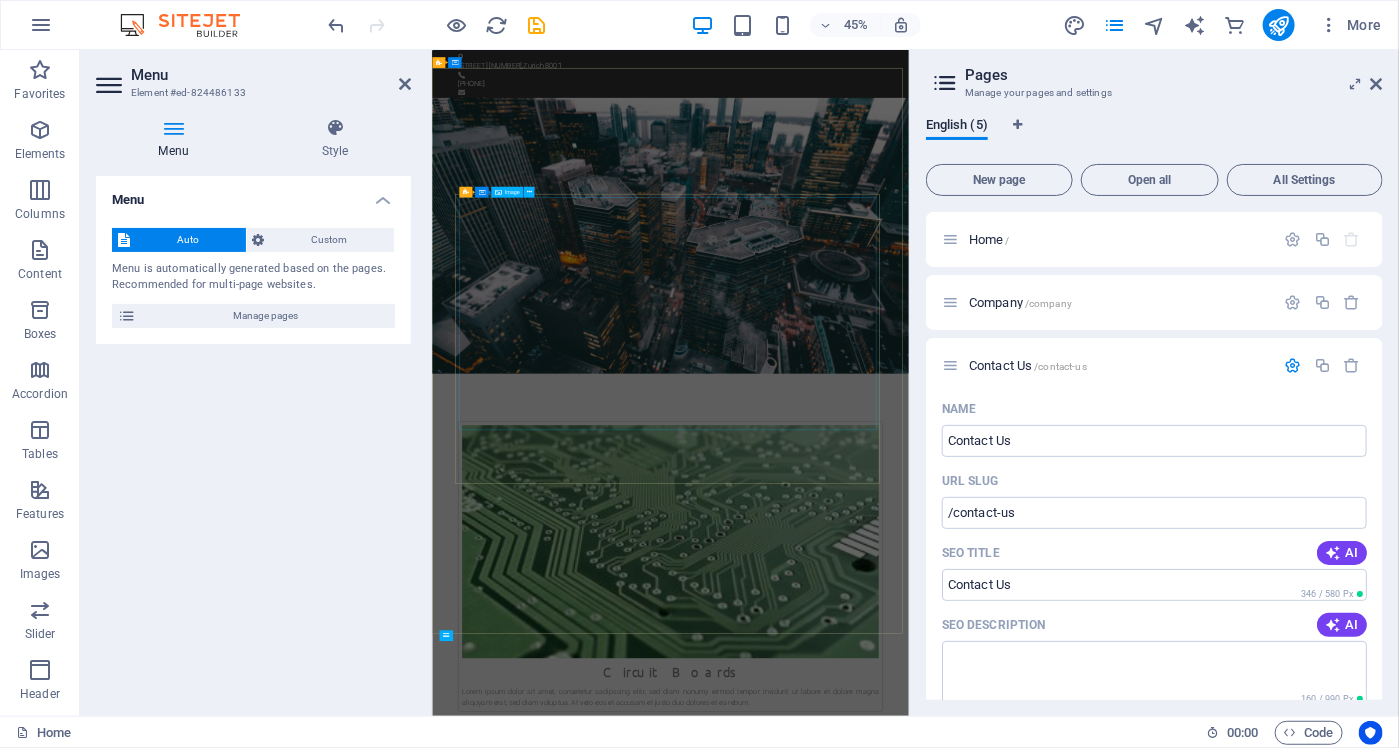 scroll, scrollTop: 600, scrollLeft: 0, axis: vertical 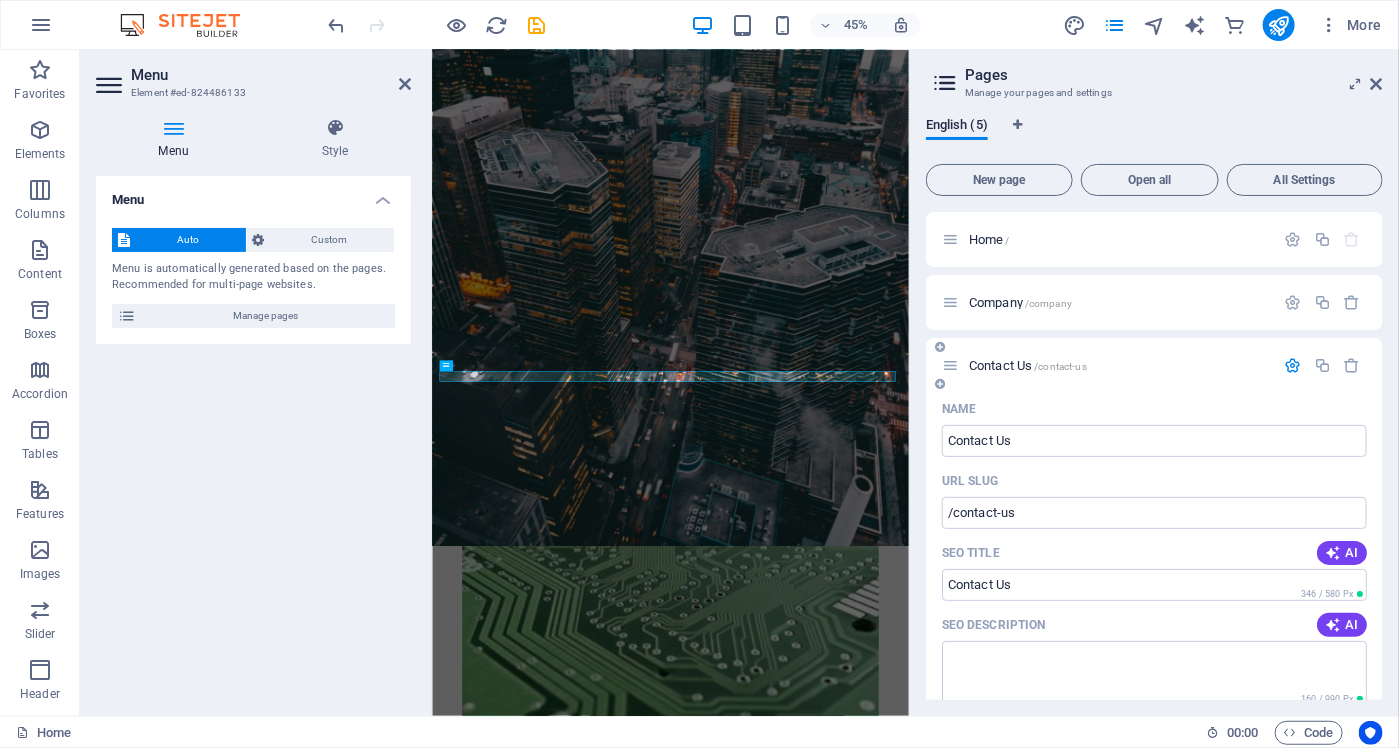 click on "/contact-us" at bounding box center [1061, 366] 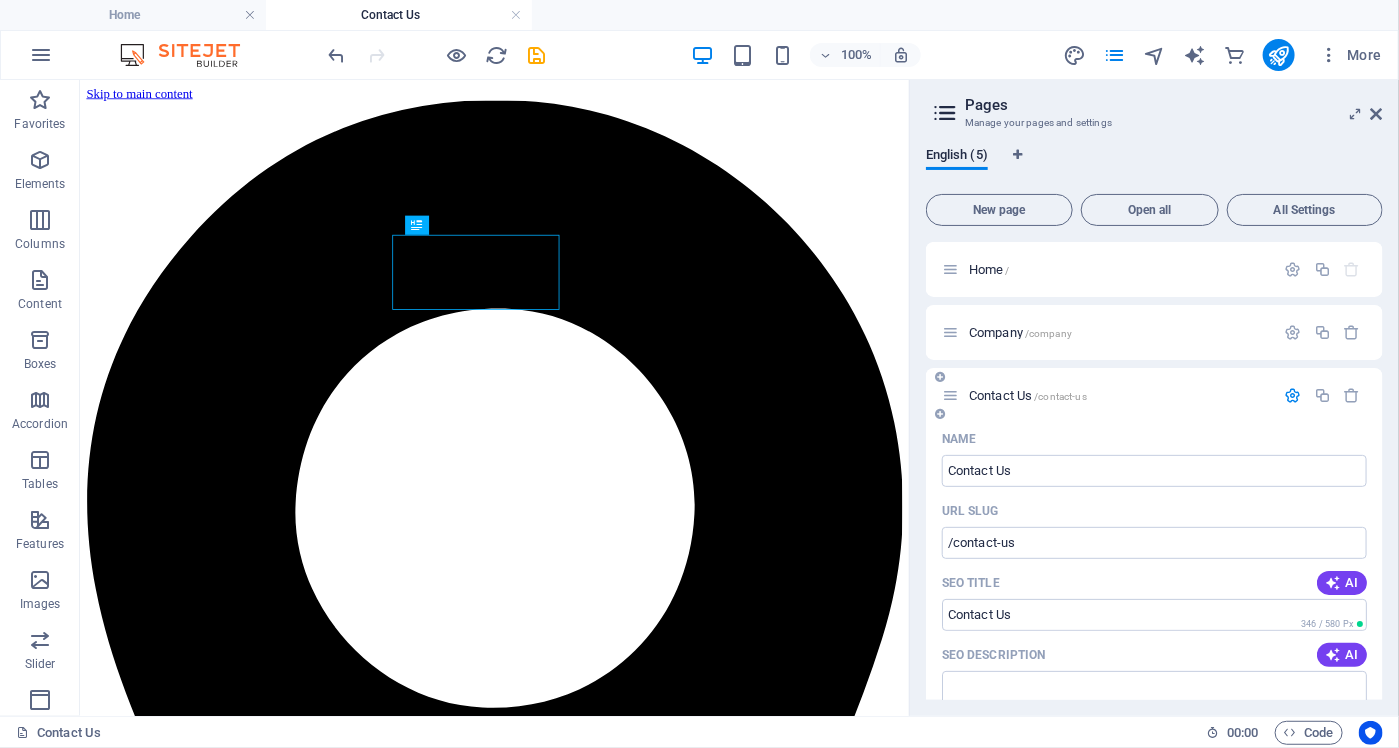 scroll, scrollTop: 0, scrollLeft: 0, axis: both 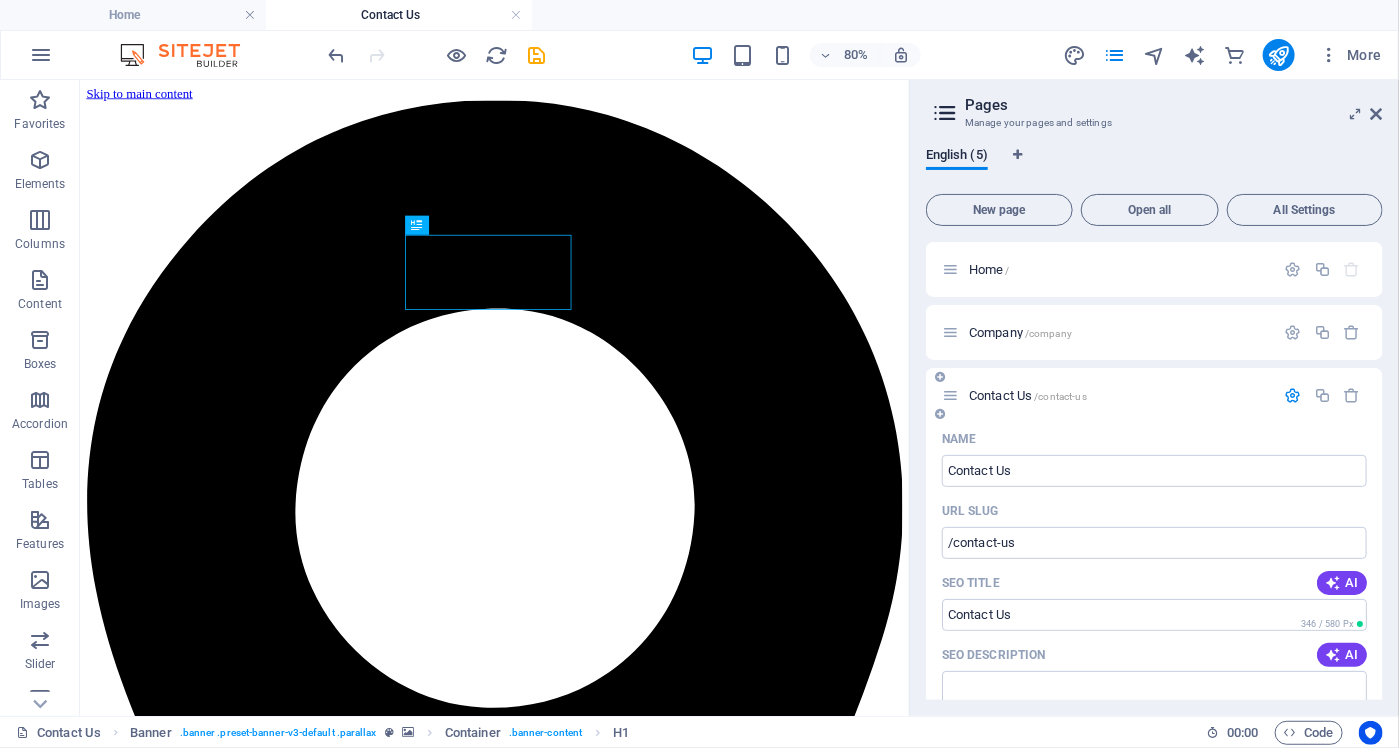 click on "Contact Us /contact-us" at bounding box center (1028, 395) 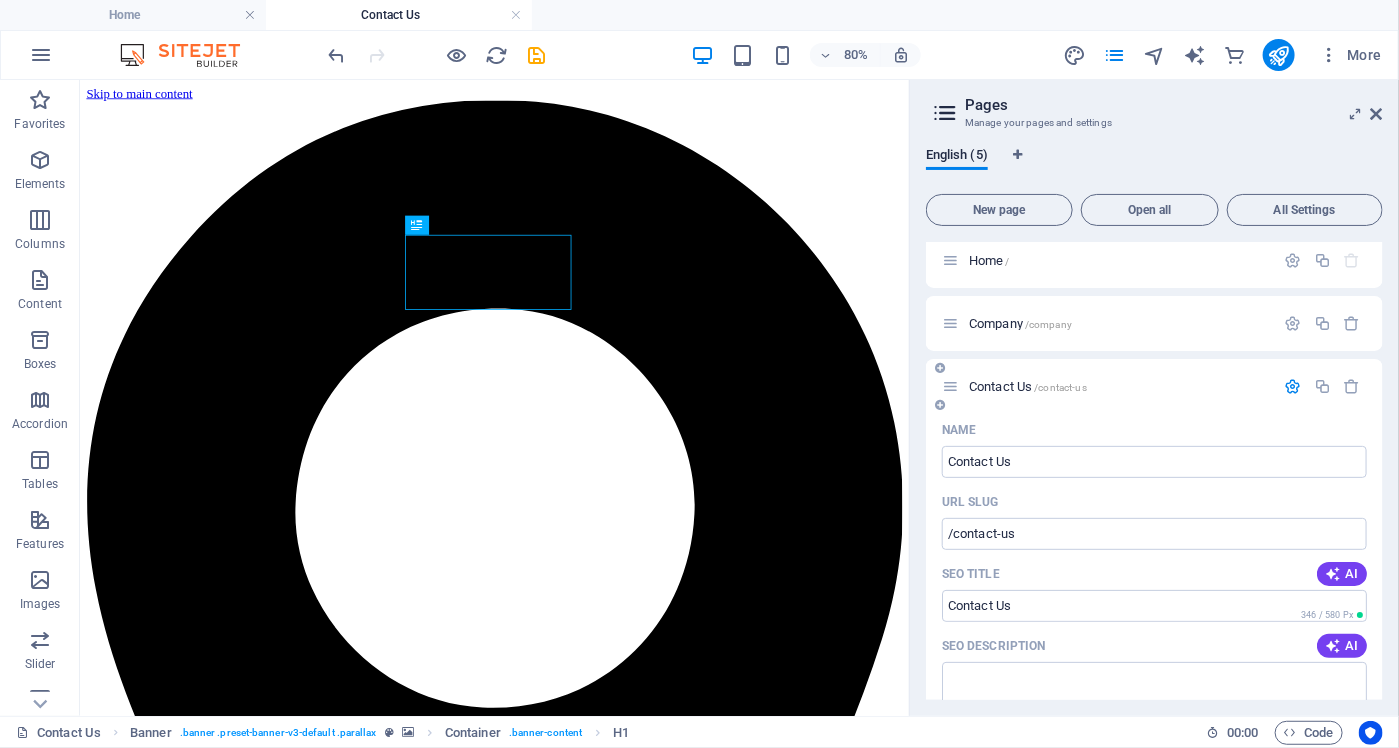 scroll, scrollTop: 0, scrollLeft: 0, axis: both 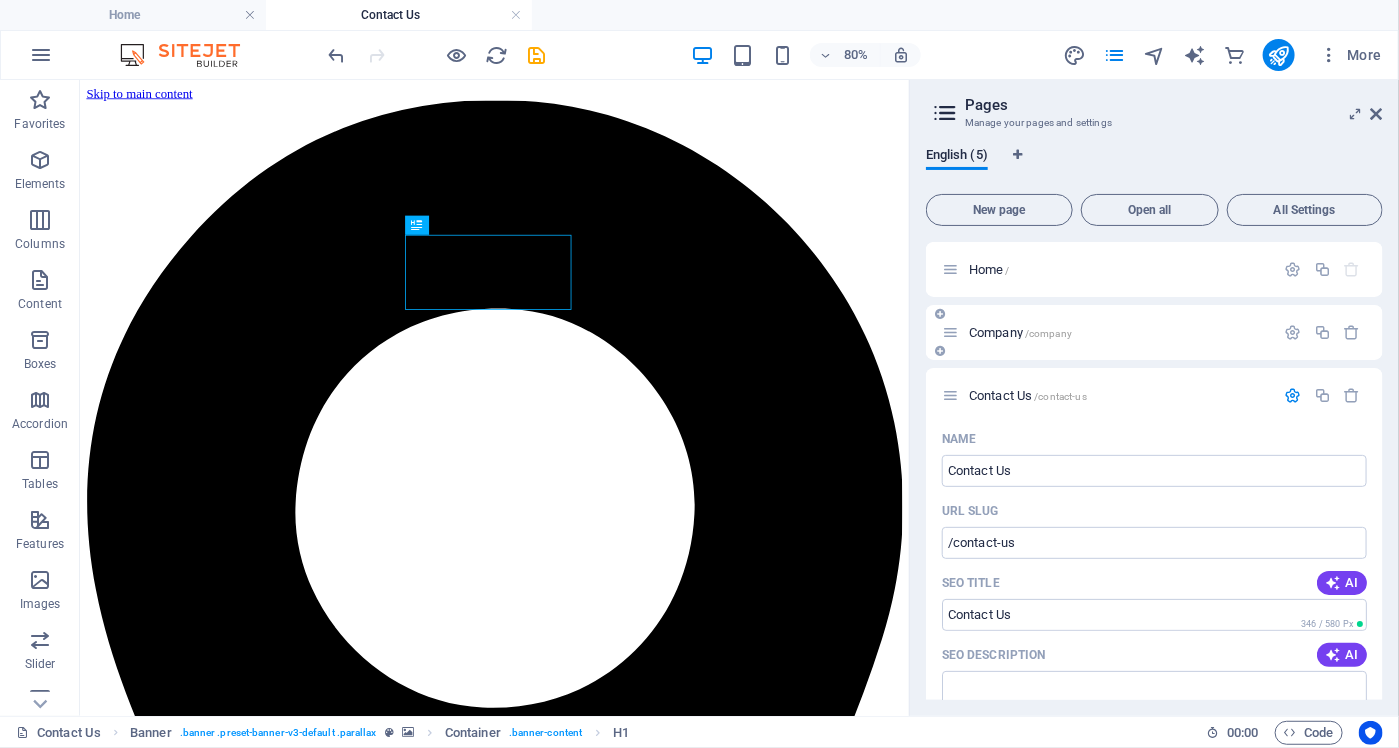 click on "Company /company" at bounding box center (1020, 332) 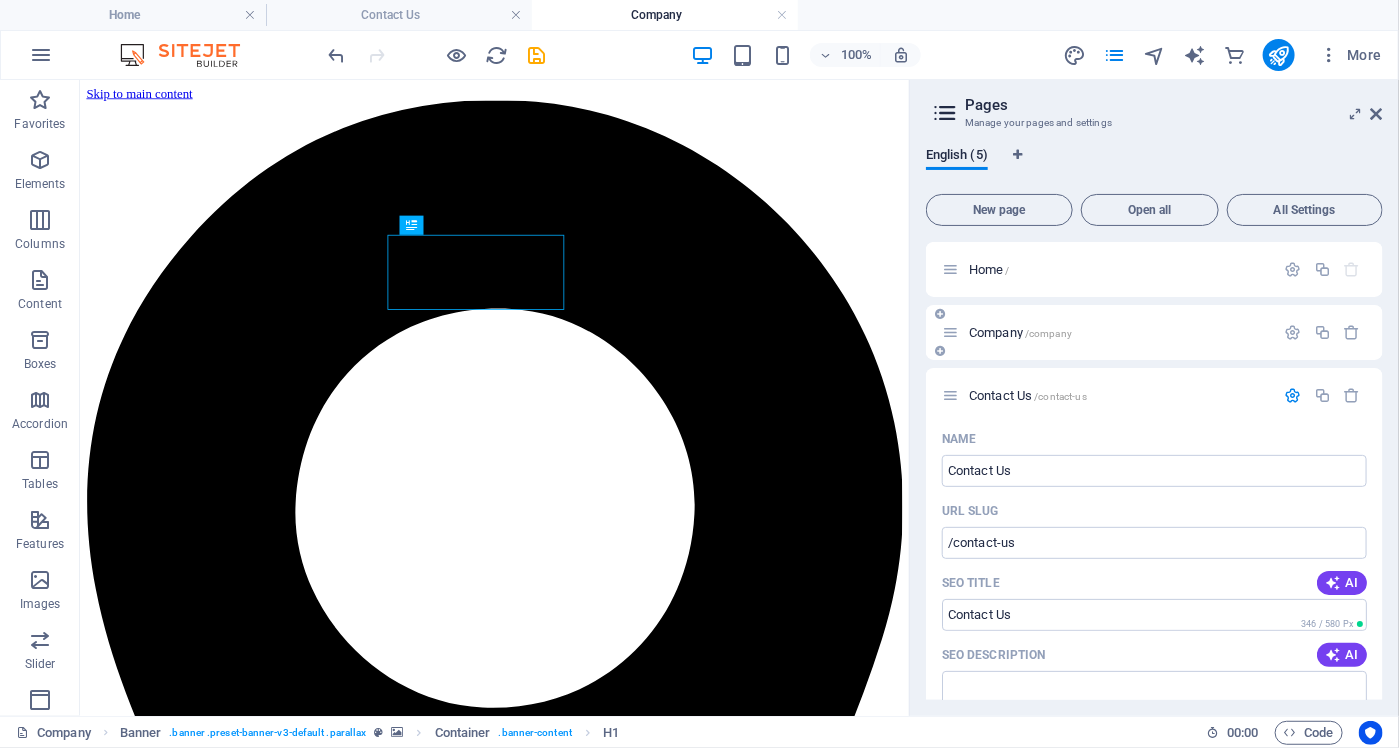 scroll, scrollTop: 0, scrollLeft: 0, axis: both 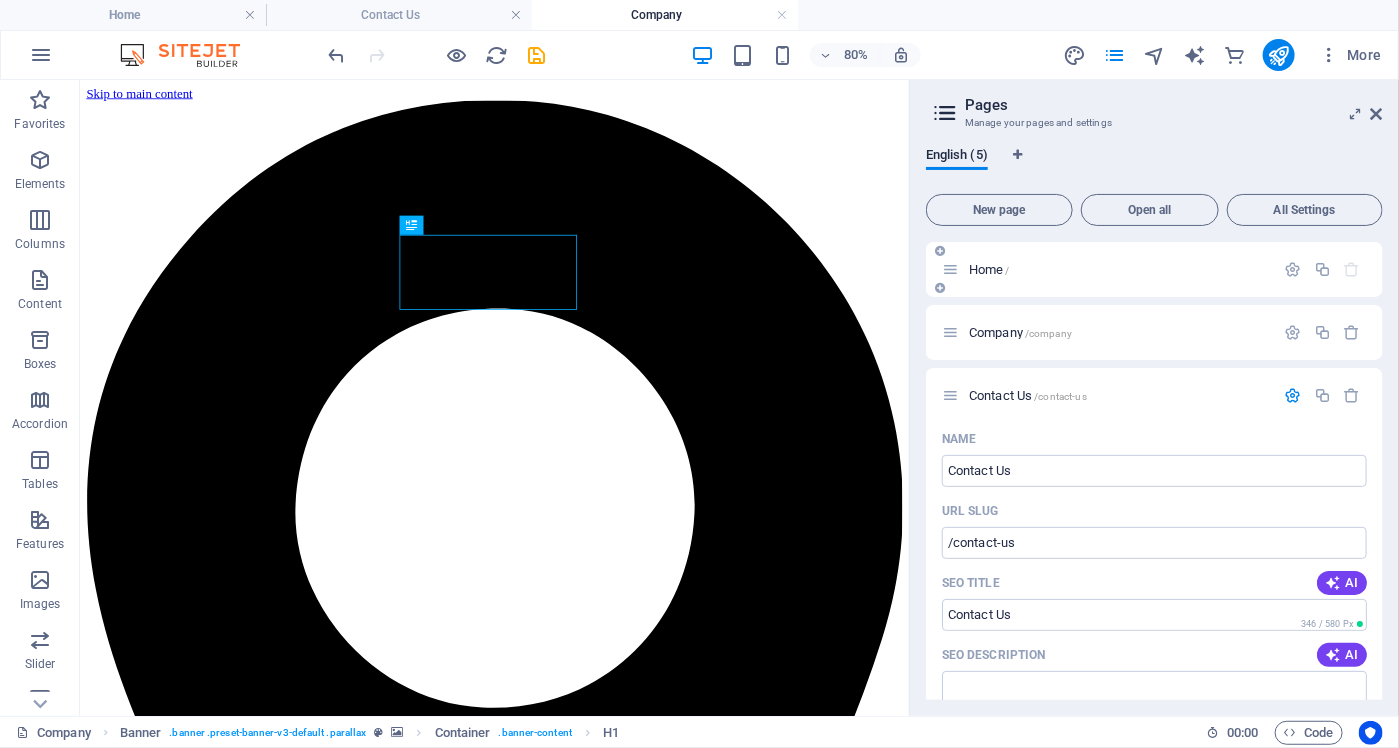click on "Home /" at bounding box center (1108, 269) 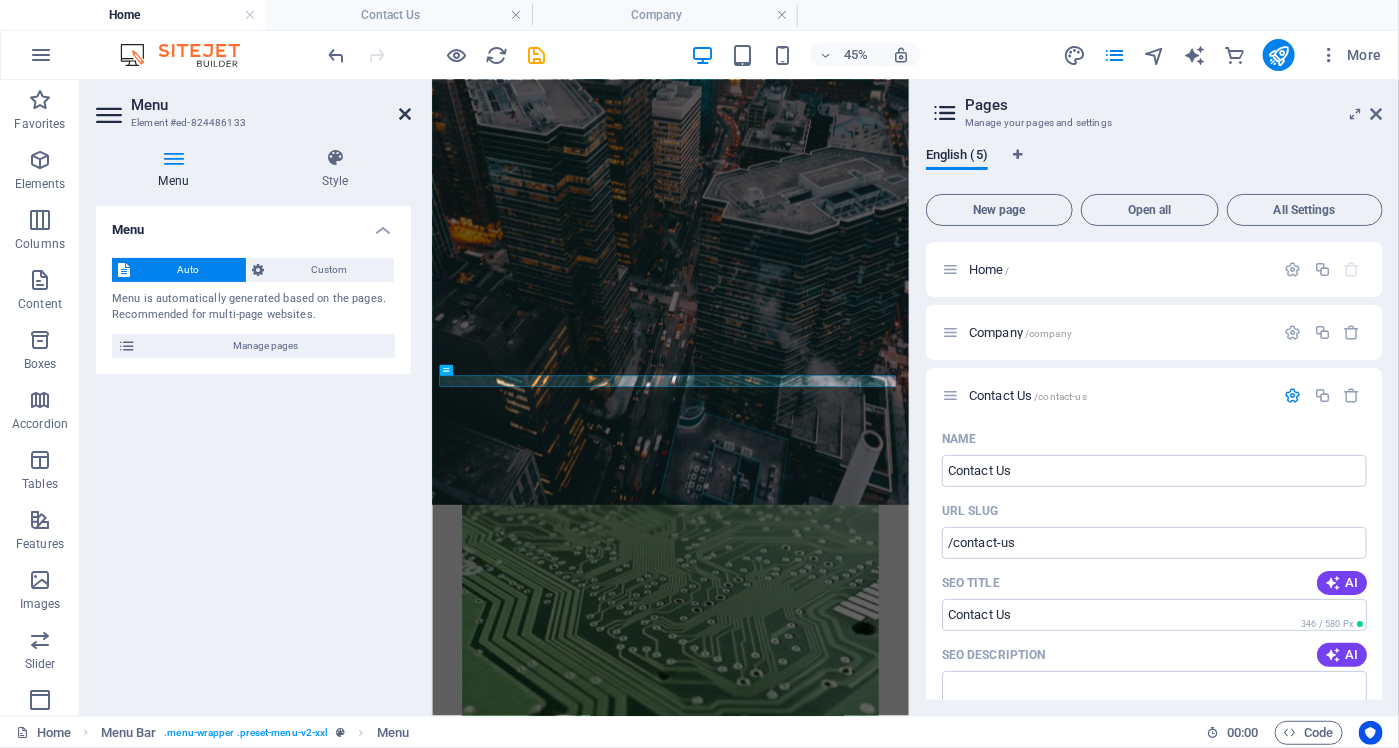 click at bounding box center [405, 114] 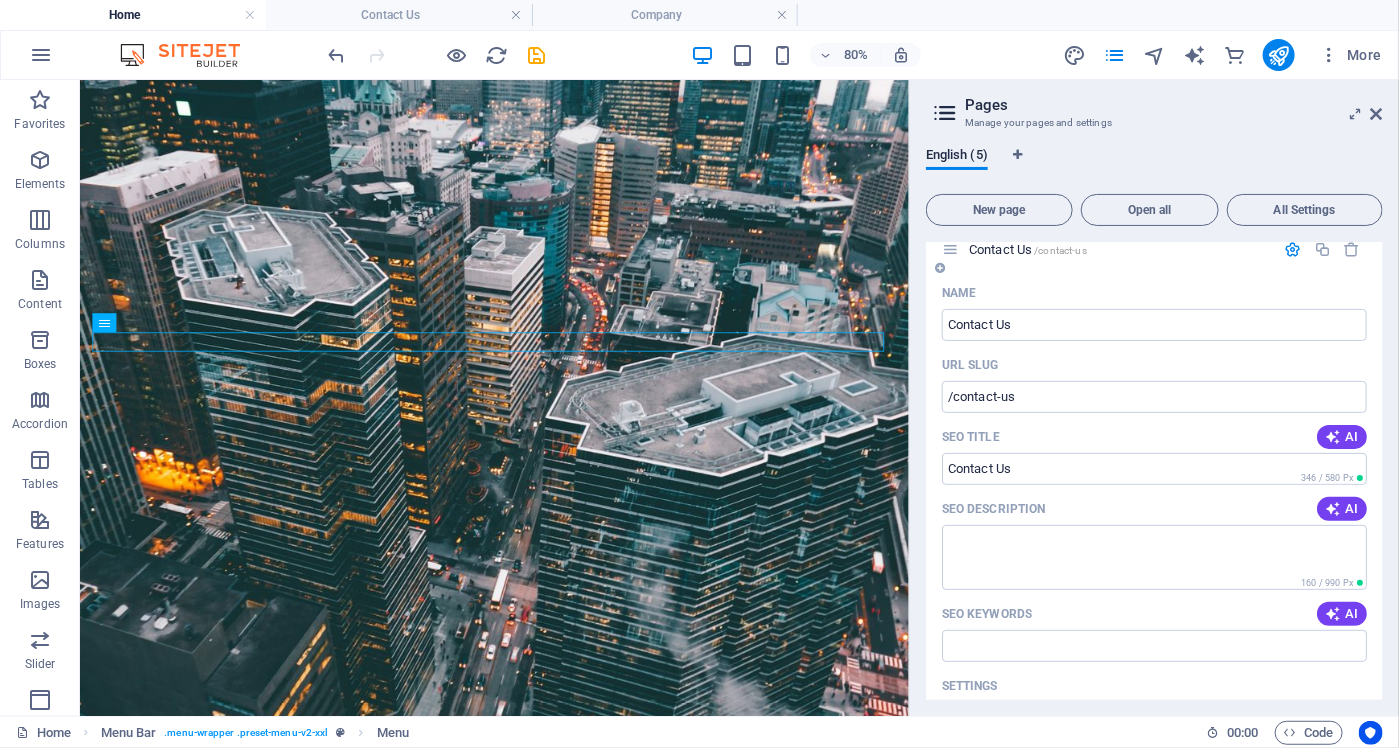 scroll, scrollTop: 200, scrollLeft: 0, axis: vertical 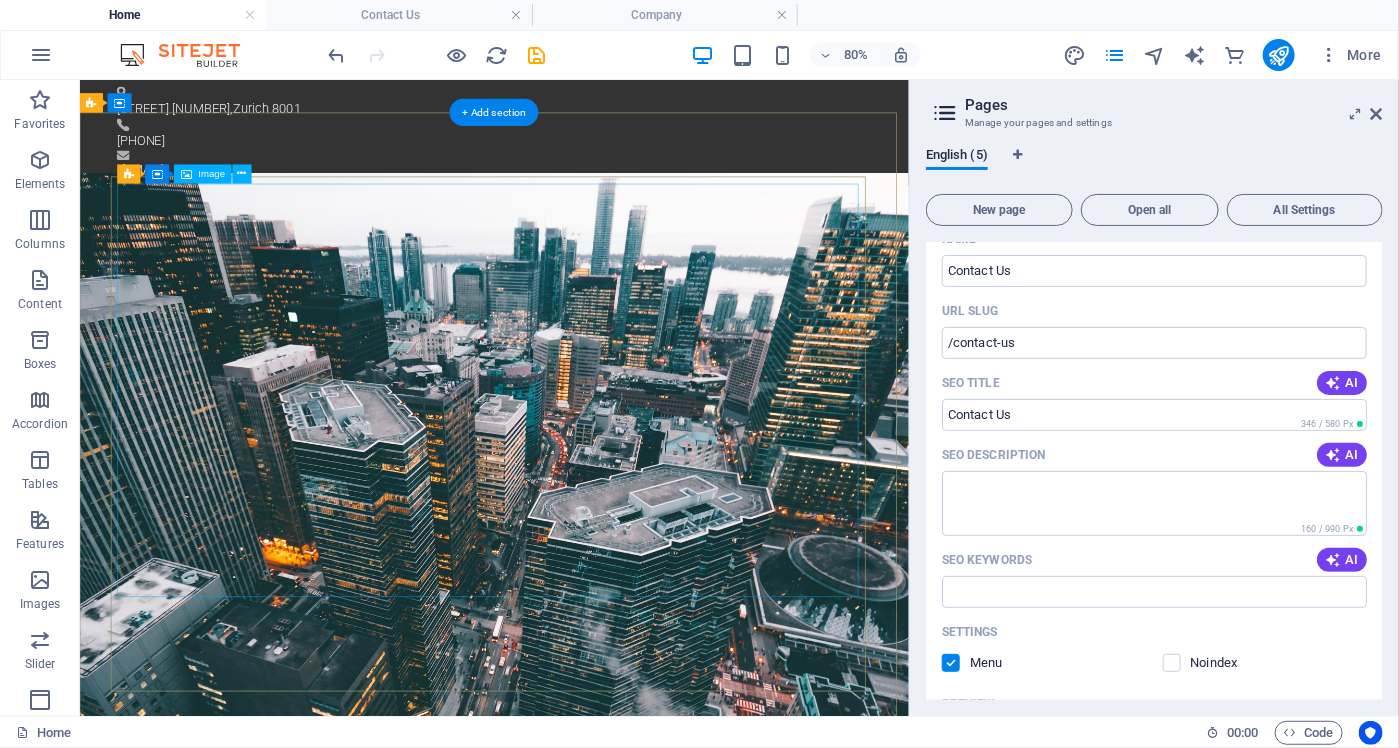 click at bounding box center (597, 1393) 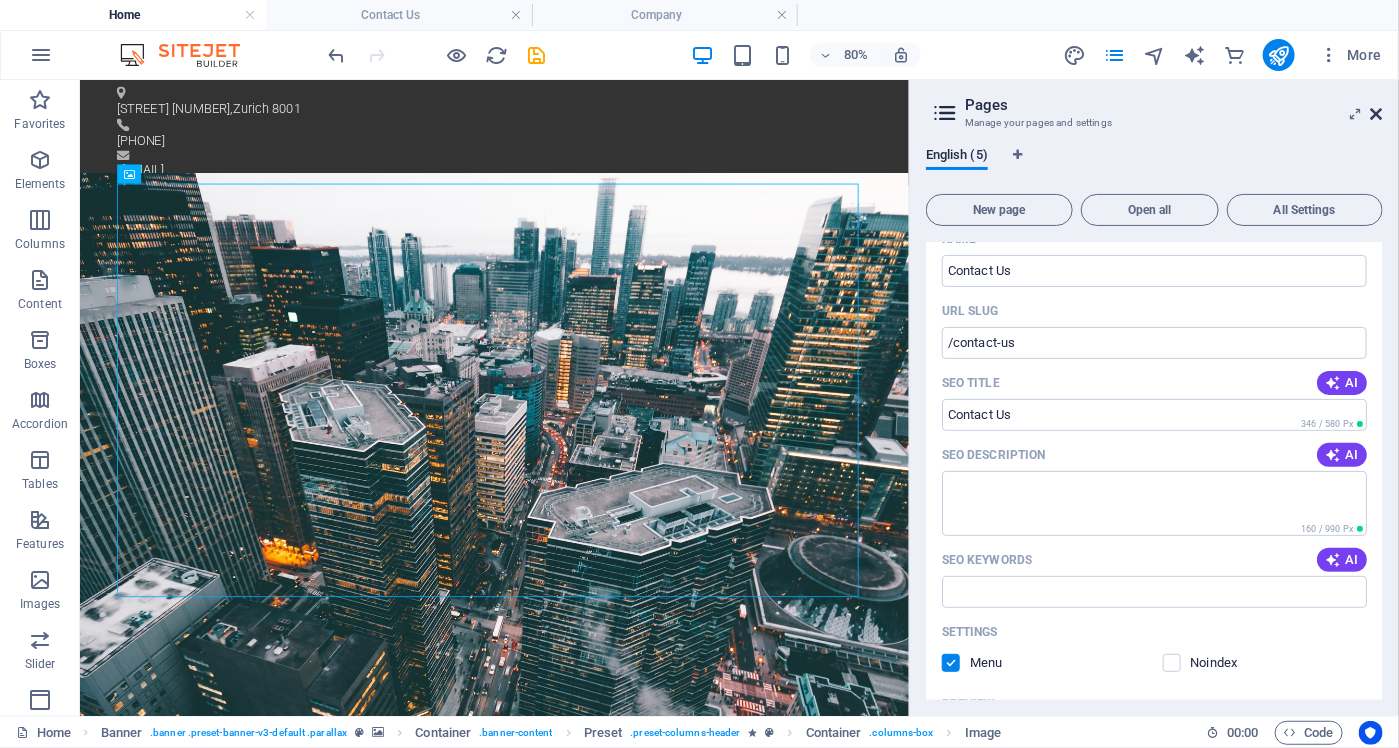 click at bounding box center [1377, 114] 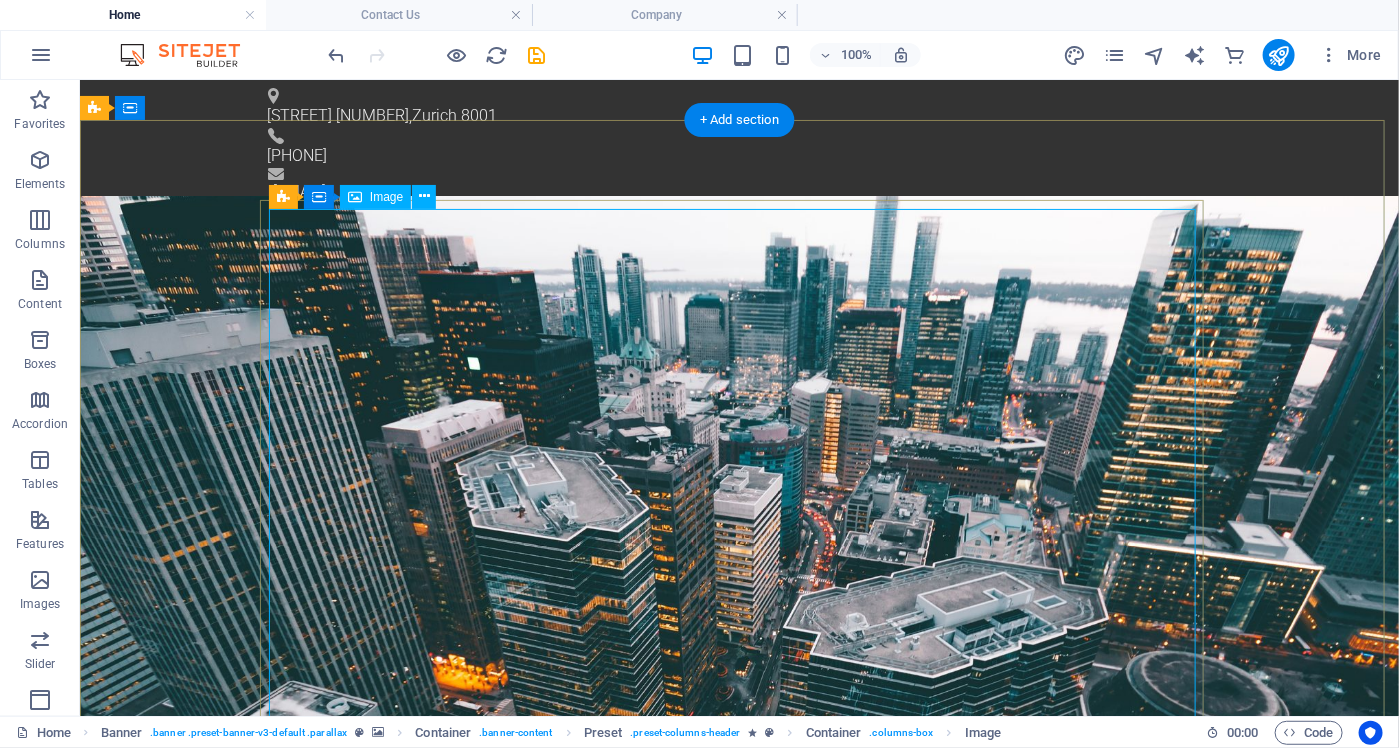 click at bounding box center [739, 1393] 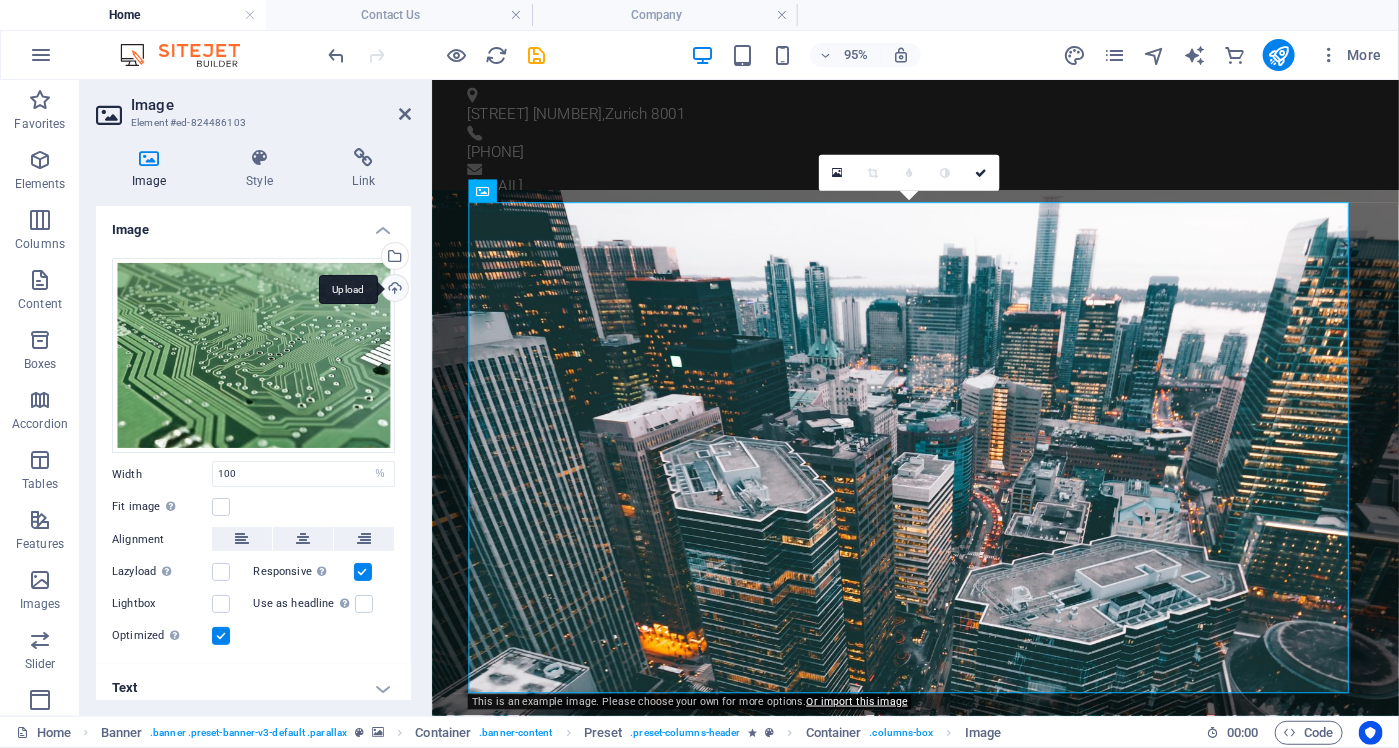 click on "Upload" at bounding box center [393, 290] 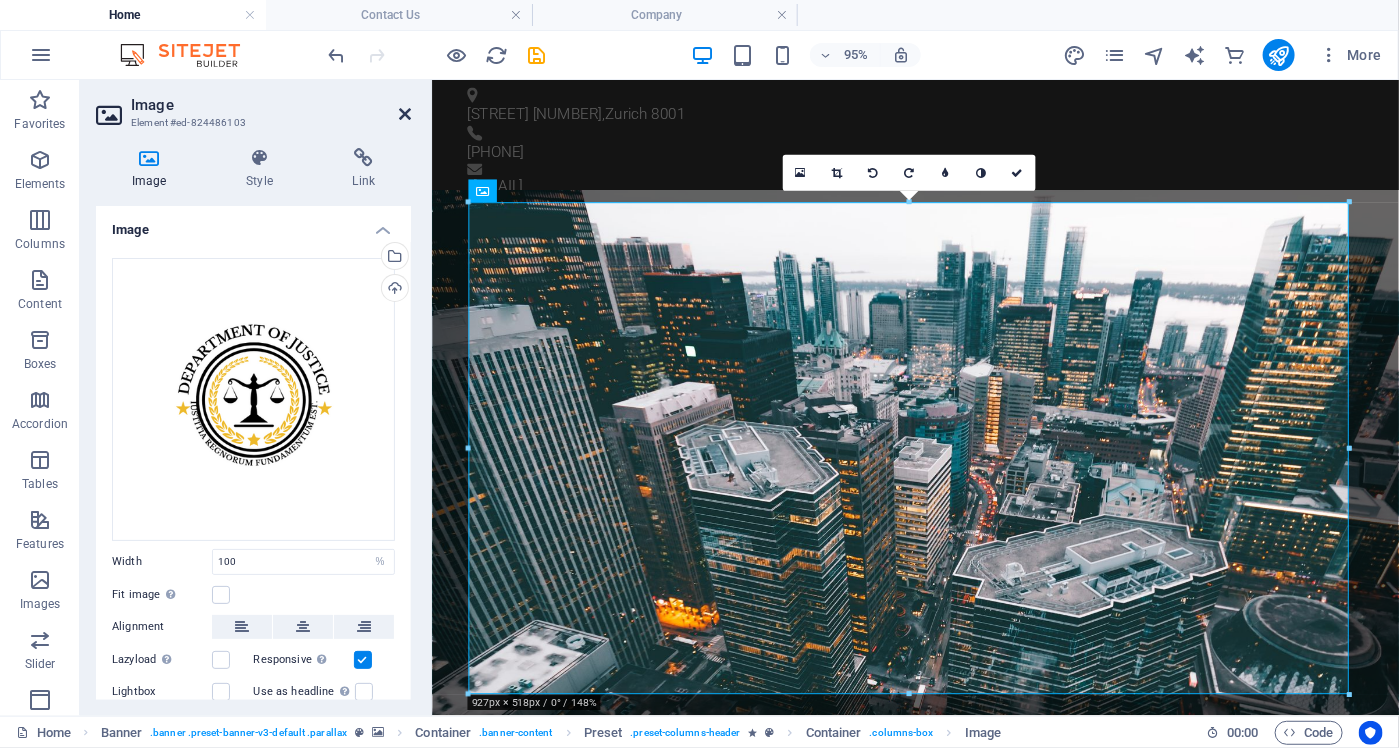 click at bounding box center (405, 114) 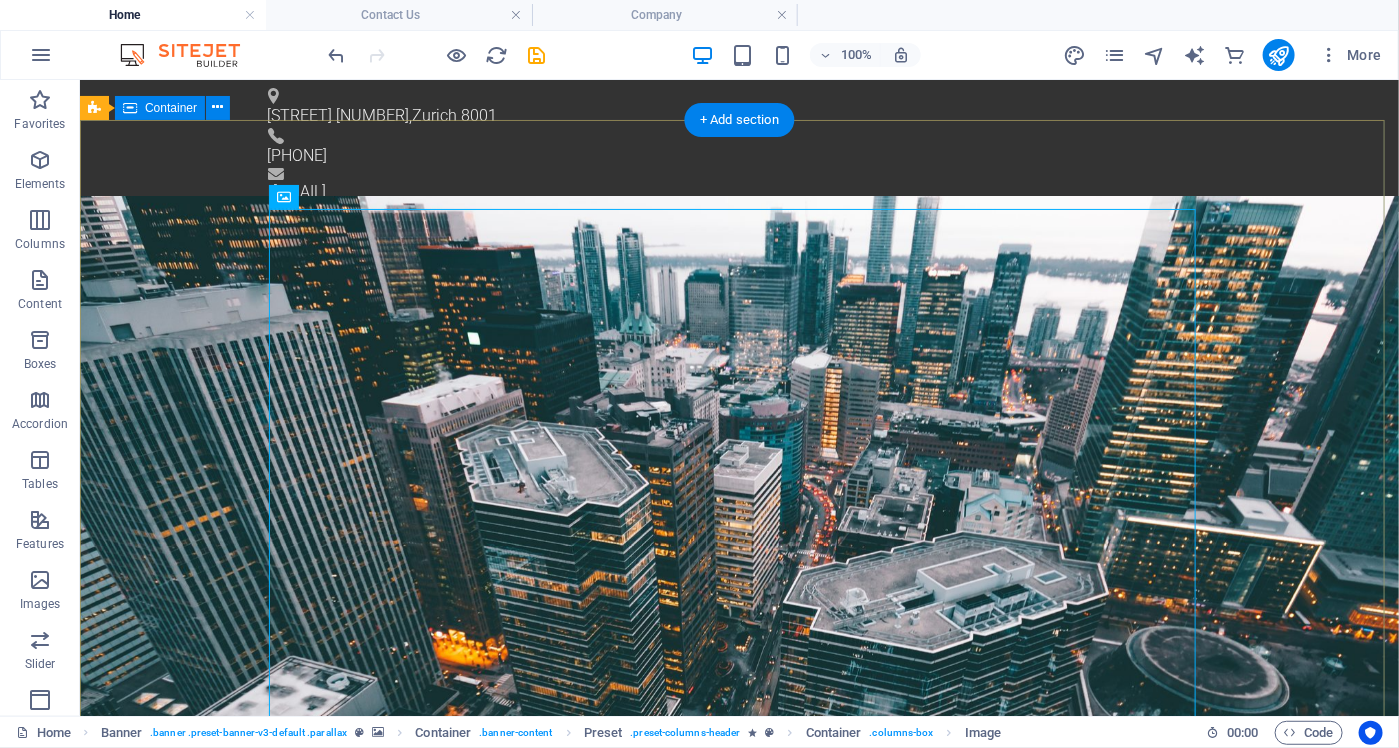click on "Circuit Boards Lorem ipsum dolor sit amet, consetetur sadipscing elitr, sed diam nonumy eirmod tempor invidunt ut labore et dolore magna aliquyam erat, sed diam voluptua. At vero eos et accusam et justo duo dolores et ea rebum. Learn more" at bounding box center (738, 1425) 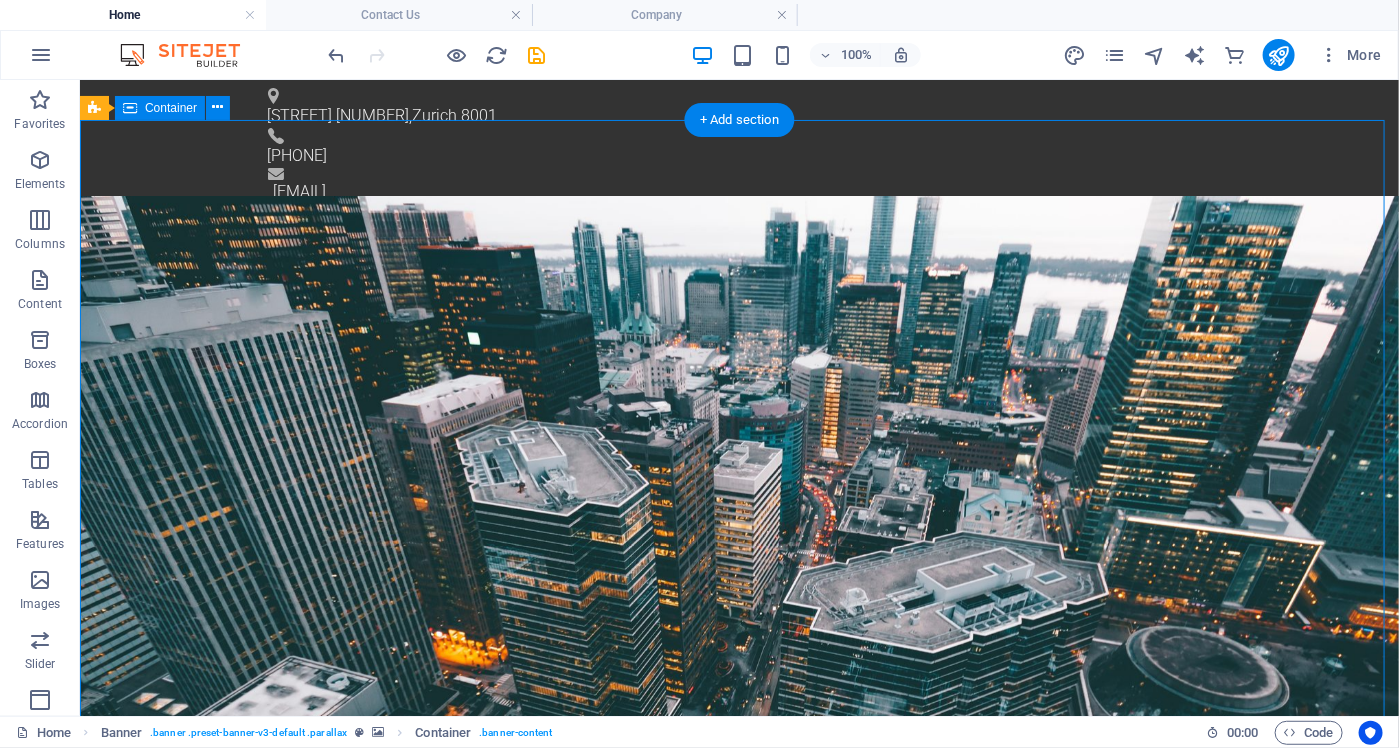 click on "Circuit Boards Lorem ipsum dolor sit amet, consetetur sadipscing elitr, sed diam nonumy eirmod tempor invidunt ut labore et dolore magna aliquyam erat, sed diam voluptua. At vero eos et accusam et justo duo dolores et ea rebum. Learn more" at bounding box center [738, 1425] 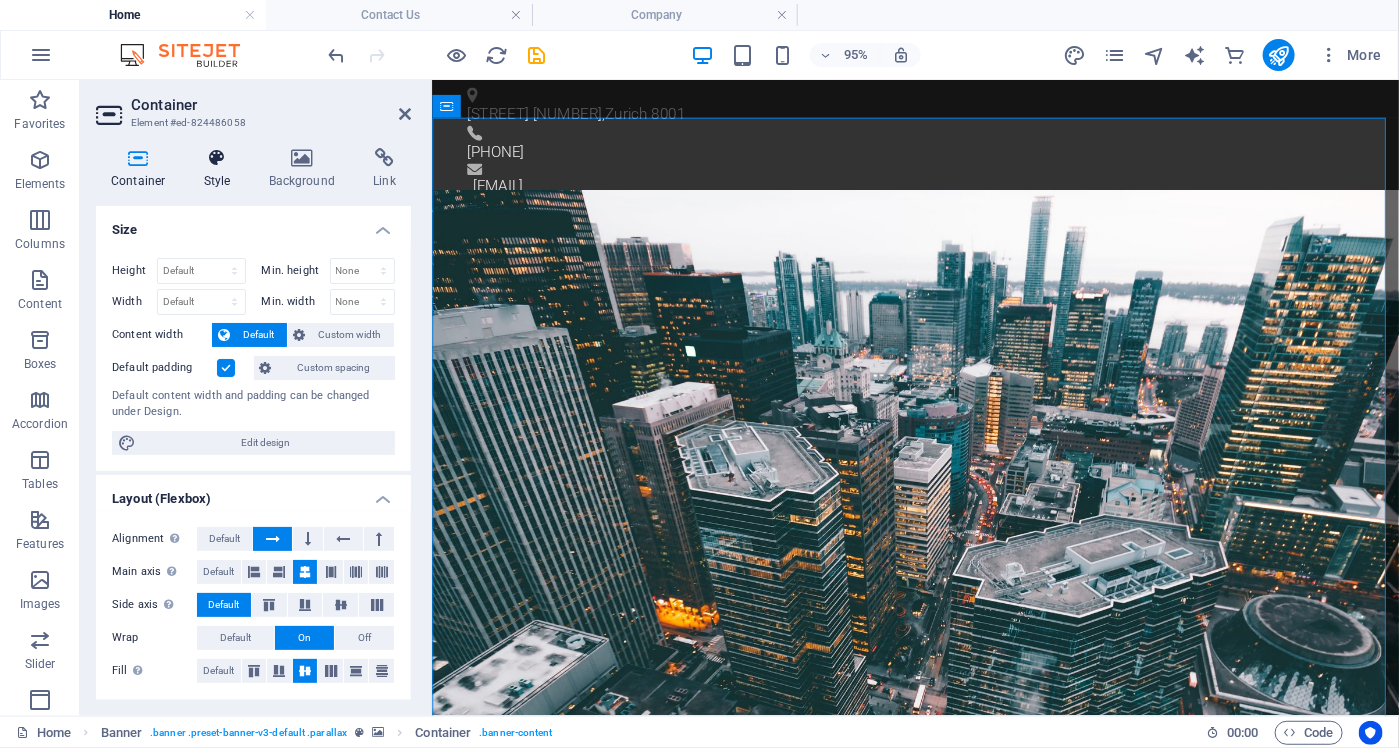 click at bounding box center (217, 158) 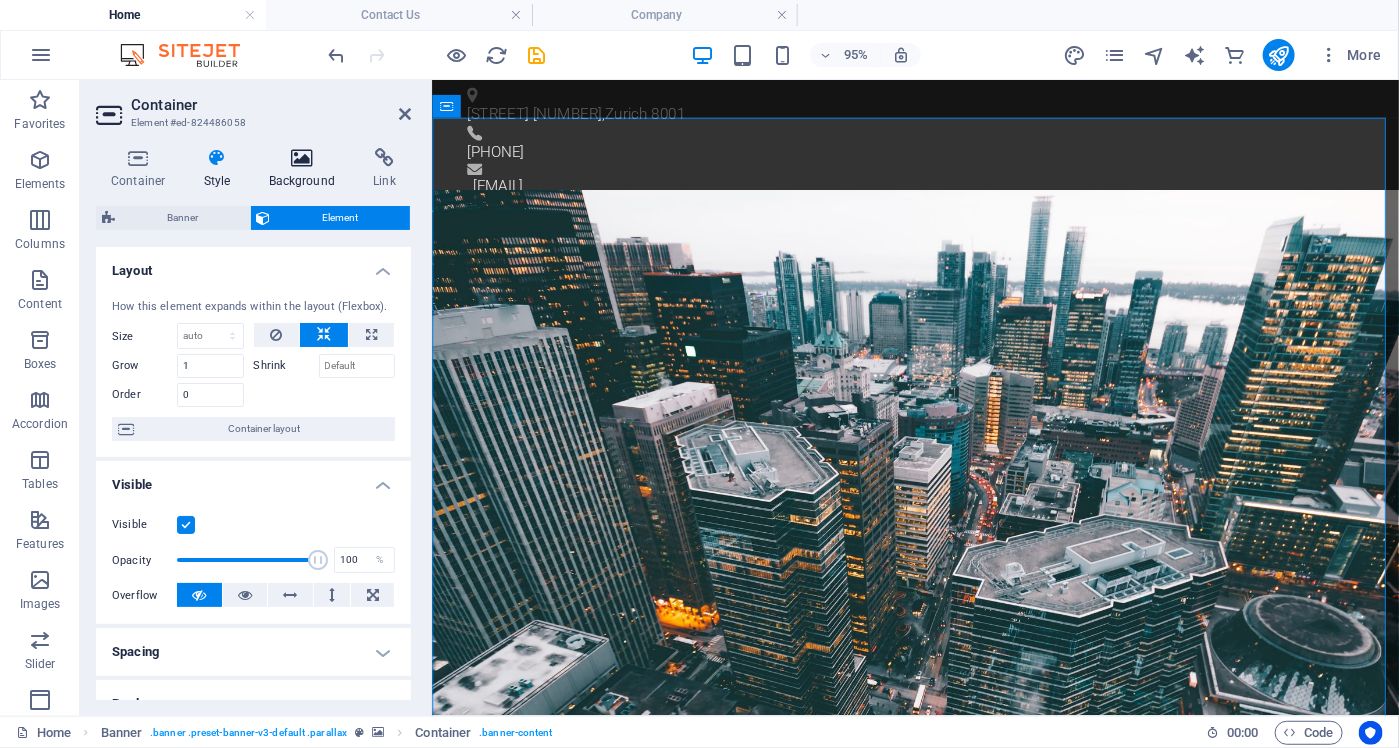click at bounding box center (302, 158) 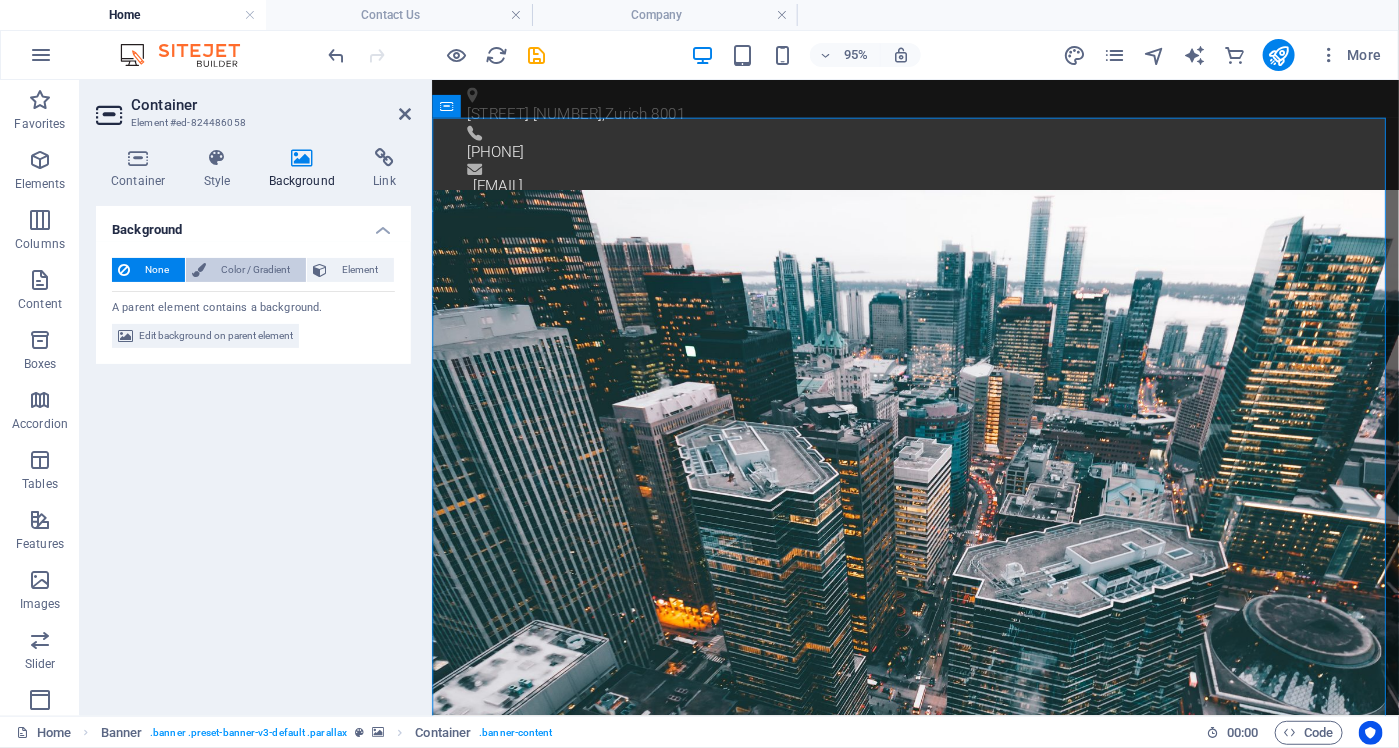 click on "Color / Gradient" at bounding box center (256, 270) 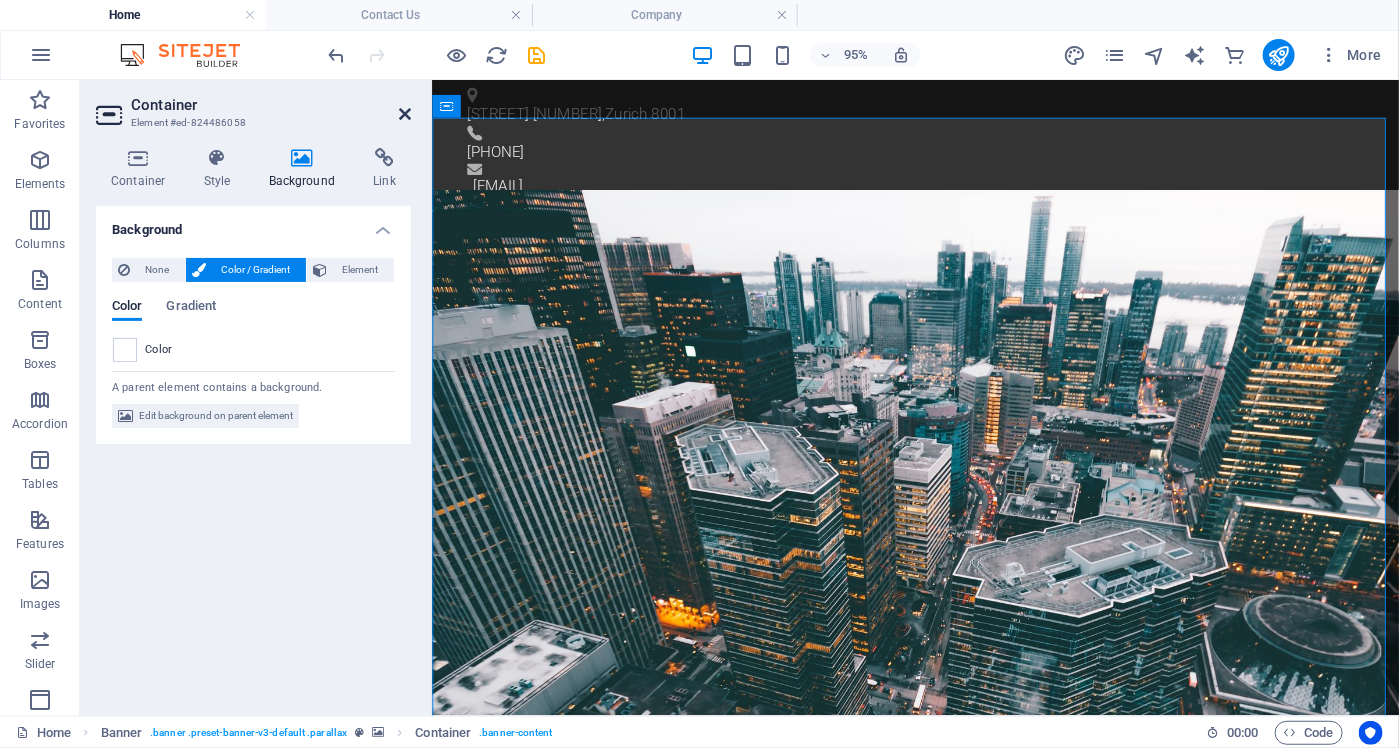 click at bounding box center (405, 114) 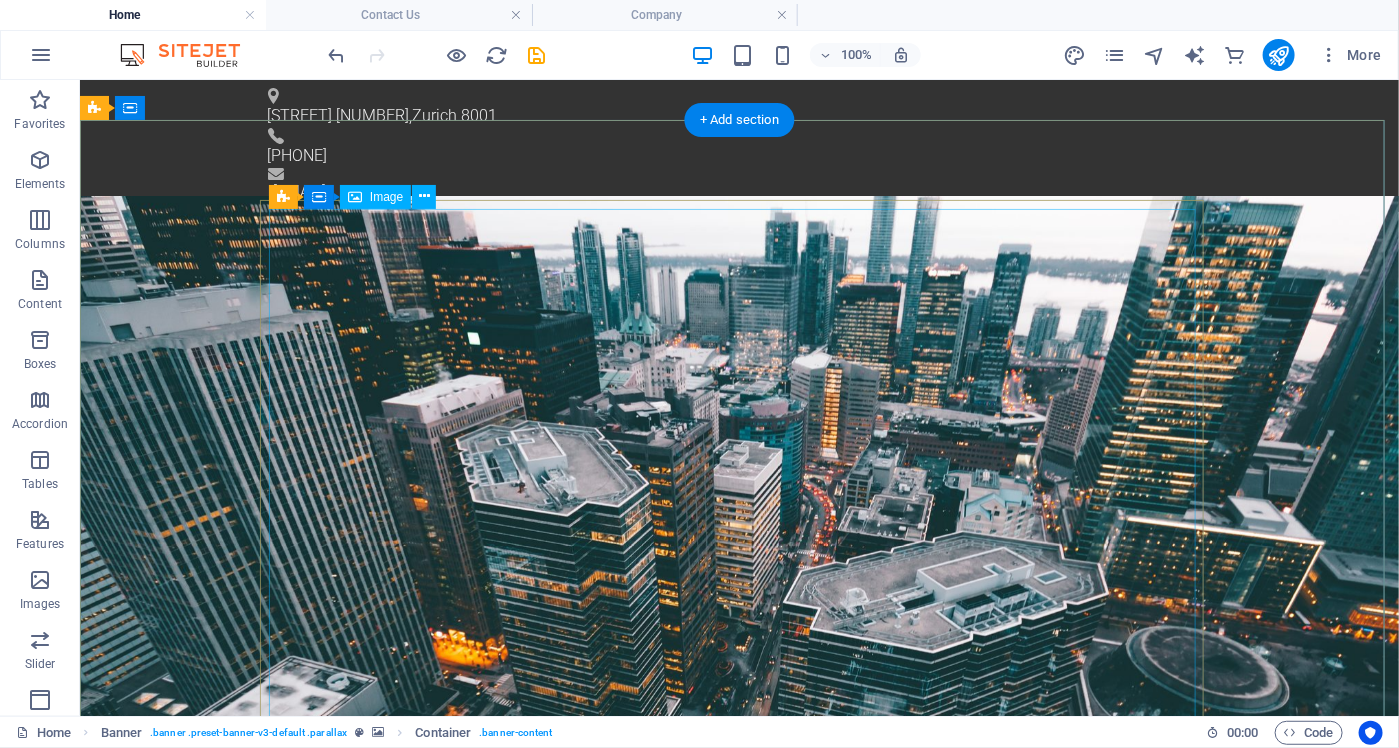 click at bounding box center [739, 1343] 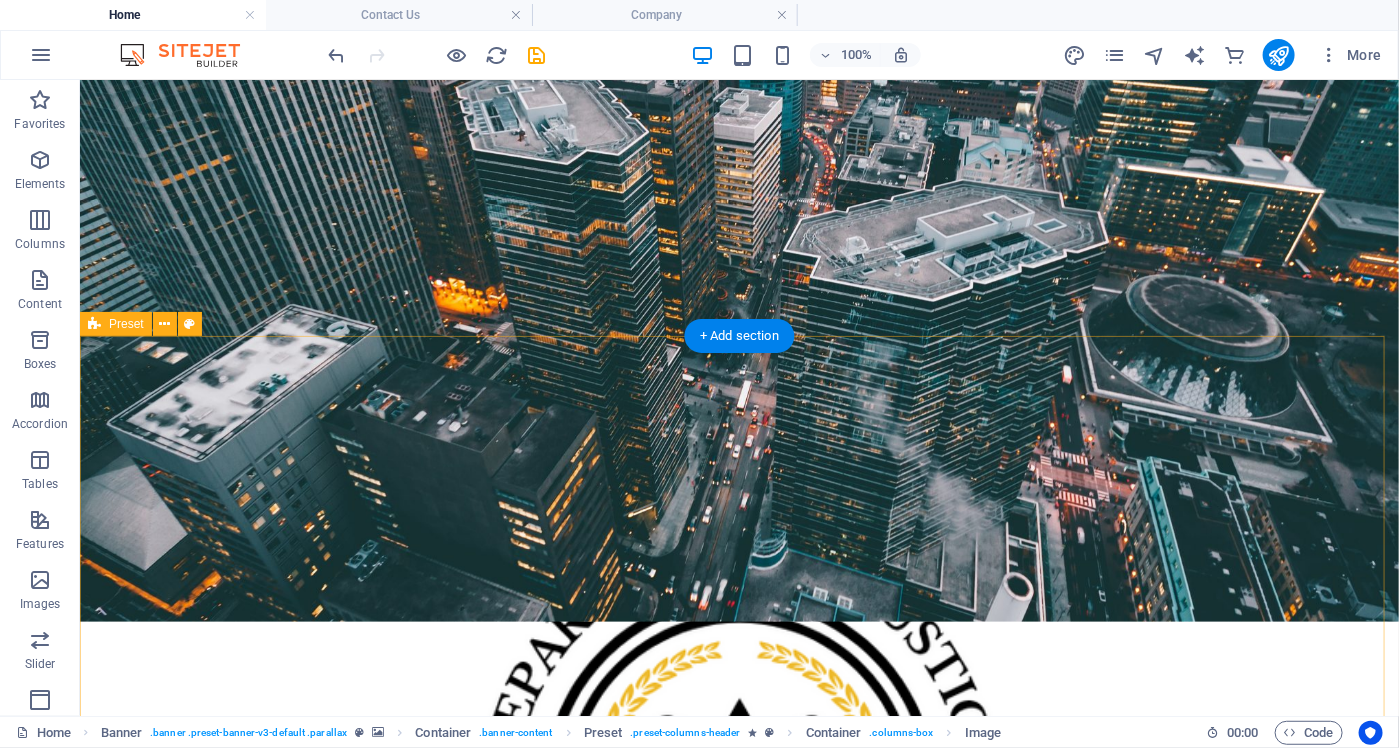 scroll, scrollTop: 500, scrollLeft: 0, axis: vertical 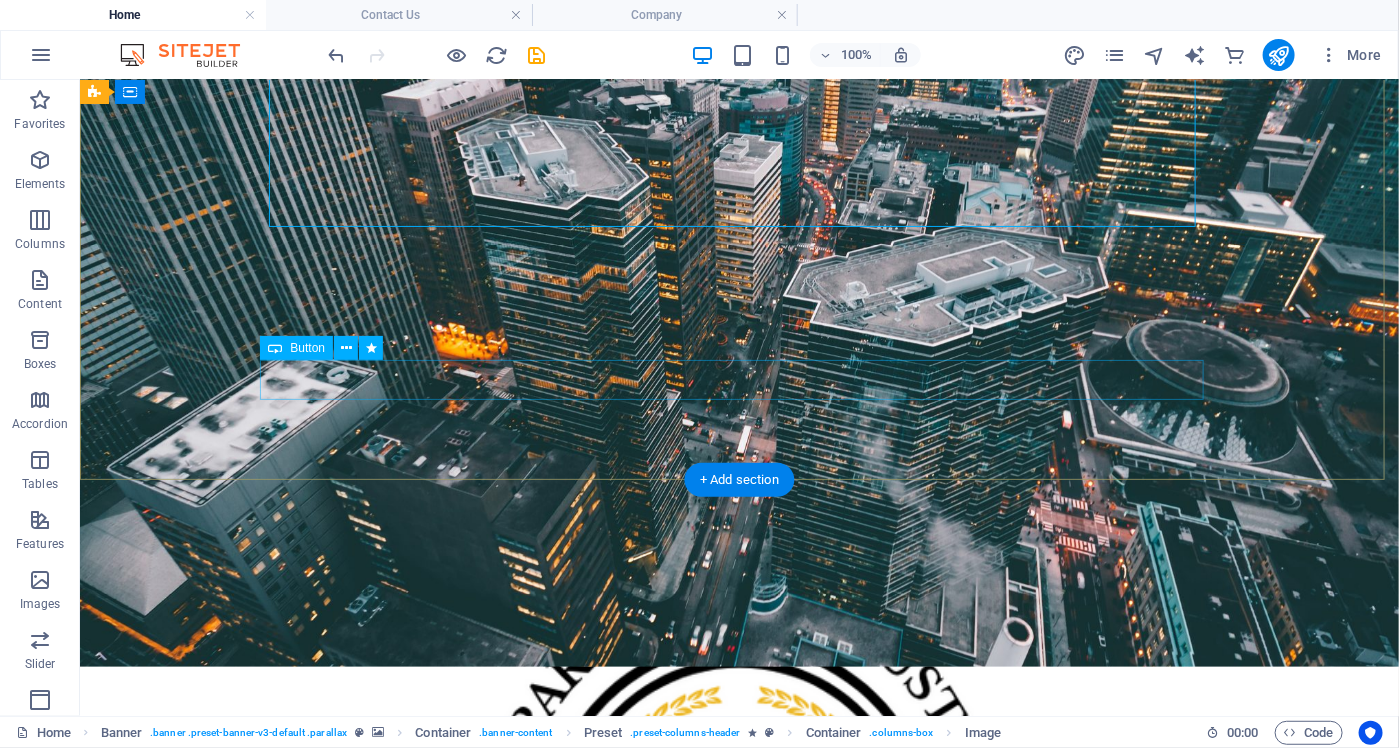 click on "Learn more" at bounding box center [739, 1243] 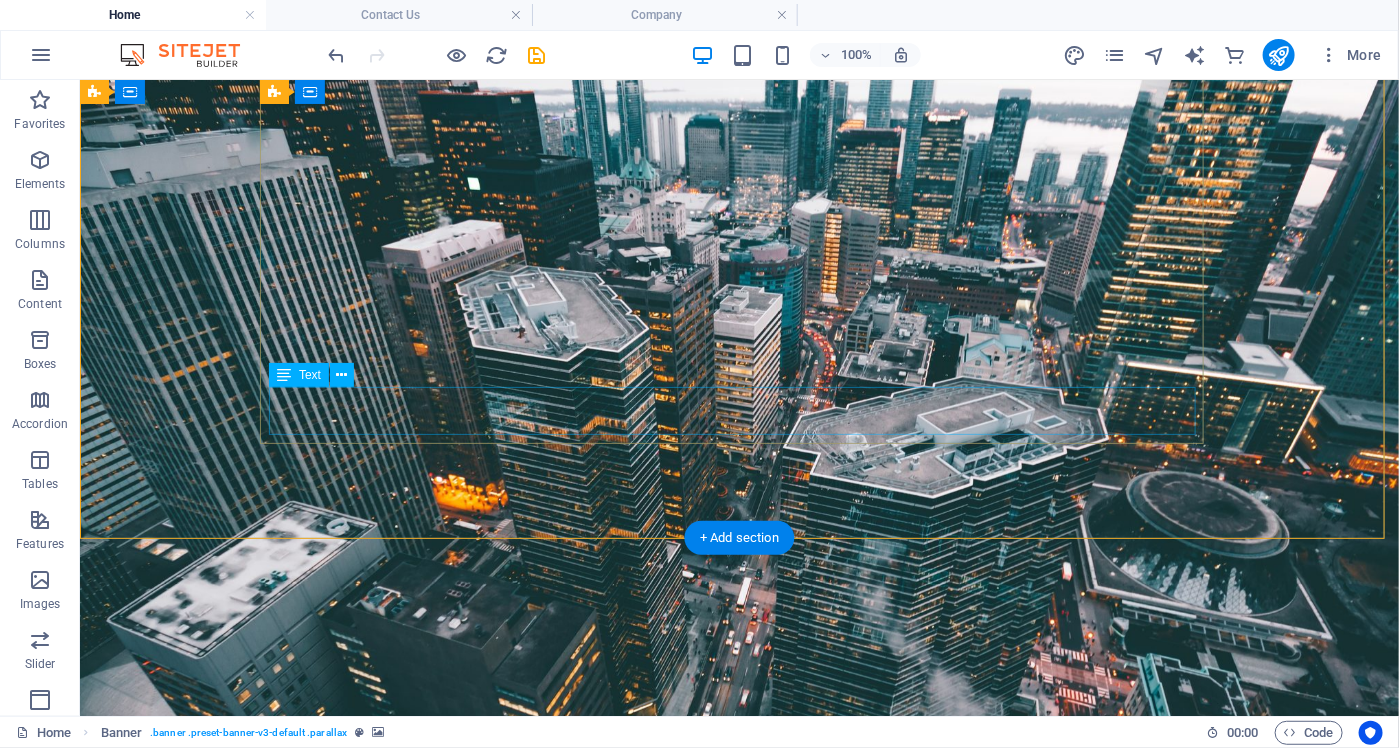 scroll, scrollTop: 300, scrollLeft: 0, axis: vertical 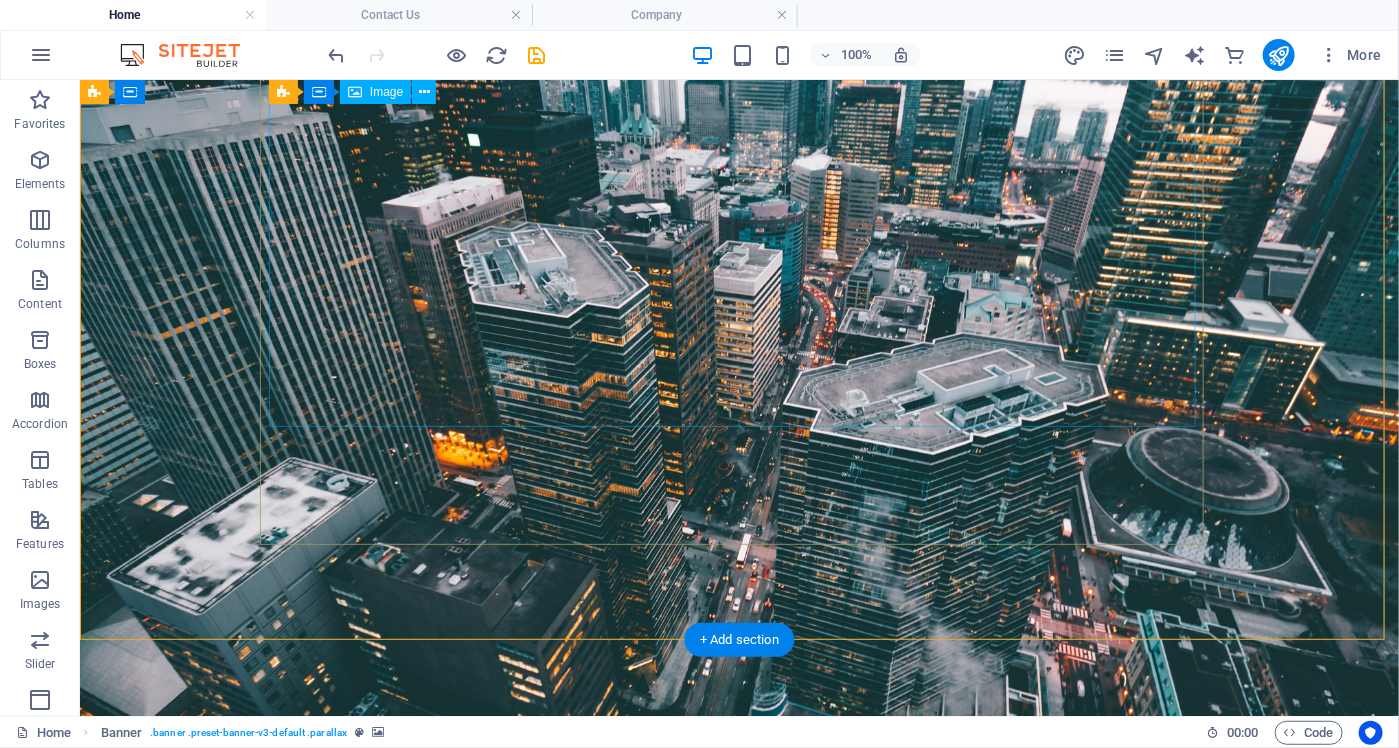 click at bounding box center (739, 1006) 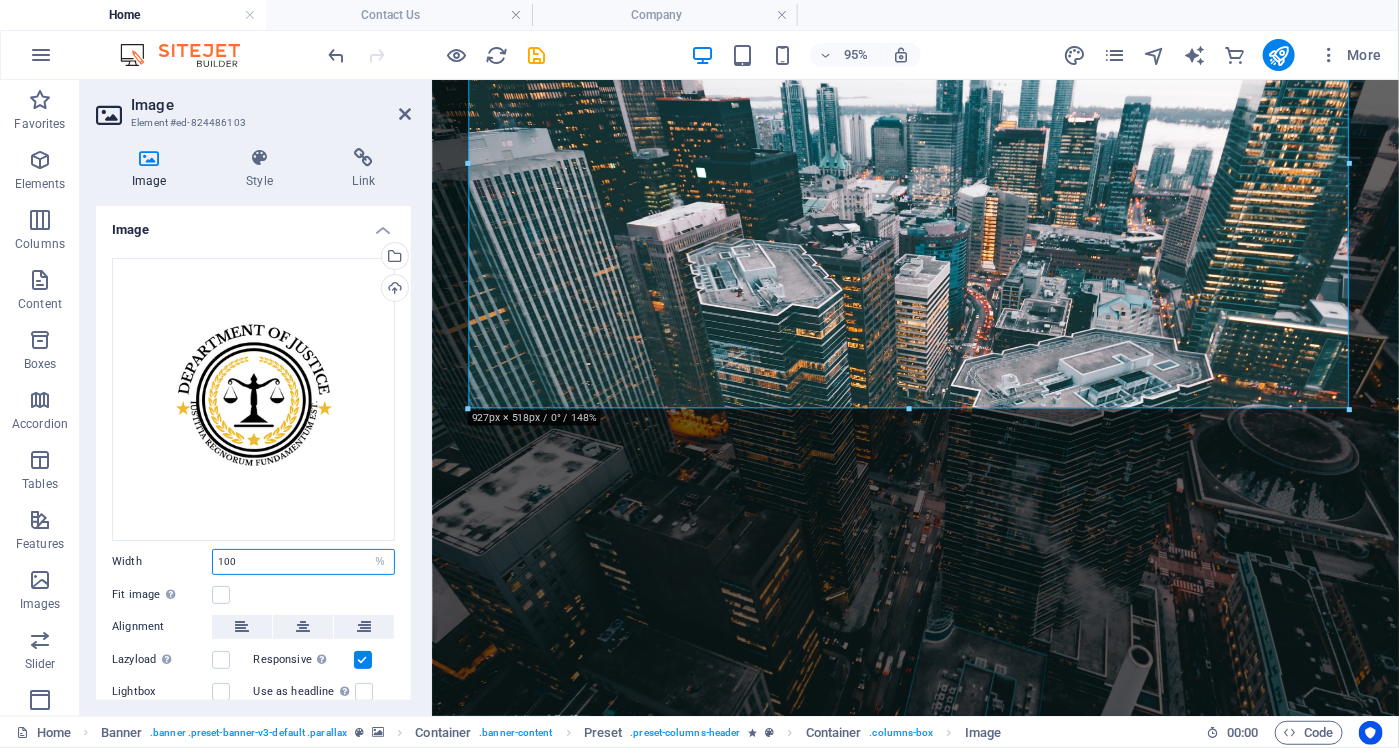 click on "100" at bounding box center [303, 562] 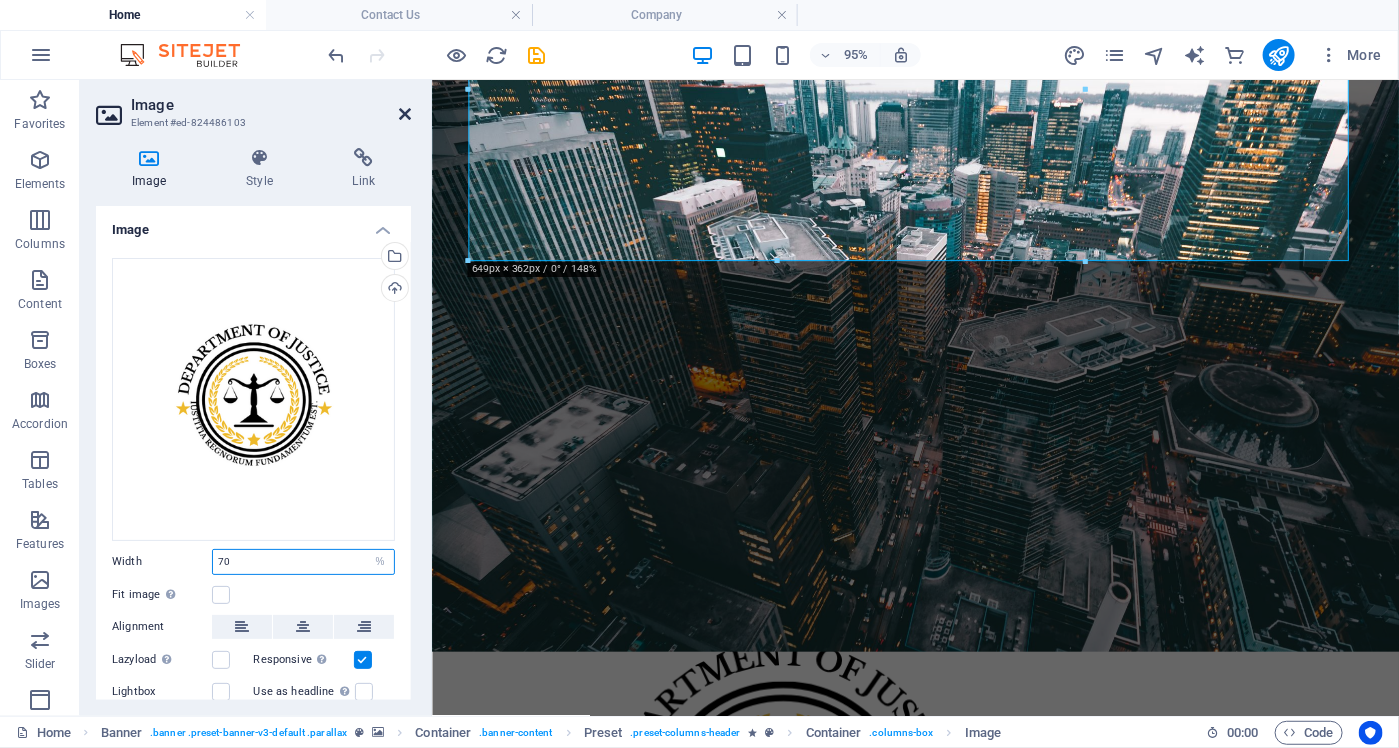 type on "70" 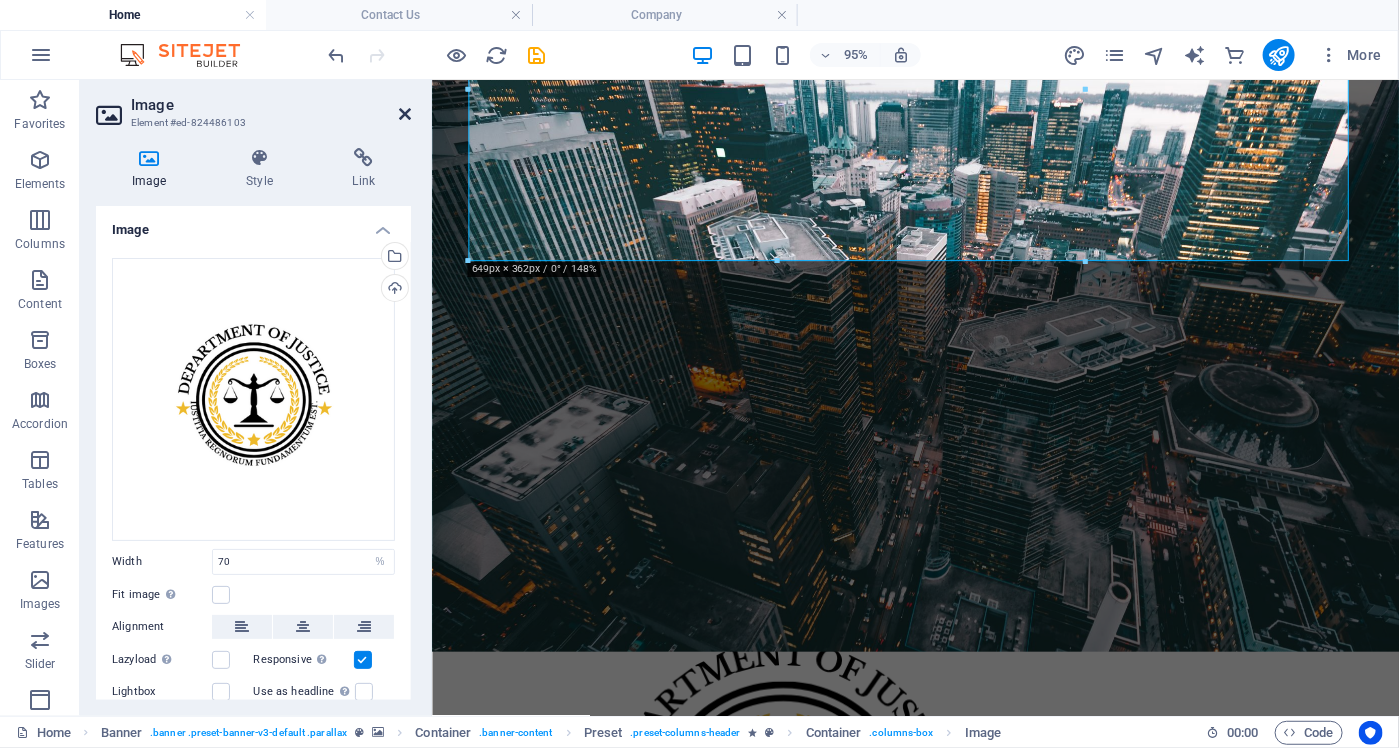 click at bounding box center [405, 114] 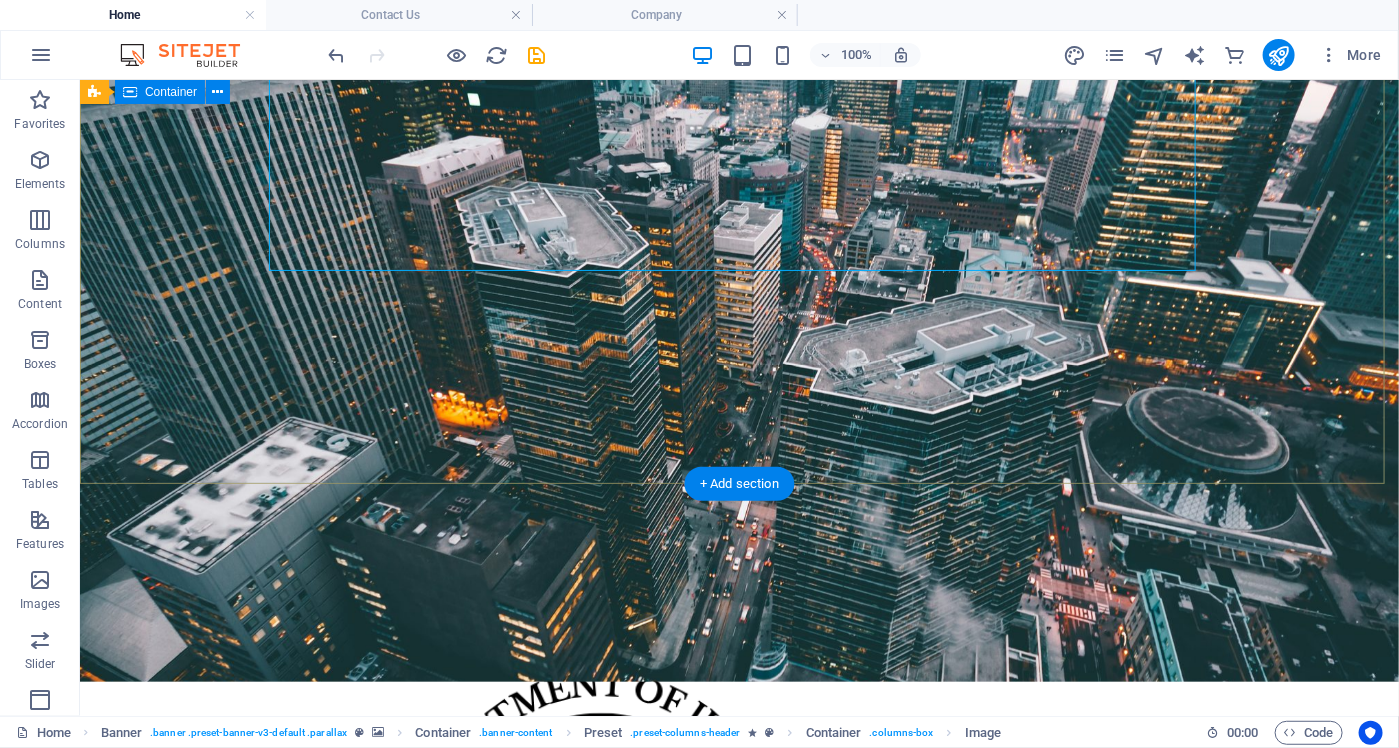 click on "Circuit Boards Lorem ipsum dolor sit amet, consetetur sadipscing elitr, sed diam nonumy eirmod tempor invidunt ut labore et dolore magna aliquyam erat, sed diam voluptua. At vero eos et accusam et justo duo dolores et ea rebum." at bounding box center (738, 909) 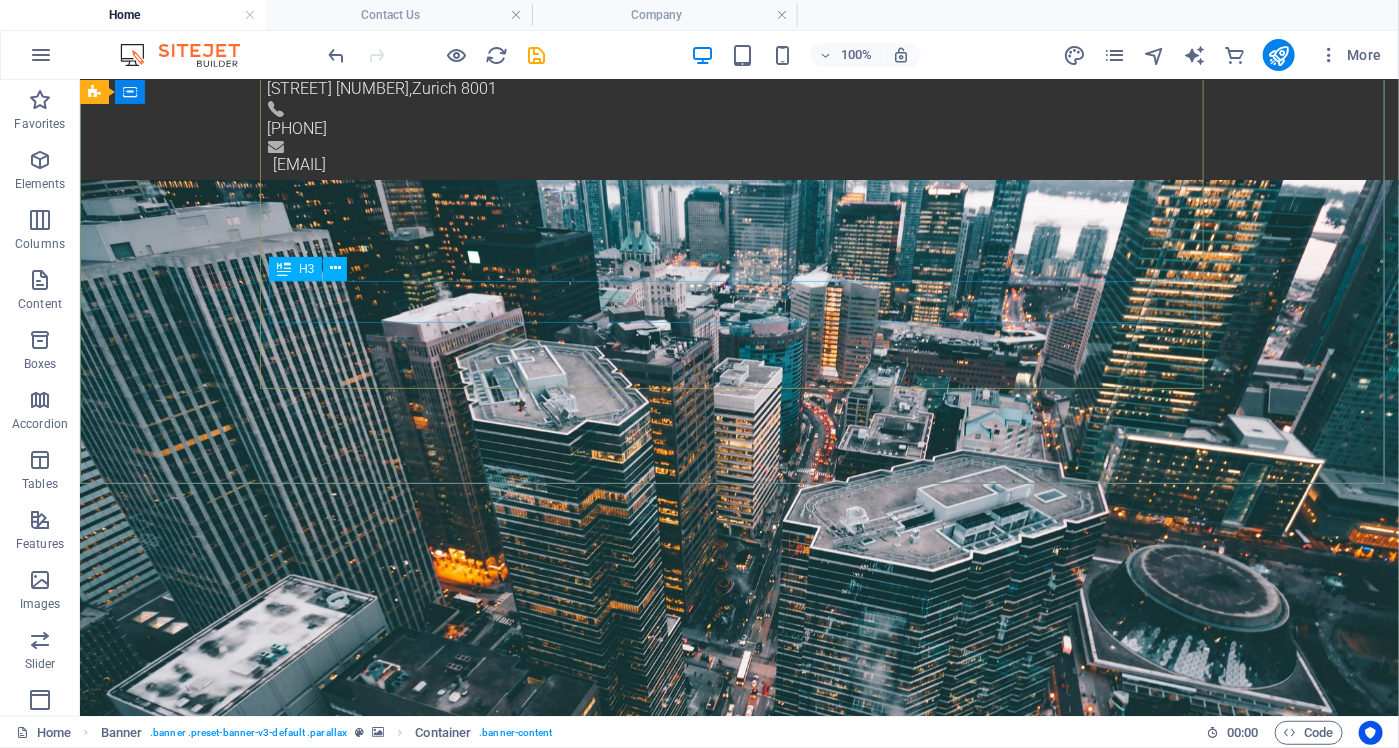scroll, scrollTop: 0, scrollLeft: 0, axis: both 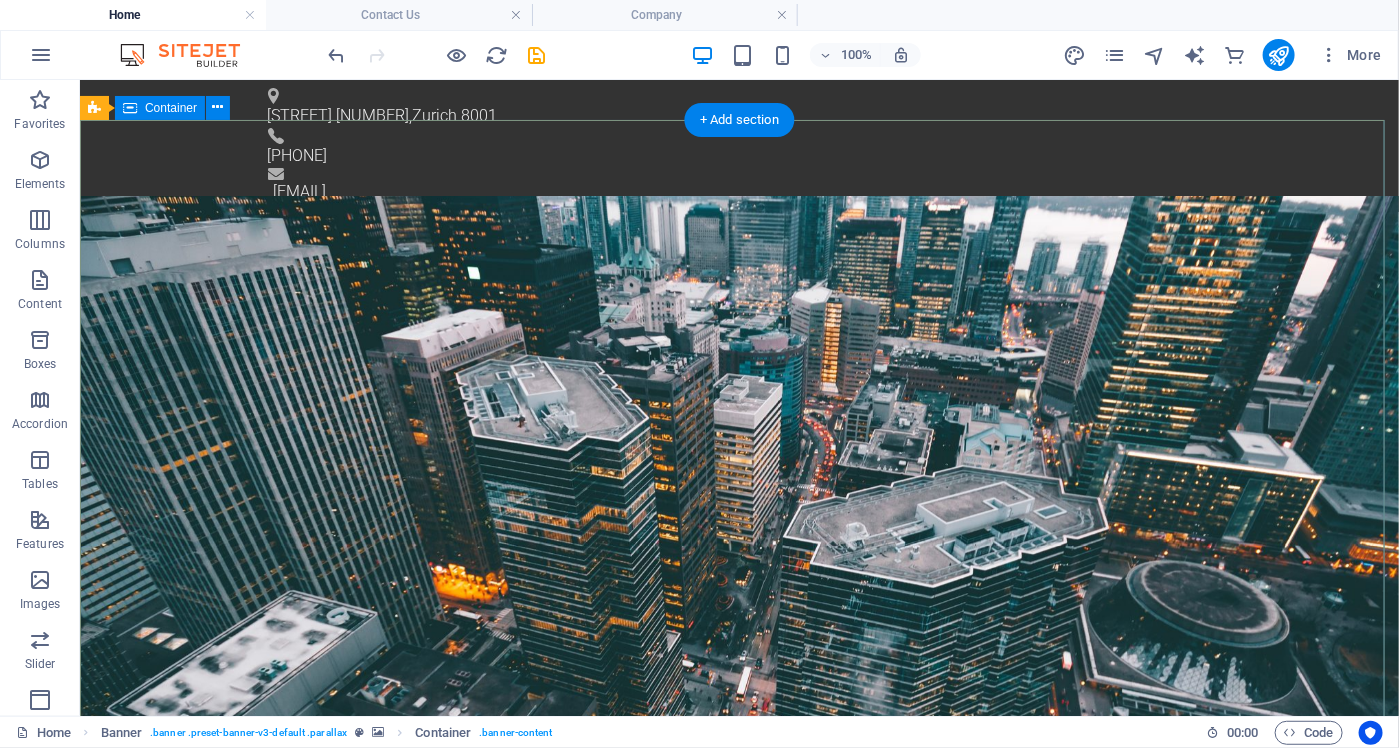 click on "Circuit Boards Lorem ipsum dolor sit amet, consetetur sadipscing elitr, sed diam nonumy eirmod tempor invidunt ut labore et dolore magna aliquyam erat, sed diam voluptua. At vero eos et accusam et justo duo dolores et ea rebum." at bounding box center [738, 1196] 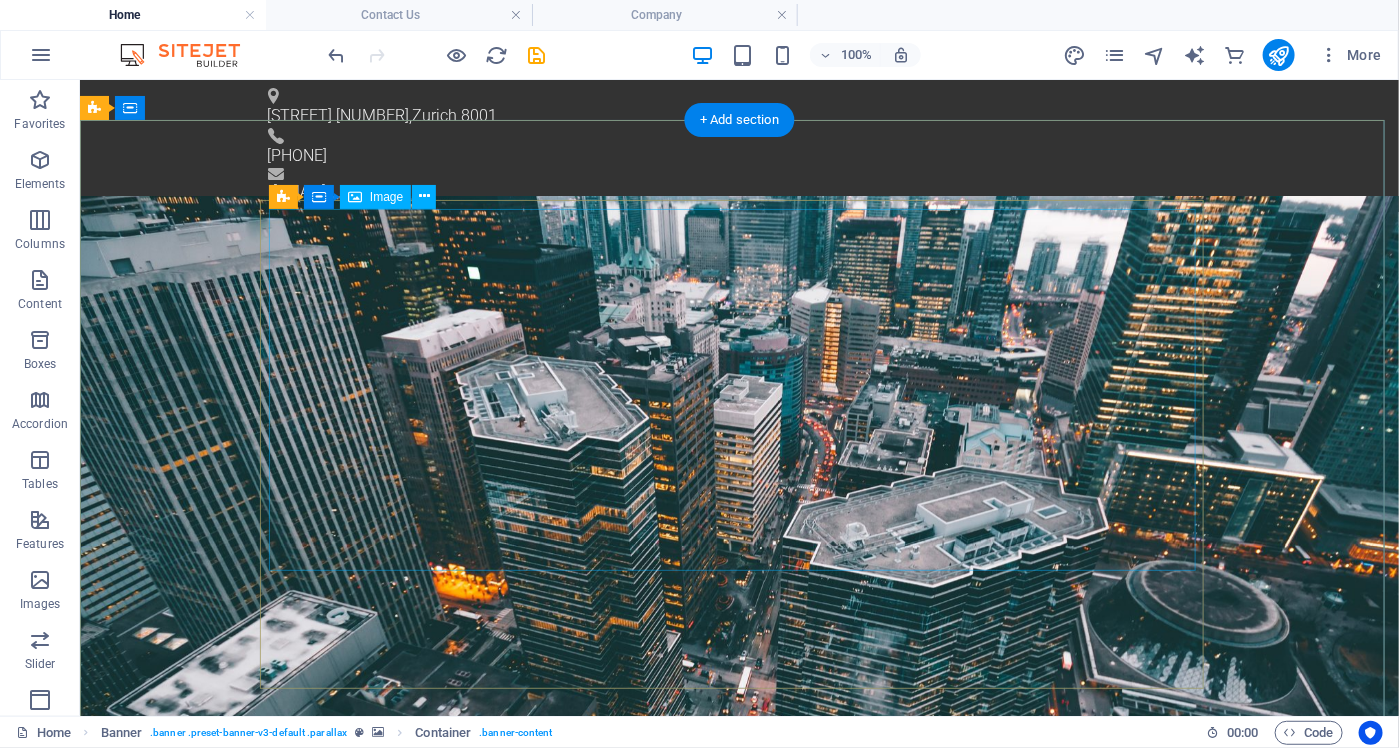 click at bounding box center [739, 1134] 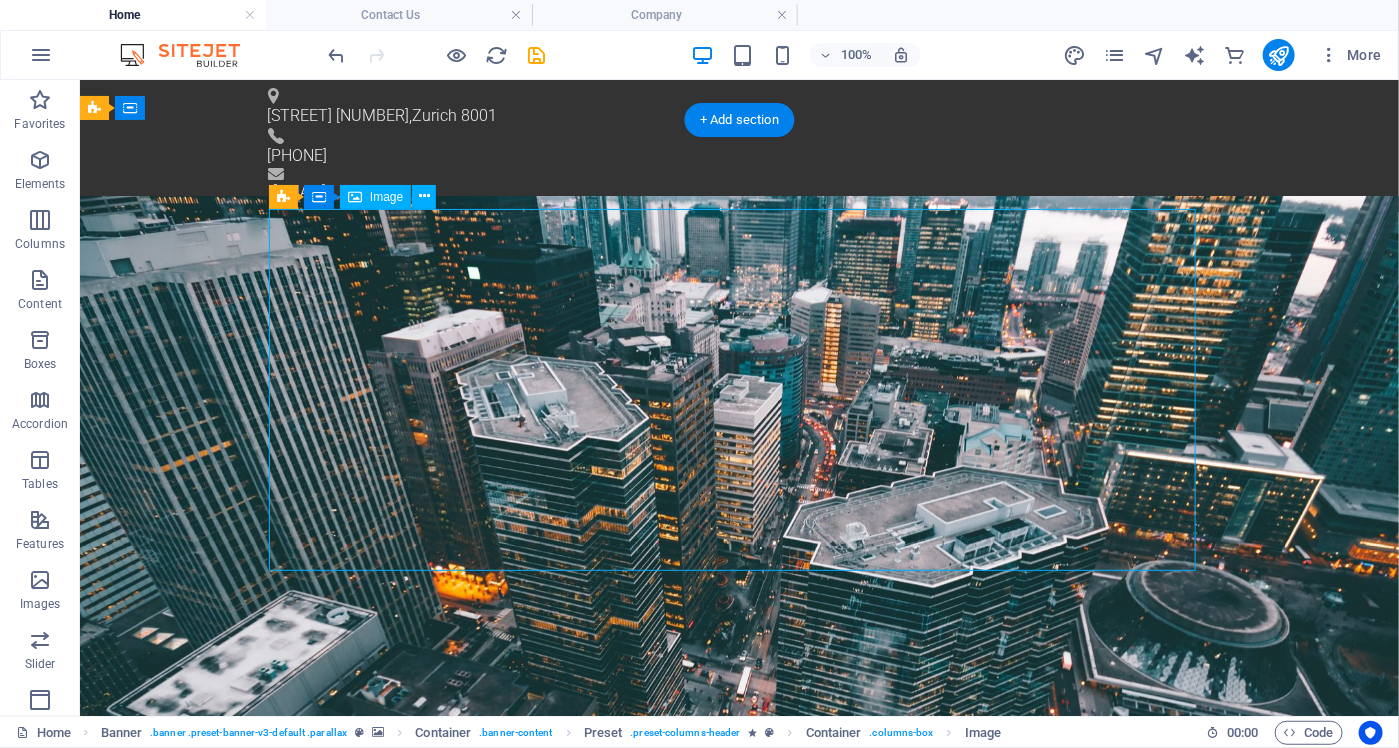 click at bounding box center (739, 1134) 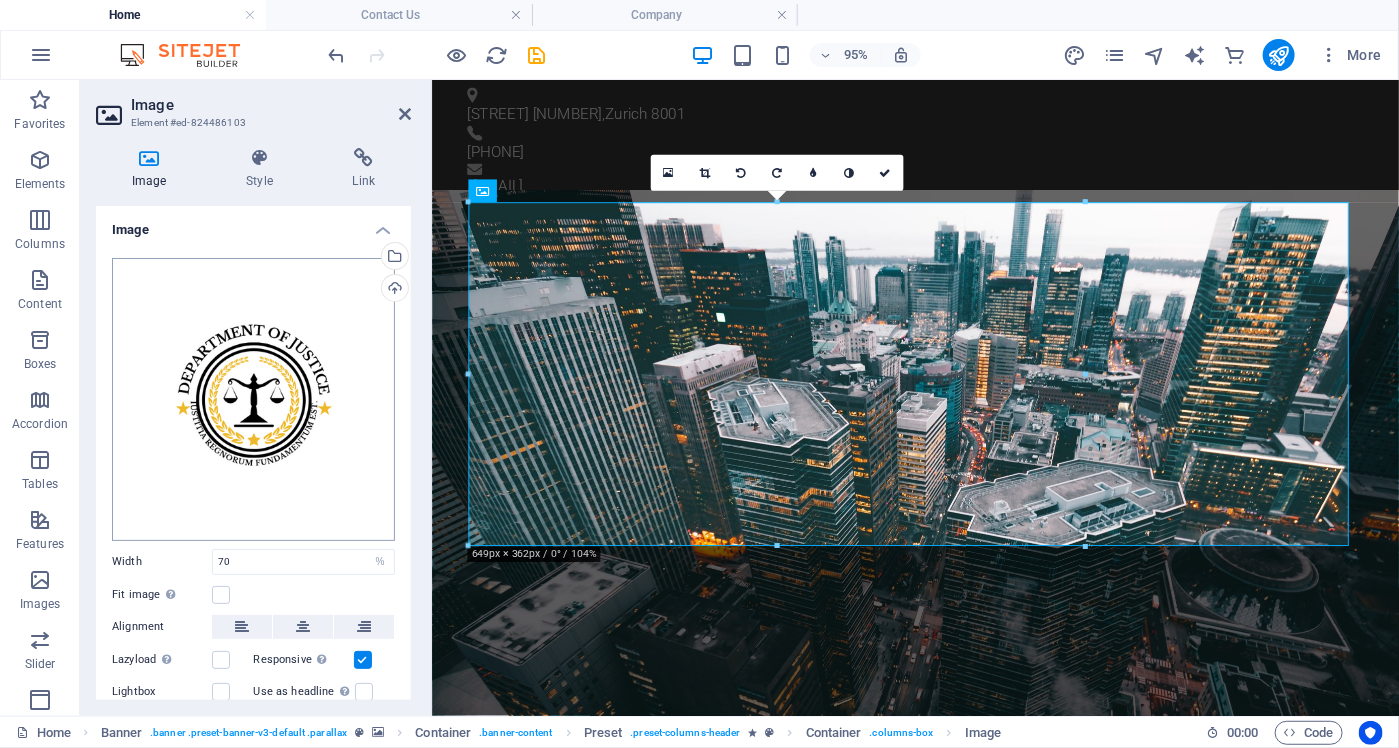 scroll, scrollTop: 95, scrollLeft: 0, axis: vertical 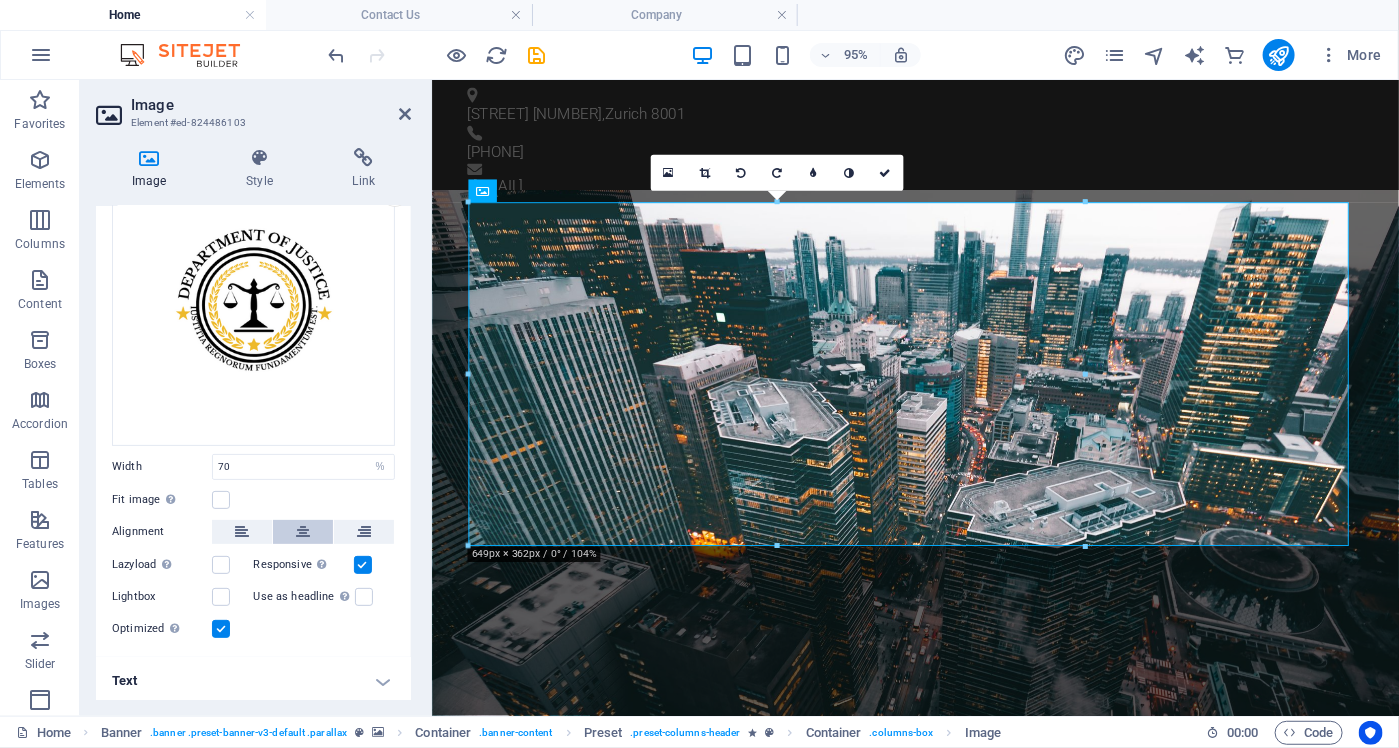 click at bounding box center (303, 532) 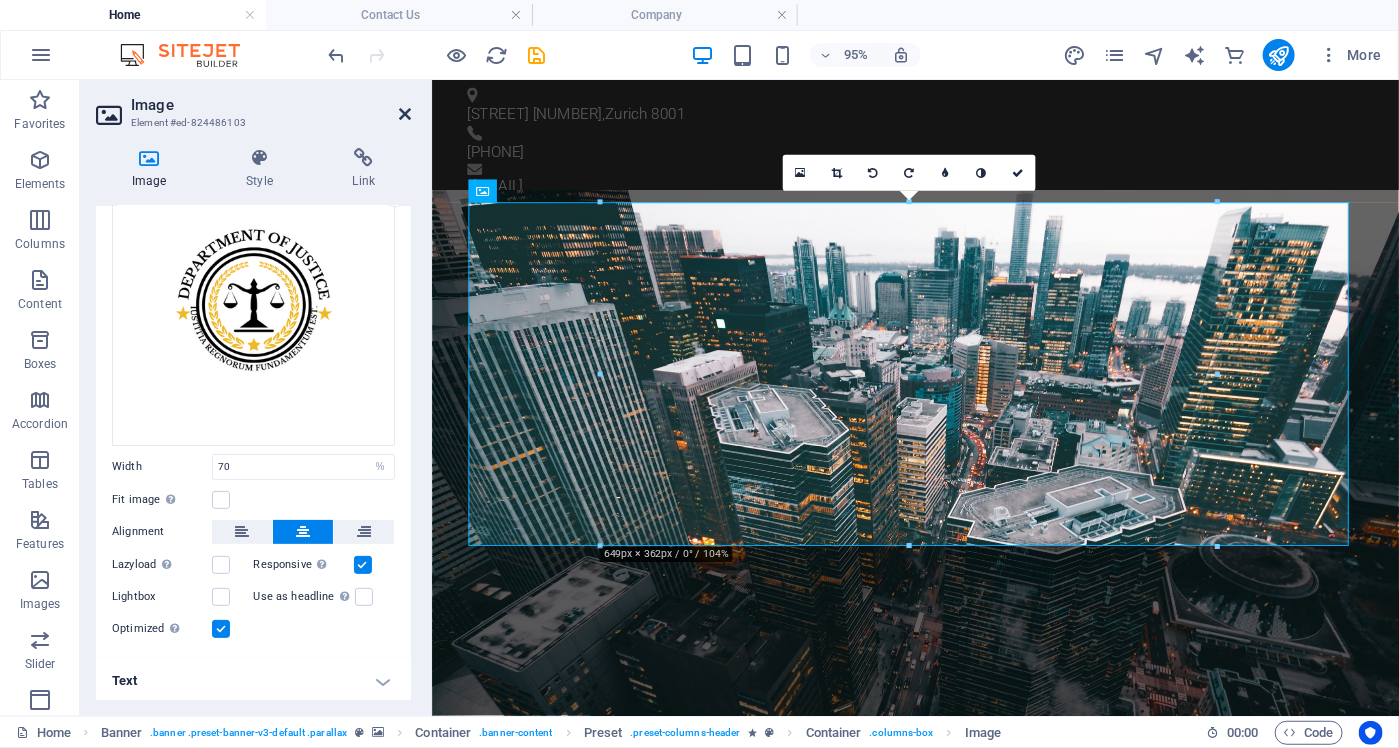 click at bounding box center [405, 114] 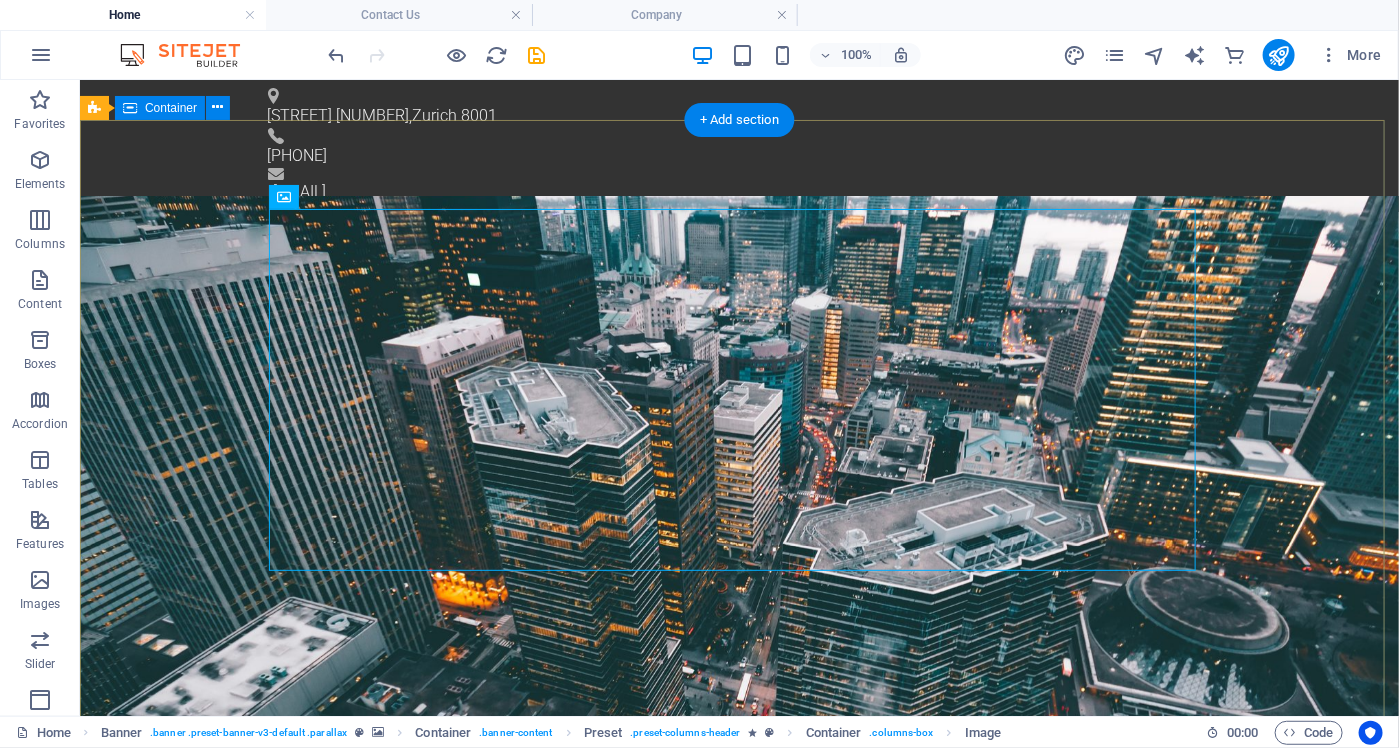 click on "Circuit Boards Lorem ipsum dolor sit amet, consetetur sadipscing elitr, sed diam nonumy eirmod tempor invidunt ut labore et dolore magna aliquyam erat, sed diam voluptua. At vero eos et accusam et justo duo dolores et ea rebum." at bounding box center [738, 1209] 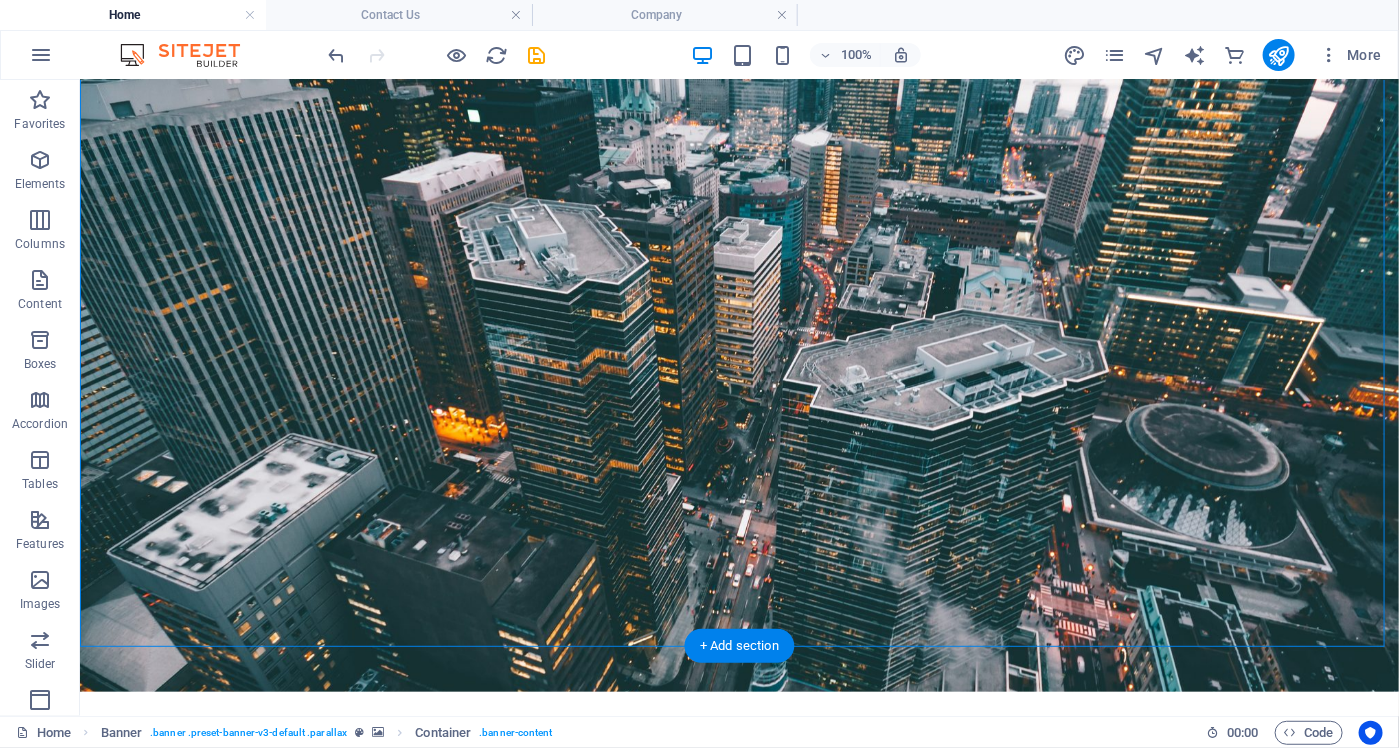 scroll, scrollTop: 200, scrollLeft: 0, axis: vertical 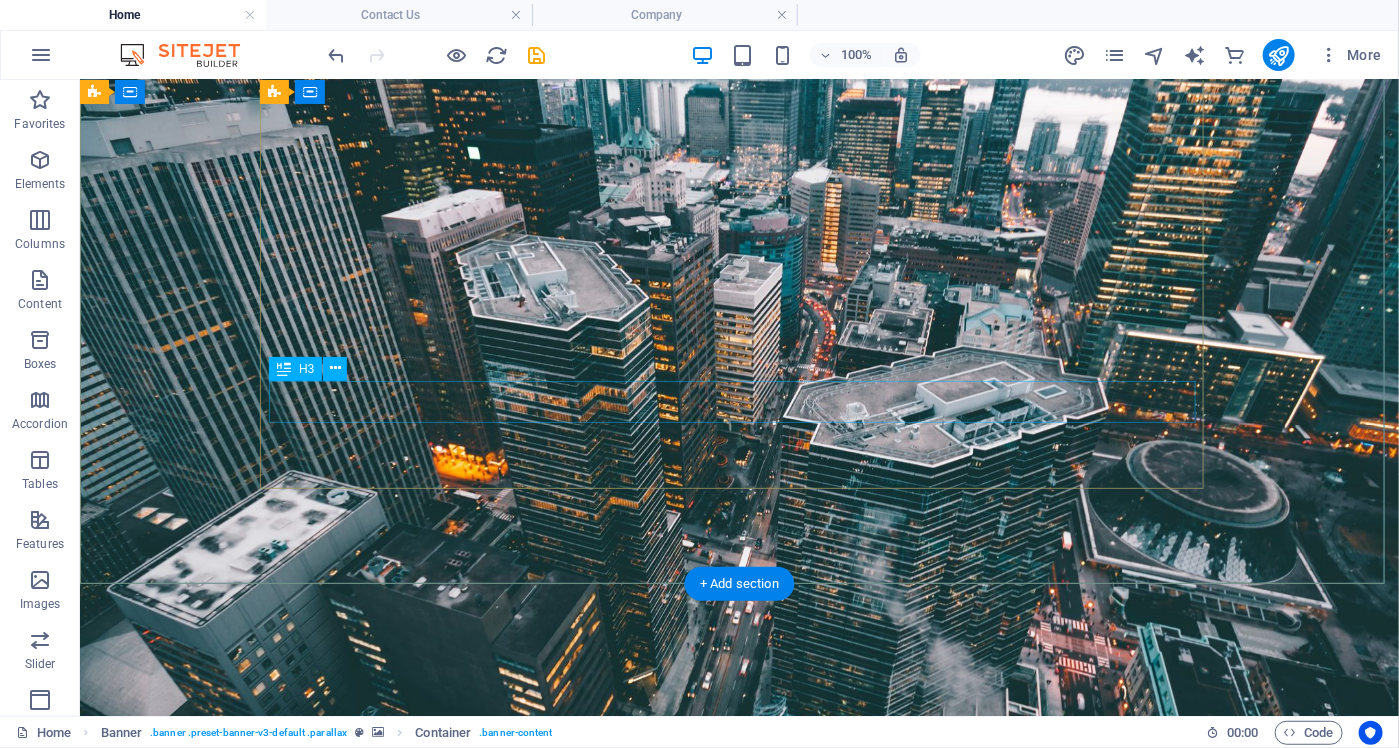 click on "Circuit Boards" at bounding box center [739, 1146] 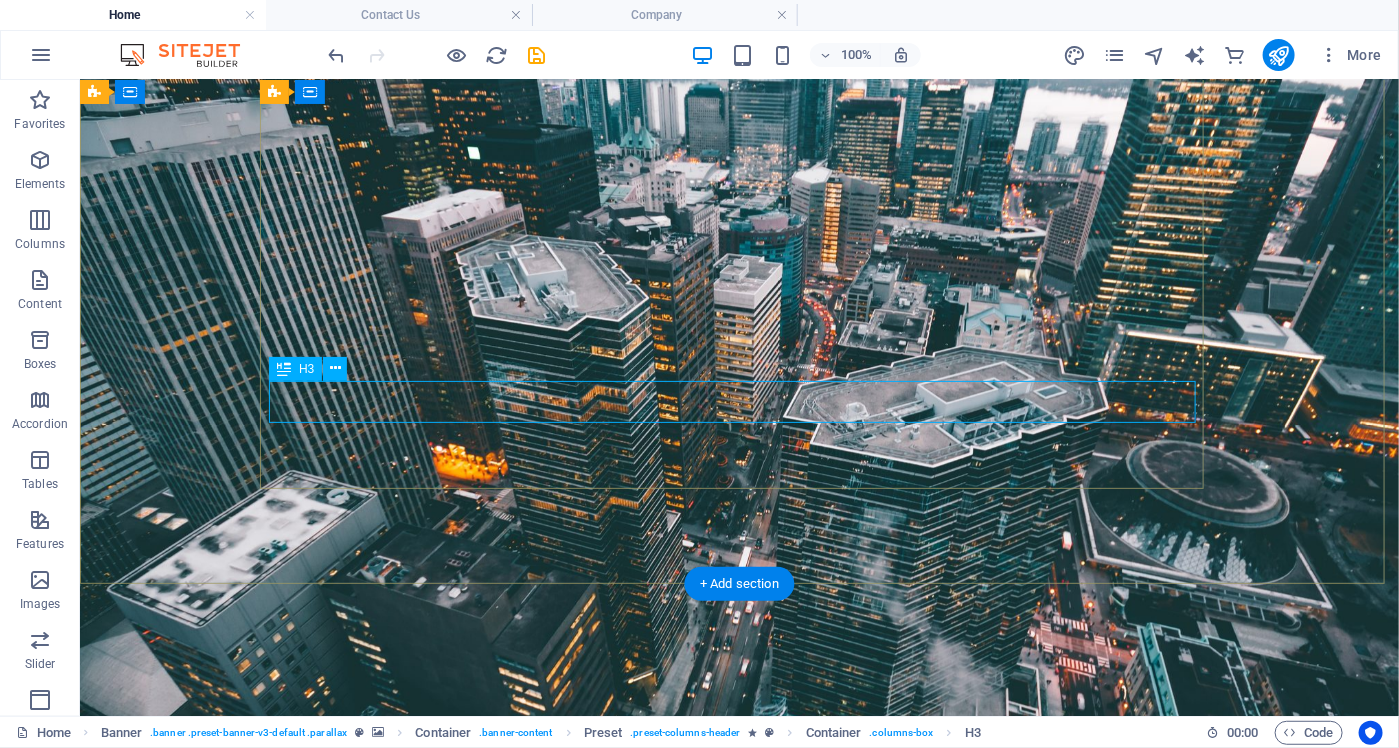 click on "Circuit Boards" at bounding box center [739, 1146] 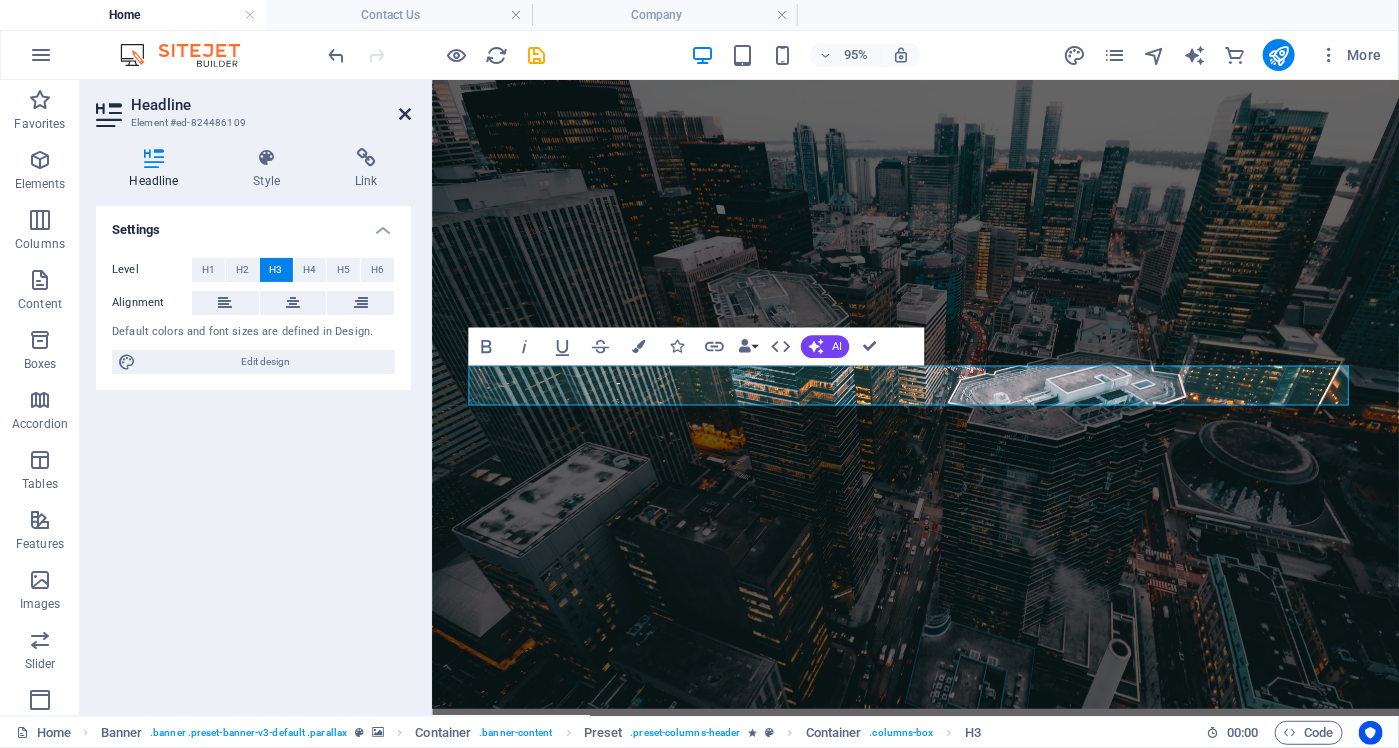 click at bounding box center (405, 114) 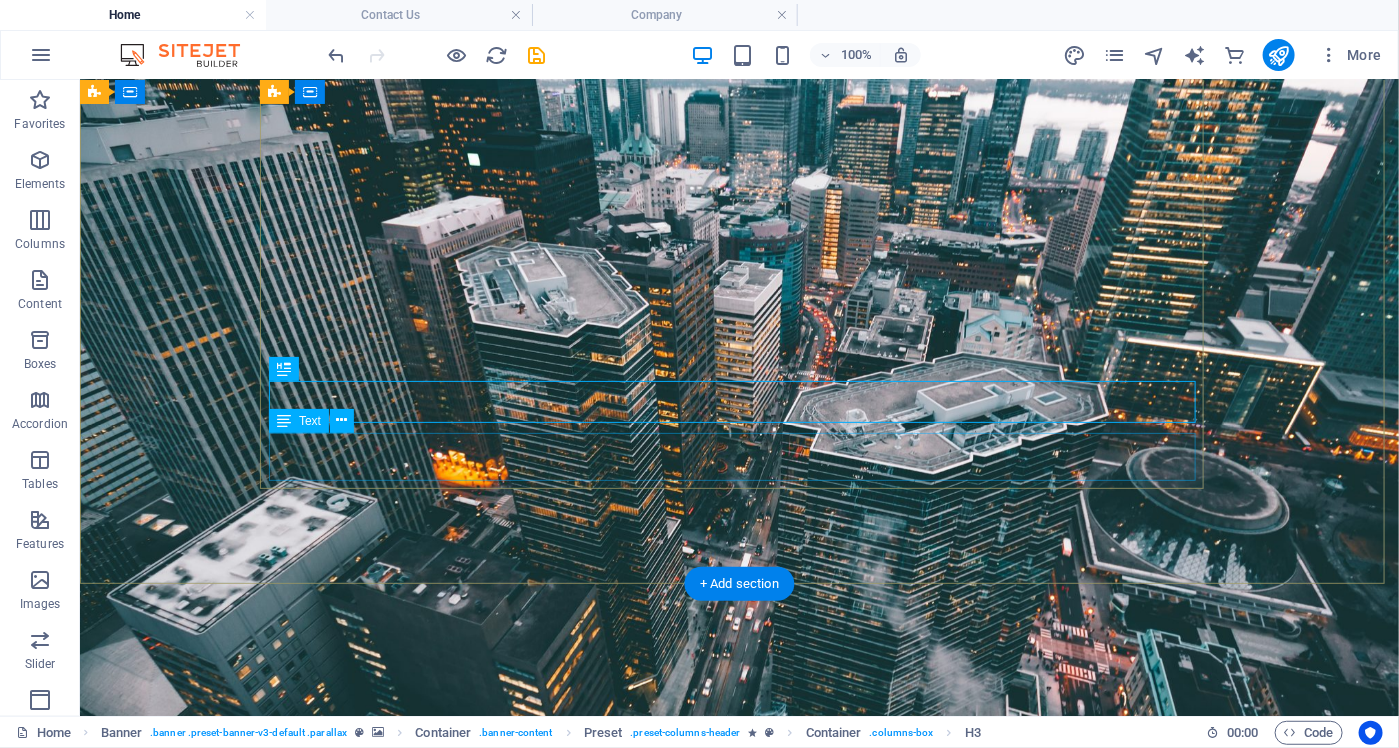 click on "Lorem ipsum dolor sit amet, consetetur sadipscing elitr, sed diam nonumy eirmod tempor invidunt ut labore et dolore magna aliquyam erat, sed diam voluptua. At vero eos et accusam et justo duo dolores et ea rebum." at bounding box center [739, 1256] 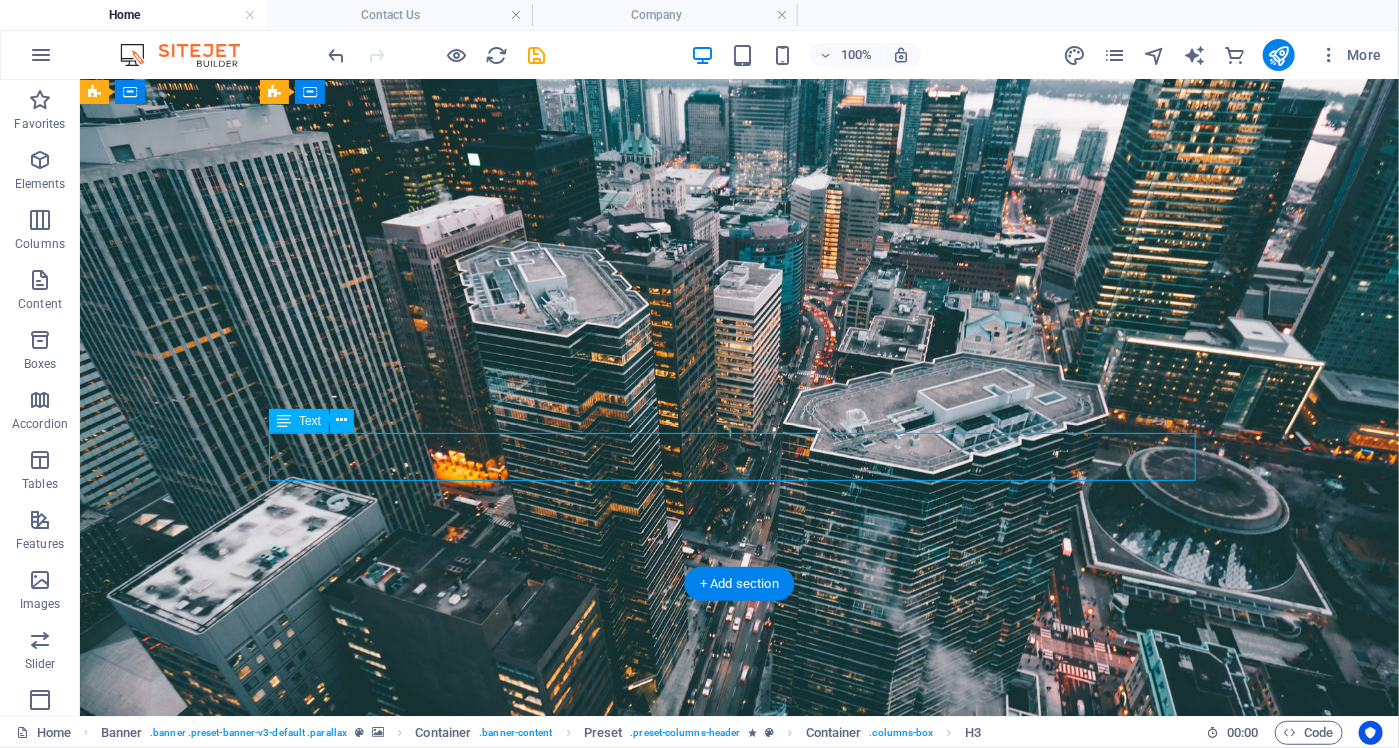 click on "Lorem ipsum dolor sit amet, consetetur sadipscing elitr, sed diam nonumy eirmod tempor invidunt ut labore et dolore magna aliquyam erat, sed diam voluptua. At vero eos et accusam et justo duo dolores et ea rebum." at bounding box center (739, 1256) 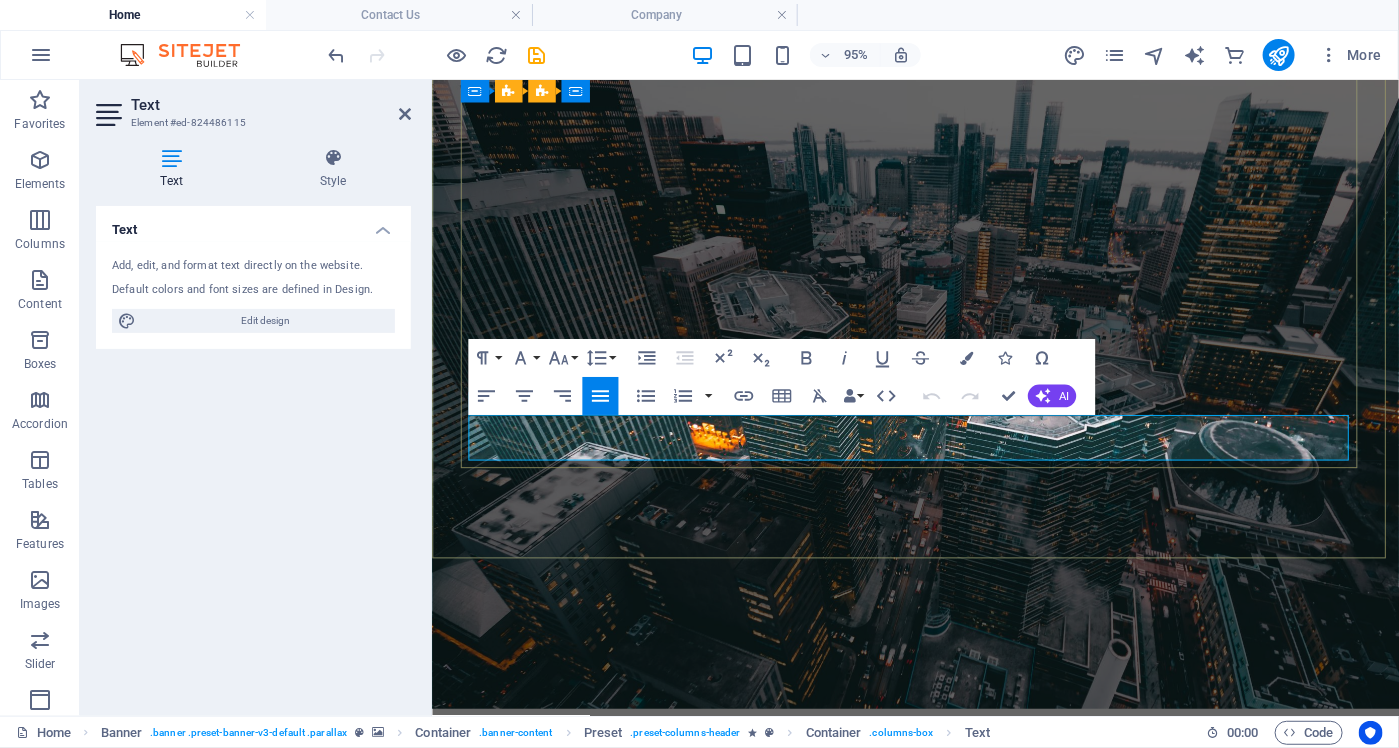 click on "Lorem ipsum dolor sit amet, consetetur sadipscing elitr, sed diam nonumy eirmod tempor invidunt ut labore et dolore magna aliquyam erat, sed diam voluptua. At vero eos et accusam et justo duo dolores et ea rebum." at bounding box center (940, 1256) 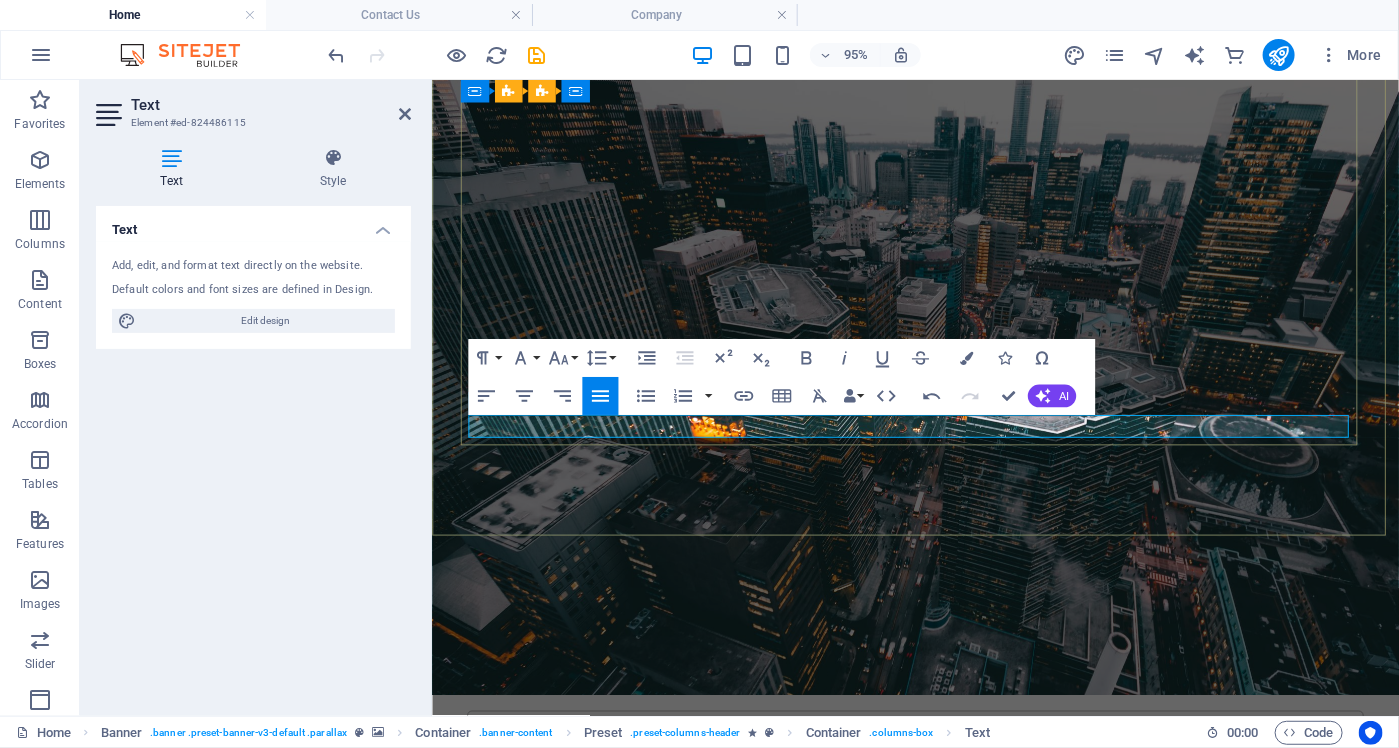 click on "In Zusammenarbeit mit [COMPANY] (New York) & [COMPANY] LLP (Zürich)" at bounding box center (940, 1230) 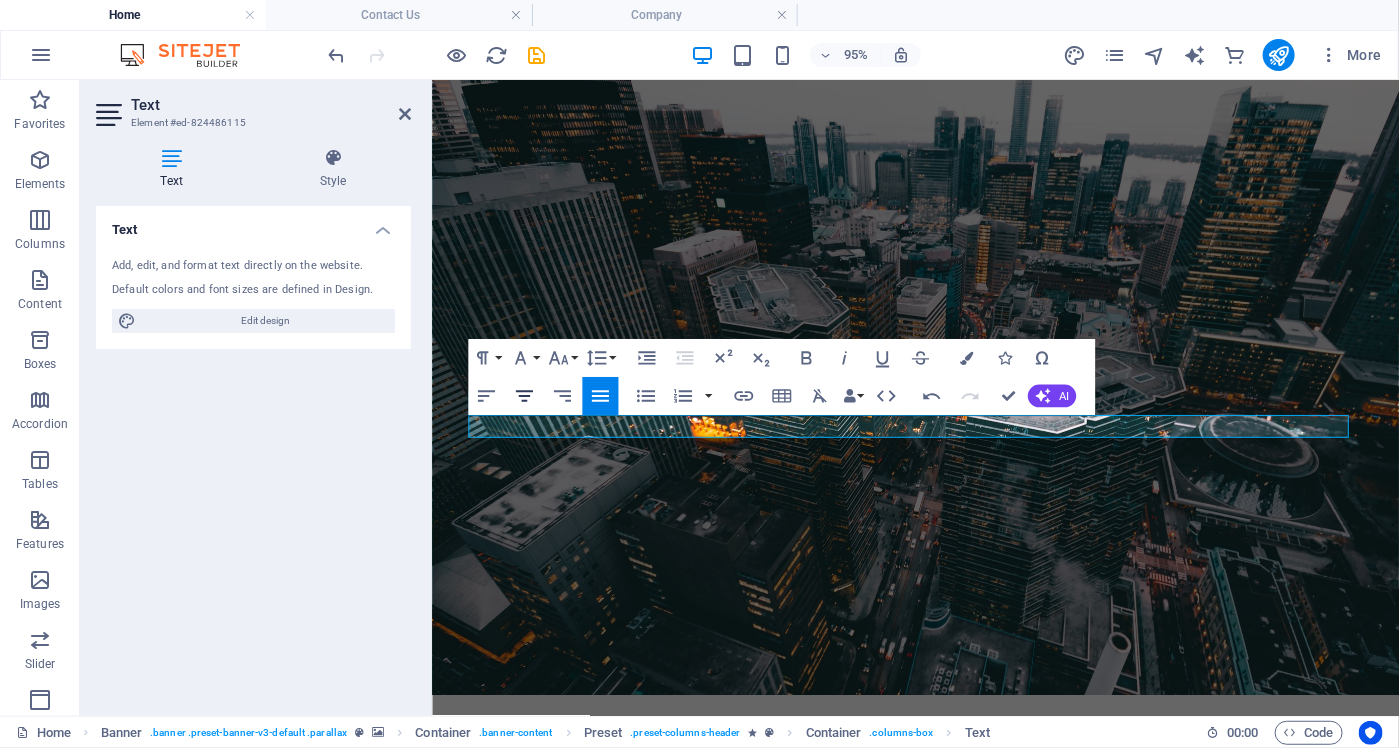 click 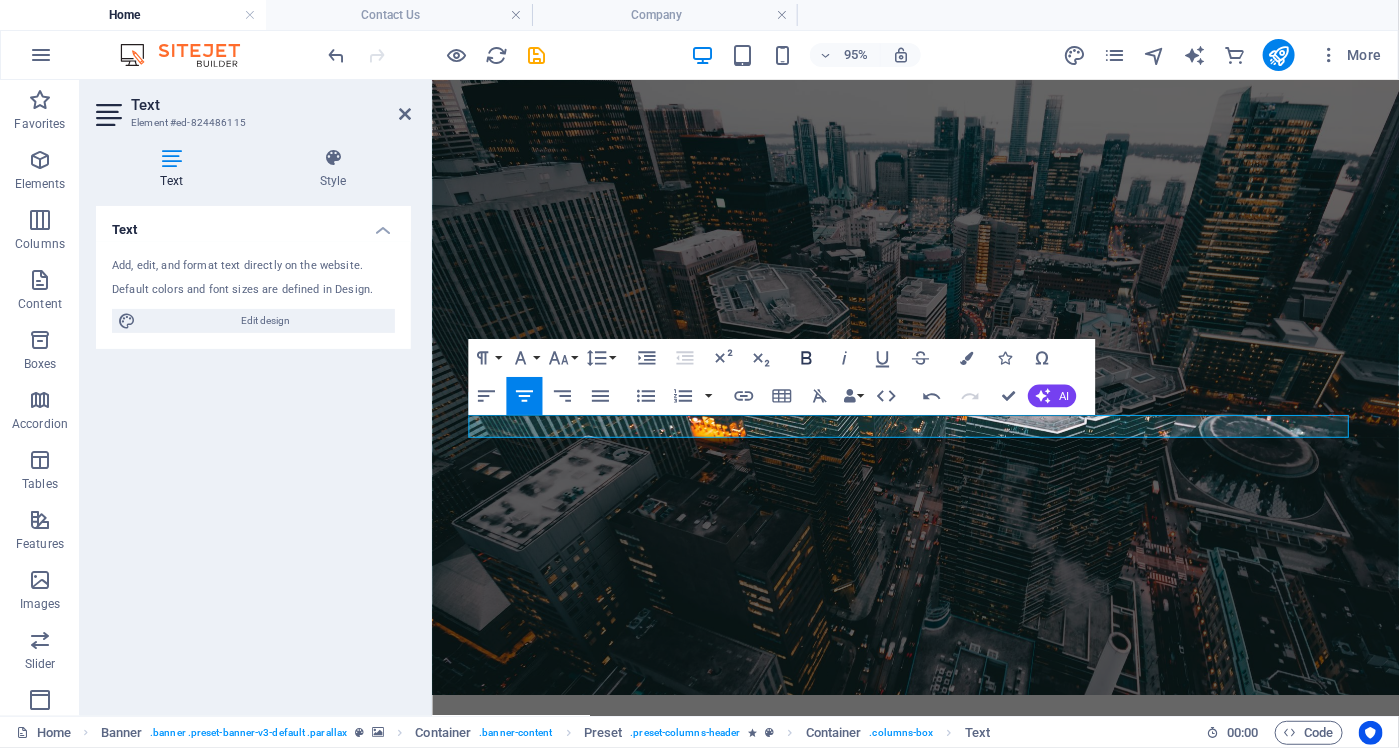 click 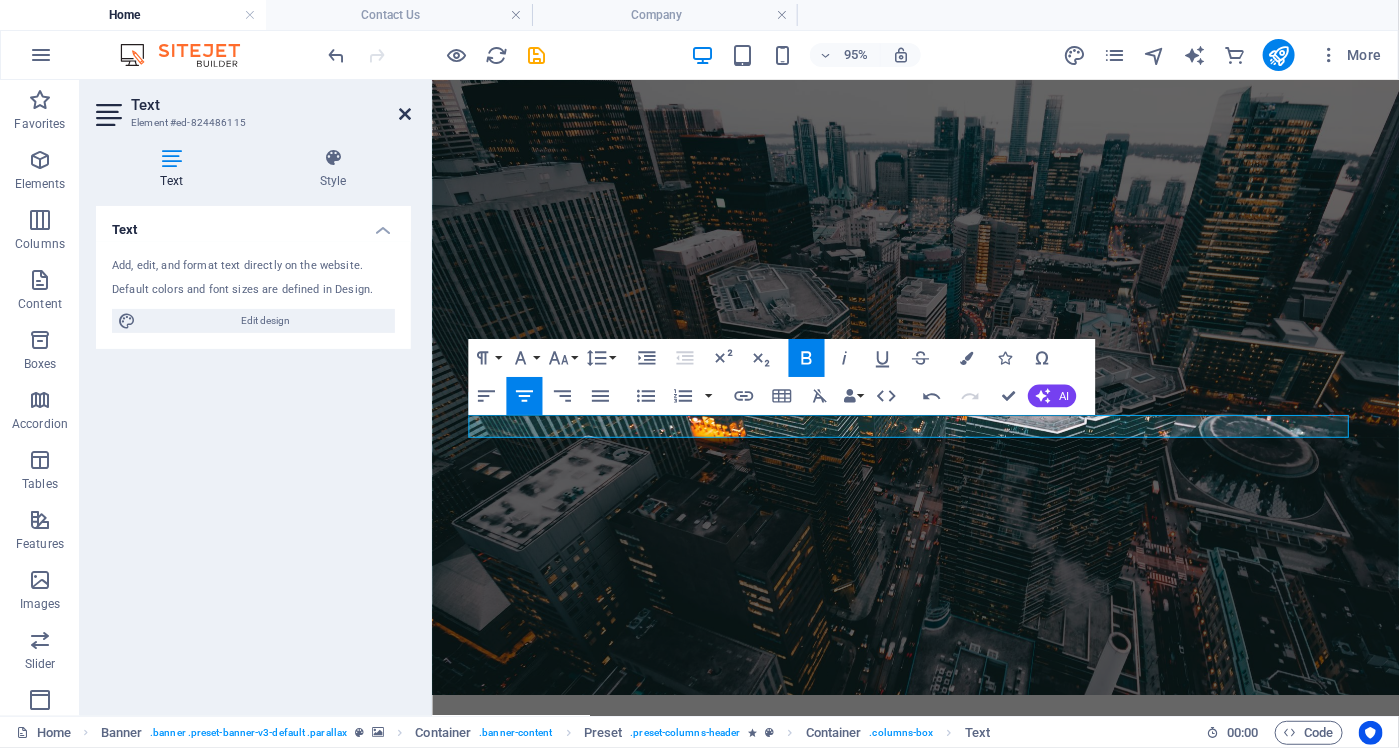 drag, startPoint x: 406, startPoint y: 110, endPoint x: 318, endPoint y: 47, distance: 108.226616 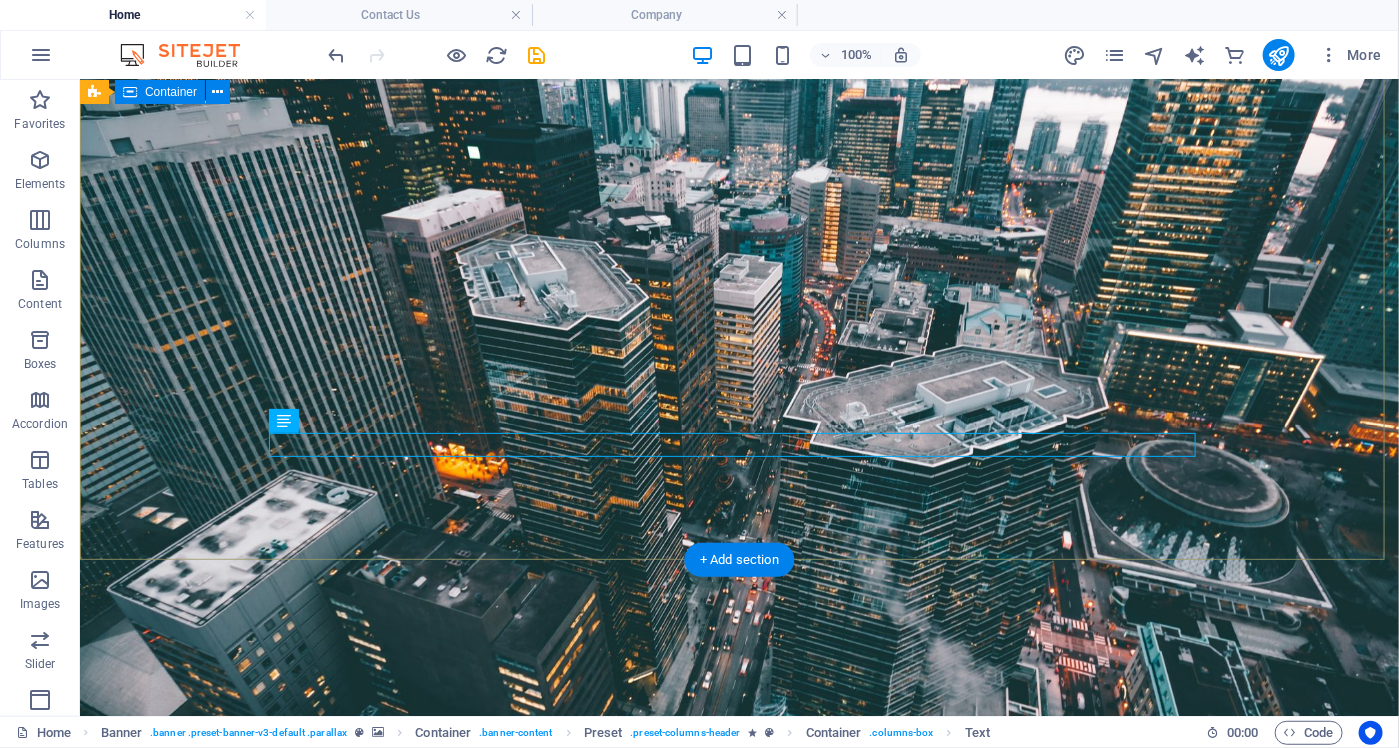 click on "Schadenswiedergutmachungs-Programm – Phase II In Zusammenarbeit mit [COMPANY] (New York) & [COMPANY] LLP (Zürich)" at bounding box center (738, 1004) 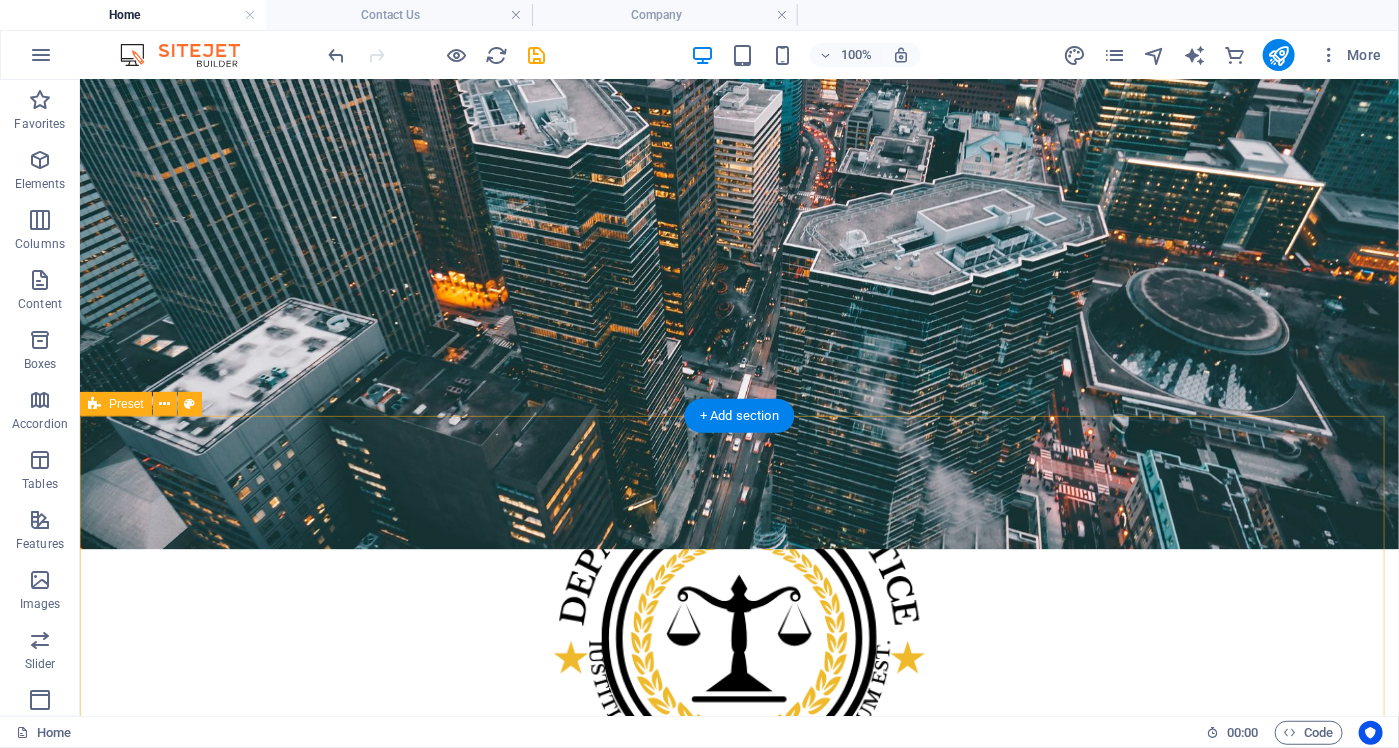 scroll, scrollTop: 500, scrollLeft: 0, axis: vertical 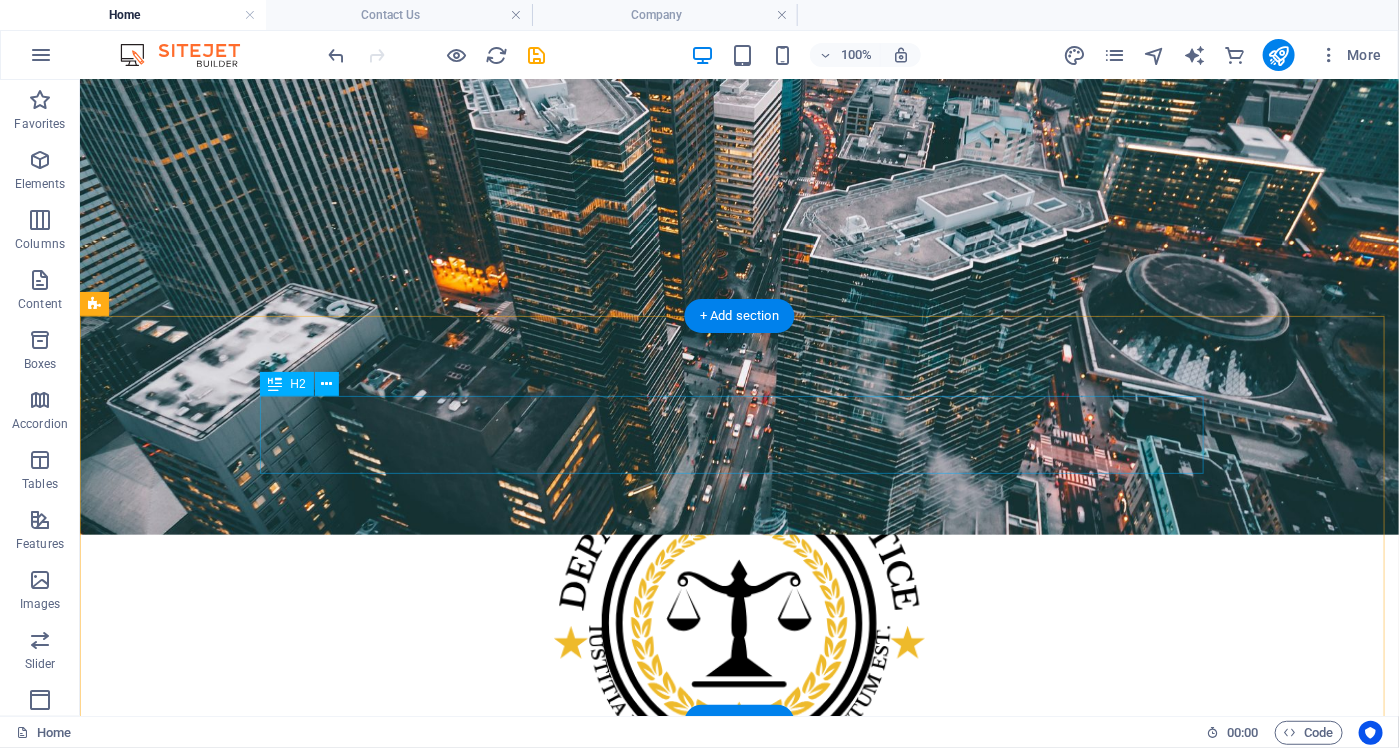 click on "About us" at bounding box center [739, 1200] 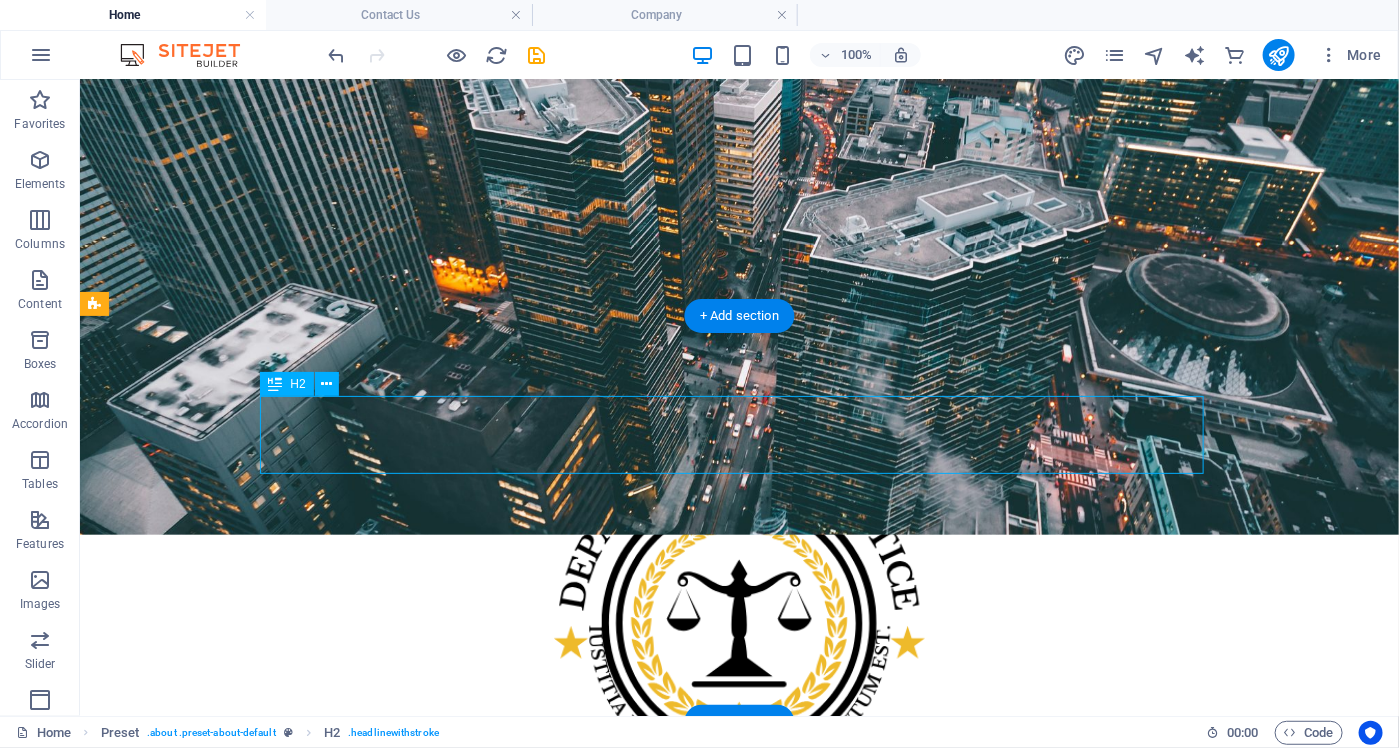 click on "About us" at bounding box center [739, 1200] 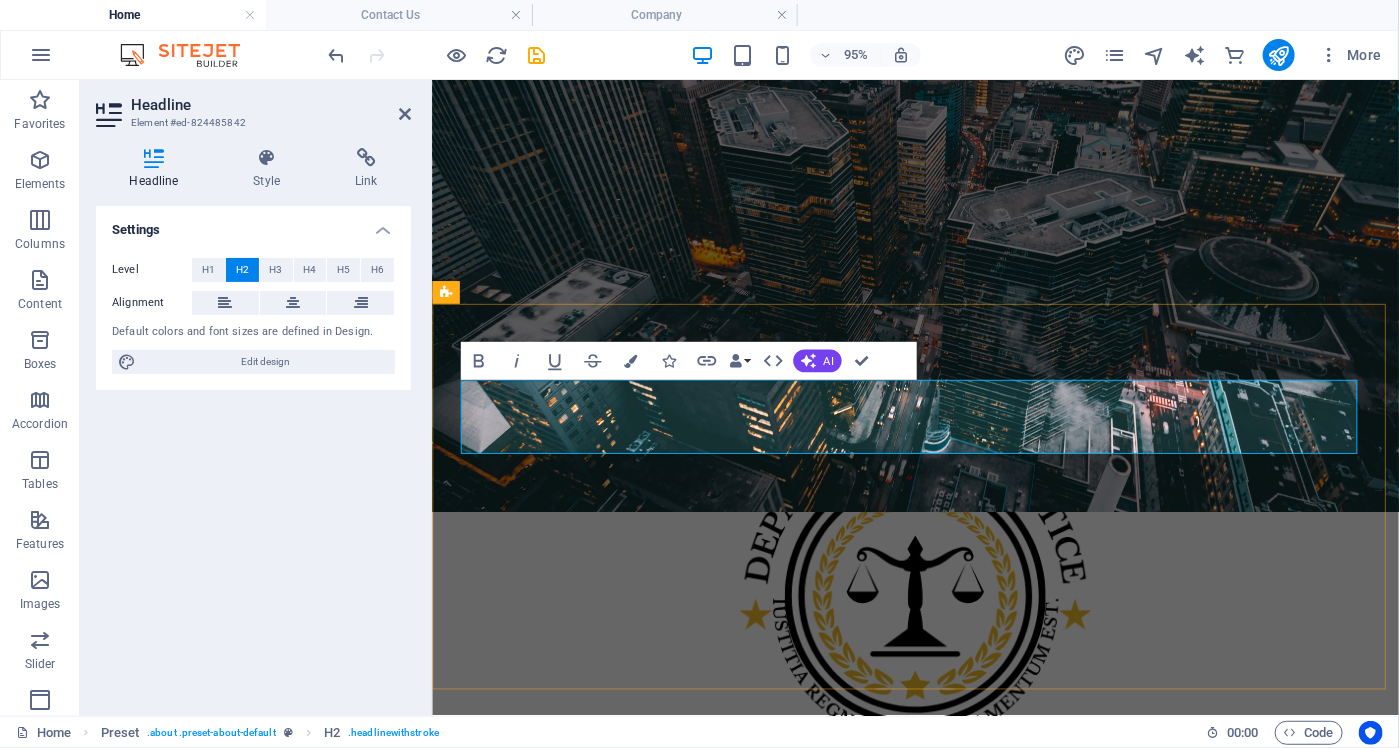 click on "About us" at bounding box center (940, 1200) 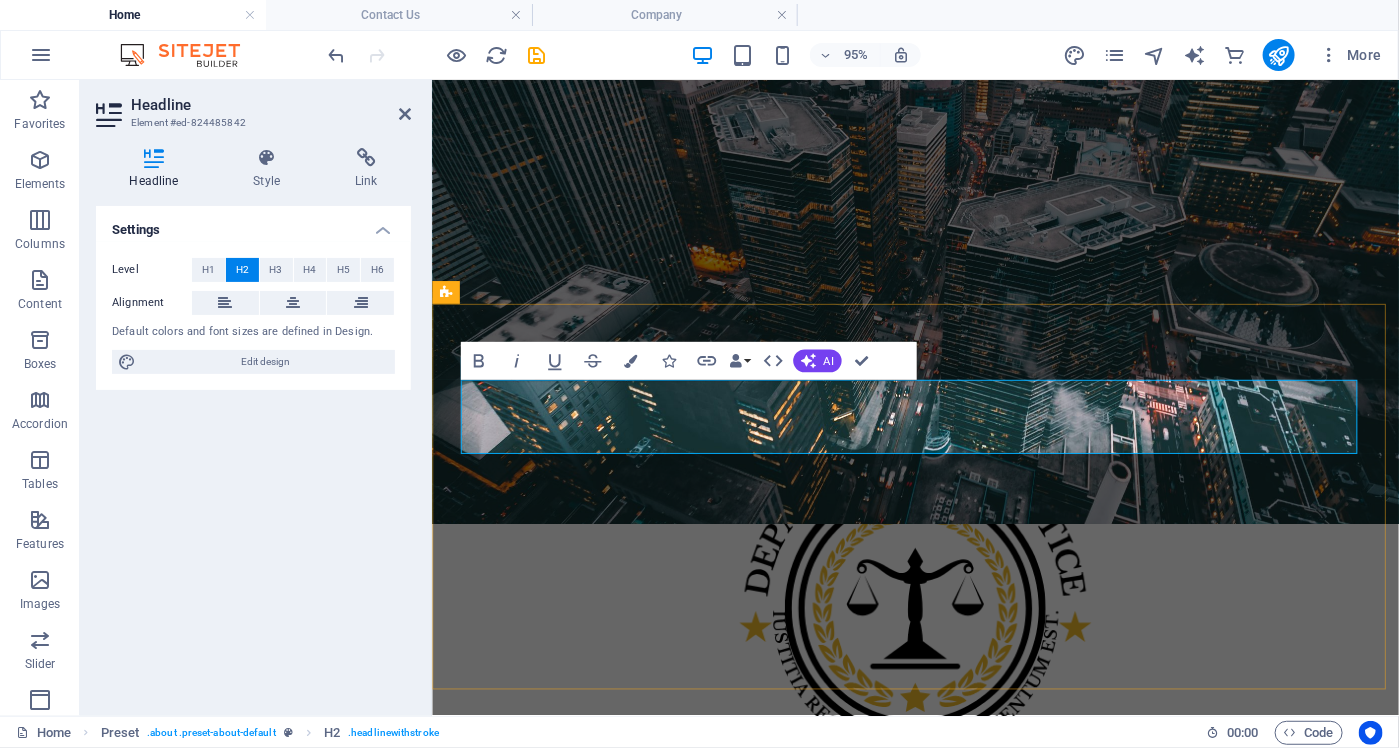 click on "Überblickus" at bounding box center (940, 1213) 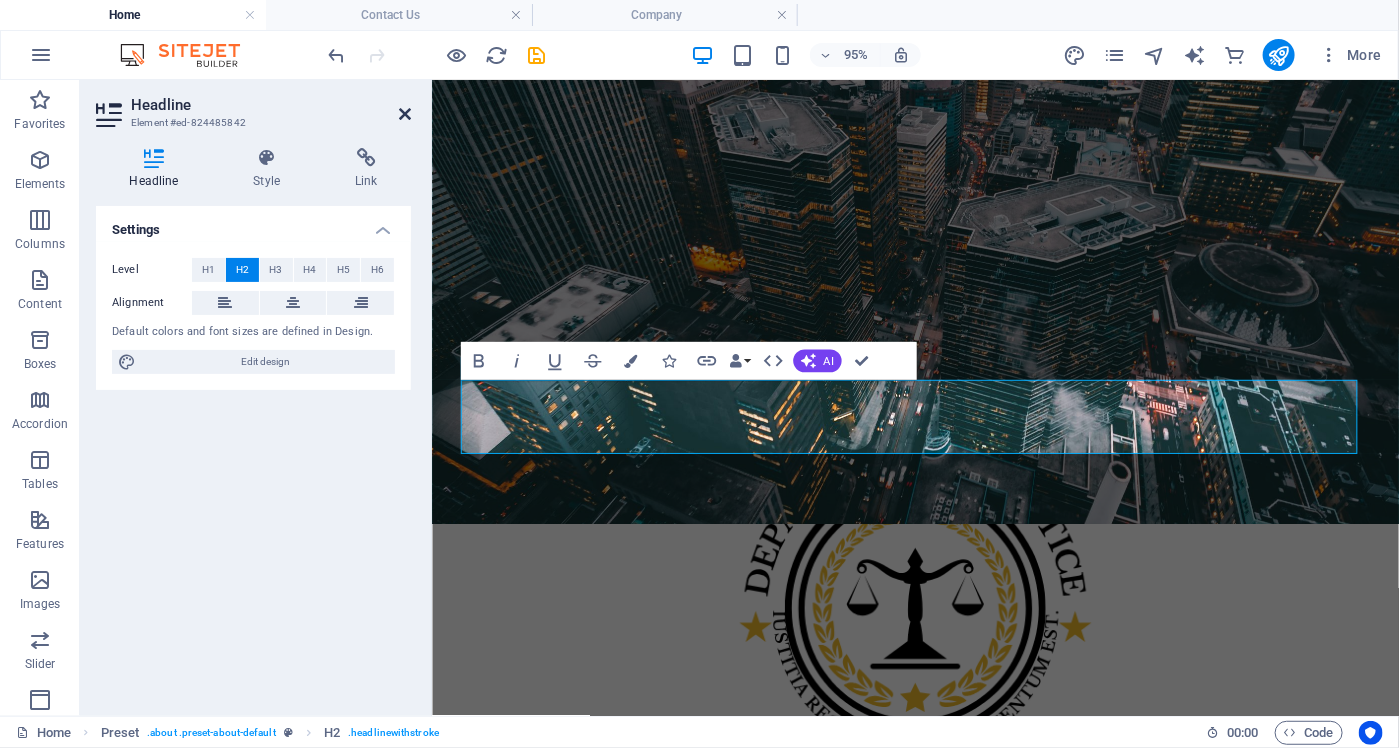 click at bounding box center (405, 114) 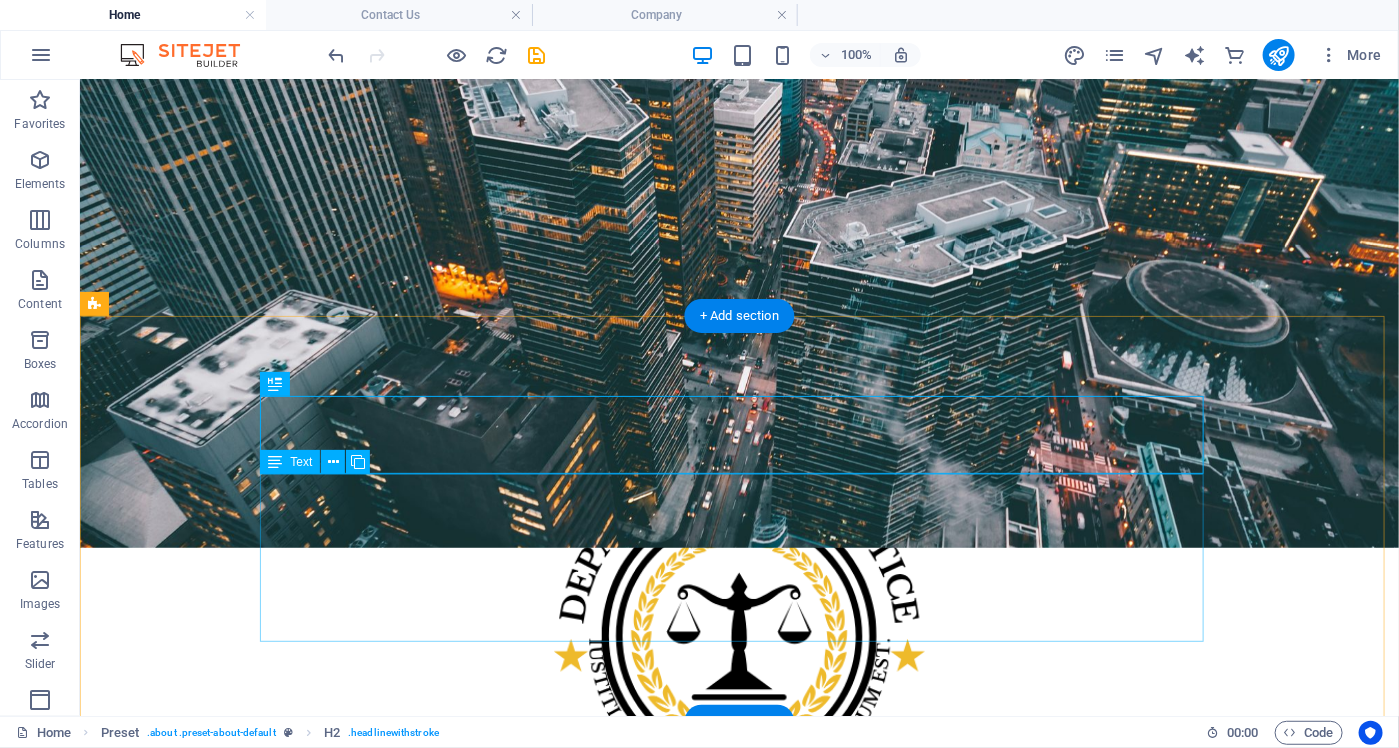 click on "Lorem ipsum dolor sit amet, consectetur adipisicing elit. Libero, assumenda, dolore, cum vel modi asperiores consequatur suscipit quidem ducimus eveniet iure expedita consectetur odio voluptatum similique fugit voluptates rem accusamus quae quas dolorem tenetur facere tempora maiores adipisci reiciendis accusantium voluptatibus id voluptate tempore dolor harum nisi amet! Nobis, eaque.Lorem ipsum dolor sit amet, consectetur adipisicing elit. Libero, assumenda, dolore, cum vel modi asperiores consequatur suscipit quidem ducimus eveniet iure expedita consectetur odio voluptatum similique fugit voluptates rem accusamus quae quas dolorem tenetur facere tempora maiores adipisci reiciendis accusantium voluptatibus id voluptate tempore dolor harum nisi amet! Nobis, eaque." at bounding box center [739, 1344] 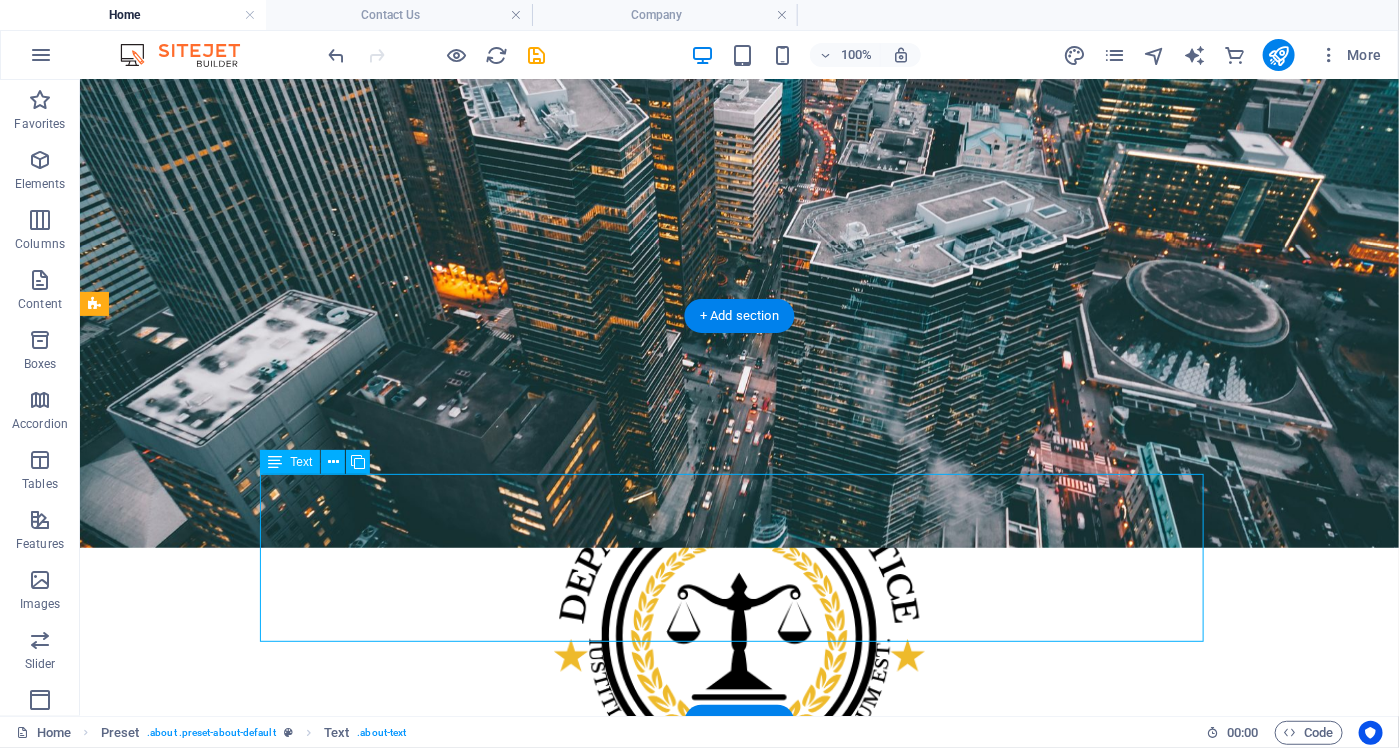 click on "Lorem ipsum dolor sit amet, consectetur adipisicing elit. Libero, assumenda, dolore, cum vel modi asperiores consequatur suscipit quidem ducimus eveniet iure expedita consectetur odio voluptatum similique fugit voluptates rem accusamus quae quas dolorem tenetur facere tempora maiores adipisci reiciendis accusantium voluptatibus id voluptate tempore dolor harum nisi amet! Nobis, eaque.Lorem ipsum dolor sit amet, consectetur adipisicing elit. Libero, assumenda, dolore, cum vel modi asperiores consequatur suscipit quidem ducimus eveniet iure expedita consectetur odio voluptatum similique fugit voluptates rem accusamus quae quas dolorem tenetur facere tempora maiores adipisci reiciendis accusantium voluptatibus id voluptate tempore dolor harum nisi amet! Nobis, eaque." at bounding box center [739, 1344] 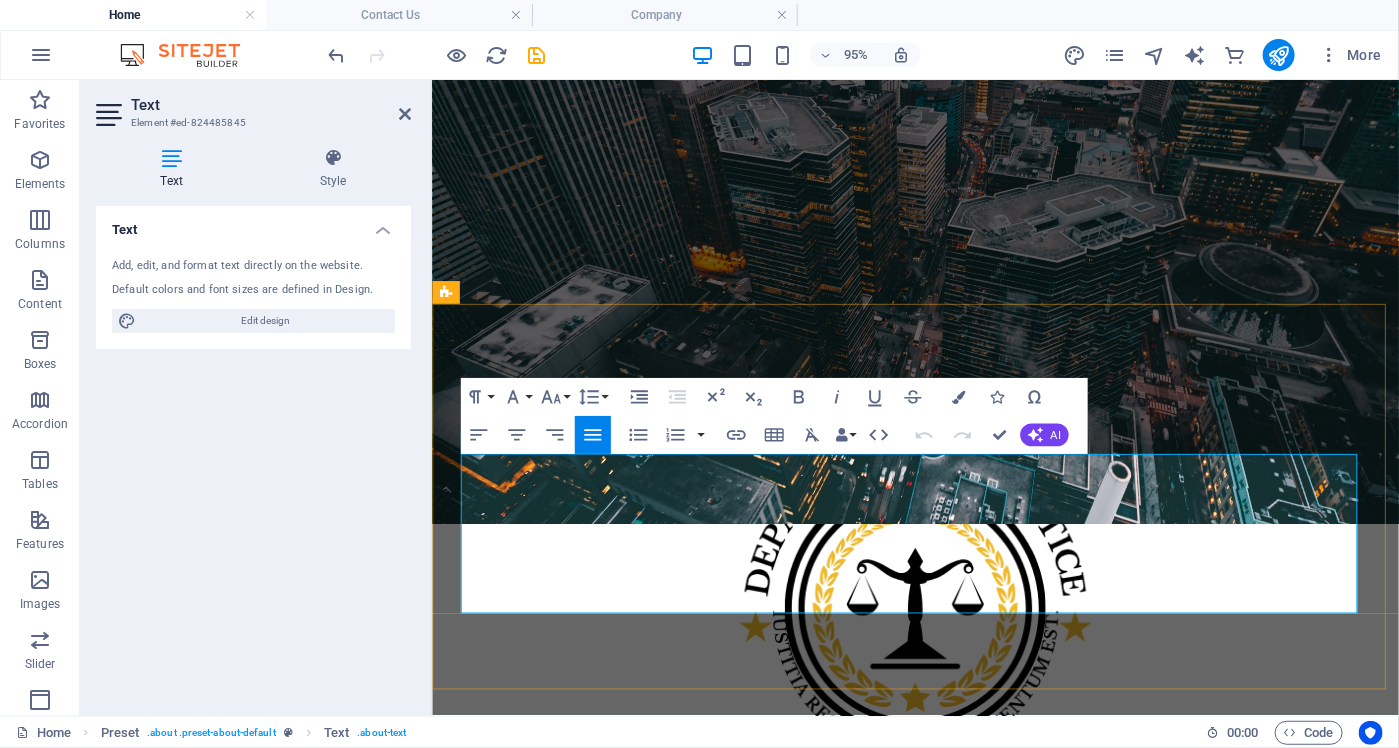 click on "Lorem ipsum dolor sit amet, consectetur adipisicing elit. Libero, assumenda, dolore, cum vel modi asperiores consequatur suscipit quidem ducimus eveniet iure expedita consectetur odio voluptatum similique fugit voluptates rem accusamus quae quas dolorem tenetur facere tempora maiores adipisci reiciendis accusantium voluptatibus id voluptate tempore dolor harum nisi amet! Nobis, eaque.Lorem ipsum dolor sit amet, consectetur adipisicing elit. Libero, assumenda, dolore, cum vel modi asperiores consequatur suscipit quidem ducimus eveniet iure expedita consectetur odio voluptatum similique fugit voluptates rem accusamus quae quas dolorem tenetur facere tempora maiores adipisci reiciendis accusantium voluptatibus id voluptate tempore dolor harum nisi amet! Nobis, eaque." at bounding box center (940, 1344) 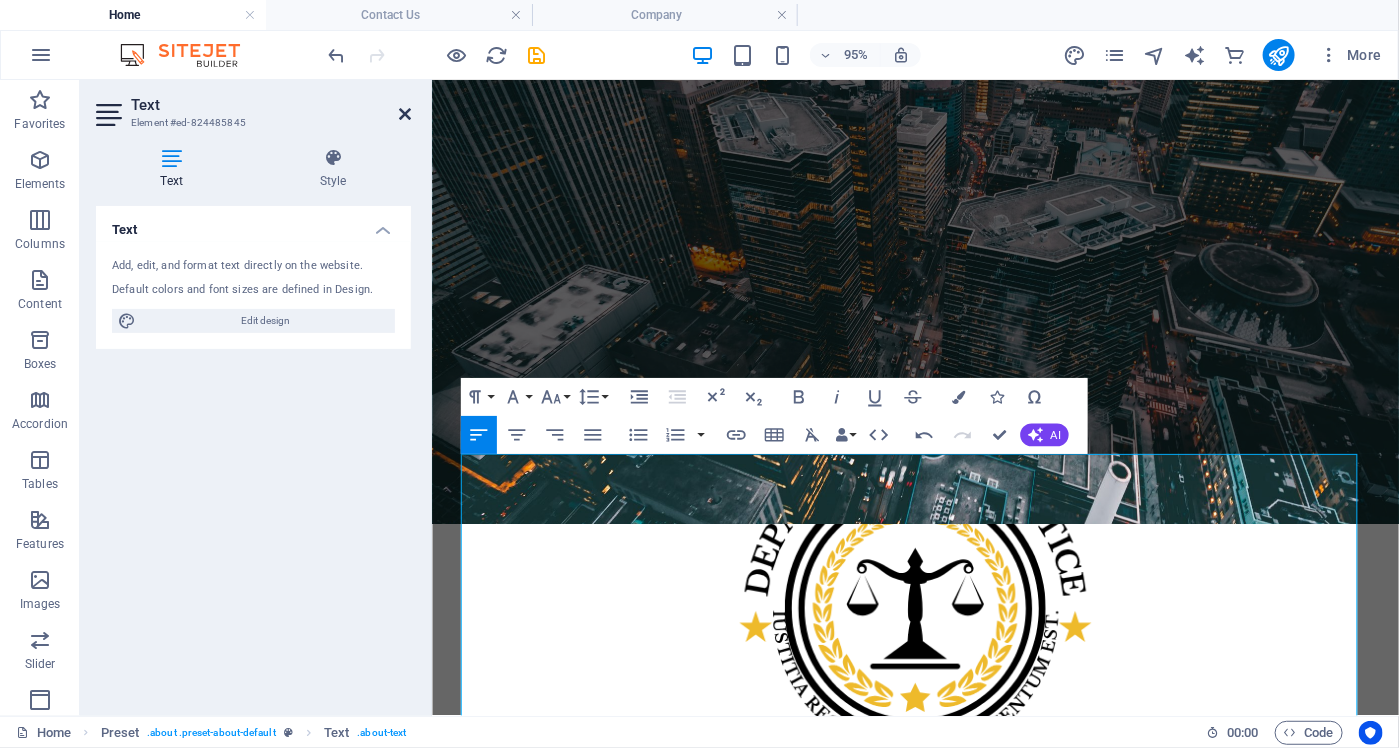 click at bounding box center [405, 114] 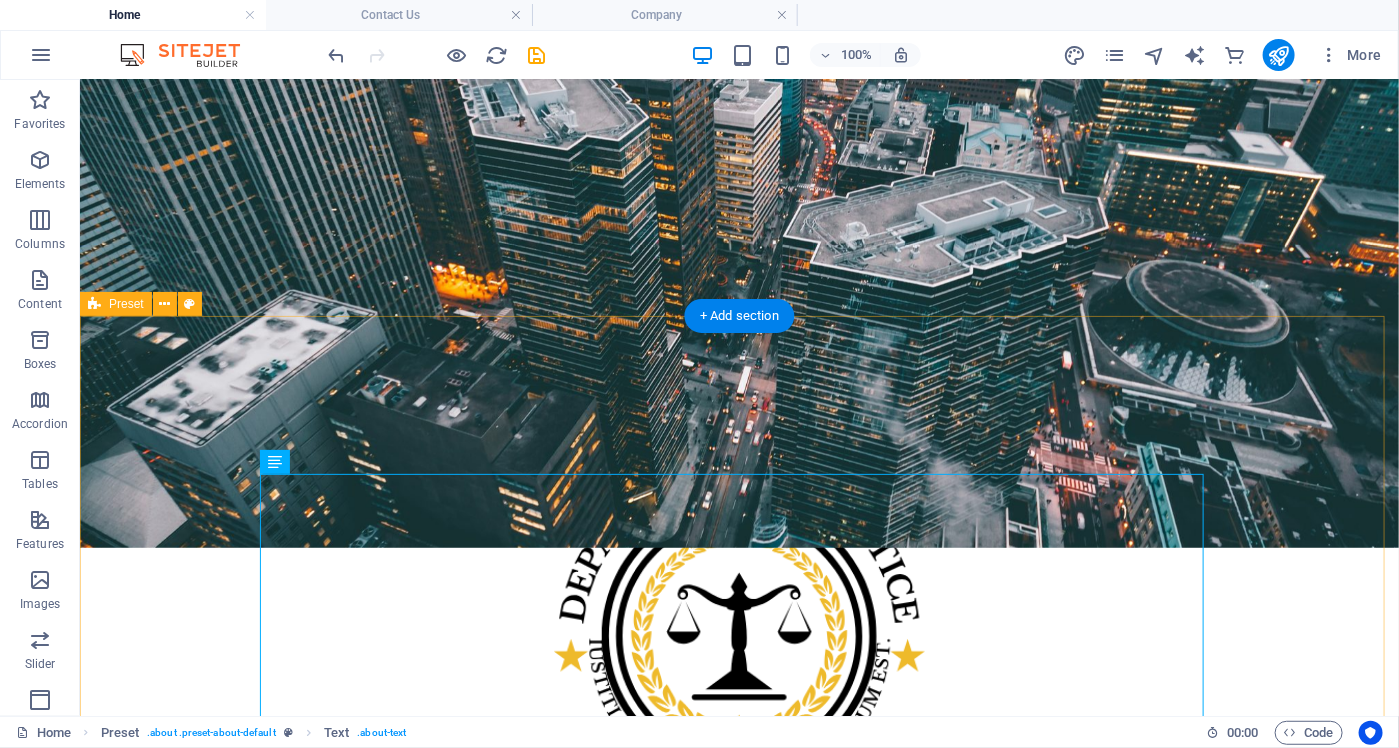 click on "Überblick Im Rahmen eines durch das US-Justizministerium (Department of Justice, DOJ) initiierten Wiedergutmachungsverfahrens wurden infolge strafrechtlicher Ermittlungen gegen mehrere internationale Betrugsnetzwerke erhebliche Vermögenswerte beschlagnahmt und für die Entschädigung betroffener Geschädigter bereitgestellt. Die Wiedergutmachung erfolgt im Rahmen eines mehrstufigen sogenannten Remission Process , der durch die US-Behörden in enger Kooperation mit ausgewählten Anwaltskanzleien in den Vereinigten Staaten und Europa umgesetzt wird. Die rechtliche Grundlage für dieses Verfahren ergibt sich insbesondere aus dem Deferred Prosecution Agreement (DPA) vom [DATE] zwischen der United States Attorney’s Office und der Western Union Company. Darin räumte Western Union systematische Verstöße gegen den Bank Secrecy Act sowie Beihilfe zu Drahtbetrug ein und verpflichtete sich zur Zahlung von insgesamt 586 Millionen US-Dollar zur Entschädigung betroffener Personen. Ziel des Programms ." at bounding box center (738, 2307) 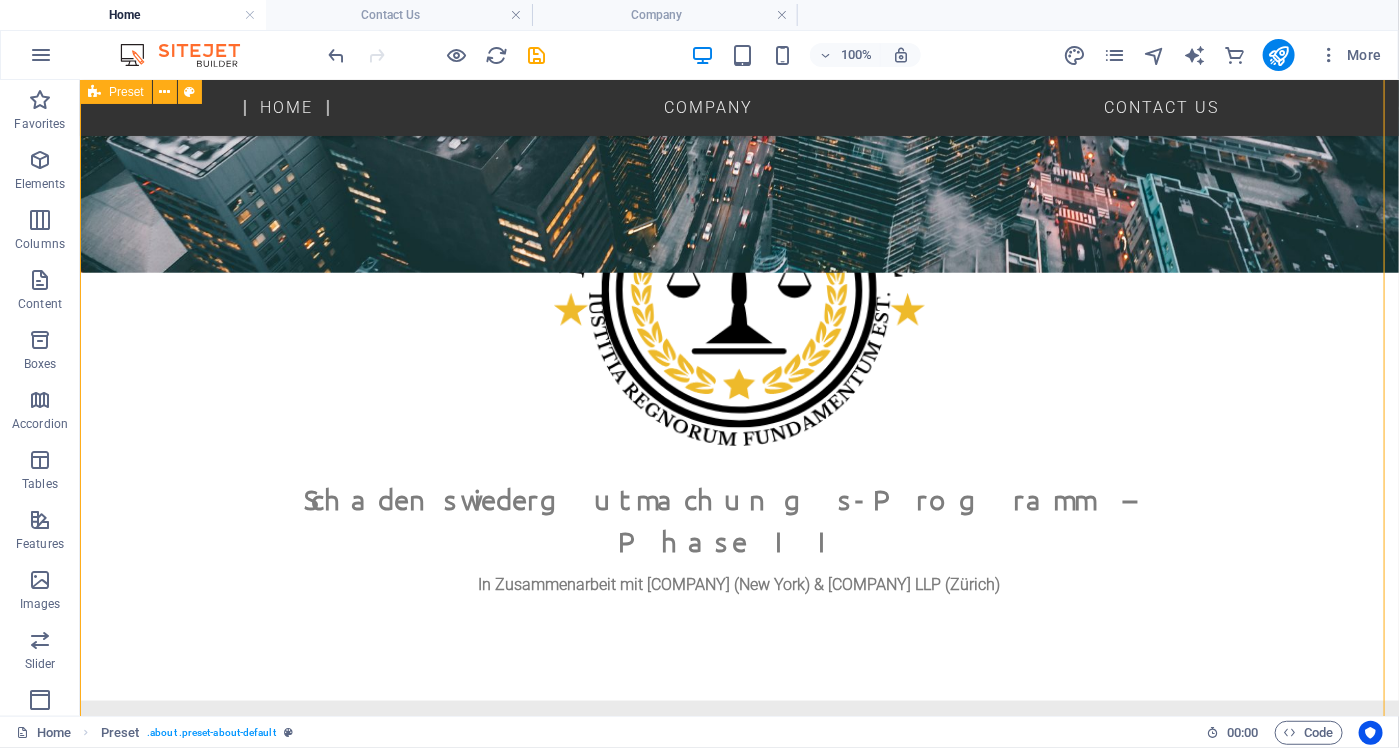 scroll, scrollTop: 900, scrollLeft: 0, axis: vertical 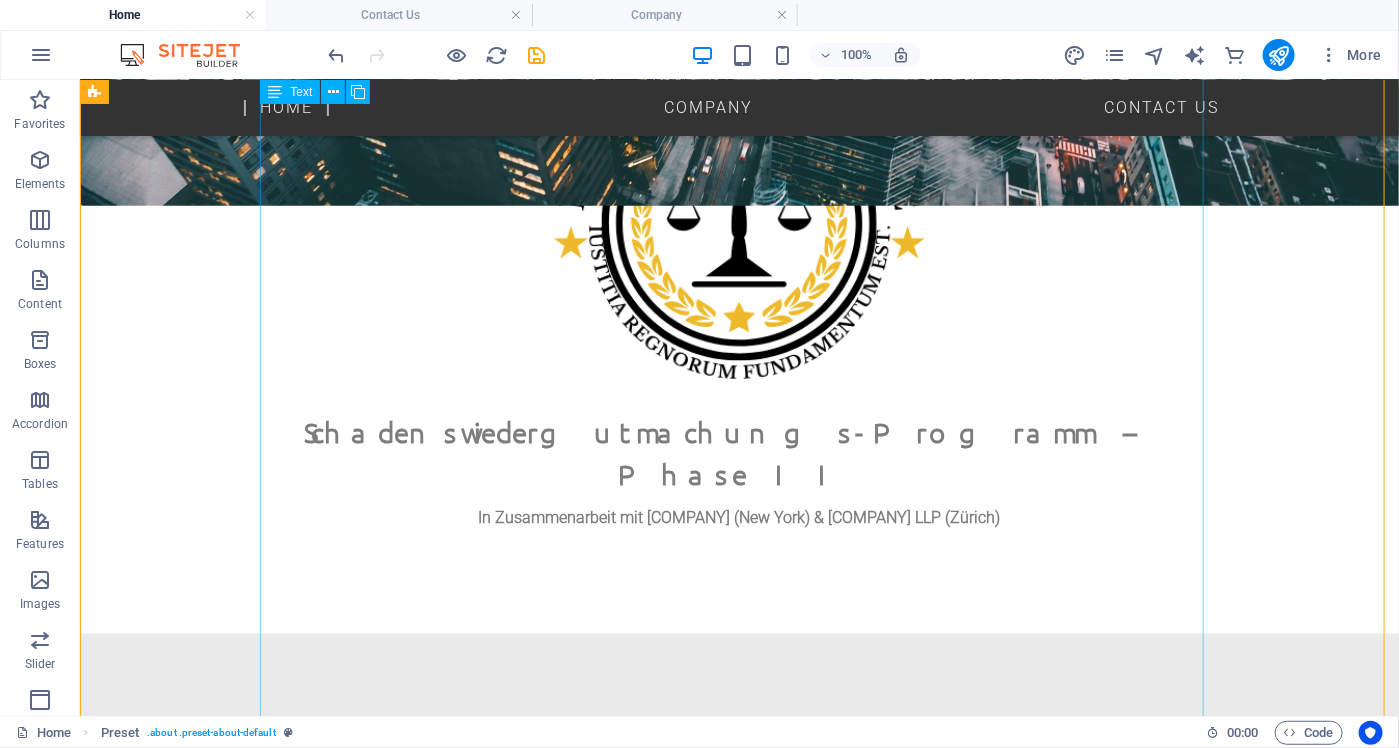 click on "Im Rahmen eines durch das US-Justizministerium (Department of Justice, DOJ) initiierten Wiedergutmachungsverfahrens wurden infolge strafrechtlicher Ermittlungen gegen mehrere internationale Betrugsnetzwerke erhebliche Vermögenswerte beschlagnahmt und für die Entschädigung betroffener Geschädigter bereitgestellt. Die Wiedergutmachung erfolgt im Rahmen eines mehrstufigen sogenannten Remission Process , der durch die US-Behörden in enger Kooperation mit ausgewählten Anwaltskanzleien in den Vereinigten Staaten und Europa umgesetzt wird. Die rechtliche Grundlage für dieses Verfahren ergibt sich insbesondere aus dem Deferred Prosecution Agreement (DPA) vom [DAY]. [MONTH] [YEAR] zwischen der United States Attorney’s Office und der Western Union Company. Darin räumte Western Union systematische Verstöße gegen den Bank Secrecy Act sowie Beihilfe zu Drahtbetrug ein und verpflichtete sich zur Zahlung von insgesamt [PRICE] US-Dollar zur Entschädigung betroffener Personen. Ziel des Programms [MONTH]. [YEAR] ." at bounding box center (739, 1933) 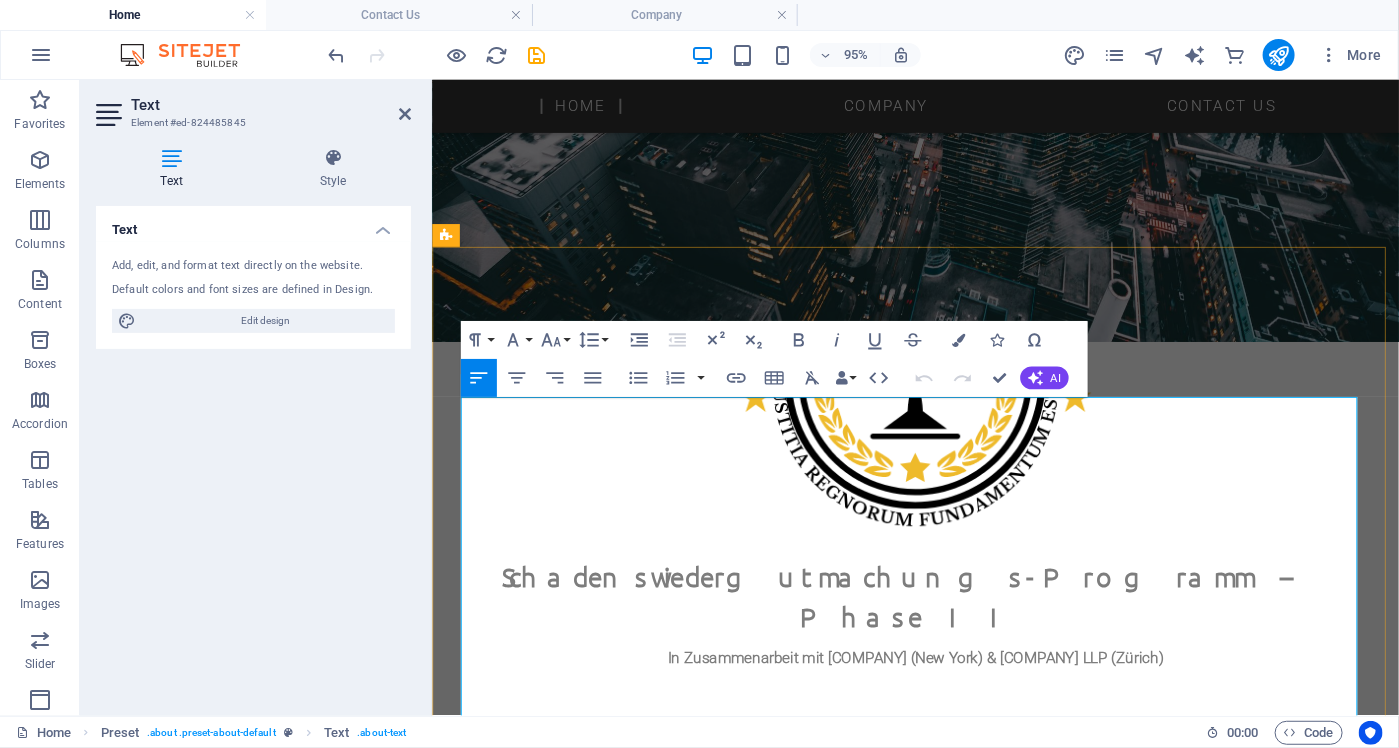 scroll, scrollTop: 759, scrollLeft: 0, axis: vertical 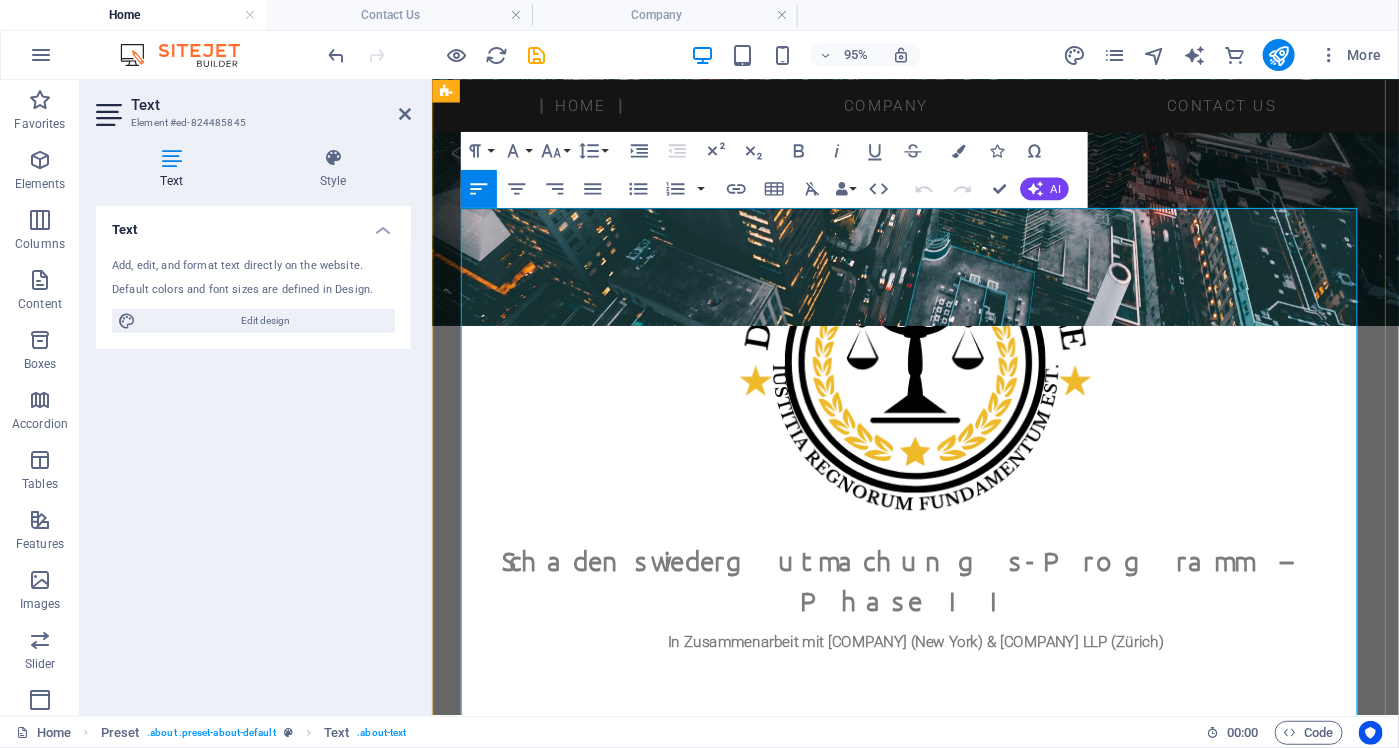 click on "Vorschussbetrug (z. B. angeblicher Lotteriegewinn oder Erbschaft)" at bounding box center (948, 1349) 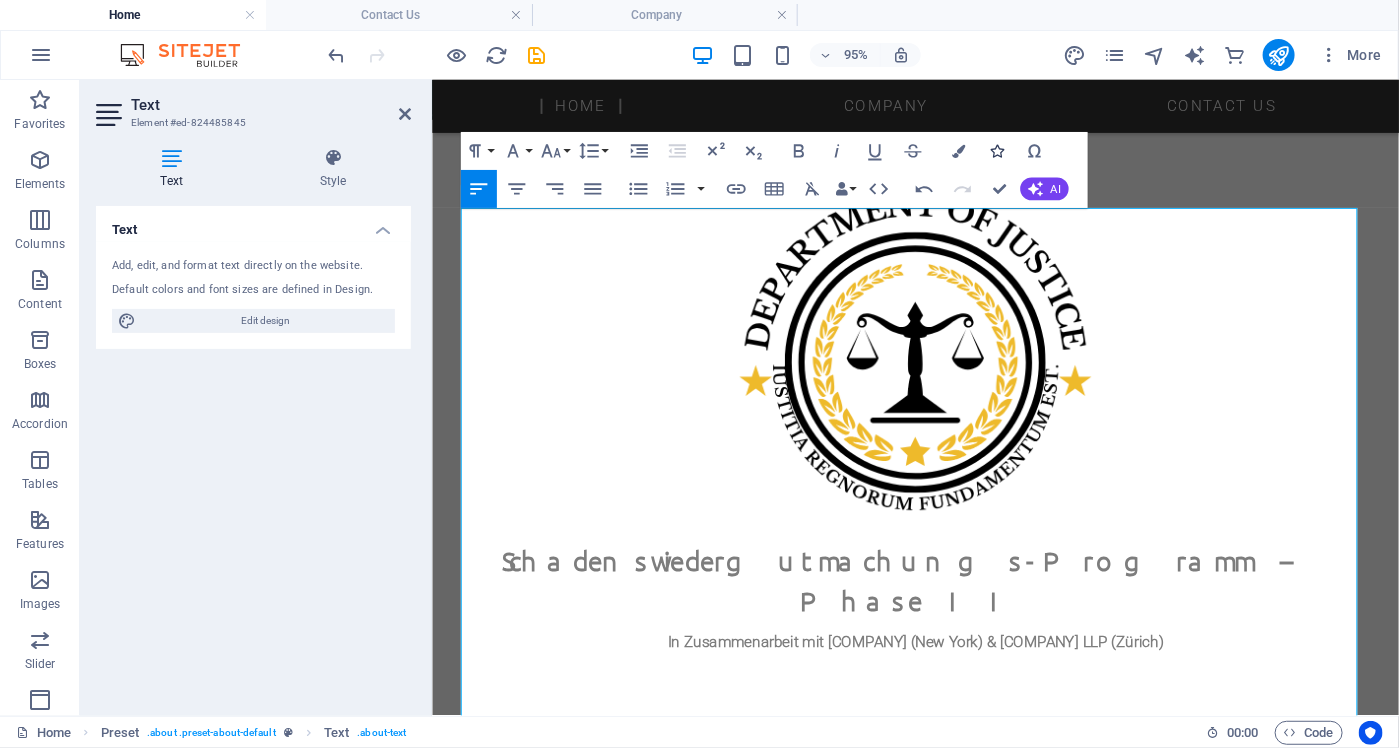 click at bounding box center [996, 150] 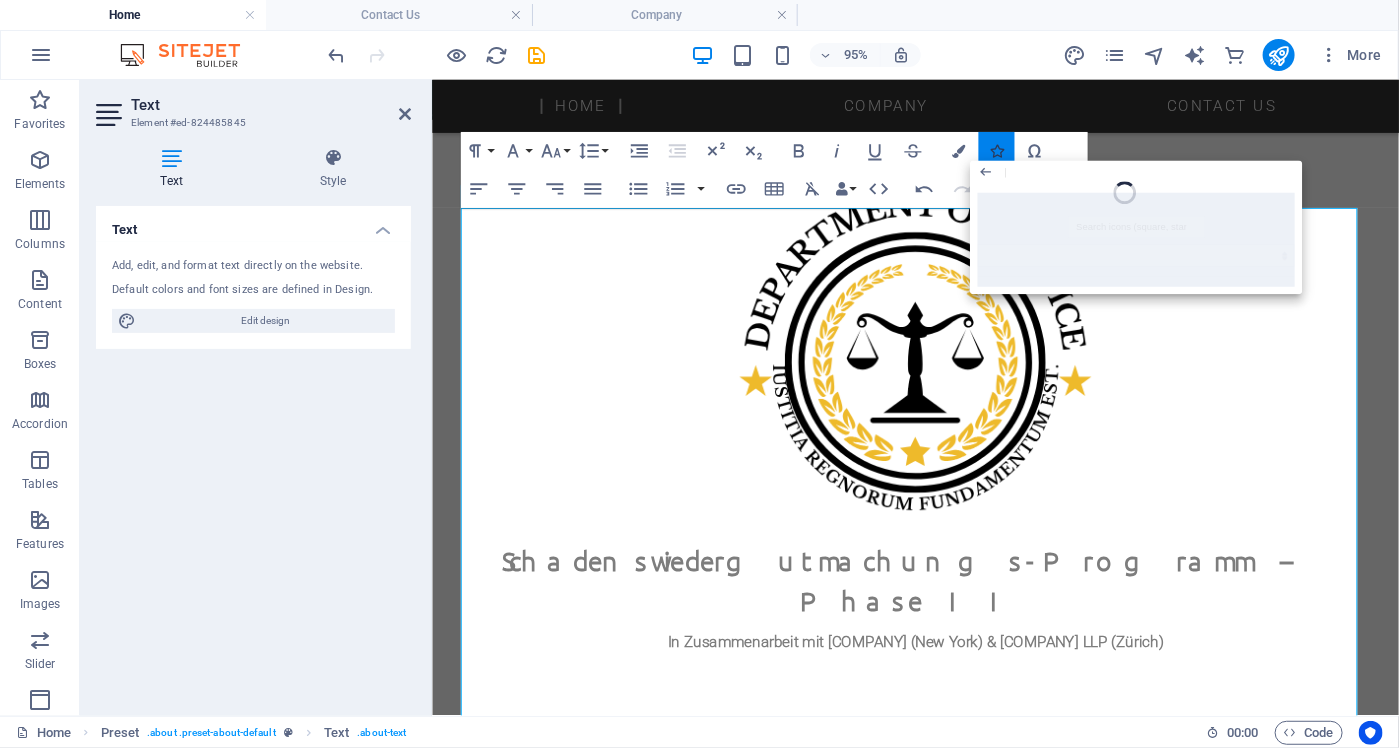 click on "Icons" at bounding box center (996, 151) 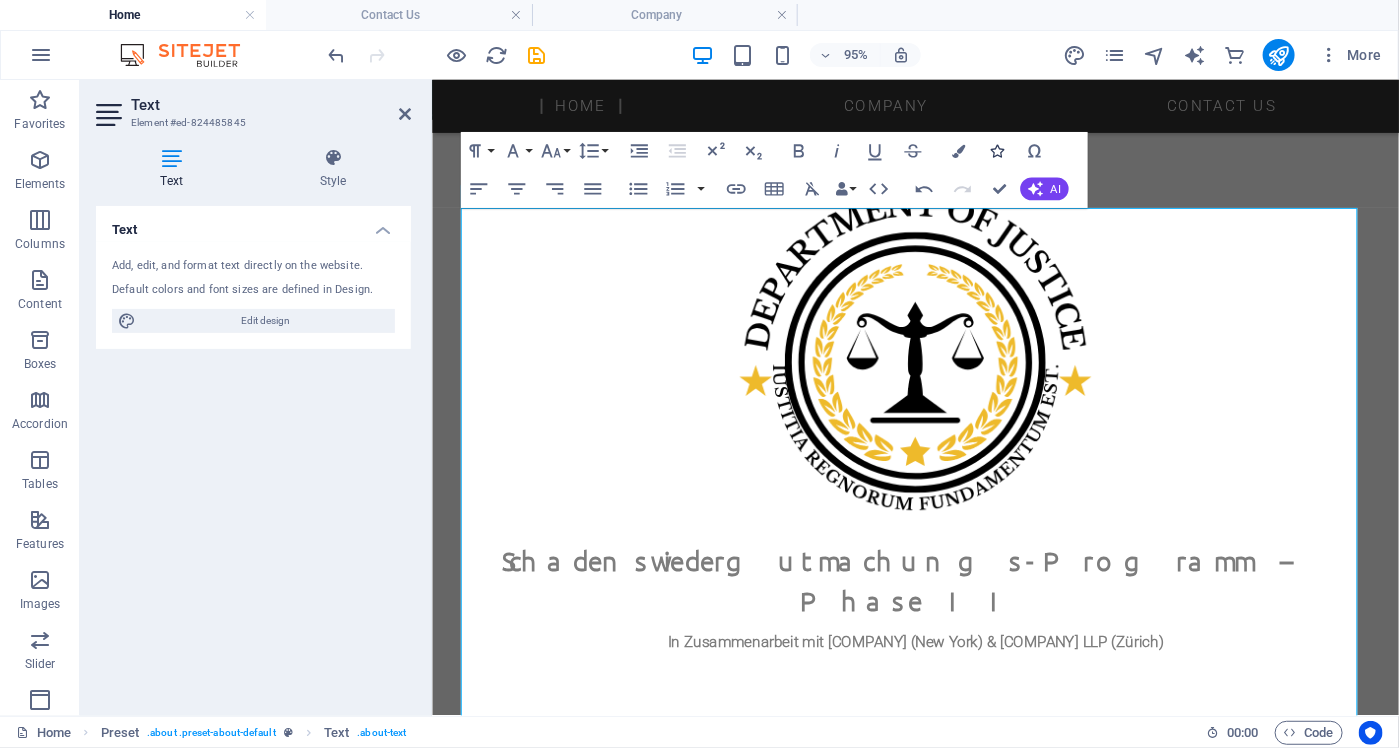 click on "Icons" at bounding box center (996, 151) 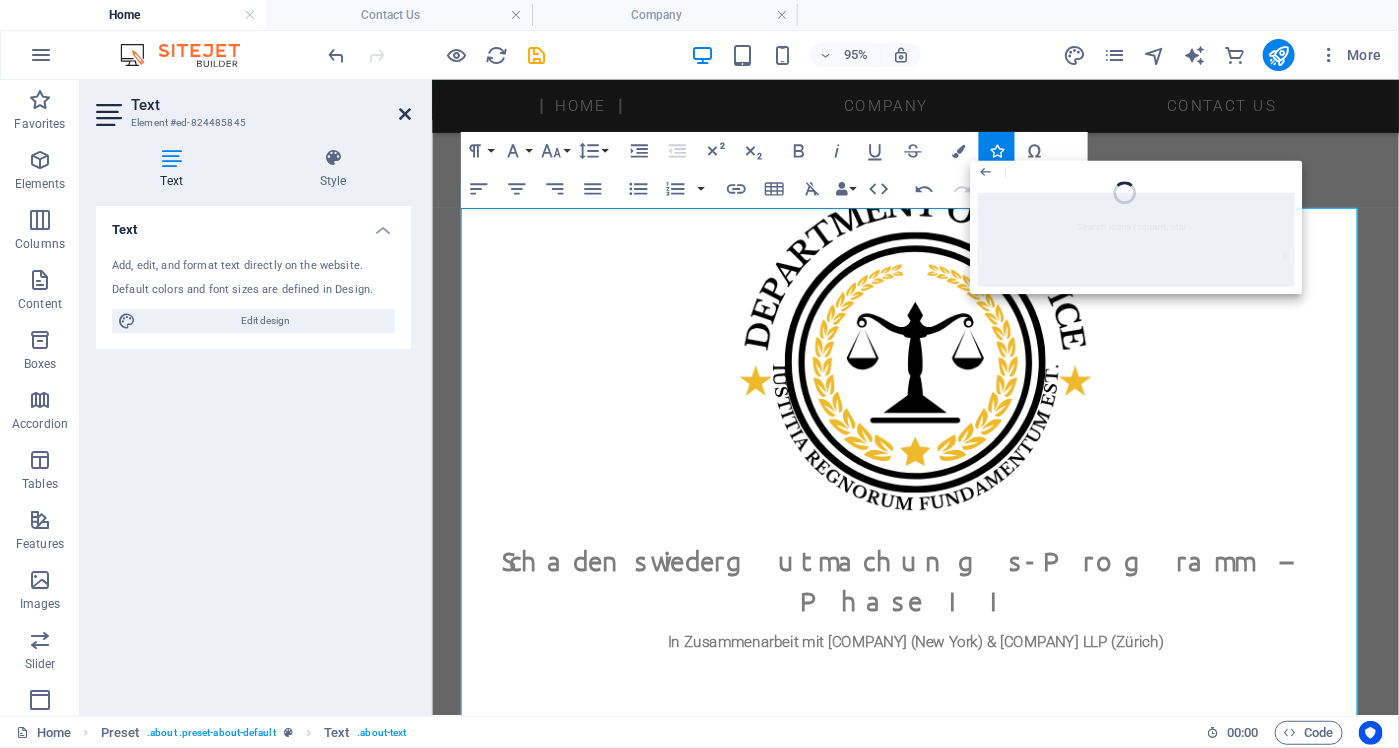 click at bounding box center [405, 114] 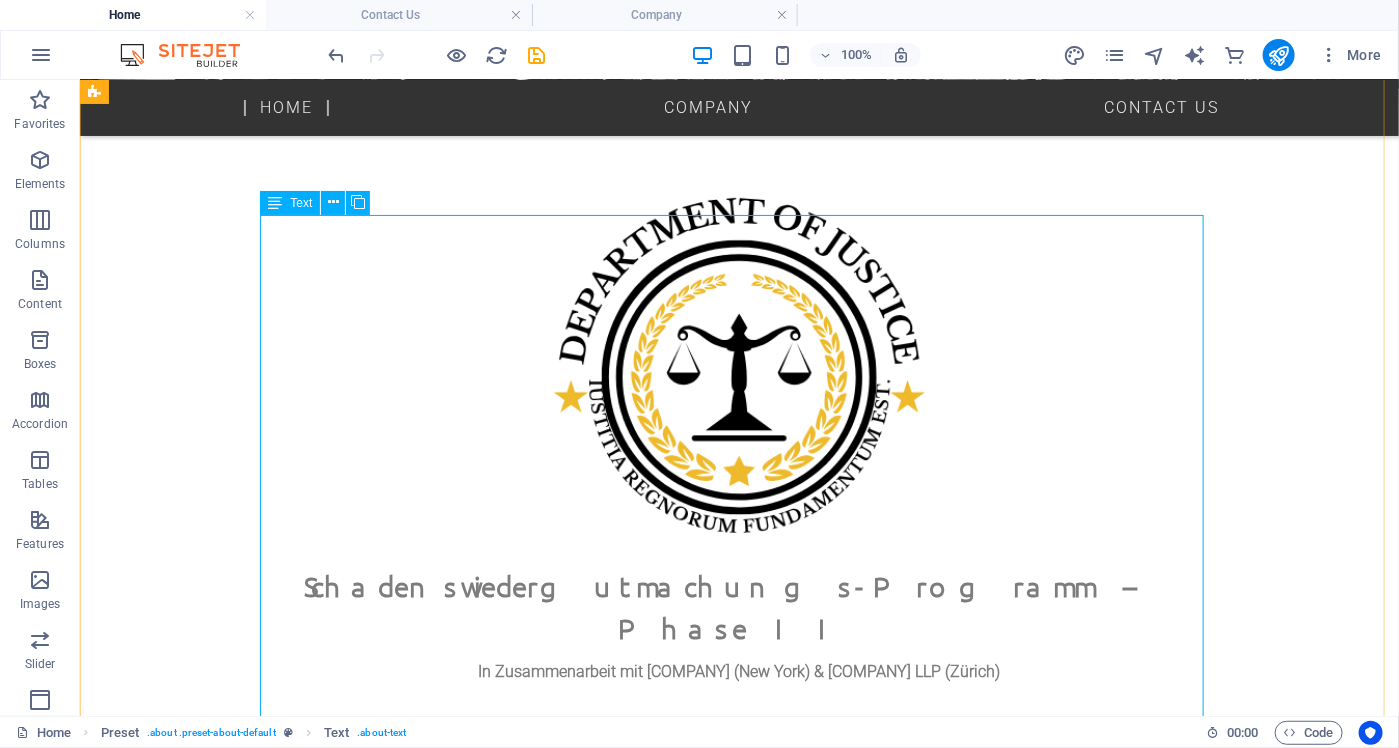 click on "Im Rahmen eines durch das US-Justizministerium (Department of Justice, DOJ) initiierten Wiedergutmachungsverfahrens wurden infolge strafrechtlicher Ermittlungen gegen mehrere internationale Betrugsnetzwerke erhebliche Vermögenswerte beschlagnahmt und für die Entschädigung betroffener Geschädigter bereitgestellt. Die Wiedergutmachung erfolgt im Rahmen eines mehrstufigen sogenannten Remission Process , der durch die US-Behörden in enger Kooperation mit ausgewählten Anwaltskanzleien in den Vereinigten Staaten und Europa umgesetzt wird. Die rechtliche Grundlage für dieses Verfahren ergibt sich insbesondere aus dem Deferred Prosecution Agreement (DPA) vom [DAY]. [MONTH] [YEAR] zwischen der United States Attorney’s Office und der Western Union Company. Darin räumte Western Union systematische Verstöße gegen den Bank Secrecy Act sowie Beihilfe zu Drahtbetrug ein und verpflichtete sich zur Zahlung von insgesamt [PRICE] US-Dollar zur Entschädigung betroffener Personen. Ziel des Programms [MONTH]. [YEAR] ." at bounding box center [739, 2087] 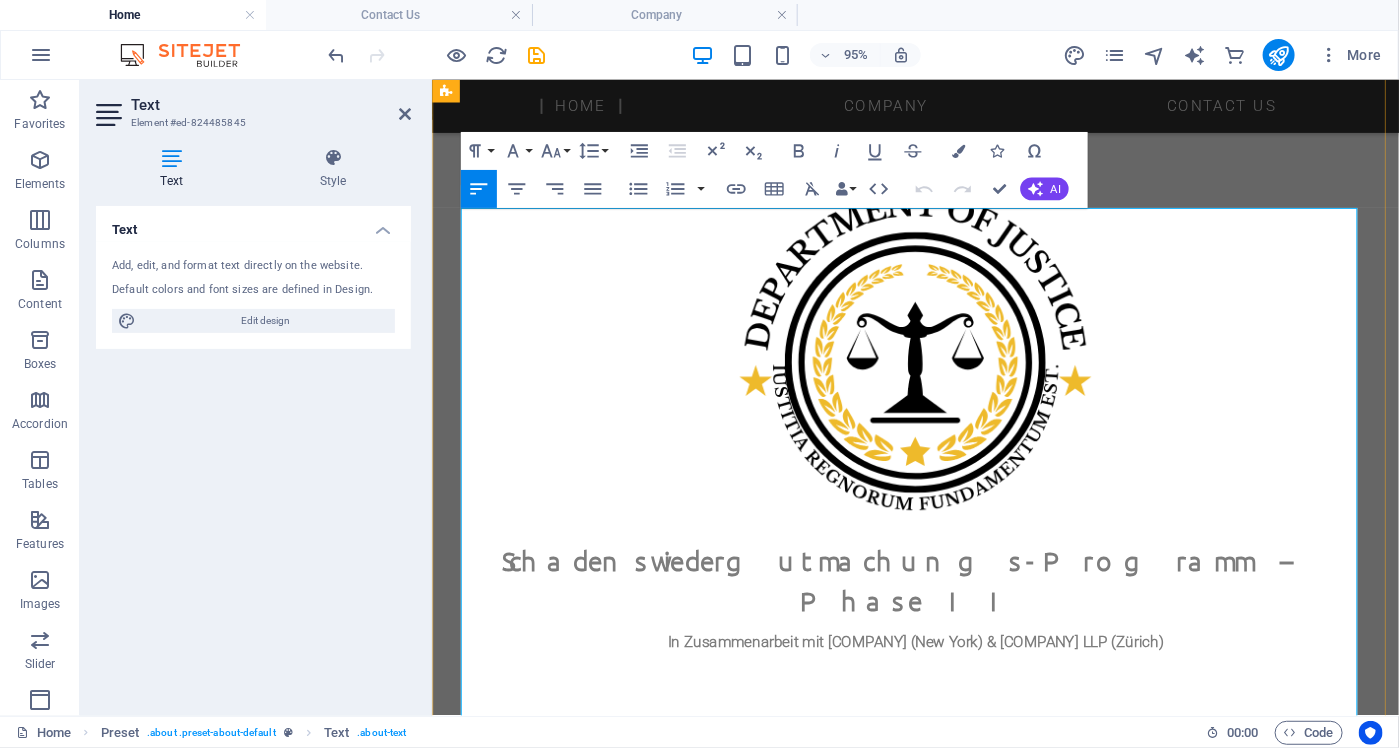 click on "Vorschussbetrug (z. B. angeblicher Lotteriegewinn oder Erbschaft)" at bounding box center [940, 1349] 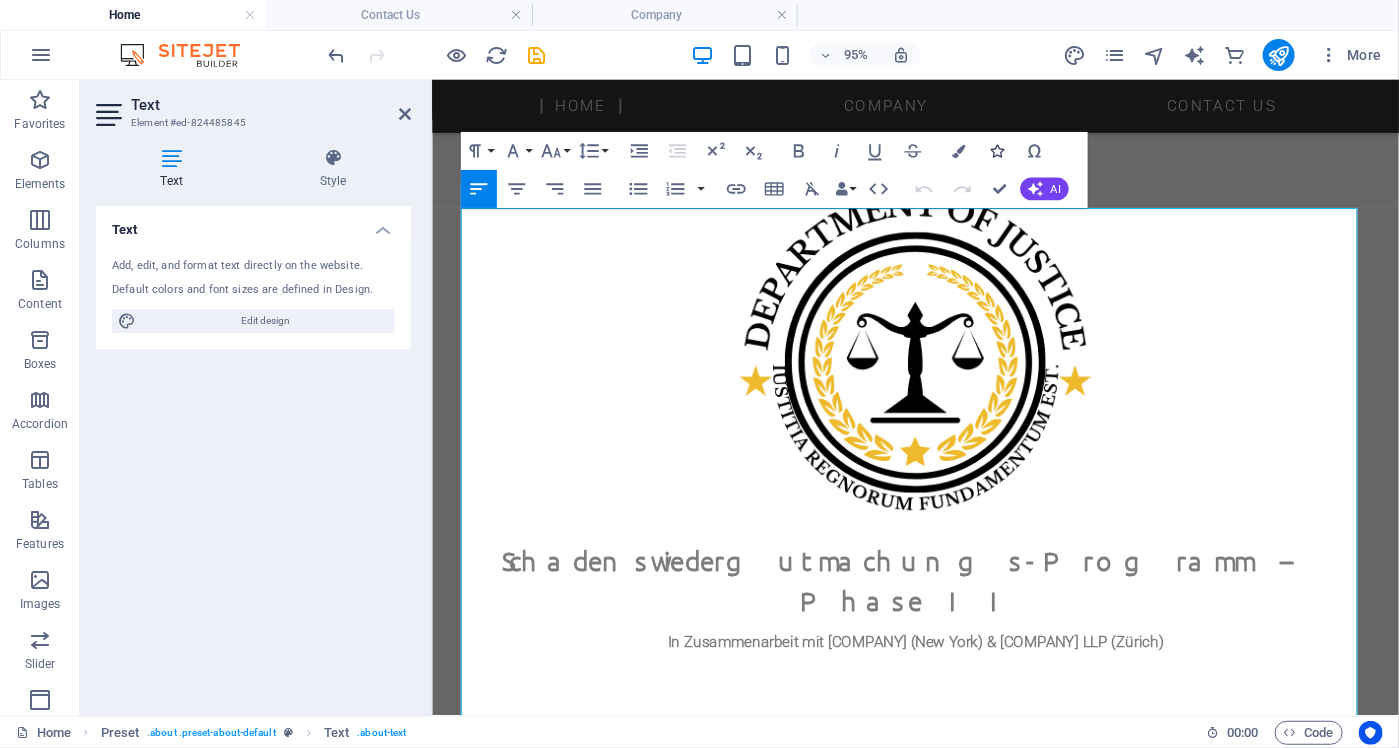 click at bounding box center (996, 150) 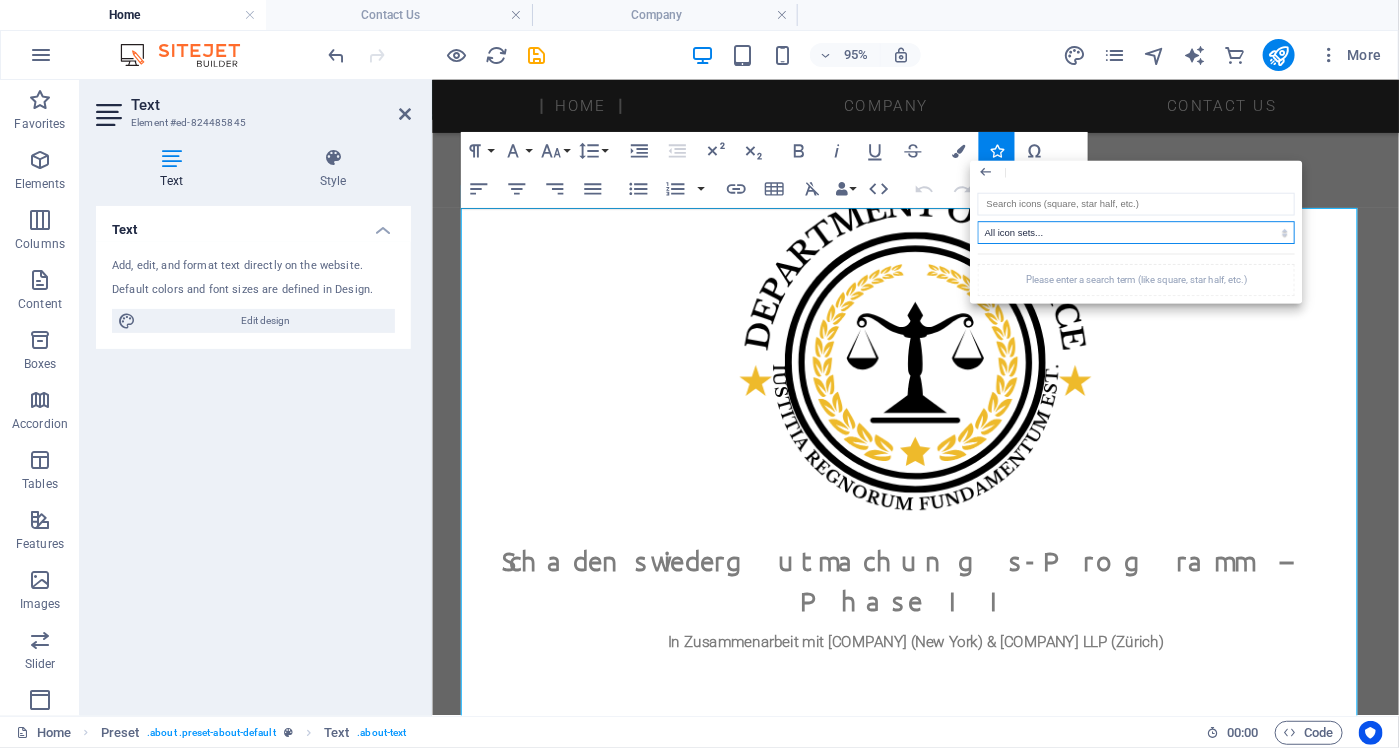 click on "All icon sets... IcoFont Ionicons FontAwesome Brands FontAwesome Duotone FontAwesome Solid FontAwesome Regular FontAwesome Light FontAwesome Thin FontAwesome Sharp Solid FontAwesome Sharp Regular FontAwesome Sharp Light FontAwesome Sharp Thin" at bounding box center [1136, 232] 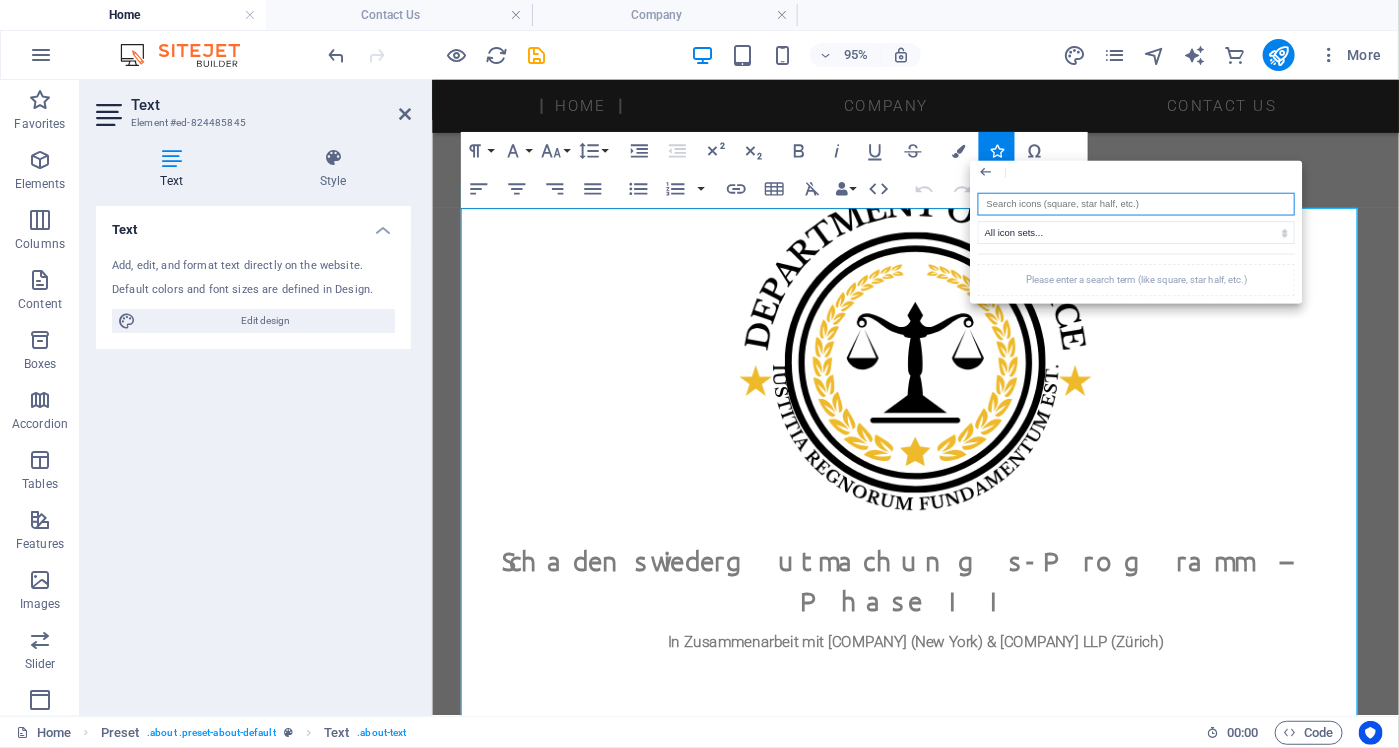 click at bounding box center (1136, 204) 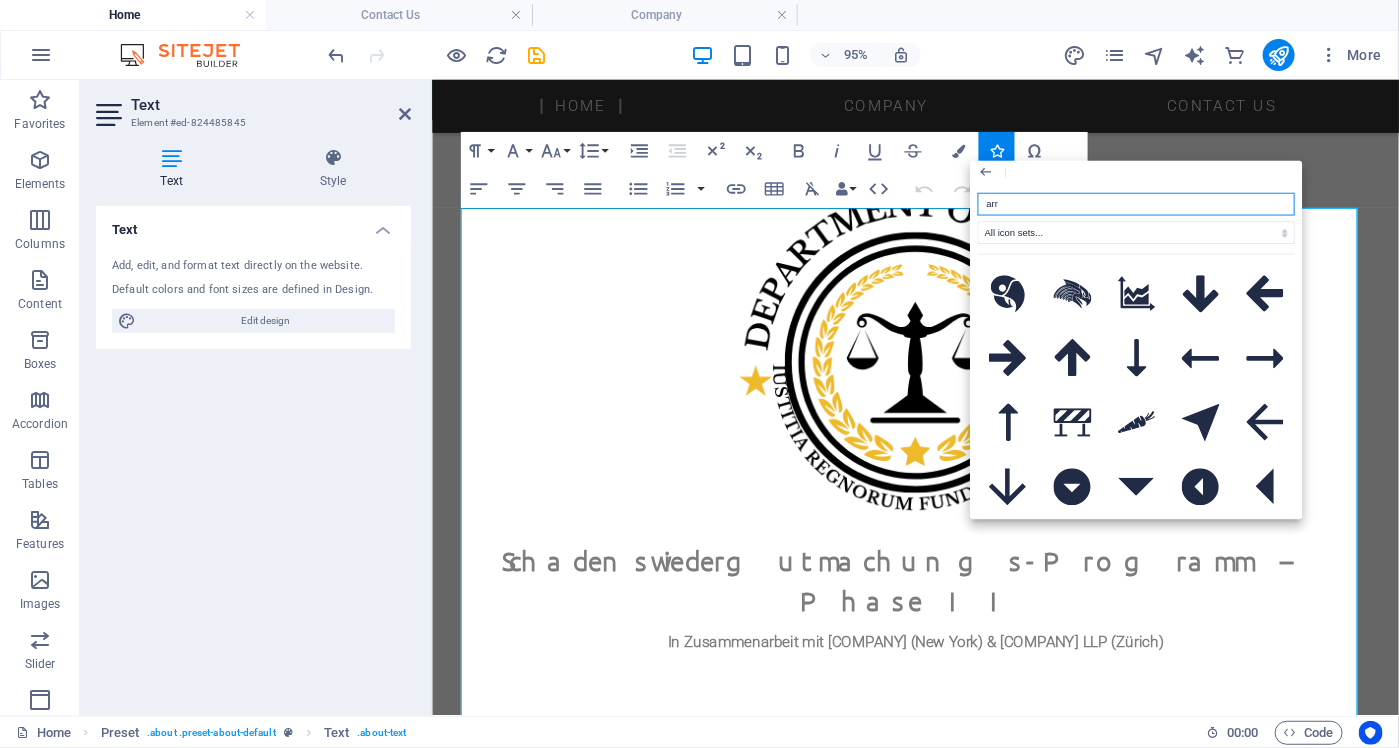 type on "arro" 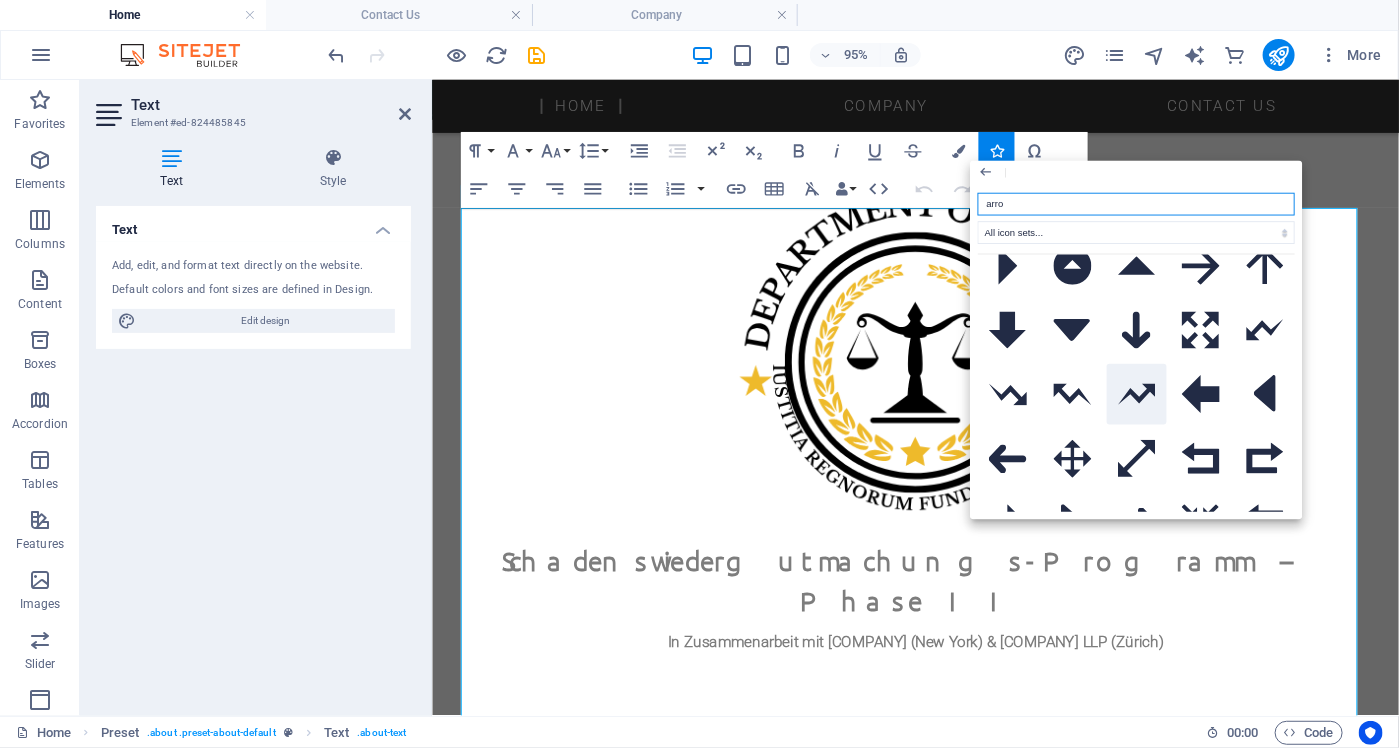 scroll, scrollTop: 400, scrollLeft: 0, axis: vertical 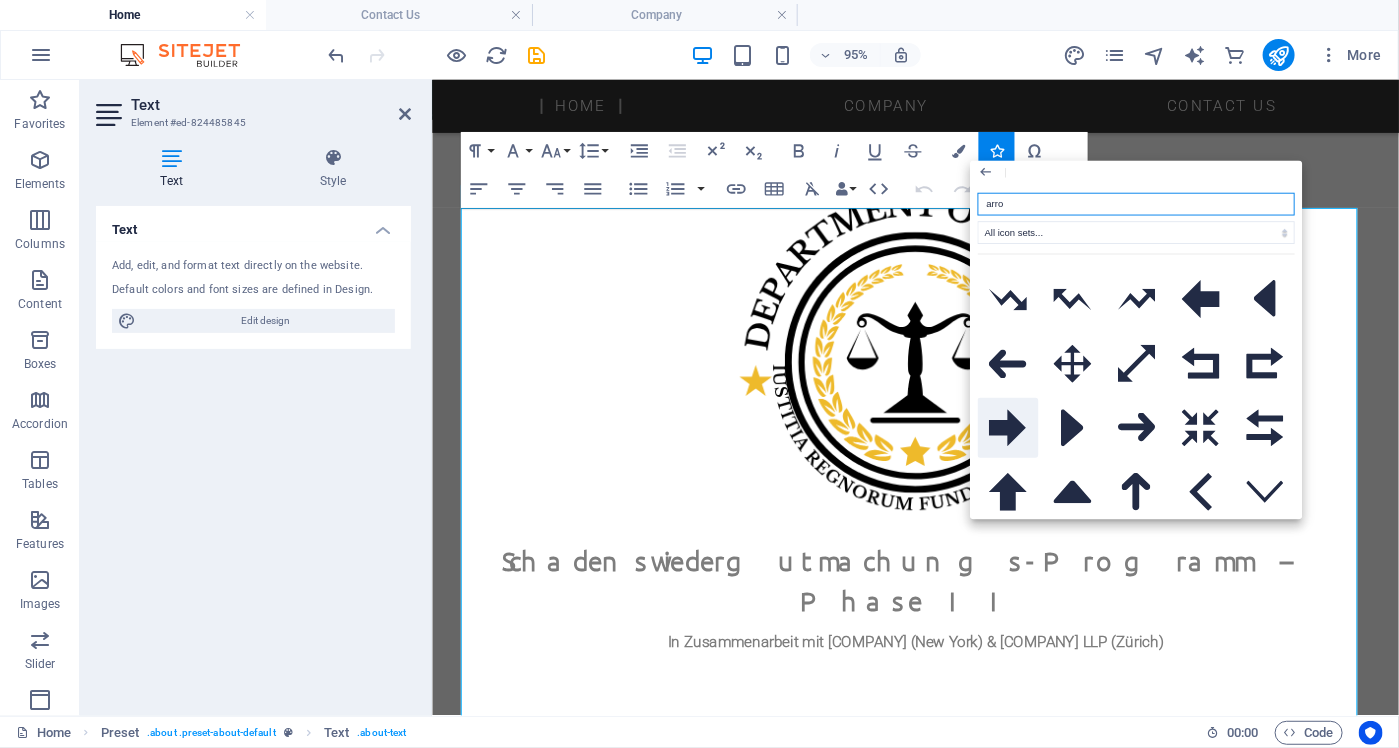 click 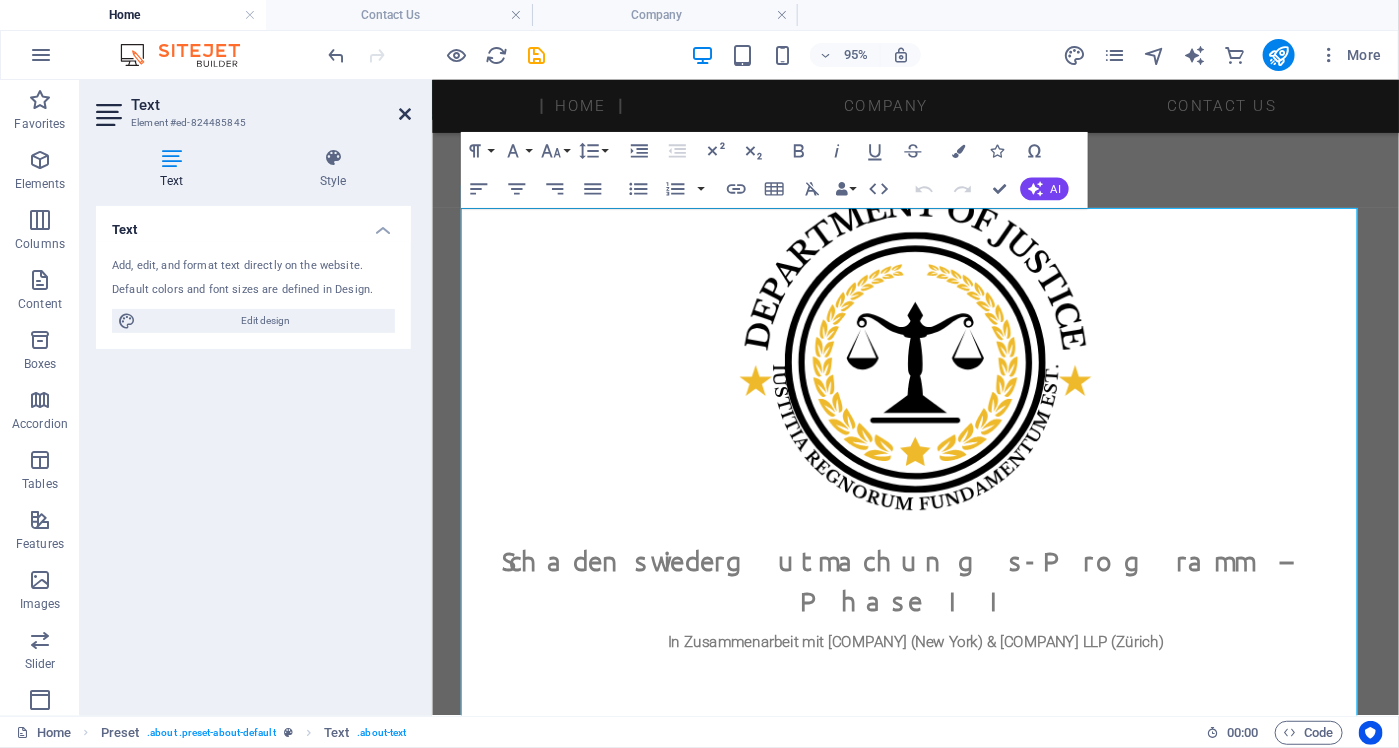 drag, startPoint x: 408, startPoint y: 111, endPoint x: 334, endPoint y: 52, distance: 94.641426 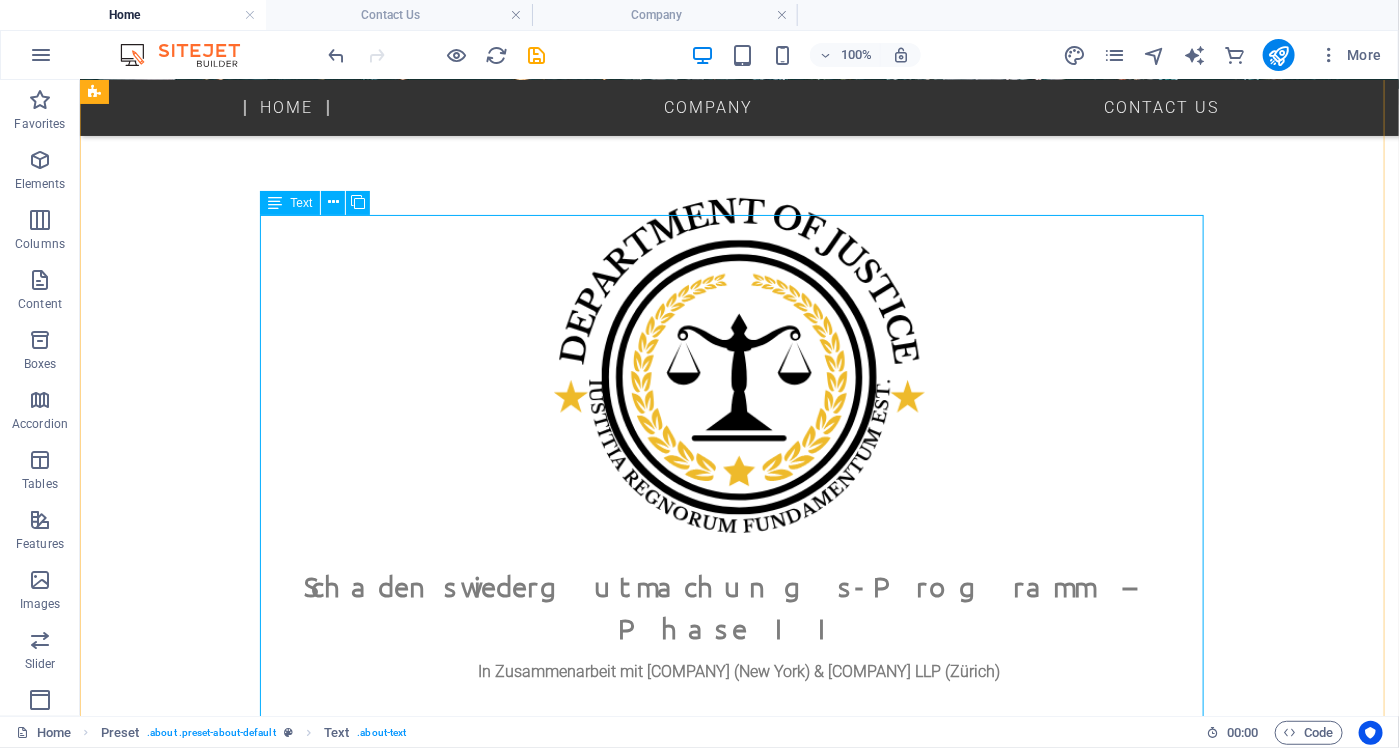 click on "Im Rahmen eines durch das US-Justizministerium (Department of Justice, DOJ) initiierten Wiedergutmachungsverfahrens wurden infolge strafrechtlicher Ermittlungen gegen mehrere internationale Betrugsnetzwerke erhebliche Vermögenswerte beschlagnahmt und für die Entschädigung betroffener Geschädigter bereitgestellt. Die Wiedergutmachung erfolgt im Rahmen eines mehrstufigen sogenannten Remission Process , der durch die US-Behörden in enger Kooperation mit ausgewählten Anwaltskanzleien in den Vereinigten Staaten und Europa umgesetzt wird. Die rechtliche Grundlage für dieses Verfahren ergibt sich insbesondere aus dem Deferred Prosecution Agreement (DPA) vom [DAY]. [MONTH] [YEAR] zwischen der United States Attorney’s Office und der Western Union Company. Darin räumte Western Union systematische Verstöße gegen den Bank Secrecy Act sowie Beihilfe zu Drahtbetrug ein und verpflichtete sich zur Zahlung von insgesamt [PRICE] US-Dollar zur Entschädigung betroffener Personen. Ziel des Programms     ." at bounding box center [739, 2574] 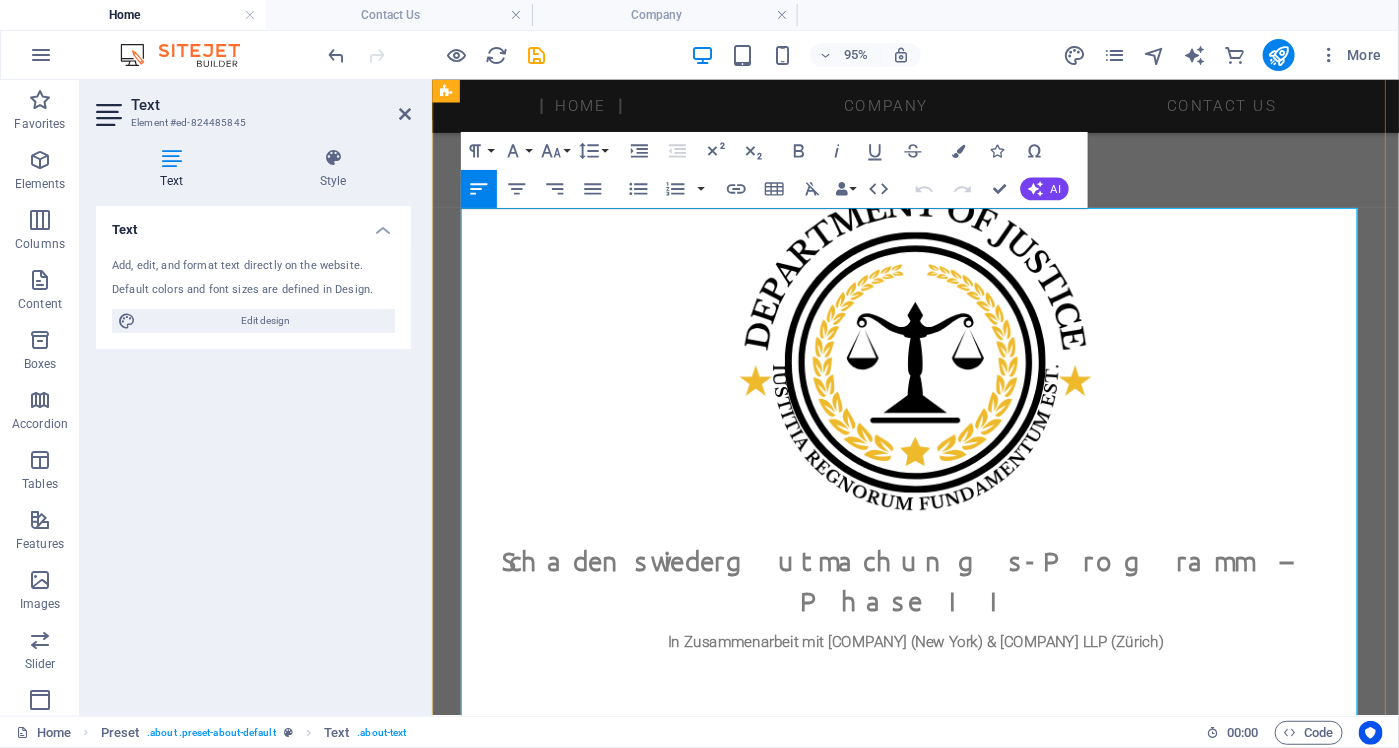 click on "Vorschussbetrug (z. B. angeblicher Lotteriegewinn oder Erbschaft)" at bounding box center [940, 1836] 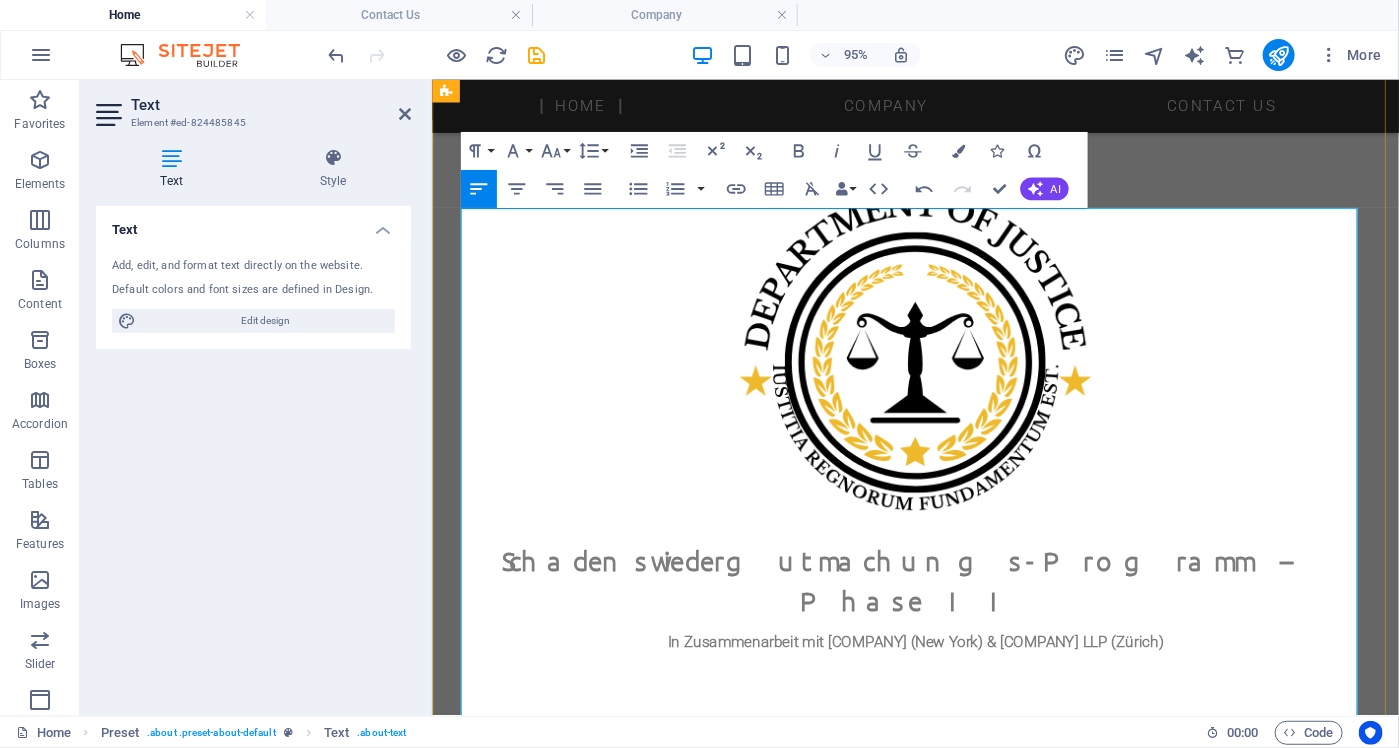 click on "„Enkeltrick“ bzw. Notlagenbetrug Internet- und Liebesbetrug („Romance Scam“) Falsche Jobangebote und Verkaufsplattformen Weitere Formen organisierter Telekommunikations- und Onlinebetrugsdelikte" at bounding box center (940, 2432) 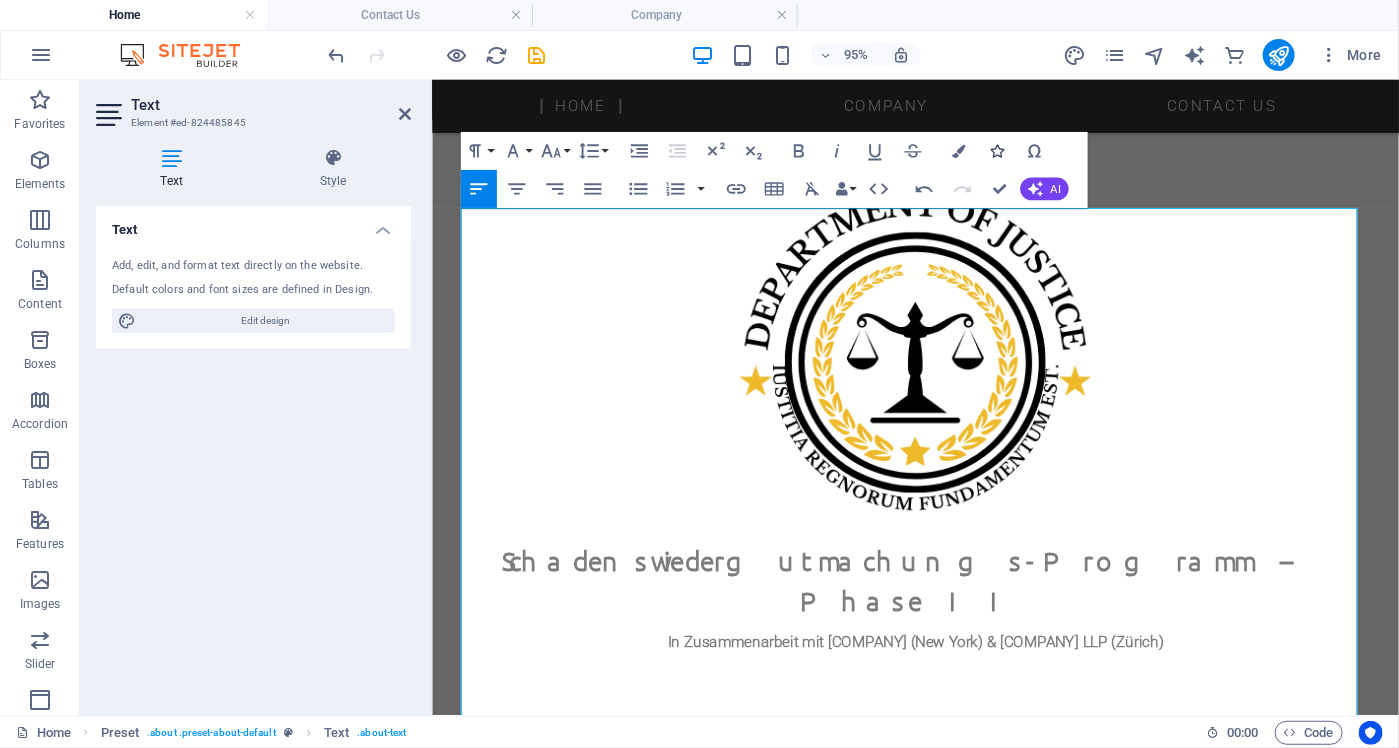 click on "Icons" at bounding box center [996, 151] 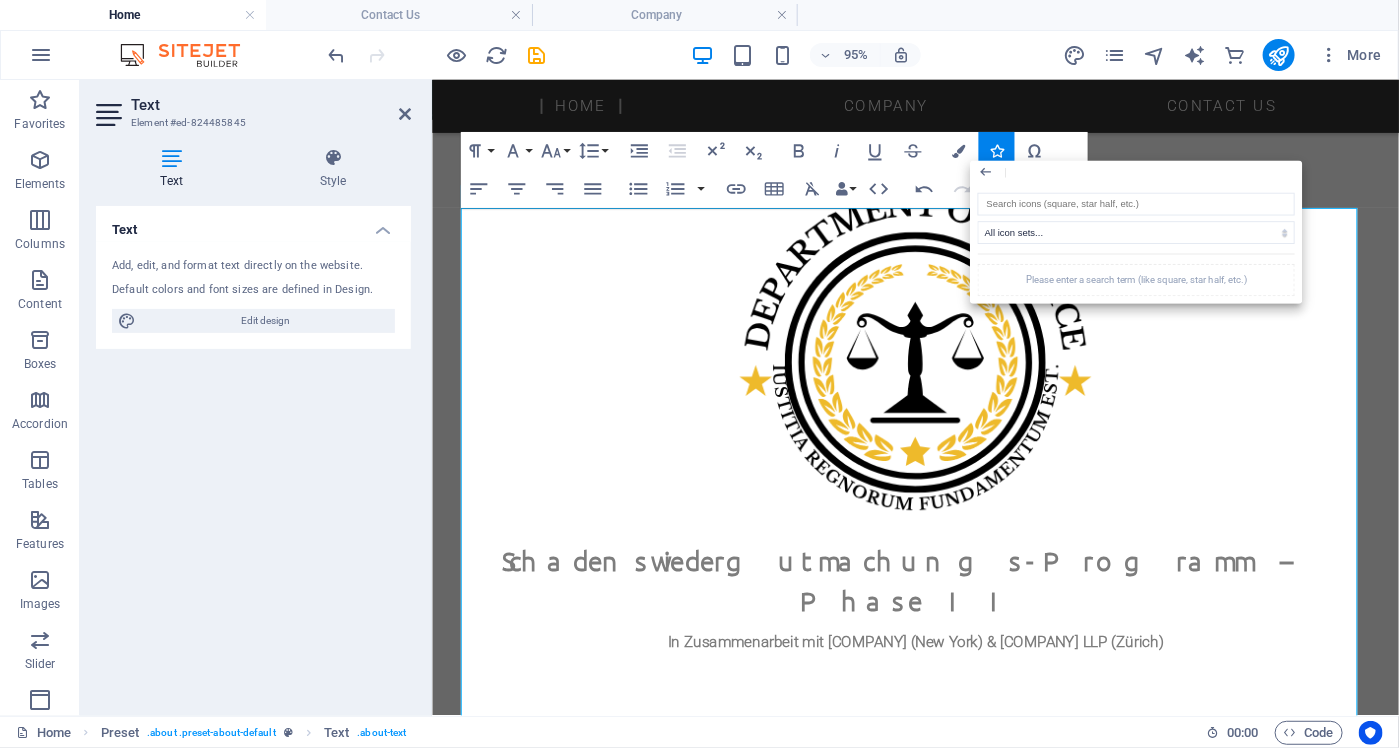 click on "All icon sets... IcoFont Ionicons FontAwesome Brands FontAwesome Duotone FontAwesome Solid FontAwesome Regular FontAwesome Light FontAwesome Thin FontAwesome Sharp Solid FontAwesome Sharp Regular FontAwesome Sharp Light FontAwesome Sharp Thin Please enter a search term (like square, star half, etc.)" at bounding box center [1136, 244] 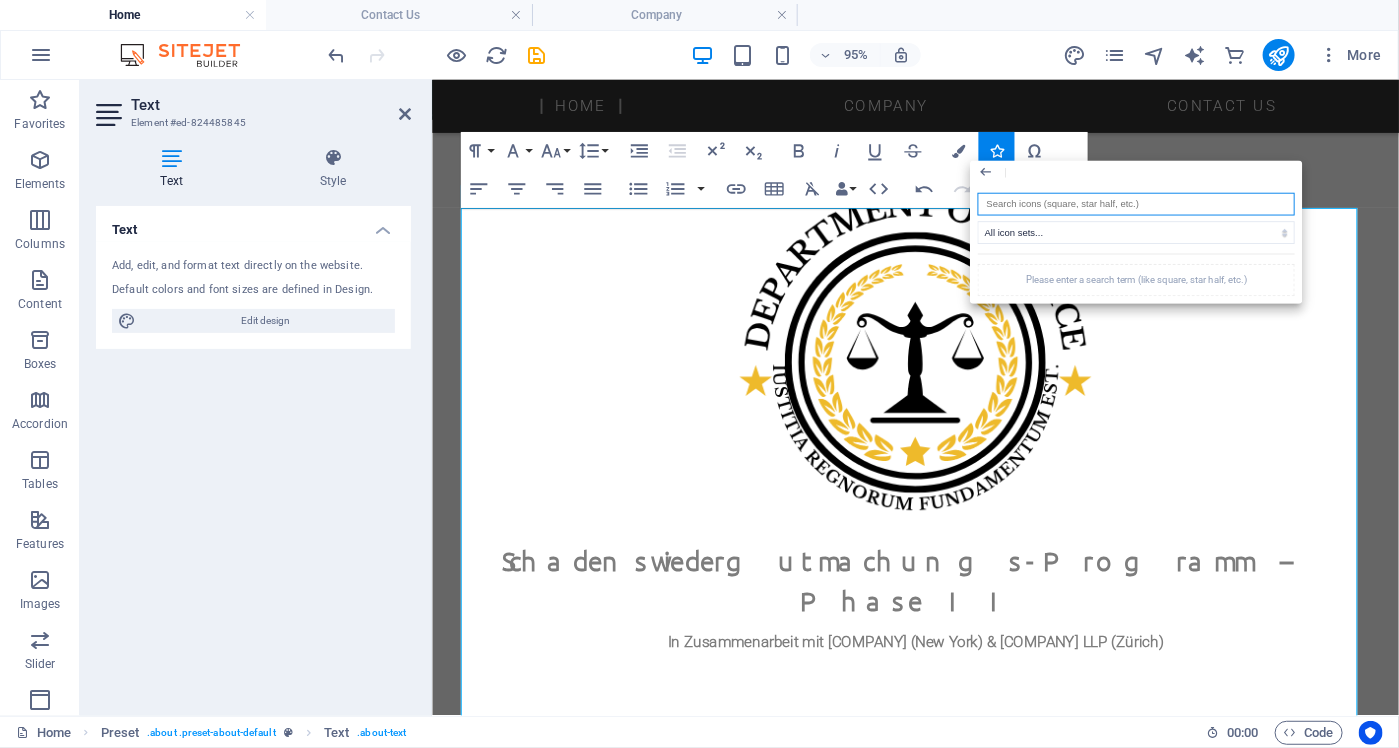 click at bounding box center (1136, 204) 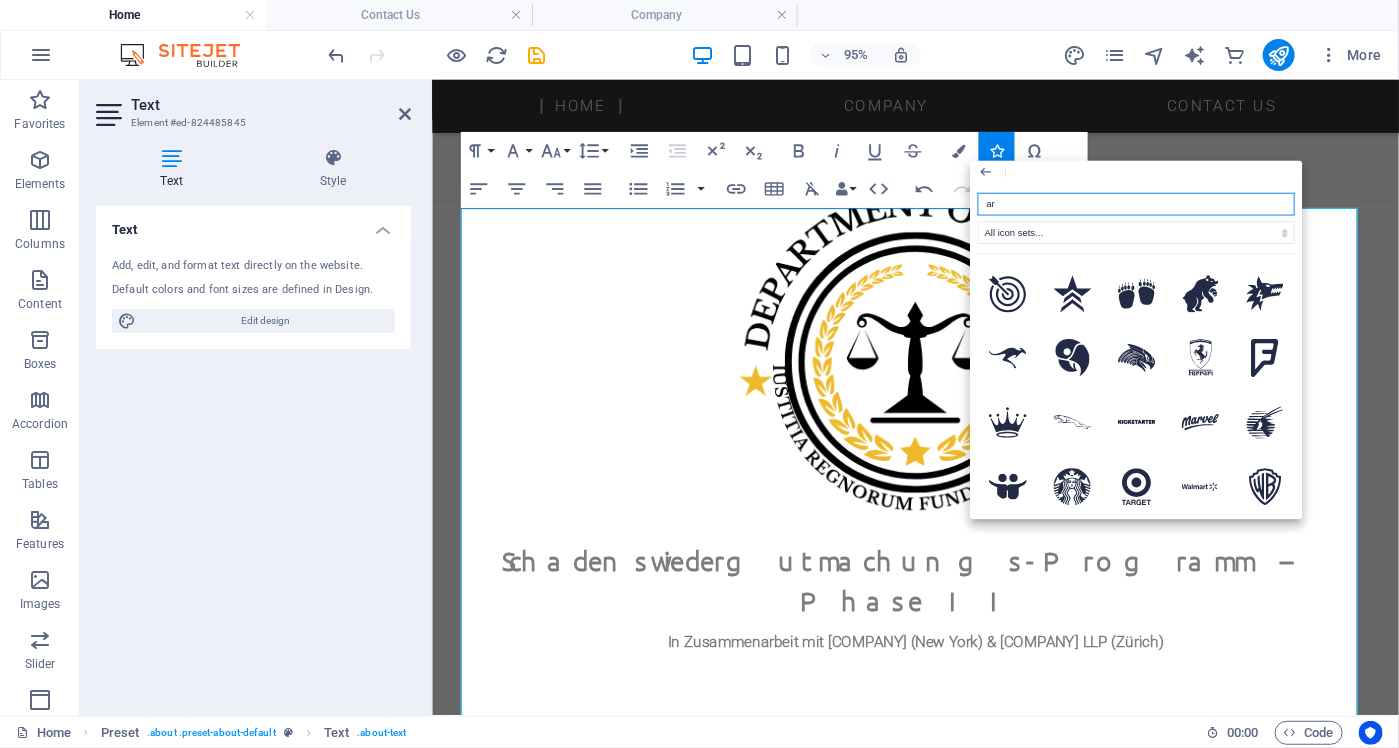 type on "arr" 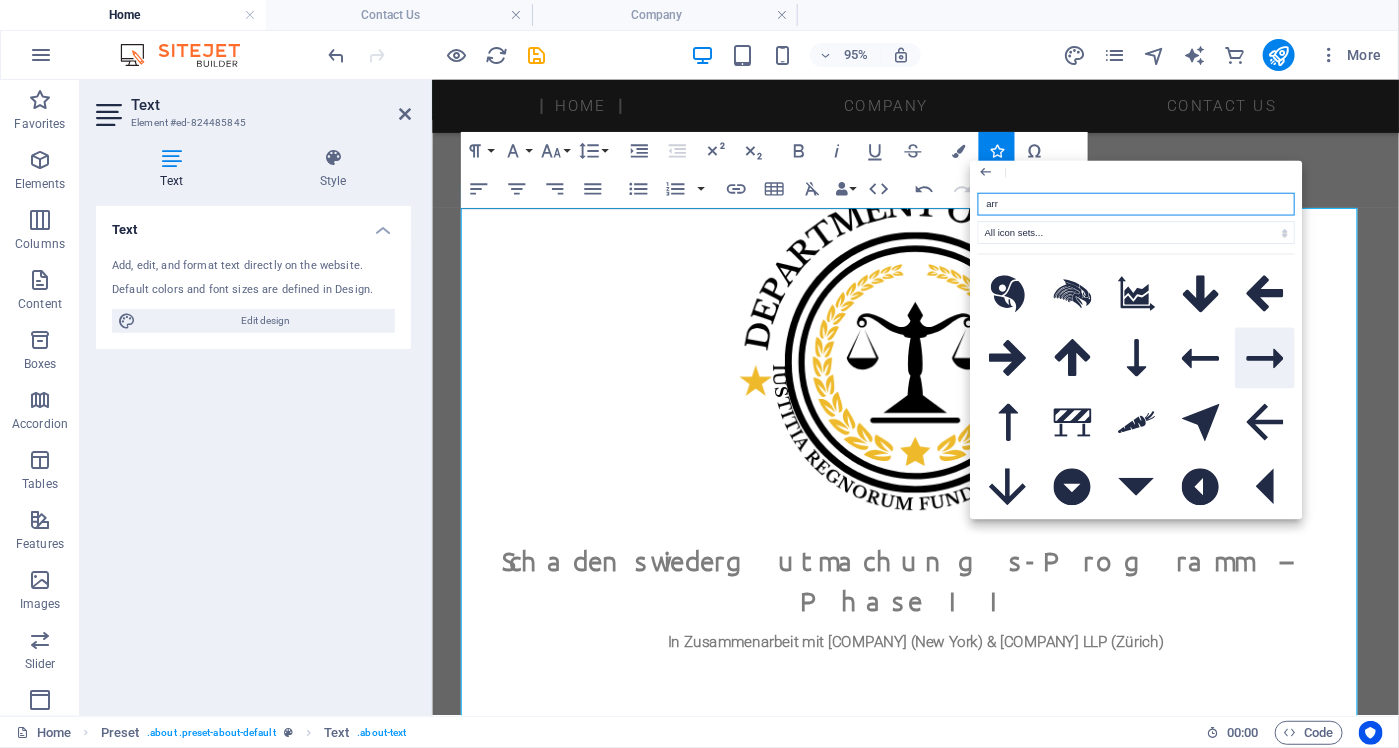 click 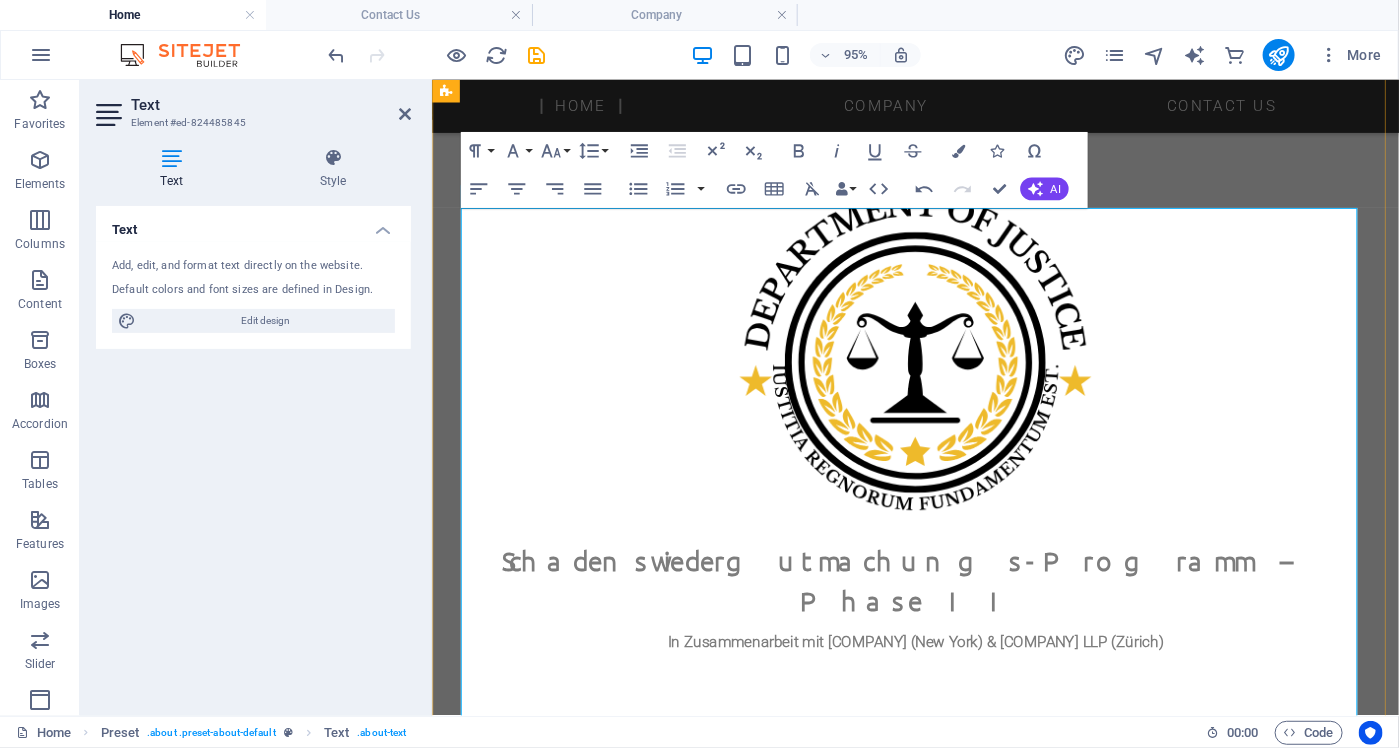 click on "Internet- und Liebesbetrug („Romance Scam“) Falsche Jobangebote und Verkaufsplattformen Weitere Formen organisierter Telekommunikations- und Onlinebetrugsdelikte" at bounding box center [940, 2967] 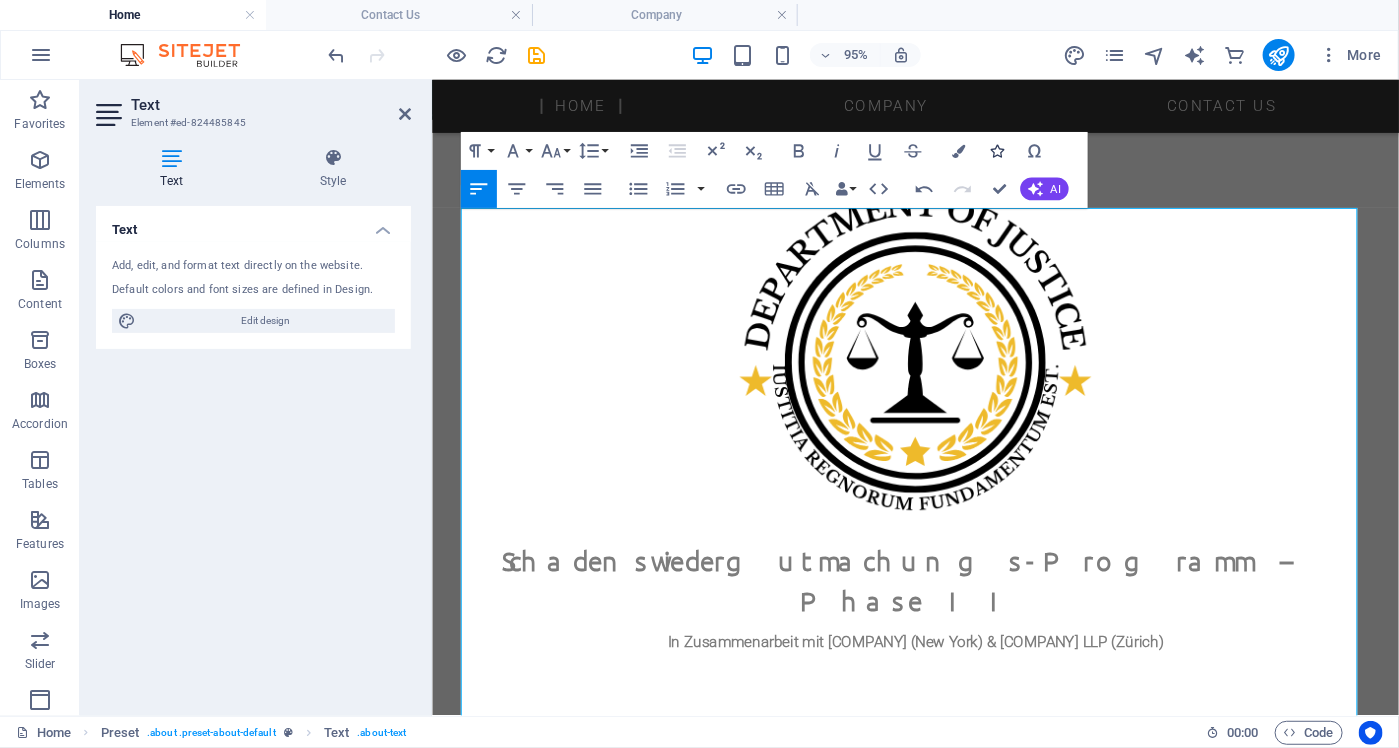 click at bounding box center (996, 150) 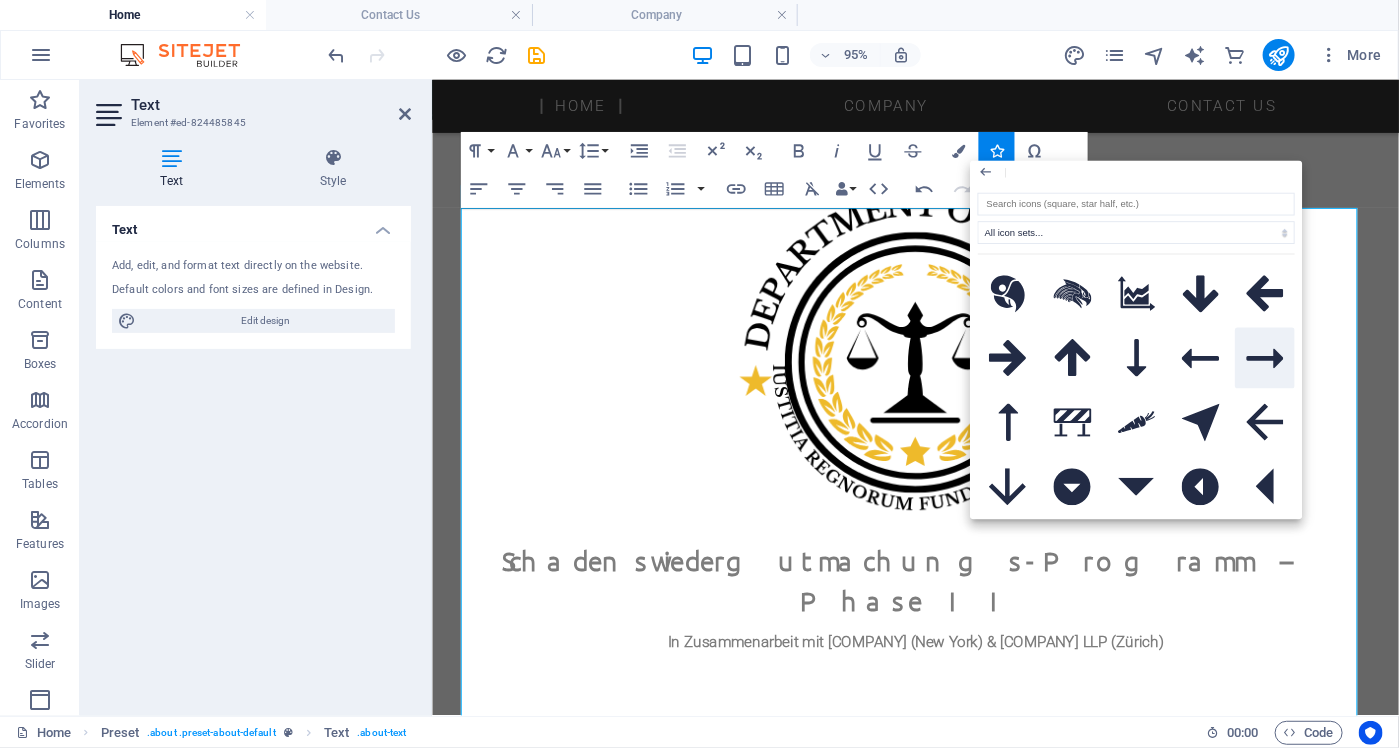 drag, startPoint x: 1262, startPoint y: 367, endPoint x: 866, endPoint y: 302, distance: 401.29913 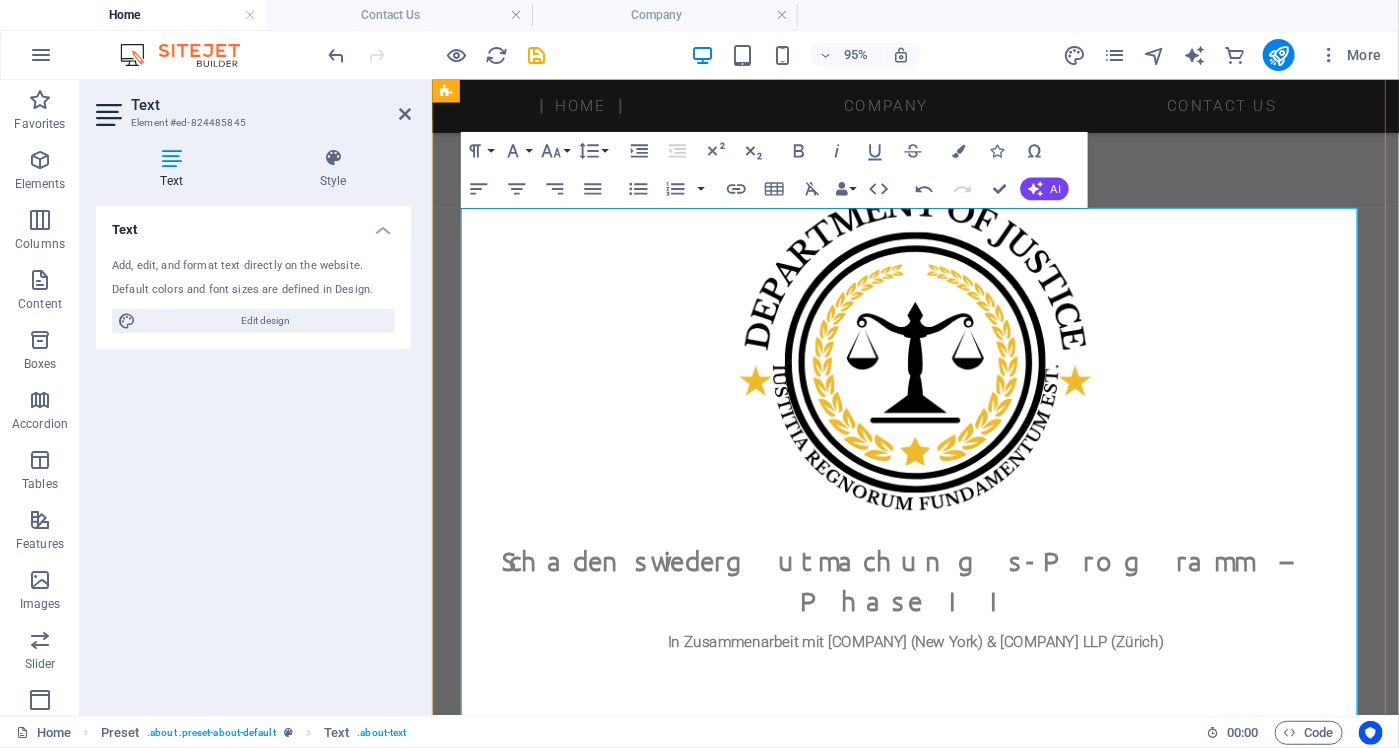 drag, startPoint x: 475, startPoint y: 650, endPoint x: 485, endPoint y: 648, distance: 10.198039 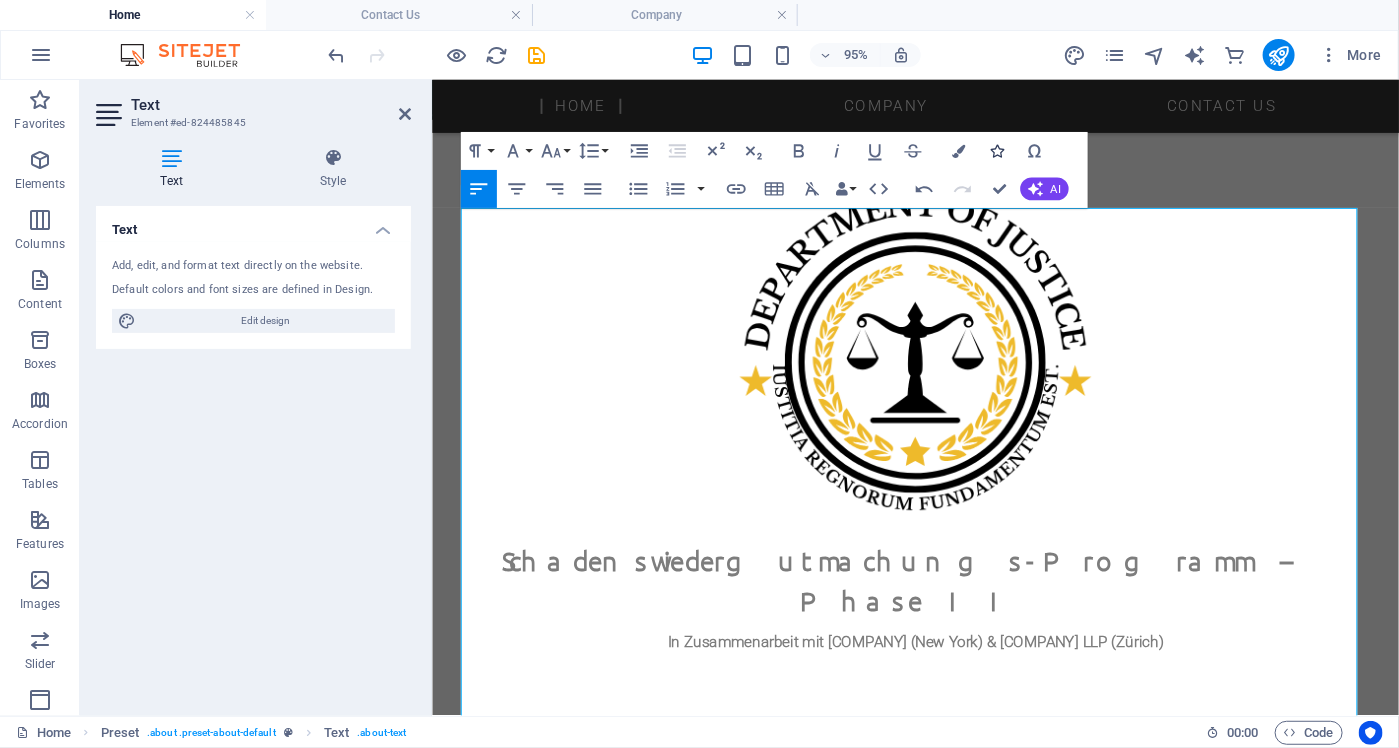 click at bounding box center [996, 150] 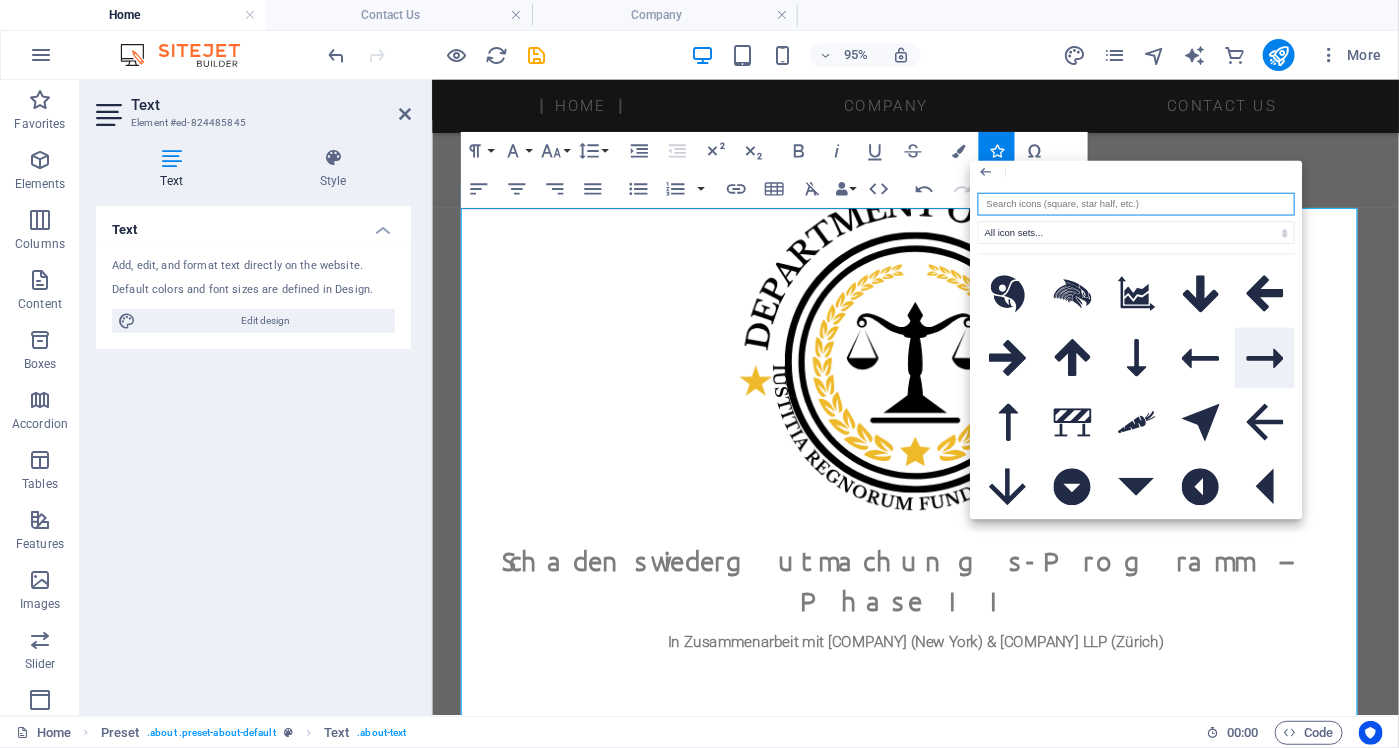click 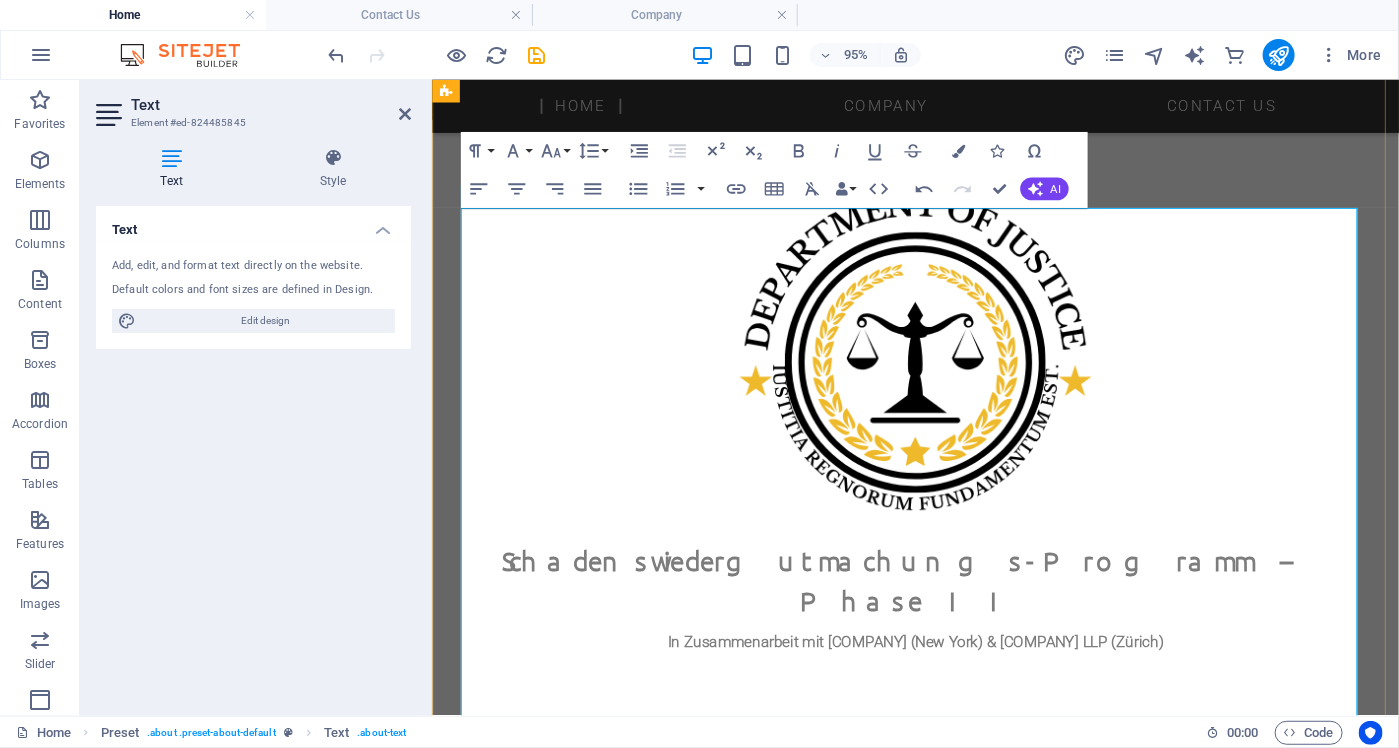 click on "Weitere Formen organisierter Telekommunikations- und Onlinebetrugsdelikte" at bounding box center [948, 4050] 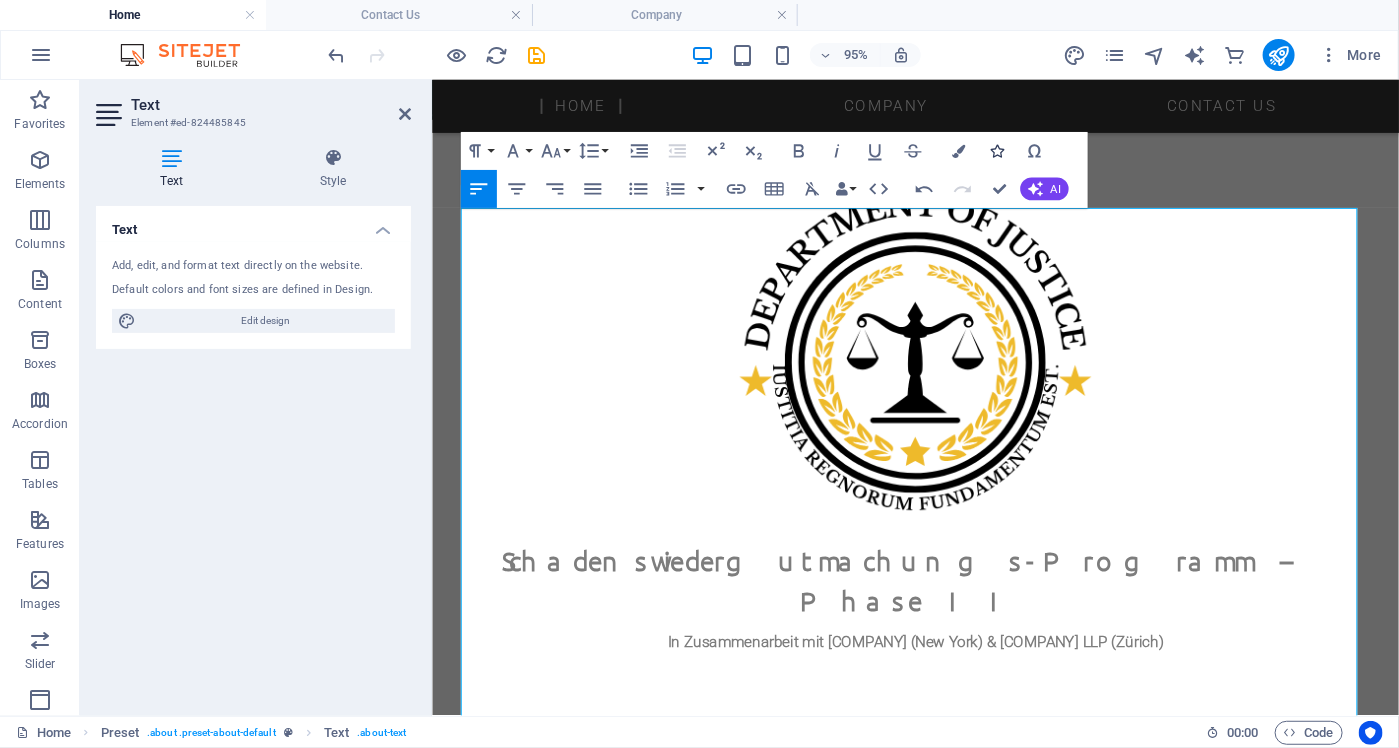 click at bounding box center [996, 150] 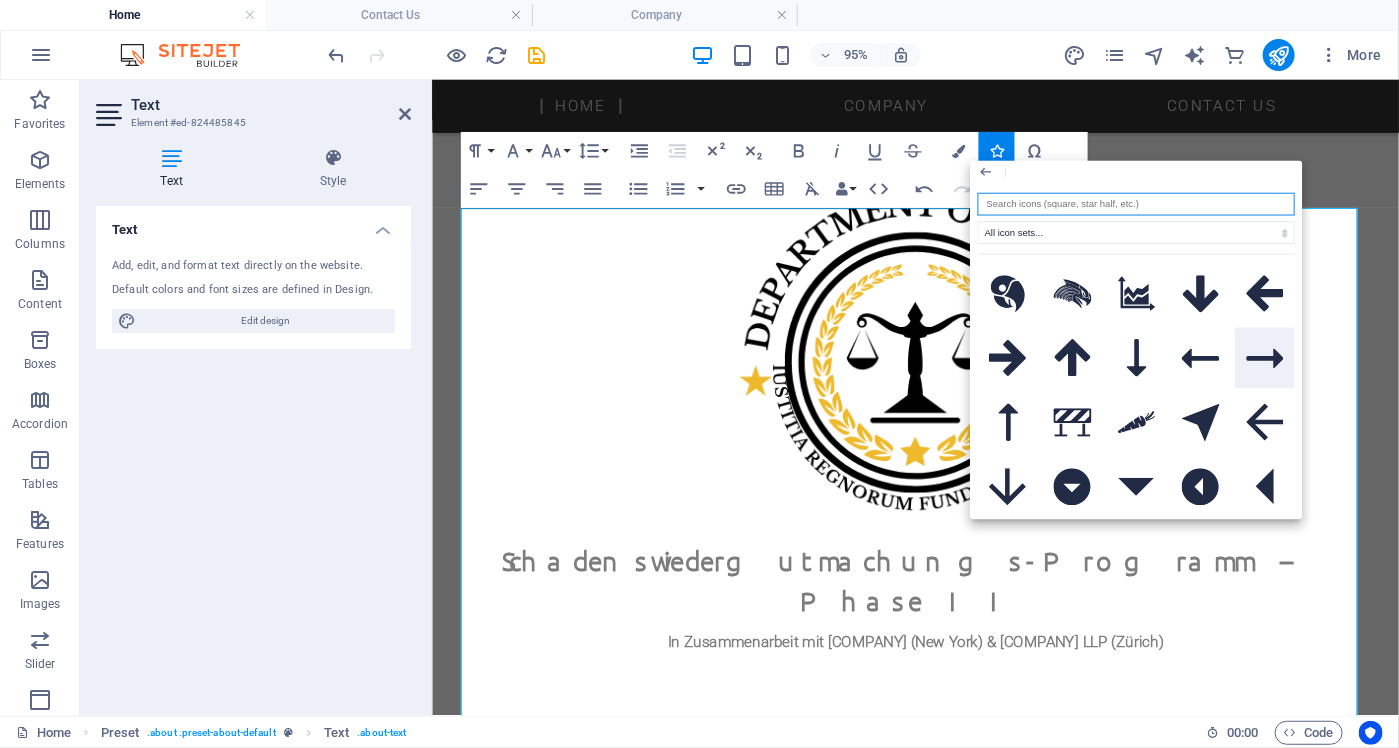 click 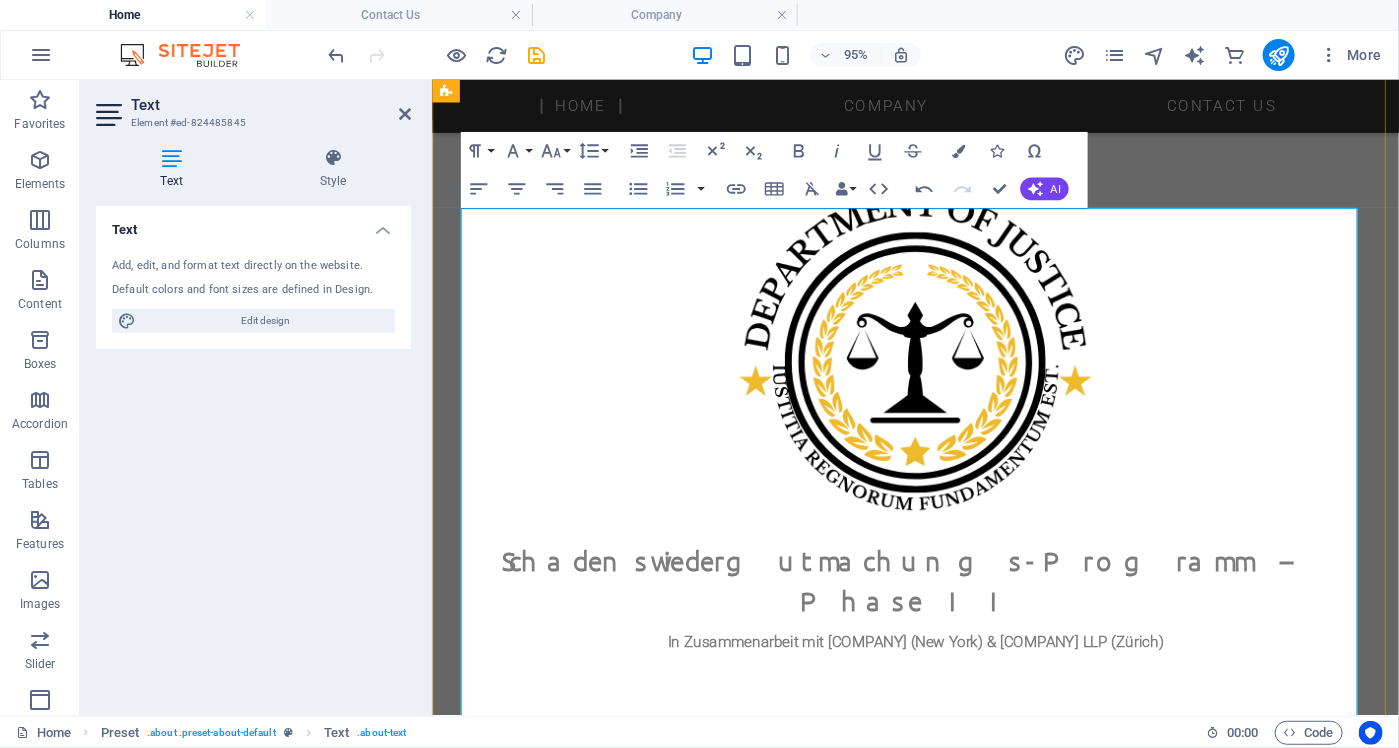 click on "Vorschussbetrug (z. B. angeblicher Lotteriegewinn oder Erbschaft)" at bounding box center [940, 1836] 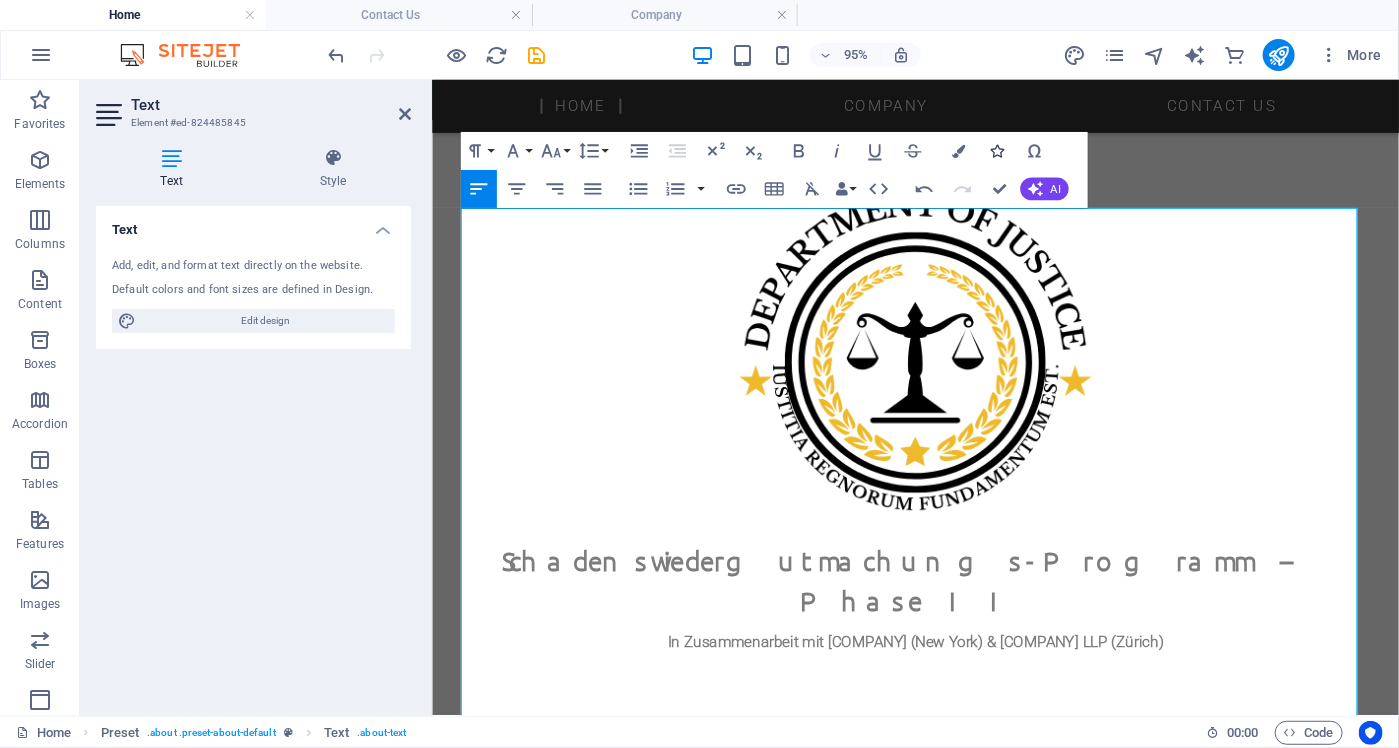 click at bounding box center [996, 150] 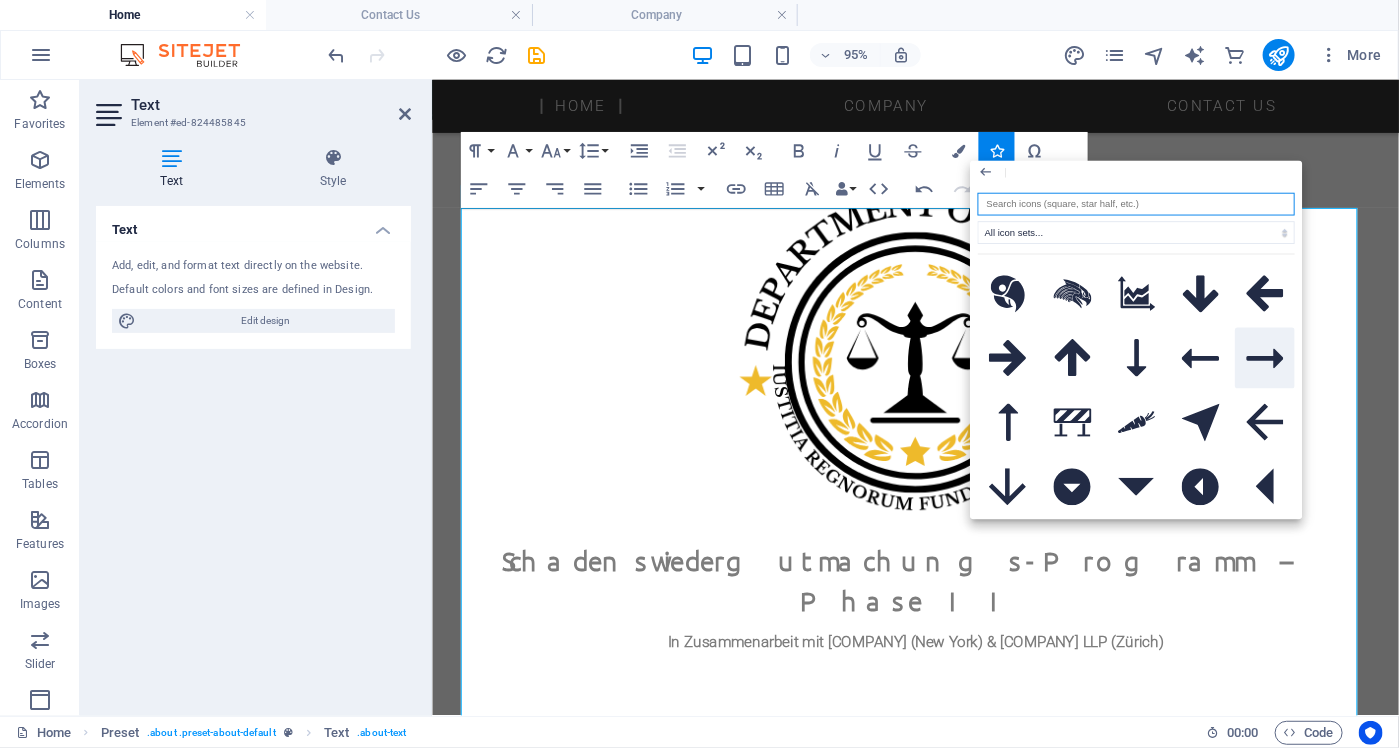 click 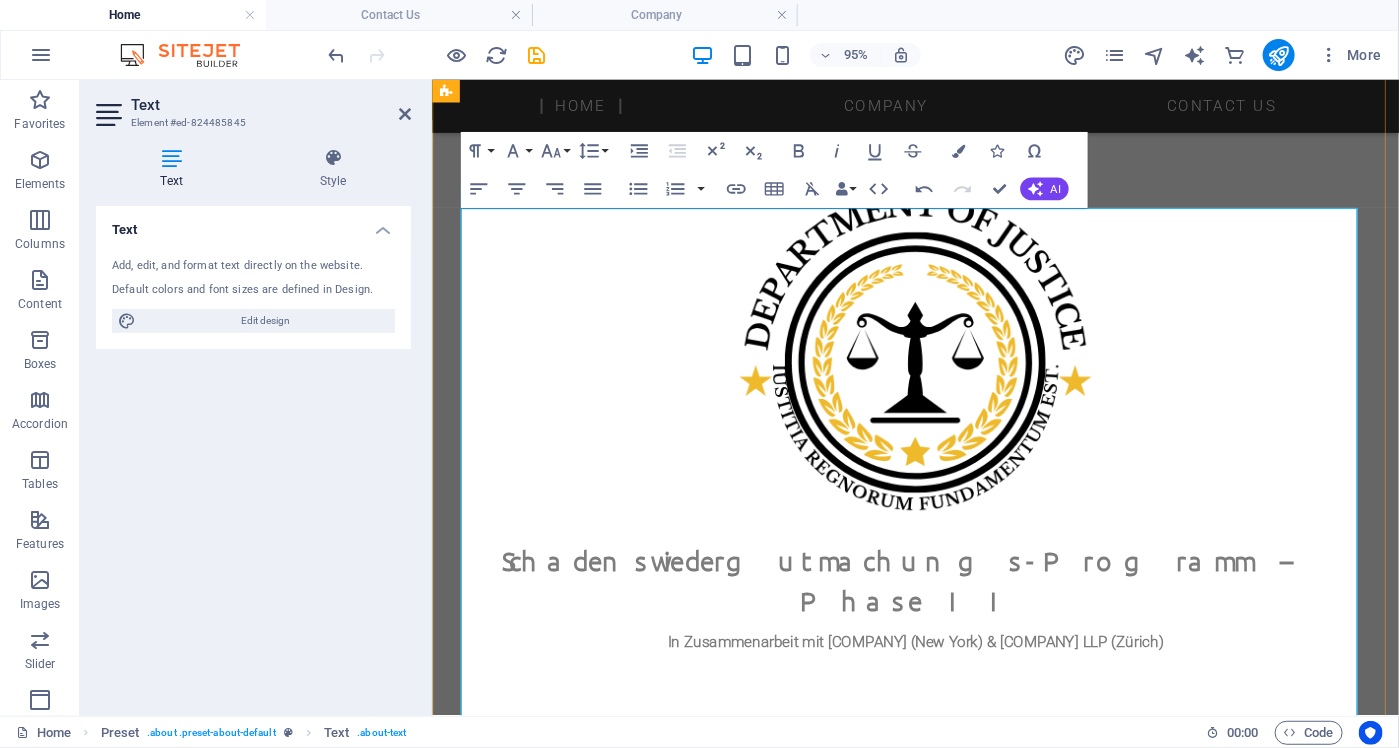 drag, startPoint x: 1036, startPoint y: 657, endPoint x: 470, endPoint y: 553, distance: 575.47546 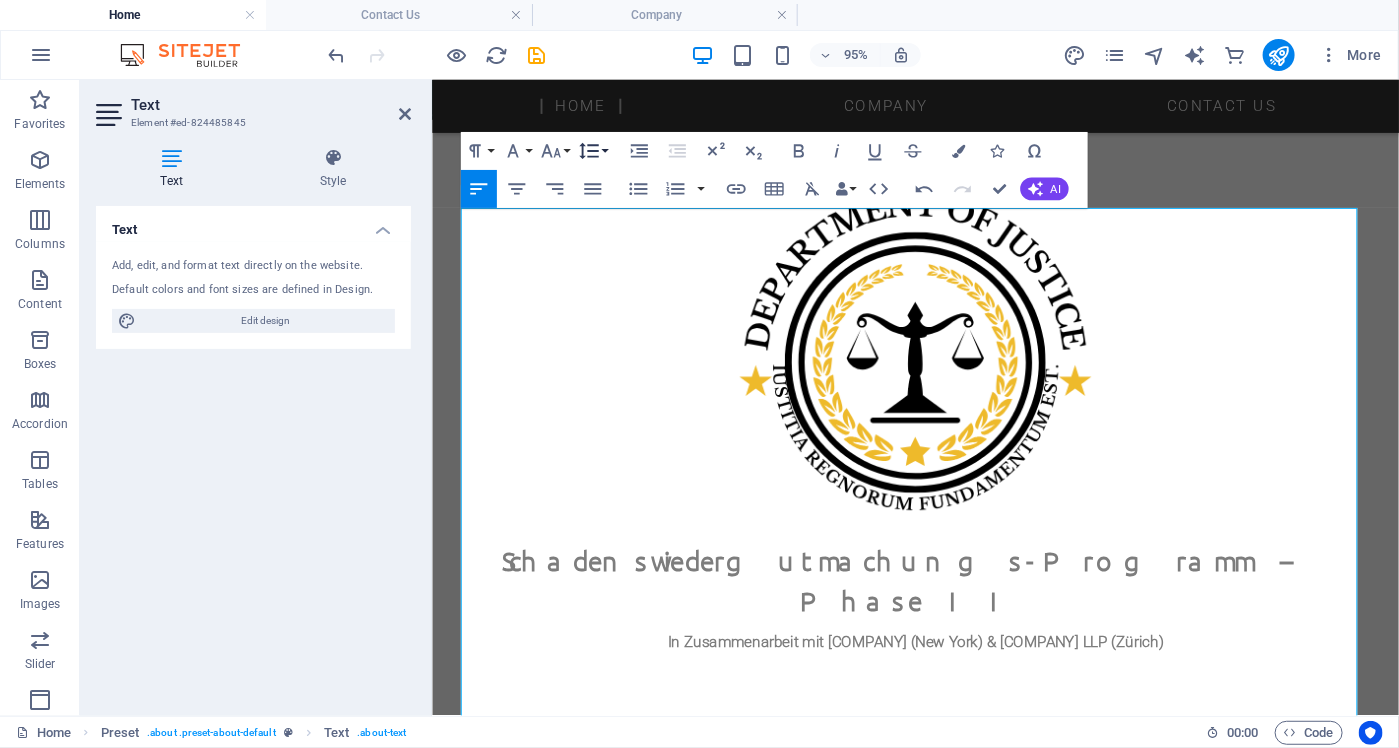 click on "Line Height" at bounding box center [592, 151] 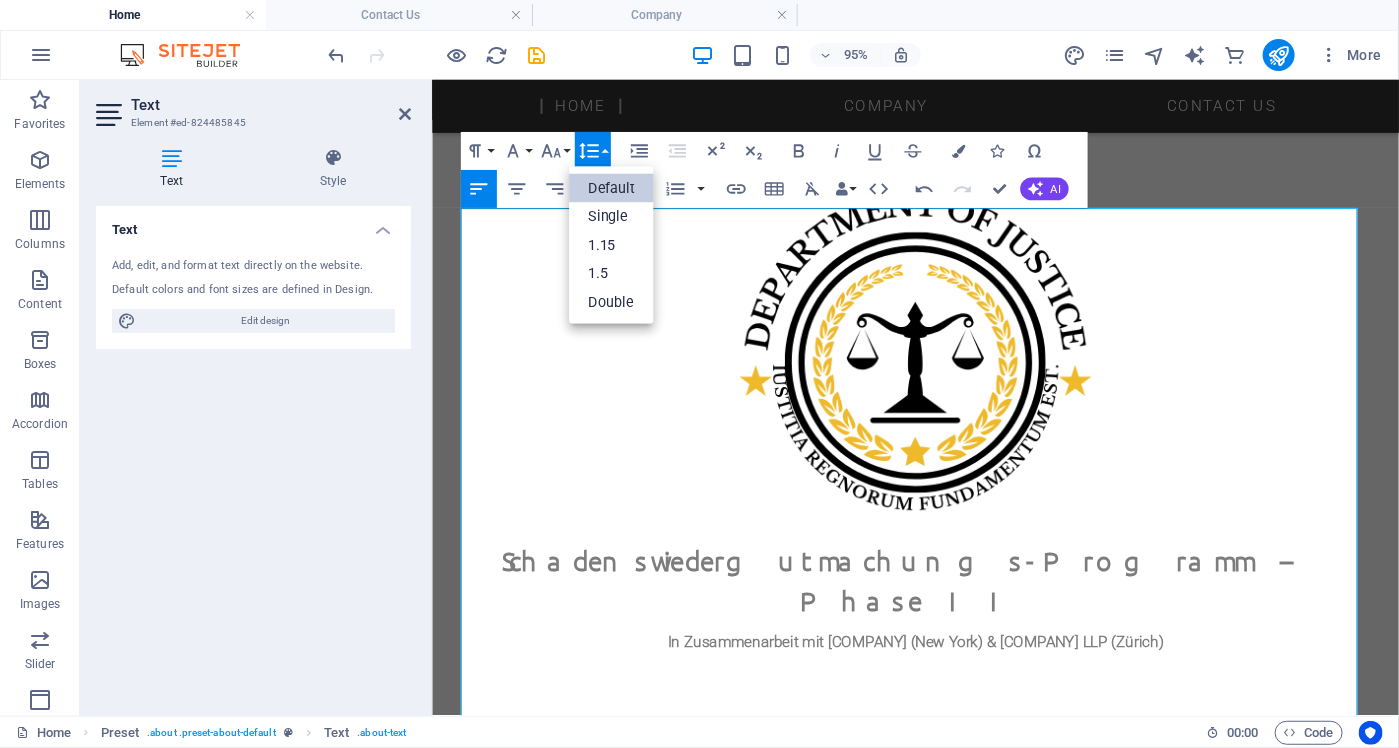 scroll, scrollTop: 0, scrollLeft: 0, axis: both 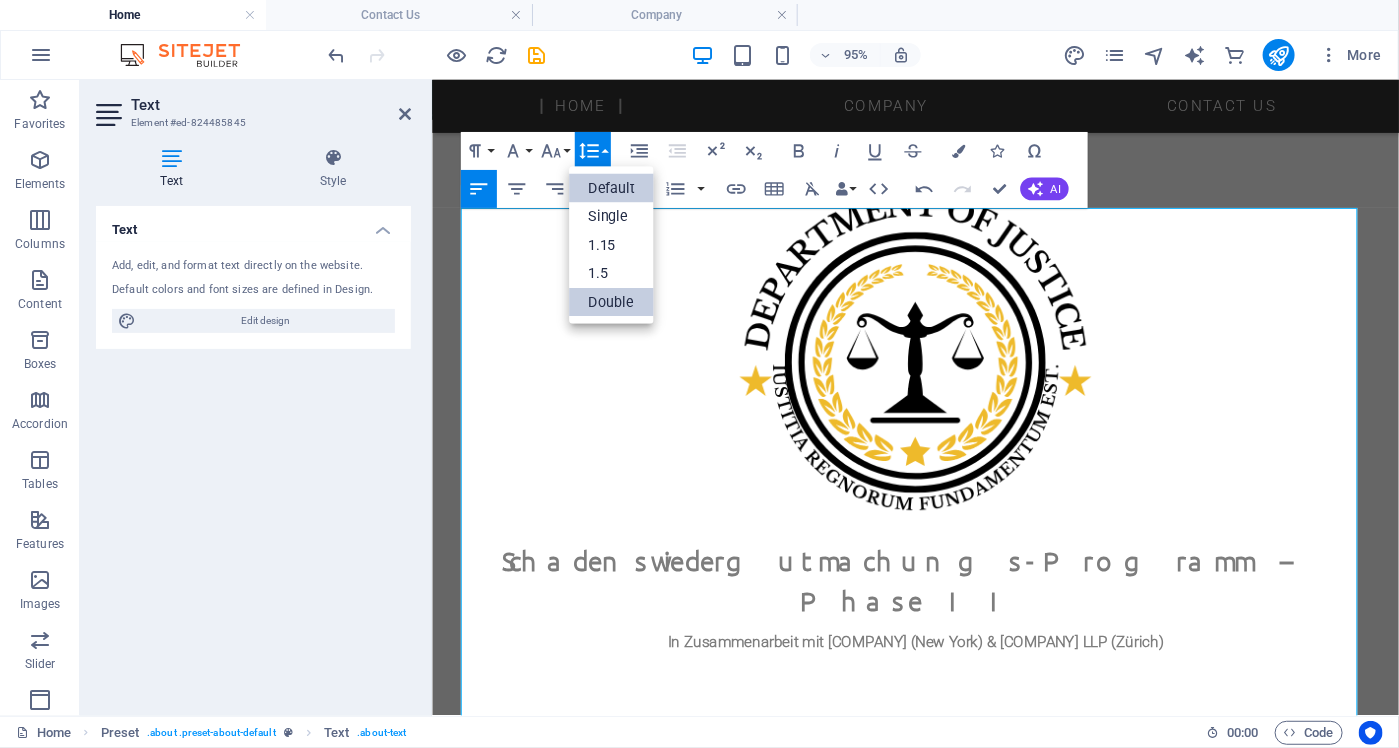 click on "Double" at bounding box center (611, 302) 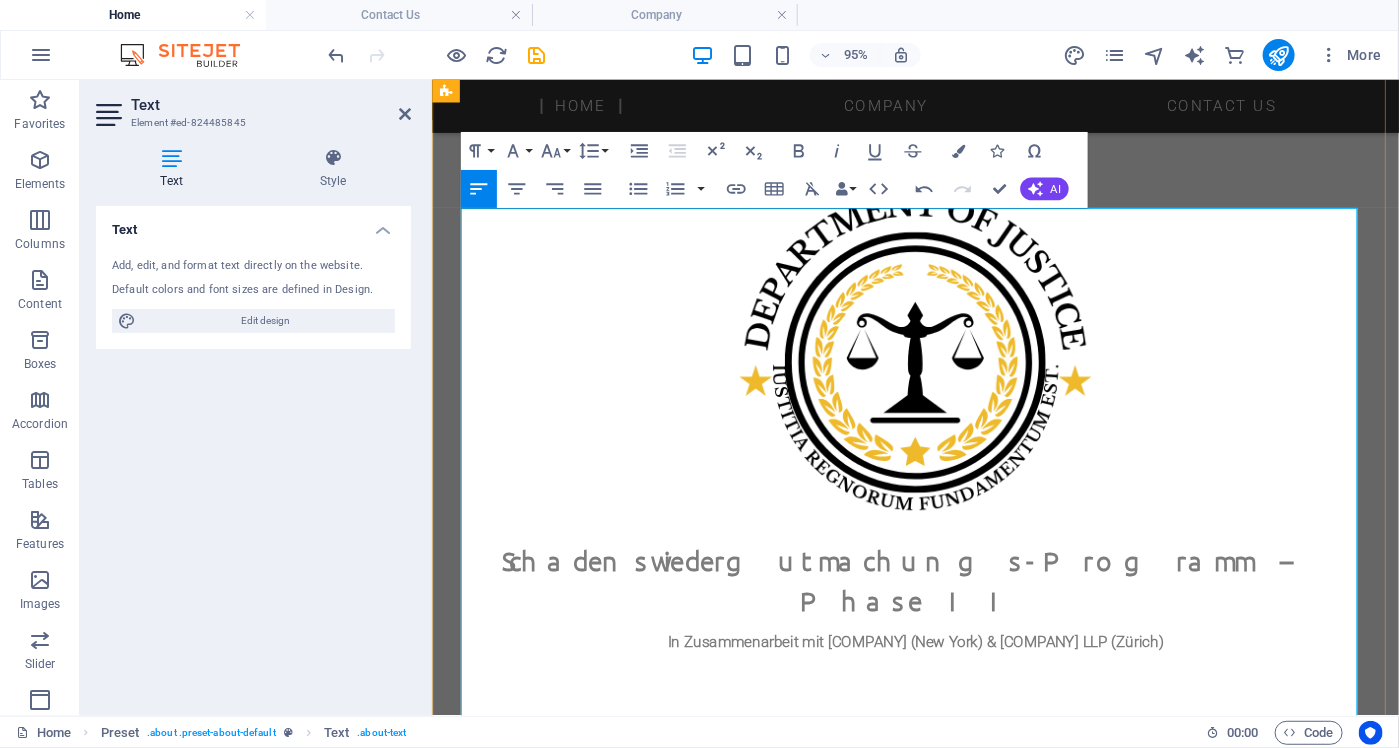 click on "Vorschussbetrug (z. B. angeblicher Lotteriegewinn oder Erbschaft)" at bounding box center [940, 1846] 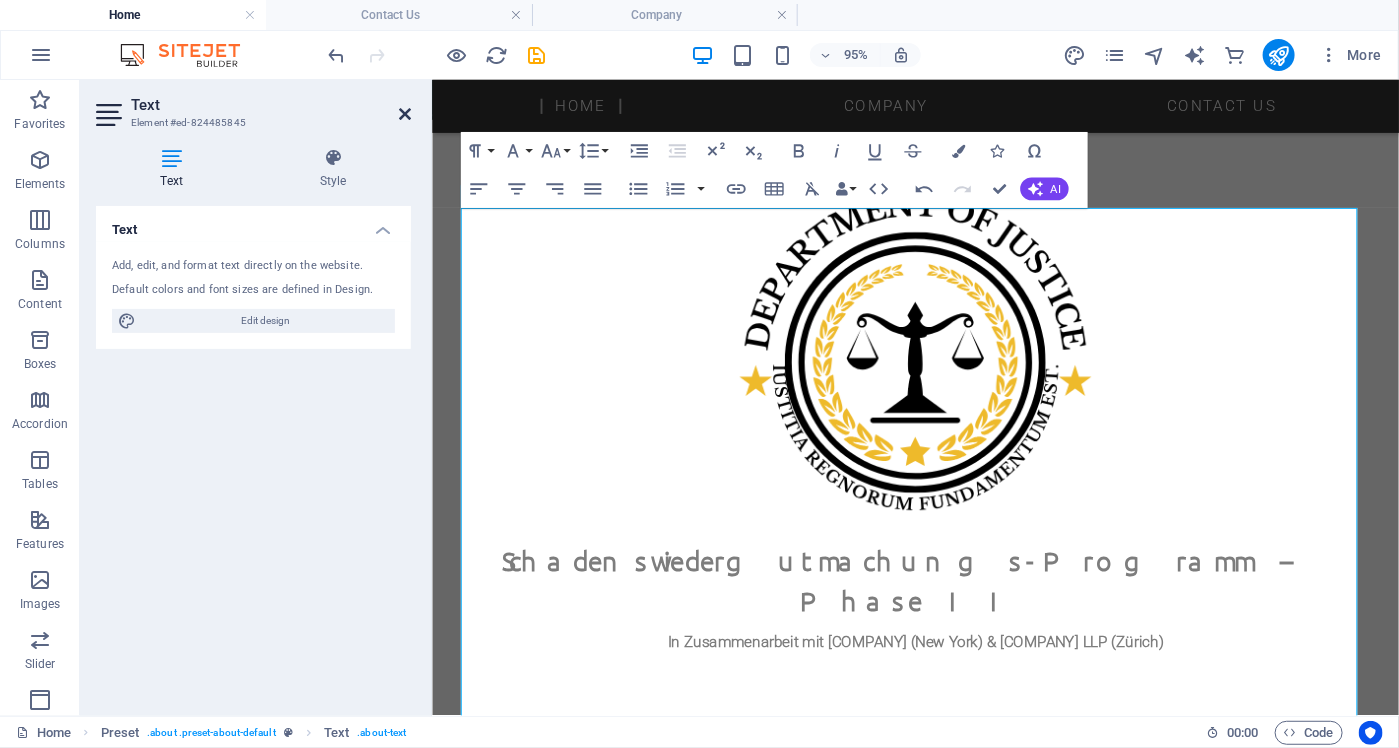 drag, startPoint x: 406, startPoint y: 112, endPoint x: 327, endPoint y: 40, distance: 106.887794 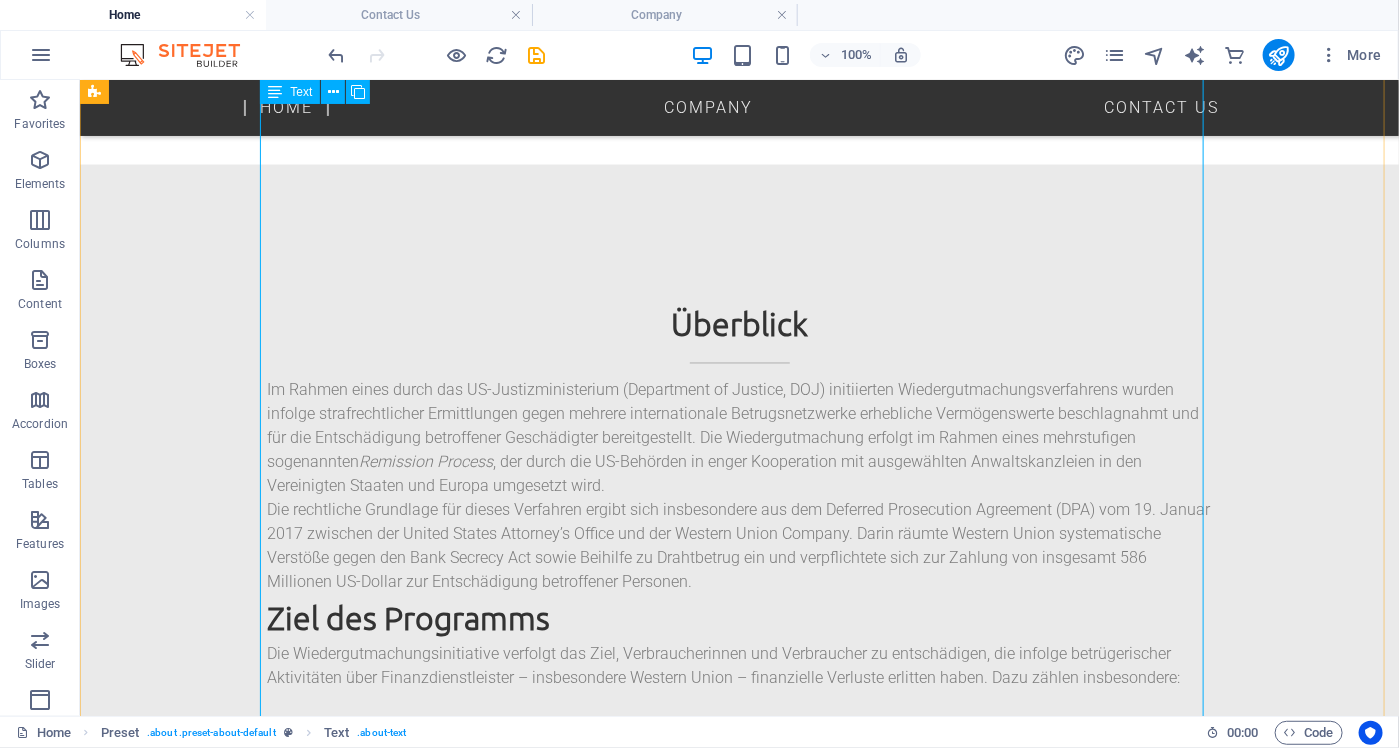 scroll, scrollTop: 1359, scrollLeft: 0, axis: vertical 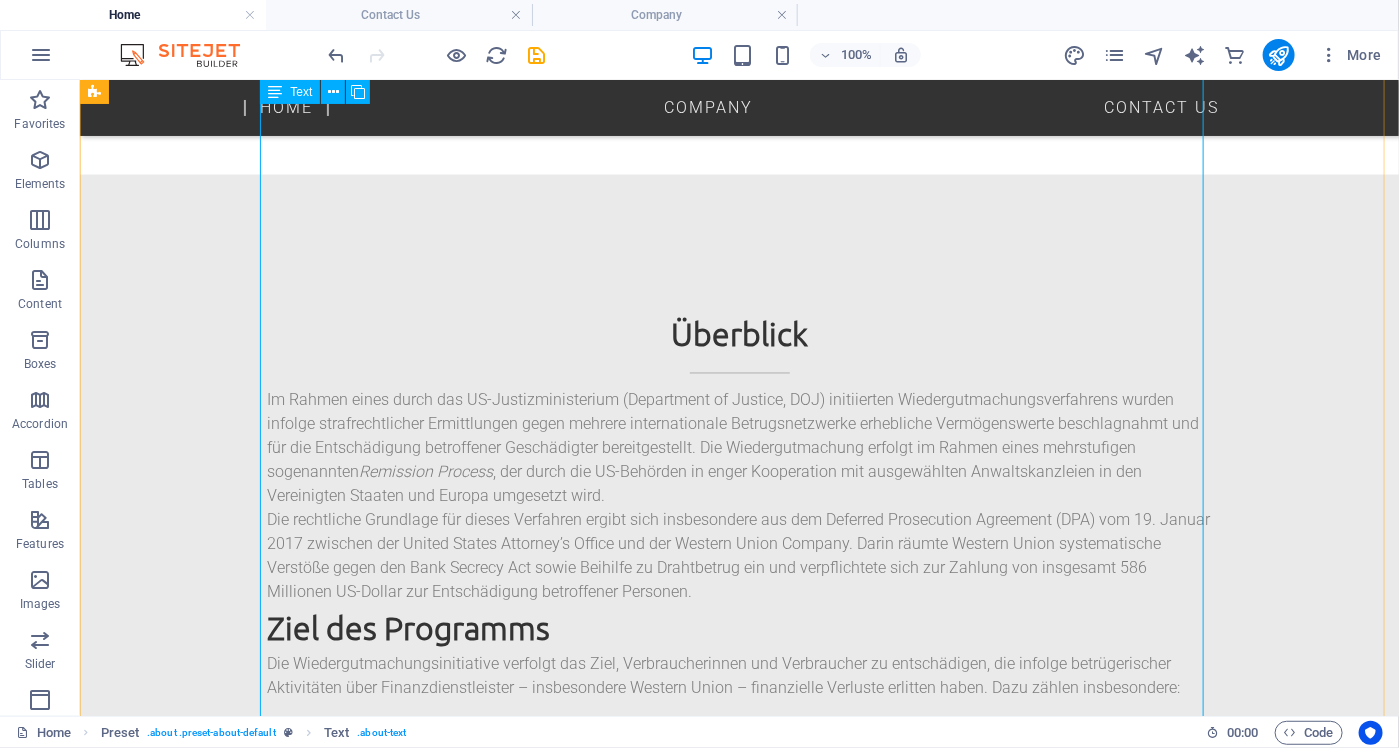 click on "Im Rahmen eines durch das US-Justizministerium (Department of Justice, DOJ) initiierten Wiedergutmachungsverfahrens wurden infolge strafrechtlicher Ermittlungen gegen mehrere internationale Betrugsnetzwerke erhebliche Vermögenswerte beschlagnahmt und für die Entschädigung betroffener Geschädigter bereitgestellt. Die Wiedergutmachung erfolgt im Rahmen eines mehrstufigen sogenannten  Remission Process , der durch die US-Behörden in enger Kooperation mit ausgewählten Anwaltskanzleien in den Vereinigten Staaten und Europa umgesetzt wird. Die rechtliche Grundlage für dieses Verfahren ergibt sich insbesondere aus dem Deferred Prosecution Agreement (DPA) vom 19. Januar 2017 zwischen der United States Attorney’s Office und der Western Union Company. Darin räumte Western Union systematische Verstöße gegen den Bank Secrecy Act sowie Beihilfe zu Drahtbetrug ein und verpflichtete sich zur Zahlung von insgesamt 586 Millionen US-Dollar zur Entschädigung betroffener Personen. Ziel des Programms" at bounding box center [739, 3307] 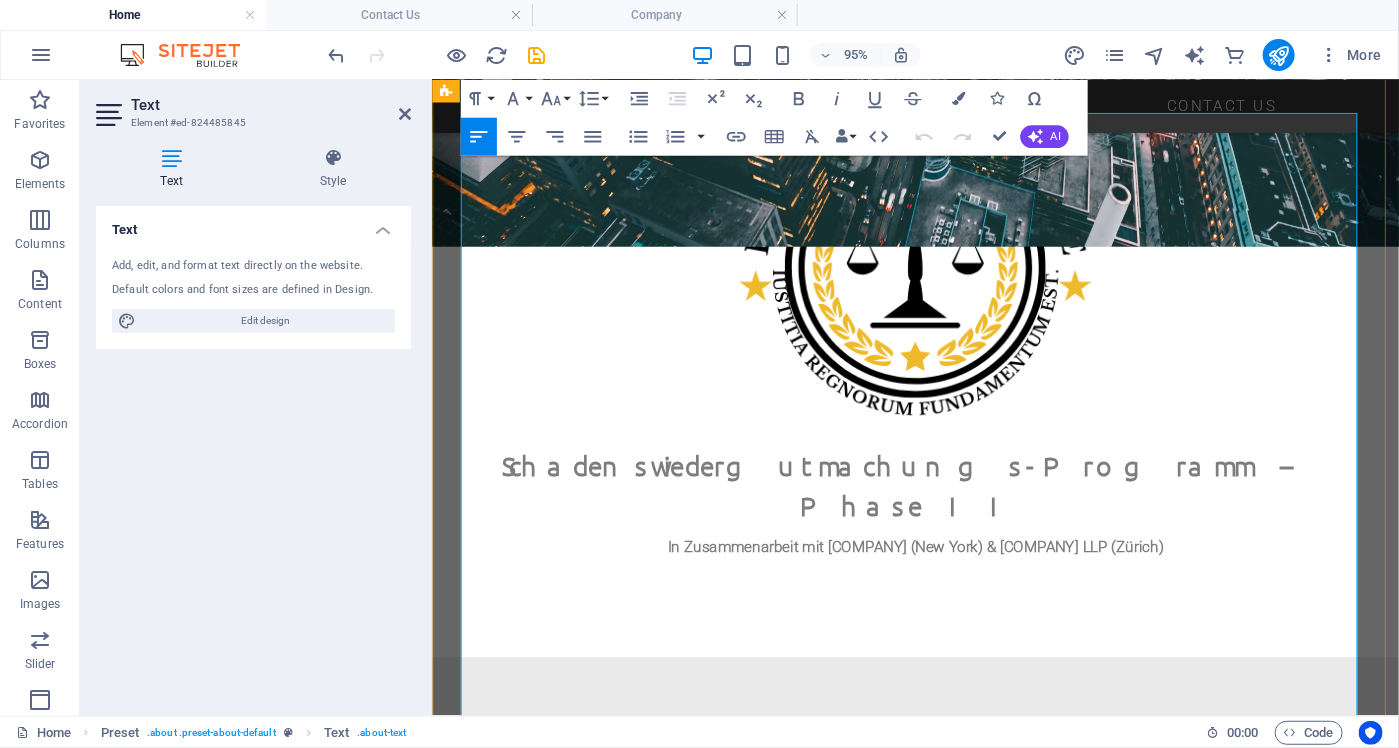 scroll, scrollTop: 959, scrollLeft: 0, axis: vertical 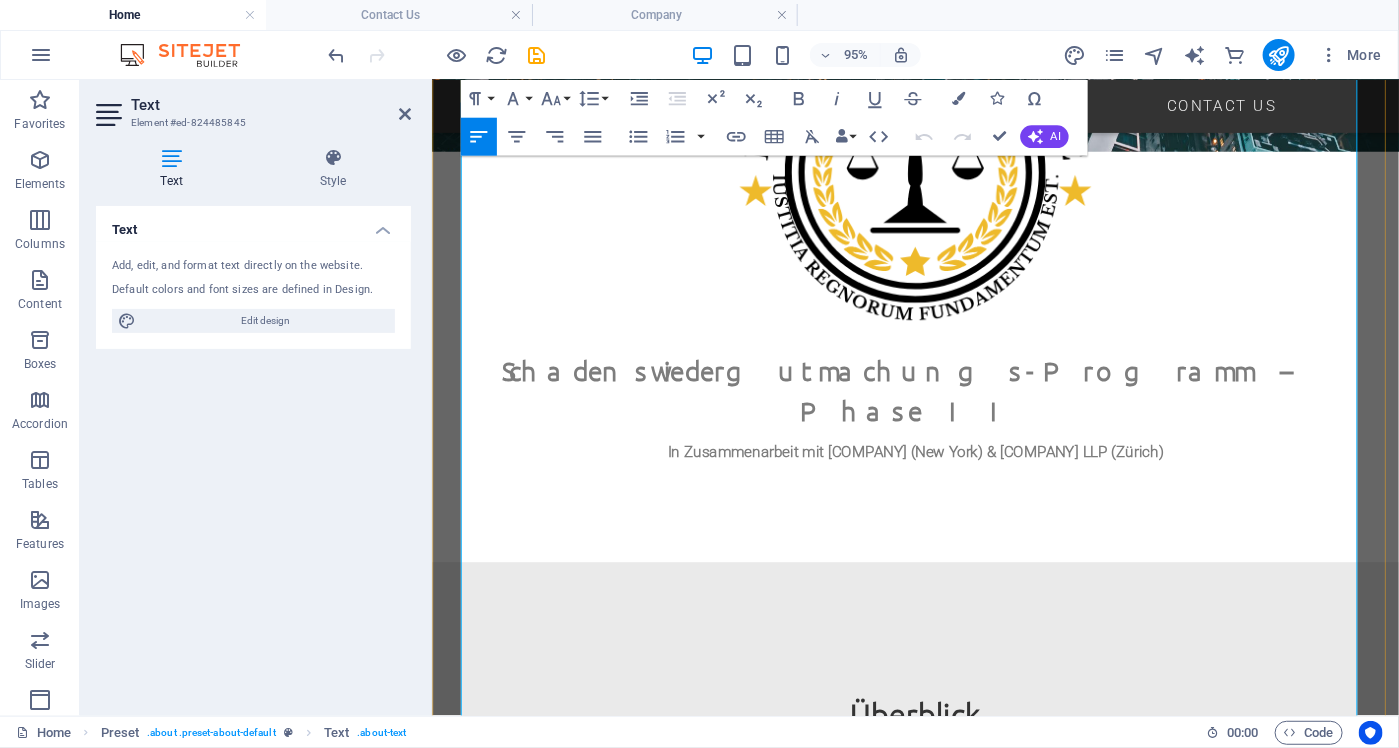 click at bounding box center (940, 2413) 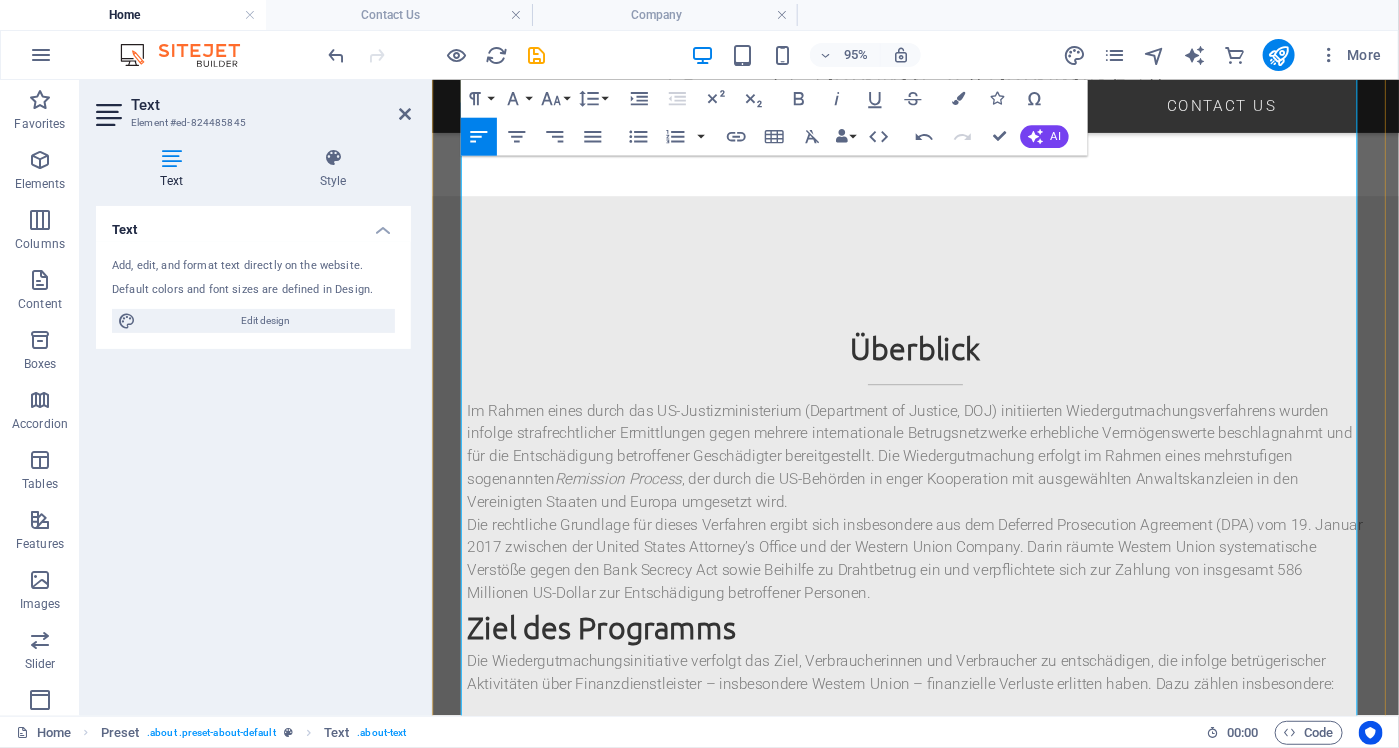 scroll, scrollTop: 1259, scrollLeft: 0, axis: vertical 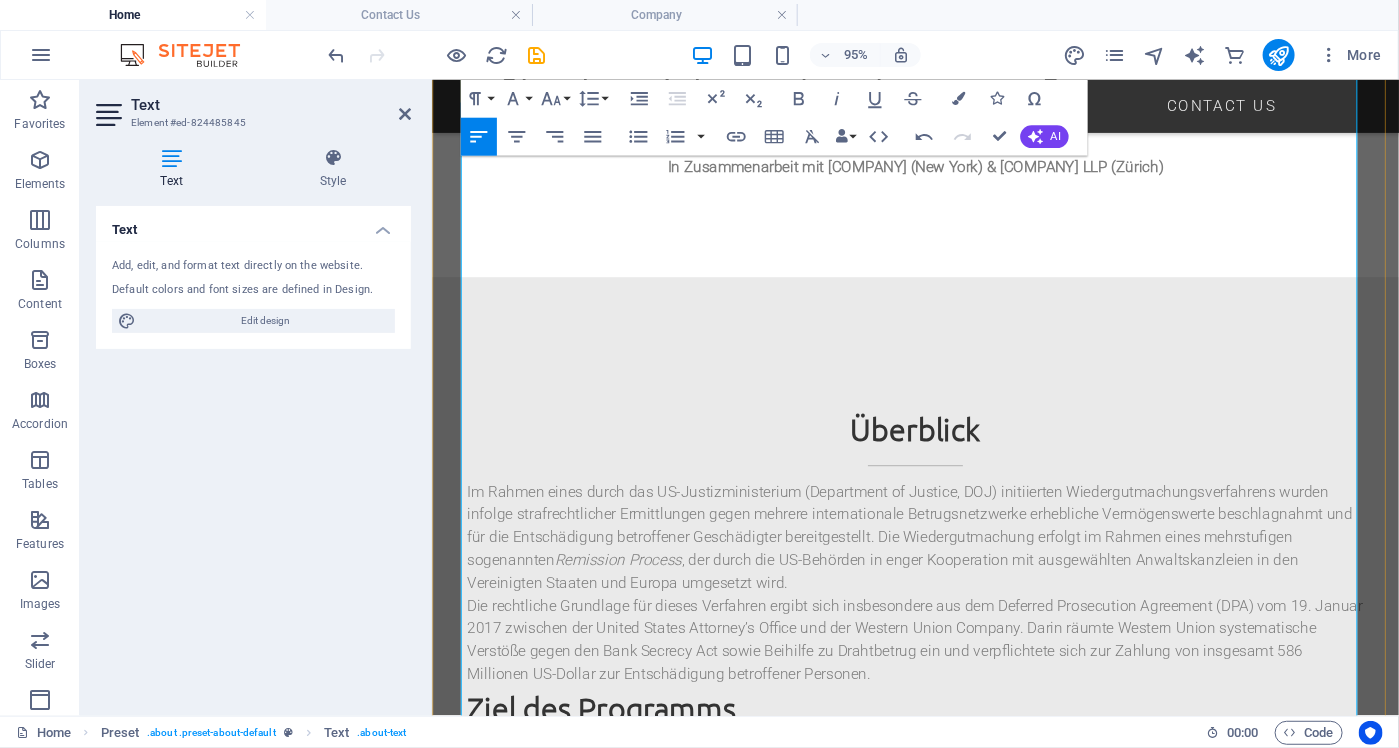 click on "[ORDINAL]. Kanzlei [COMPANY] [NUMBER] [STREET], [CITY], [STATE] [POSTAL_CODE] Zuständig für Geschädigte mit Wohnsitz in den Vereinigten Staaten, Kanada, Mittel- und Südamerika." at bounding box center (940, 3865) 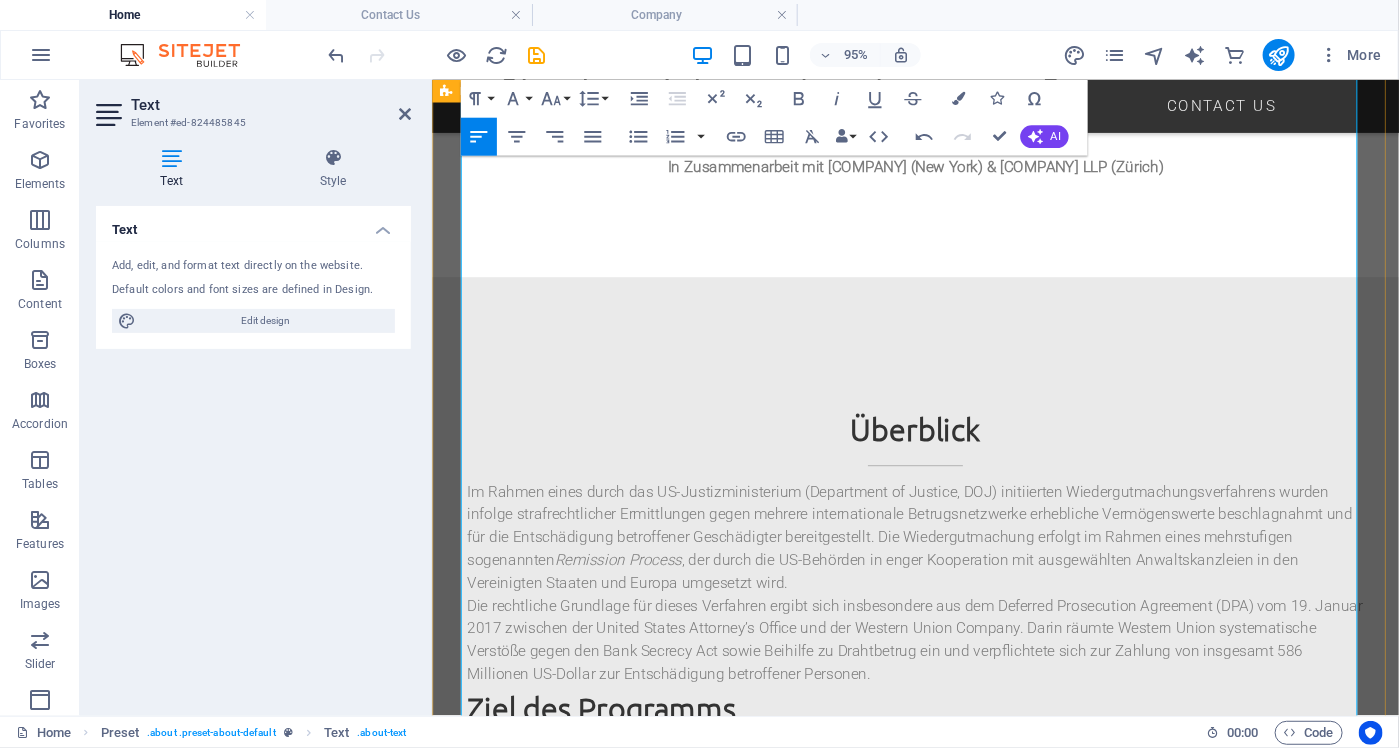 drag, startPoint x: 584, startPoint y: 339, endPoint x: 453, endPoint y: 343, distance: 131.06105 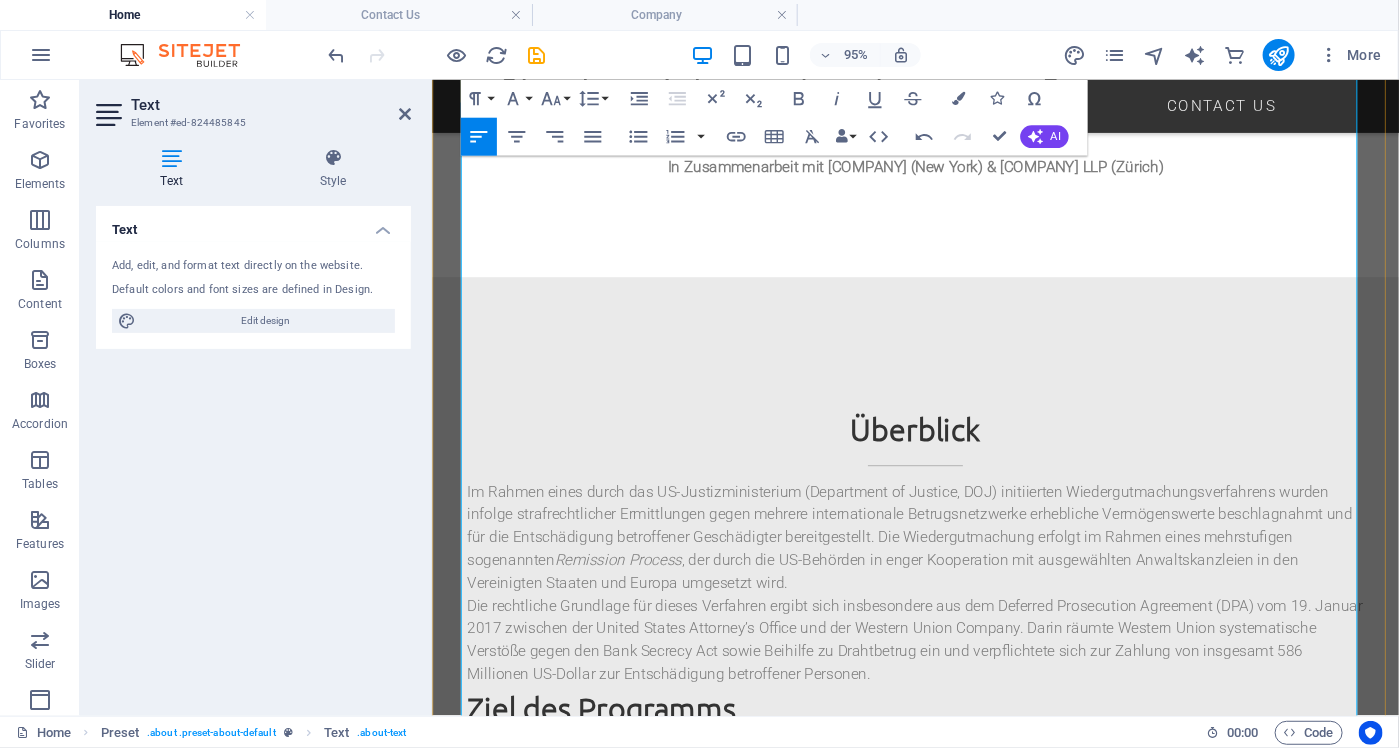 scroll, scrollTop: 0, scrollLeft: 3, axis: horizontal 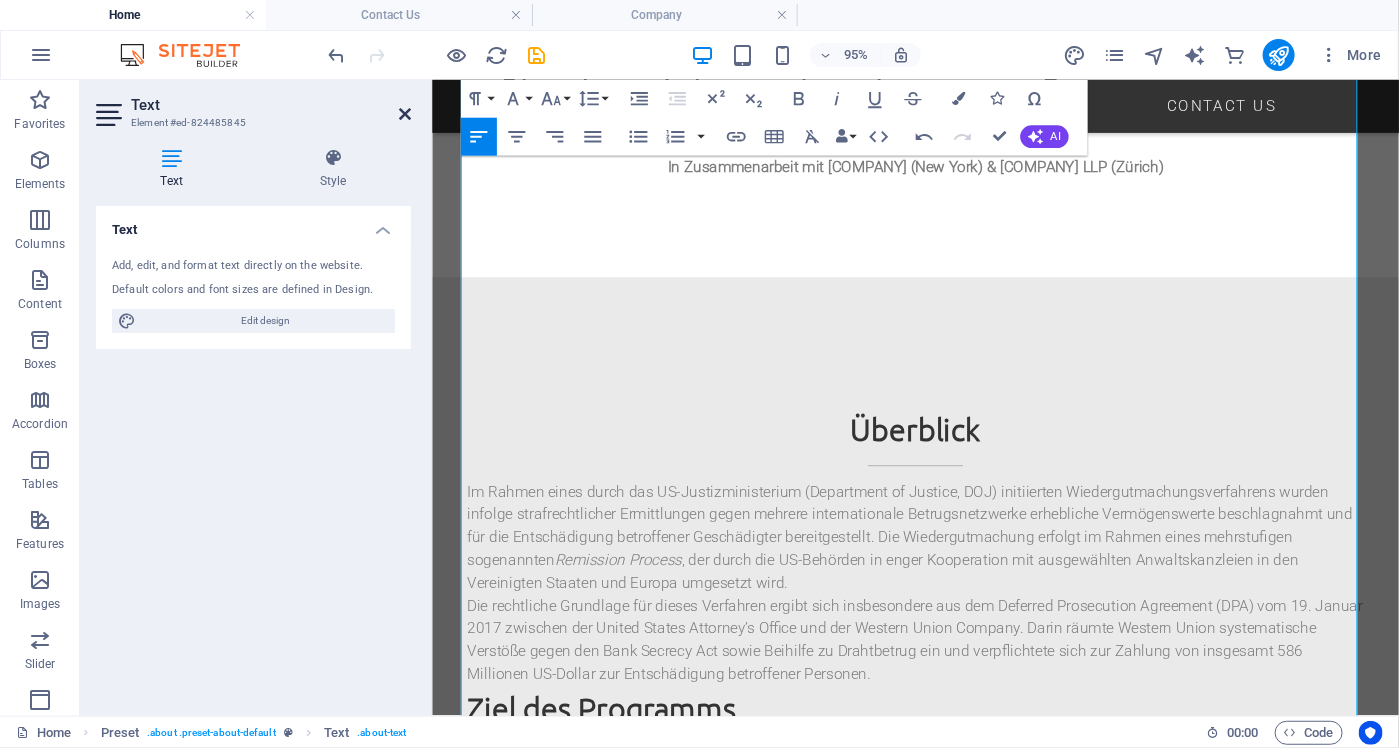 click at bounding box center (405, 114) 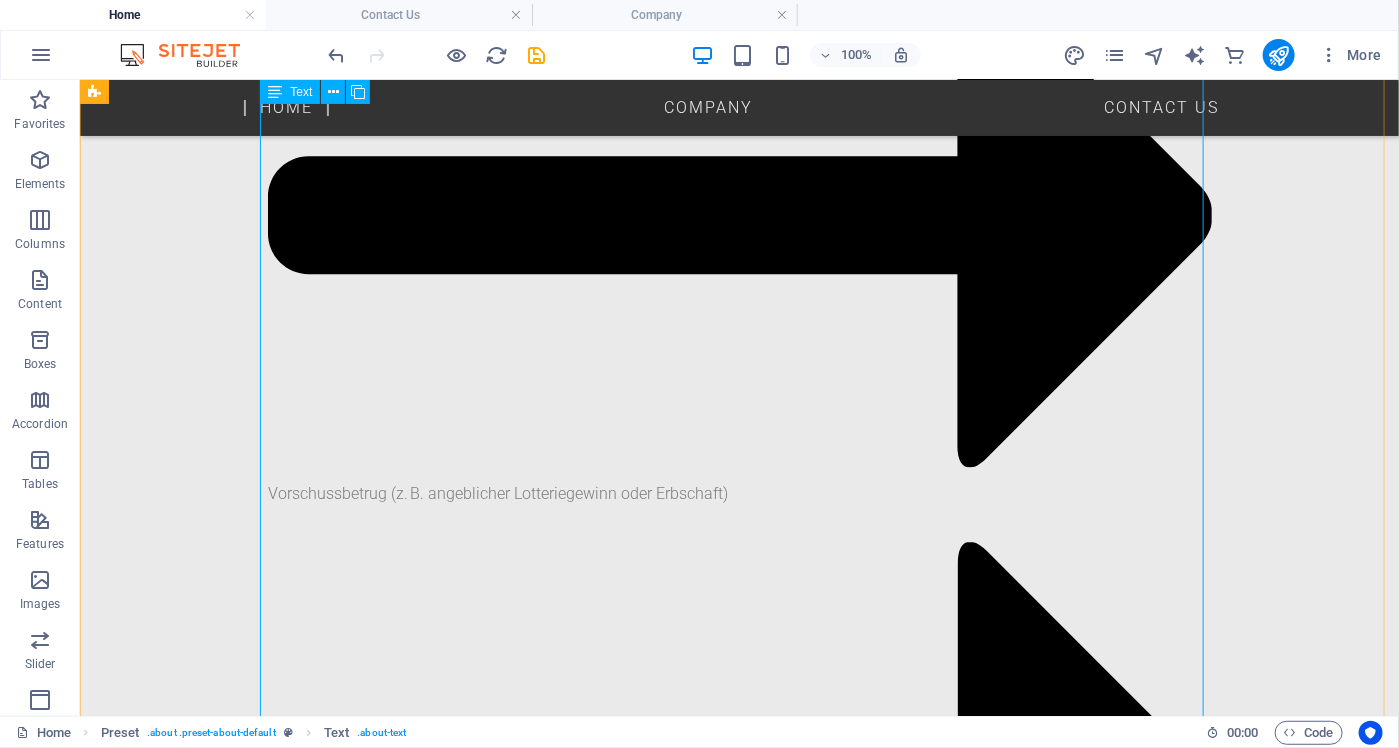 scroll, scrollTop: 2059, scrollLeft: 0, axis: vertical 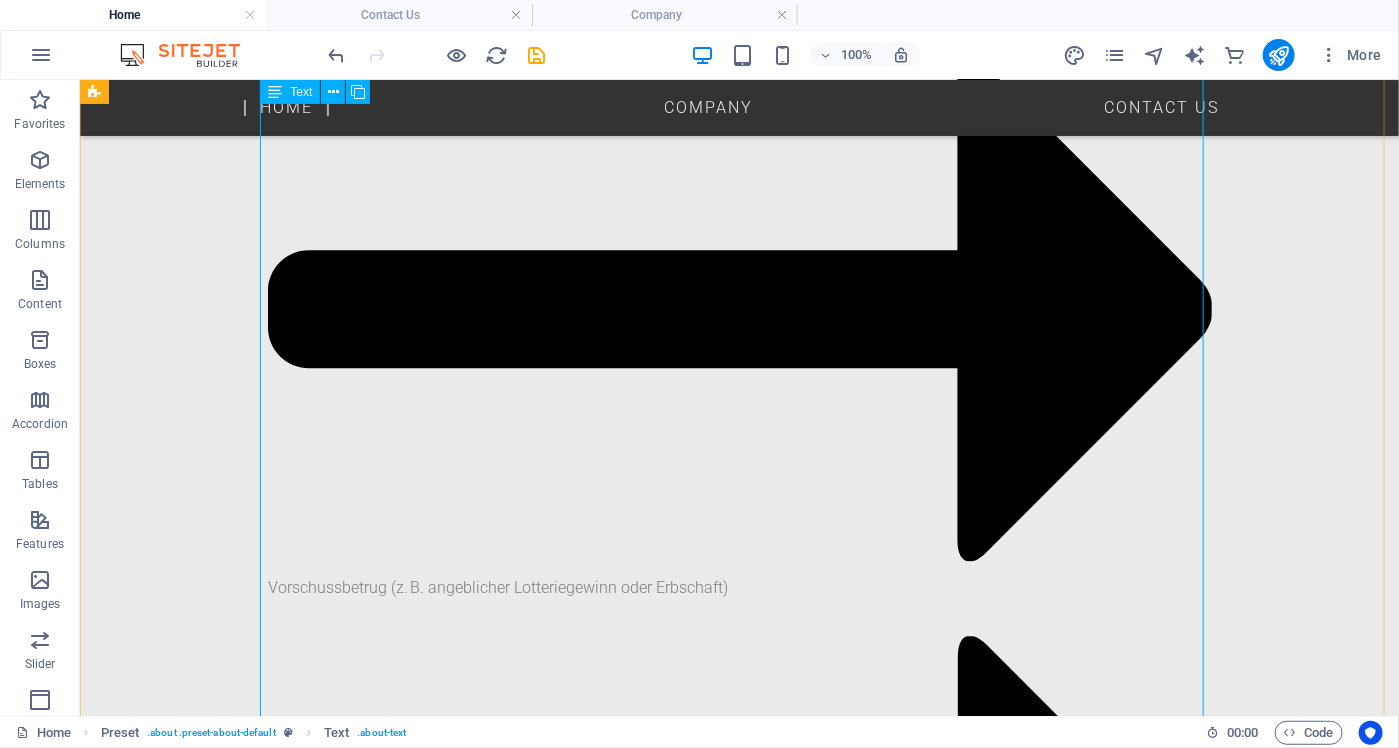 click on "Im Rahmen eines durch das US-Justizministerium (Department of Justice, DOJ) initiierten Wiedergutmachungsverfahrens wurden infolge strafrechtlicher Ermittlungen gegen mehrere internationale Betrugsnetzwerke erhebliche Vermögenswerte beschlagnahmt und für die Entschädigung betroffener Geschädigter bereitgestellt. Die Wiedergutmachung erfolgt im Rahmen eines mehrstufigen sogenannten  Remission Process , der durch die US-Behörden in enger Kooperation mit ausgewählten Anwaltskanzleien in den Vereinigten Staaten und Europa umgesetzt wird. Die rechtliche Grundlage für dieses Verfahren ergibt sich insbesondere aus dem Deferred Prosecution Agreement (DPA) vom 19. Januar 2017 zwischen der United States Attorney’s Office und der Western Union Company. Darin räumte Western Union systematische Verstöße gegen den Bank Secrecy Act sowie Beihilfe zu Drahtbetrug ein und verpflichtete sich zur Zahlung von insgesamt 586 Millionen US-Dollar zur Entschädigung betroffener Personen. Ziel des Programms" at bounding box center (739, 2114) 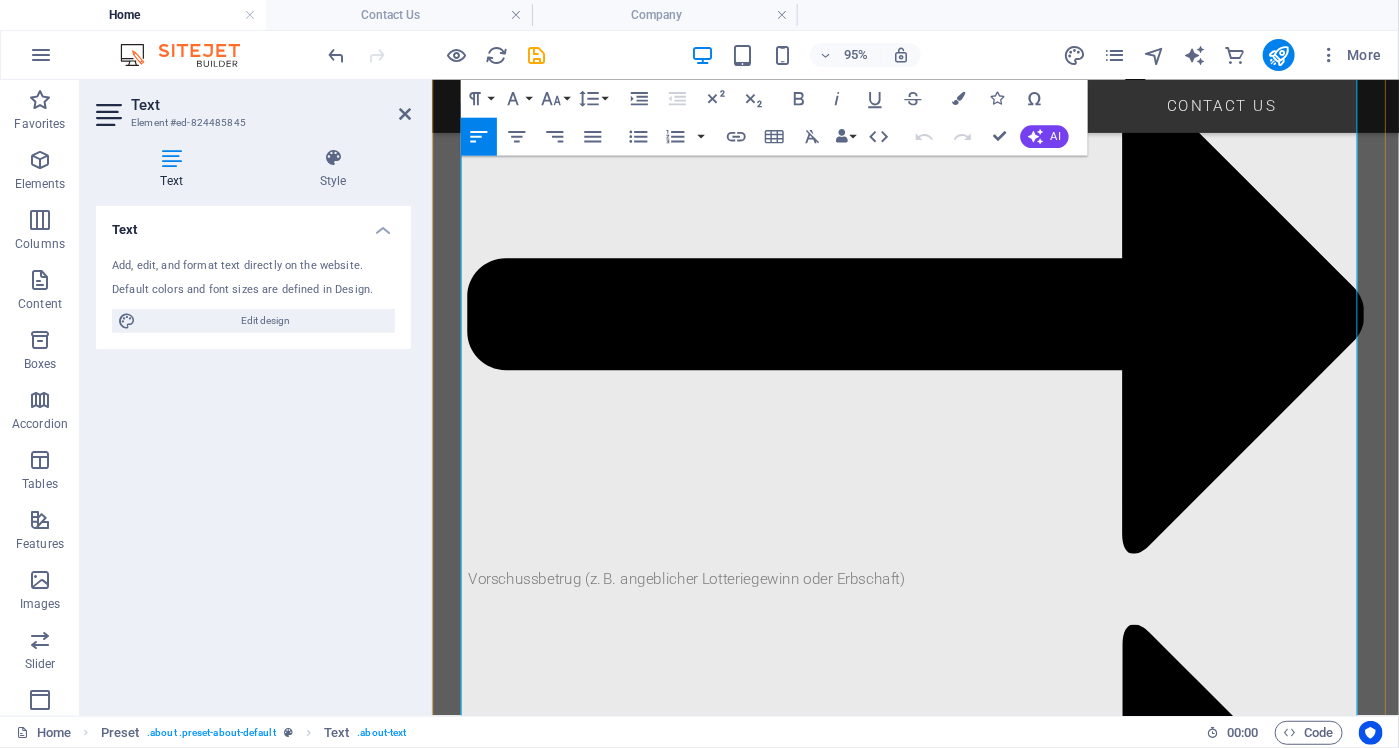 scroll, scrollTop: 2059, scrollLeft: 0, axis: vertical 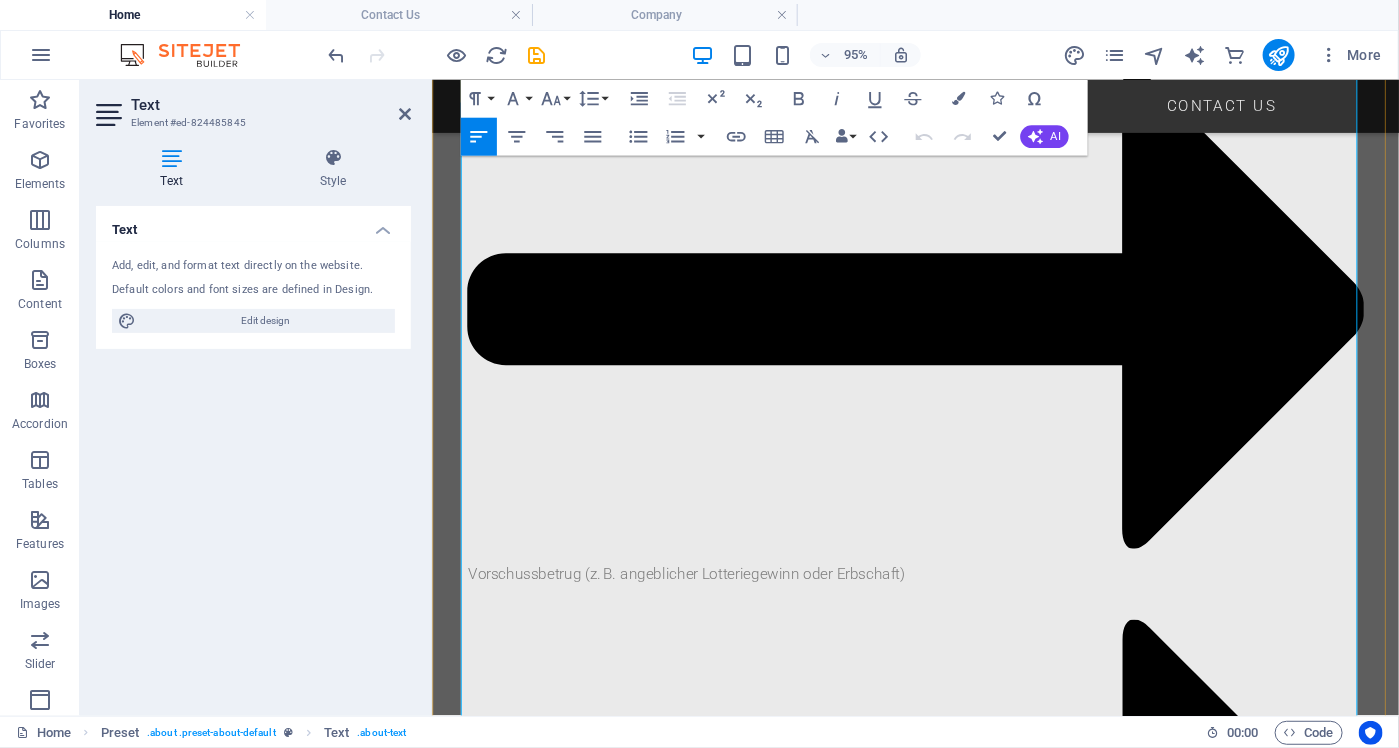 click on "[ORDINAL].Beginn der ersten Phase : [MONTH] [YEAR]" at bounding box center (948, 3893) 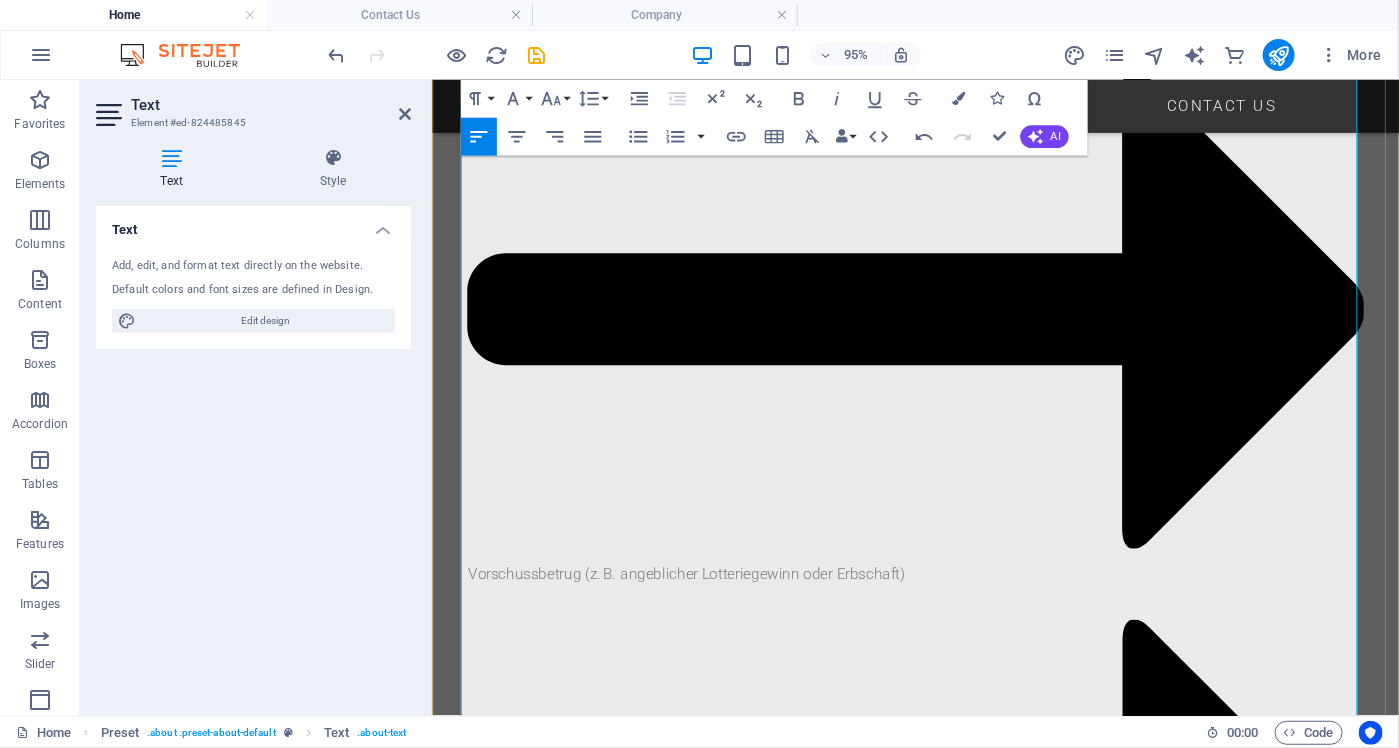 type 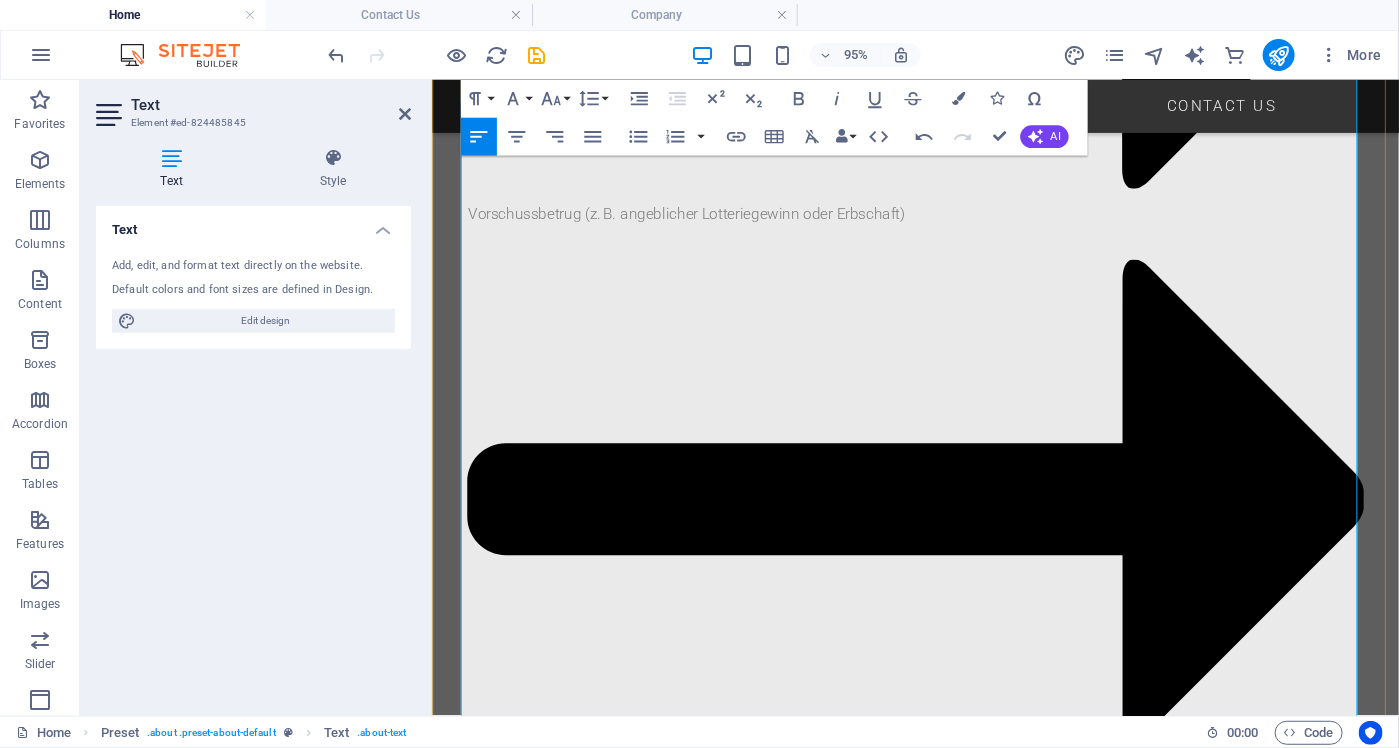 scroll, scrollTop: 2459, scrollLeft: 0, axis: vertical 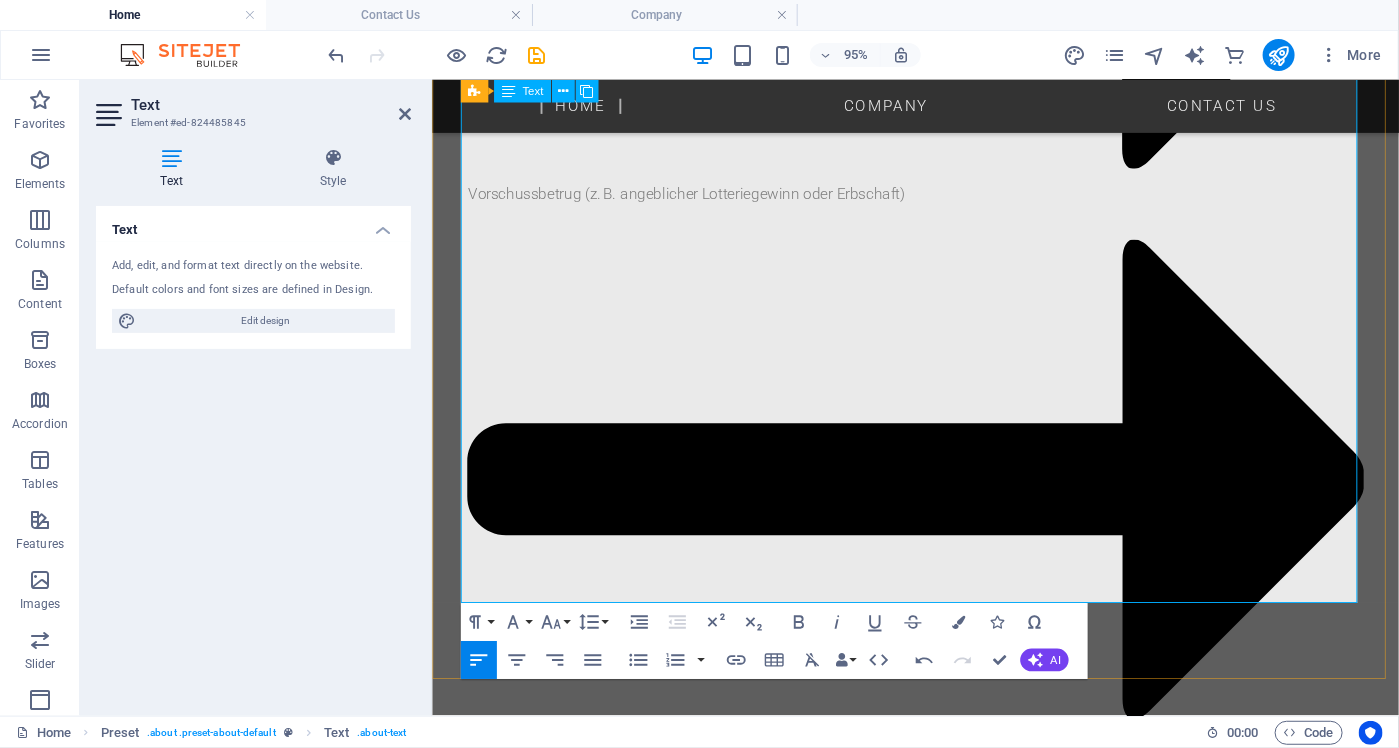drag, startPoint x: 762, startPoint y: 329, endPoint x: 613, endPoint y: 335, distance: 149.12076 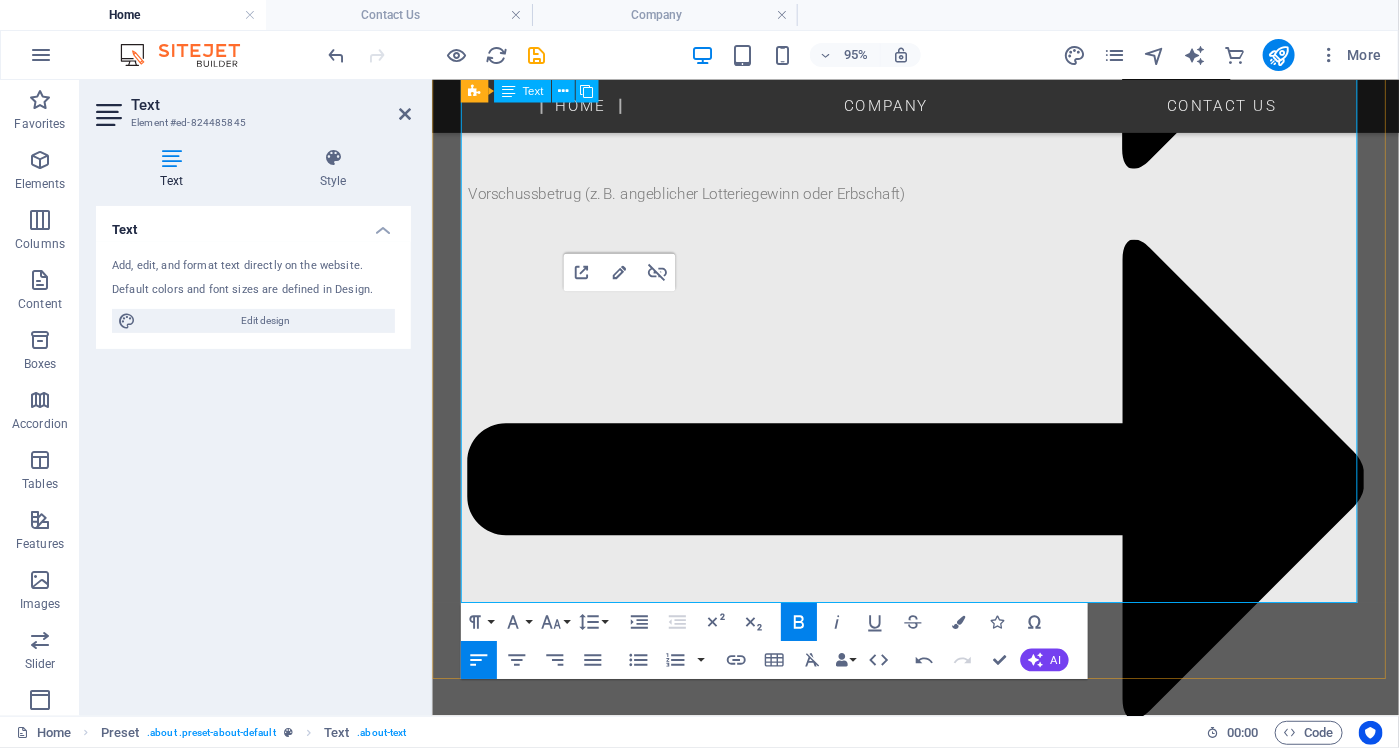 drag, startPoint x: 821, startPoint y: 330, endPoint x: 500, endPoint y: 336, distance: 321.05606 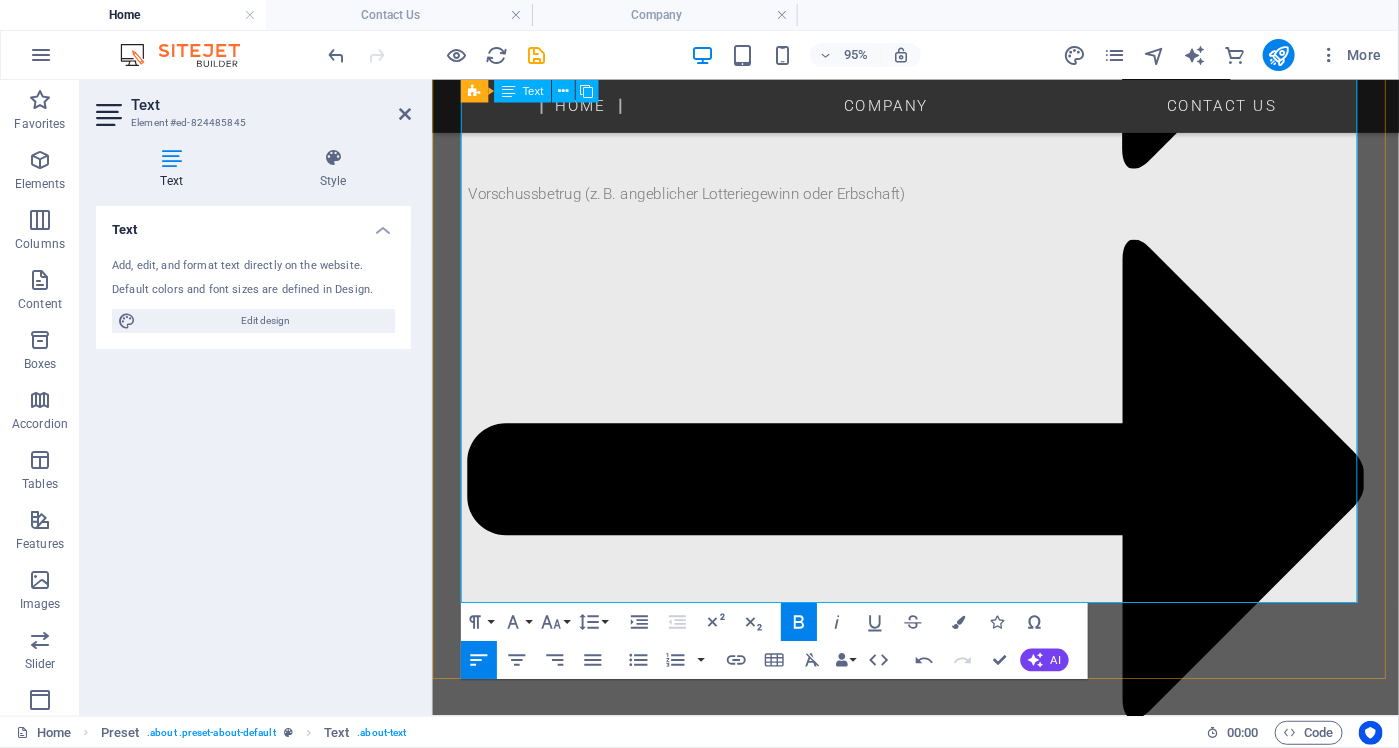 scroll, scrollTop: 45, scrollLeft: 4, axis: both 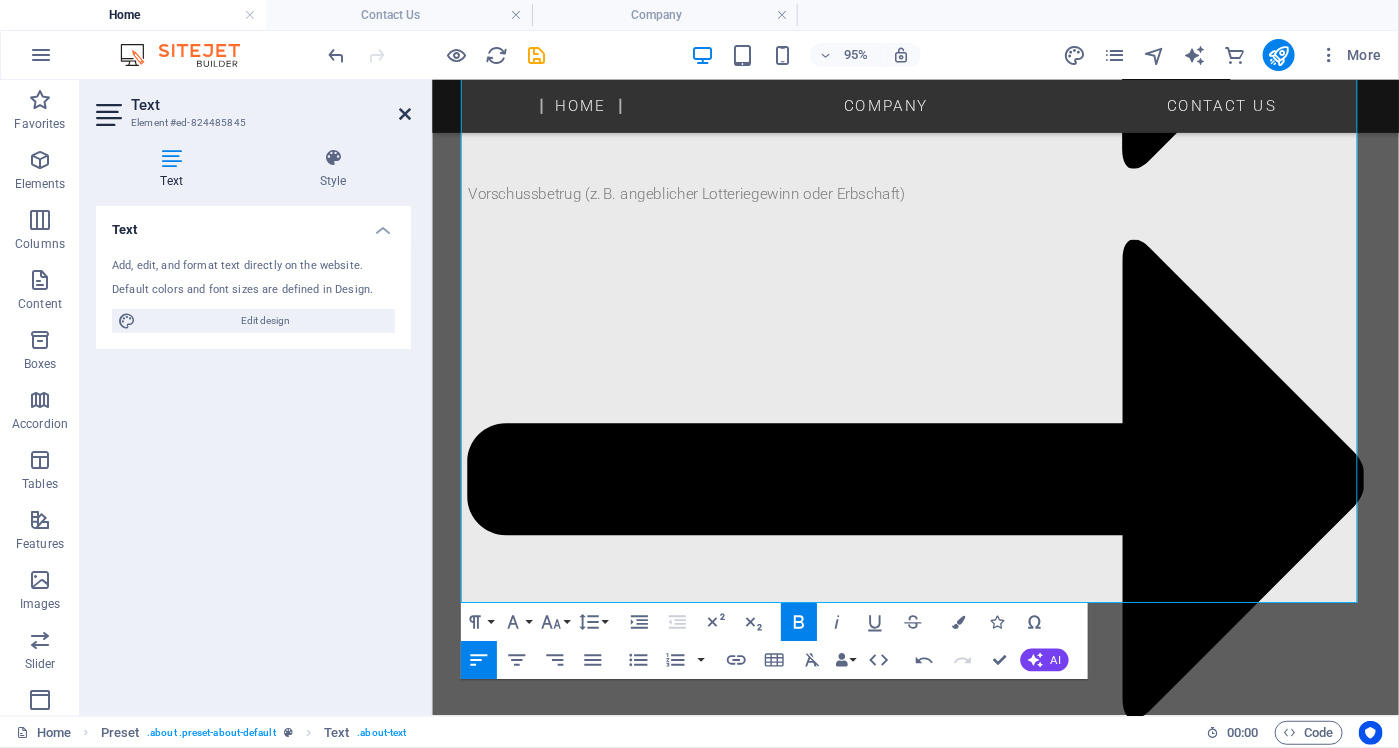 click at bounding box center [405, 114] 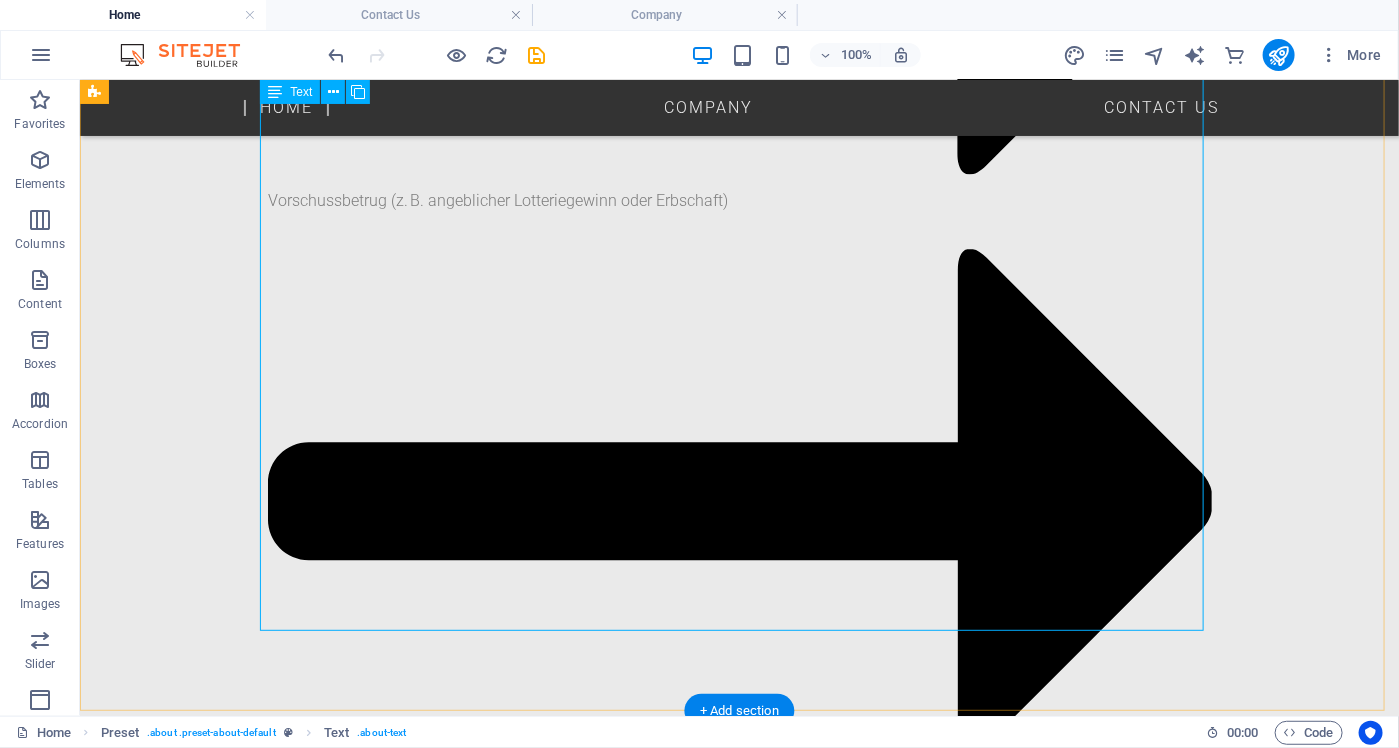 click on "Im Rahmen eines durch das US-Justizministerium (Department of Justice, DOJ) initiierten Wiedergutmachungsverfahrens wurden infolge strafrechtlicher Ermittlungen gegen mehrere internationale Betrugsnetzwerke erhebliche Vermögenswerte beschlagnahmt und für die Entschädigung betroffener Geschädigter bereitgestellt. Die Wiedergutmachung erfolgt im Rahmen eines mehrstufigen sogenannten  Remission Process , der durch die US-Behörden in enger Kooperation mit ausgewählten Anwaltskanzleien in den Vereinigten Staaten und Europa umgesetzt wird. Die rechtliche Grundlage für dieses Verfahren ergibt sich insbesondere aus dem Deferred Prosecution Agreement (DPA) vom 19. Januar 2017 zwischen der United States Attorney’s Office und der Western Union Company. Darin räumte Western Union systematische Verstöße gegen den Bank Secrecy Act sowie Beihilfe zu Drahtbetrug ein und verpflichtete sich zur Zahlung von insgesamt 586 Millionen US-Dollar zur Entschädigung betroffener Personen. Ziel des Programms" at bounding box center (739, 1727) 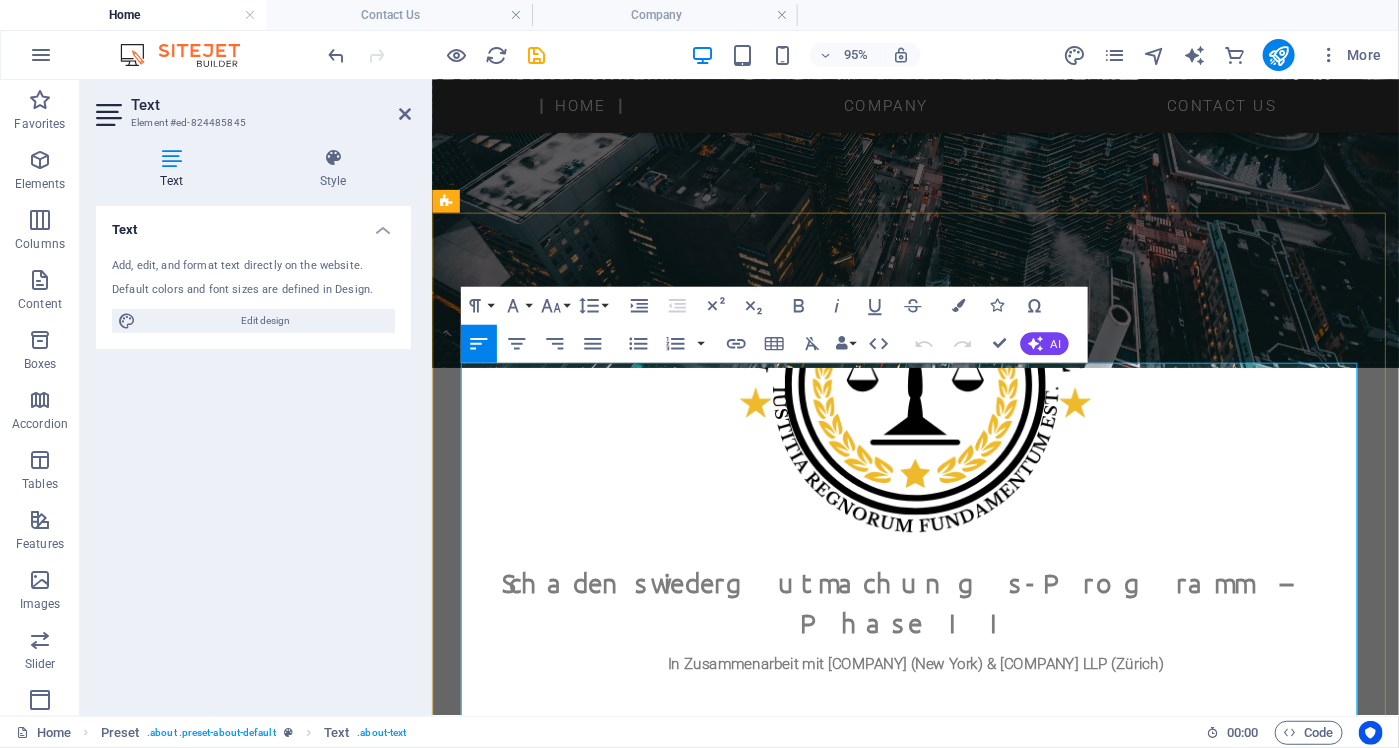 scroll, scrollTop: 759, scrollLeft: 0, axis: vertical 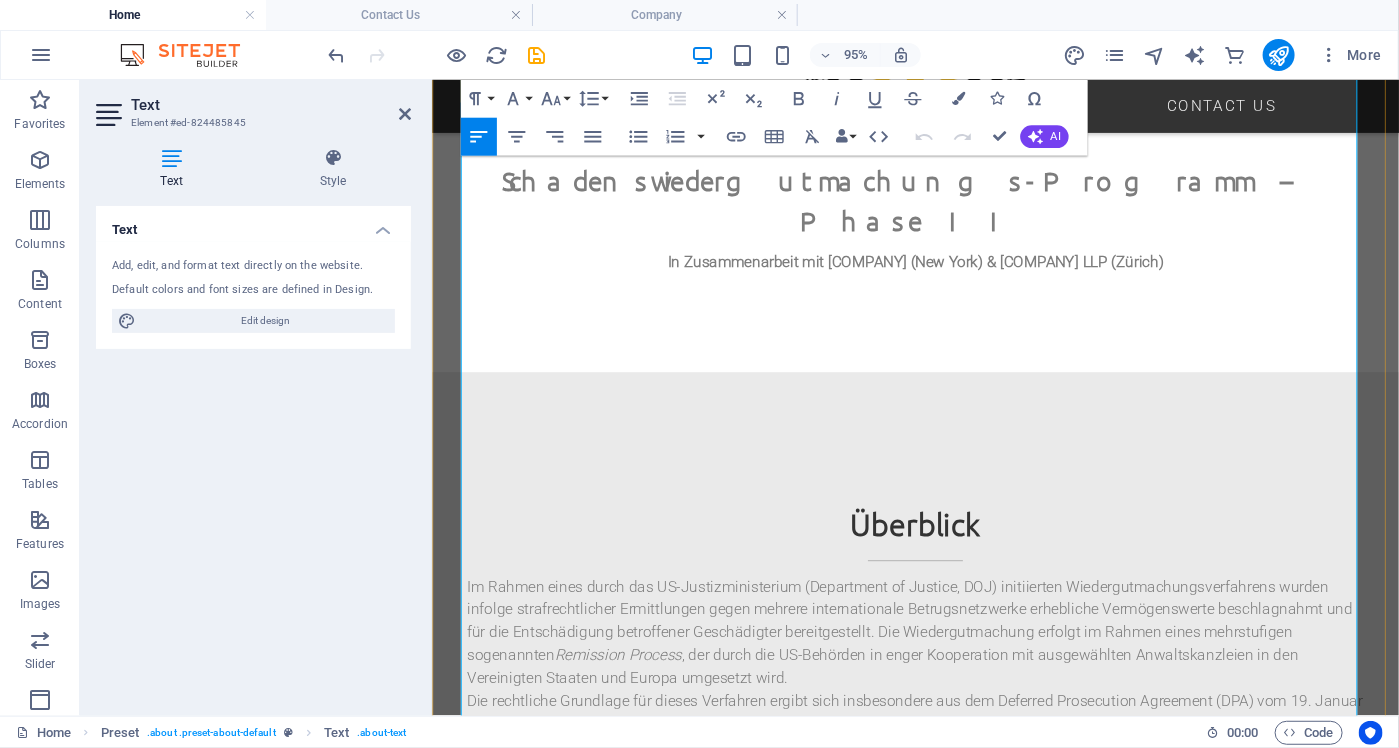 drag, startPoint x: 464, startPoint y: 439, endPoint x: 879, endPoint y: 451, distance: 415.17346 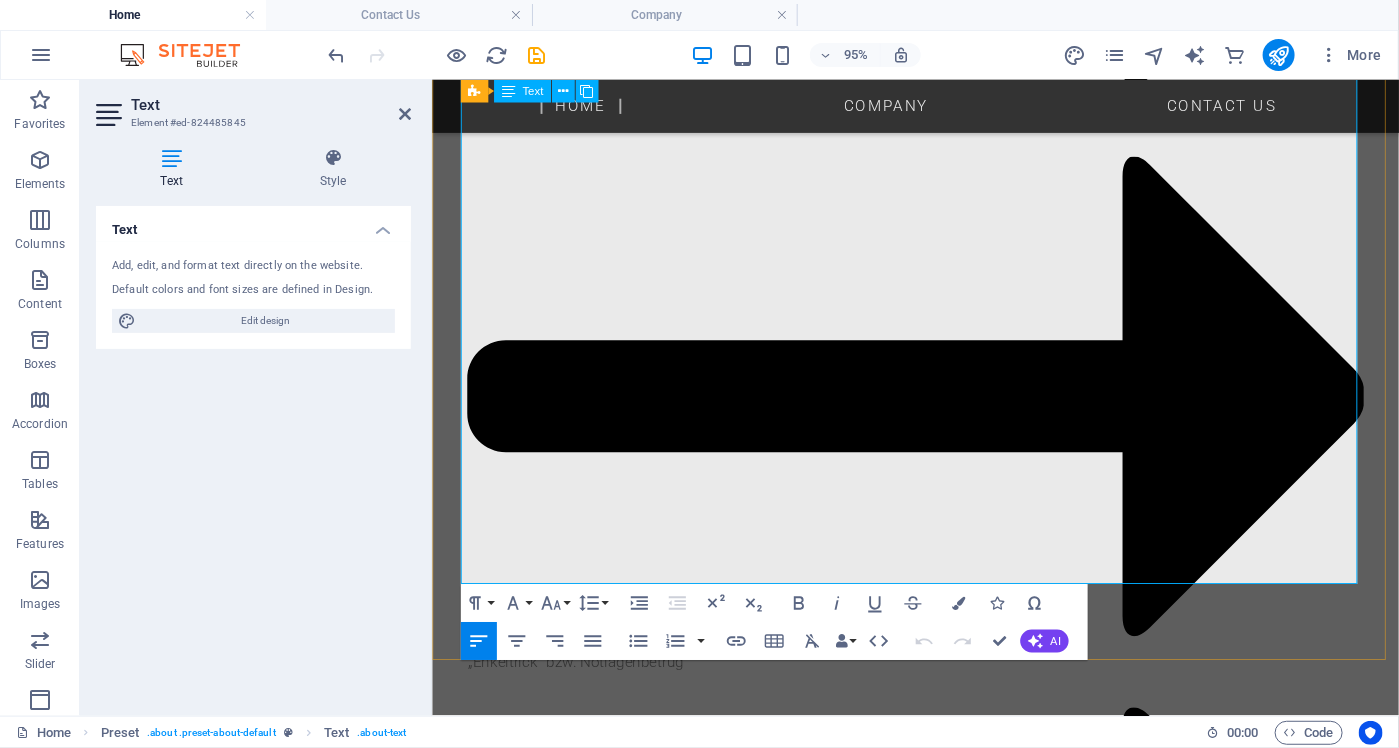scroll, scrollTop: 2559, scrollLeft: 0, axis: vertical 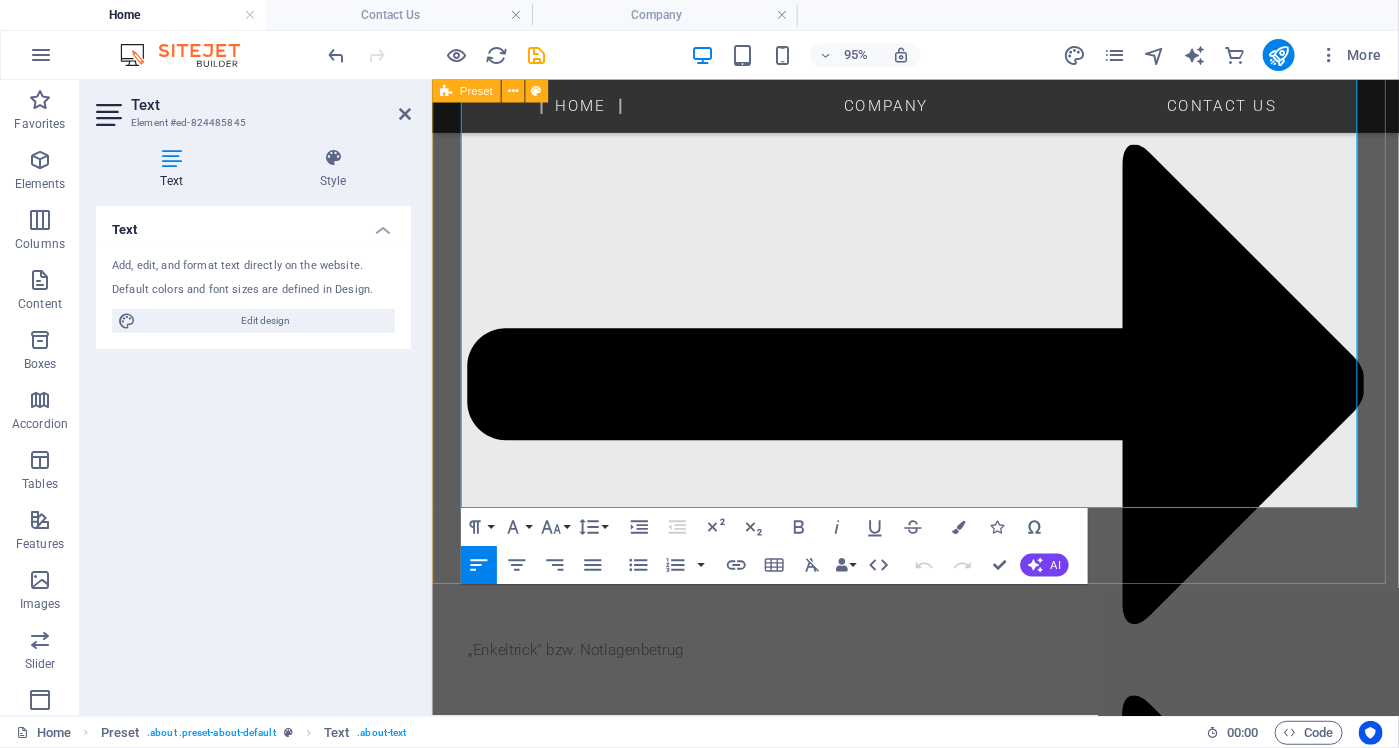 drag, startPoint x: 740, startPoint y: 492, endPoint x: 447, endPoint y: 487, distance: 293.04266 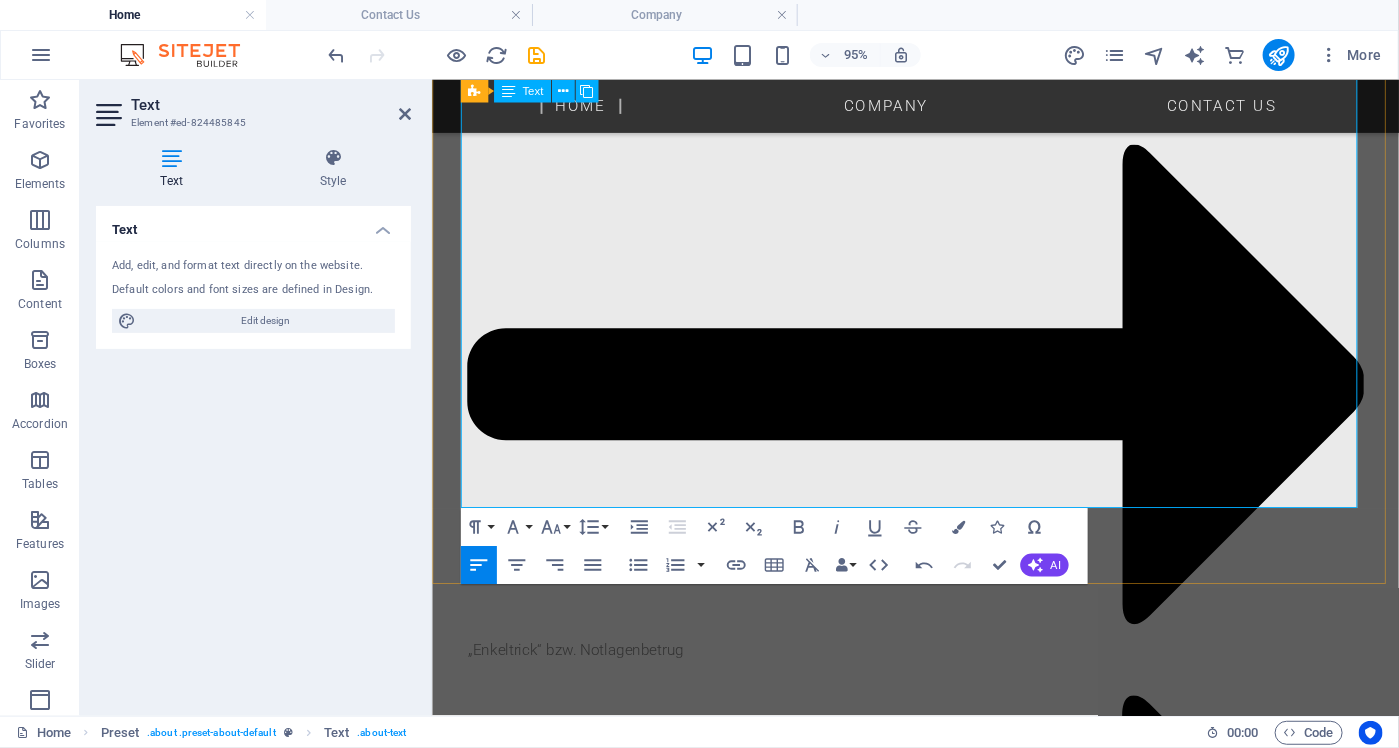 drag, startPoint x: 647, startPoint y: 519, endPoint x: 542, endPoint y: 519, distance: 105 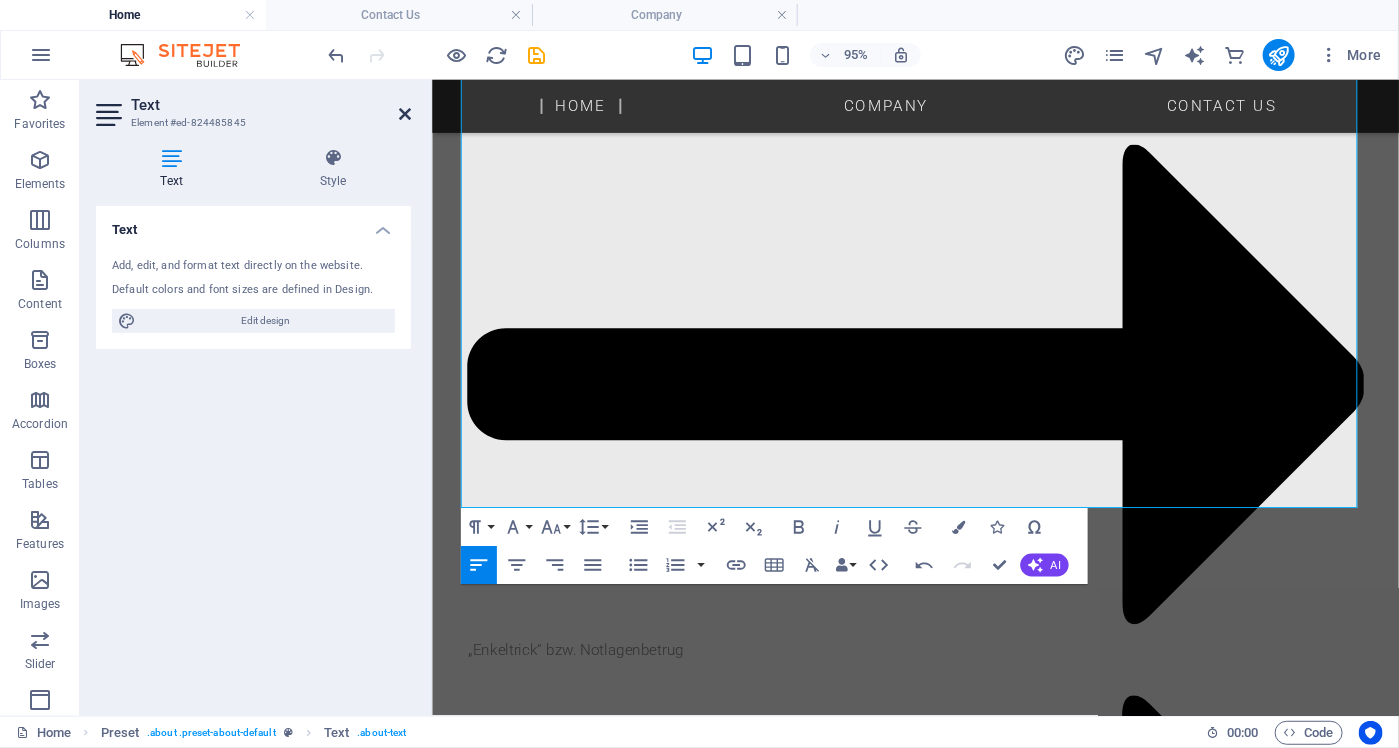 click at bounding box center [405, 114] 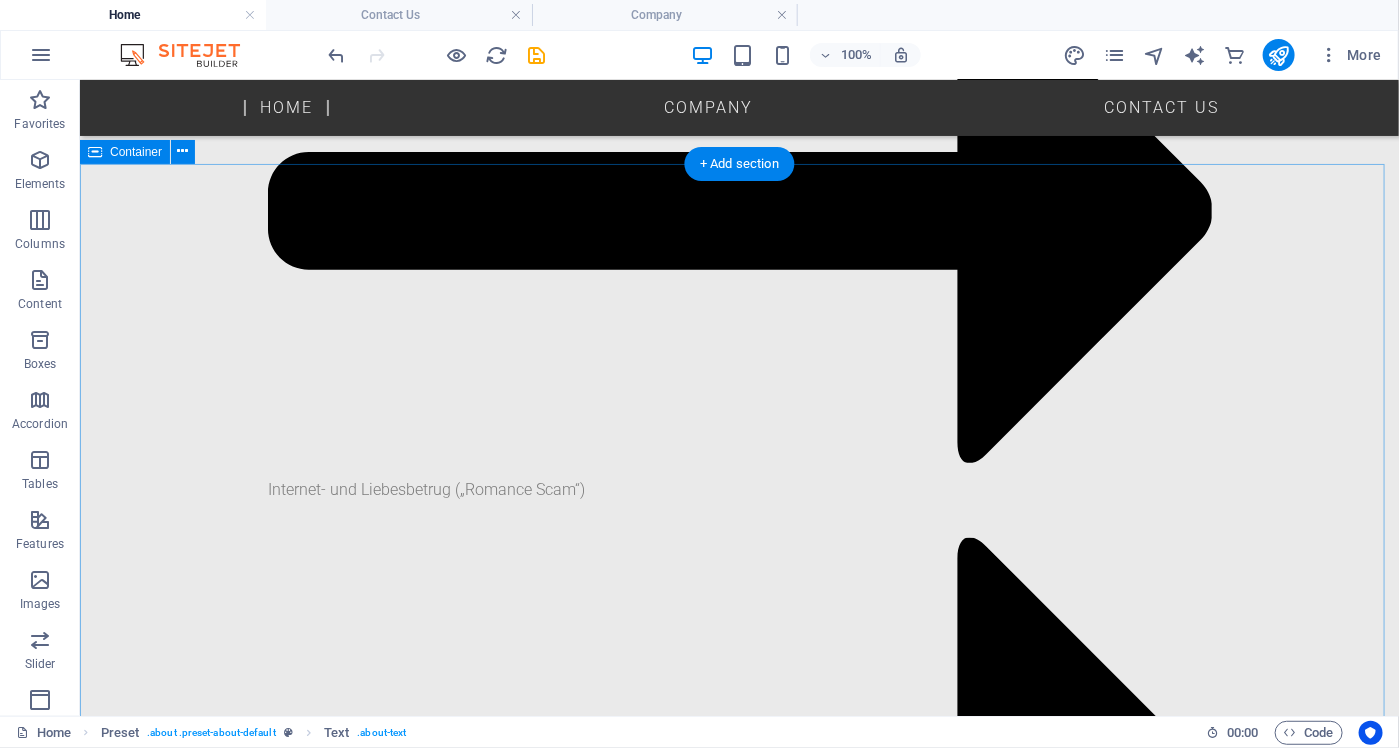 scroll, scrollTop: 3359, scrollLeft: 0, axis: vertical 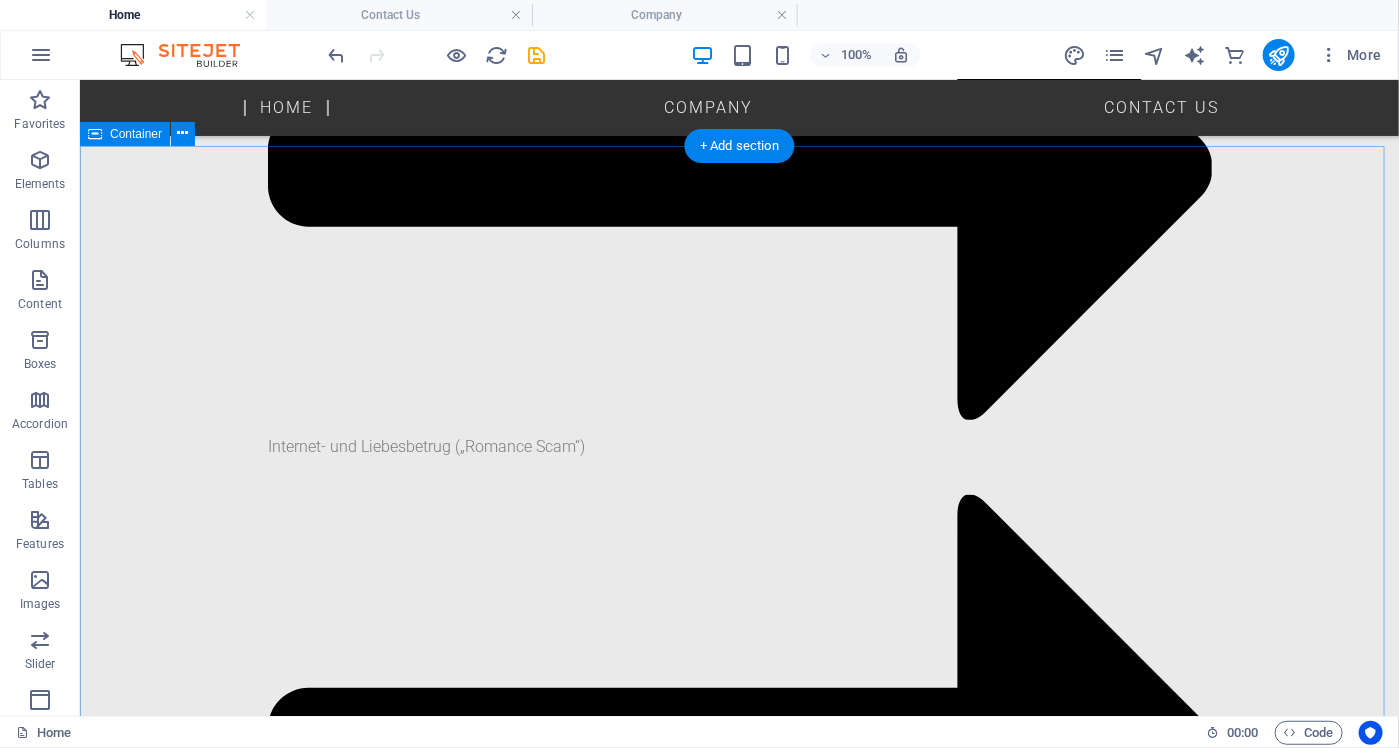 click on "Did you already know... MAC World It has survived not only five centuries, but also the leap into electronic typesetting, remaining essentially unchanged. It was popularised in the 1960s with the release of Letraset sheets containing Lorem Ipsum passages, and more recently with desktop publishing software like Aldus PageMaker including versions of Lorem Ipsum. Get informed Computerworld Lorem Ipsum   is simply dummy text of the printing and typesetting industry. Lorem Ipsum has been the industry's standard dummy text ever since the 1500s, when an unknown printer took a galley of type and scrambled it to make a type specimen book. It has survived not only five centuries, but also the leap into electronic typesetting, remaining essentially unchanged. It was popularised in the 1960s with the release of Letraset sheets containing Lorem Ipsum passages, and more recently with desktop publishing software like Aldus PageMaker including versions of Lorem Ipsum. Get informed Custom PC Get informed MAC World" at bounding box center (738, 4880) 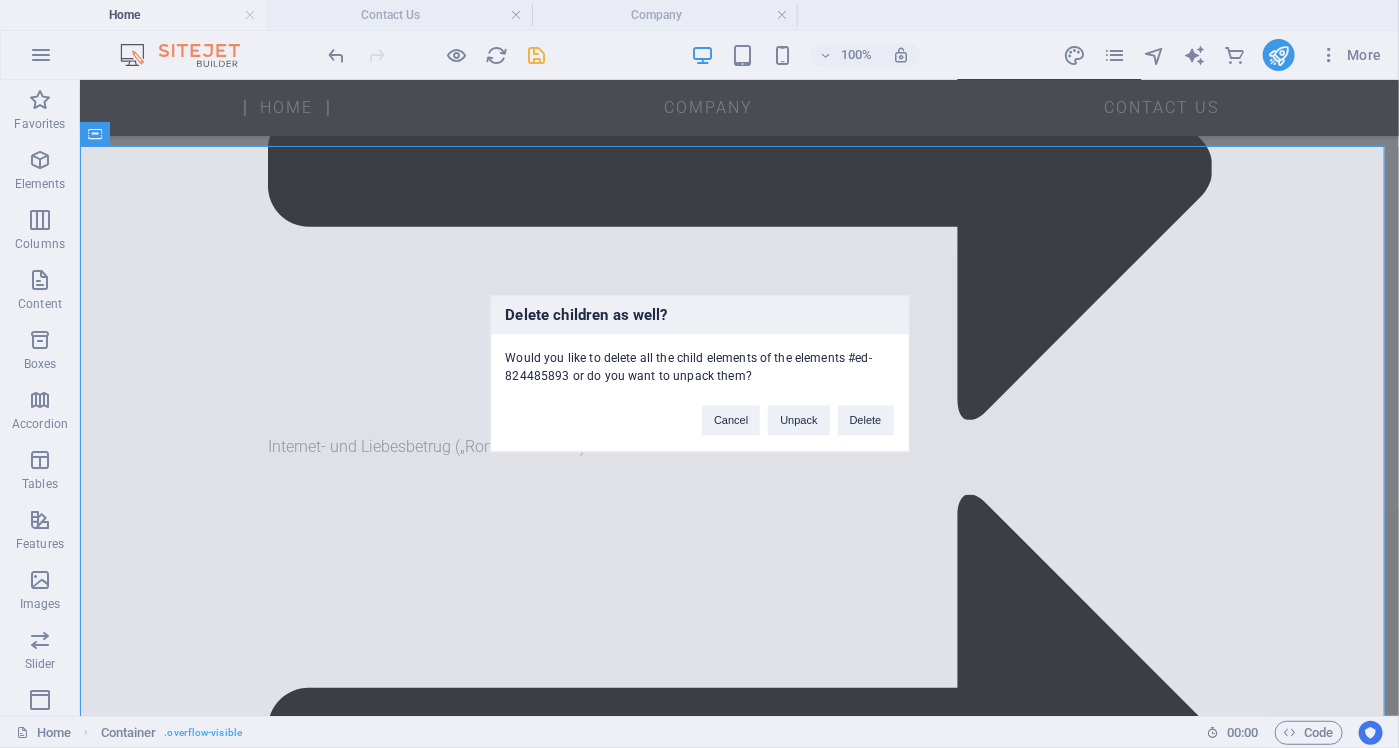 click on "Cancel Unpack Delete" at bounding box center [797, 411] 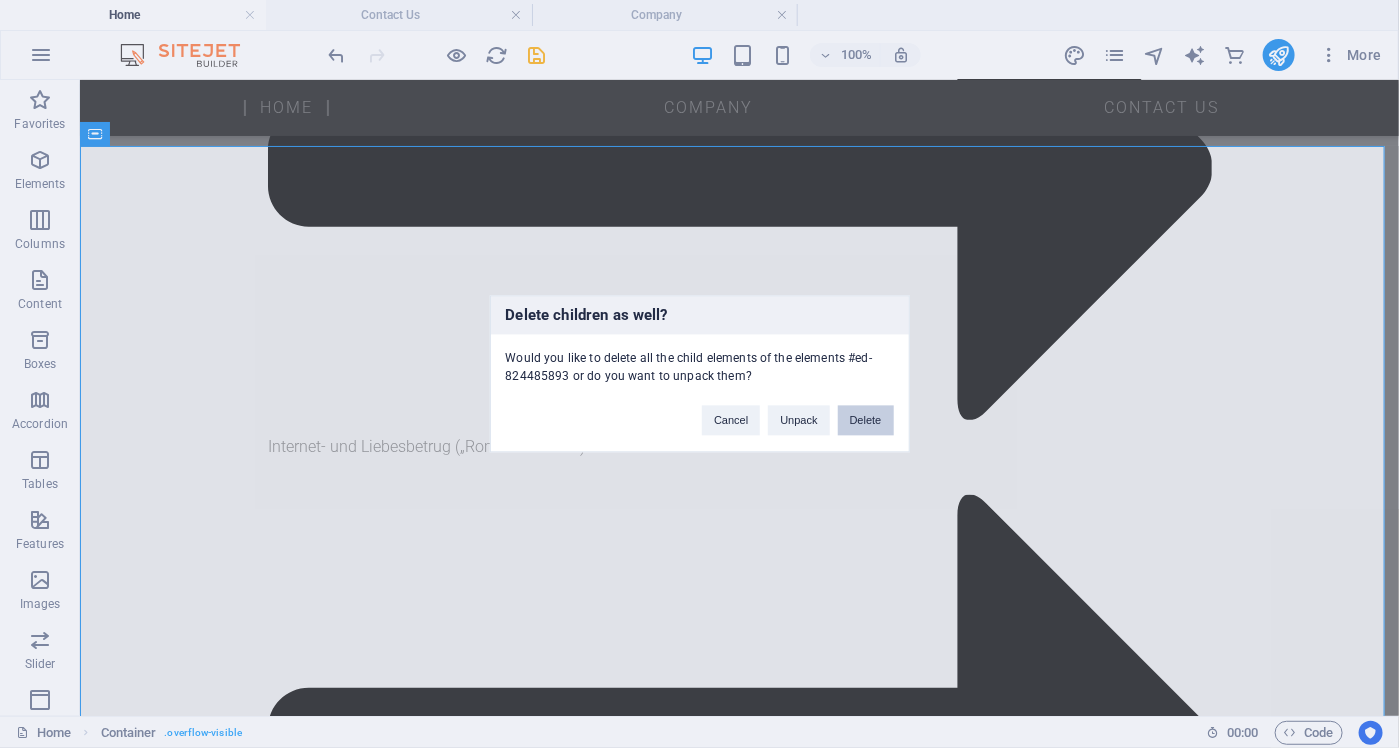 click on "Delete" at bounding box center (866, 421) 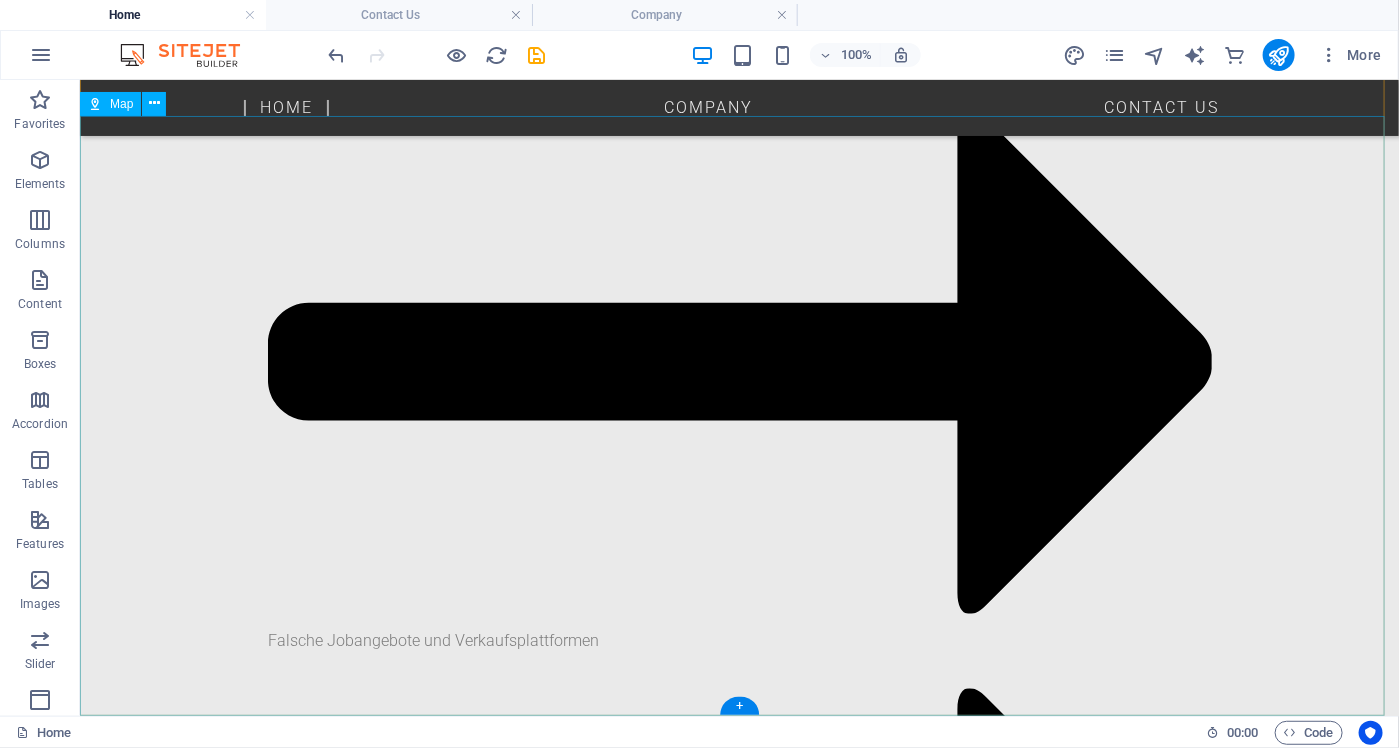 click at bounding box center [738, 5132] 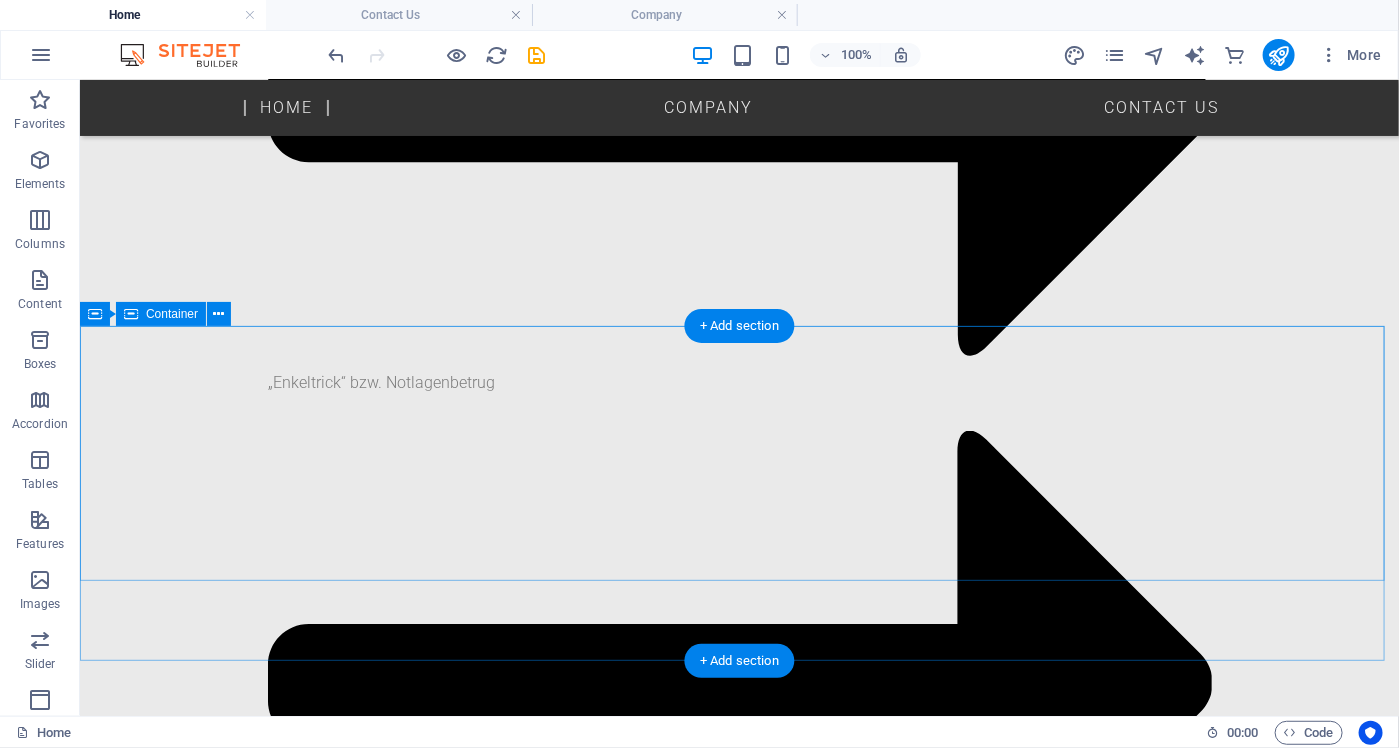 scroll, scrollTop: 2744, scrollLeft: 0, axis: vertical 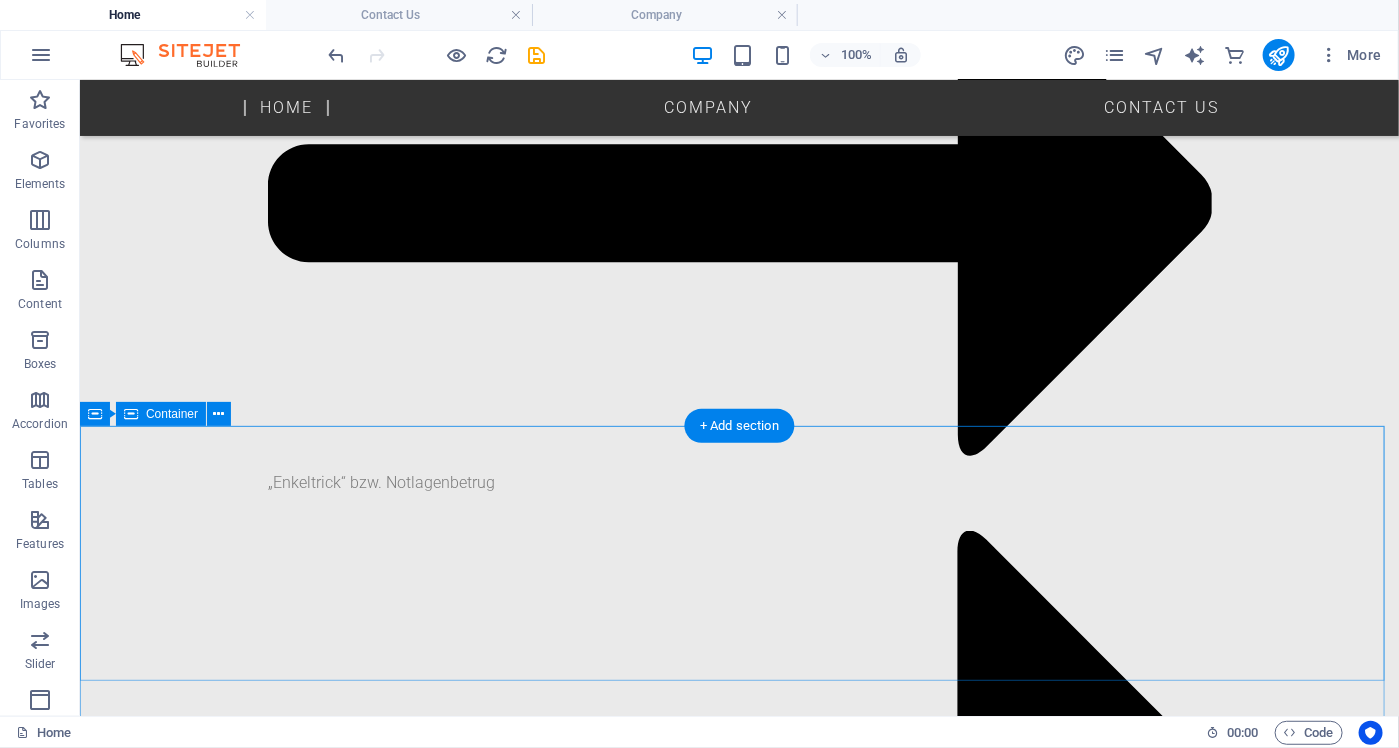 click on "Networks 1340 Exits 18 Data Sizes up to 20  M Countries invested in 89" at bounding box center (738, 4704) 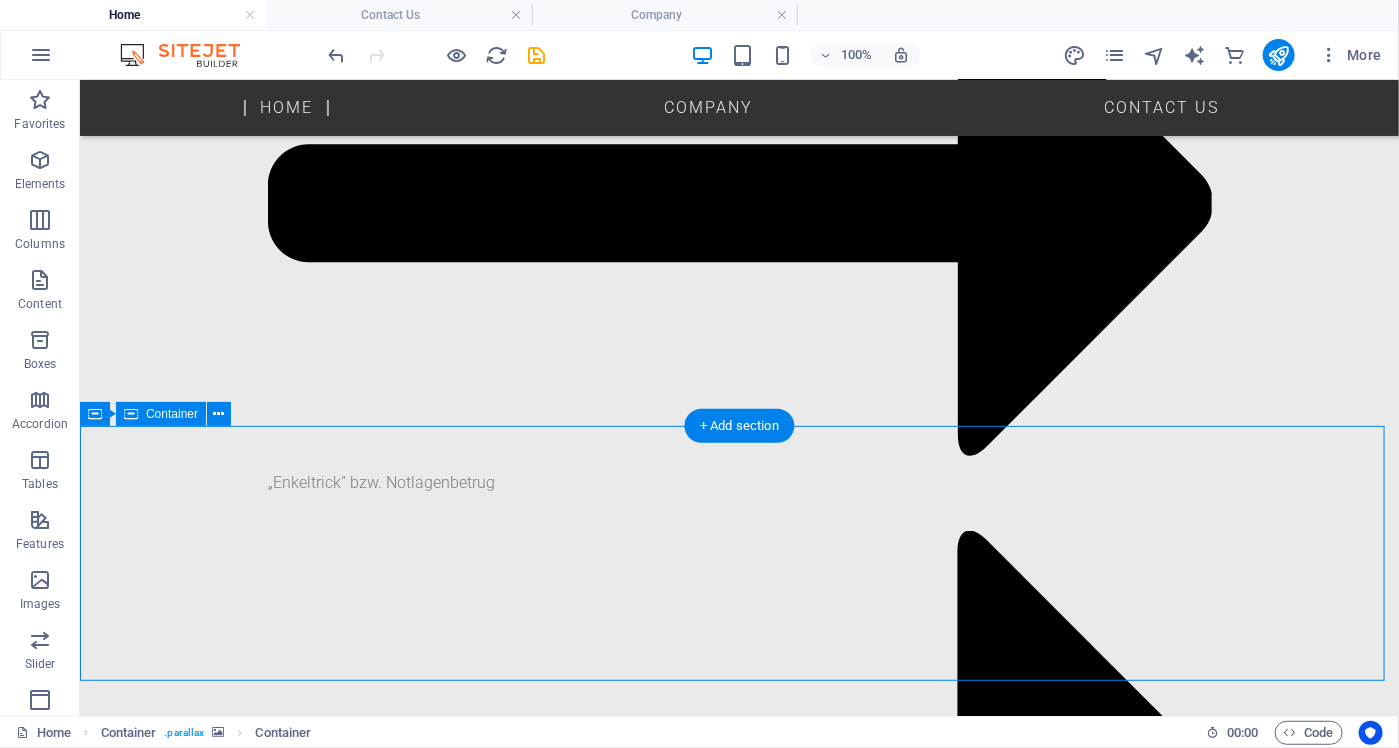 click on "Networks 1340 Exits 18 Data Sizes up to 20  M Countries invested in 89" at bounding box center (738, 4704) 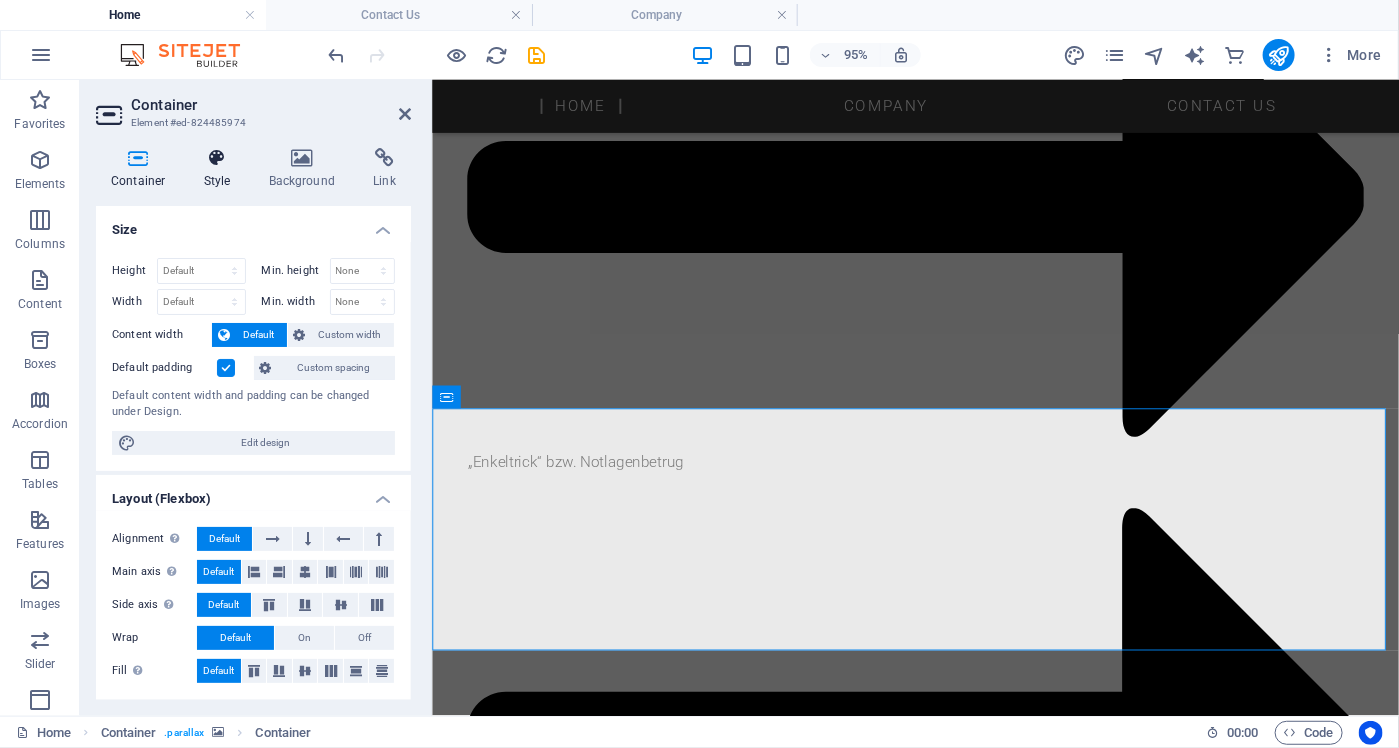 click on "Style" at bounding box center (221, 169) 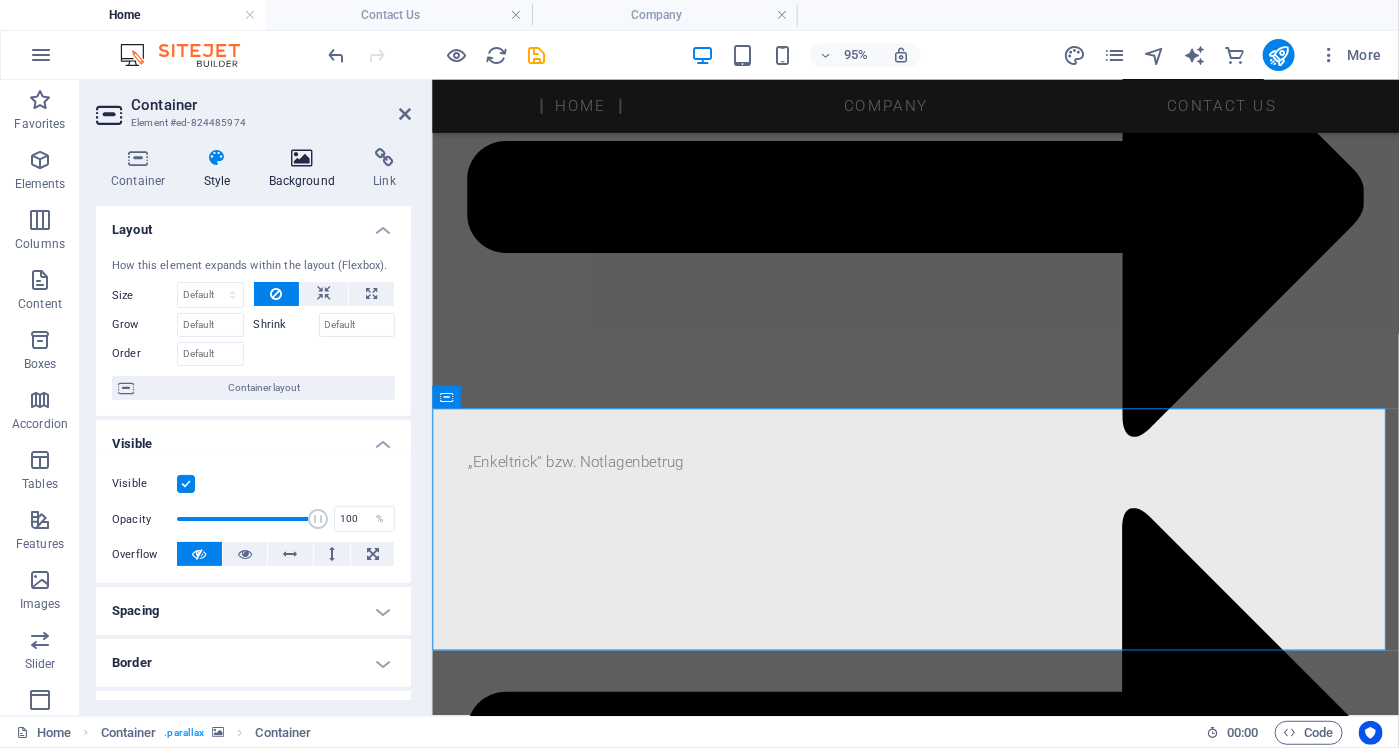 click at bounding box center [302, 158] 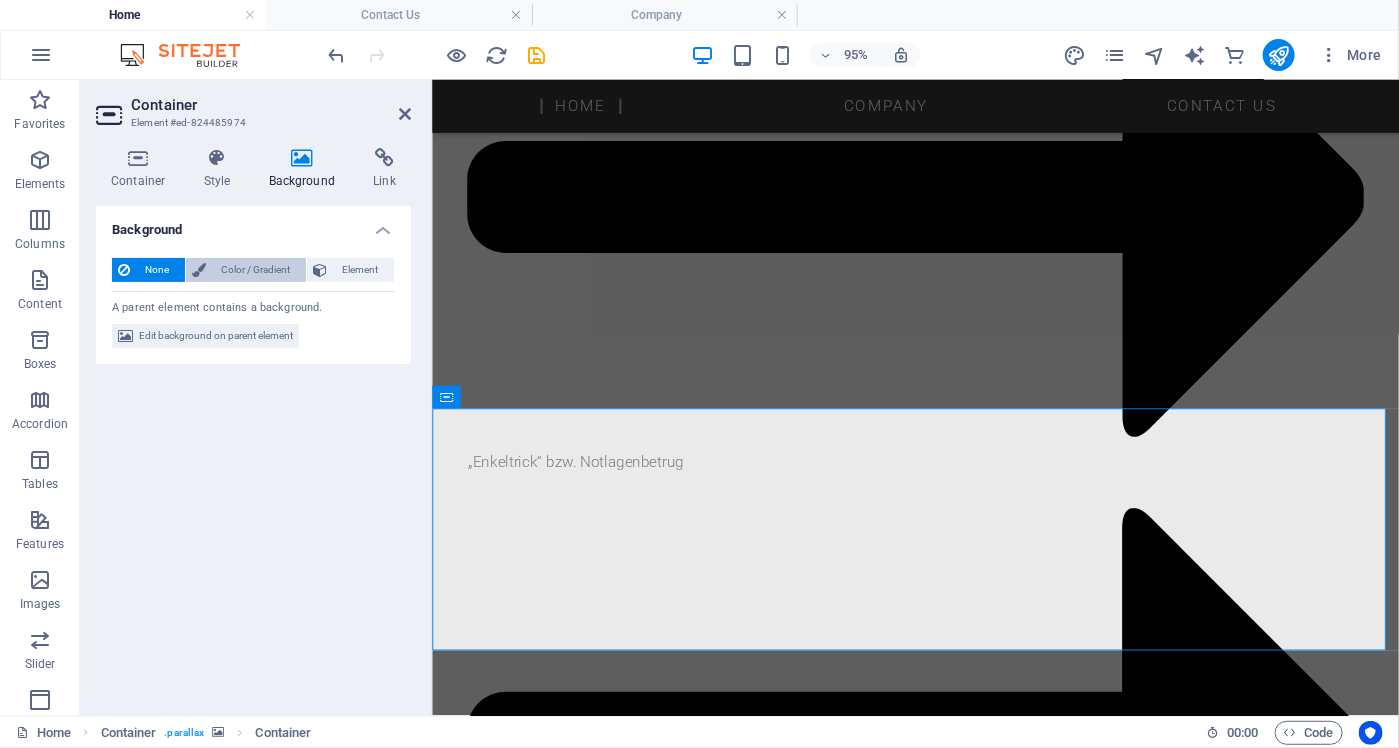 click on "Color / Gradient" at bounding box center (256, 270) 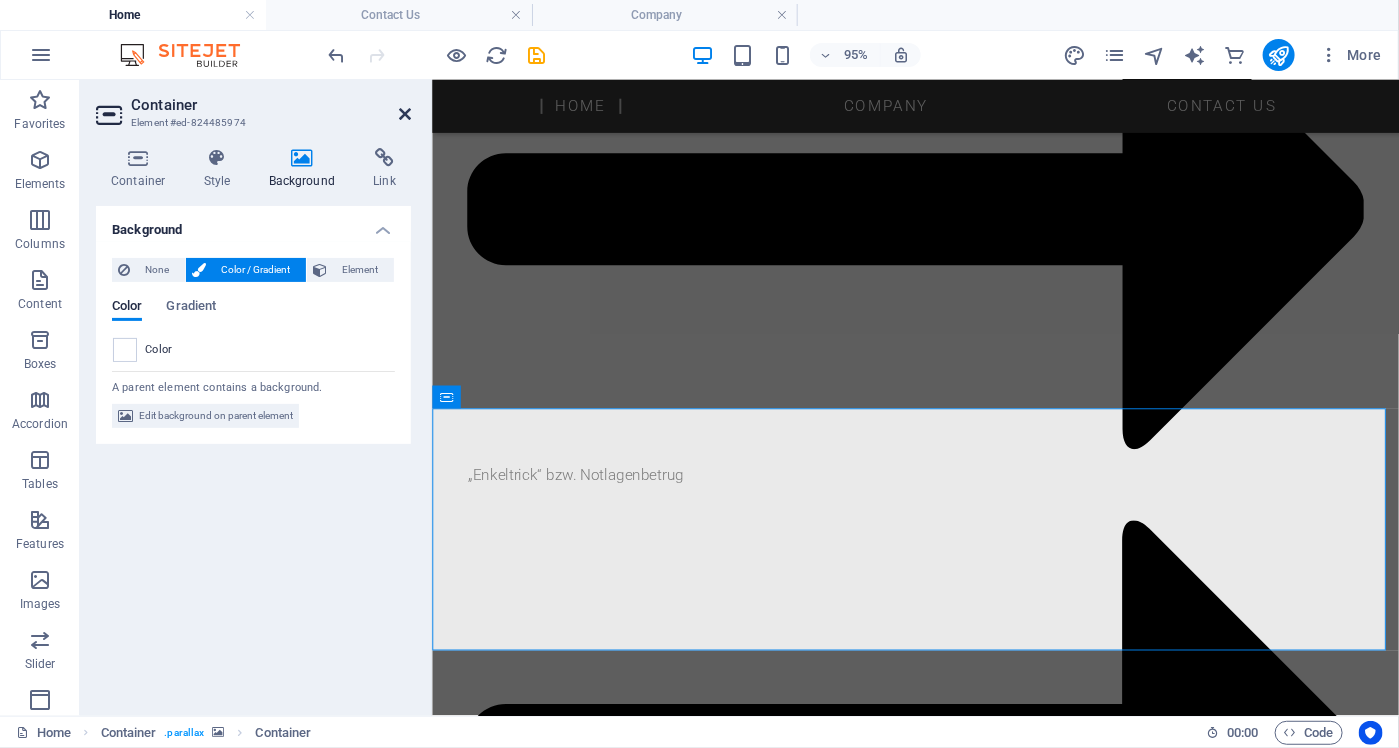 click at bounding box center [405, 114] 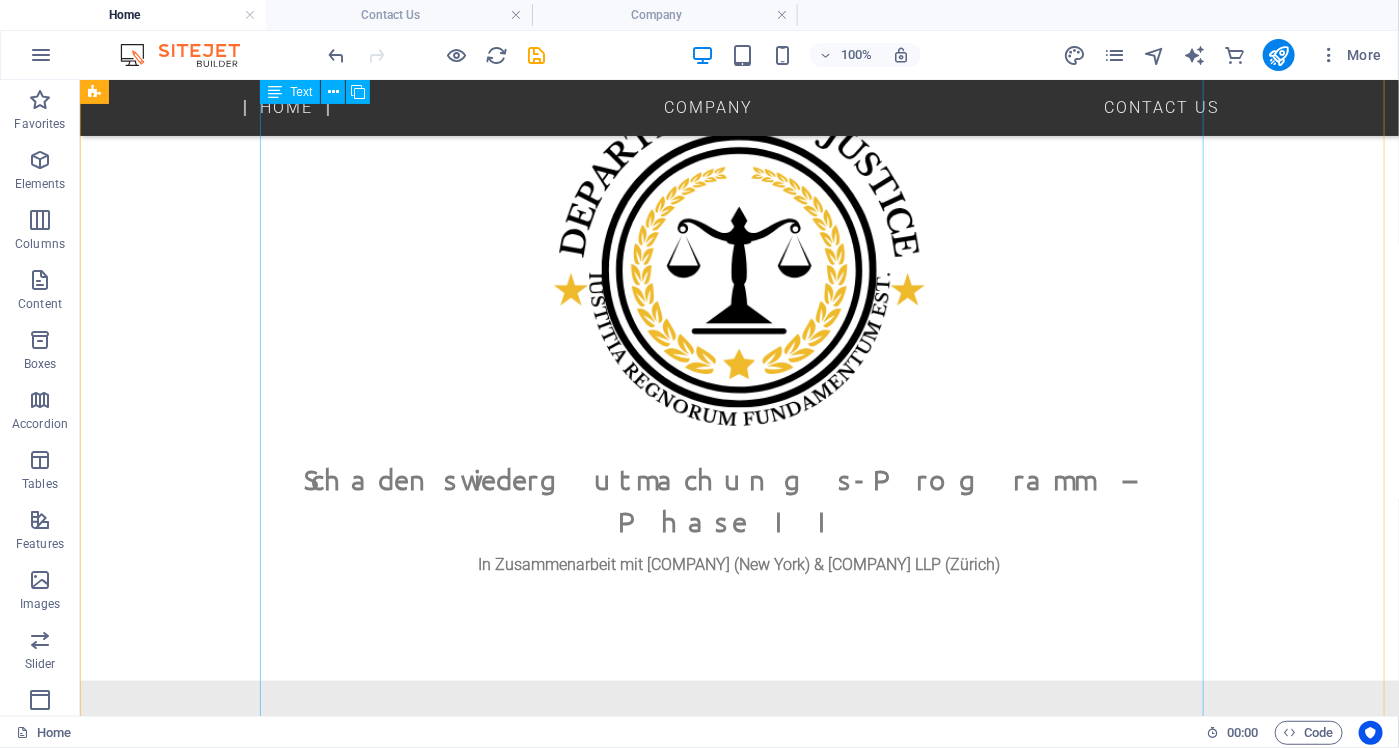 scroll, scrollTop: 844, scrollLeft: 0, axis: vertical 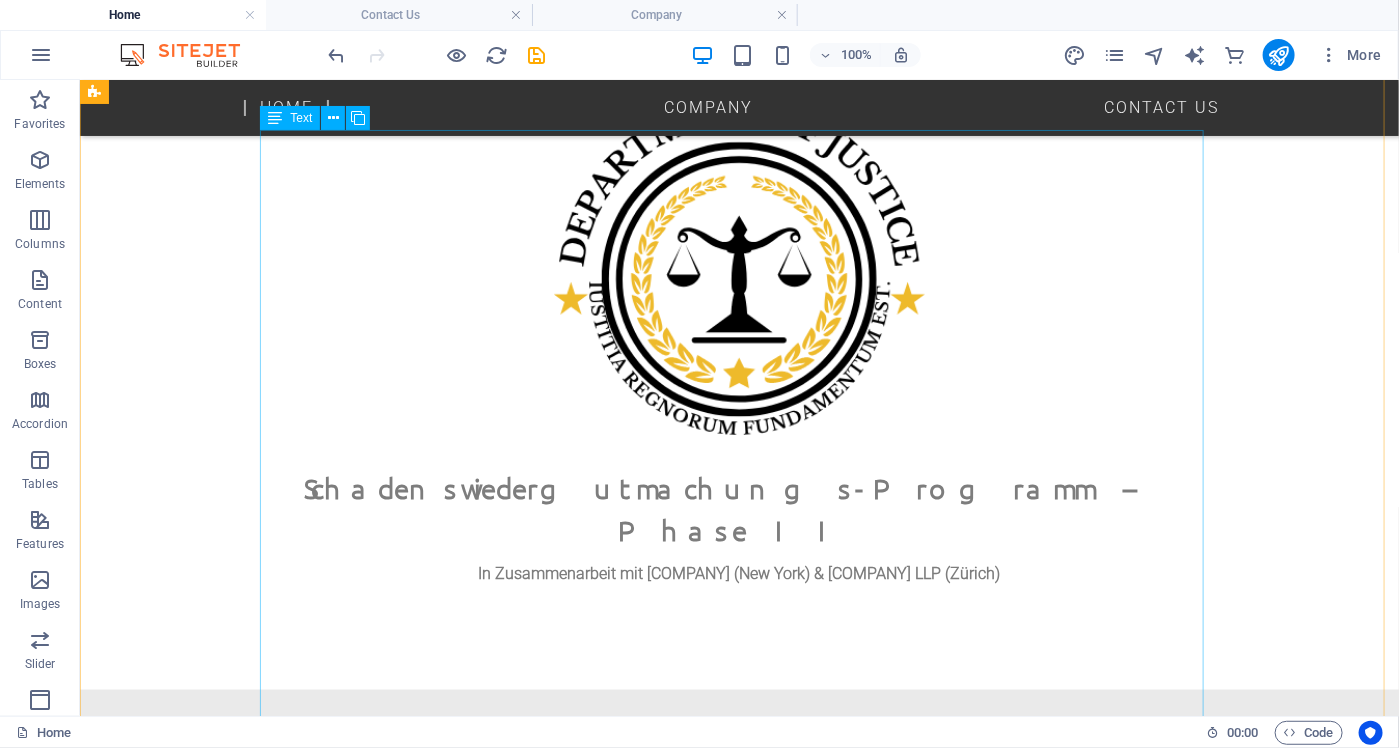 click on "Im Rahmen eines durch das US-Justizministerium (Department of Justice, DOJ) initiierten Wiedergutmachungsverfahrens wurden infolge strafrechtlicher Ermittlungen gegen mehrere internationale Betrugsnetzwerke erhebliche Vermögenswerte beschlagnahmt und für die Entschädigung betroffener Geschädigter bereitgestellt. Die Wiedergutmachung erfolgt im Rahmen eines mehrstufigen sogenannten  Remission Process , der durch die US-Behörden in enger Kooperation mit ausgewählten Anwaltskanzleien in den Vereinigten Staaten und Europa umgesetzt wird. Die rechtliche Grundlage für dieses Verfahren ergibt sich insbesondere aus dem Deferred Prosecution Agreement (DPA) vom 19. Januar 2017 zwischen der United States Attorney’s Office und der Western Union Company. Darin räumte Western Union systematische Verstöße gegen den Bank Secrecy Act sowie Beihilfe zu Drahtbetrug ein und verpflichtete sich zur Zahlung von insgesamt 586 Millionen US-Dollar zur Entschädigung betroffener Personen. Ziel des Programms" at bounding box center (739, 3329) 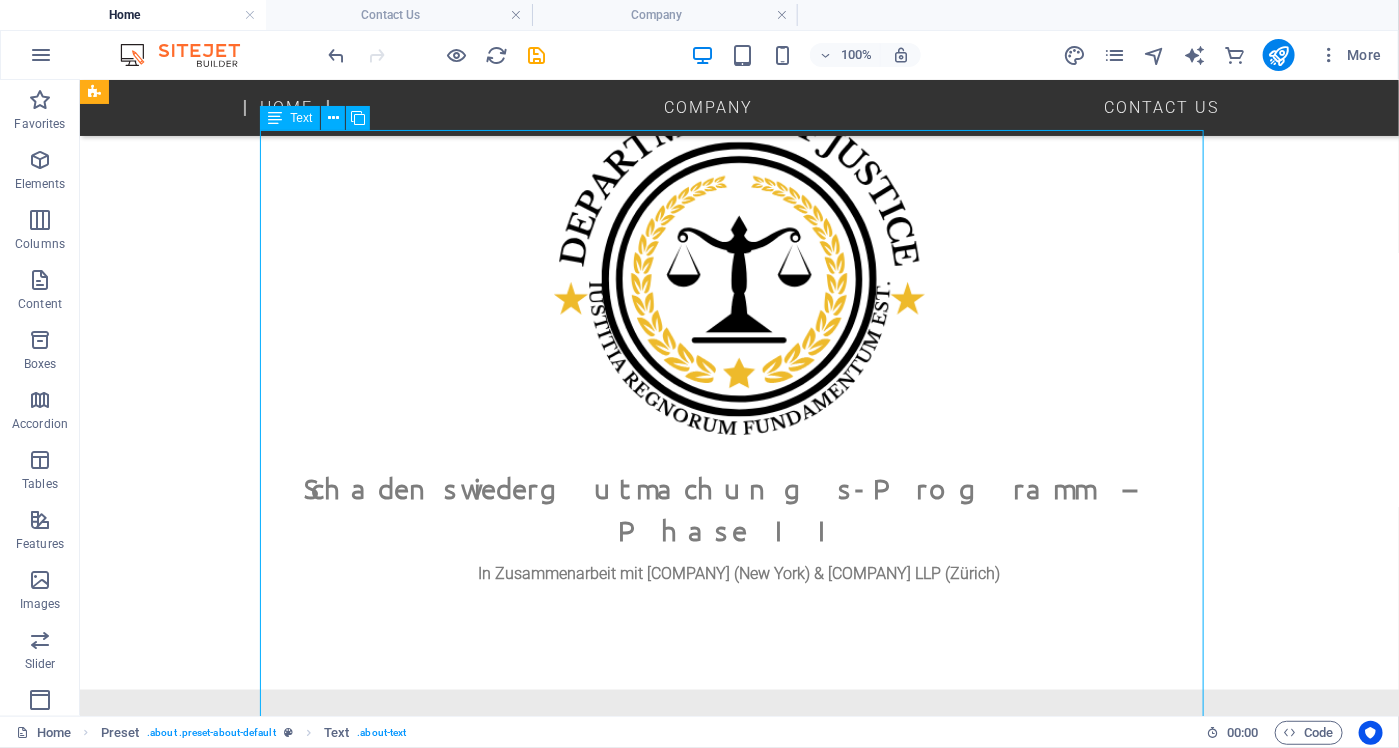 click on "Im Rahmen eines durch das US-Justizministerium (Department of Justice, DOJ) initiierten Wiedergutmachungsverfahrens wurden infolge strafrechtlicher Ermittlungen gegen mehrere internationale Betrugsnetzwerke erhebliche Vermögenswerte beschlagnahmt und für die Entschädigung betroffener Geschädigter bereitgestellt. Die Wiedergutmachung erfolgt im Rahmen eines mehrstufigen sogenannten  Remission Process , der durch die US-Behörden in enger Kooperation mit ausgewählten Anwaltskanzleien in den Vereinigten Staaten und Europa umgesetzt wird. Die rechtliche Grundlage für dieses Verfahren ergibt sich insbesondere aus dem Deferred Prosecution Agreement (DPA) vom 19. Januar 2017 zwischen der United States Attorney’s Office und der Western Union Company. Darin räumte Western Union systematische Verstöße gegen den Bank Secrecy Act sowie Beihilfe zu Drahtbetrug ein und verpflichtete sich zur Zahlung von insgesamt 586 Millionen US-Dollar zur Entschädigung betroffener Personen. Ziel des Programms" at bounding box center (739, 3329) 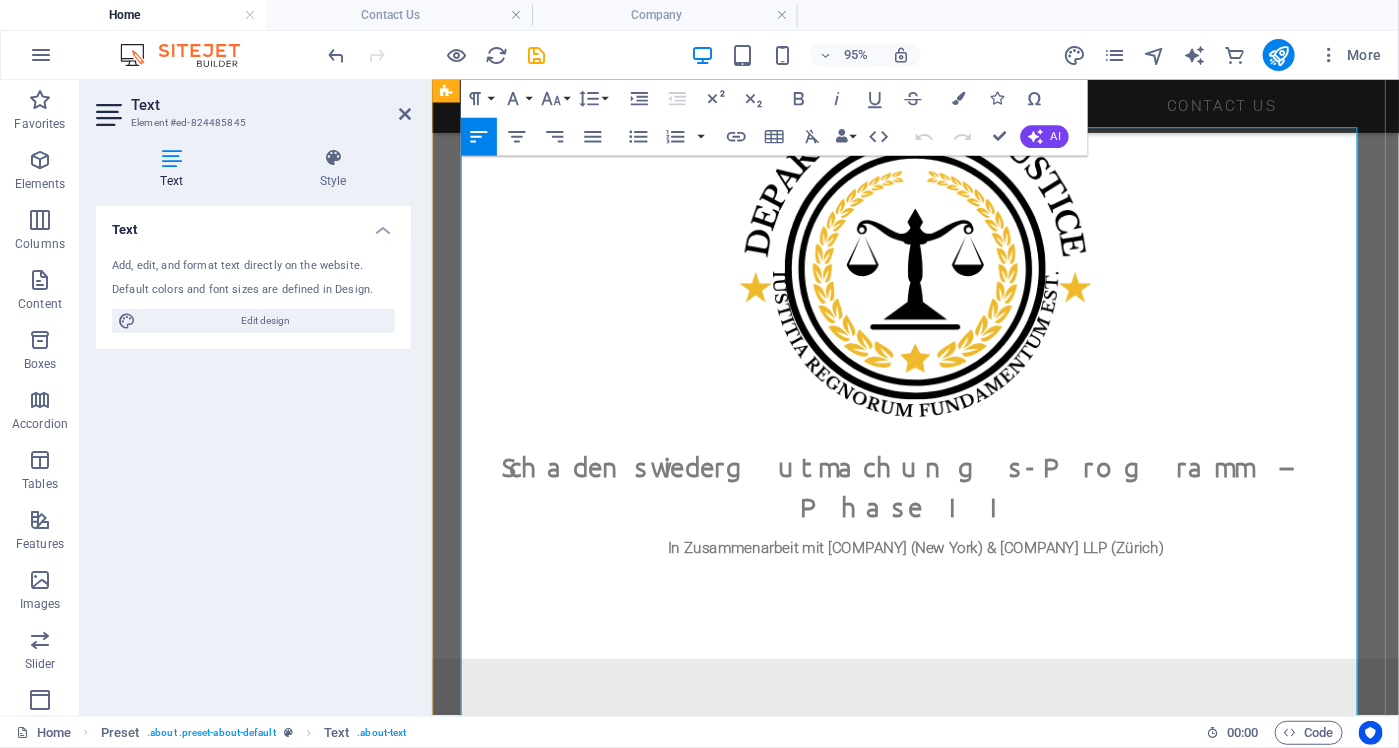 click on "Die rechtliche Grundlage für dieses Verfahren ergibt sich insbesondere aus dem Deferred Prosecution Agreement (DPA) vom 19. Januar 2017 zwischen der United States Attorney’s Office und der Western Union Company. Darin räumte Western Union systematische Verstöße gegen den Bank Secrecy Act sowie Beihilfe zu Drahtbetrug ein und verpflichtete sich zur Zahlung von insgesamt 586 Millionen US-Dollar zur Entschädigung betroffener Personen." at bounding box center [940, 1071] 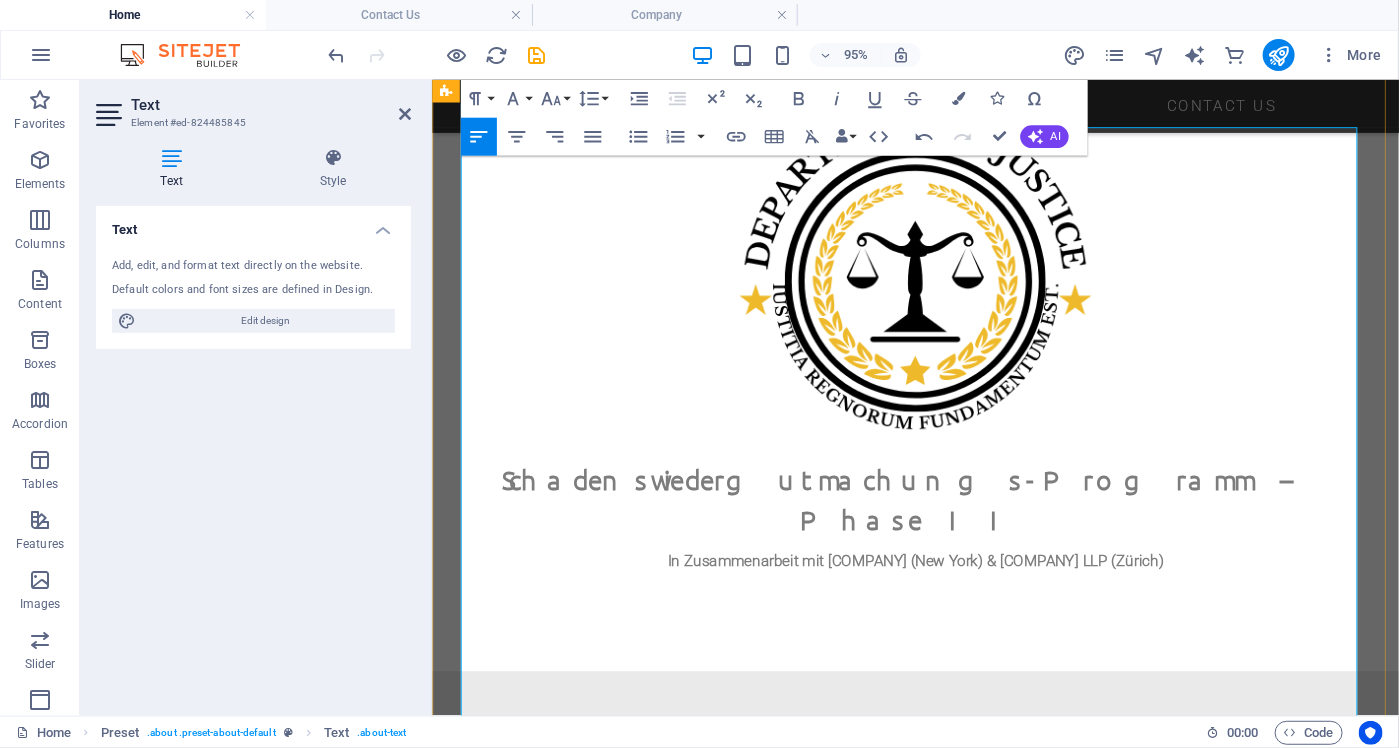 click on "Die rechtliche Grundlage für dieses Verfahren ergibt sich insbesondere aus dem Deferred Prosecution Agreement (DPA) vom 19. Januar 2017 zwischen der United States Attorney’s Office und der Western Union Company. Darin räumte Western Union systematische Verstöße gegen den Bank Secrecy Act sowie Beihilfe zu Drahtbetrug ein und verpflichtete sich zur Zahlung von insgesamt 586 Millionen US-Dollar zur Entschädigung betroffener Personen." at bounding box center (940, 1084) 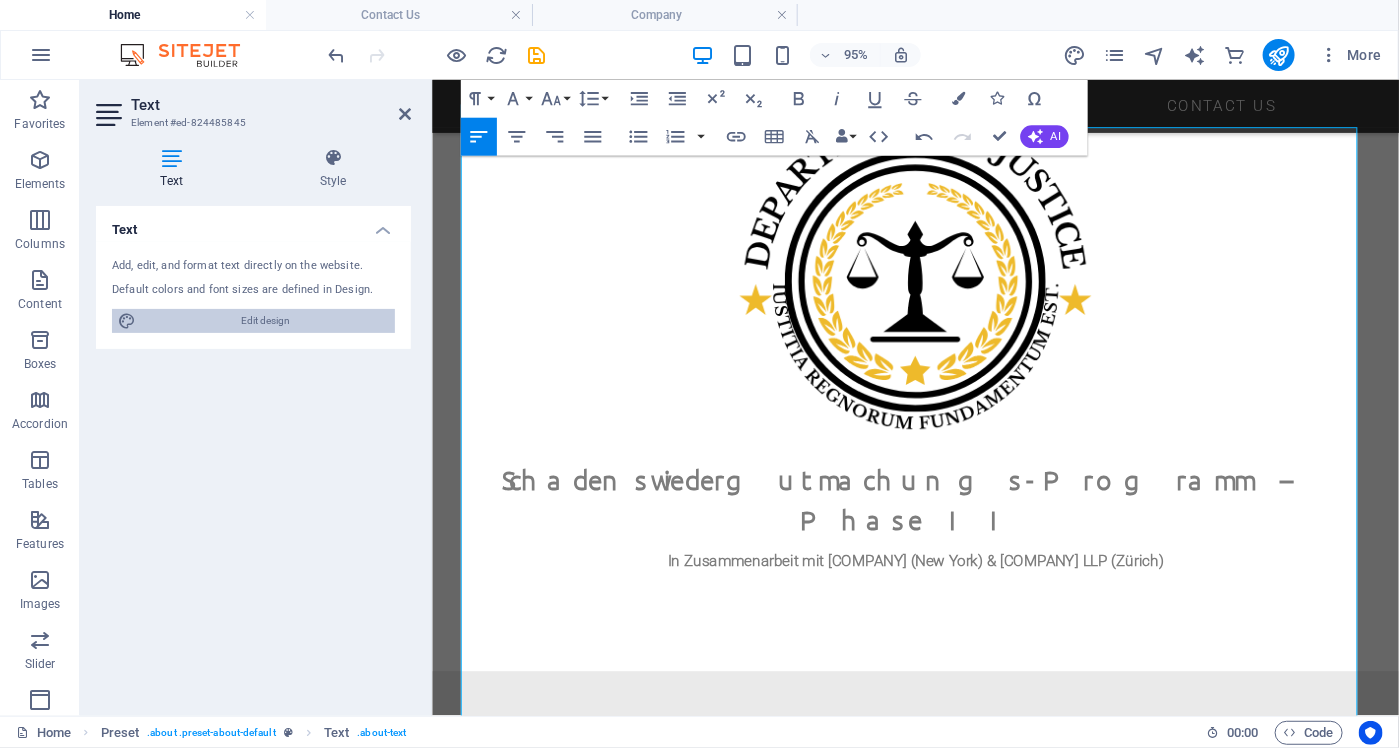 click on "Edit design" at bounding box center (265, 321) 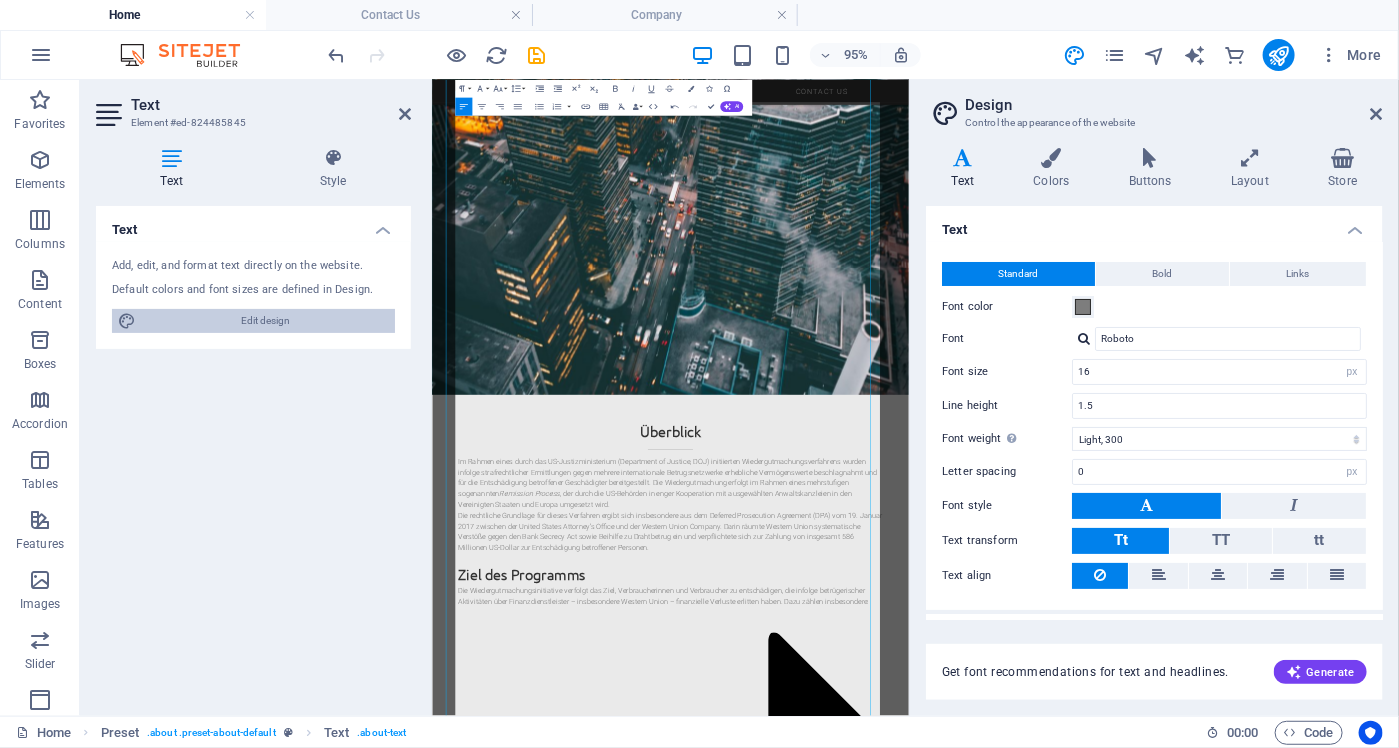 scroll, scrollTop: 1405, scrollLeft: 0, axis: vertical 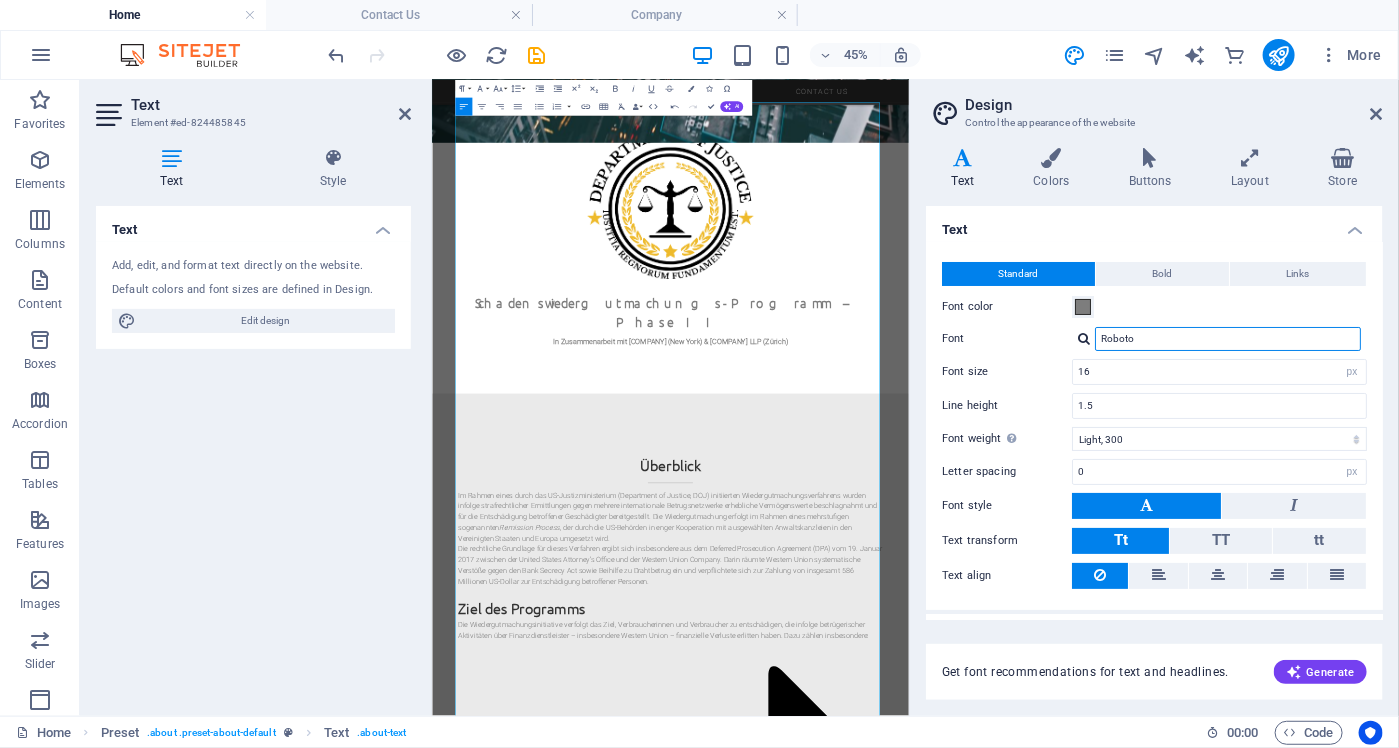click on "Roboto" at bounding box center (1228, 339) 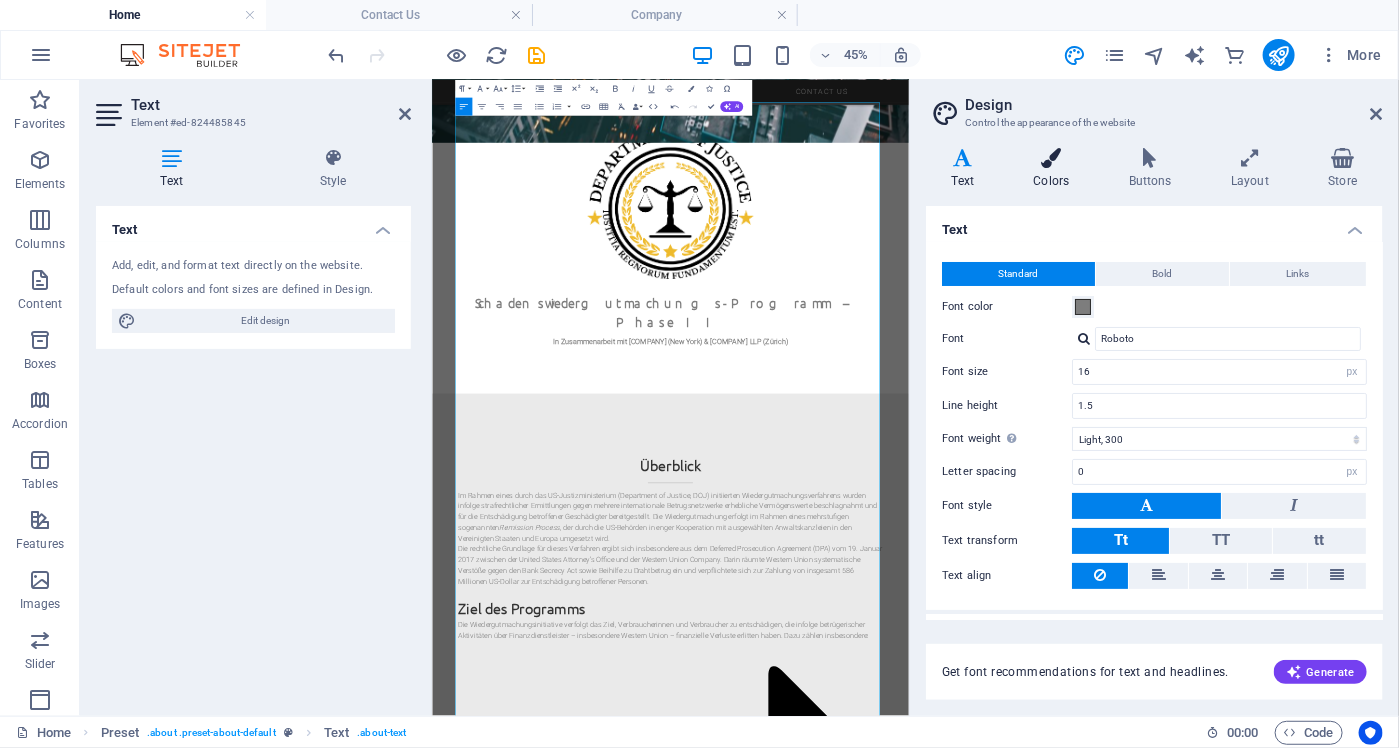 click on "Colors" at bounding box center [1055, 169] 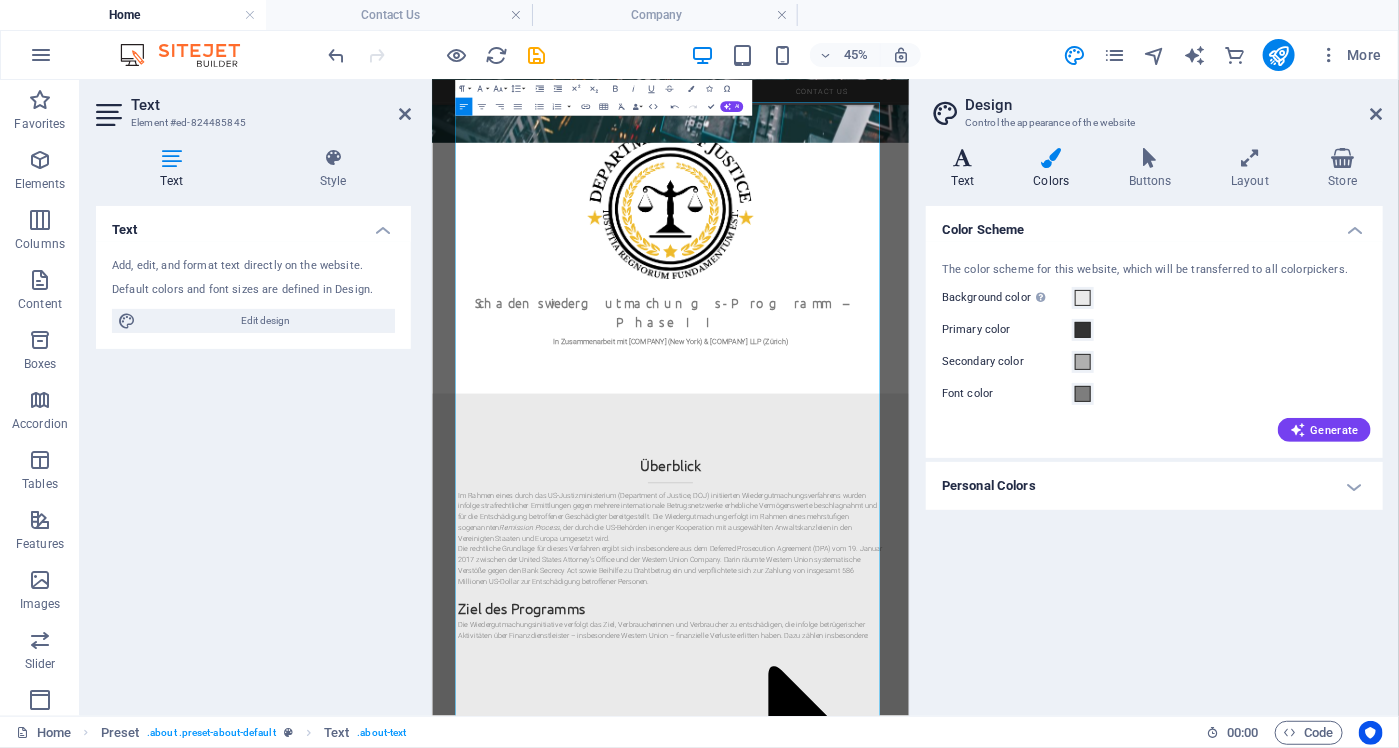 click at bounding box center (963, 158) 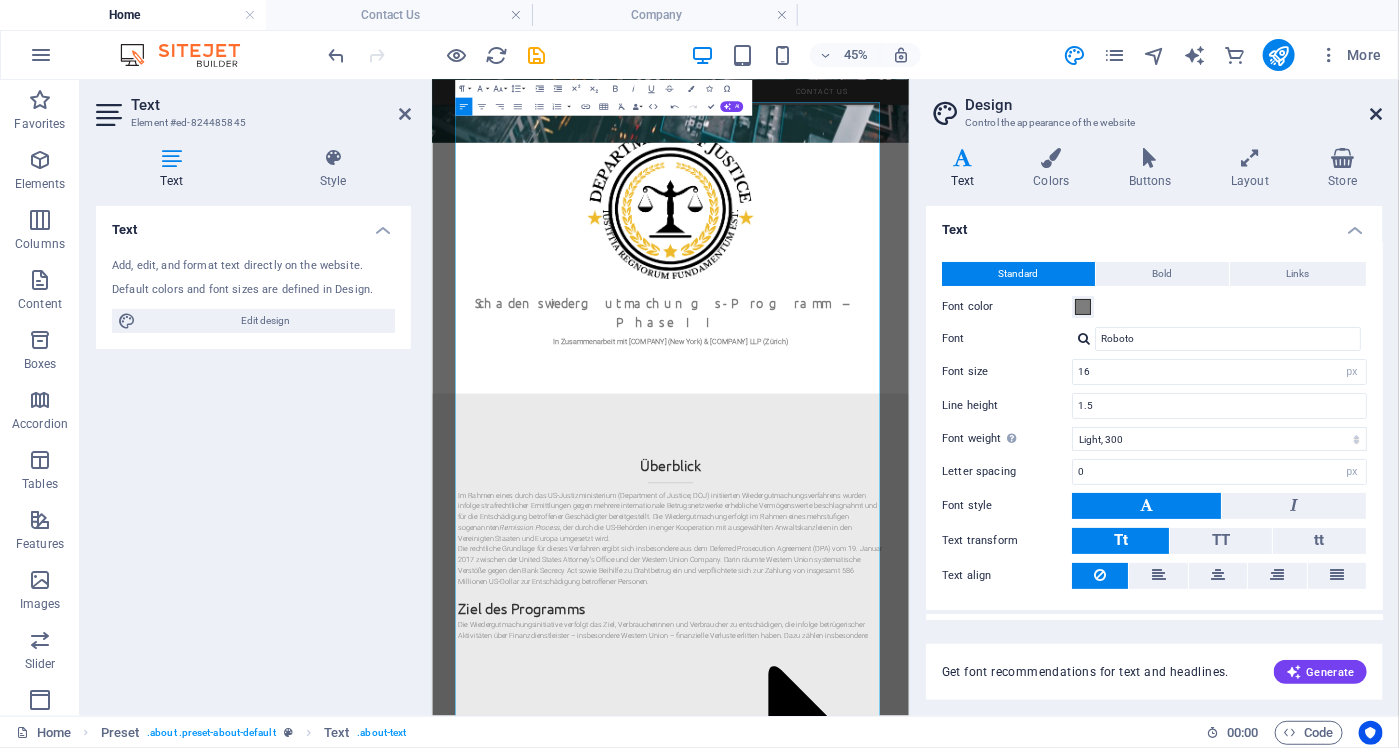 click at bounding box center (1377, 114) 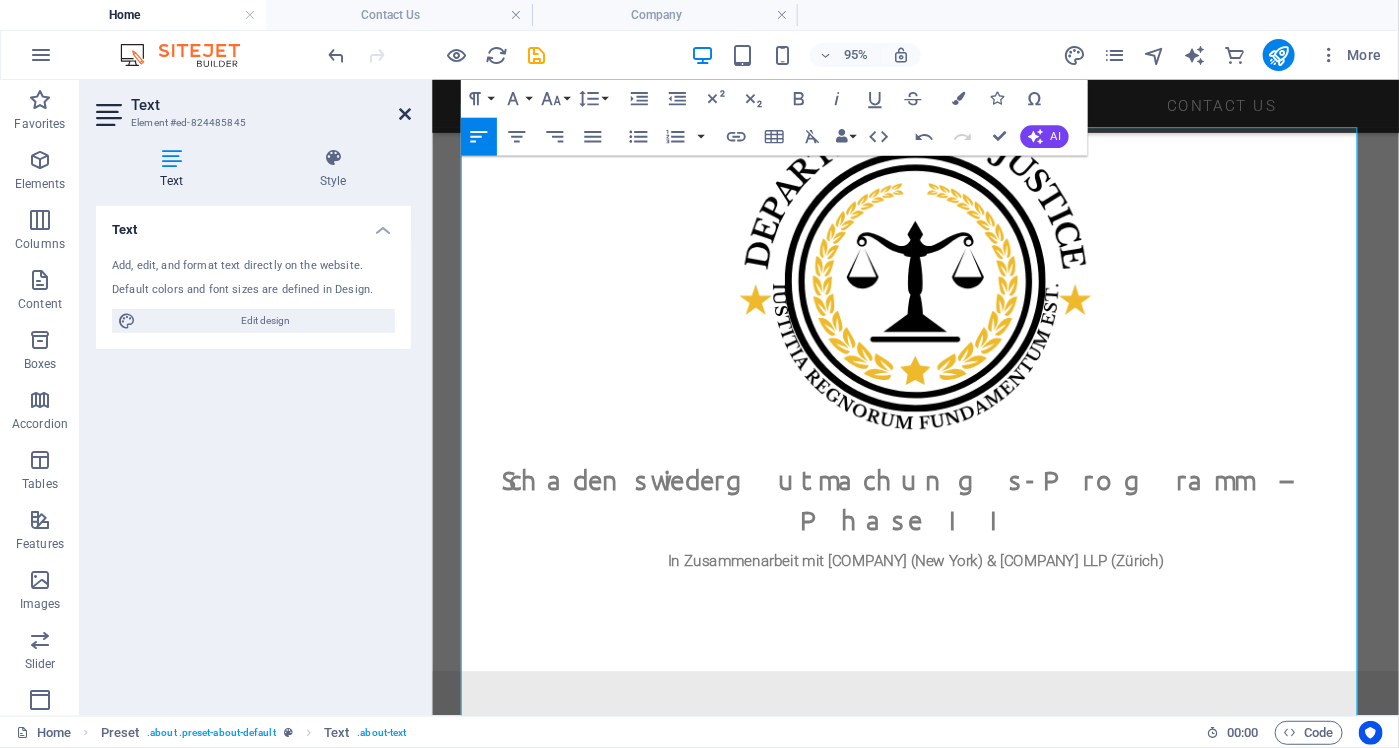 click at bounding box center [405, 114] 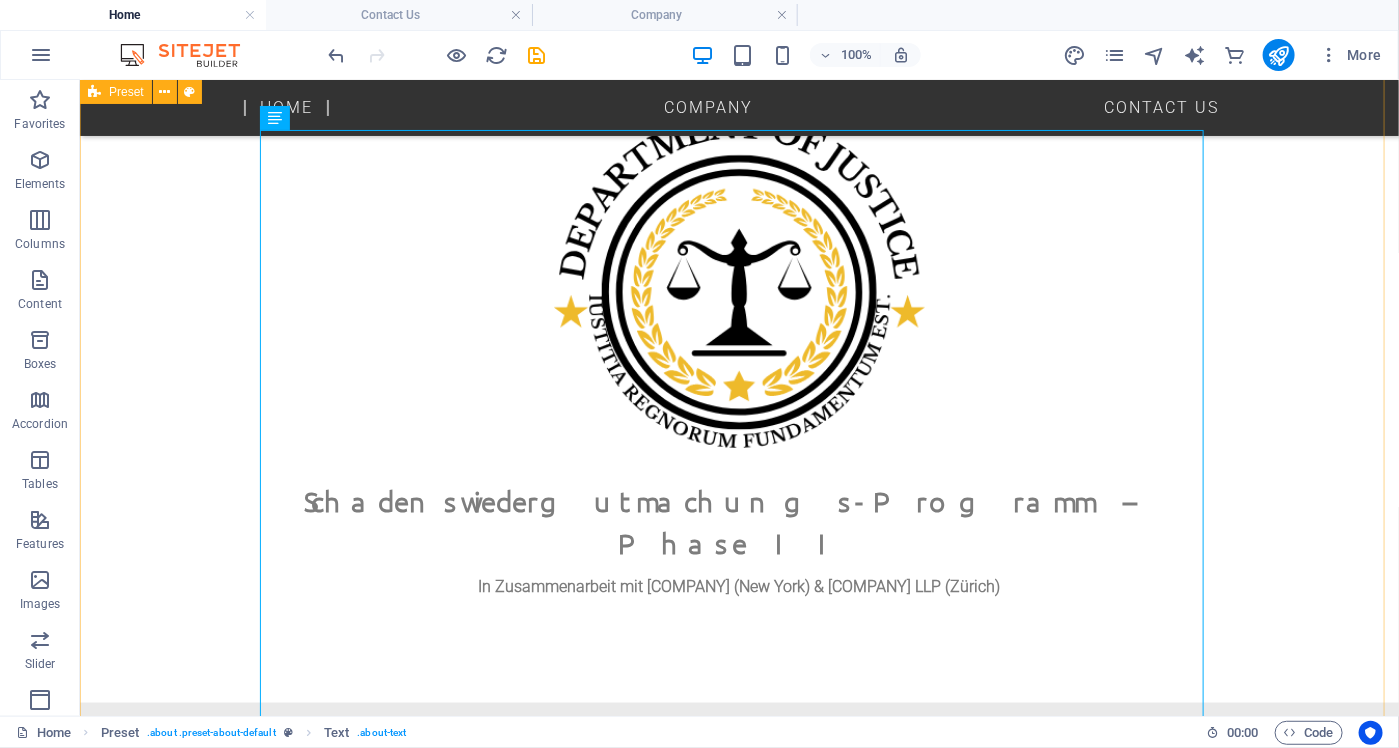 click on "Überblick Im Rahmen eines durch das US-Justizministerium (Department of Justice, DOJ) initiierten Wiedergutmachungsverfahrens wurden infolge strafrechtlicher Ermittlungen gegen mehrere internationale Betrugsnetzwerke erhebliche Vermögenswerte beschlagnahmt und für die Entschädigung betroffener Geschädigter bereitgestellt. Die Wiedergutmachung erfolgt im Rahmen eines mehrstufigen sogenannten  Remission Process , der durch die US-Behörden in enger Kooperation mit ausgewählten Anwaltskanzleien in den Vereinigten Staaten und Europa umgesetzt wird. Die rechtliche Grundlage für dieses Verfahren ergibt sich insbesondere aus dem Deferred Prosecution Agreement (DPA) vom 19. Januar 2017 zwischen der United States Attorney’s Office und der Western Union Company. Darin räumte Western Union systematische Verstöße gegen den Bank Secrecy Act sowie Beihilfe zu Drahtbetrug ein und verpflichtete sich zur Zahlung von insgesamt 586 Millionen US-Dollar zur Entschädigung betroffener Personen. Ziel des Programms   ." at bounding box center [738, 3287] 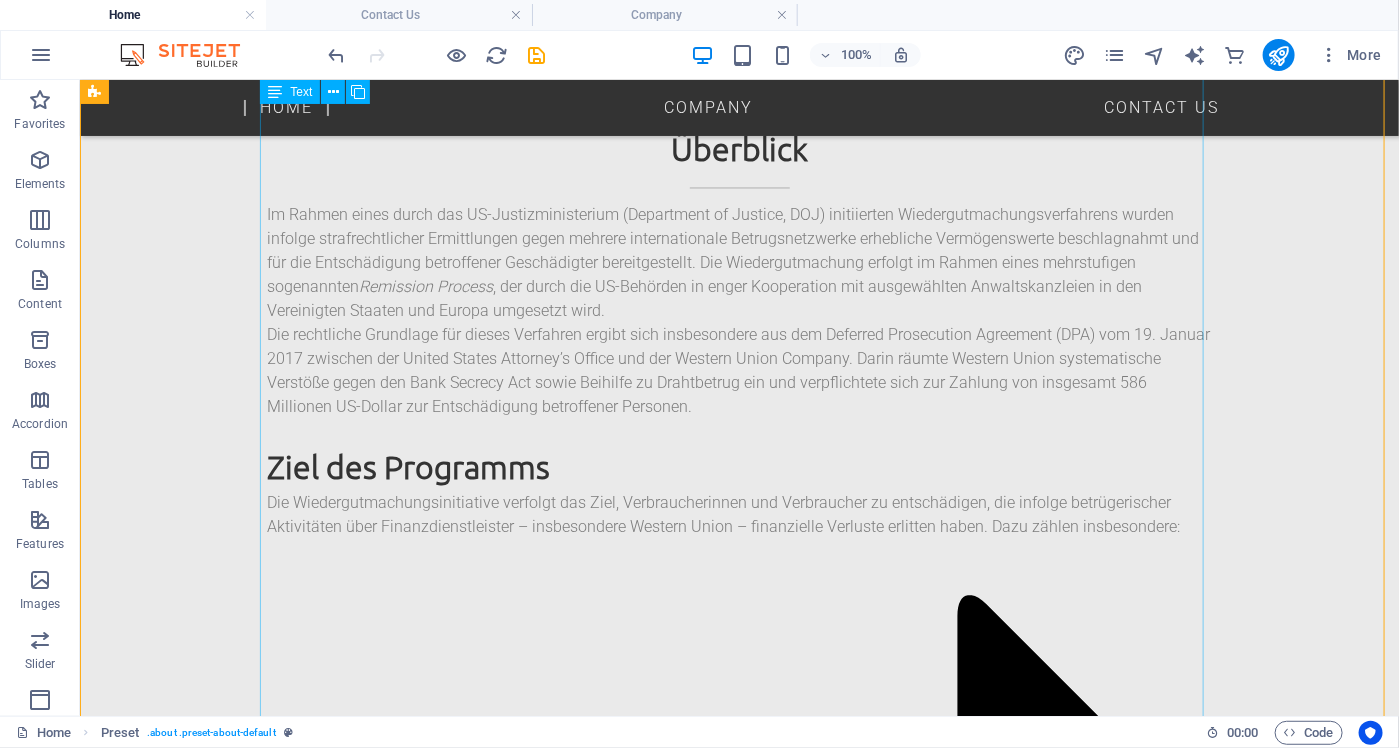 click on "Im Rahmen eines durch das US-Justizministerium (Department of Justice, DOJ) initiierten Wiedergutmachungsverfahrens wurden infolge strafrechtlicher Ermittlungen gegen mehrere internationale Betrugsnetzwerke erhebliche Vermögenswerte beschlagnahmt und für die Entschädigung betroffener Geschädigter bereitgestellt. Die Wiedergutmachung erfolgt im Rahmen eines mehrstufigen sogenannten  Remission Process , der durch die US-Behörden in enger Kooperation mit ausgewählten Anwaltskanzleien in den Vereinigten Staaten und Europa umgesetzt wird. Die rechtliche Grundlage für dieses Verfahren ergibt sich insbesondere aus dem Deferred Prosecution Agreement (DPA) vom 19. Januar 2017 zwischen der United States Attorney’s Office und der Western Union Company. Darin räumte Western Union systematische Verstöße gegen den Bank Secrecy Act sowie Beihilfe zu Drahtbetrug ein und verpflichtete sich zur Zahlung von insgesamt 586 Millionen US-Dollar zur Entschädigung betroffener Personen. Ziel des Programms" at bounding box center (739, 2641) 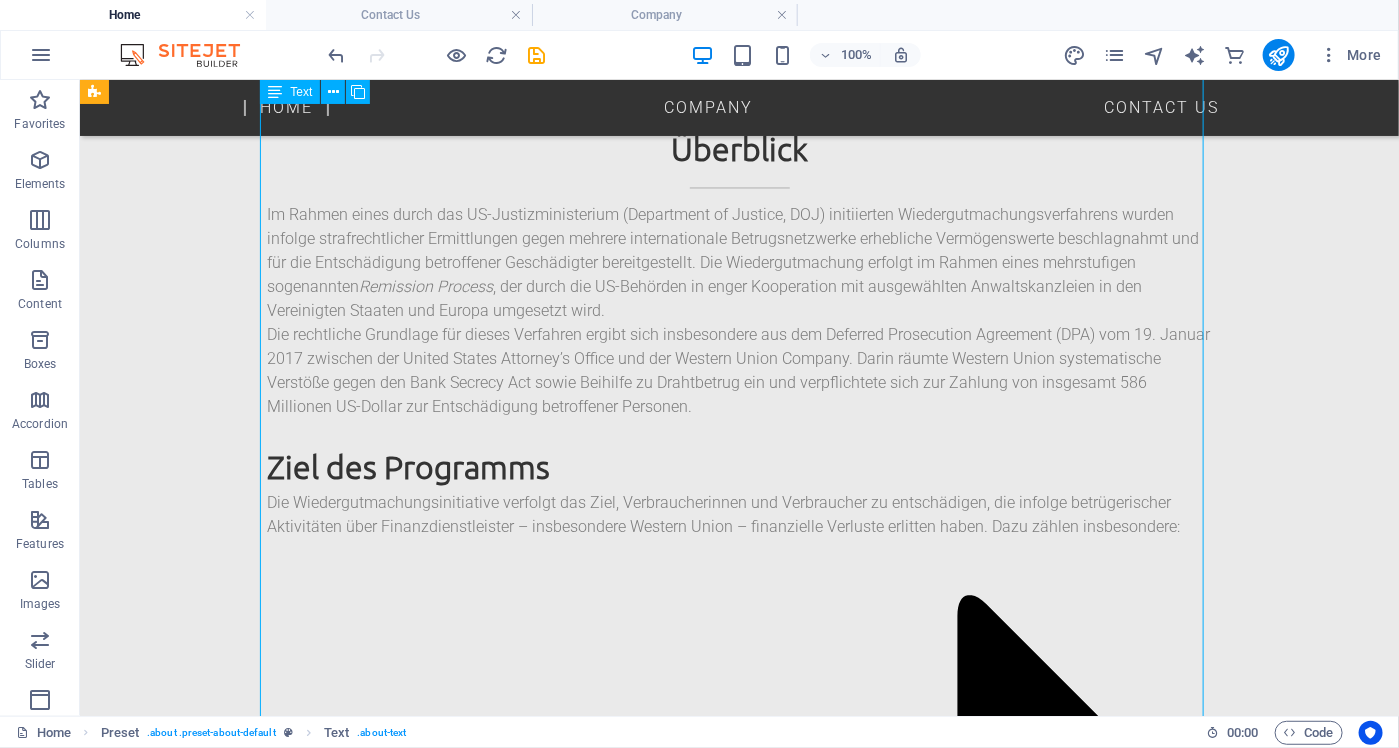 click on "Im Rahmen eines durch das US-Justizministerium (Department of Justice, DOJ) initiierten Wiedergutmachungsverfahrens wurden infolge strafrechtlicher Ermittlungen gegen mehrere internationale Betrugsnetzwerke erhebliche Vermögenswerte beschlagnahmt und für die Entschädigung betroffener Geschädigter bereitgestellt. Die Wiedergutmachung erfolgt im Rahmen eines mehrstufigen sogenannten  Remission Process , der durch die US-Behörden in enger Kooperation mit ausgewählten Anwaltskanzleien in den Vereinigten Staaten und Europa umgesetzt wird. Die rechtliche Grundlage für dieses Verfahren ergibt sich insbesondere aus dem Deferred Prosecution Agreement (DPA) vom 19. Januar 2017 zwischen der United States Attorney’s Office und der Western Union Company. Darin räumte Western Union systematische Verstöße gegen den Bank Secrecy Act sowie Beihilfe zu Drahtbetrug ein und verpflichtete sich zur Zahlung von insgesamt 586 Millionen US-Dollar zur Entschädigung betroffener Personen. Ziel des Programms" at bounding box center [739, 2641] 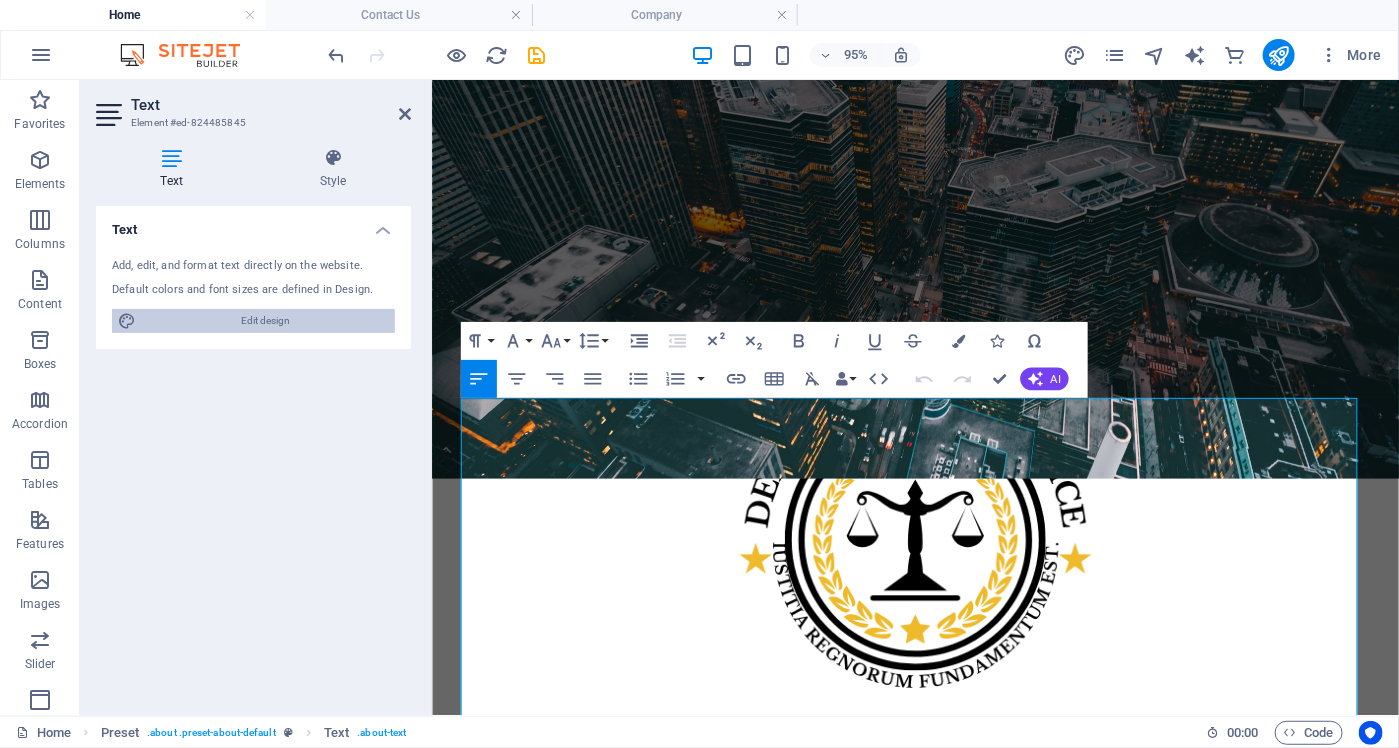click on "Edit design" at bounding box center (265, 321) 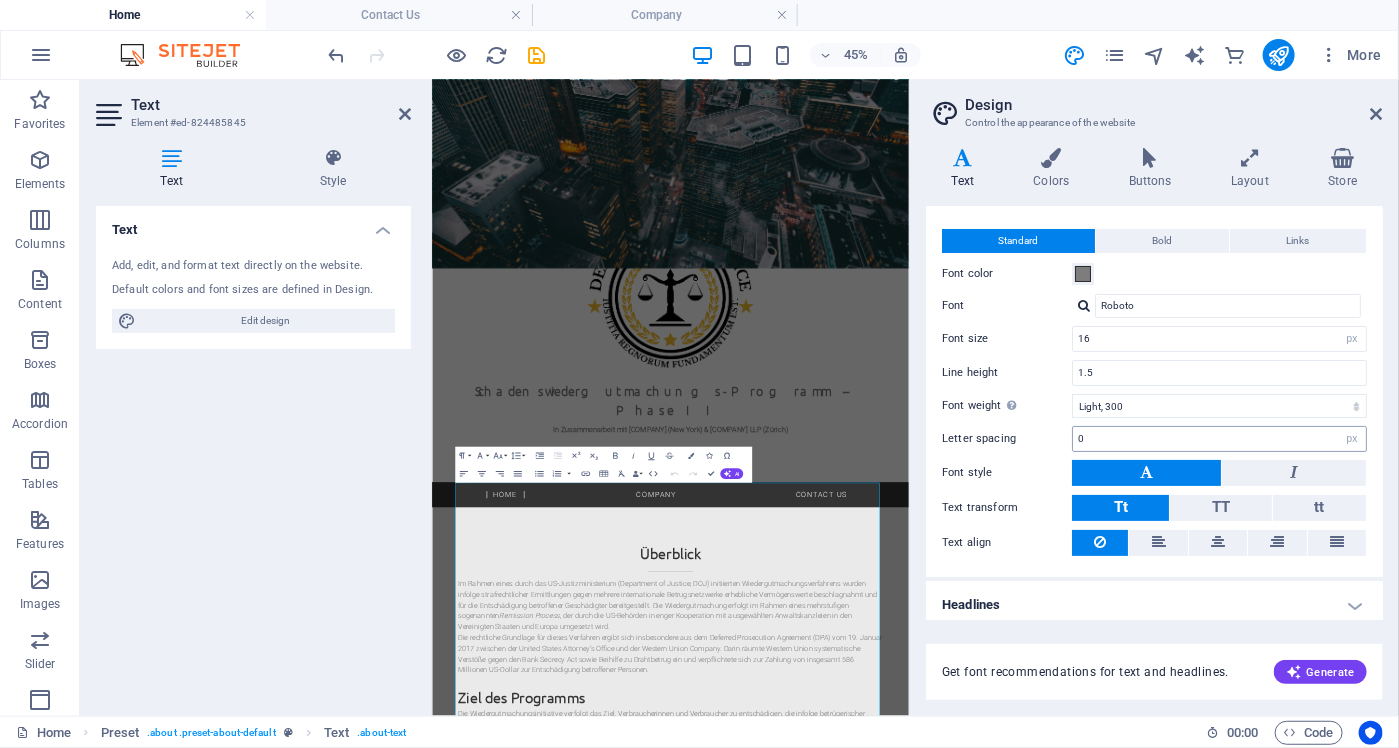 scroll, scrollTop: 37, scrollLeft: 0, axis: vertical 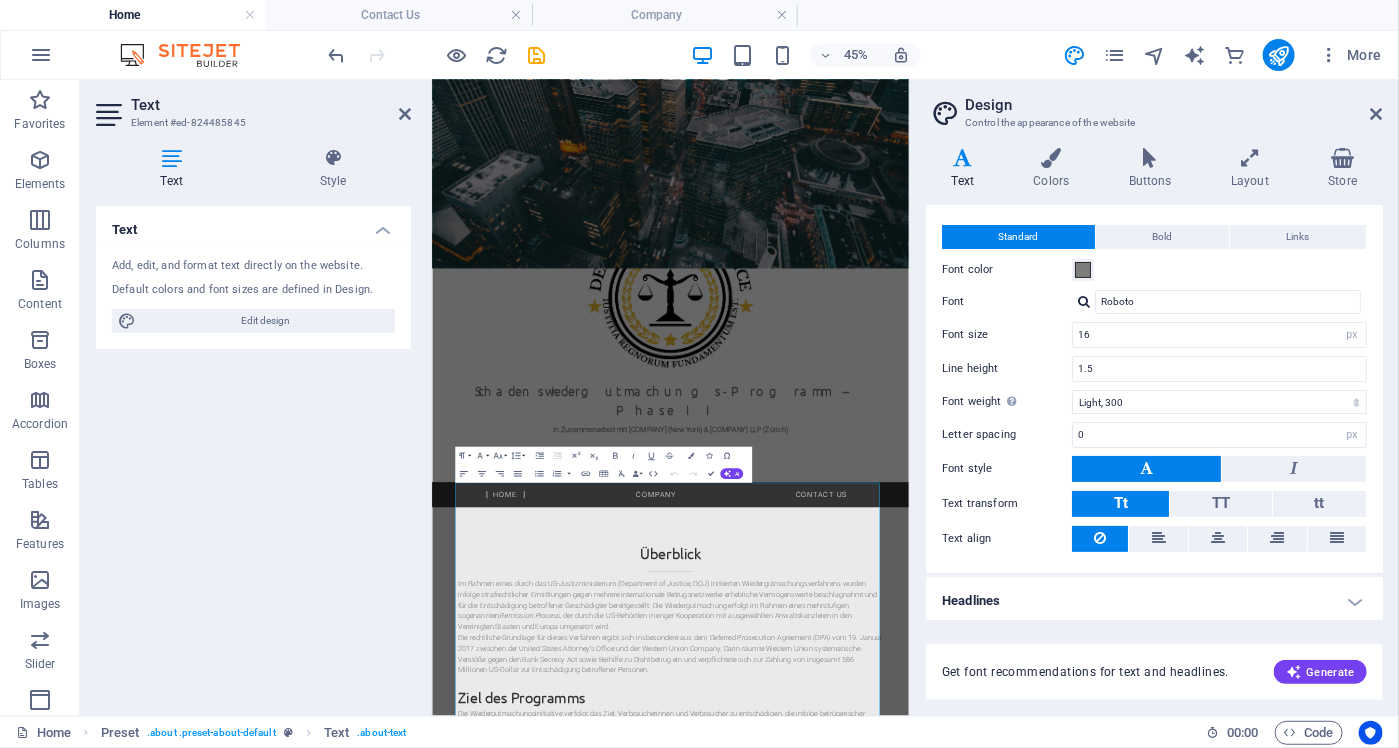 click on "Headlines" at bounding box center [1154, 601] 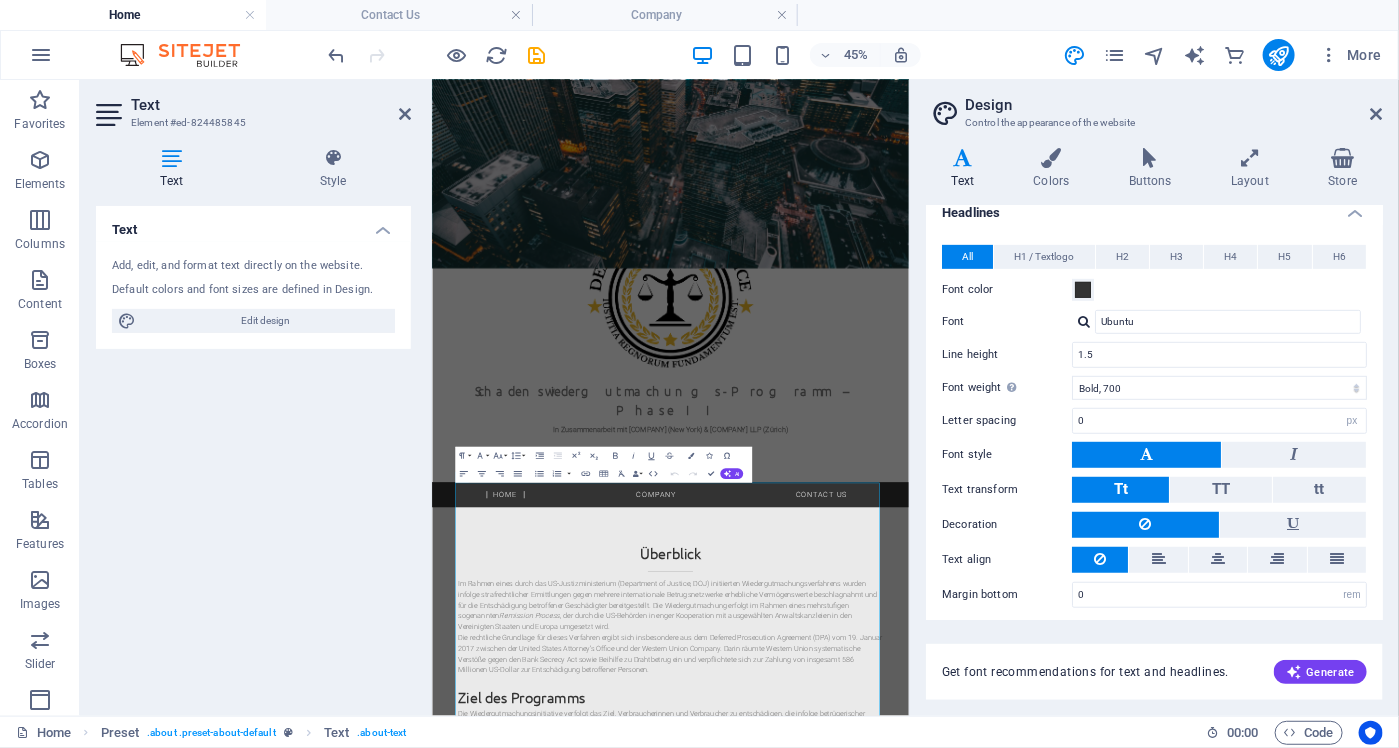 scroll, scrollTop: 0, scrollLeft: 0, axis: both 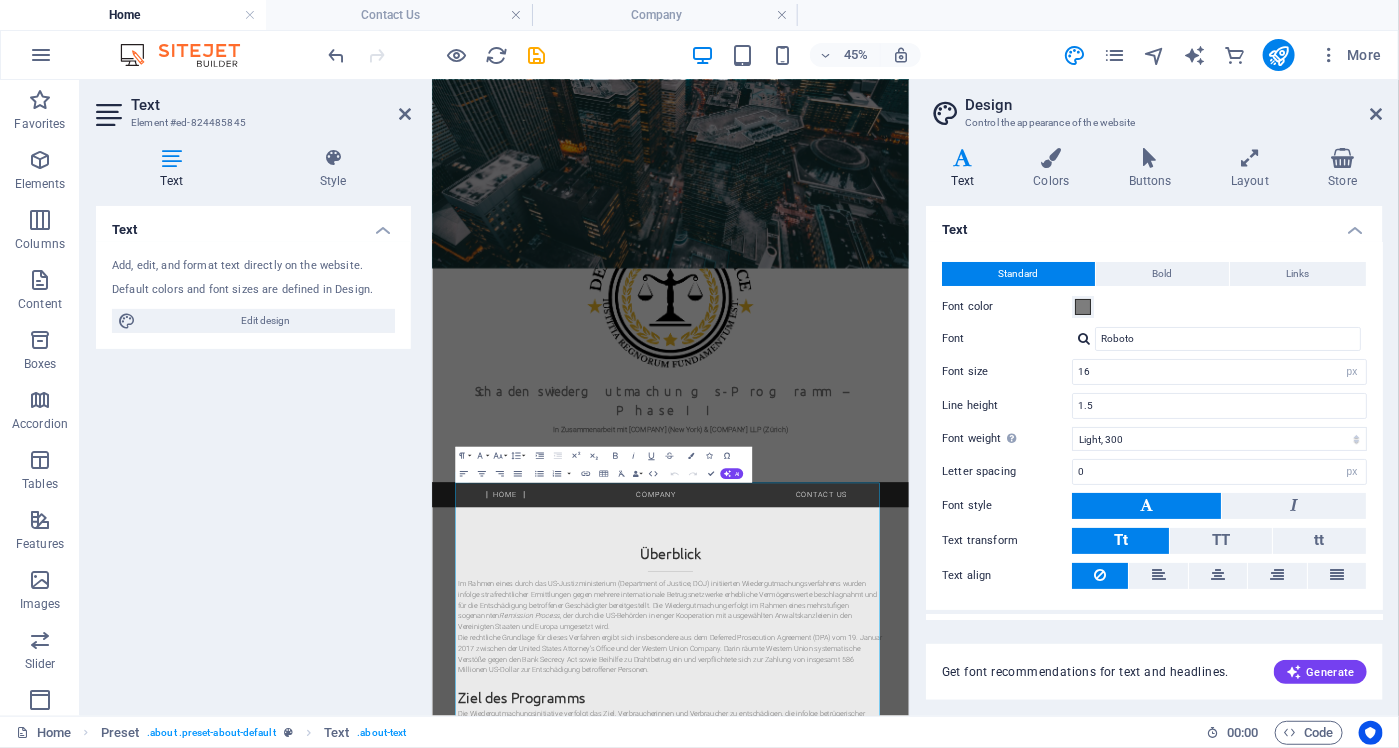 click on "Design Control the appearance of the website Variants  Text  Colors  Buttons  Layout  Store Text Standard Bold Links Font color Font Roboto Font size 16 rem px Line height 1.5 Font weight To display the font weight correctly, it may need to be enabled.  Manage Fonts Thin, 100 Extra-light, 200 Light, 300 Regular, 400 Medium, 500 Semi-bold, 600 Bold, 700 Extra-bold, 800 Black, 900 Letter spacing 0 rem px Font style Text transform Tt TT tt Text align Font weight To display the font weight correctly, it may need to be enabled.  Manage Fonts Thin, 100 Extra-light, 200 Light, 300 Regular, 400 Medium, 500 Semi-bold, 600 Bold, 700 Extra-bold, 800 Black, 900 Default Hover / Active Font color Font color Decoration Decoration Transition duration 0.3 s Transition function Ease Ease In Ease Out Ease In/Ease Out Linear Headlines All H1 / Textlogo H2 H3 H4 H5 H6 Font color Font Ubuntu Line height 1.5 Font weight To display the font weight correctly, it may need to be enabled.  Manage Fonts Thin, 100 Extra-light, 200 0 rem 0" at bounding box center (1154, 398) 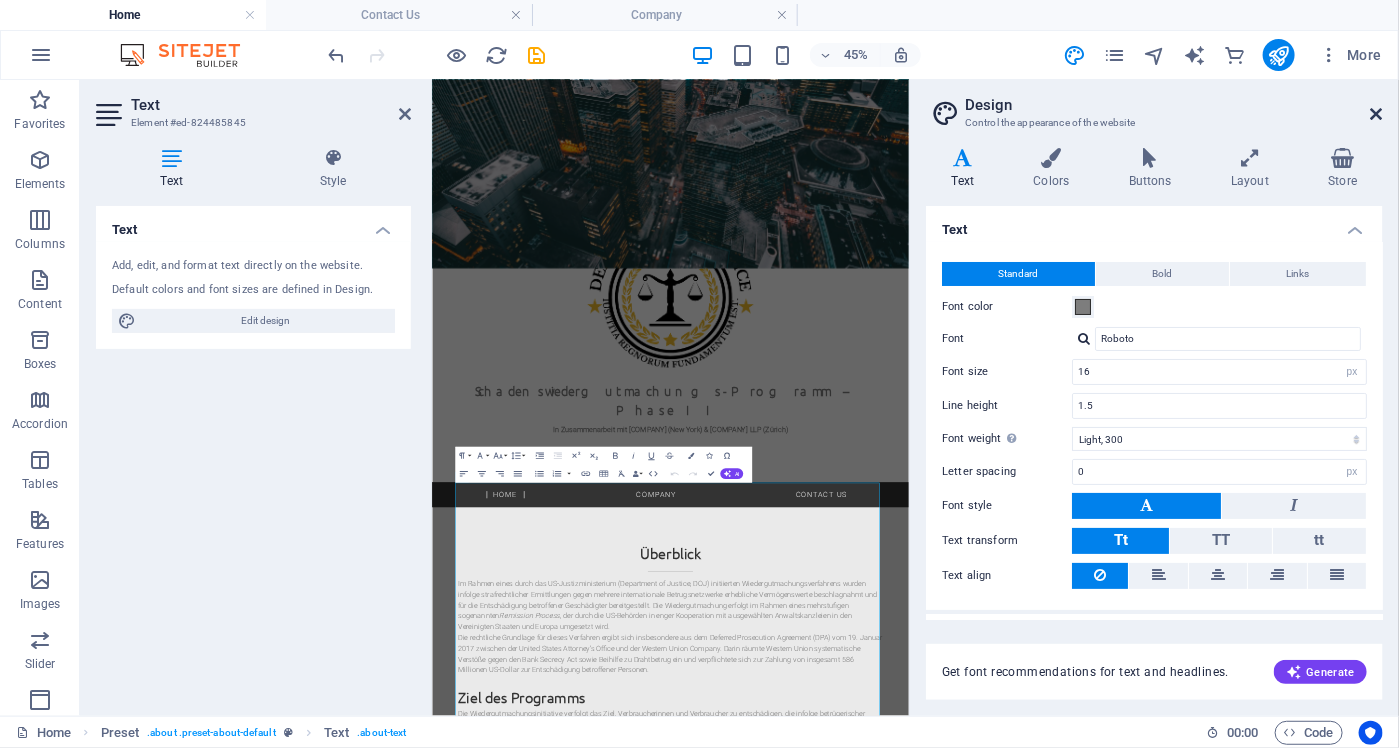 click at bounding box center (1377, 114) 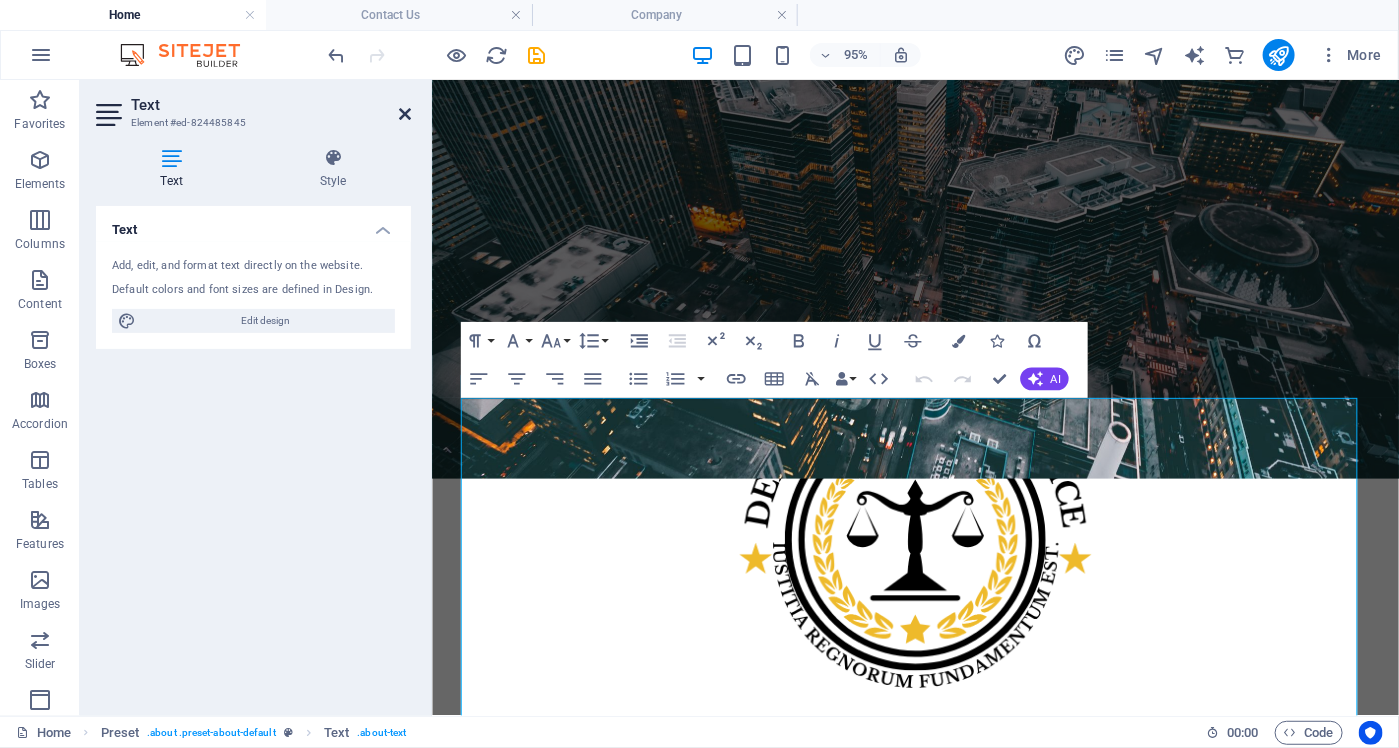 click at bounding box center (405, 114) 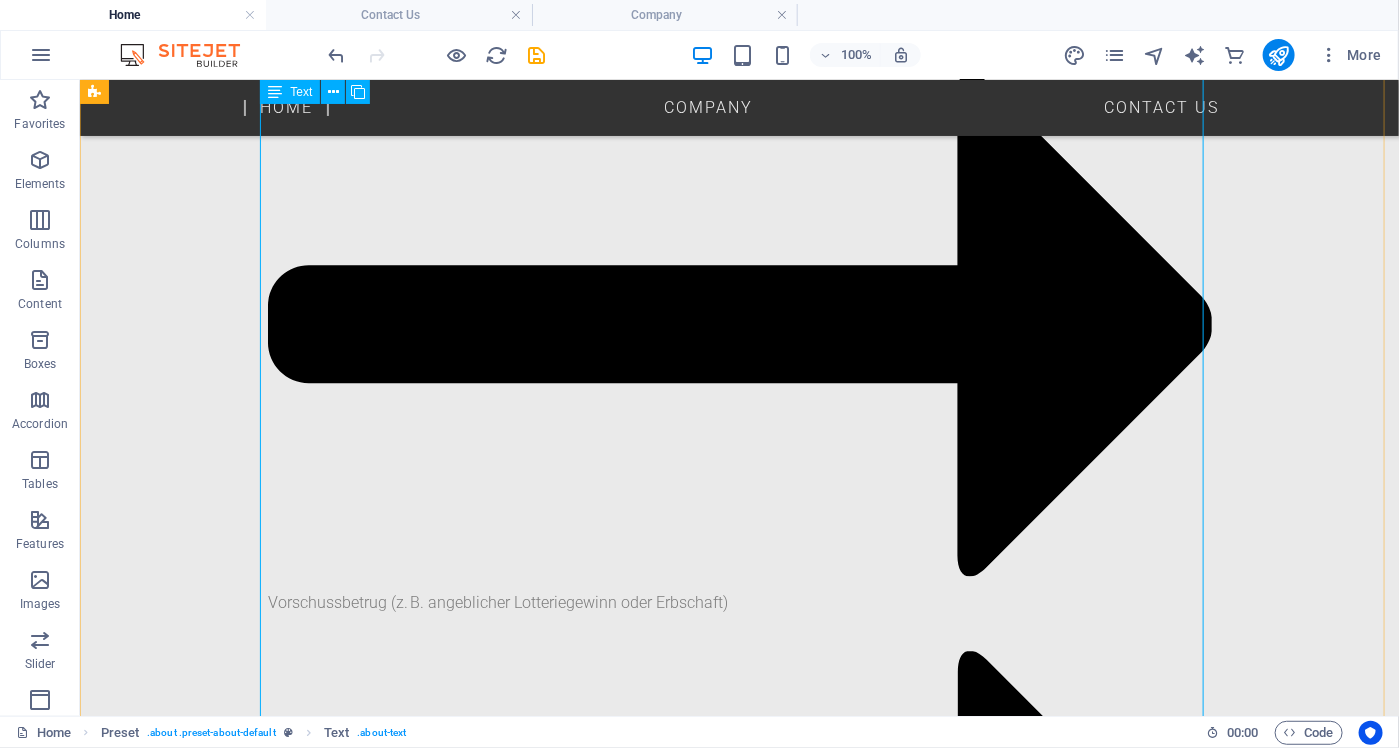 scroll, scrollTop: 2059, scrollLeft: 0, axis: vertical 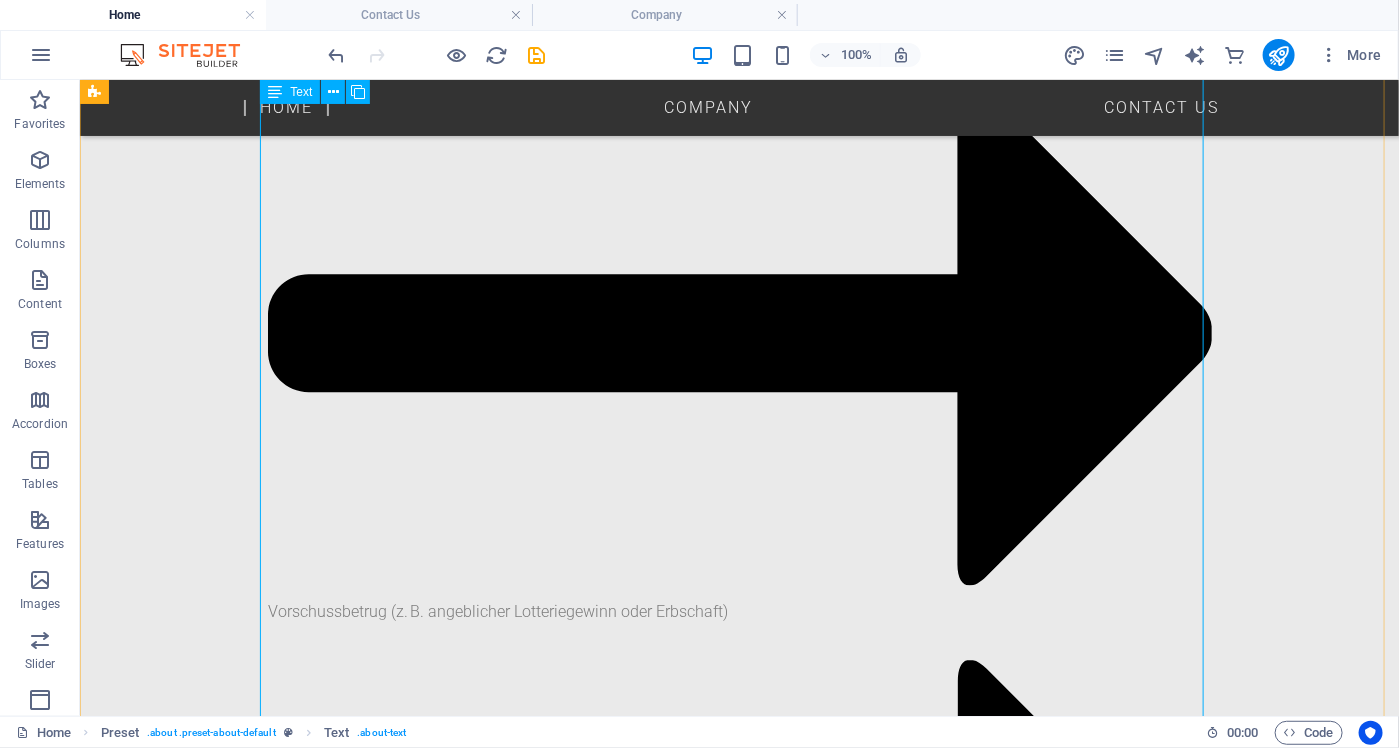 click on "Im Rahmen eines durch das US-Justizministerium (Department of Justice, DOJ) initiierten Wiedergutmachungsverfahrens wurden infolge strafrechtlicher Ermittlungen gegen mehrere internationale Betrugsnetzwerke erhebliche Vermögenswerte beschlagnahmt und für die Entschädigung betroffener Geschädigter bereitgestellt. Die Wiedergutmachung erfolgt im Rahmen eines mehrstufigen sogenannten  Remission Process , der durch die US-Behörden in enger Kooperation mit ausgewählten Anwaltskanzleien in den Vereinigten Staaten und Europa umgesetzt wird. Die rechtliche Grundlage für dieses Verfahren ergibt sich insbesondere aus dem Deferred Prosecution Agreement (DPA) vom 19. Januar 2017 zwischen der United States Attorney’s Office und der Western Union Company. Darin räumte Western Union systematische Verstöße gegen den Bank Secrecy Act sowie Beihilfe zu Drahtbetrug ein und verpflichtete sich zur Zahlung von insgesamt 586 Millionen US-Dollar zur Entschädigung betroffener Personen. Ziel des Programms" at bounding box center (739, 2126) 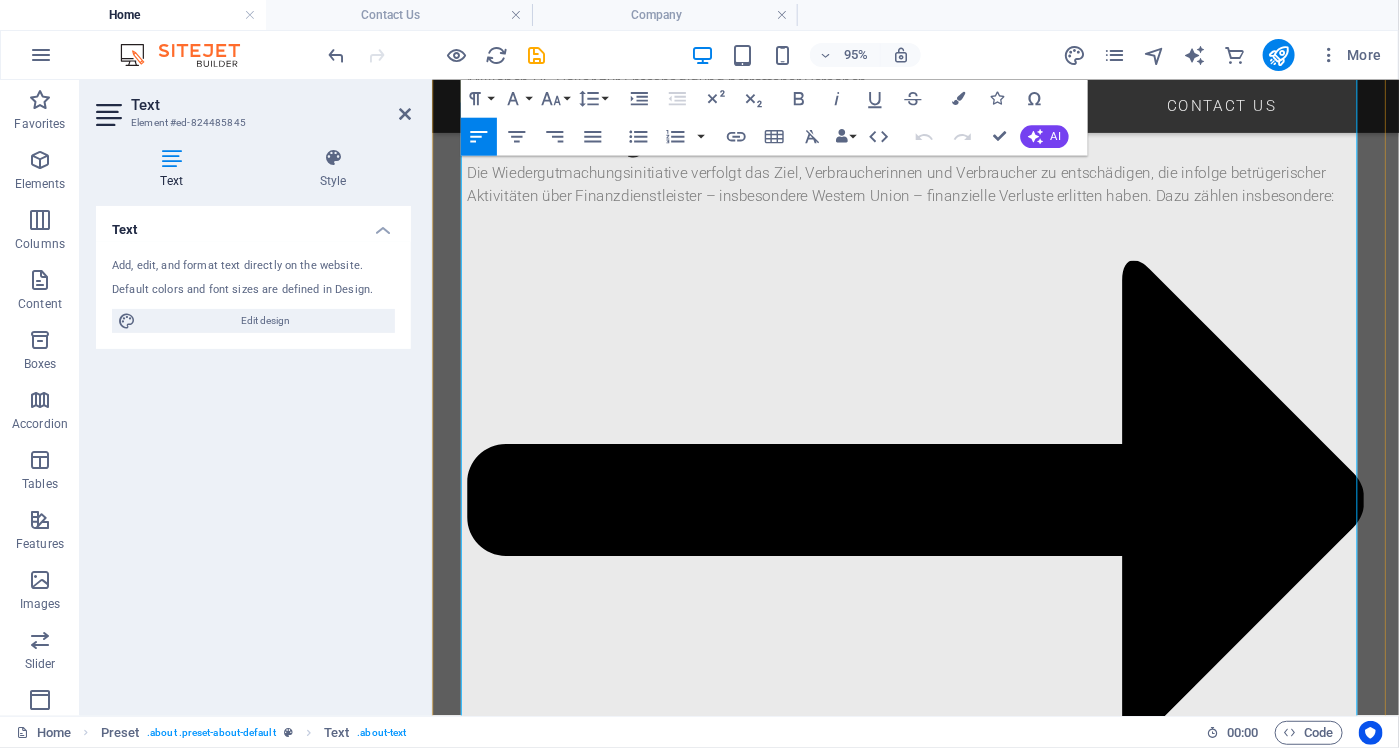scroll, scrollTop: 1959, scrollLeft: 0, axis: vertical 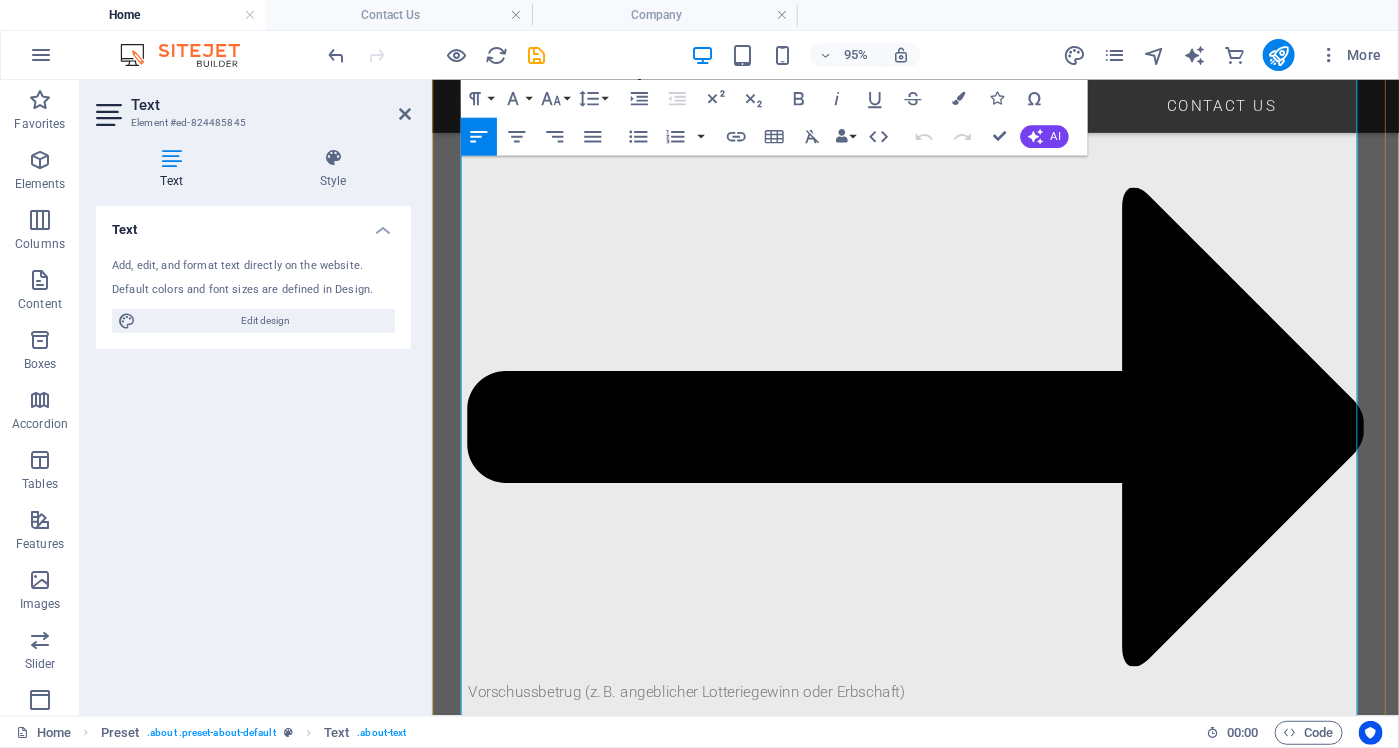 drag, startPoint x: 898, startPoint y: 407, endPoint x: 474, endPoint y: 320, distance: 432.83368 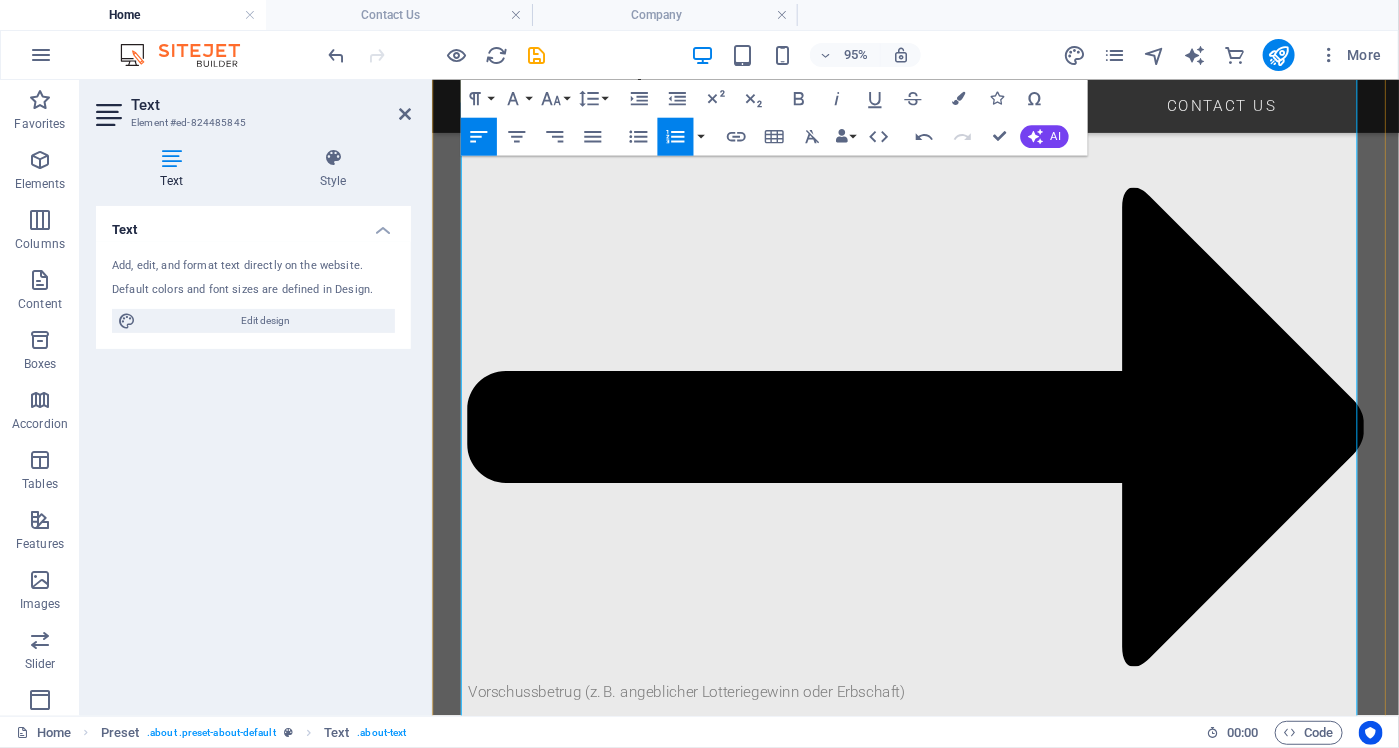 click at bounding box center (940, 3861) 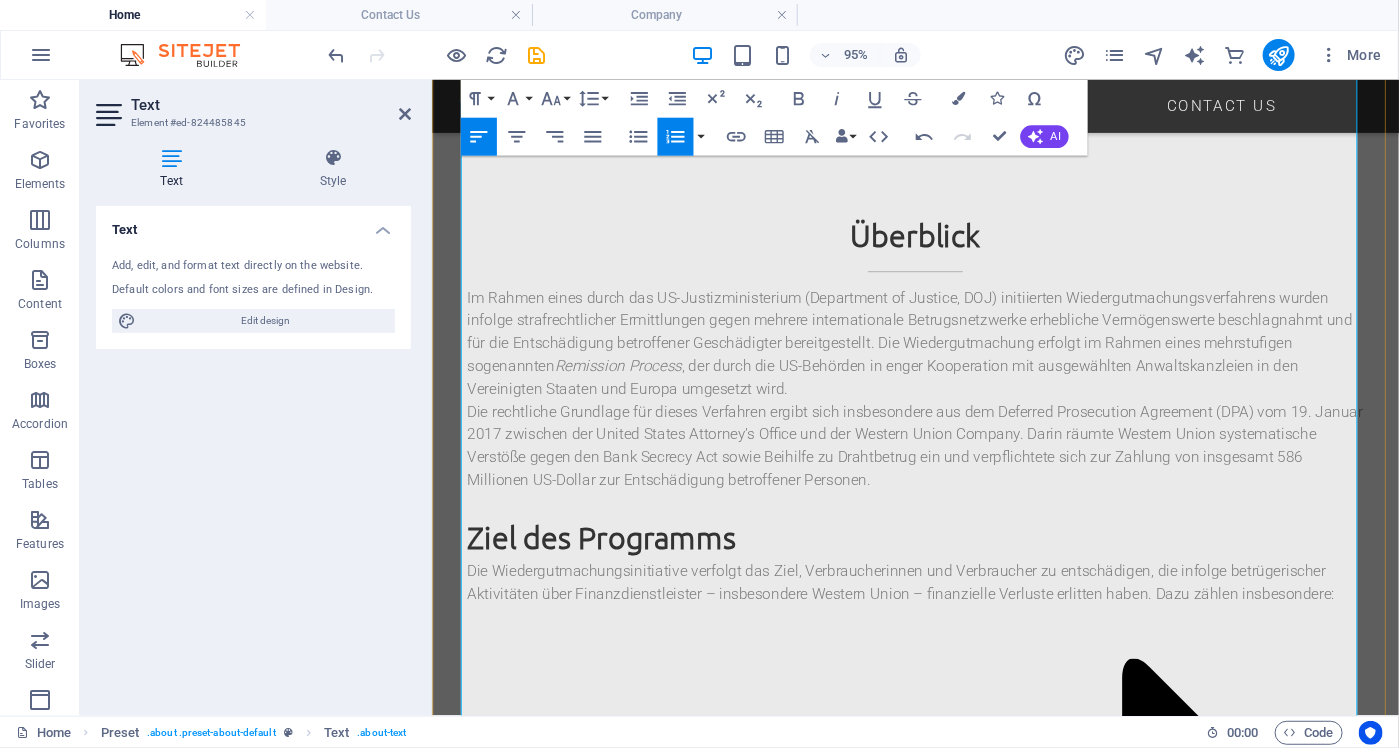 scroll, scrollTop: 1459, scrollLeft: 0, axis: vertical 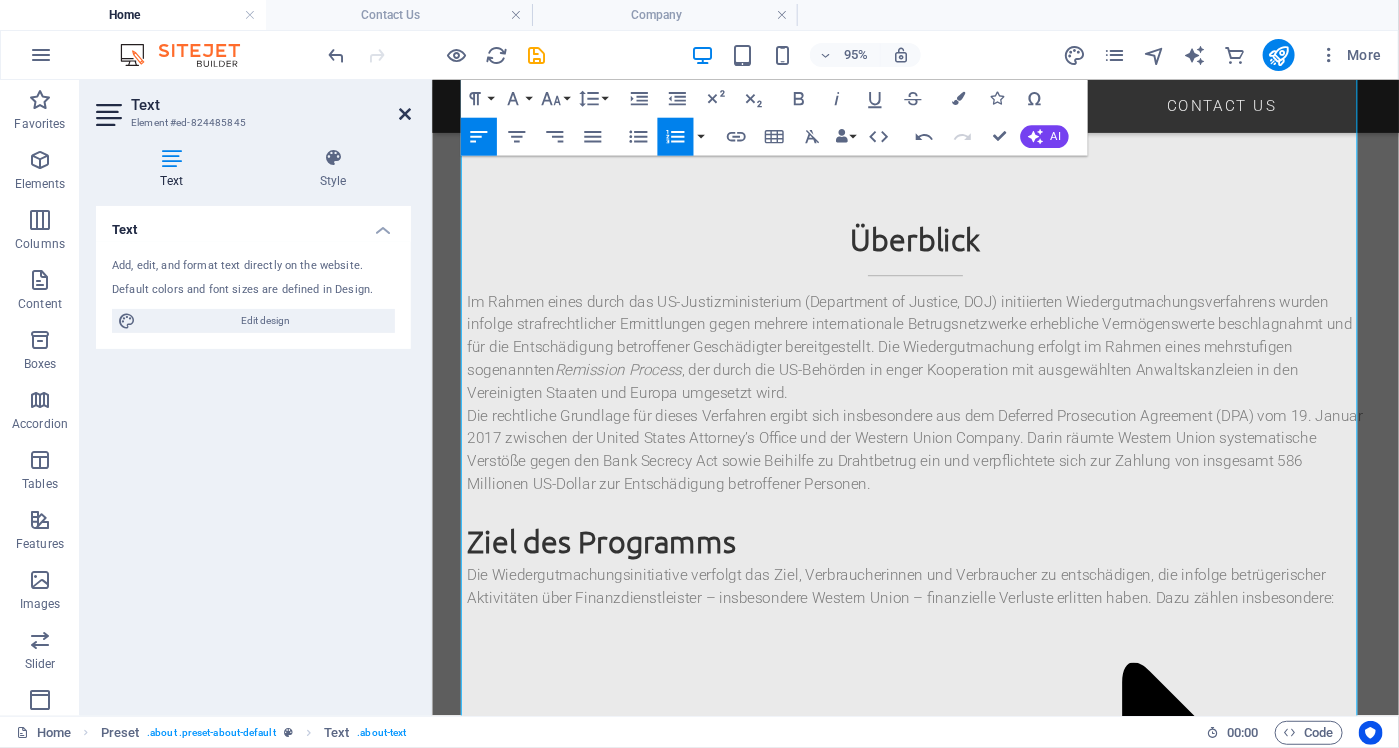 click at bounding box center (405, 114) 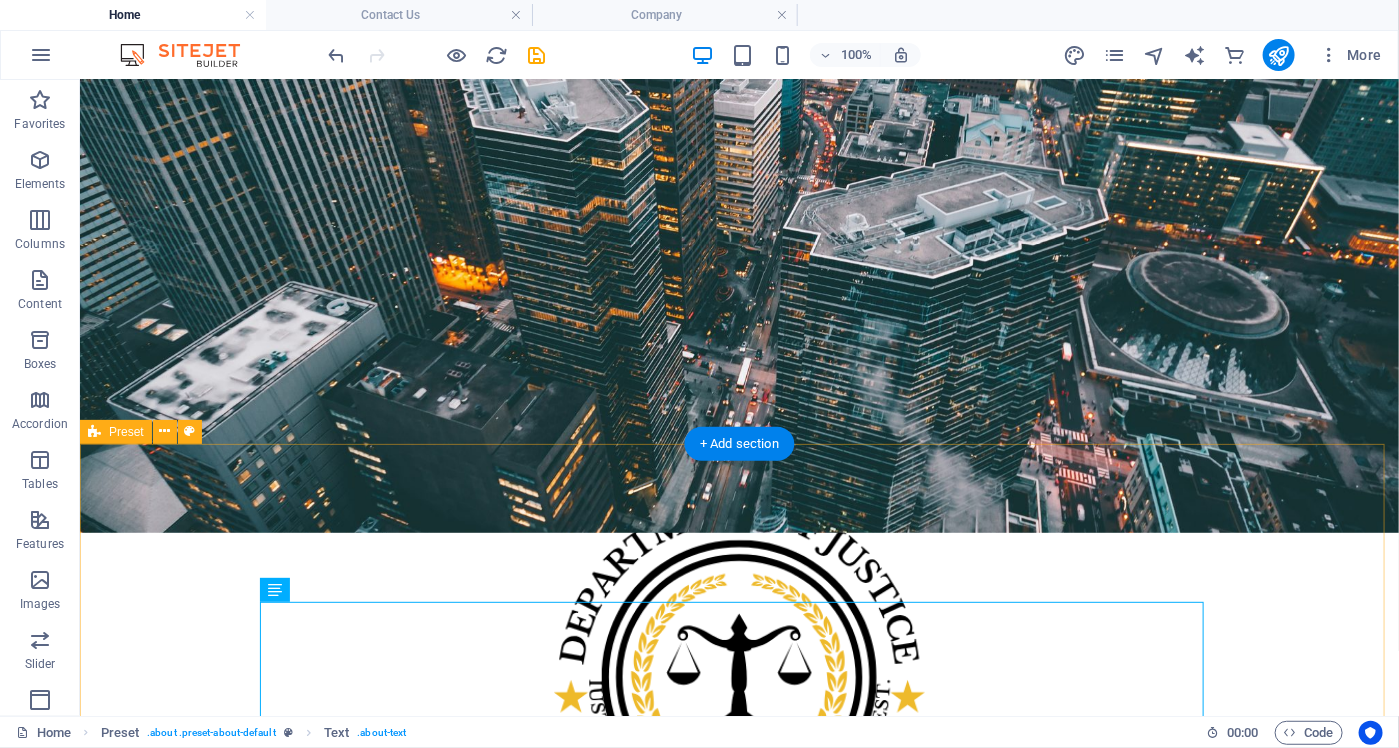 scroll, scrollTop: 459, scrollLeft: 0, axis: vertical 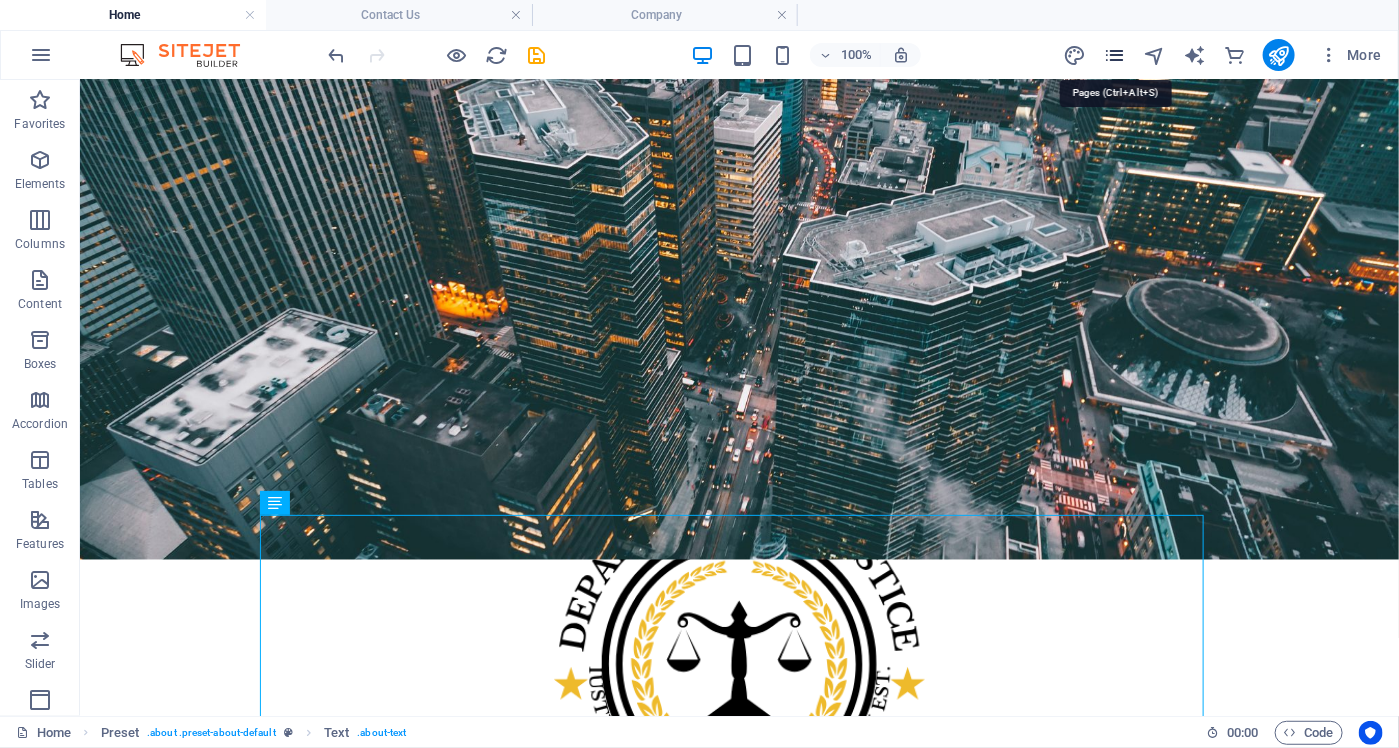 click at bounding box center [1114, 55] 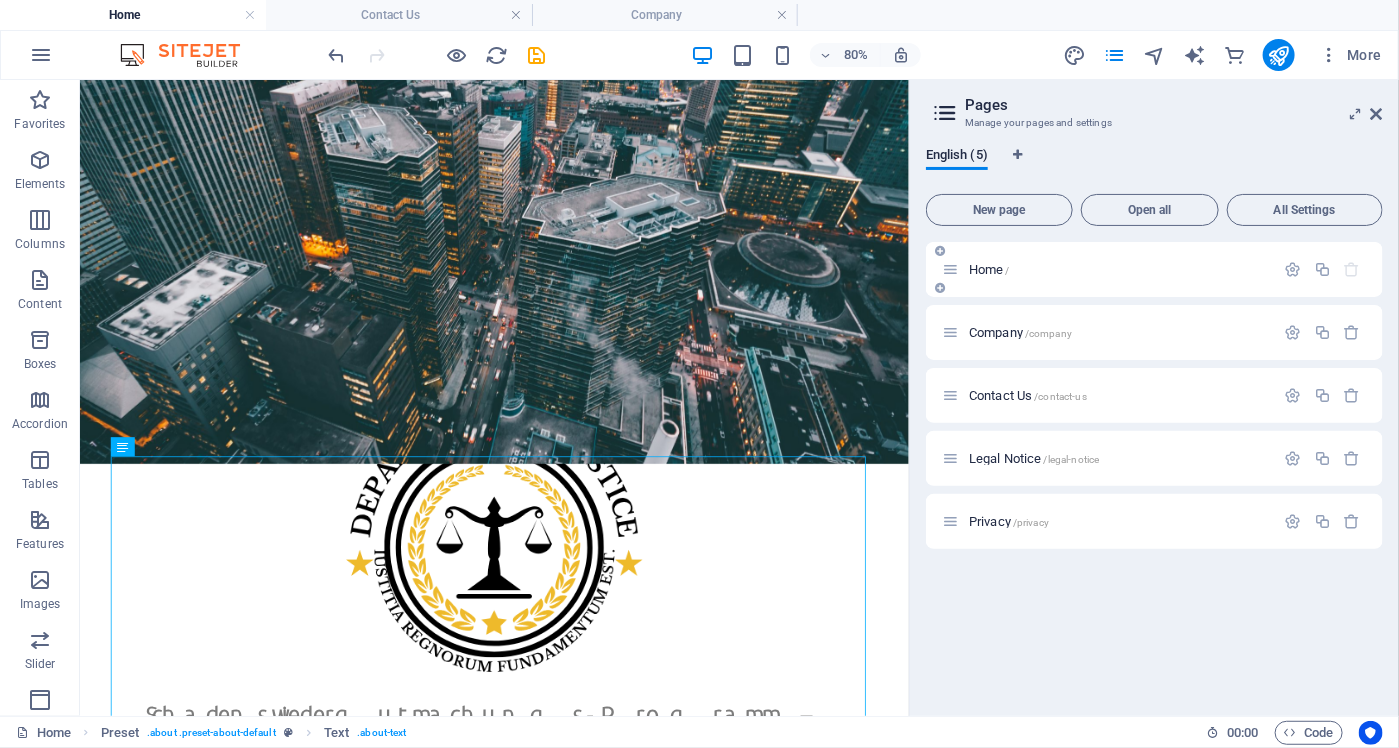 click on "Home /" at bounding box center [1119, 269] 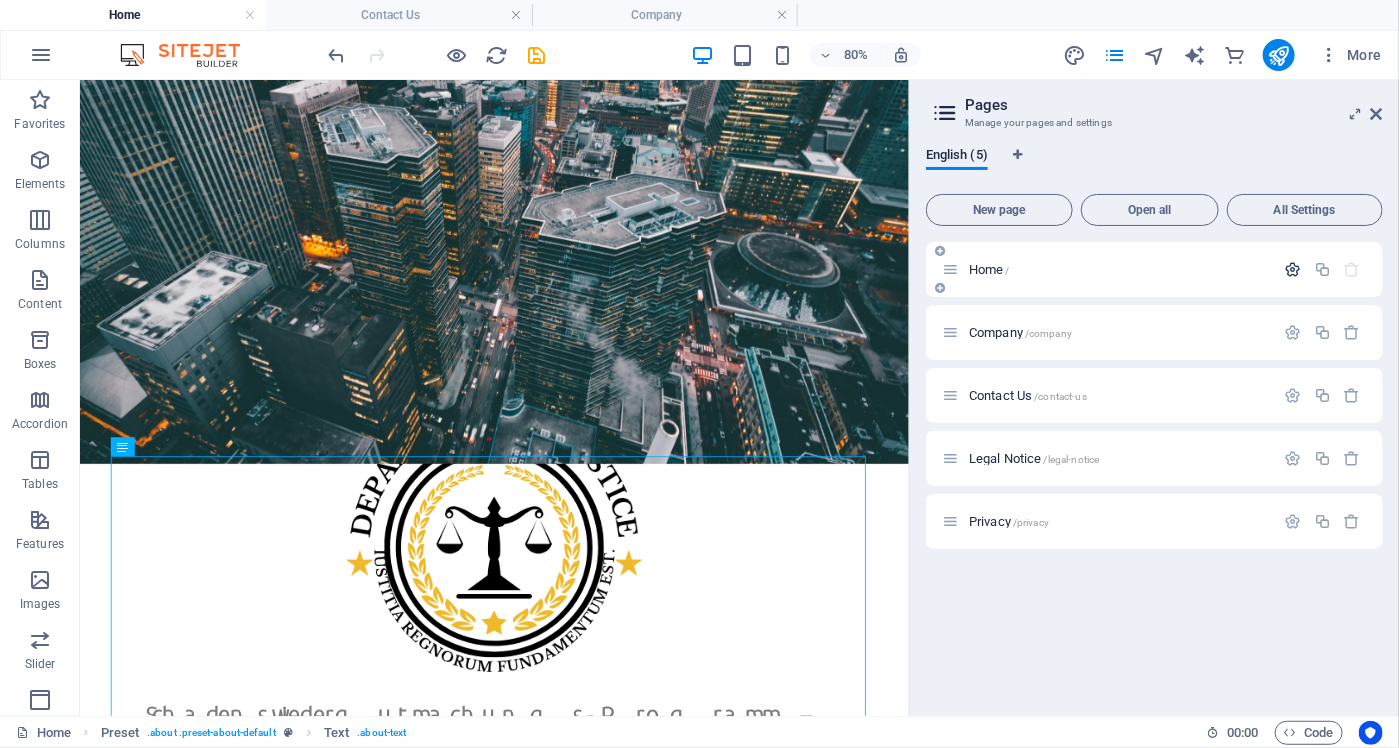 click at bounding box center [1293, 269] 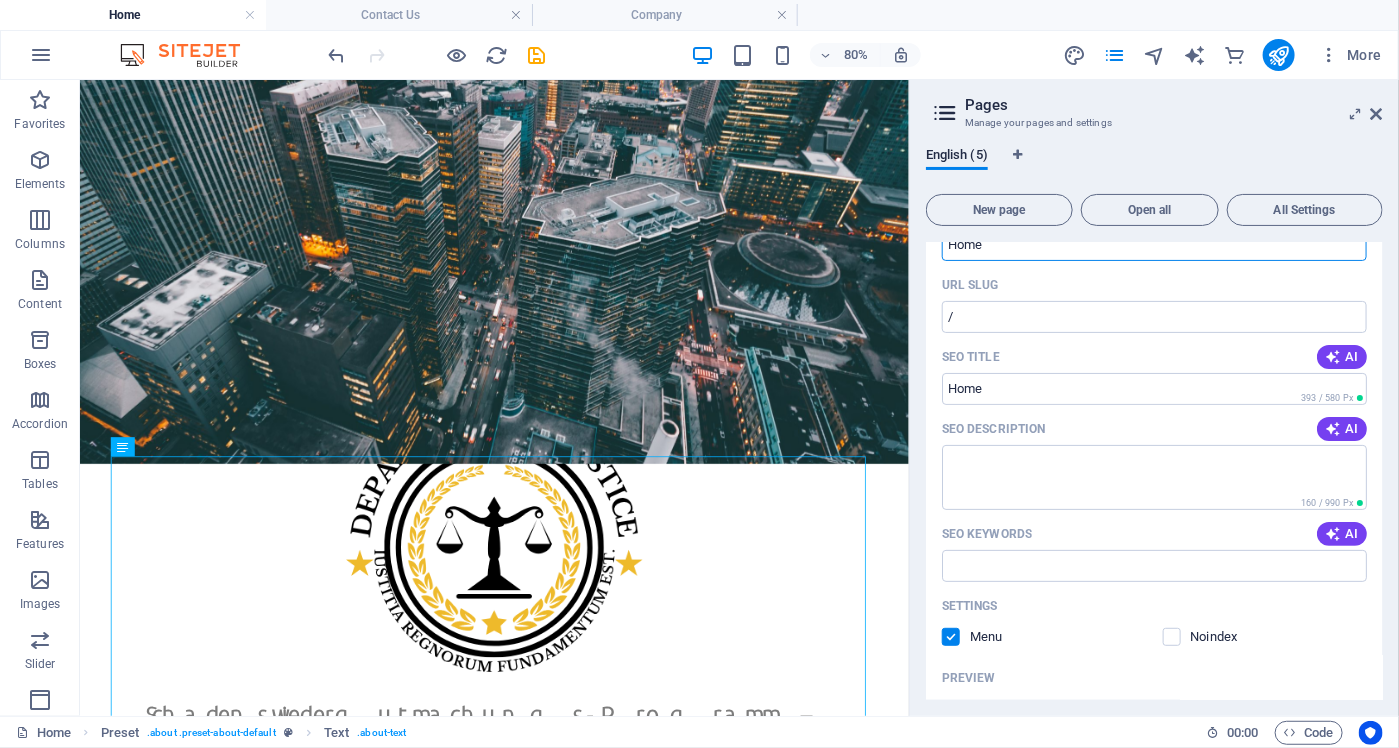 scroll, scrollTop: 0, scrollLeft: 0, axis: both 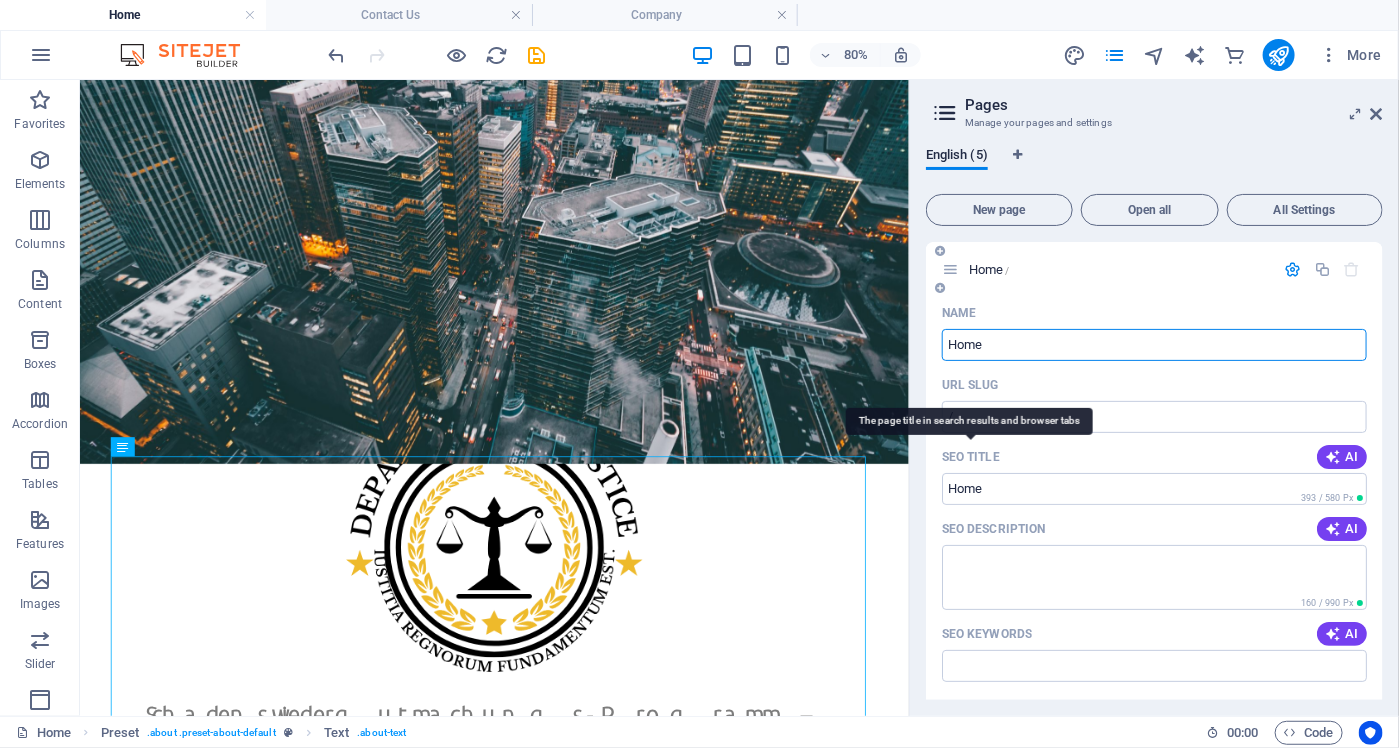 click on "SEO Title" at bounding box center [971, 457] 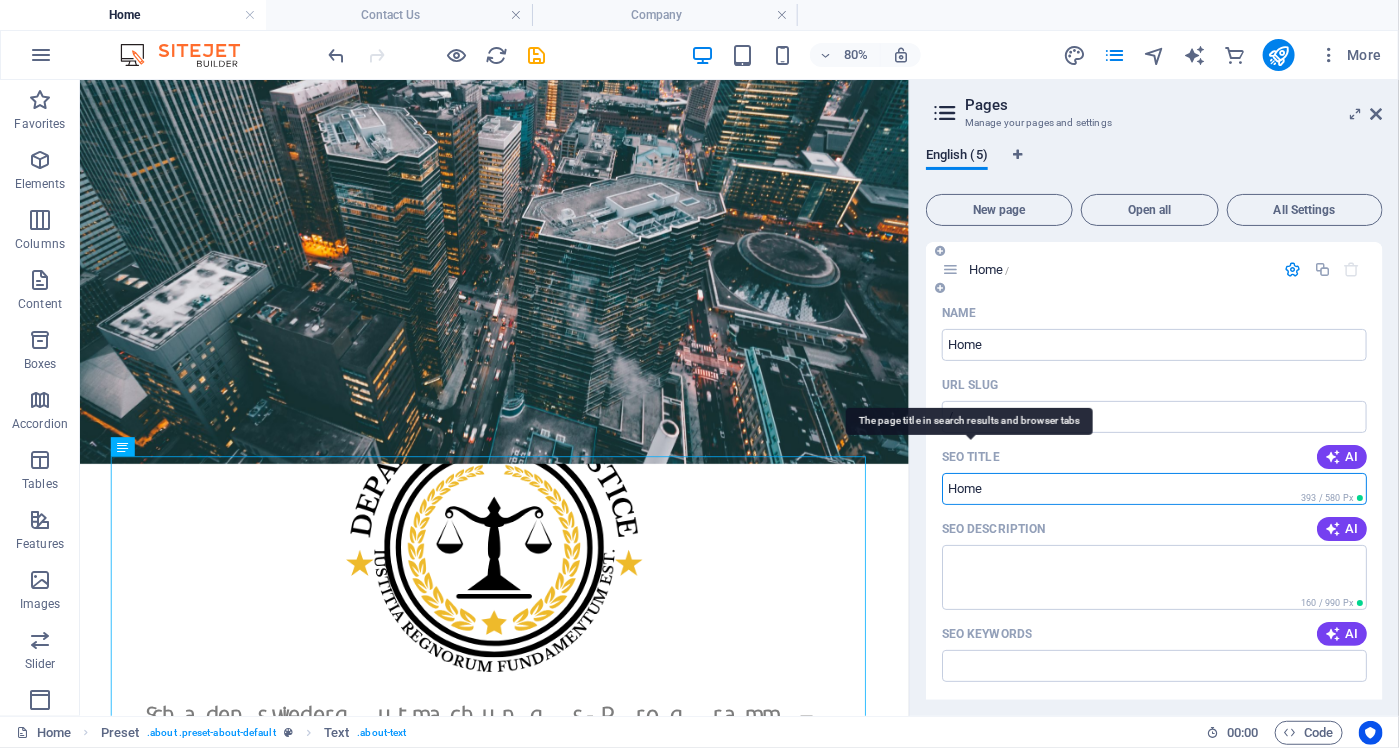 click on "SEO Title" at bounding box center (971, 457) 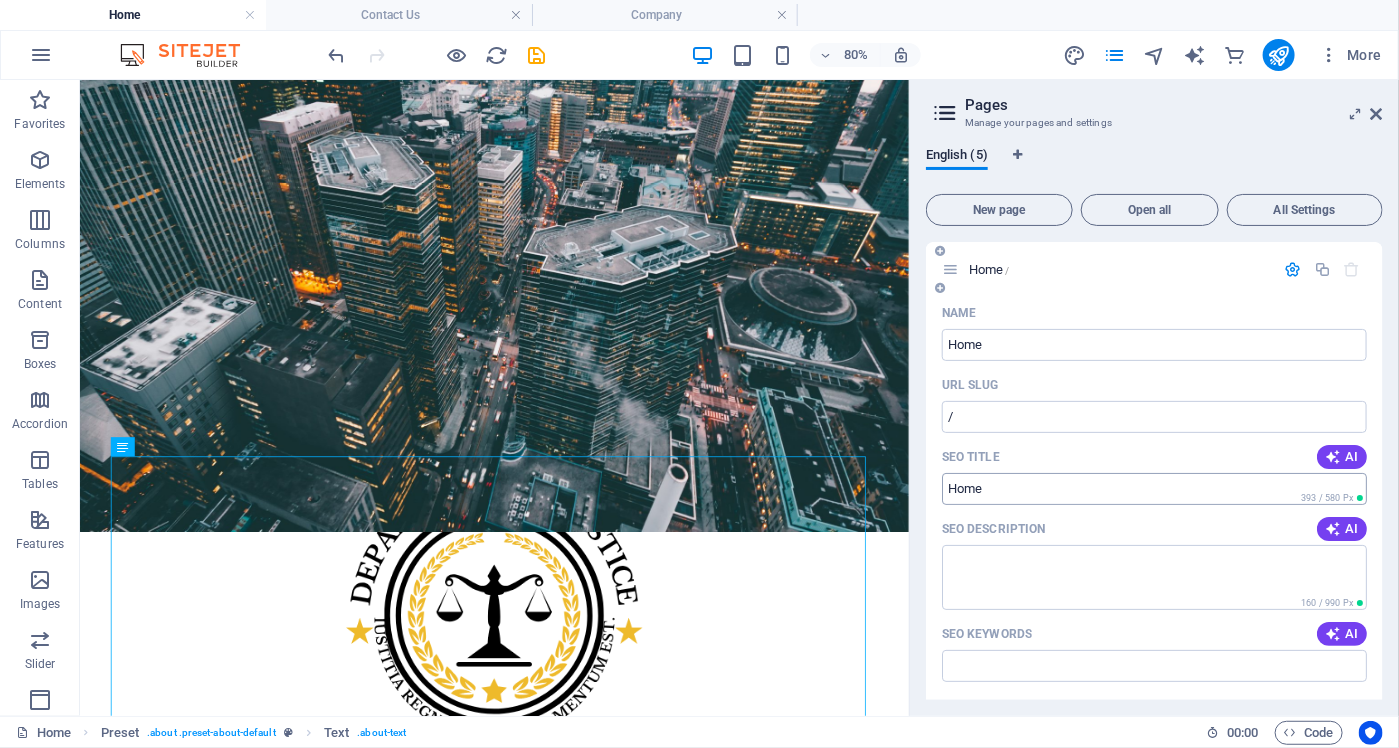 click on "SEO Title" at bounding box center (1154, 489) 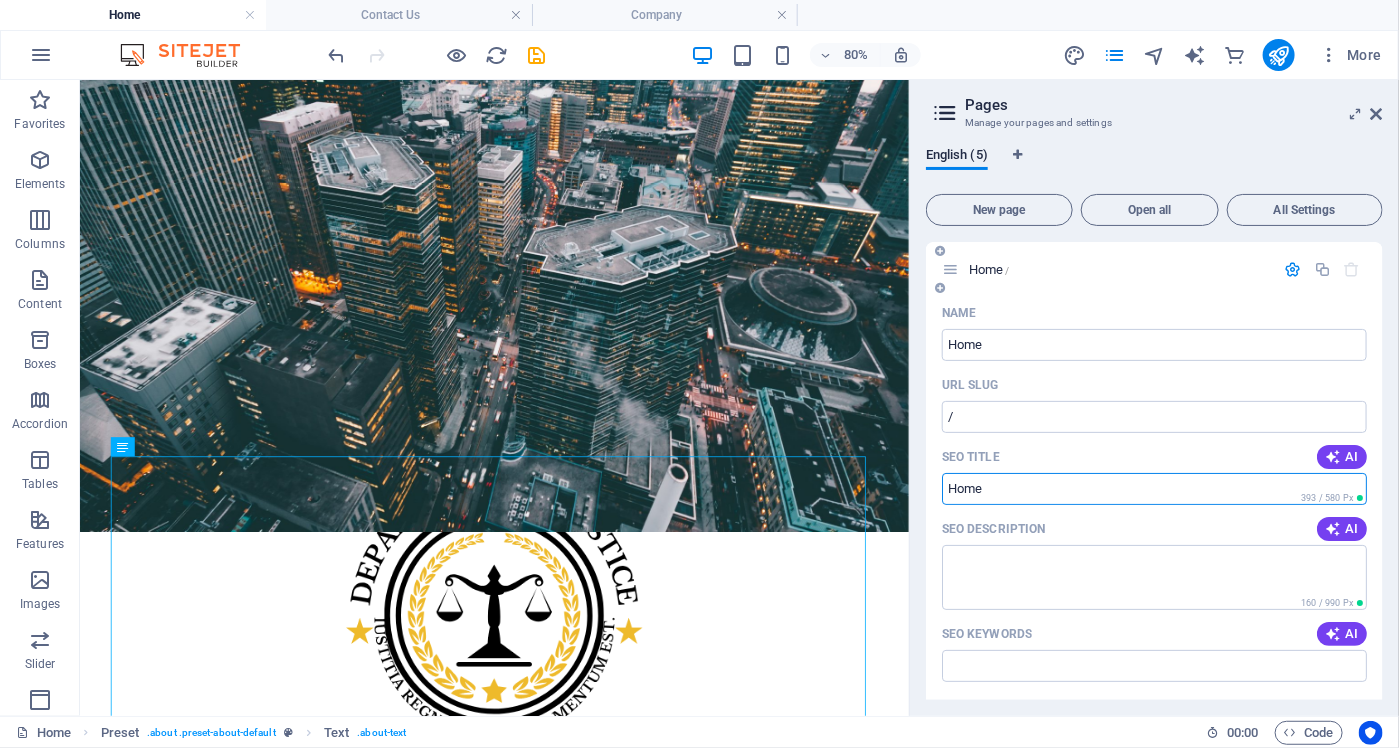 click on "SEO Title" at bounding box center [1154, 489] 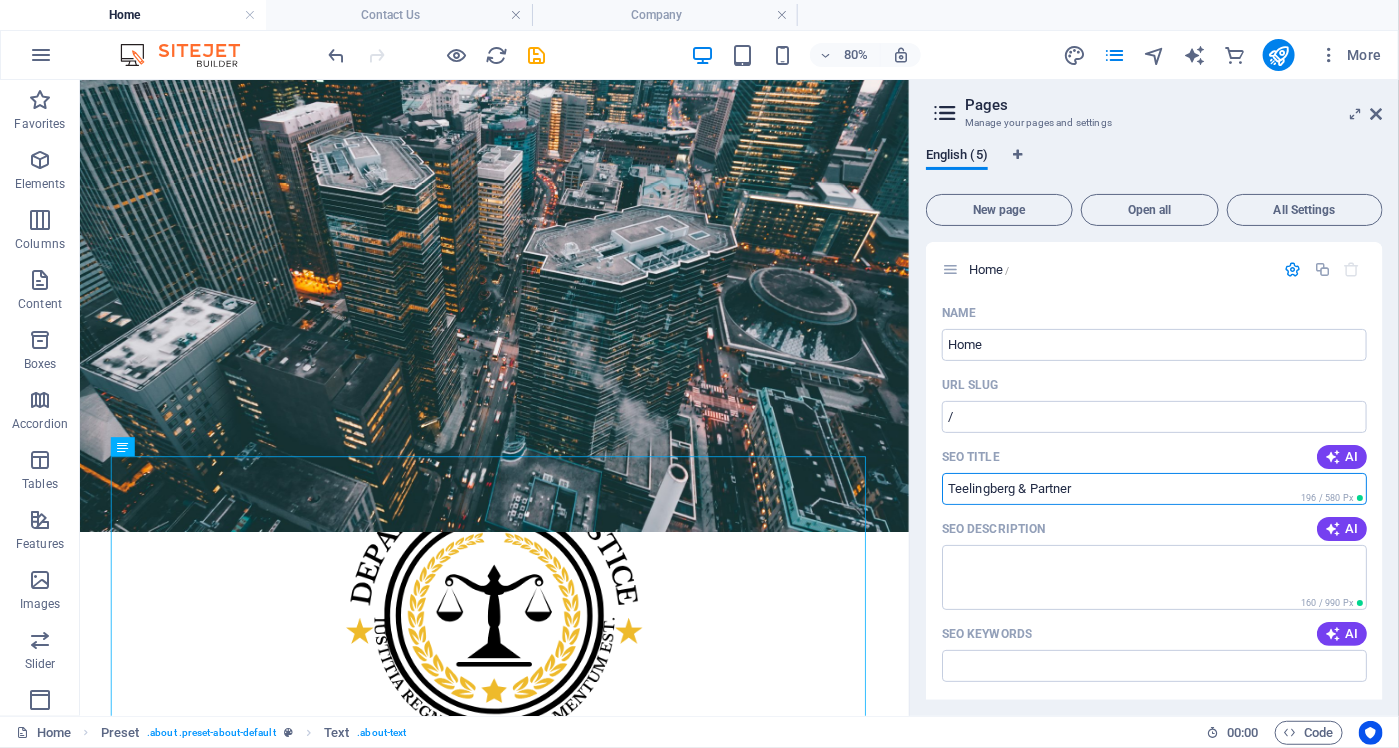 type on "Teelingberg & Partner" 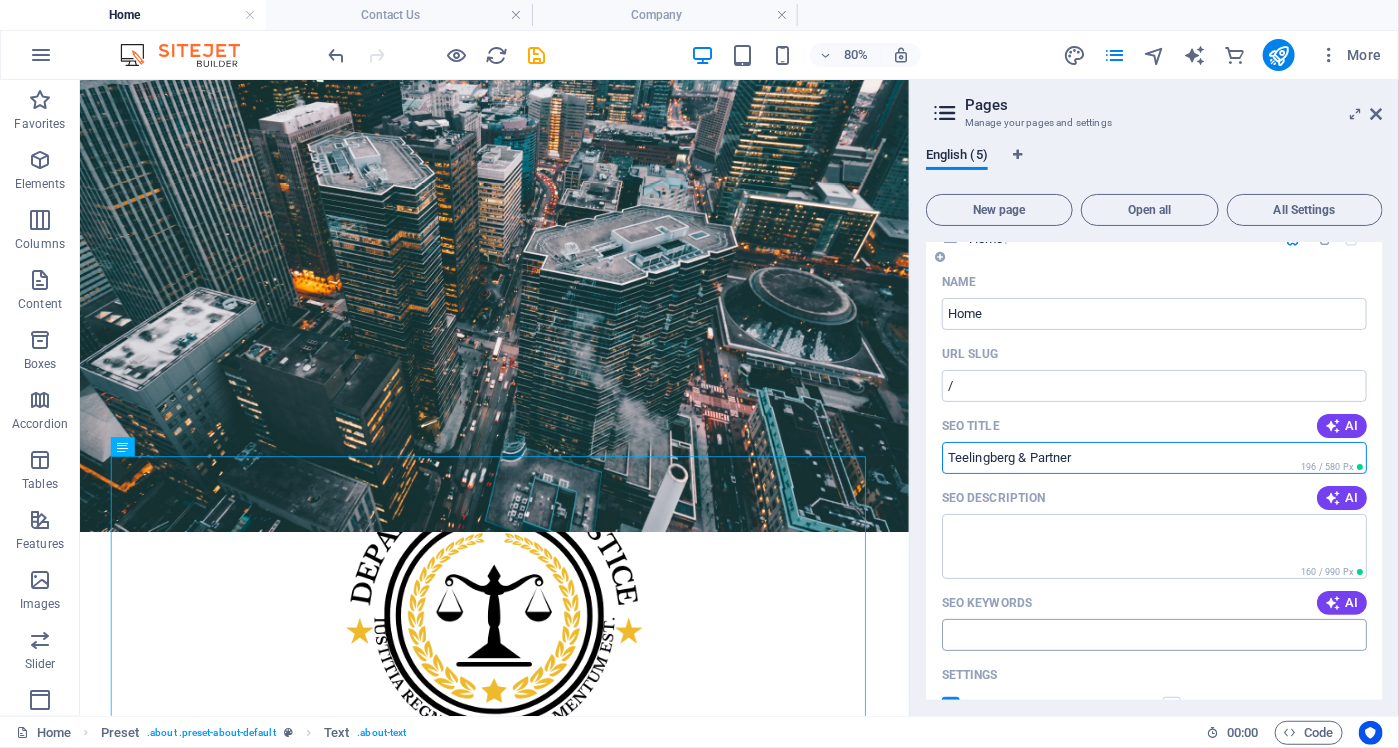 scroll, scrollTop: 100, scrollLeft: 0, axis: vertical 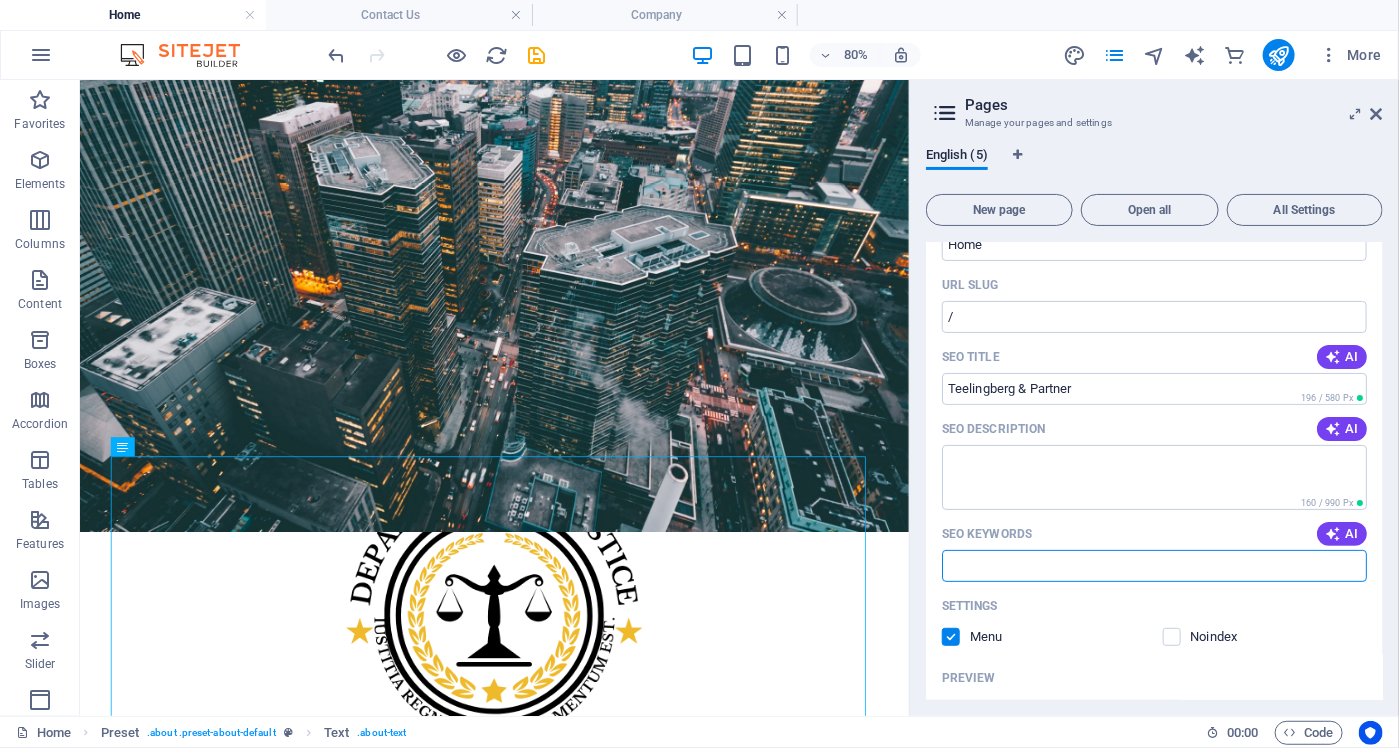 click on "SEO Keywords" at bounding box center (1154, 566) 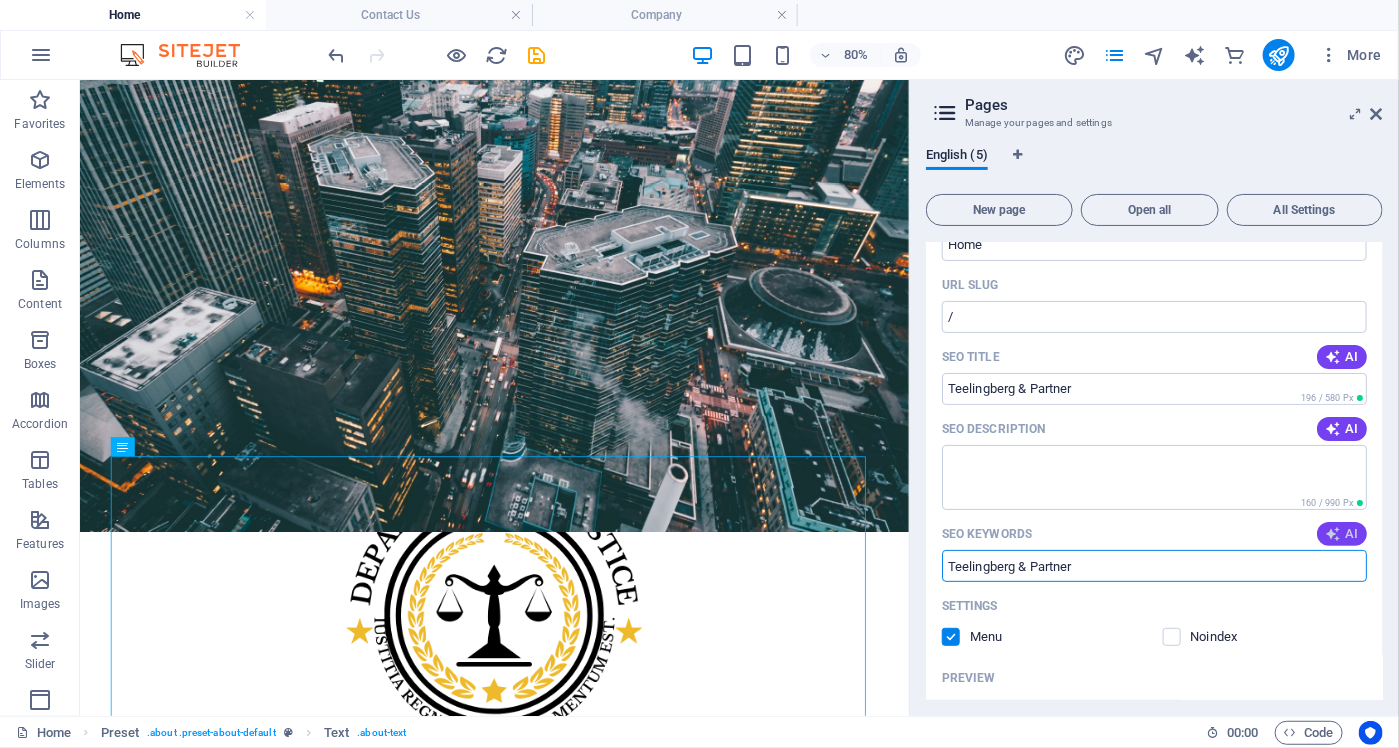 click on "AI" at bounding box center [1342, 534] 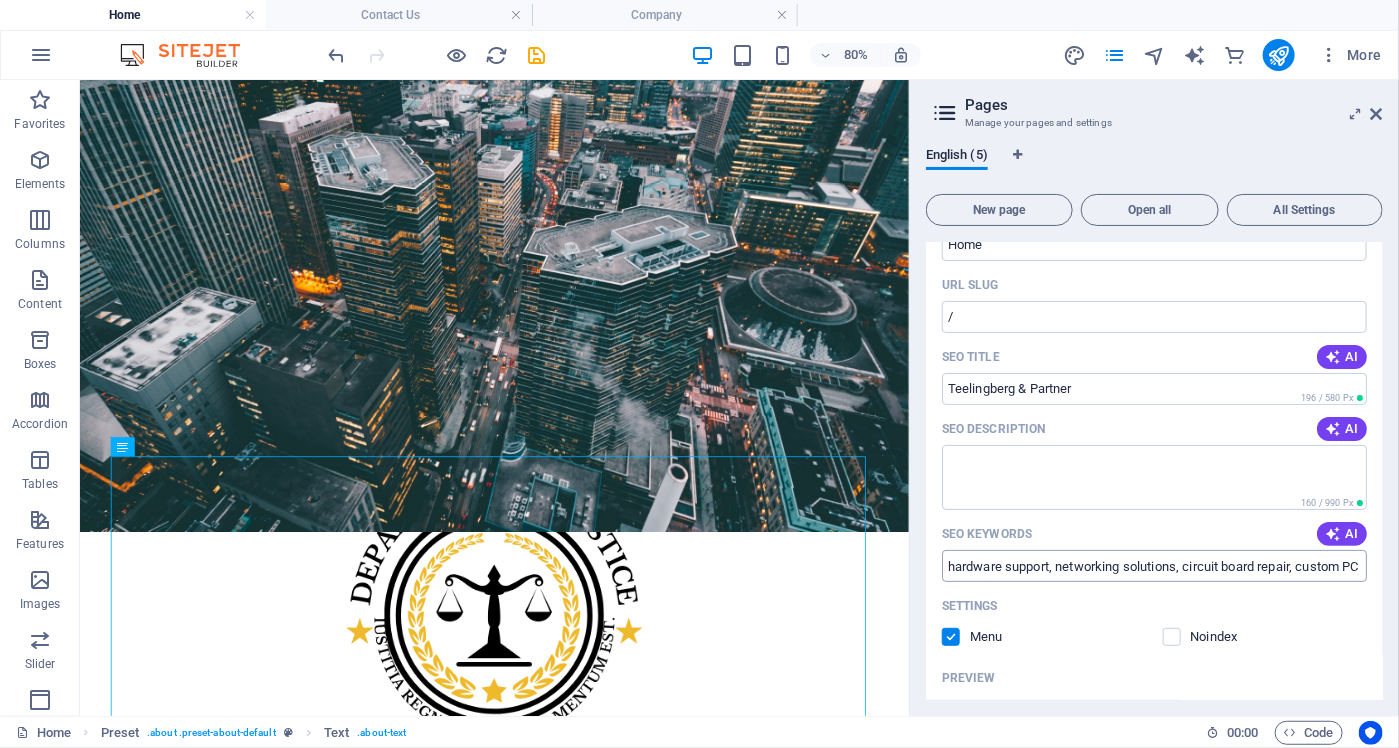 click on "hardware support, networking solutions, circuit board repair, custom PC services, Philadelphia tech support, data systems assistance" at bounding box center (1154, 566) 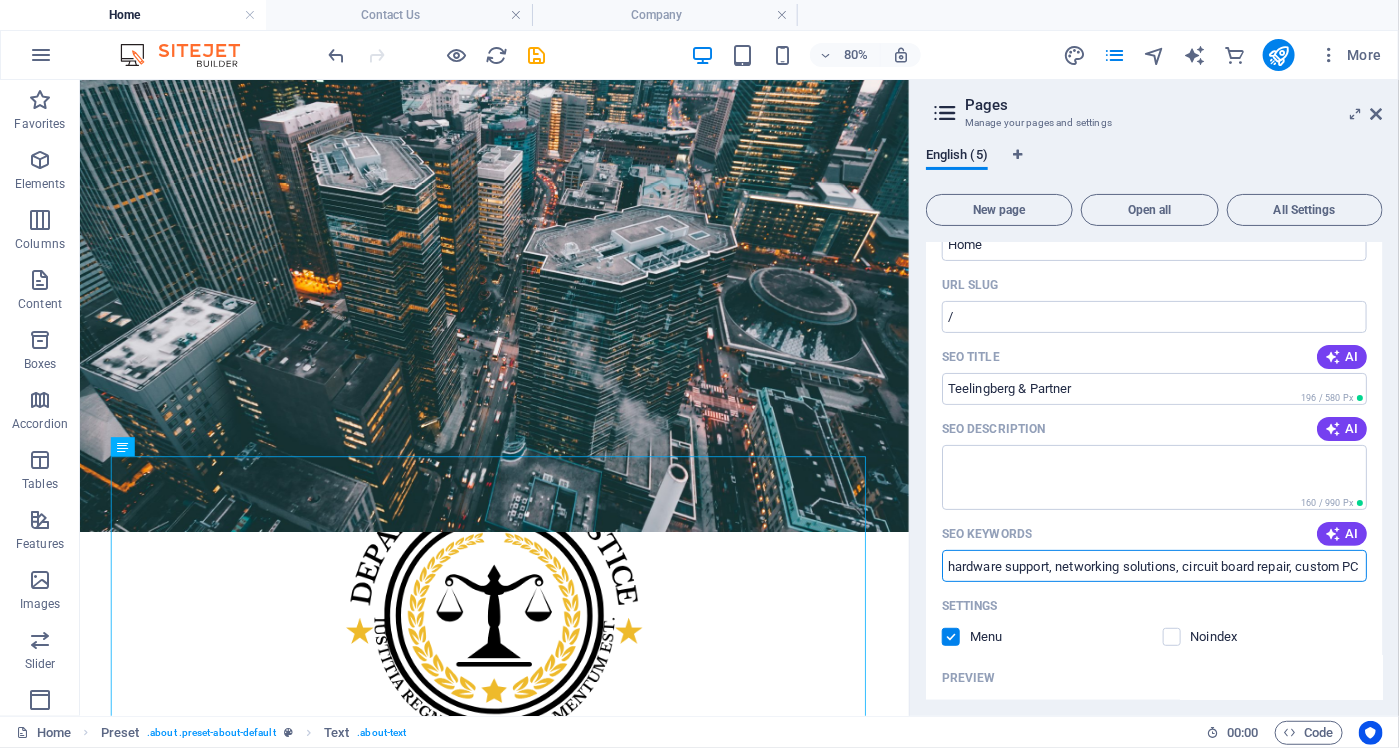 click on "hardware support, networking solutions, circuit board repair, custom PC services, Philadelphia tech support, data systems assistance" at bounding box center (1154, 566) 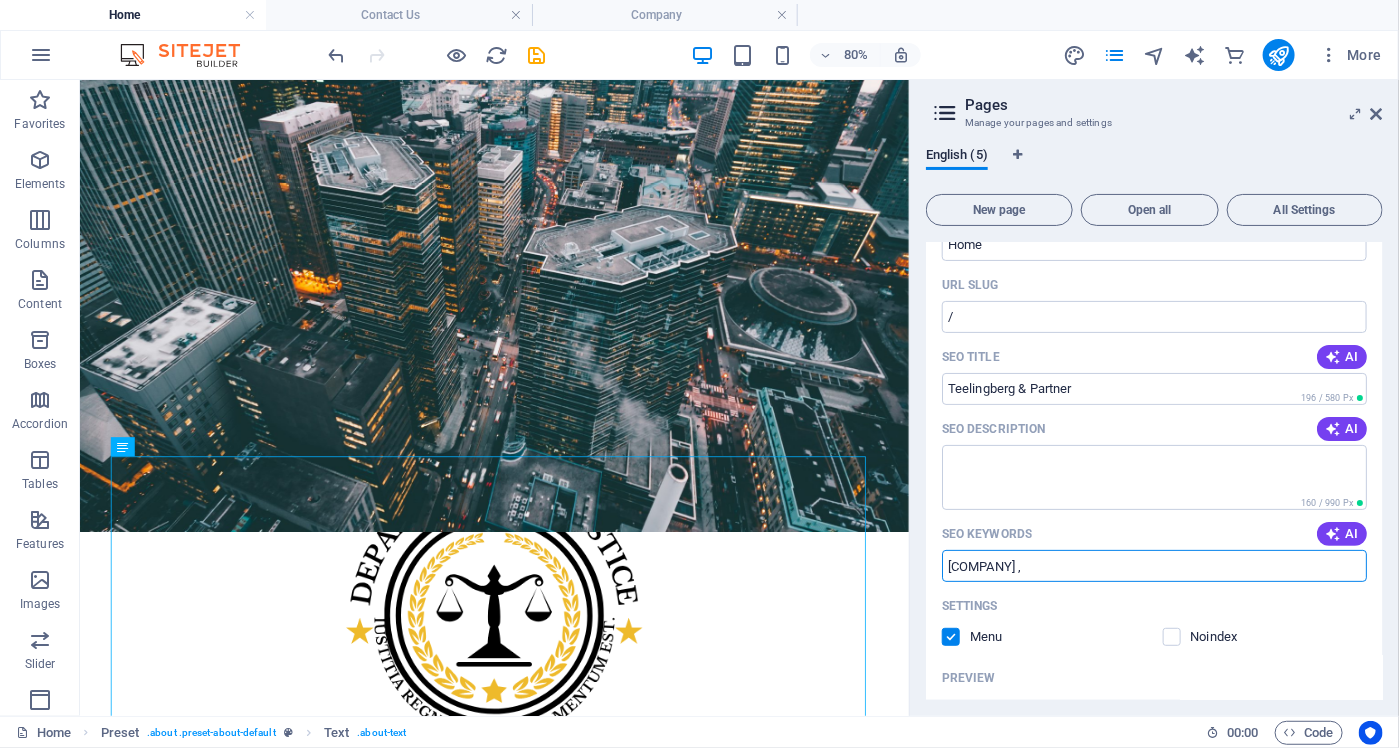 paste on "Wiedergutmachung 2025  Phase II Betrug Entschädigung  Betrugsopfer Rückerstattung  Western Union Remission  Kanzlei Parker INC.  Teelingberg & Partner  internationale Entschädigung  Betrugsopfer USA Europa  Rückzahlung Finanzbetrug  Schadenswiedergutmachung Portal" 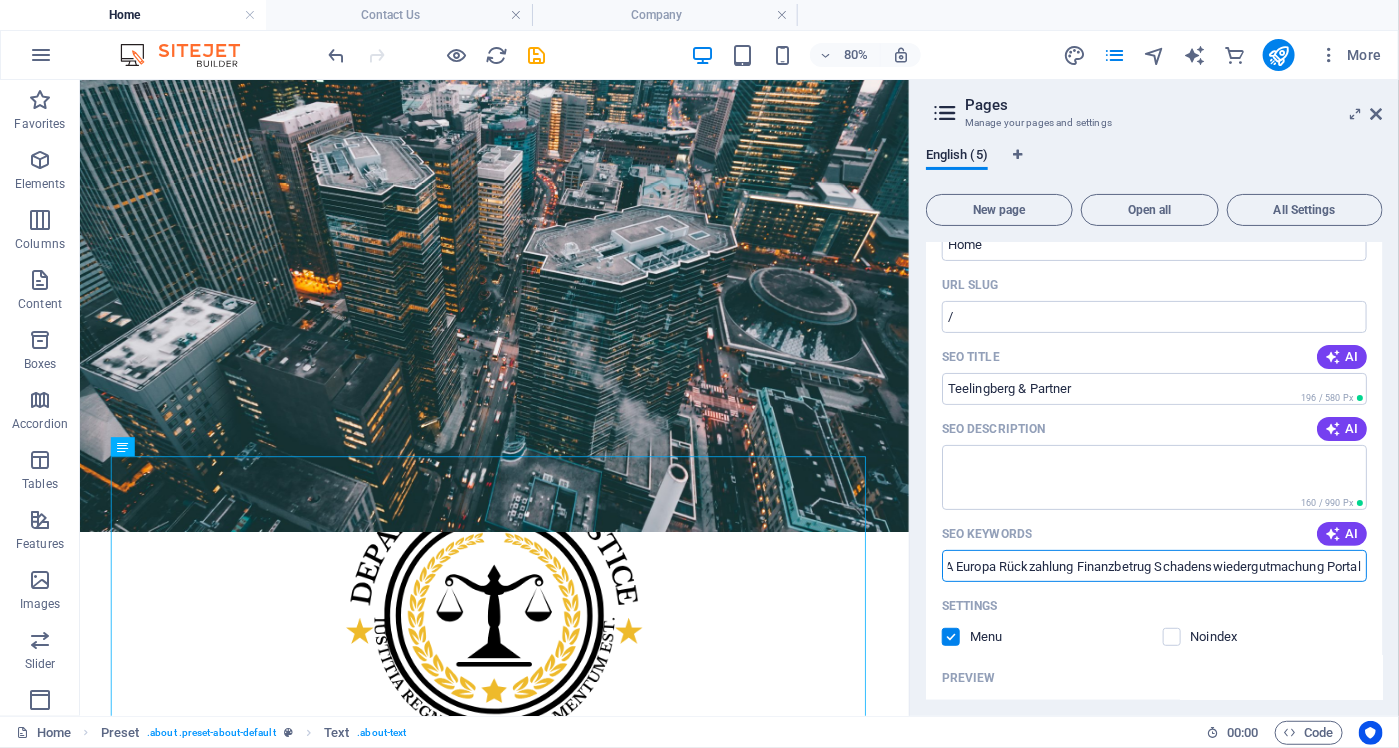 scroll, scrollTop: 0, scrollLeft: 0, axis: both 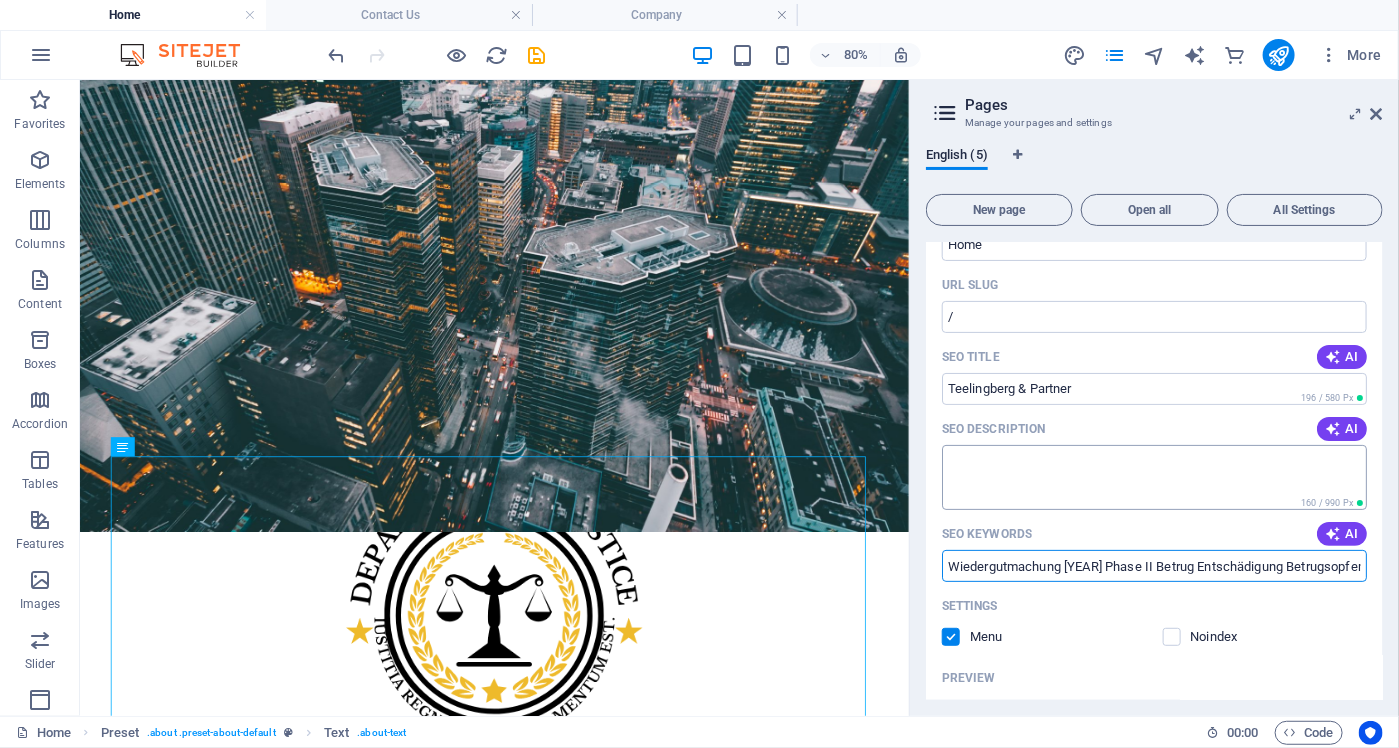 type on "Teelingberg & Partner , Wiedergutmachung 2025  Phase II Betrug Entschädigung  Betrugsopfer Rückerstattung  Western Union Remission  Kanzlei Parker INC.  Teelingberg & Partner  internationale Entschädigung  Betrugsopfer USA Europa  Rückzahlung Finanzbetrug  Schadenswiedergutmachung Portal" 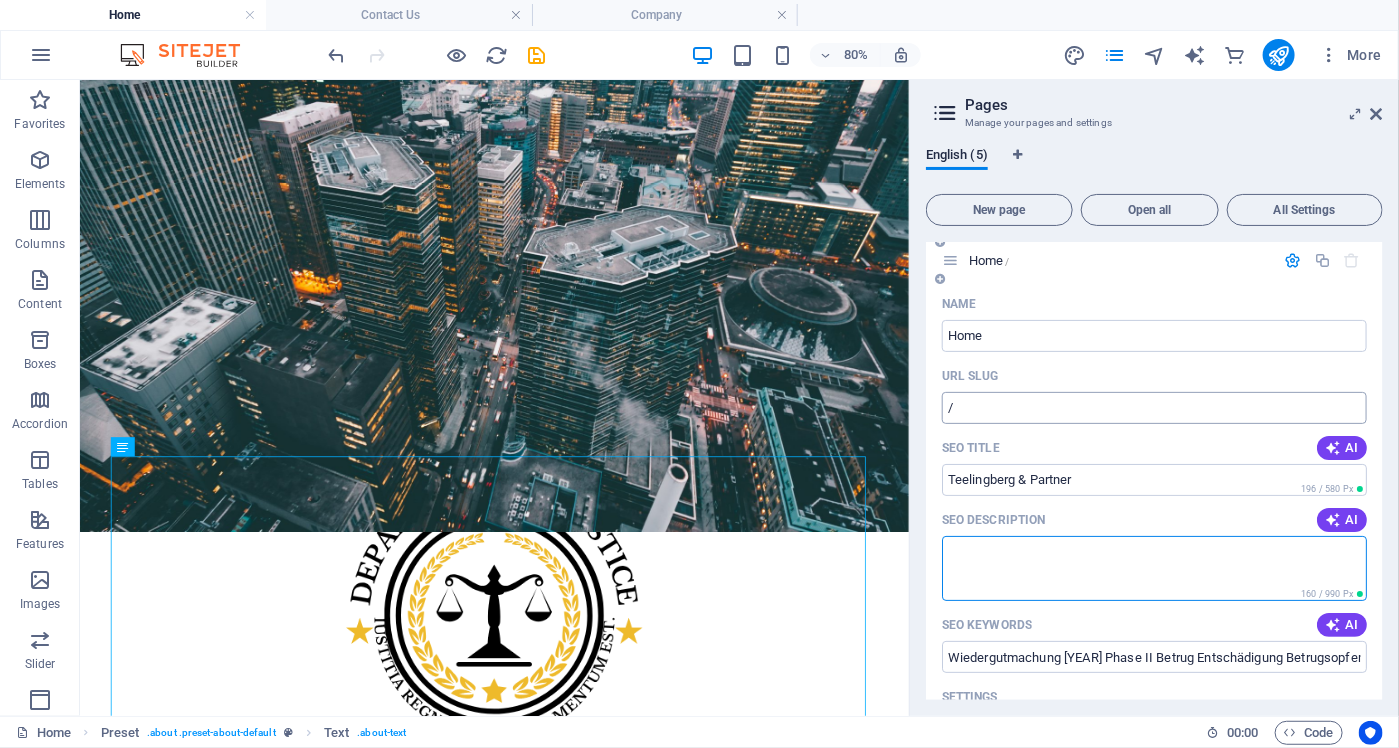 scroll, scrollTop: 0, scrollLeft: 0, axis: both 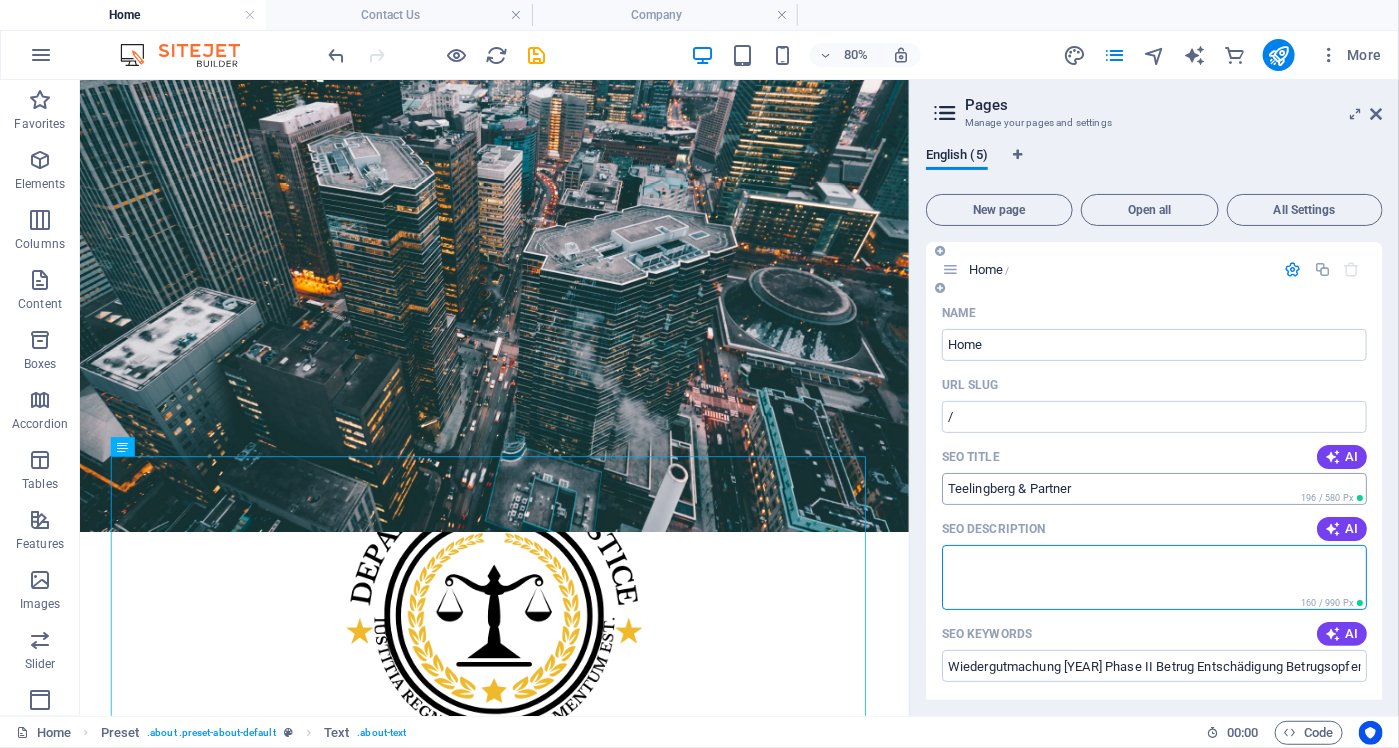 click on "Teelingberg & Partner" at bounding box center [1154, 489] 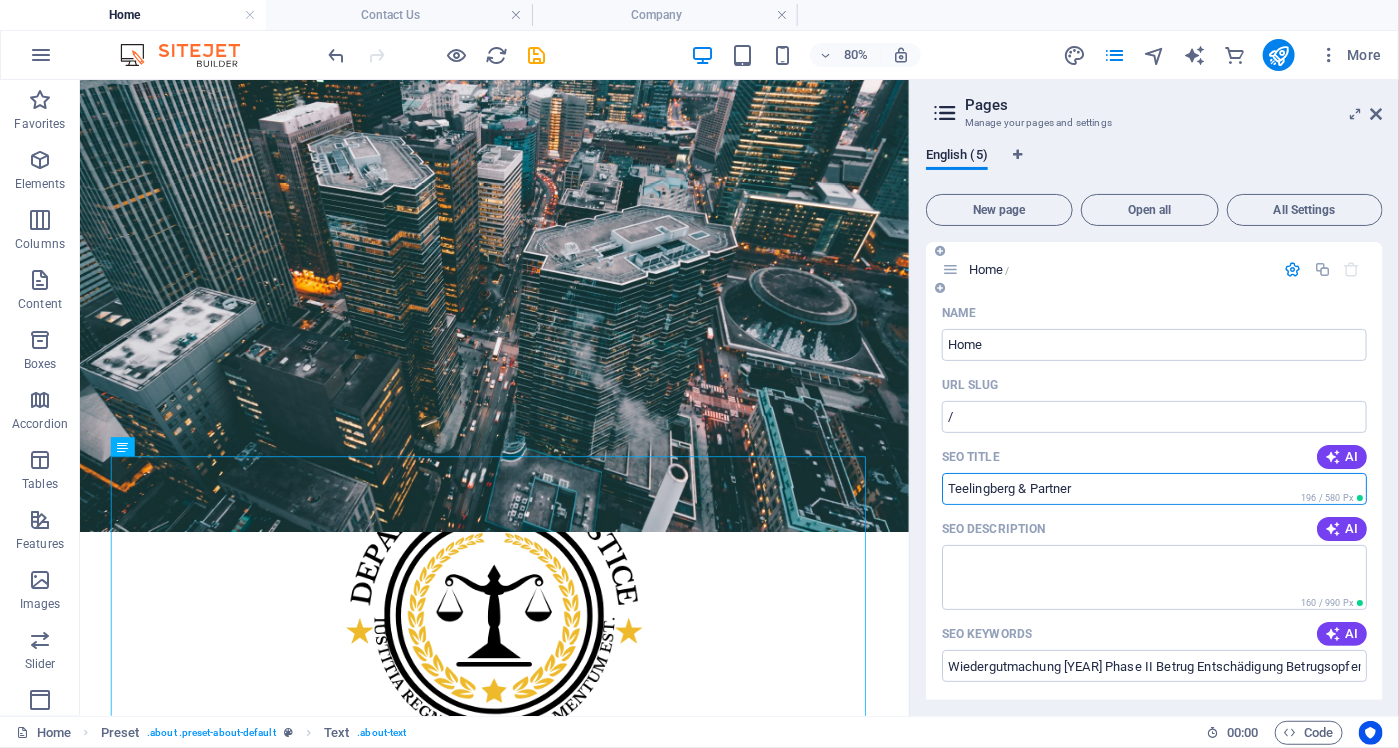 click on "Teelingberg & Partner" at bounding box center [1154, 489] 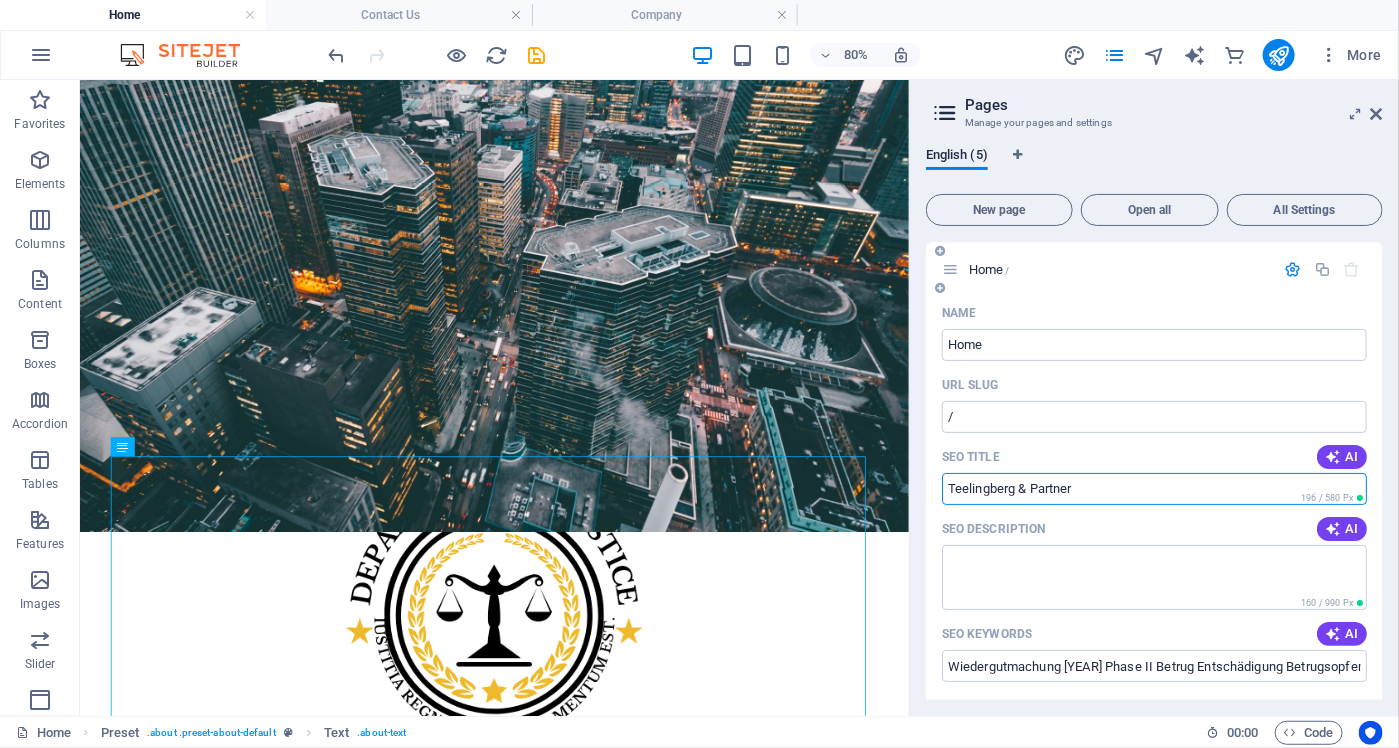paste on "LLP – Internationale Wiedergutmachung" 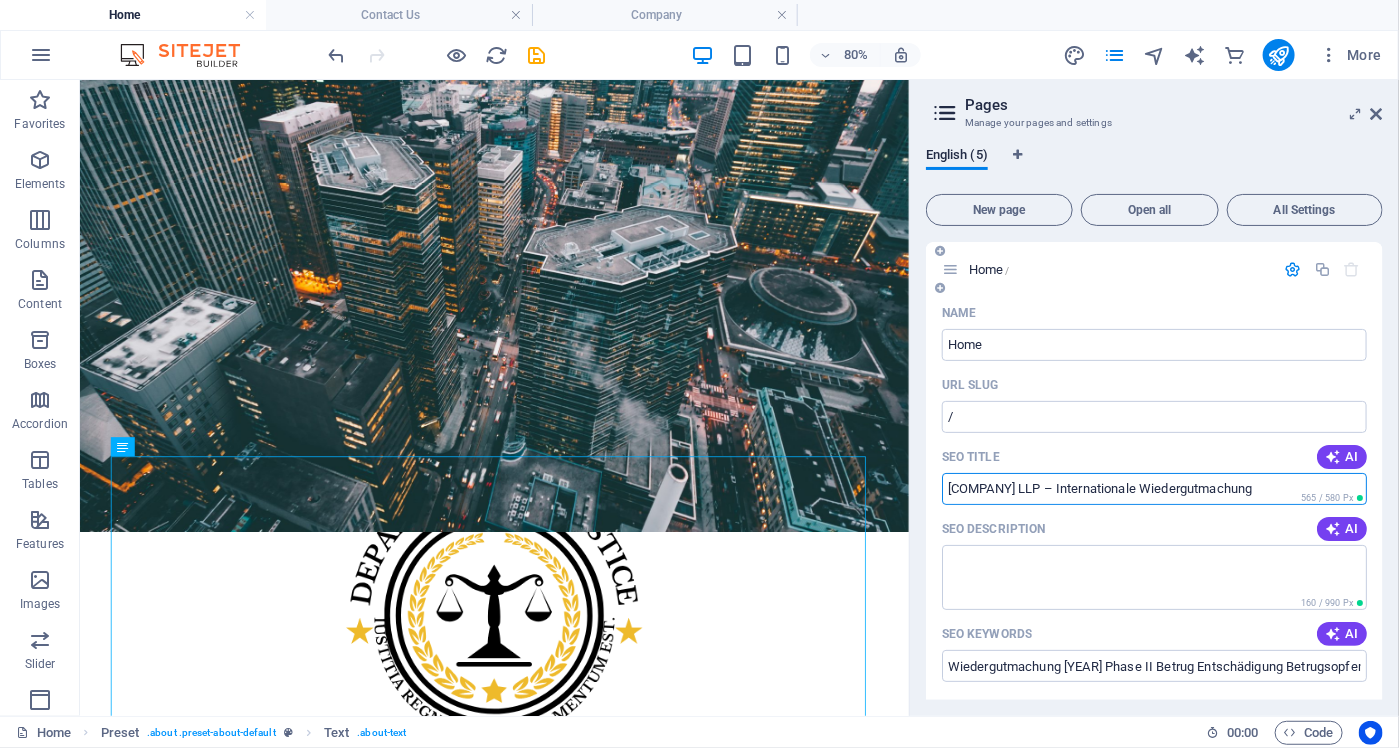 click on "Teelingberg & Partner LLP – Internationale Wiedergutmachung" at bounding box center (1154, 489) 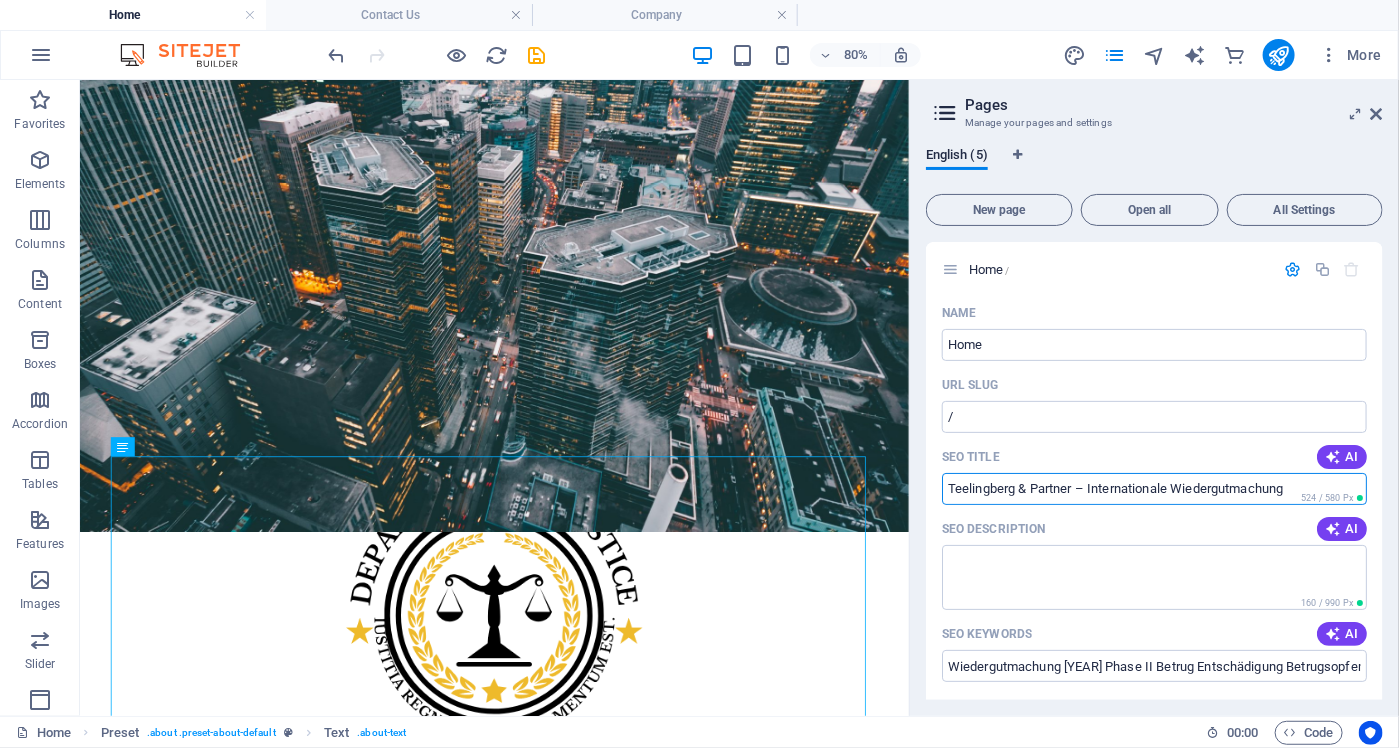 type on "Teelingberg & Partner – Internationale Wiedergutmachung" 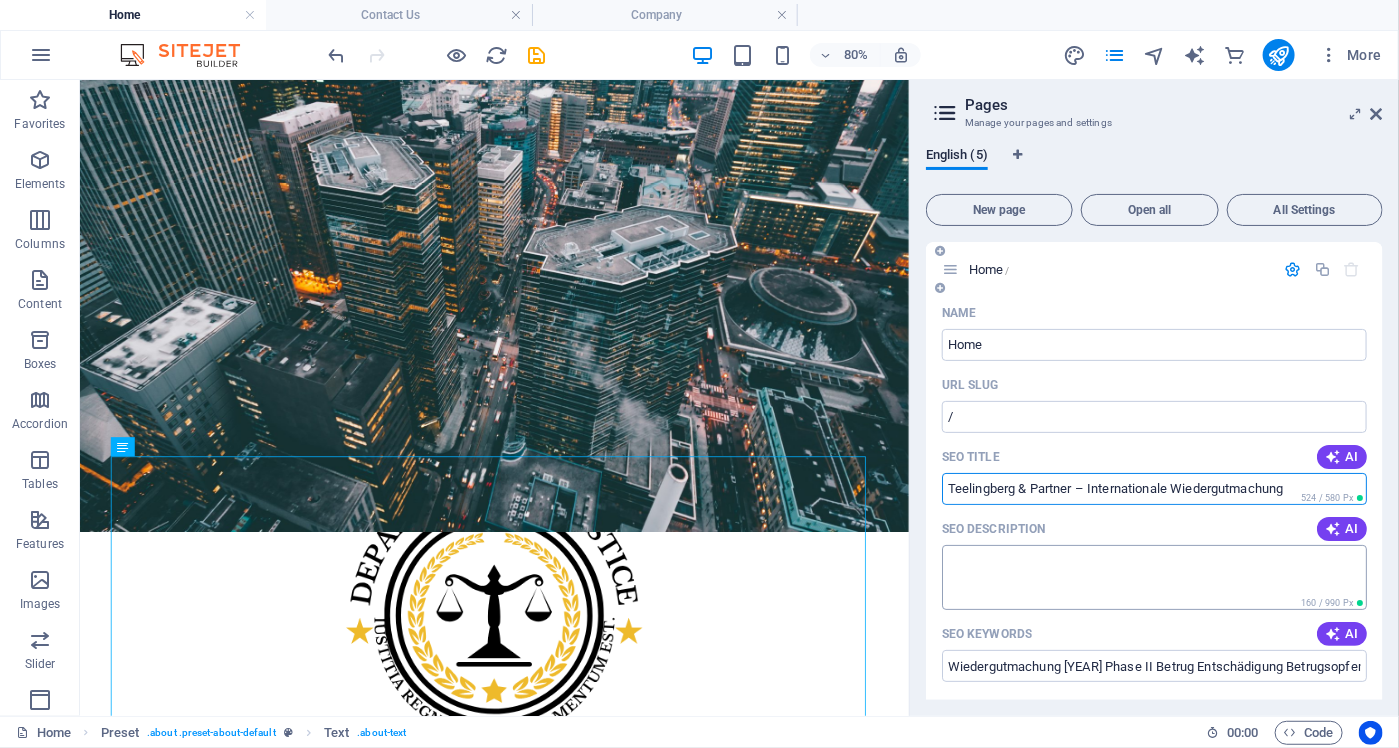 click on "SEO Description" at bounding box center (1154, 577) 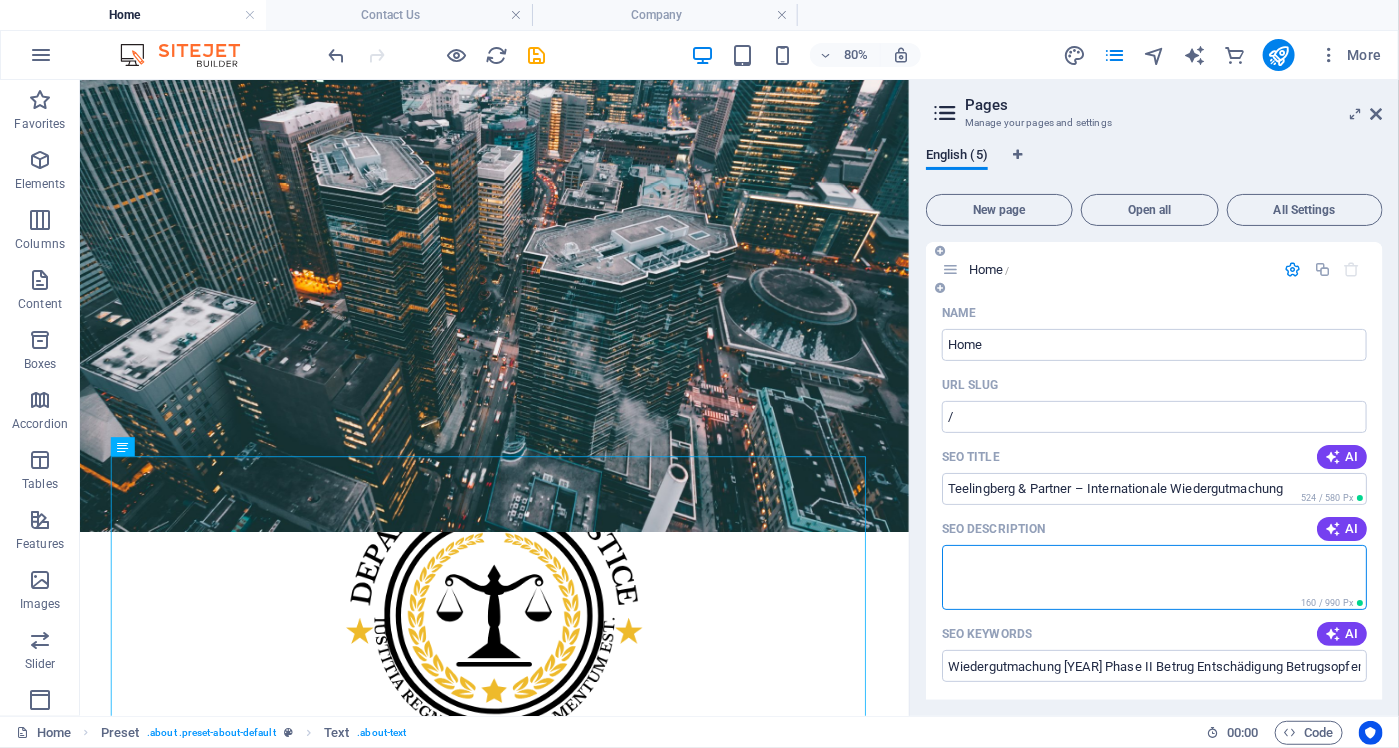 paste on "Offizielle Informationsseite von Teelingberg & Partner LLP zur internationalen Wiedergutmachung für Betrugsopfer. Jetzt Anspruch prüfen und Antrag stellen." 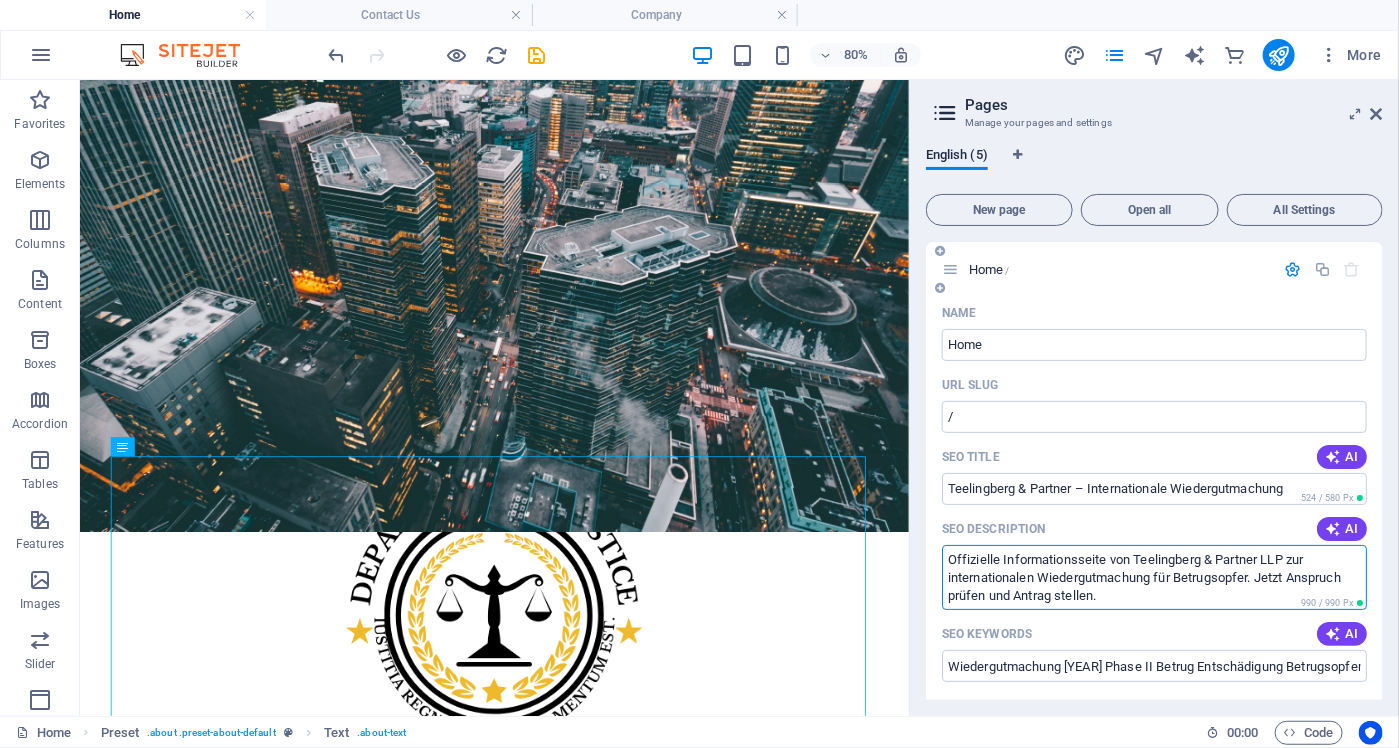 scroll, scrollTop: 35, scrollLeft: 0, axis: vertical 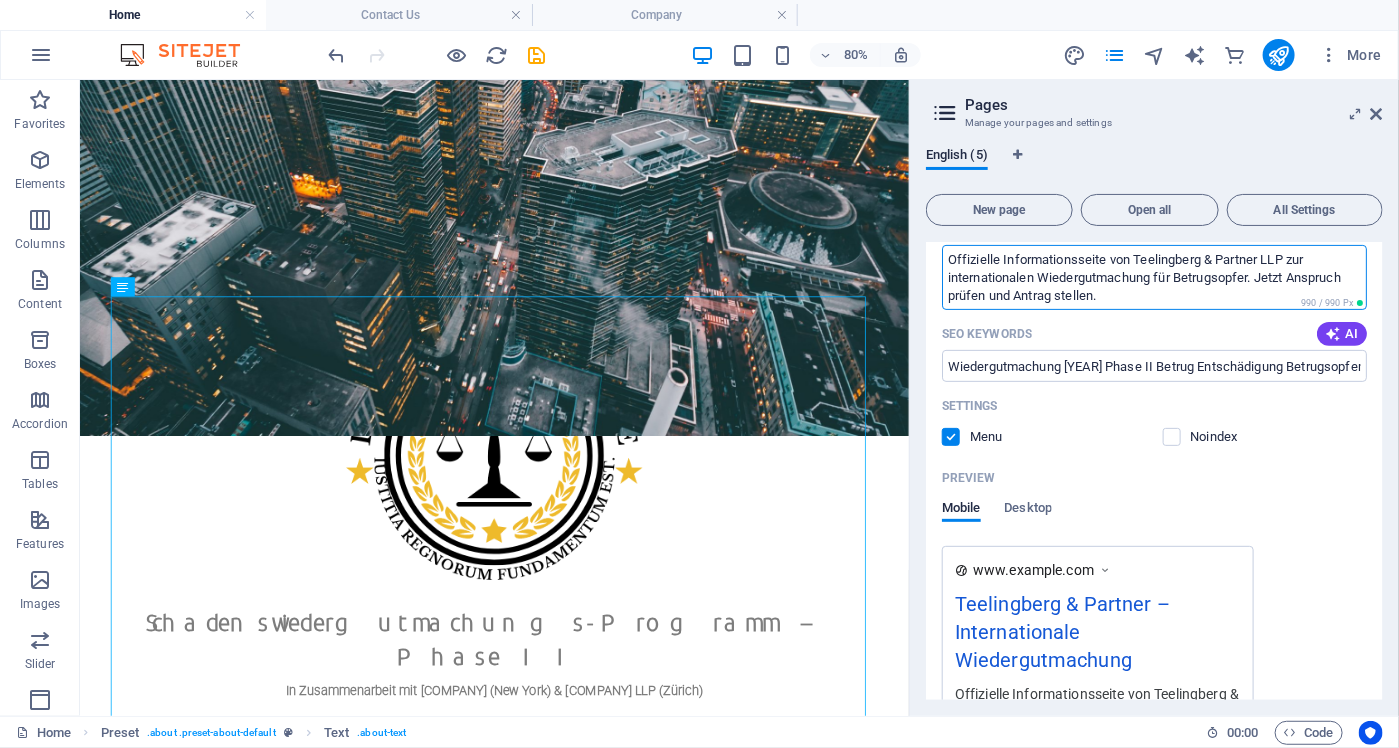 type on "Offizielle Informationsseite von Teelingberg & Partner LLP zur internationalen Wiedergutmachung für Betrugsopfer. Jetzt Anspruch prüfen und Antrag stellen." 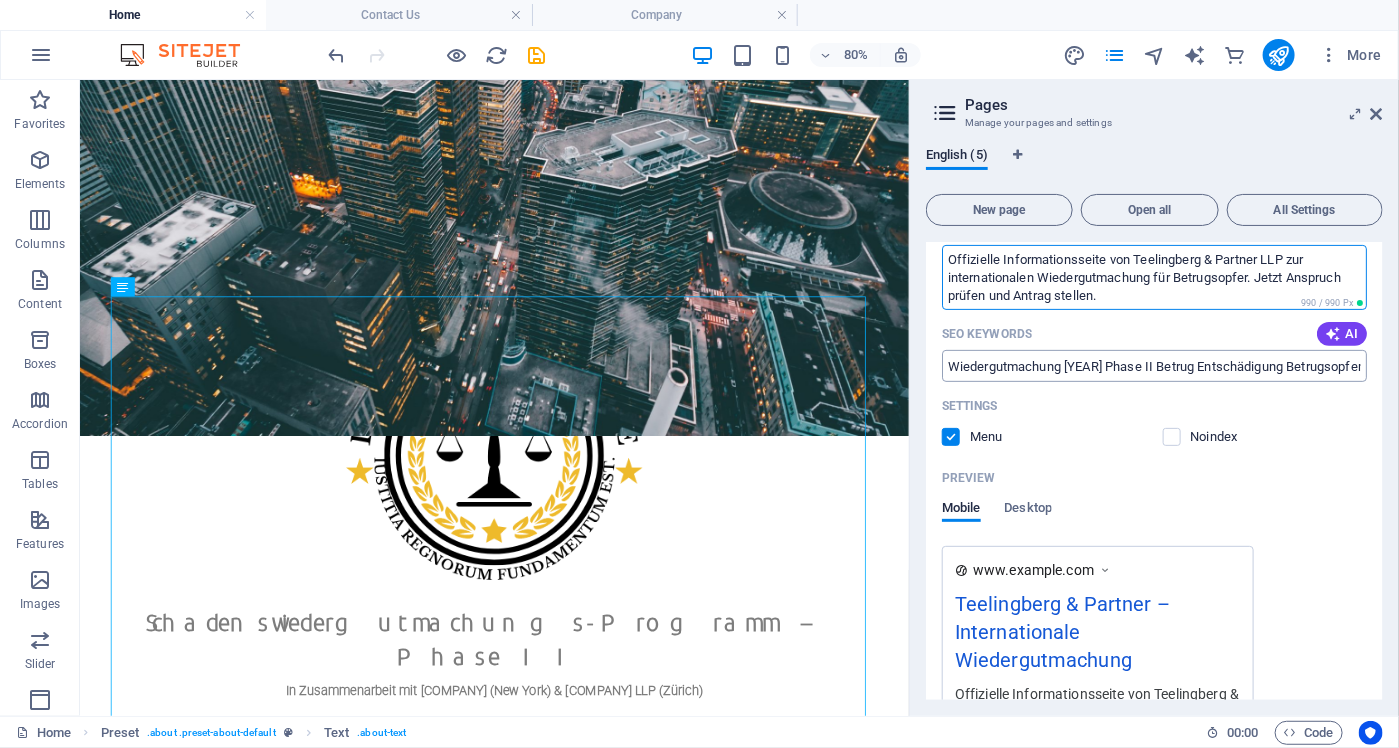 click on "Teelingberg & Partner , Wiedergutmachung 2025  Phase II Betrug Entschädigung  Betrugsopfer Rückerstattung  Western Union Remission  Kanzlei Parker INC.  Teelingberg & Partner  internationale Entschädigung  Betrugsopfer USA Europa  Rückzahlung Finanzbetrug  Schadenswiedergutmachung Portal" at bounding box center (1154, 366) 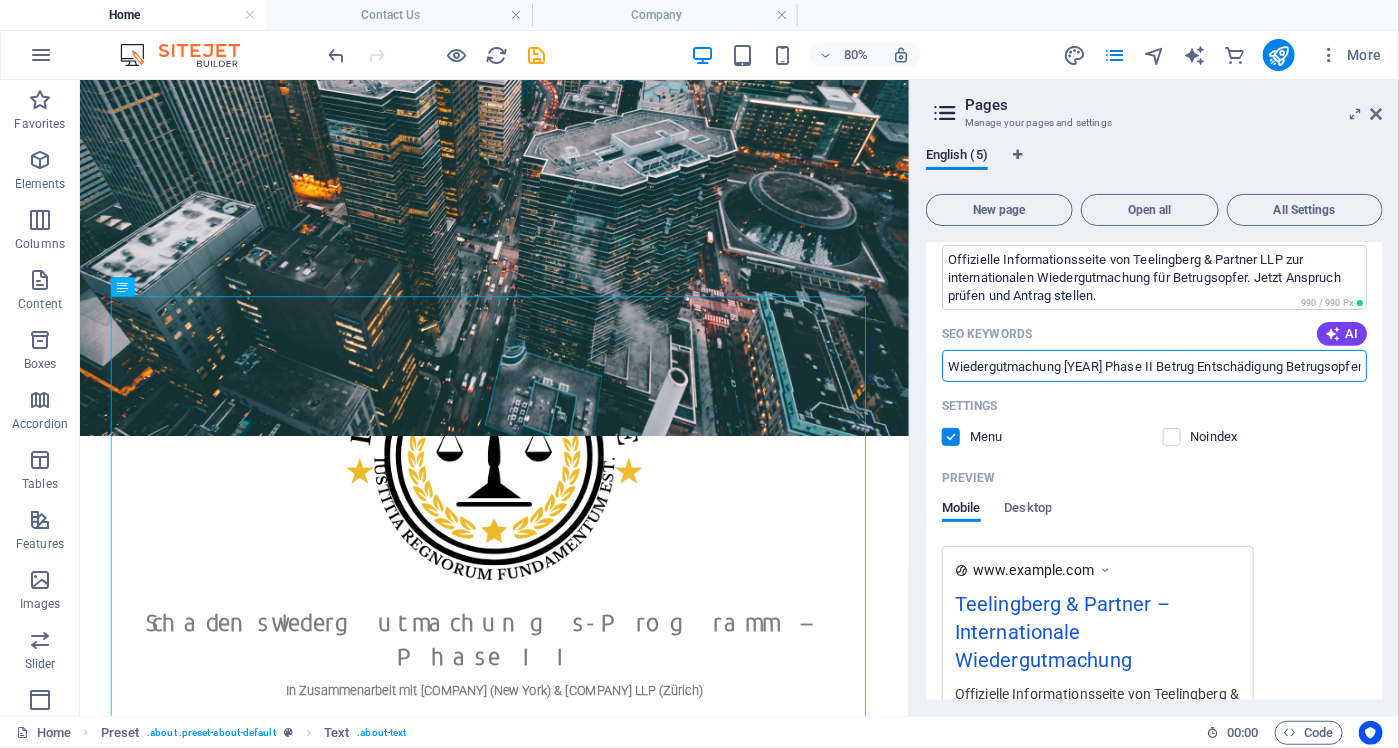 click on "Teelingberg & Partner , Wiedergutmachung 2025  Phase II Betrug Entschädigung  Betrugsopfer Rückerstattung  Western Union Remission  Kanzlei Parker INC.  Teelingberg & Partner  internationale Entschädigung  Betrugsopfer USA Europa  Rückzahlung Finanzbetrug  Schadenswiedergutmachung Portal" at bounding box center (1154, 366) 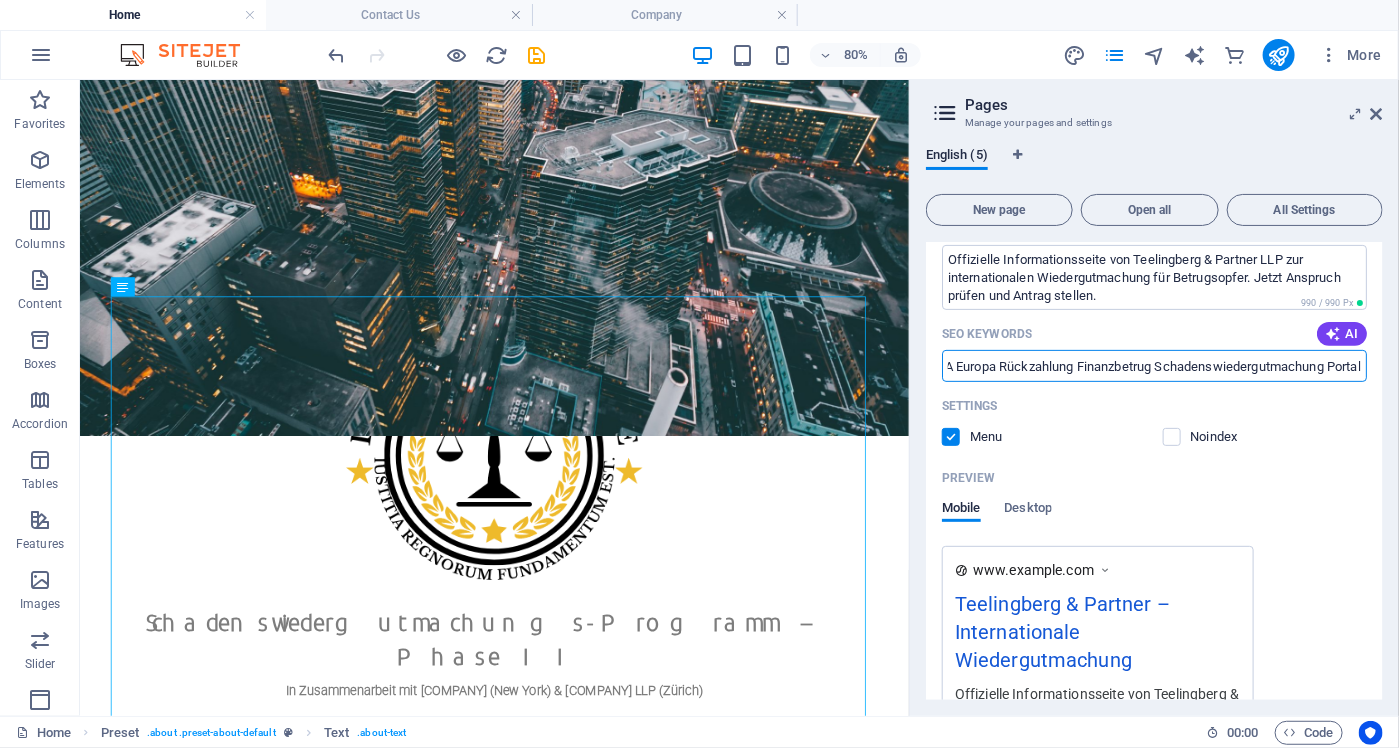 scroll, scrollTop: 0, scrollLeft: 1368, axis: horizontal 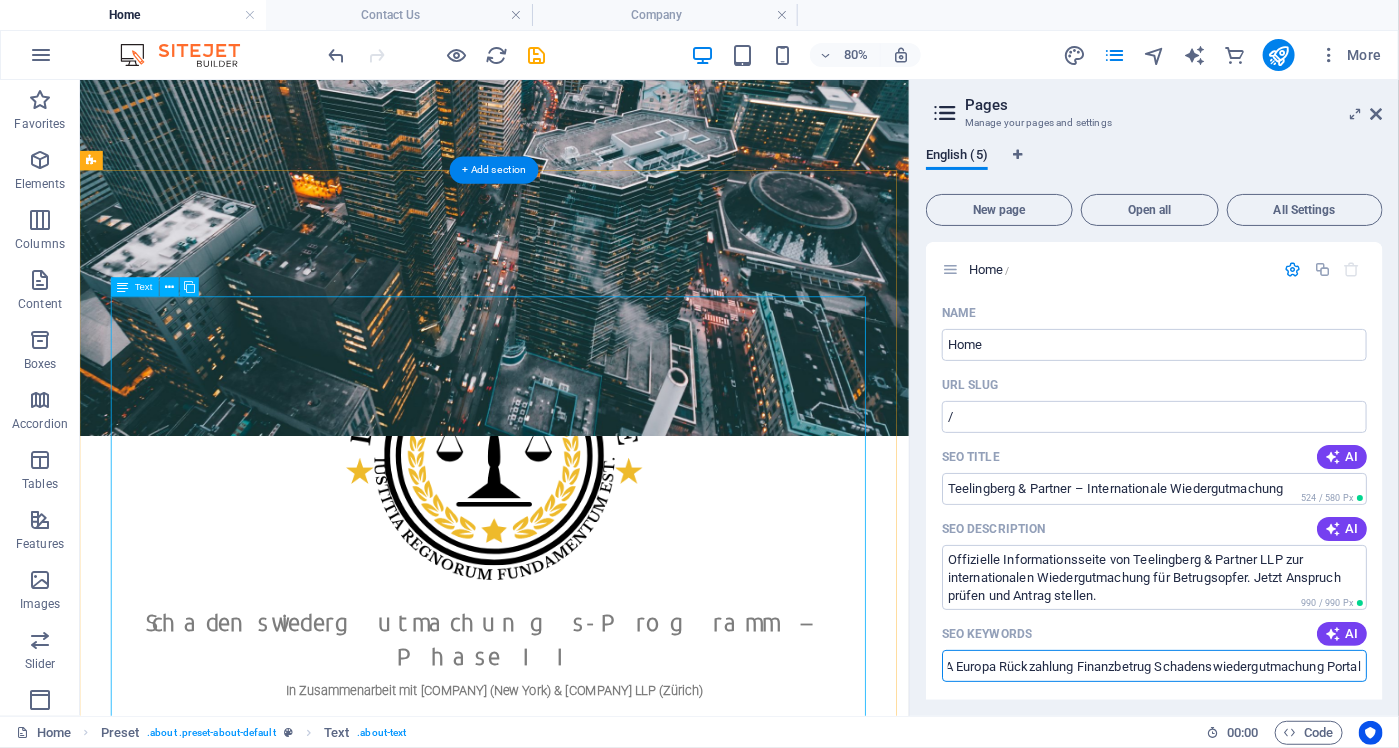 type on "Teelingberg & Partner  Wiedergutmachung Kanzlei  Betrugsopfer Entschädigung  Rückerstattung Finanzbetrug  internationale Rechtsanwaltskanzlei  Kanzlei Zürich Betrug  Entschädigung ohne Vorkosten  grenzüberschreitende Entschädigung  Betrugsfall Rückzahlung  Western Union Betrug  Phase II Remission  Parker INC USA Zusammenarbeit" 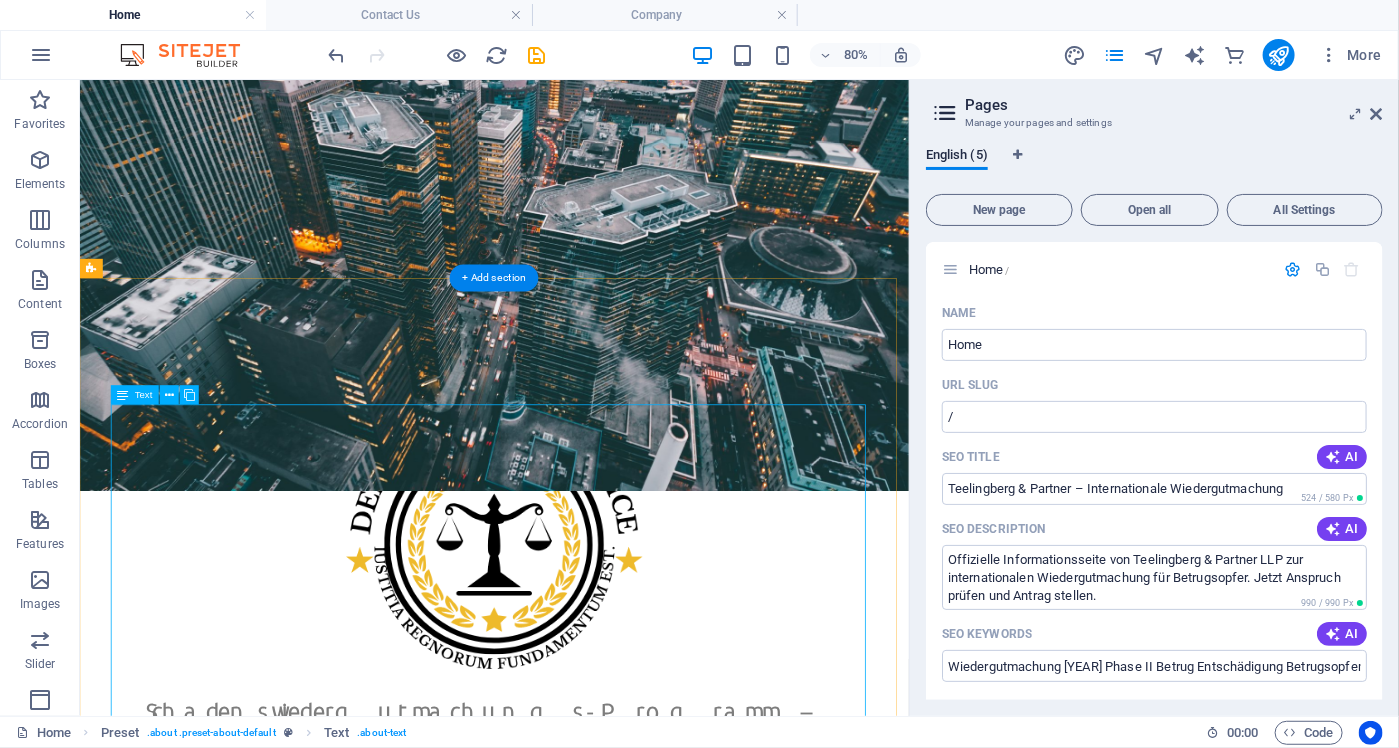 scroll, scrollTop: 459, scrollLeft: 0, axis: vertical 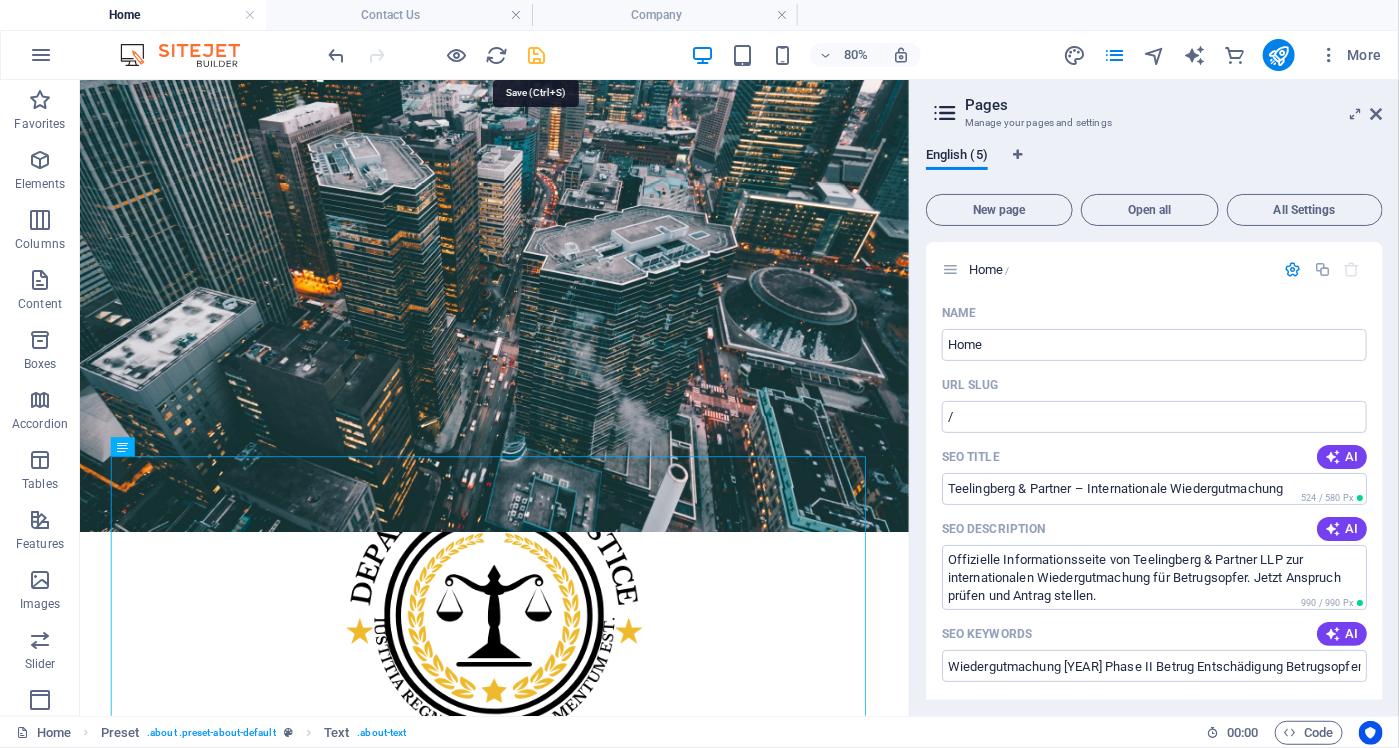 click at bounding box center (537, 55) 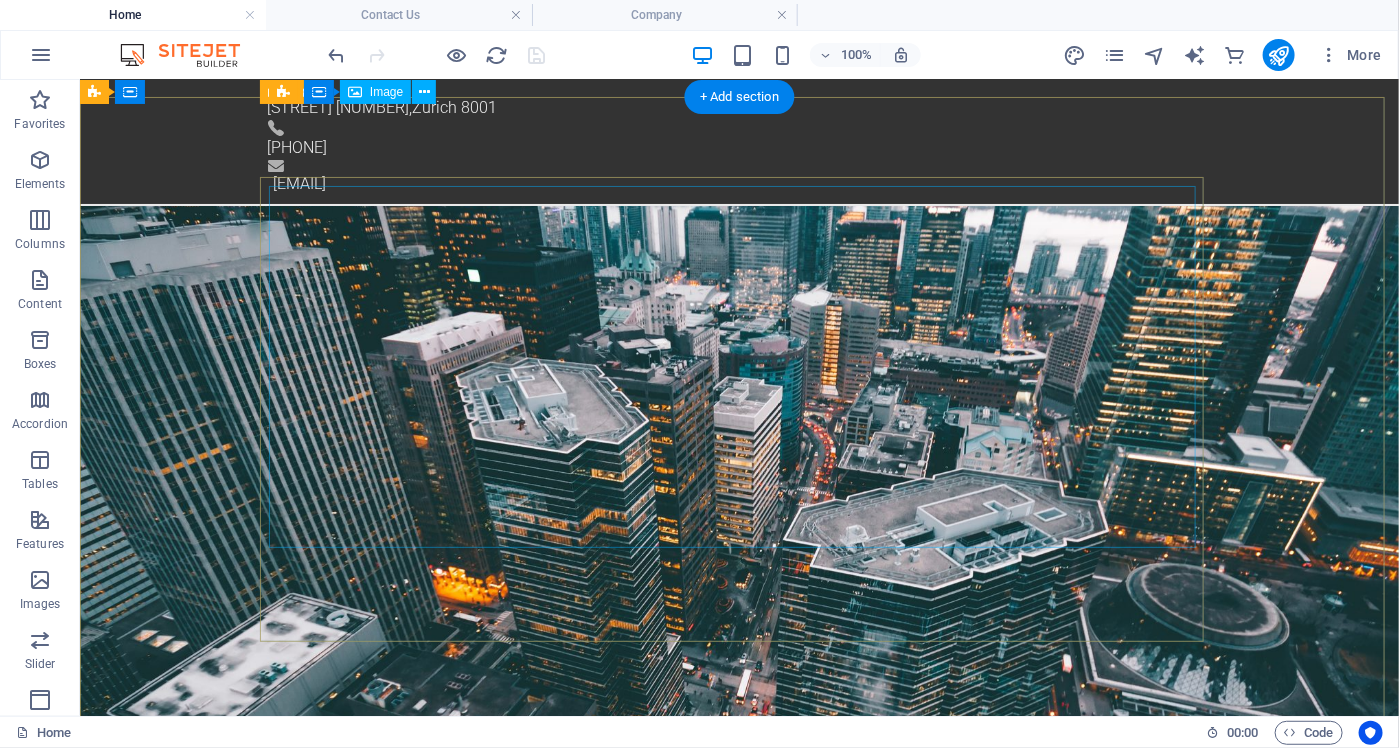 scroll, scrollTop: 0, scrollLeft: 0, axis: both 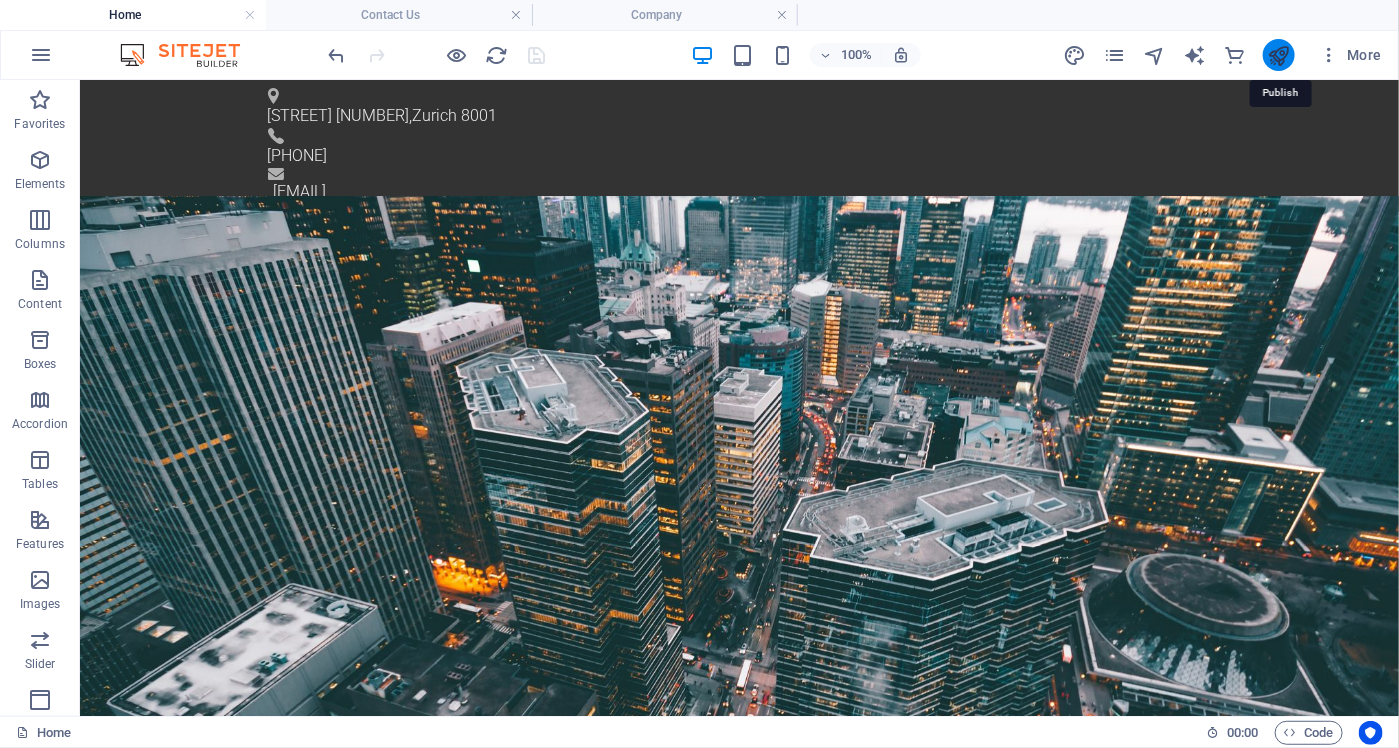 click at bounding box center (1278, 55) 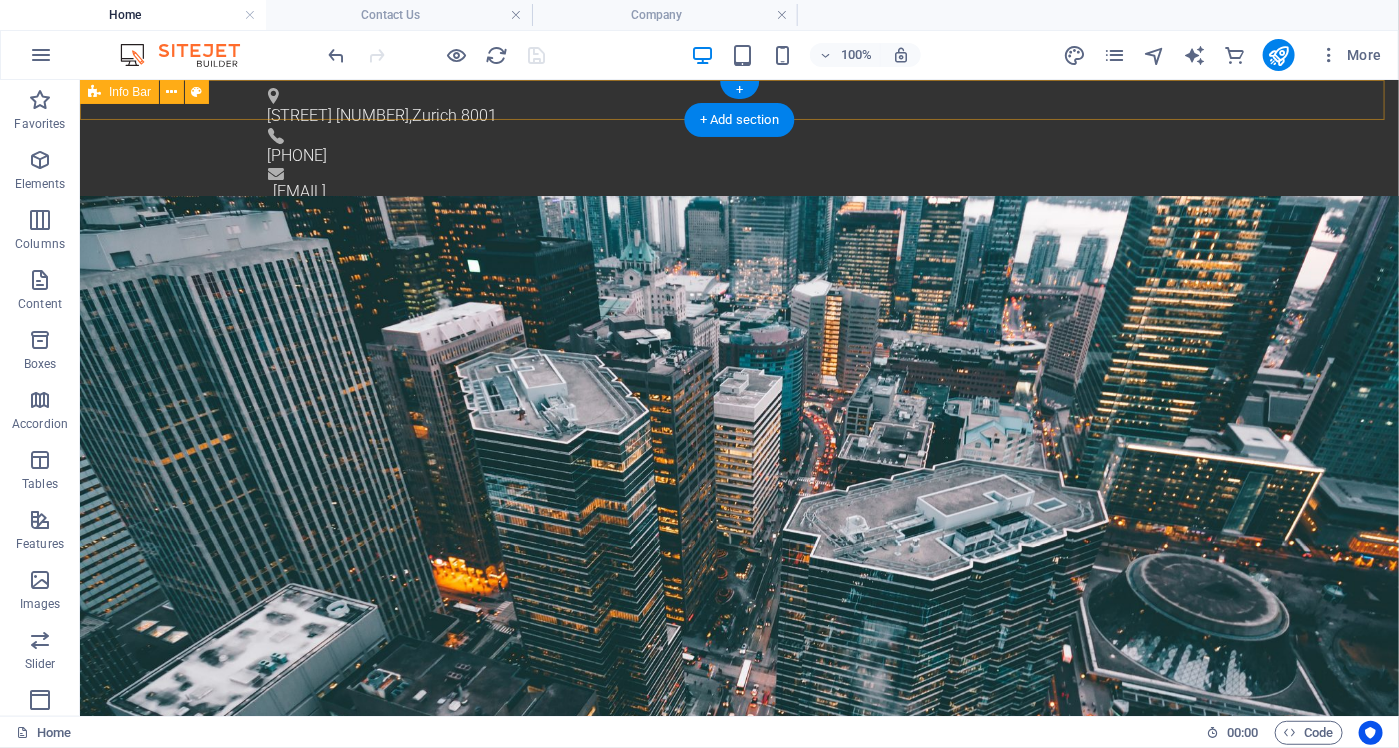 click on "Bahnhofstrasse 100 ,  Zurich   8001 +41 44 123 45 67 info@kompensationsstelle.com" at bounding box center (738, 145) 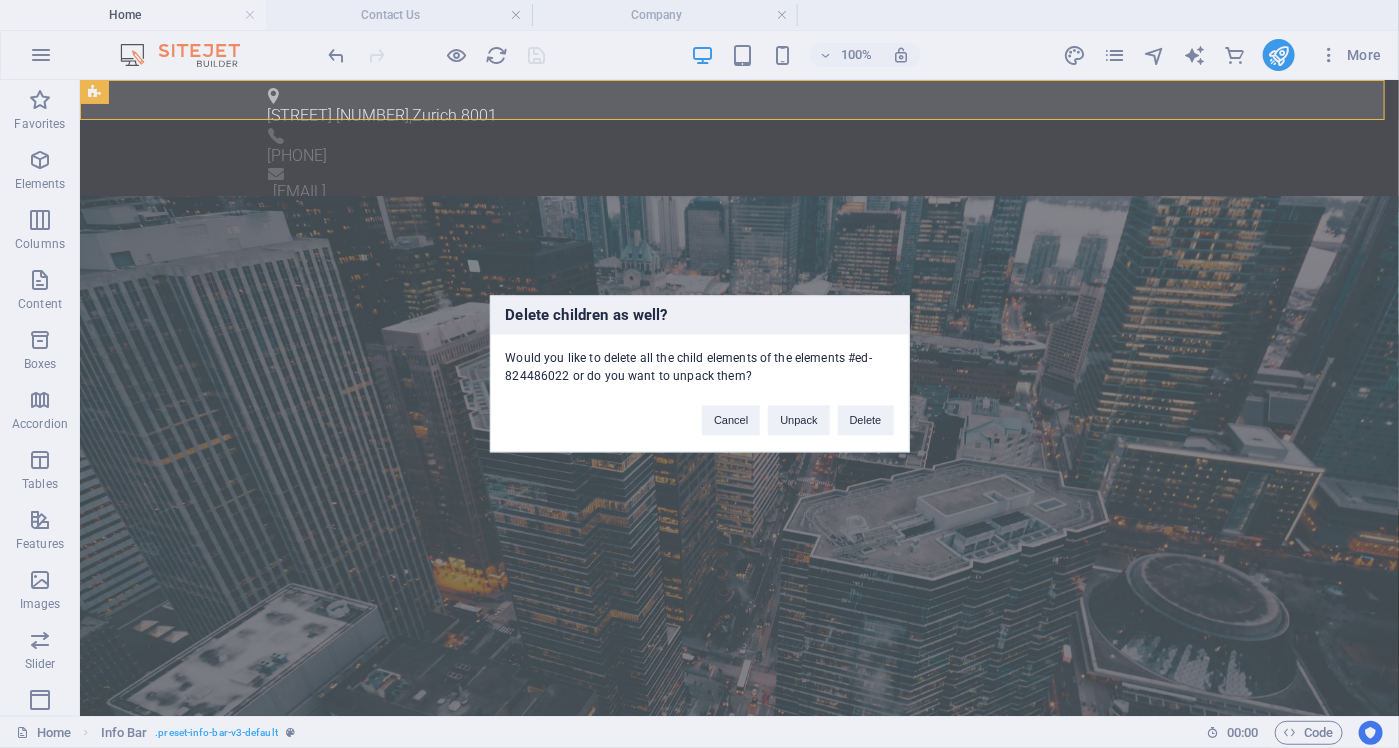 type 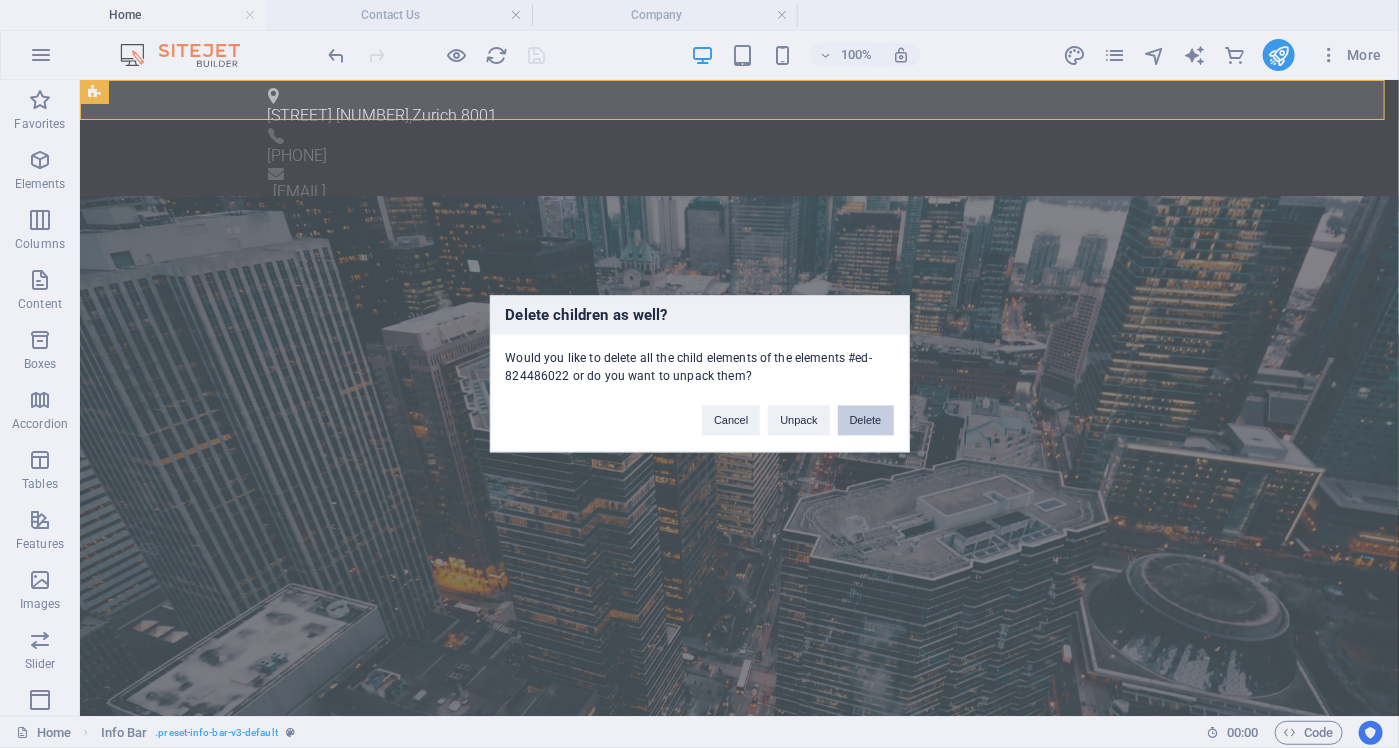 click on "Delete" at bounding box center [866, 421] 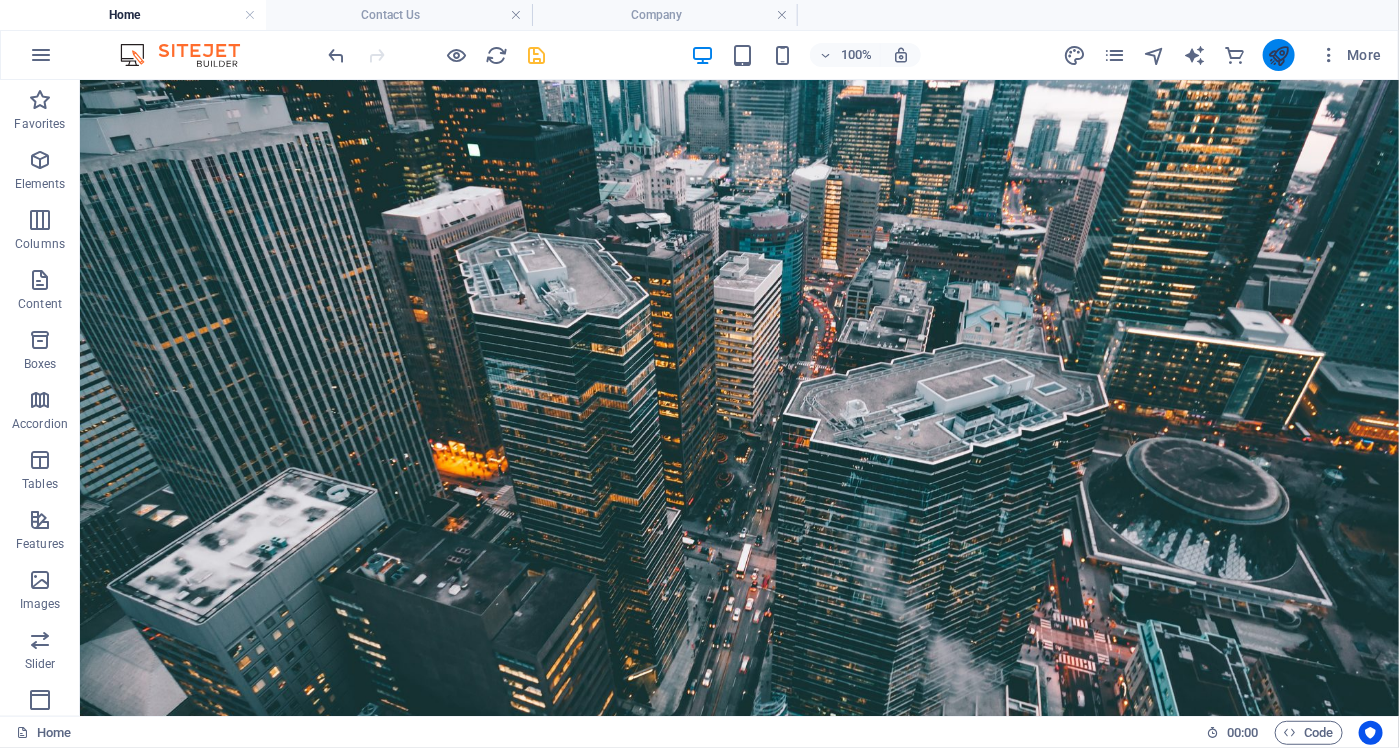 click at bounding box center [1278, 55] 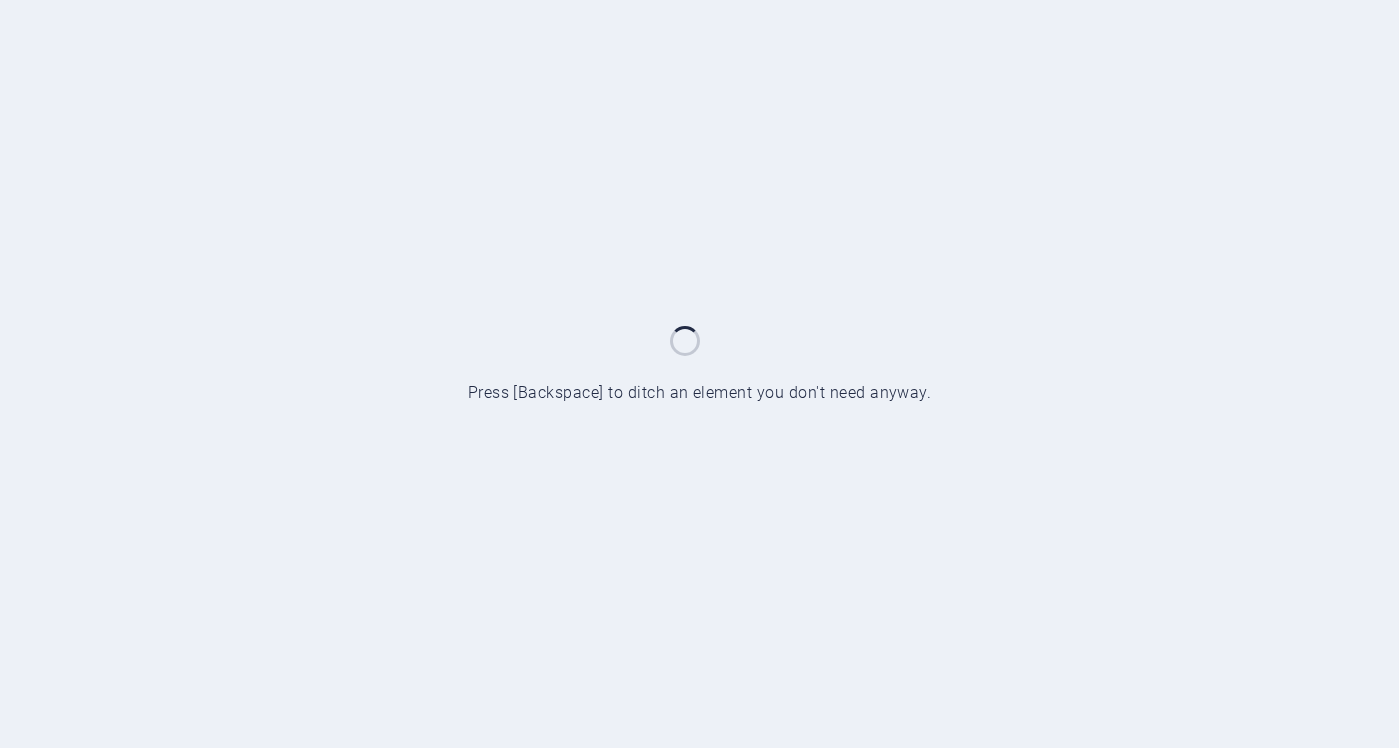 scroll, scrollTop: 0, scrollLeft: 0, axis: both 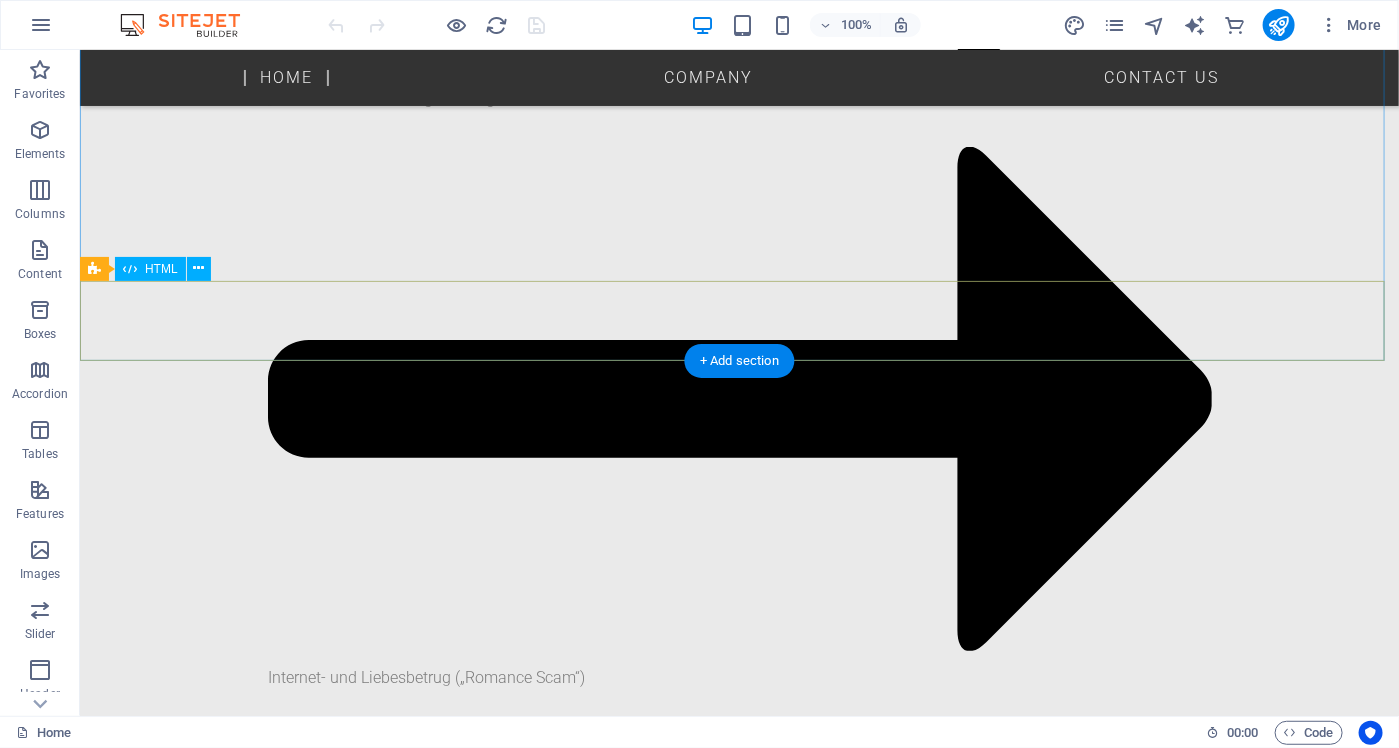 click at bounding box center (738, 4563) 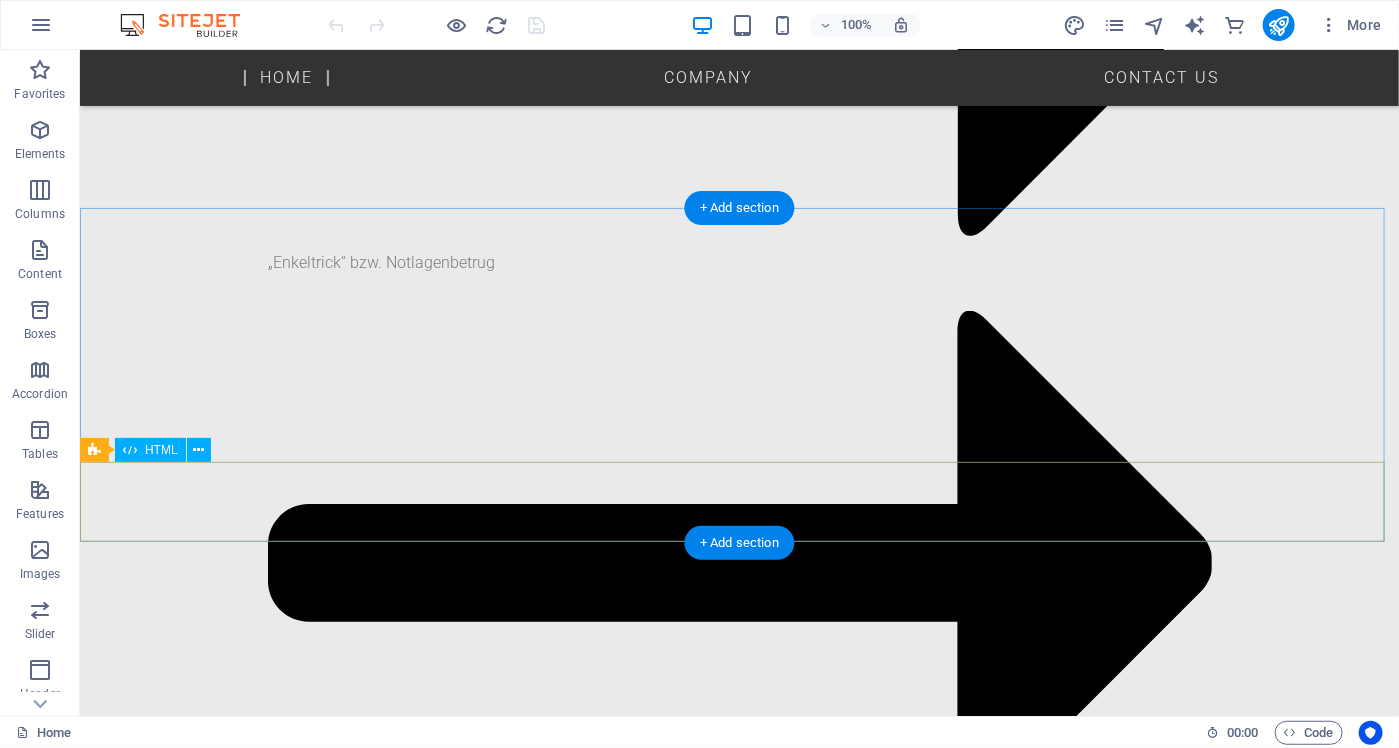 scroll, scrollTop: 3002, scrollLeft: 0, axis: vertical 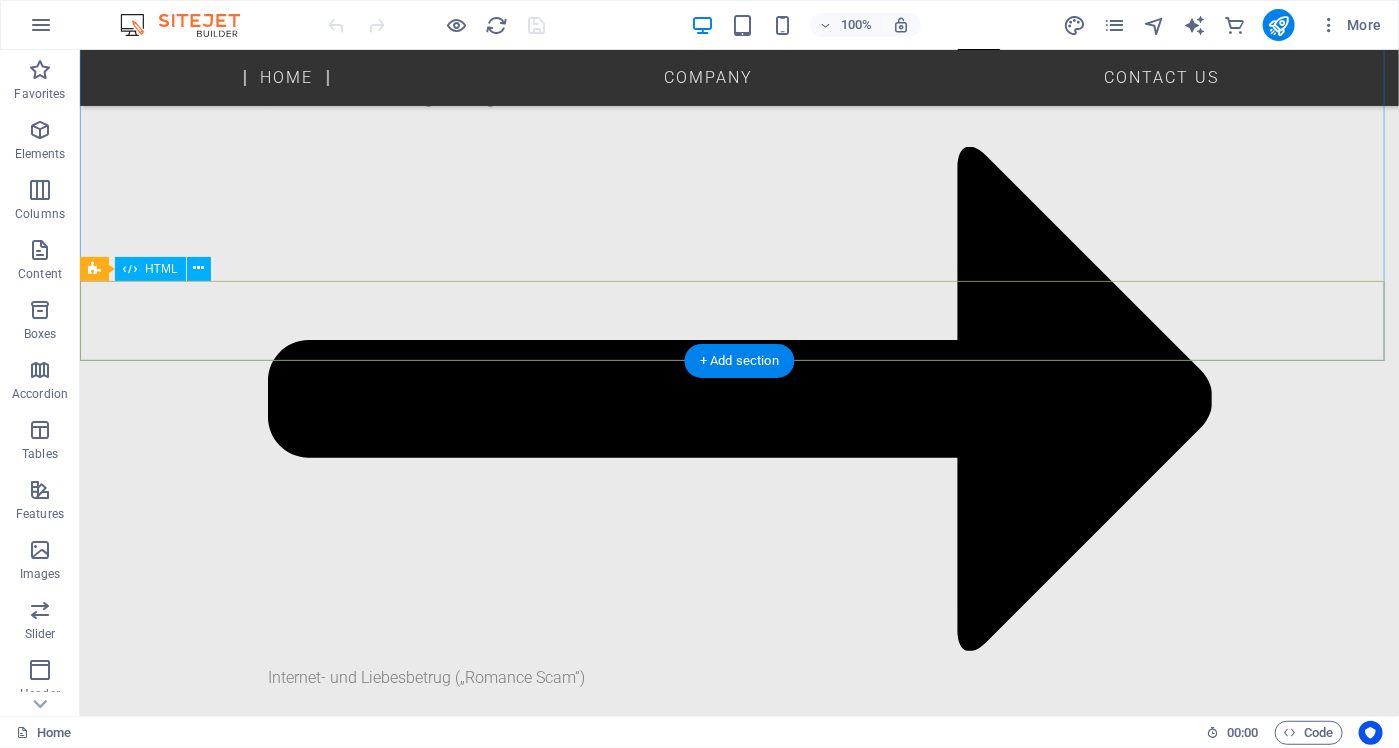 click at bounding box center (738, 4563) 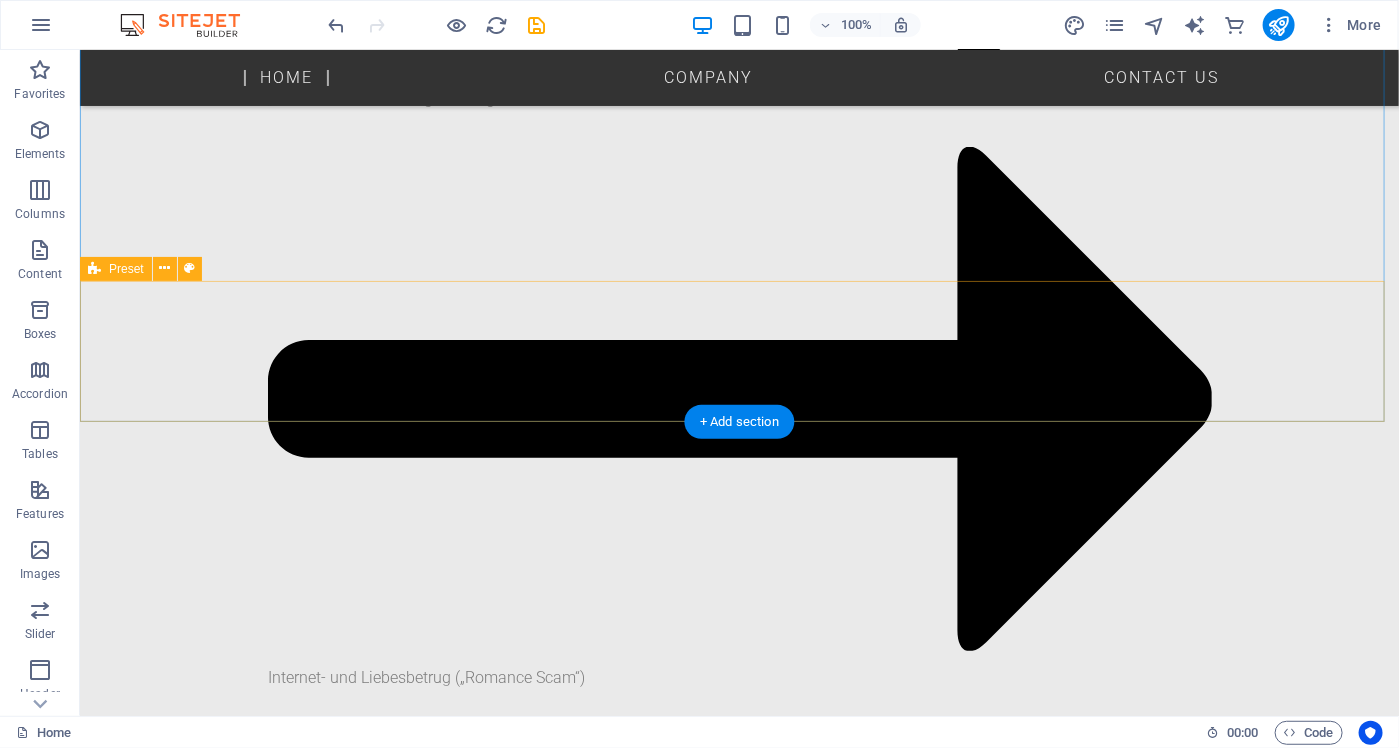 click on "Drop content here or  Add elements  Paste clipboard" at bounding box center [738, 4624] 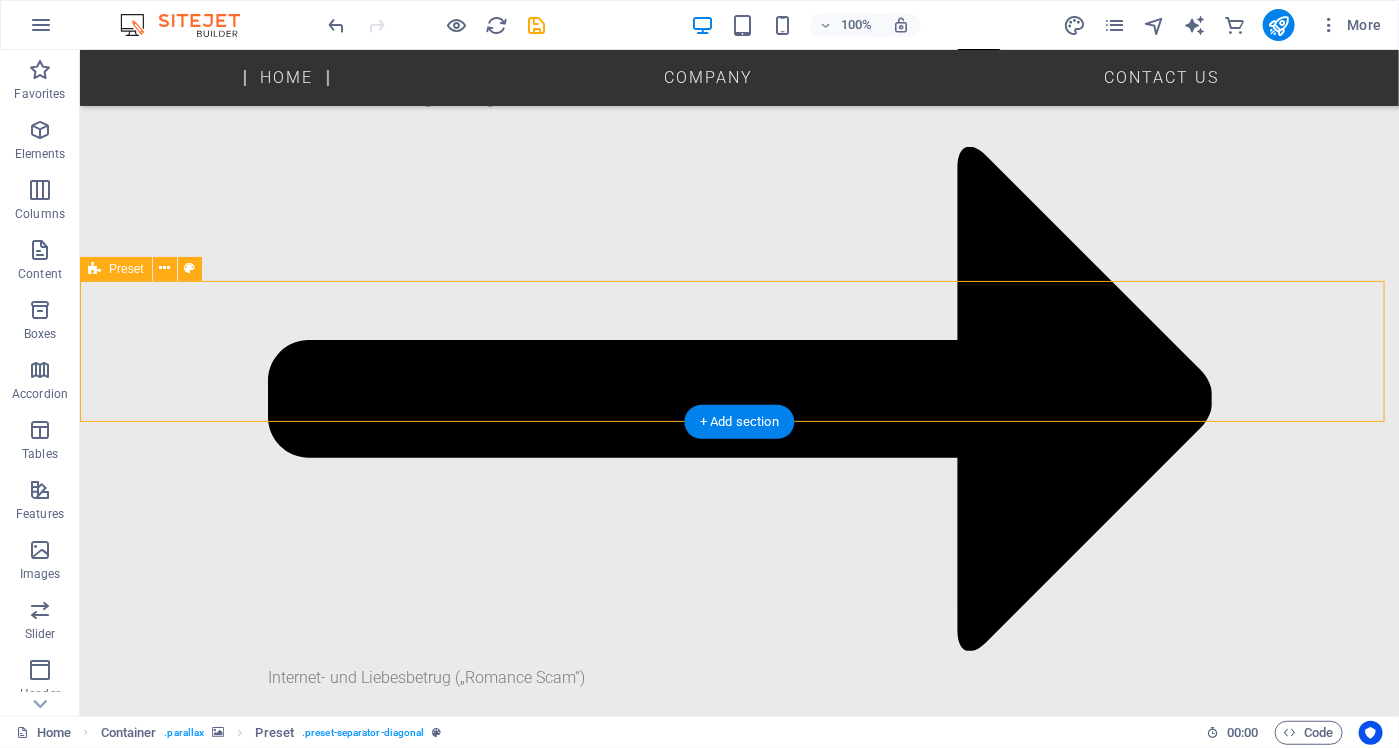 scroll, scrollTop: 2921, scrollLeft: 0, axis: vertical 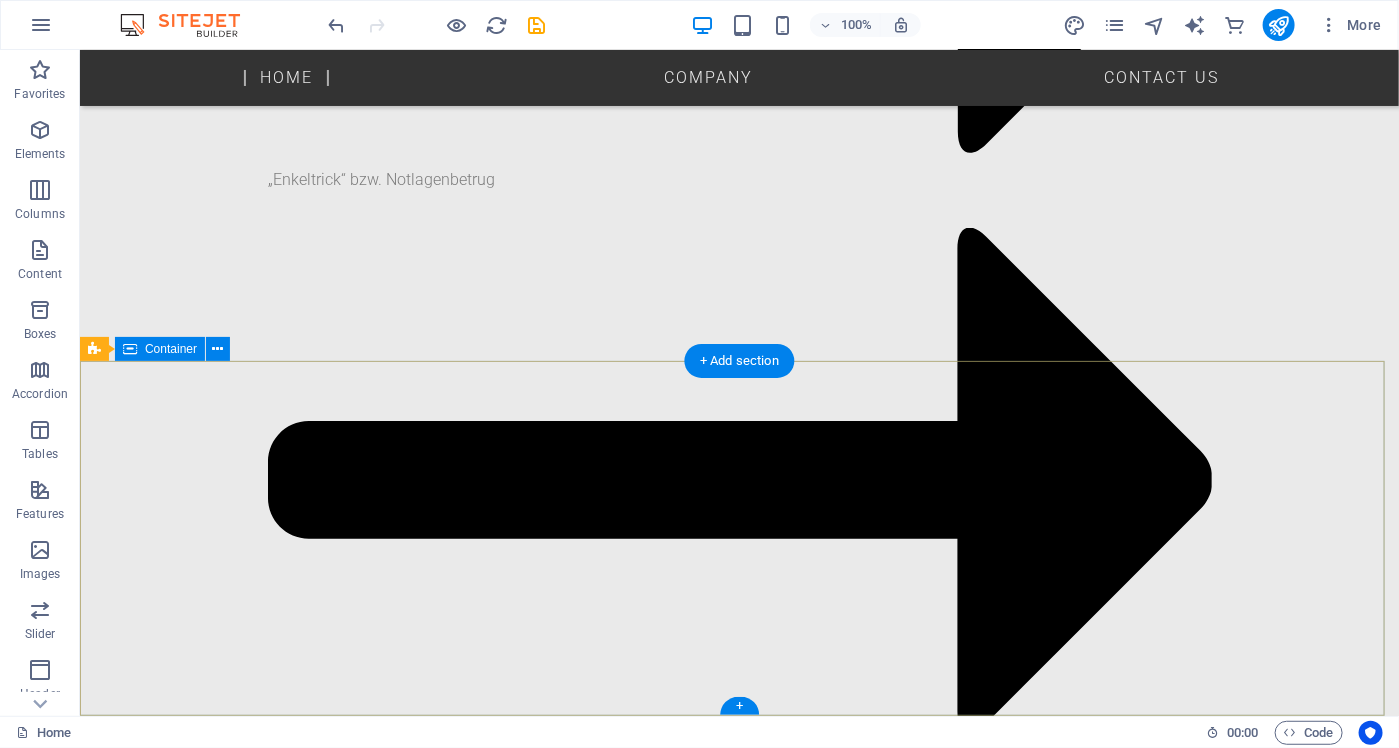 click on "Address Bahnhofstrasse 100 Zurich   8001 Phone Phone:  +41 44 123 45 67 Mobile:  Contact info@kompensationsstelle.com Legal Notice  |  Privacy" at bounding box center (738, 4946) 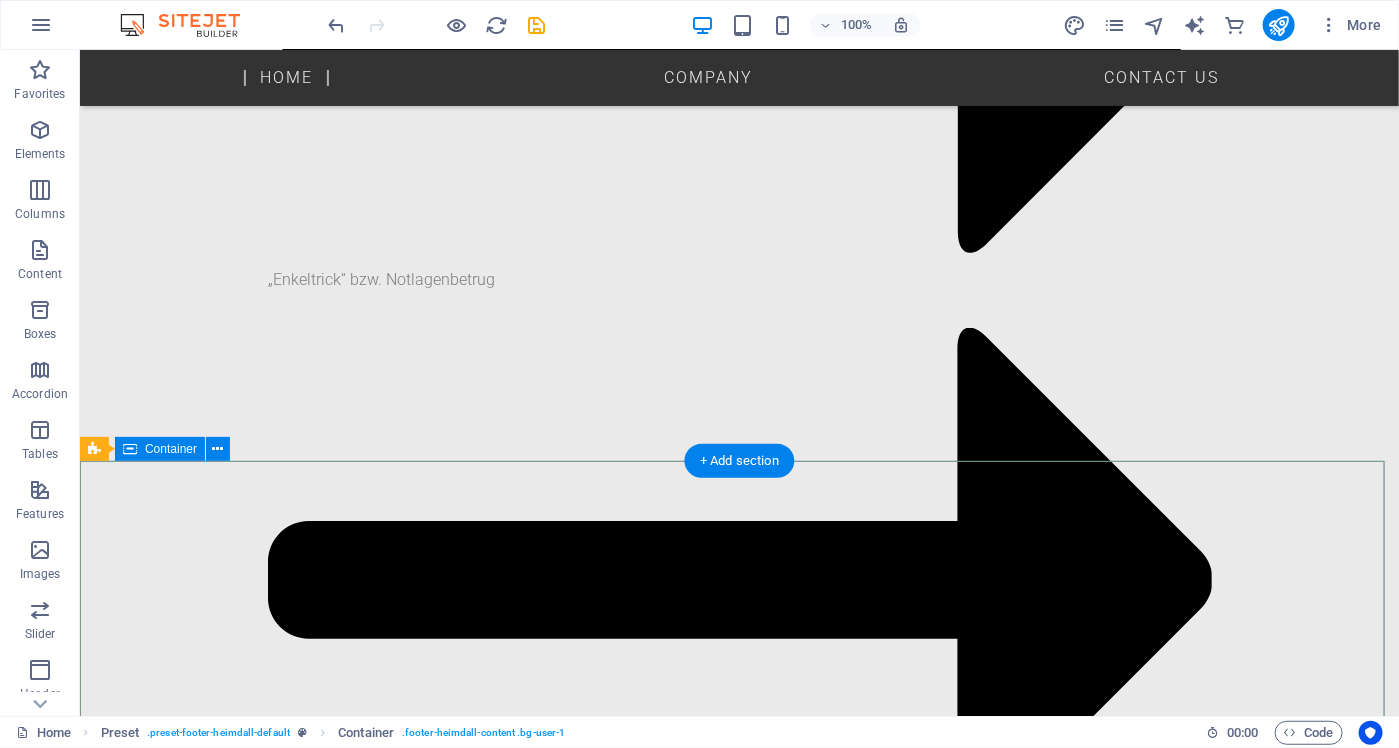 scroll, scrollTop: 2921, scrollLeft: 0, axis: vertical 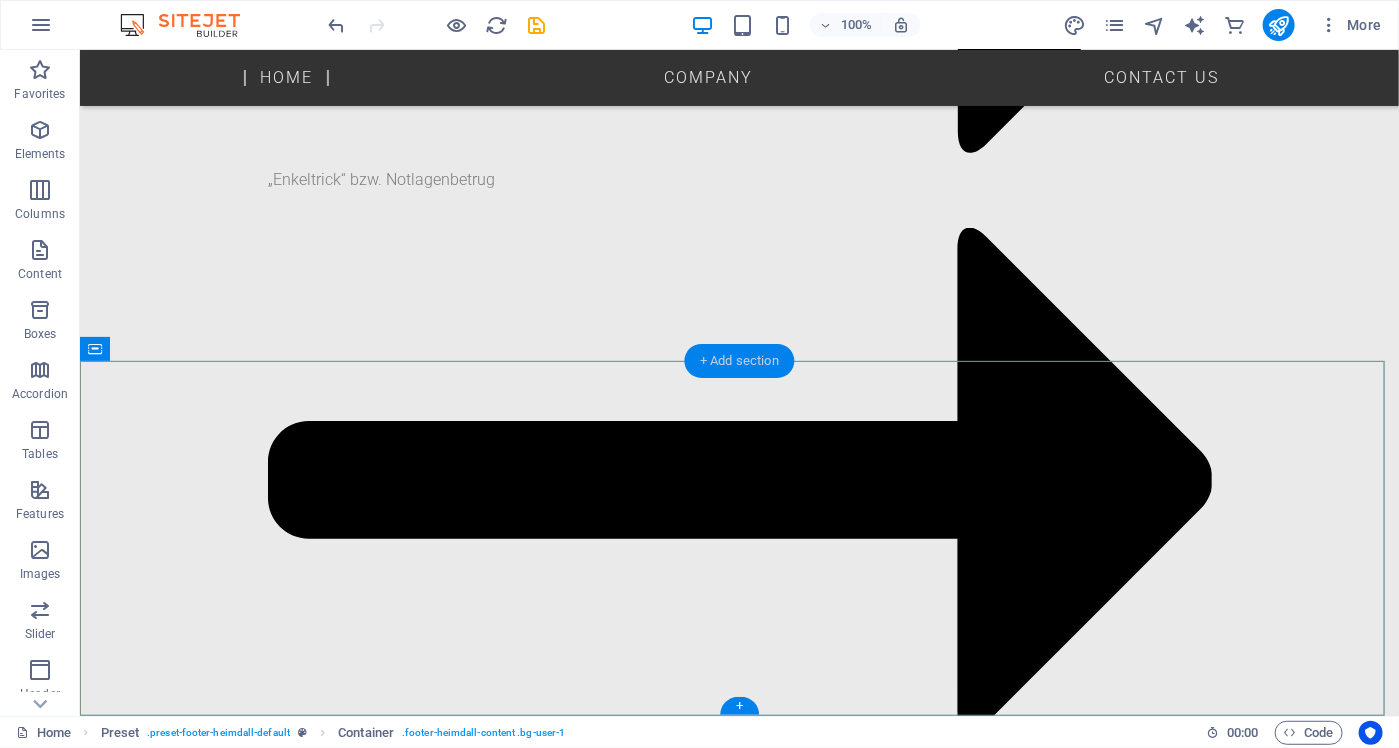 click on "+ Add section" at bounding box center [739, 361] 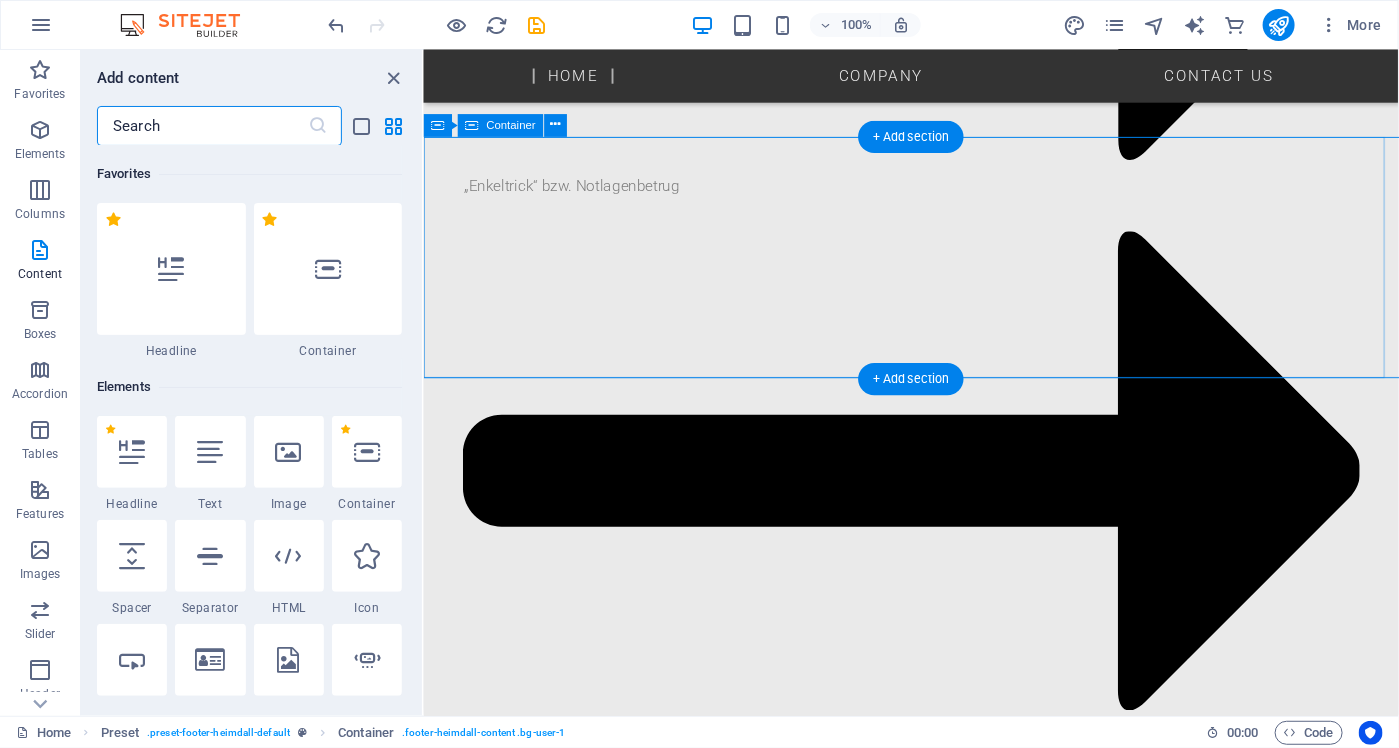 scroll, scrollTop: 2886, scrollLeft: 0, axis: vertical 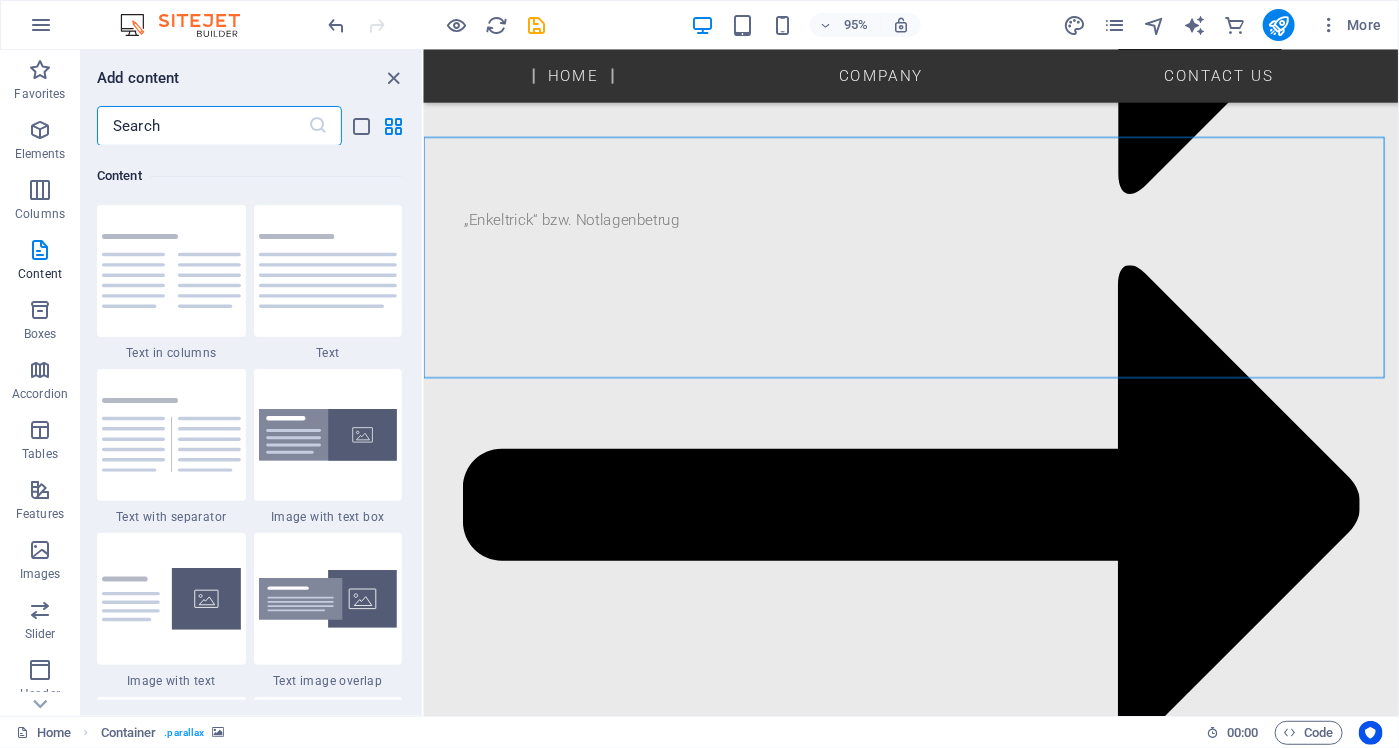 click at bounding box center (202, 126) 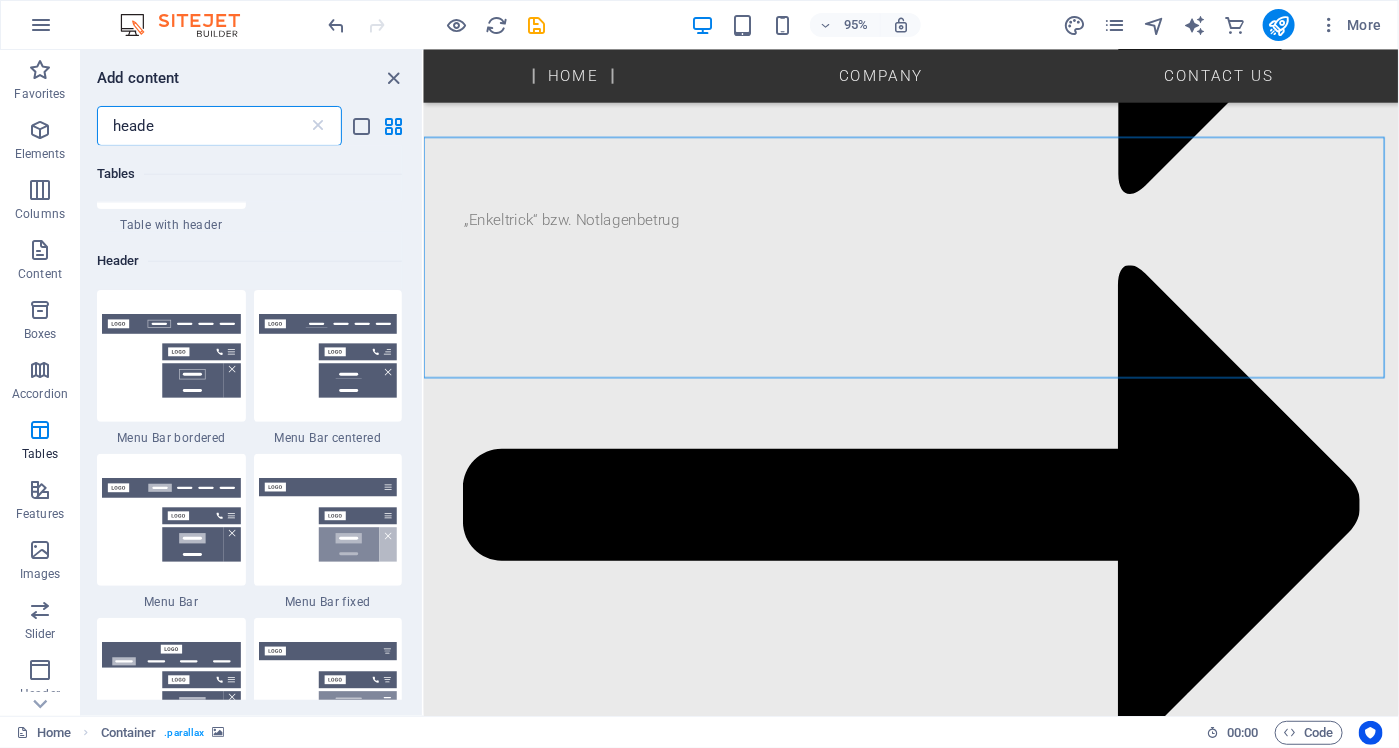 type on "header" 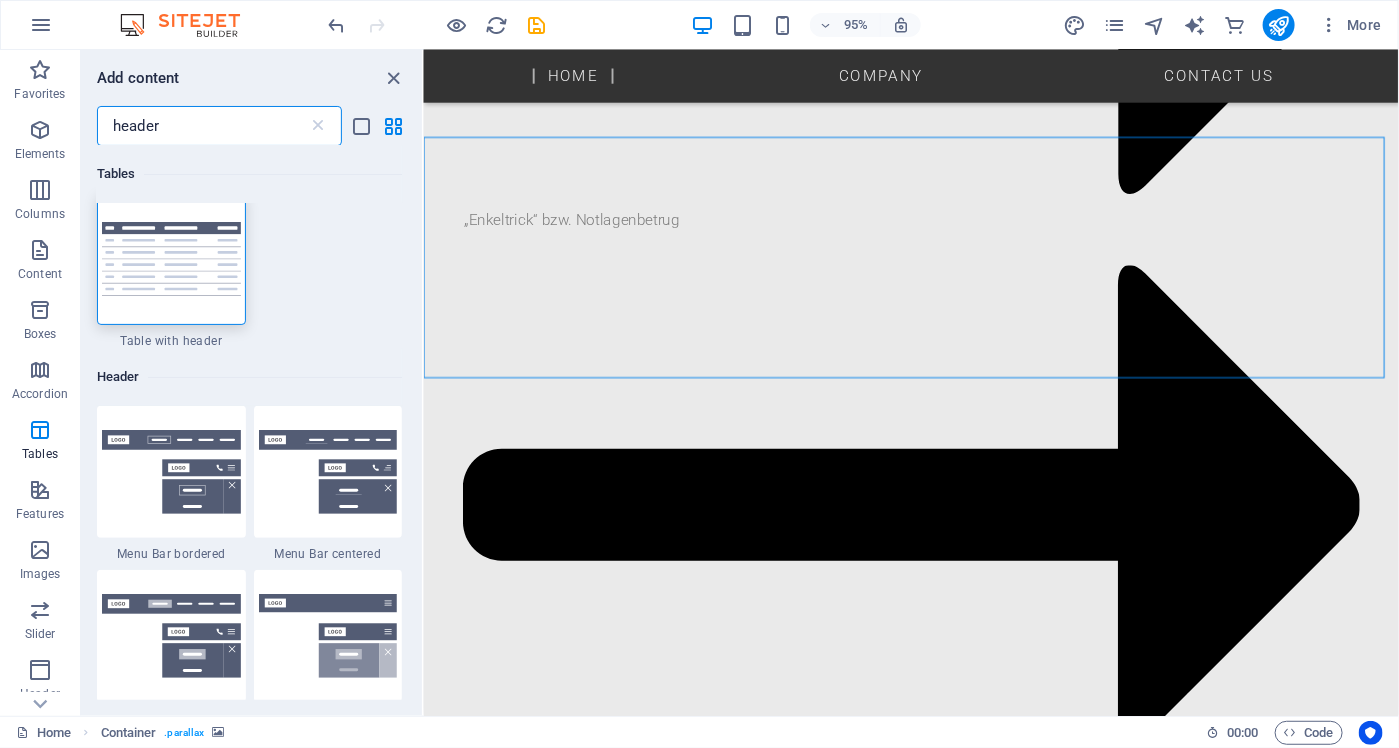 scroll, scrollTop: 0, scrollLeft: 0, axis: both 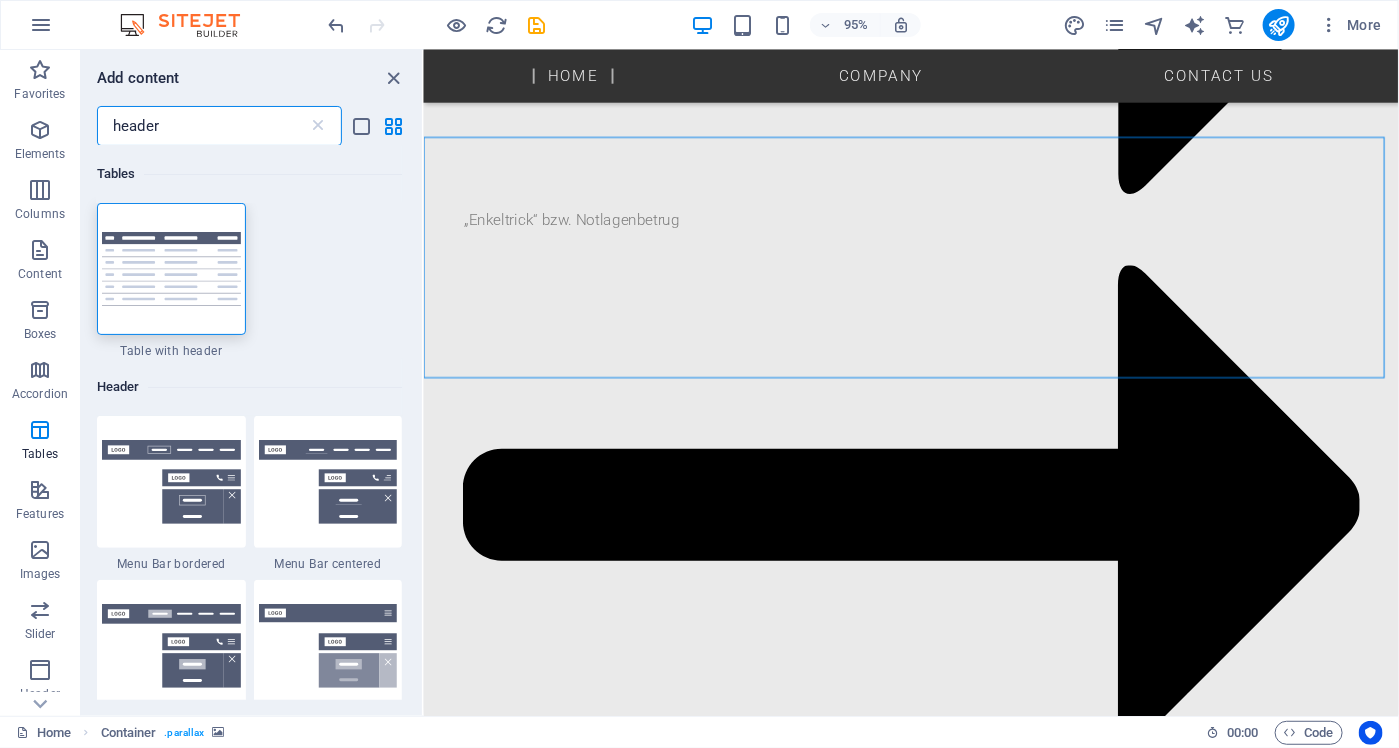 click on "header" at bounding box center (202, 126) 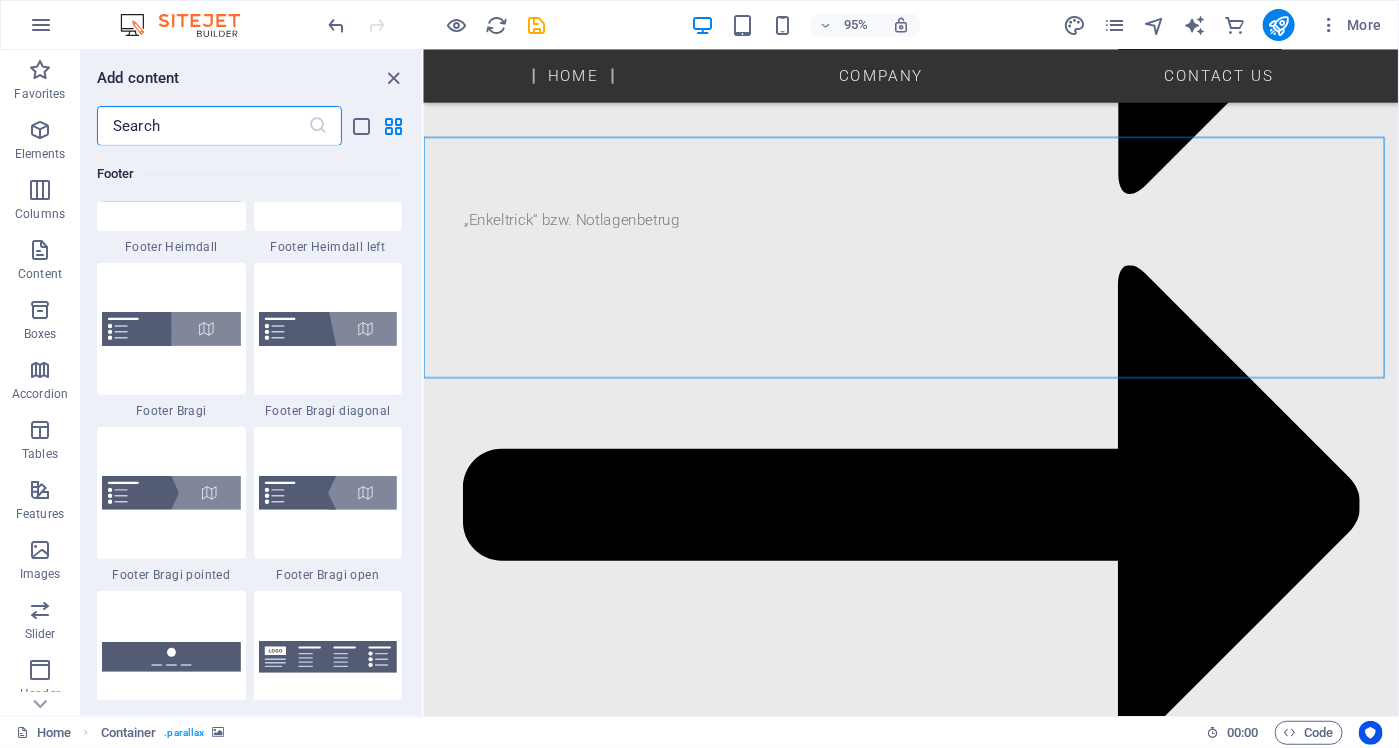 scroll, scrollTop: 13771, scrollLeft: 0, axis: vertical 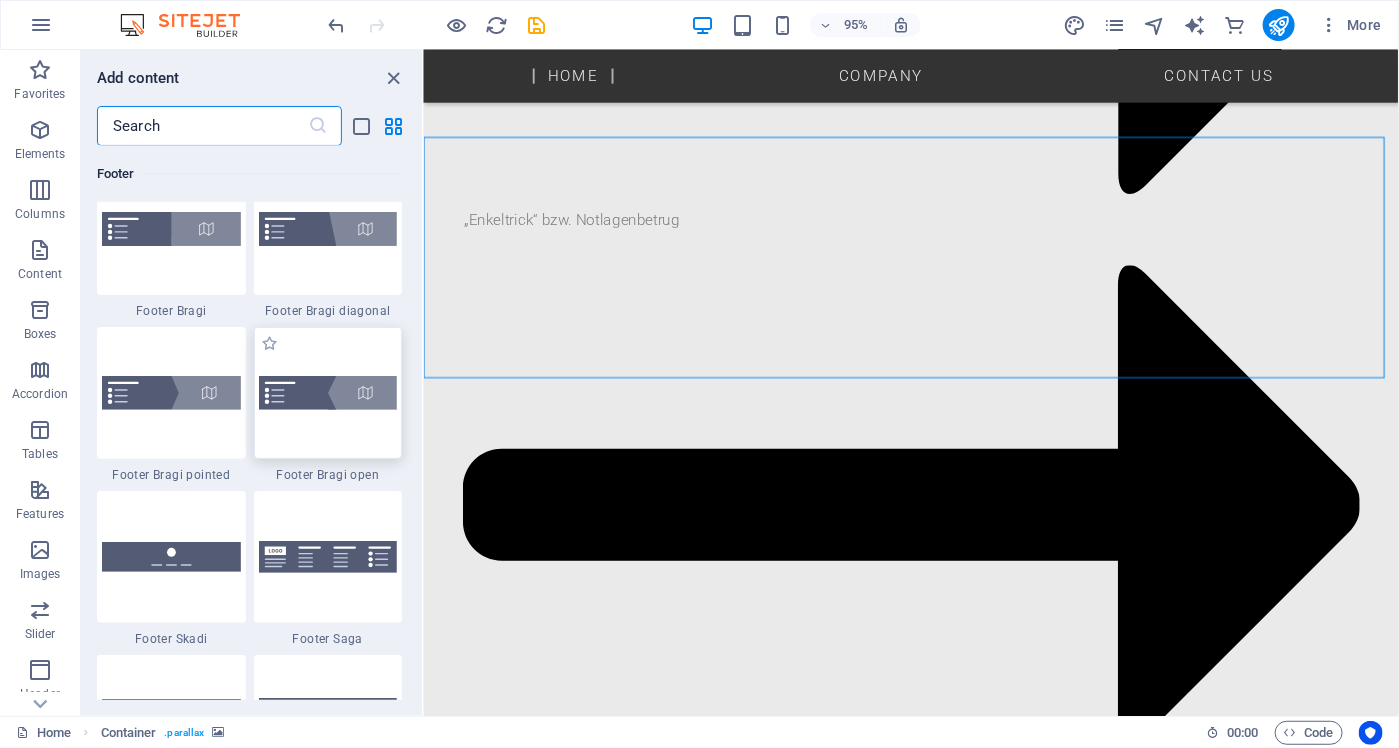 click at bounding box center (328, 393) 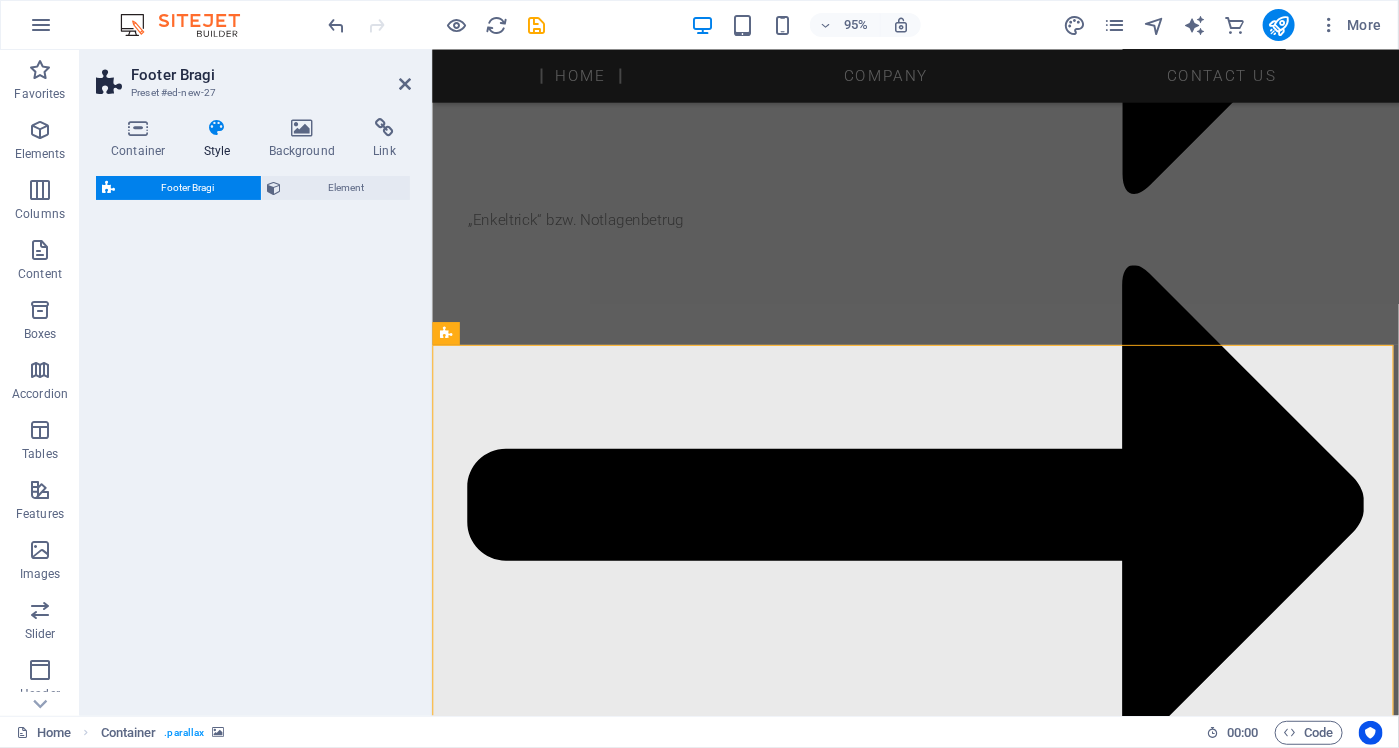 select on "%" 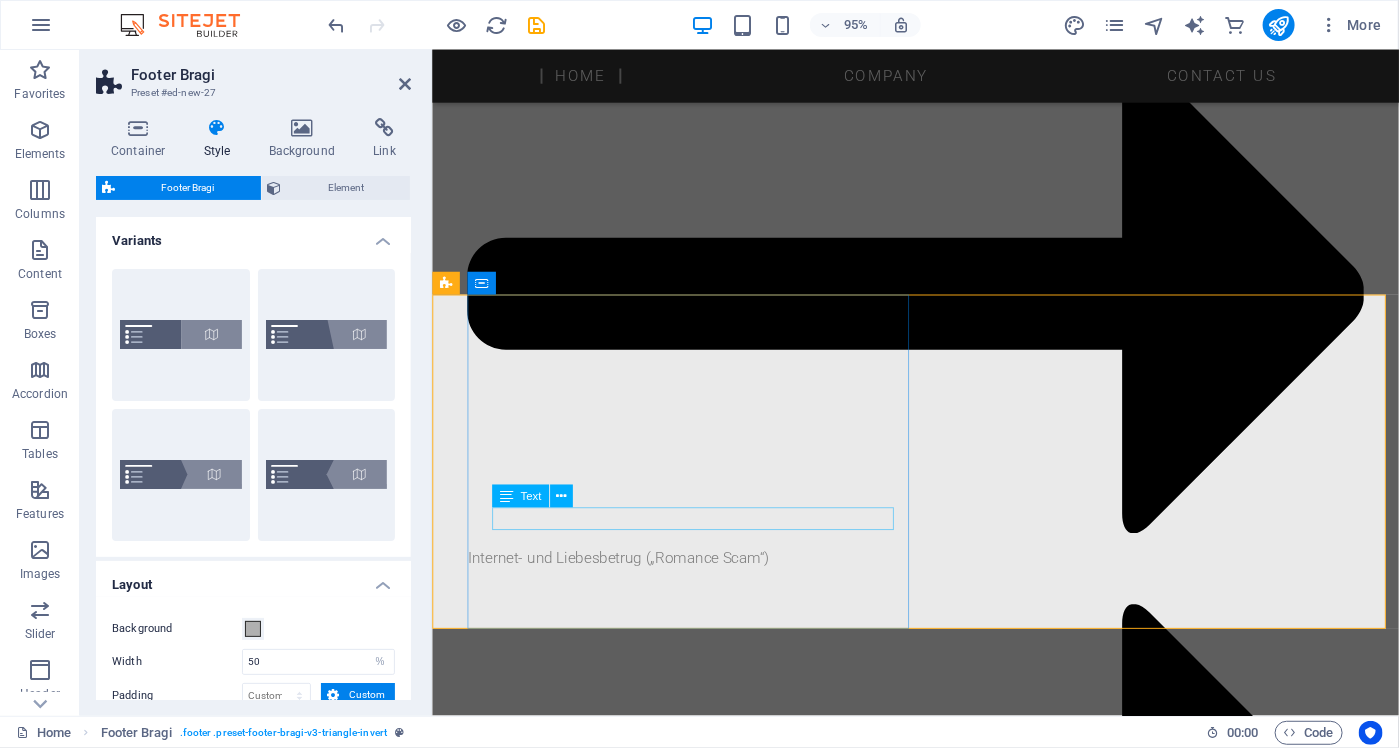 scroll, scrollTop: 3121, scrollLeft: 0, axis: vertical 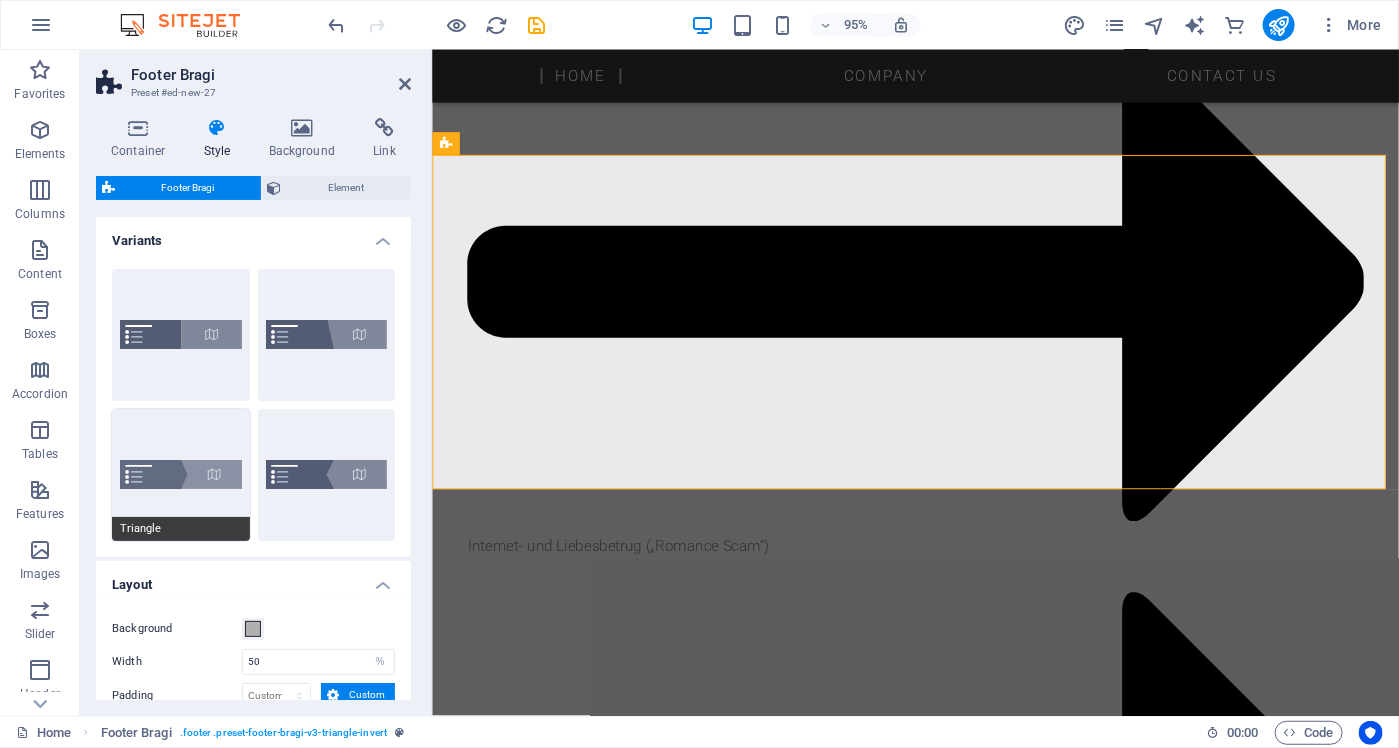 click on "Triangle" at bounding box center [181, 475] 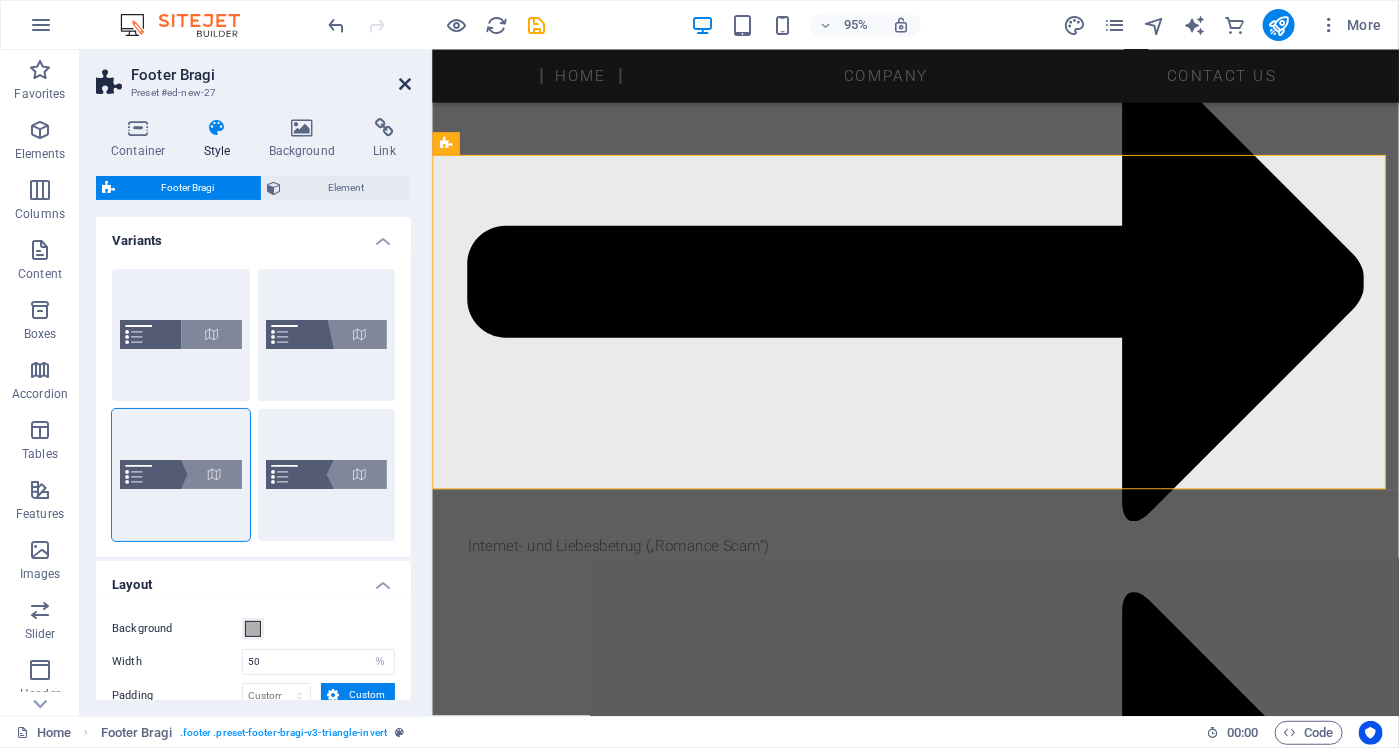 click at bounding box center (405, 84) 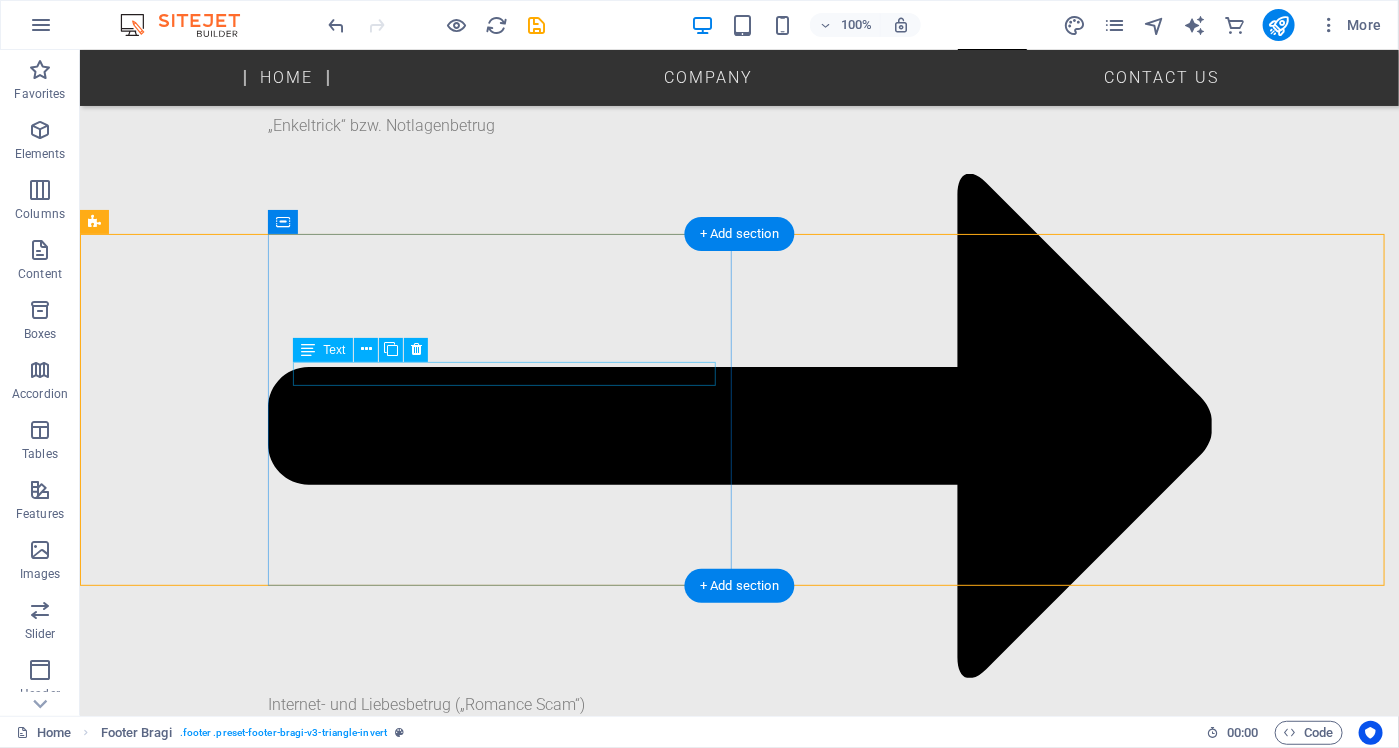 scroll, scrollTop: 2921, scrollLeft: 0, axis: vertical 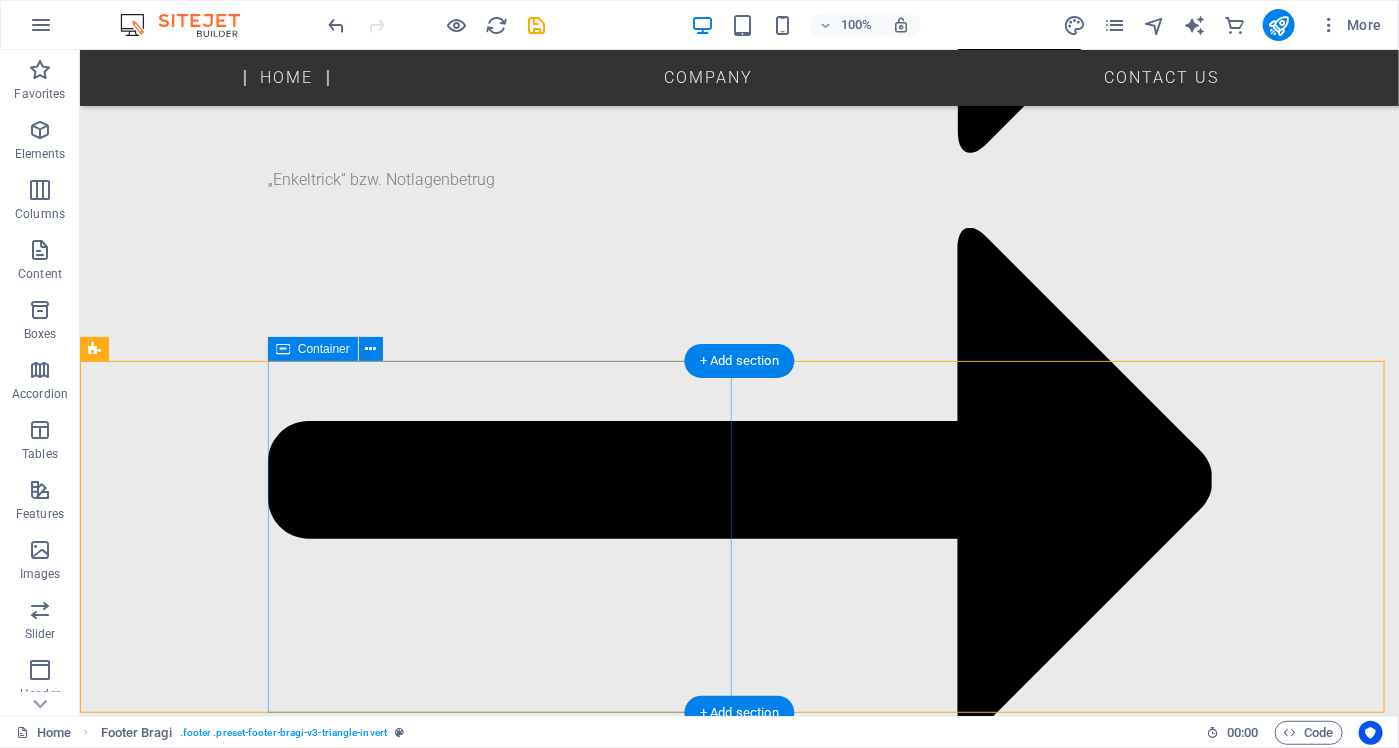click on "Get in touch kompensationsstelle.com Bahnhofstrasse 100 , 8001   Zurich +41 44 123 45 67 info@kompensationsstelle.com Legal Notice  |  Privacy Policy" at bounding box center (833, 4800) 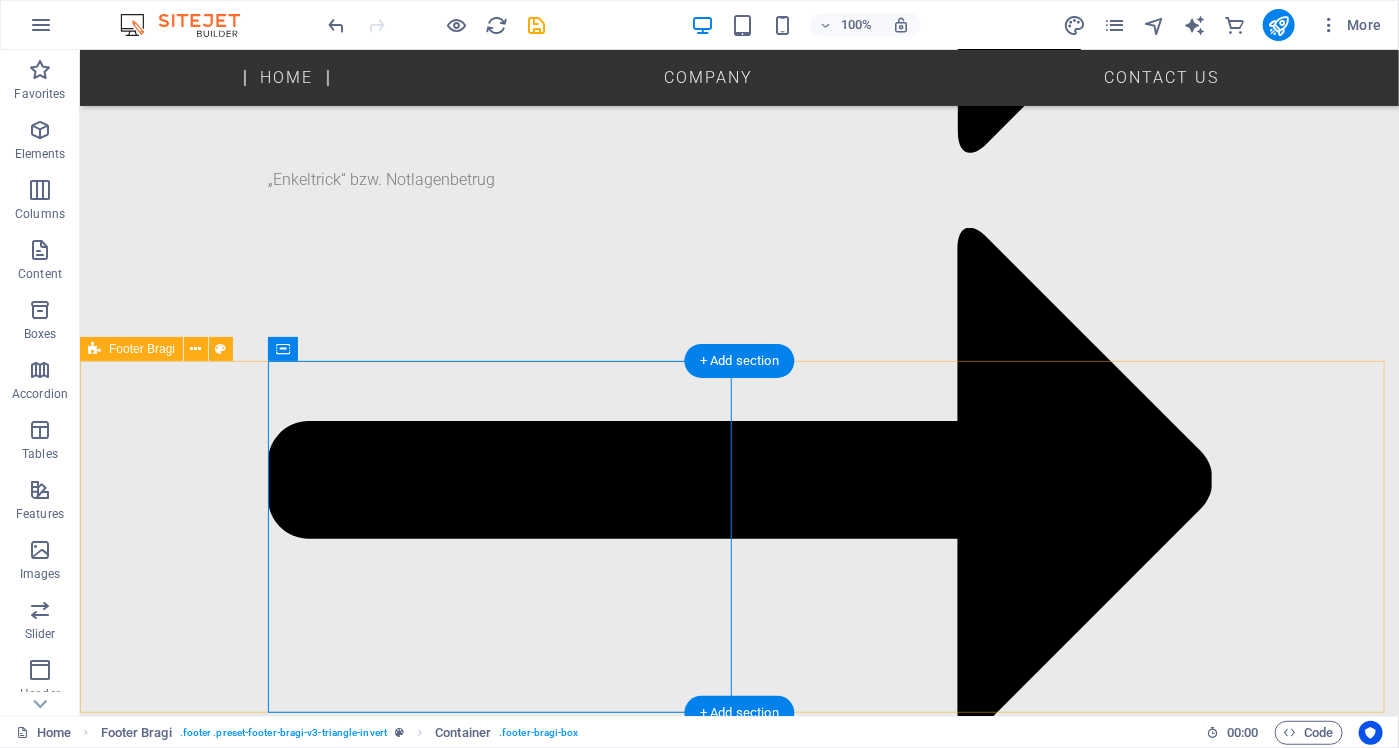 click on "Get in touch kompensationsstelle.com Bahnhofstrasse 100 , 8001   Zurich +41 44 123 45 67 info@kompensationsstelle.com Legal Notice  |  Privacy Policy Drop content here or  Add elements  Paste clipboard" at bounding box center [738, 5047] 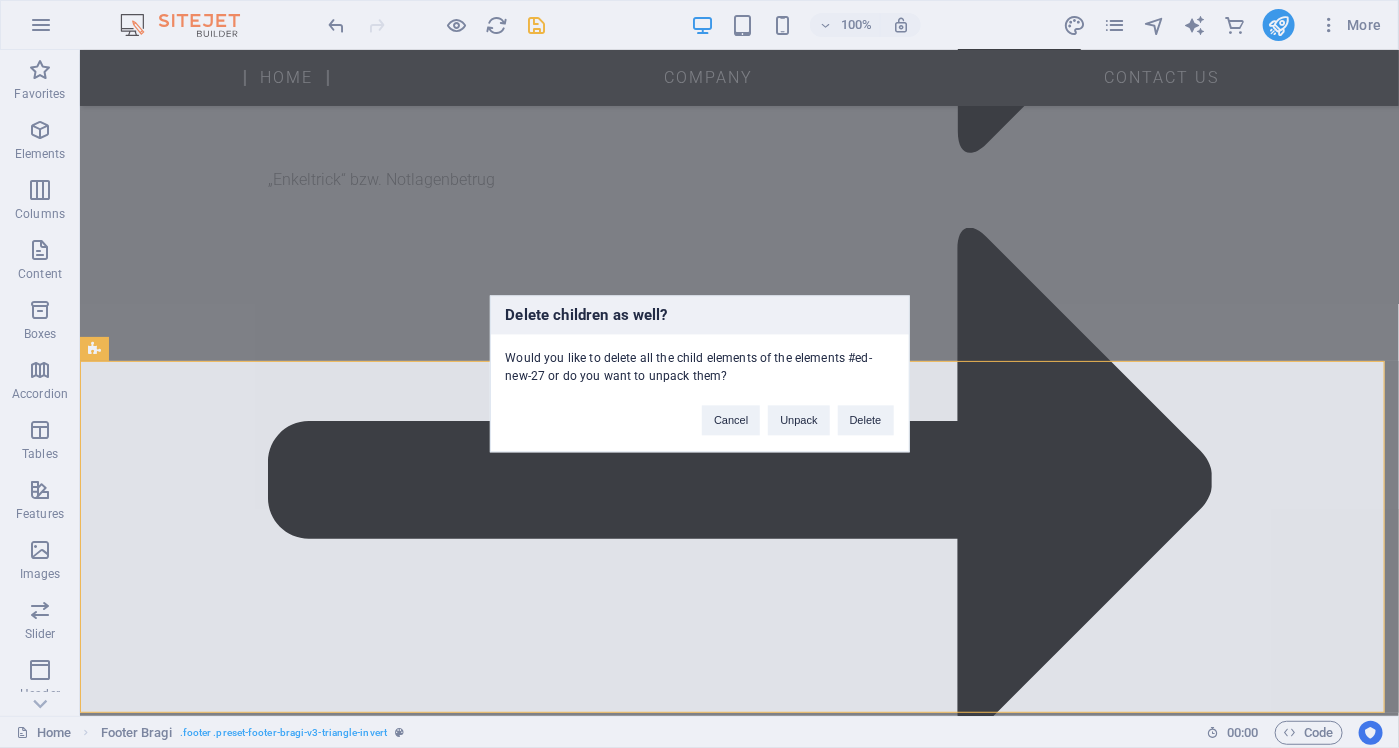 type 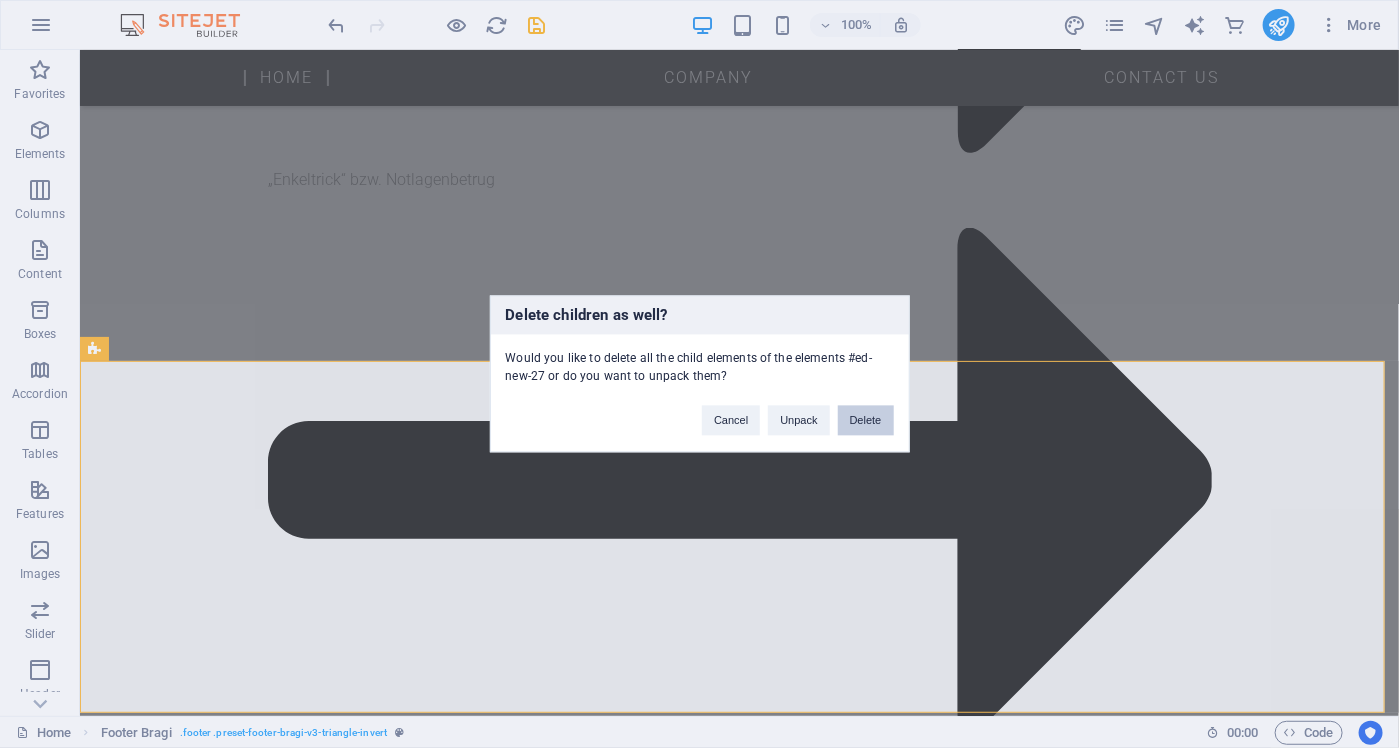 click on "Delete" at bounding box center [866, 421] 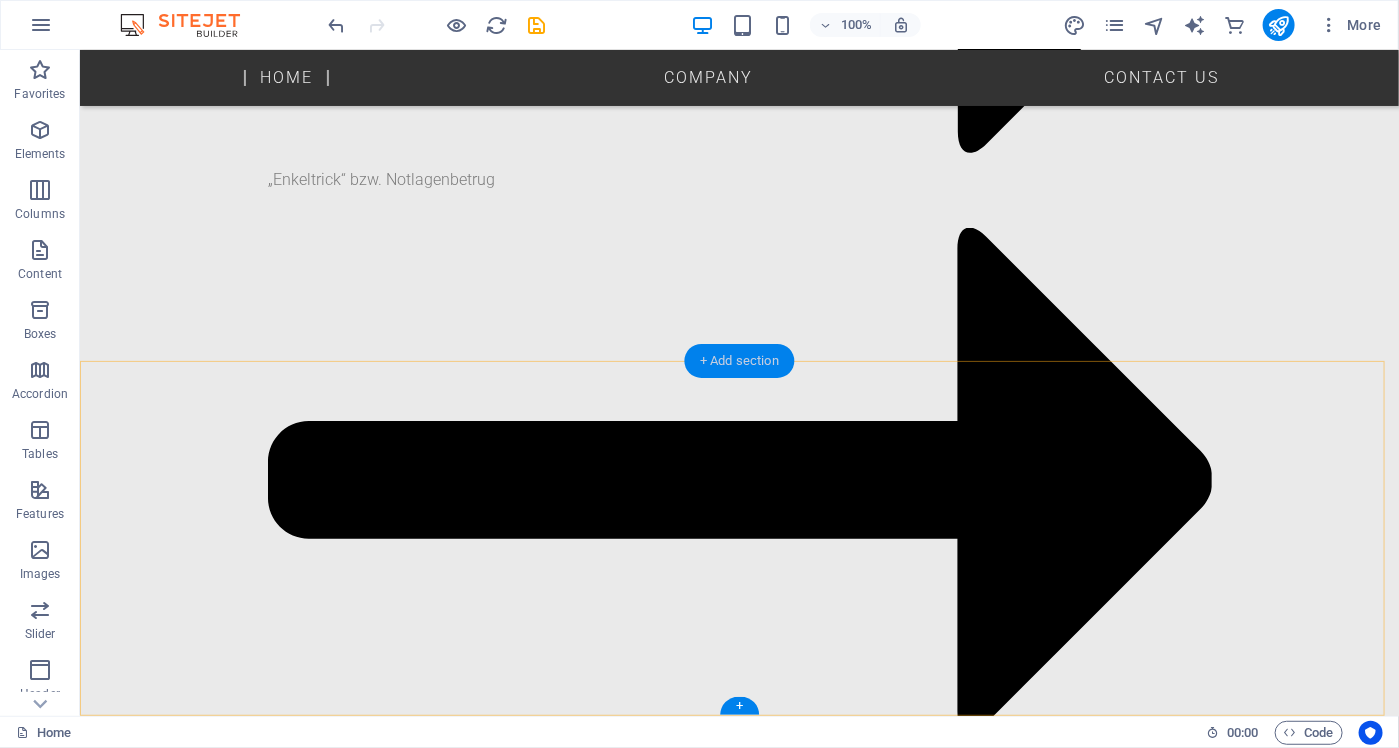 click on "+ Add section" at bounding box center (739, 361) 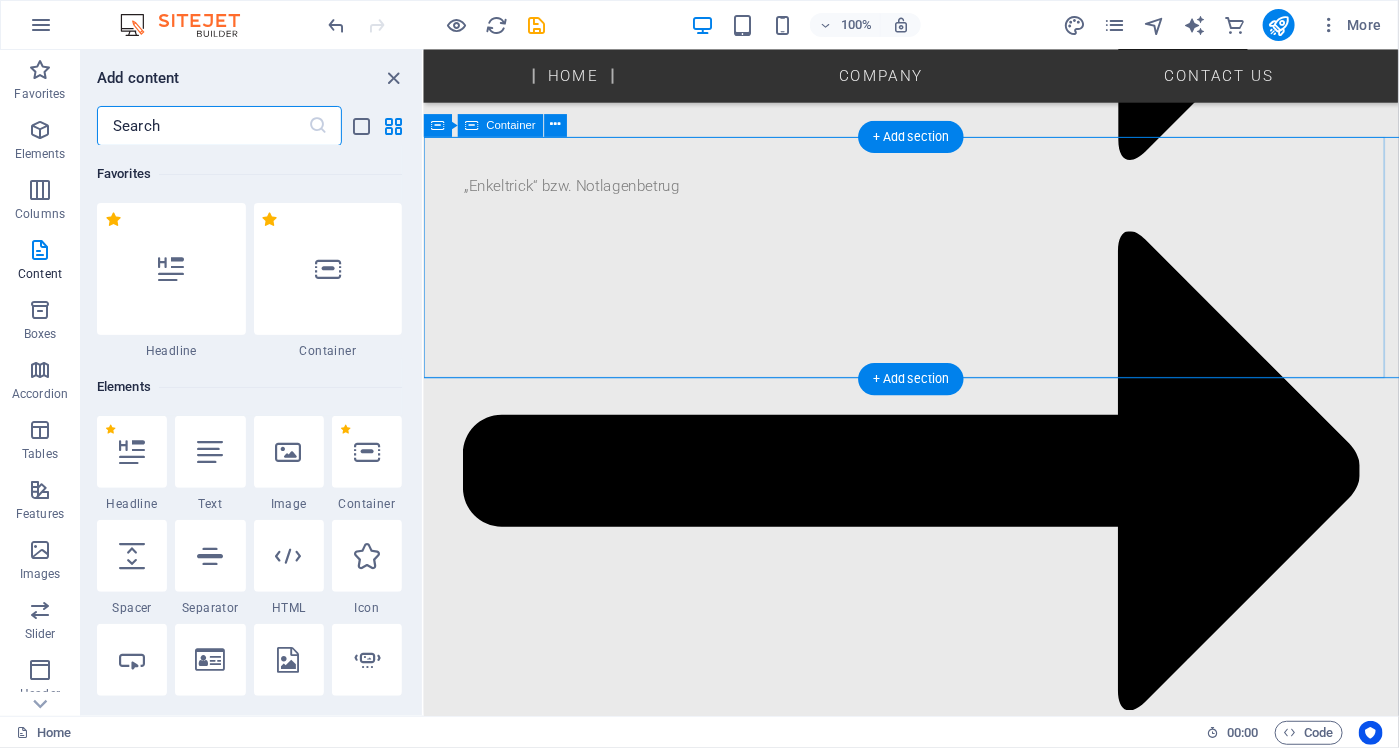 scroll, scrollTop: 2886, scrollLeft: 0, axis: vertical 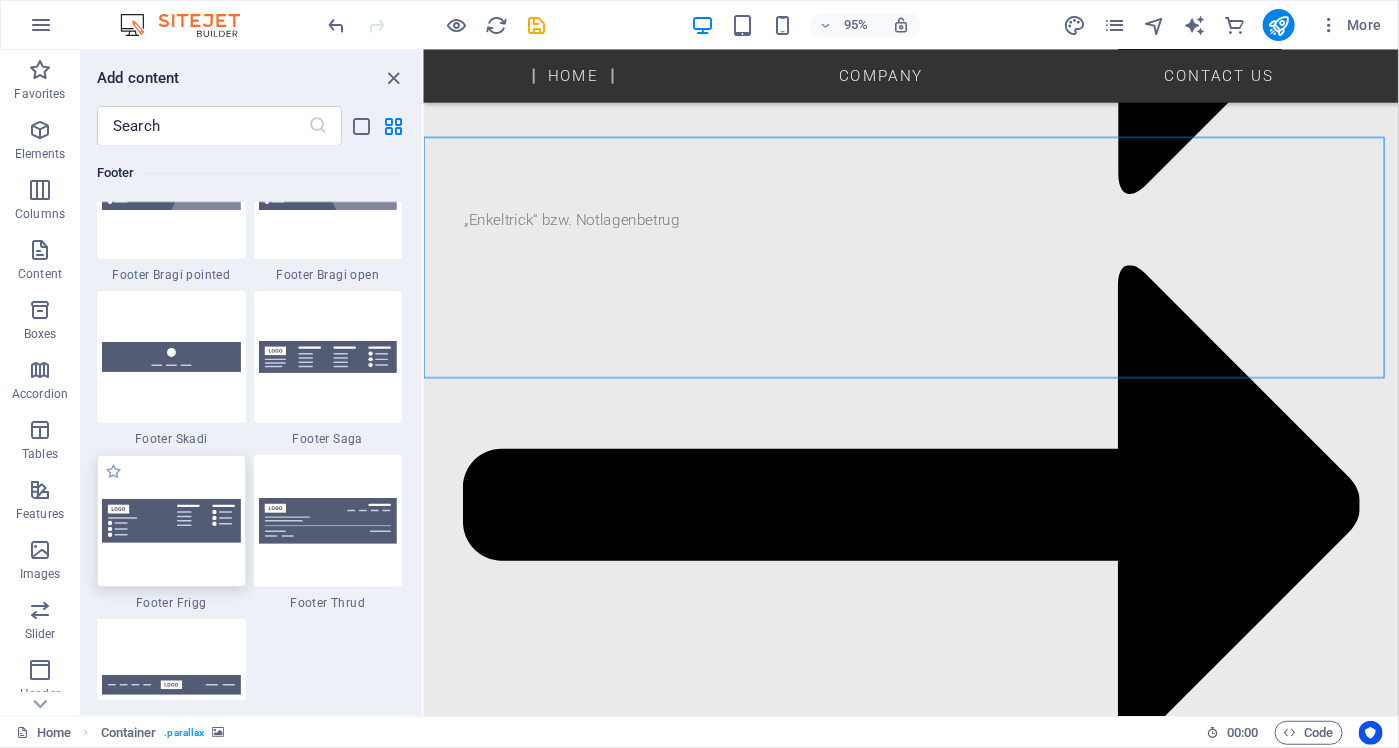 click at bounding box center (171, 521) 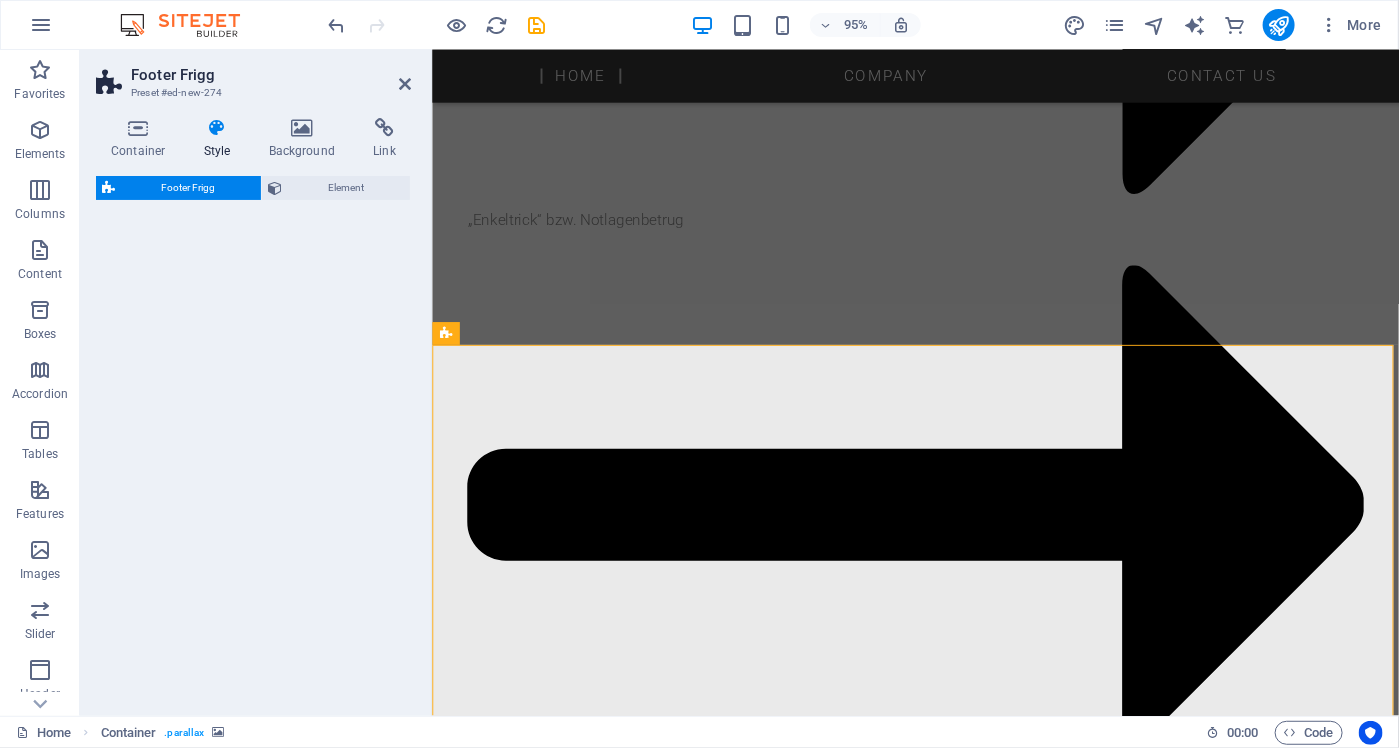 scroll, scrollTop: 2921, scrollLeft: 0, axis: vertical 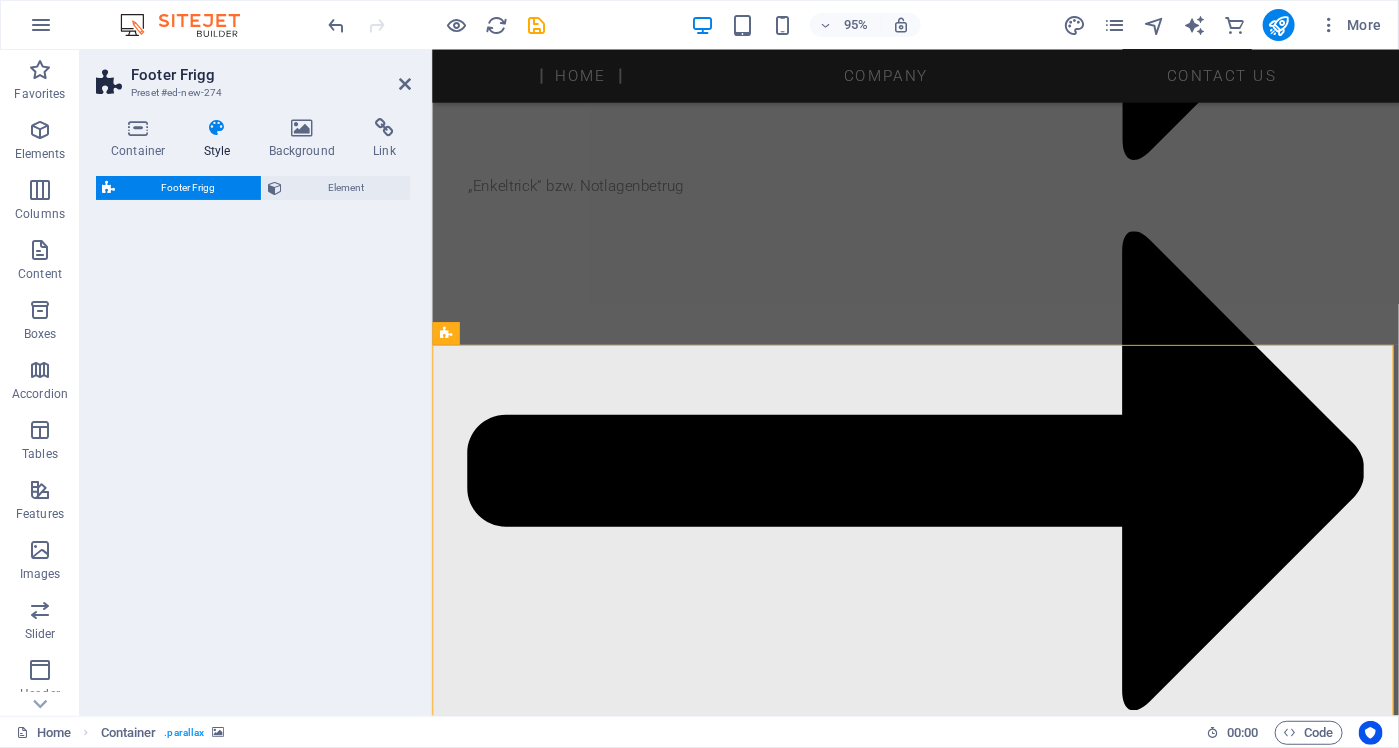 select on "rem" 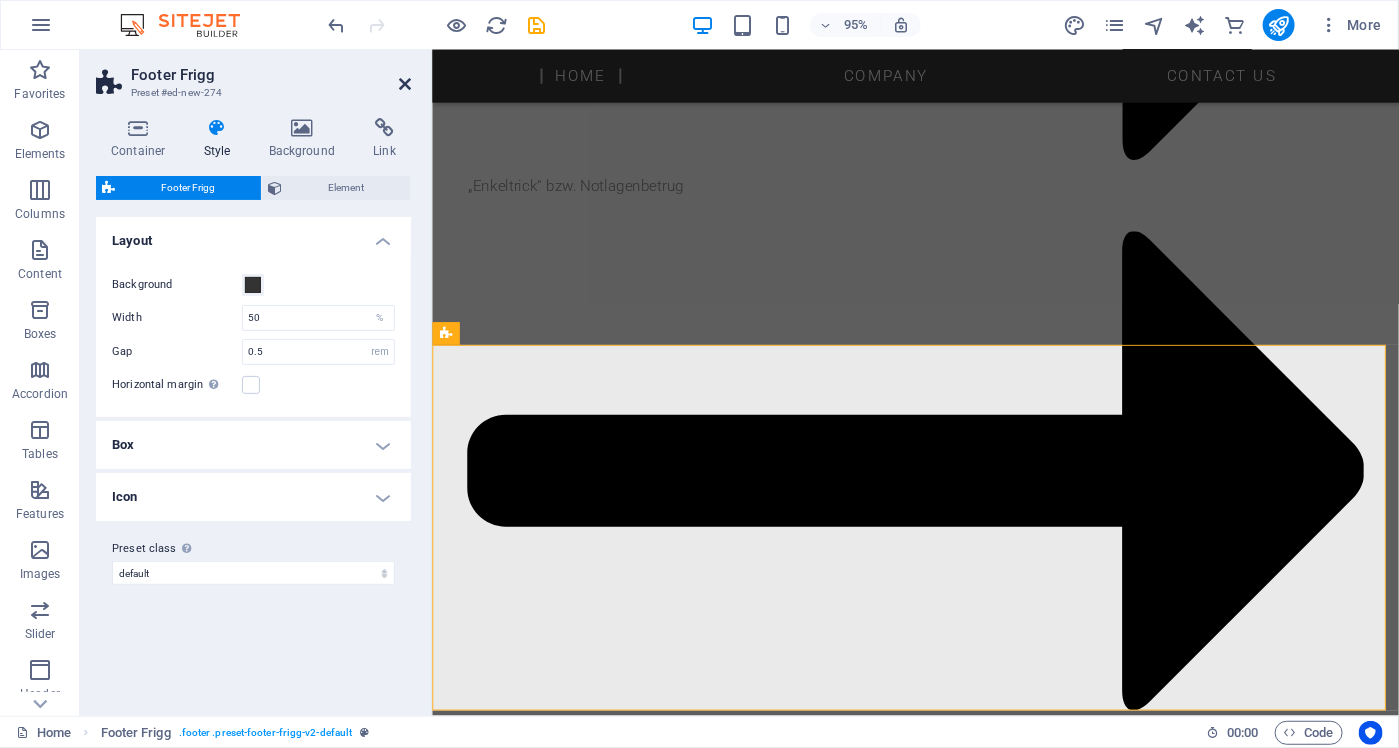 click at bounding box center [405, 84] 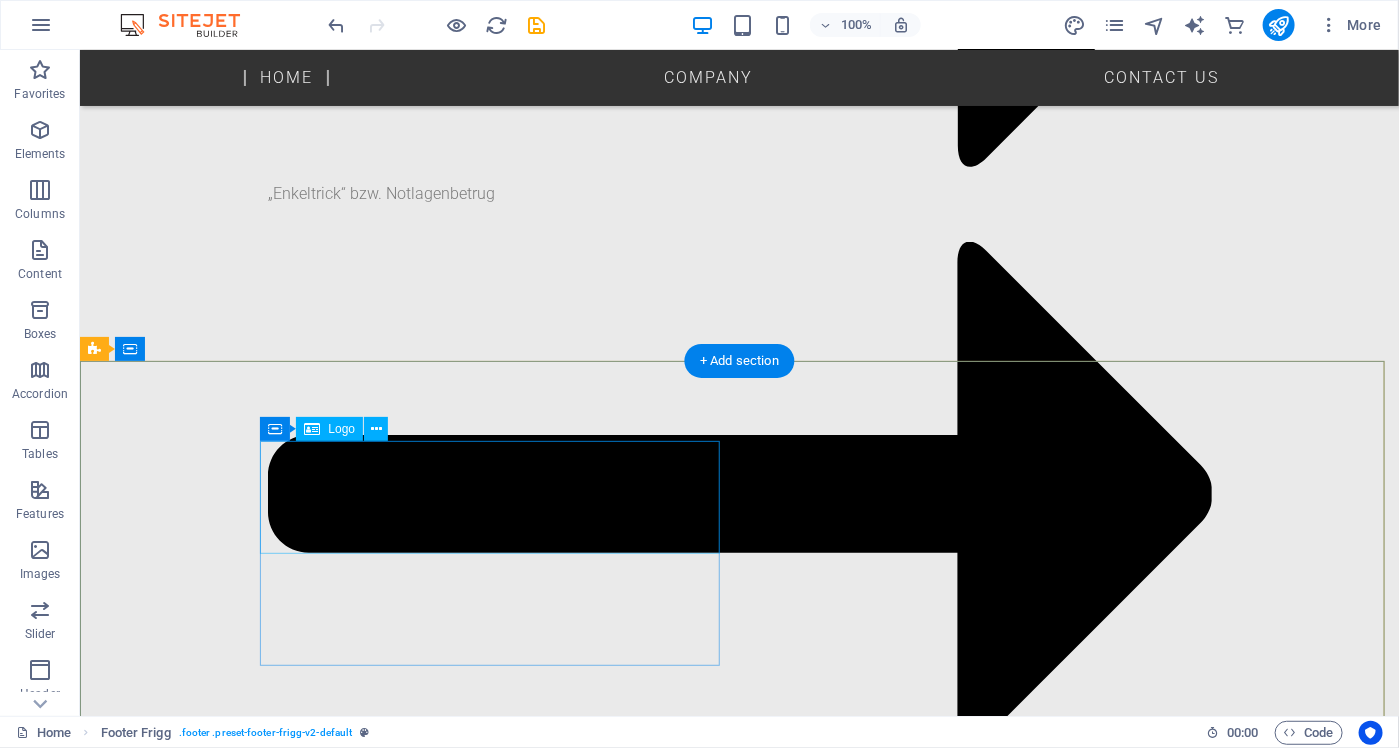 click at bounding box center [567, 4731] 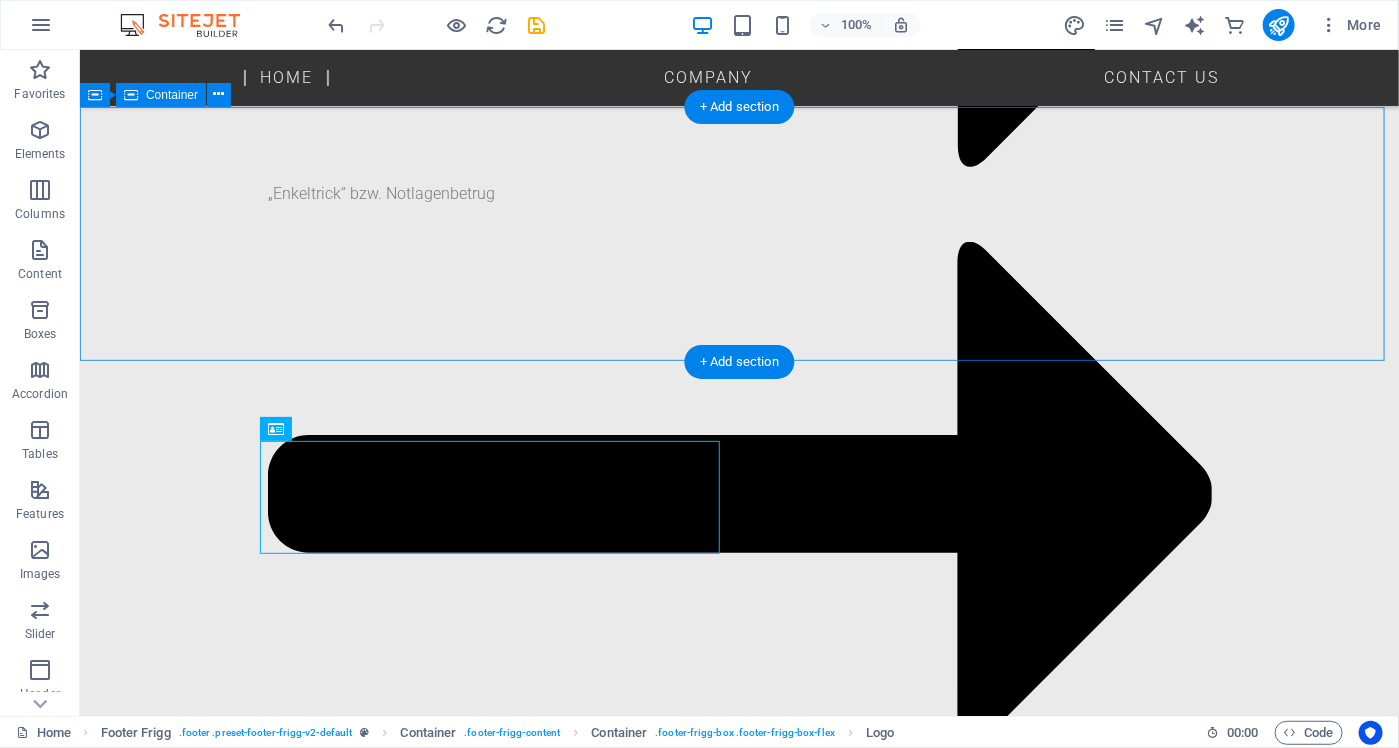 click on "Networks 1340 Exits 18 Data Sizes up to 20  M Countries invested in 89" at bounding box center (738, 4311) 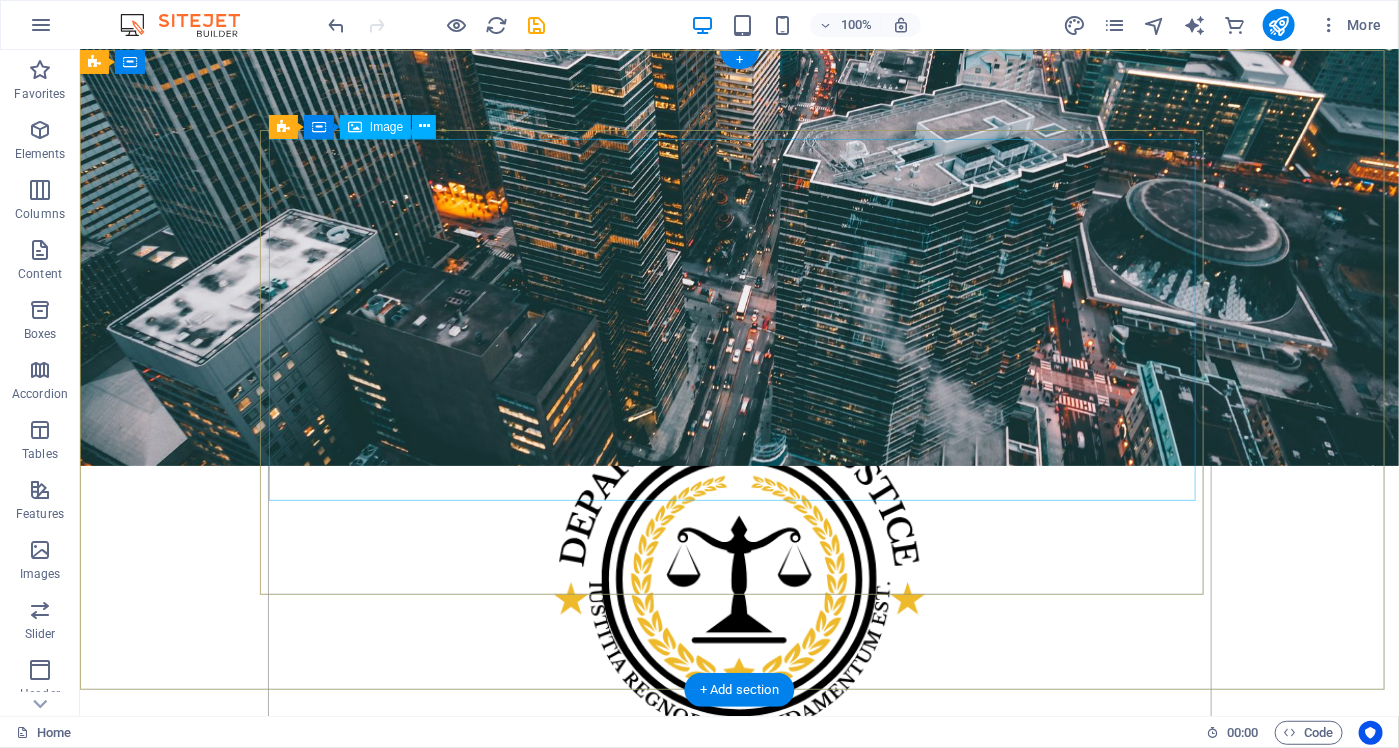scroll, scrollTop: 400, scrollLeft: 0, axis: vertical 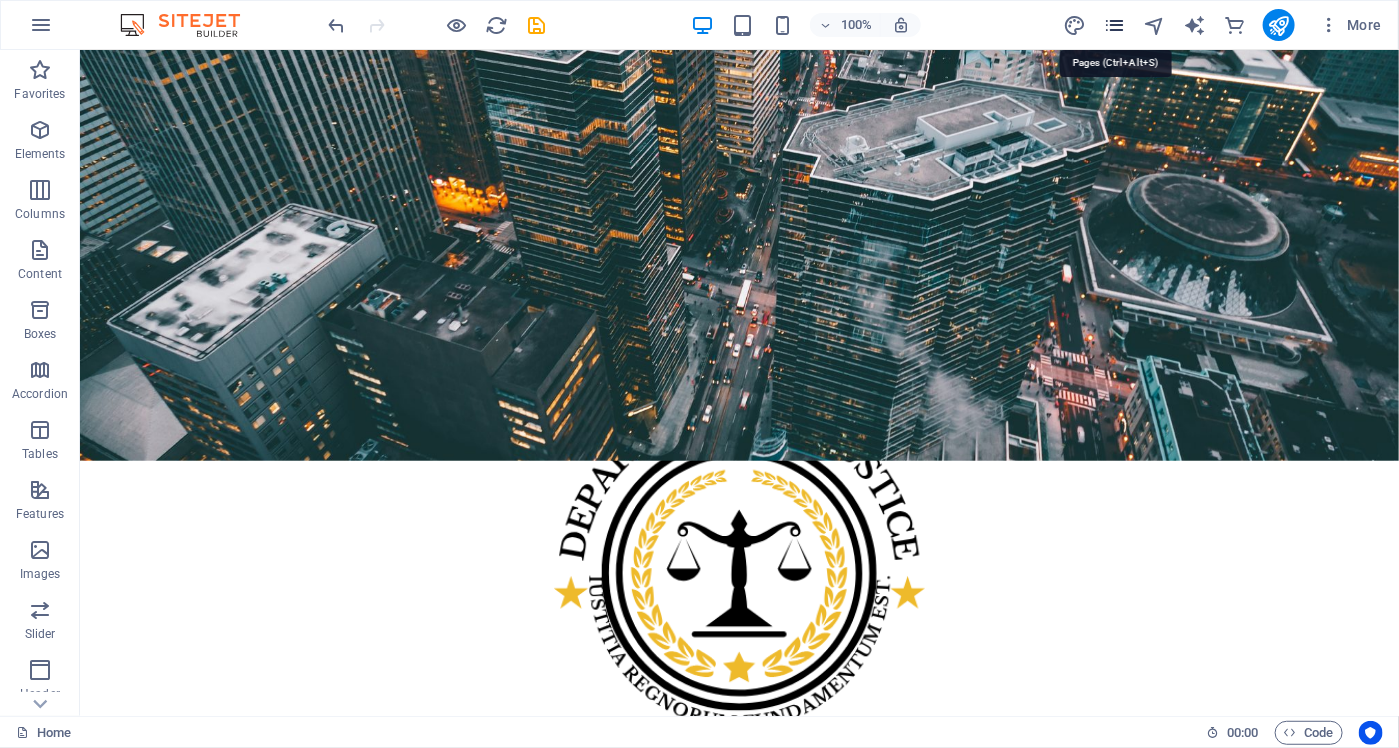 click at bounding box center [1114, 25] 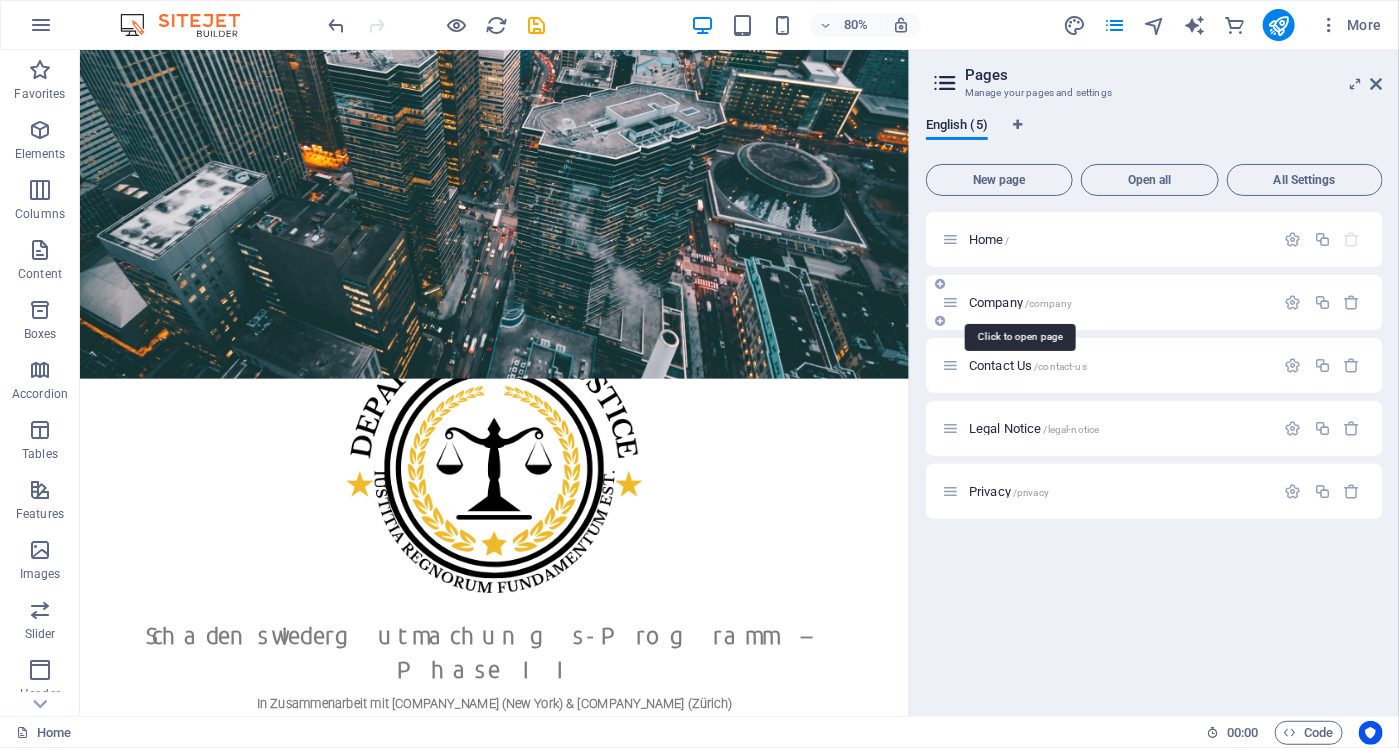 click on "Company /company" at bounding box center (1020, 302) 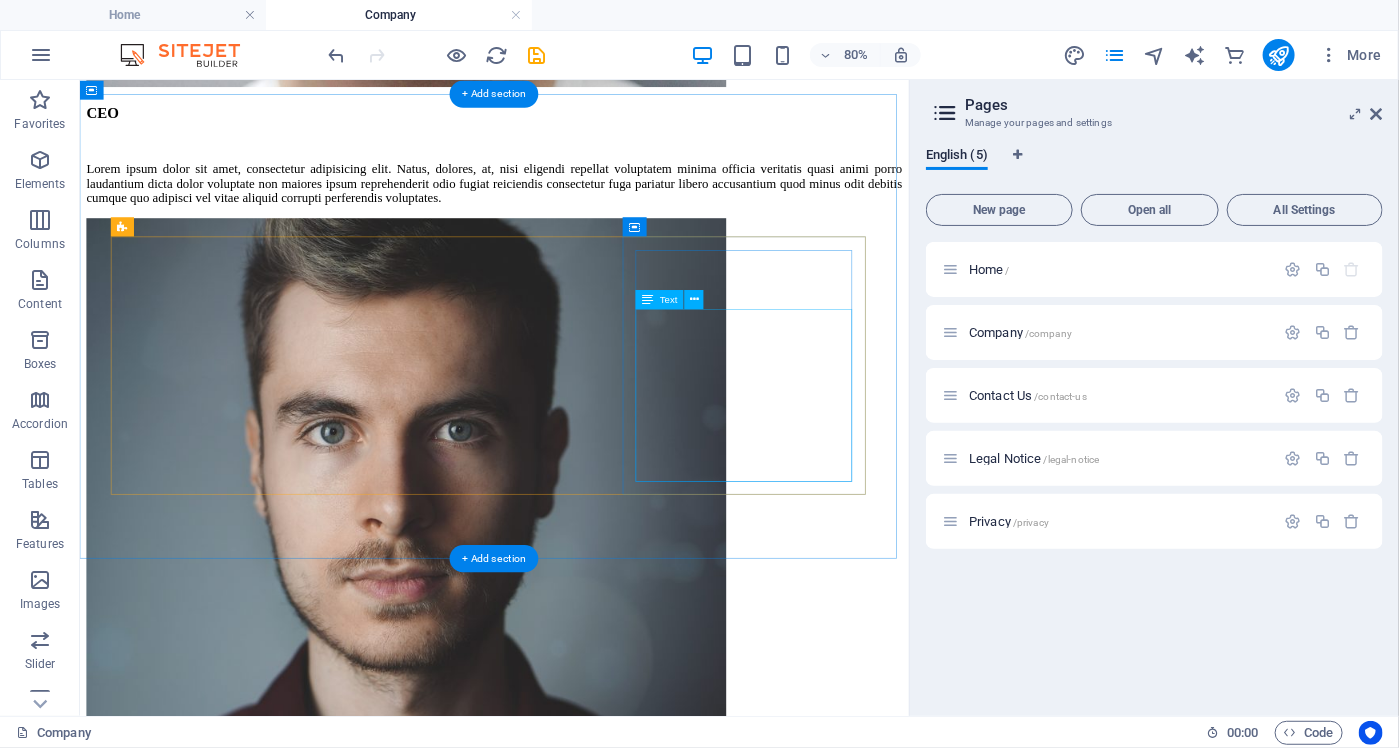 scroll, scrollTop: 4427, scrollLeft: 0, axis: vertical 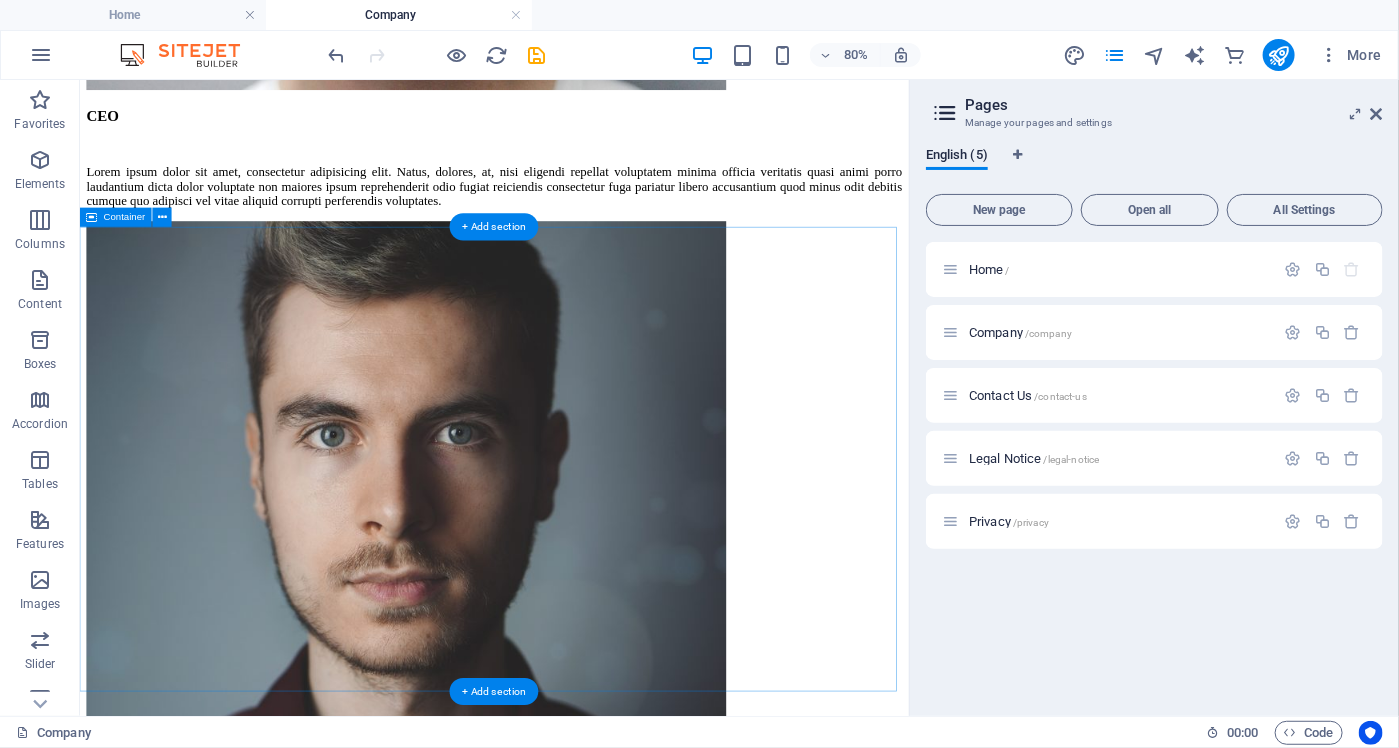 click on "That's what makes us special experience Lorem ipsum dolor sit amet, consetetur sadipscing elitr, sed diam nonumy eirmod tempor invidunt ut labore et dolore magna aliquyam erat, sed diam voluptua. At vero eos et accusam et justo duo dolores et ea rebum. Stet clita kasd gubergren, no sea takimata sanctus est Lorem ipsum dolor sit amet. possibilities Lorem ipsum dolor sit amet, consetetur sadipscing elitr, sed diam nonumy eirmod tempor invidunt ut labore et dolore magna aliquyam erat, sed diam voluptua. At vero eos et accusam et justo duo dolores et ea rebum. Stet clita kasd gubergren, no sea takimata sanctus est Lorem ipsum dolor sit amet. growth Lorem ipsum dolor sit amet, consetetur sadipscing elitr, sed diam nonumy eirmod tempor invidunt ut labore et dolore magna aliquyam erat, sed diam voluptua. At vero eos et accusam et justo duo dolores et ea rebum. Stet clita kasd gubergren, no sea takimata sanctus est Lorem ipsum dolor sit amet." at bounding box center [597, 3309] 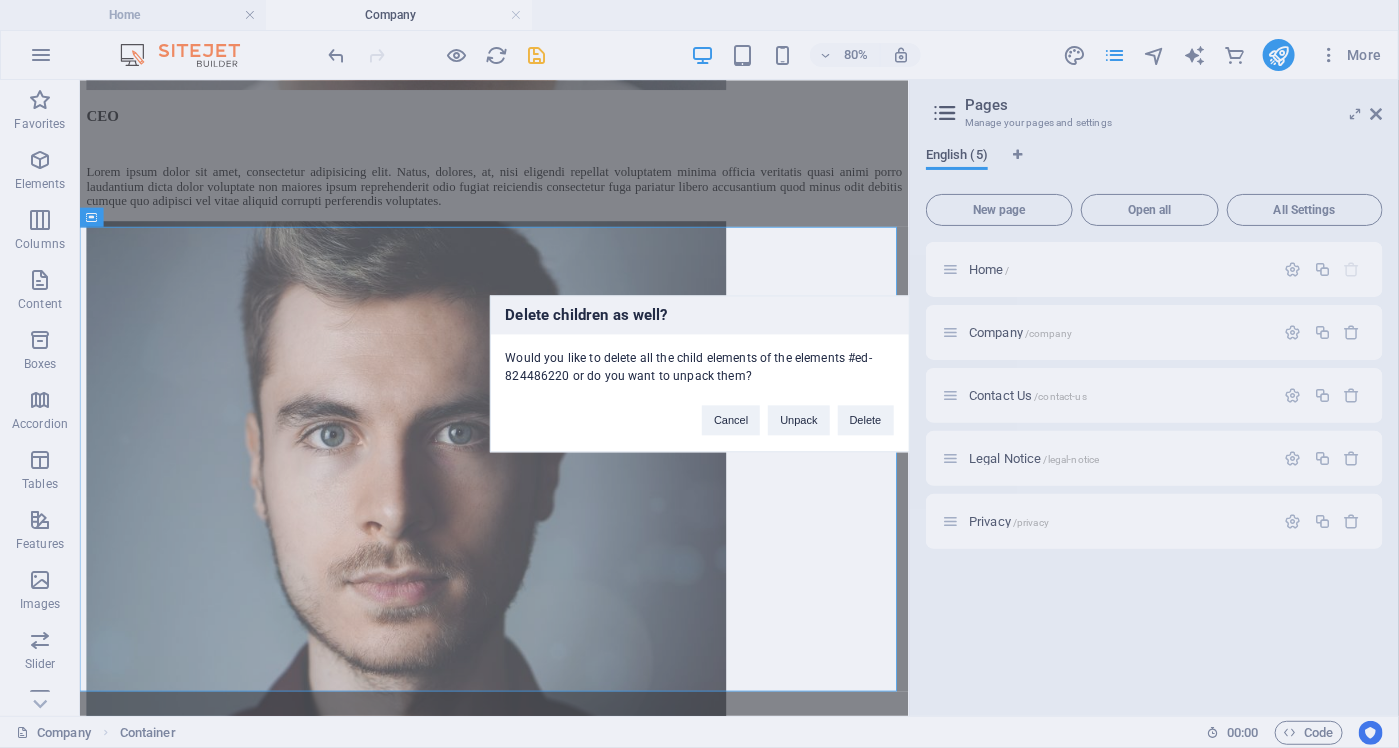 type 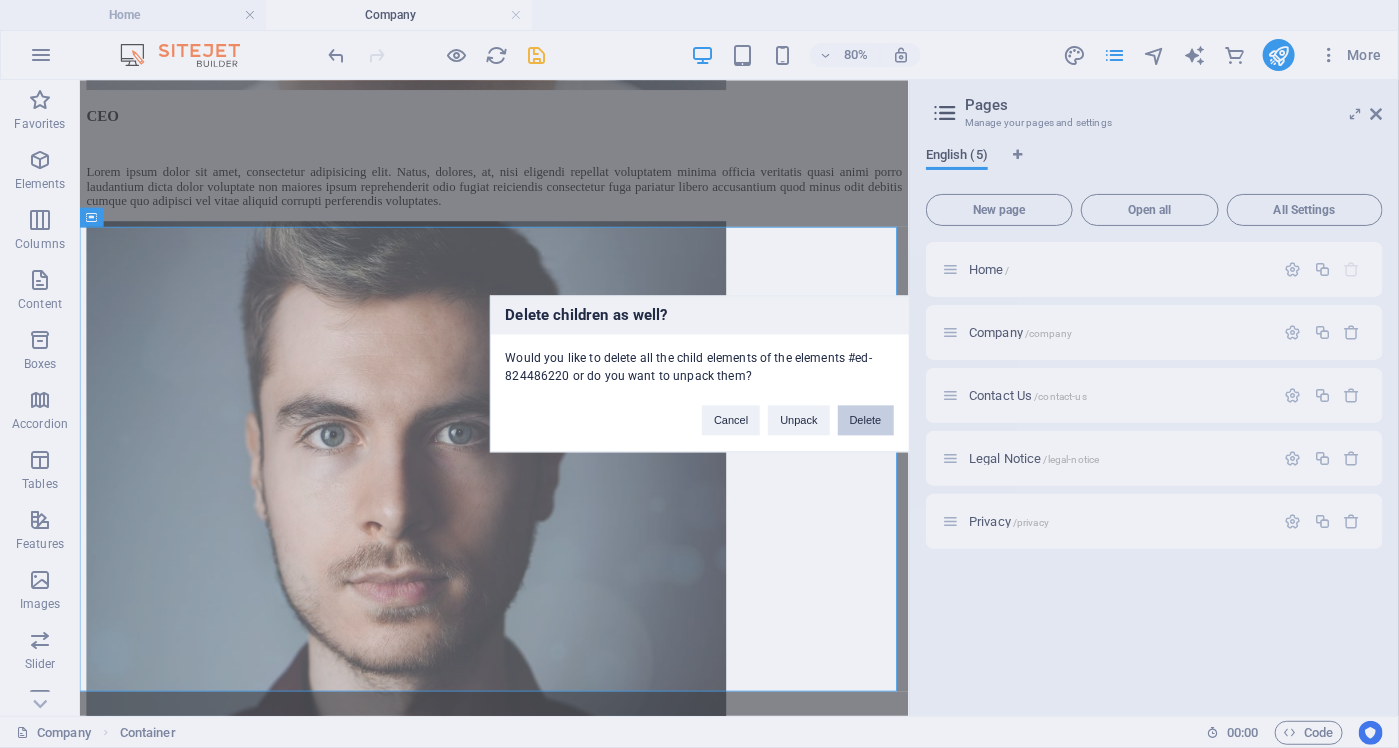 click on "Delete" at bounding box center (866, 421) 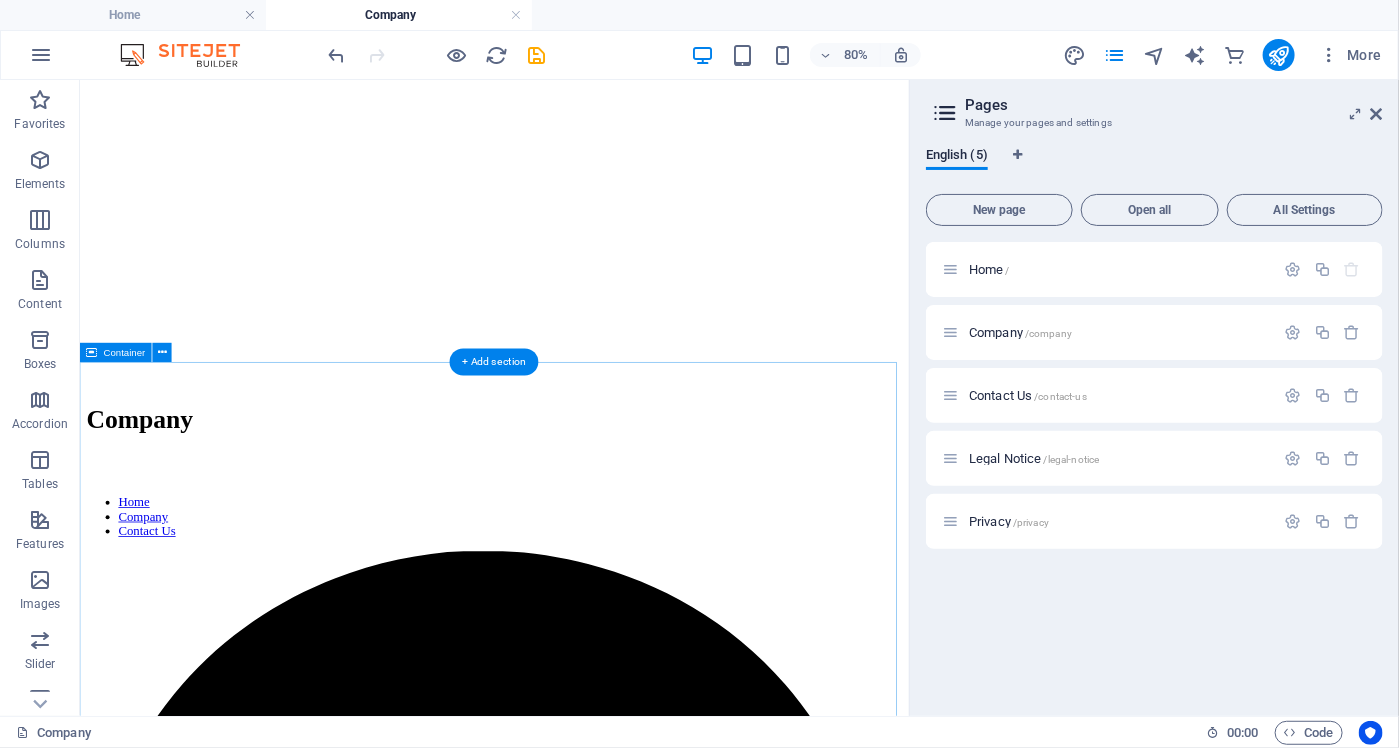 scroll, scrollTop: 200, scrollLeft: 0, axis: vertical 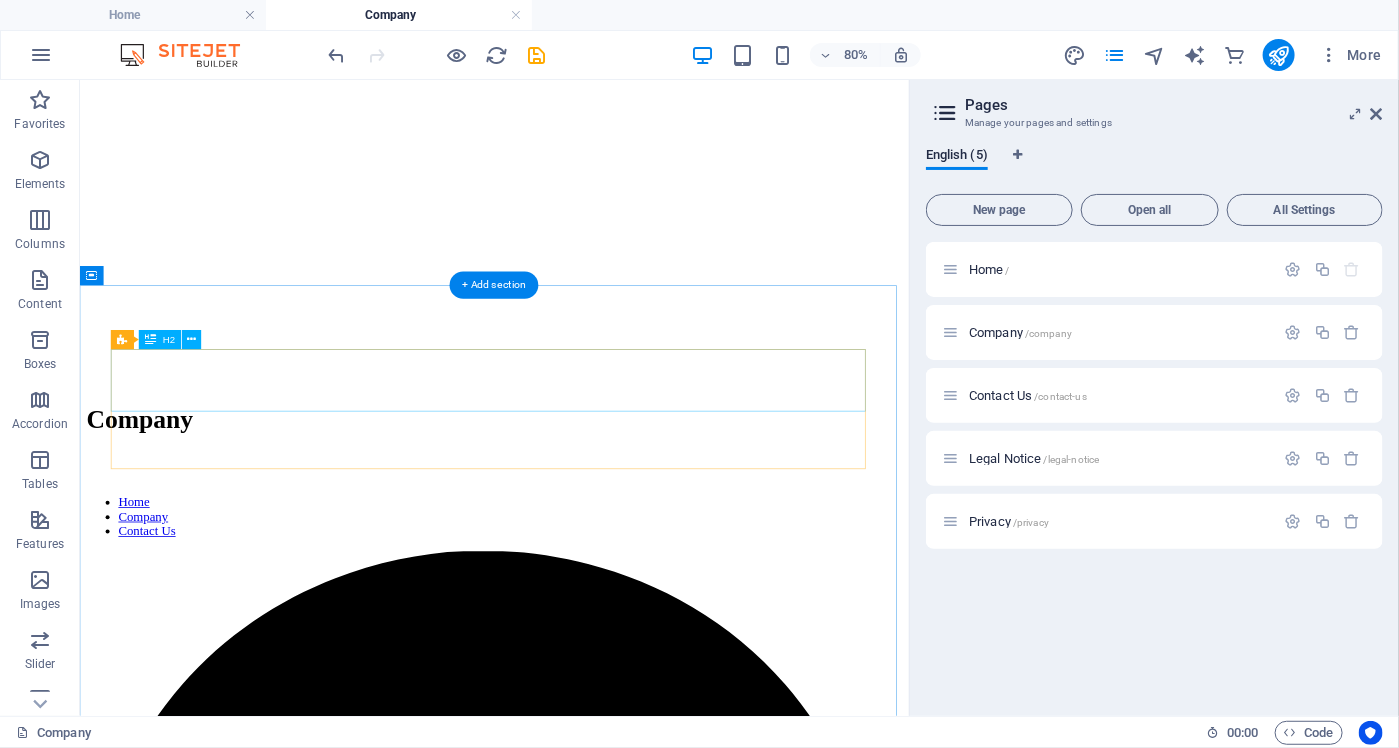 click on "Our Team Leaders" at bounding box center (597, 3516) 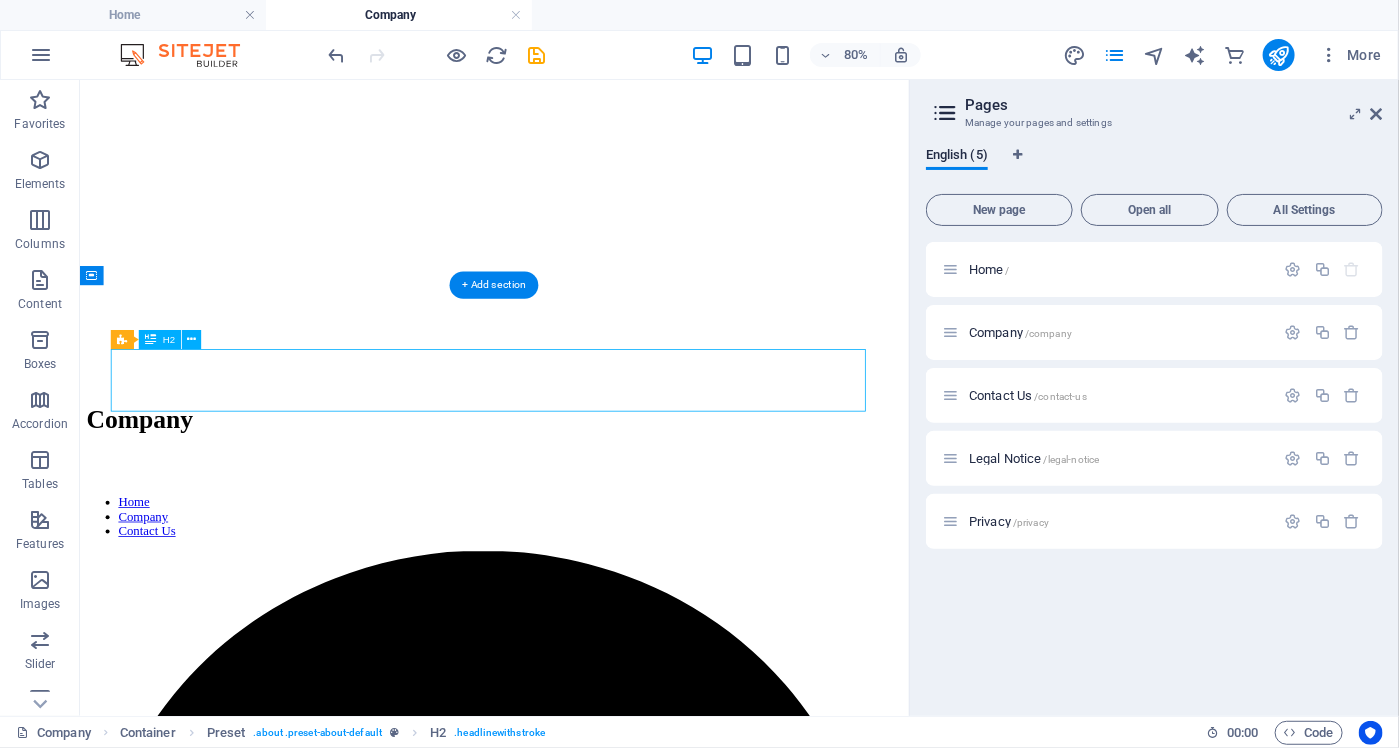 click on "Our Team Leaders" at bounding box center (597, 3516) 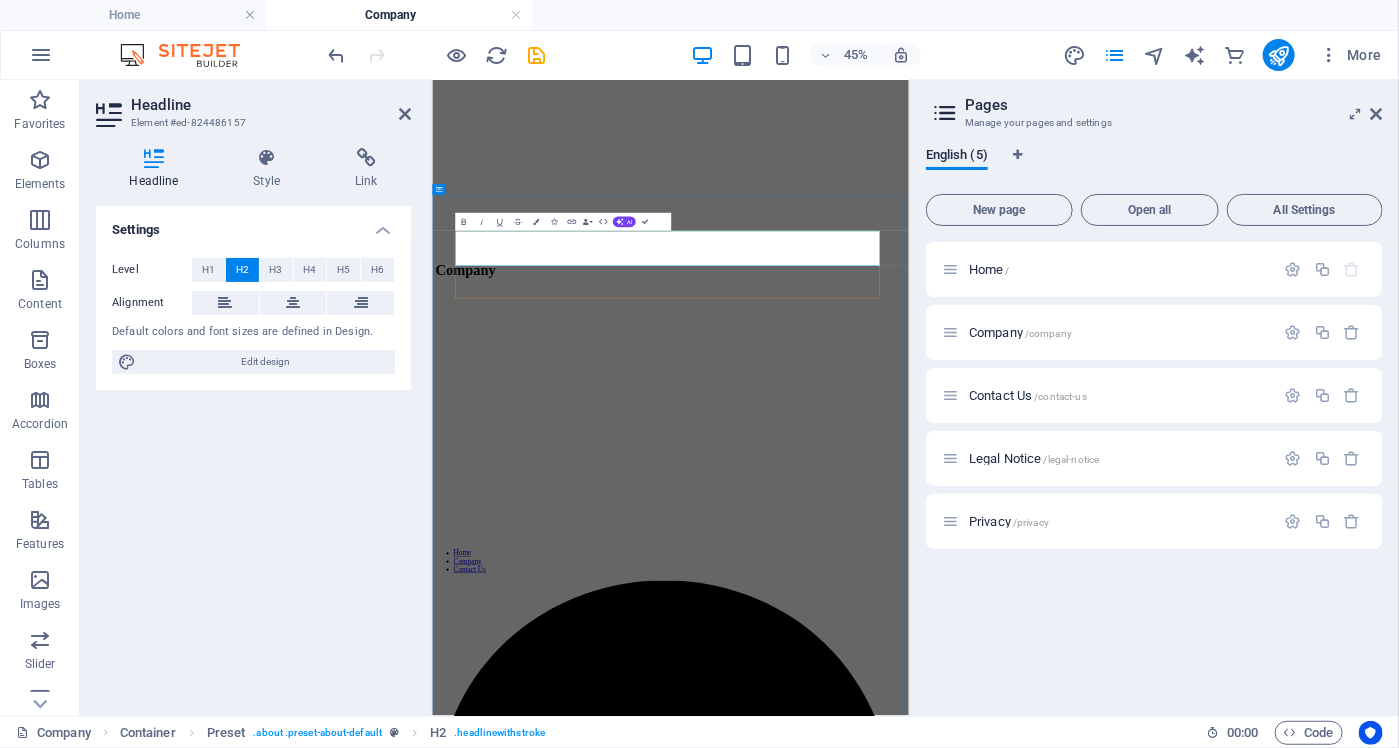 click on "Our Team Leaders" at bounding box center [961, 4108] 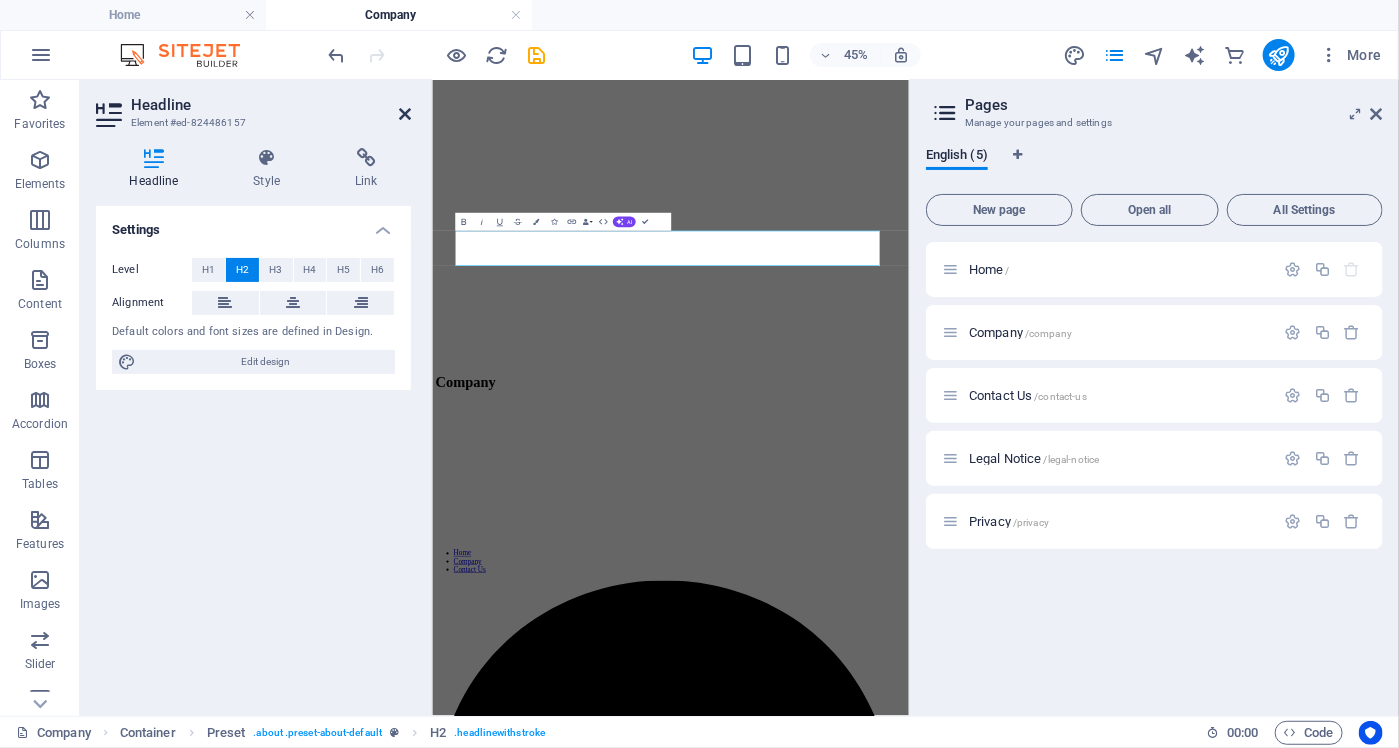 click at bounding box center [405, 114] 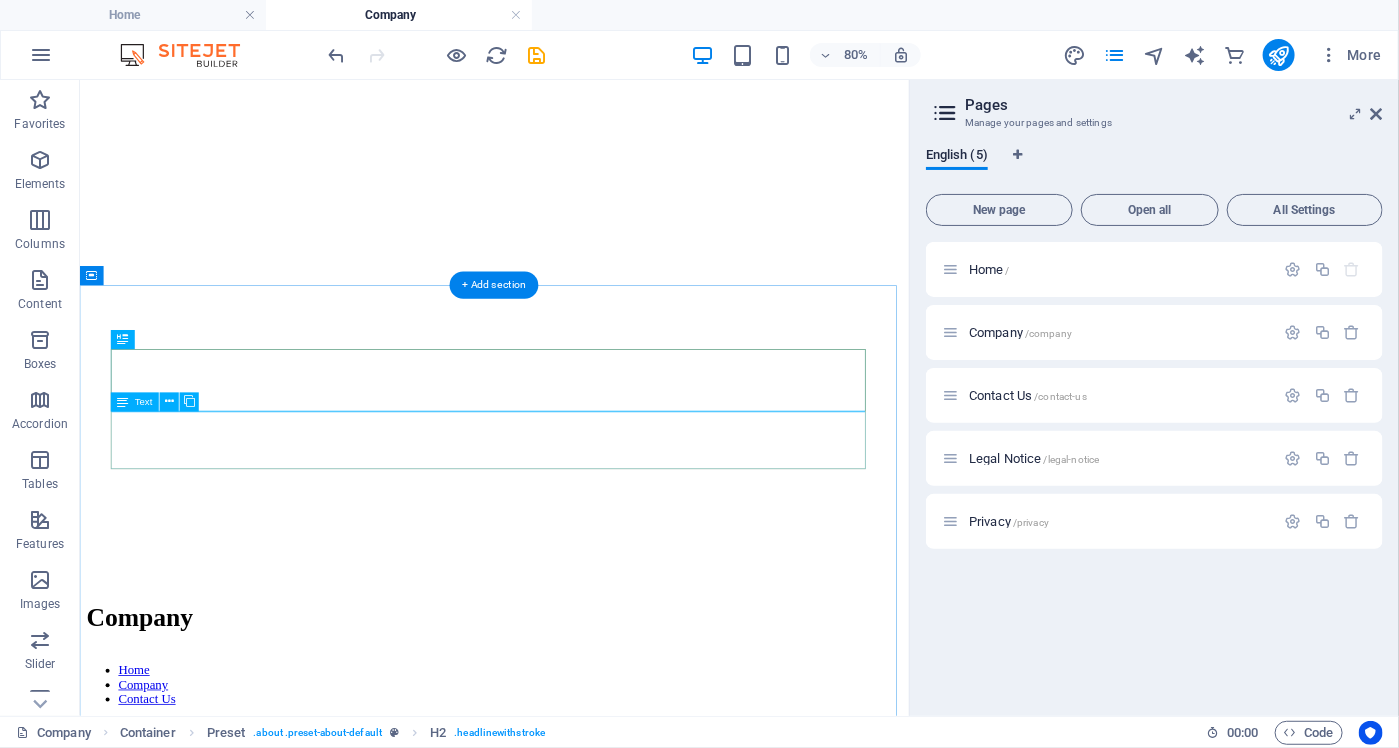 click on "Lorem ipsum dolor sit amet, consectetur adipisicing elit. Libero, assumenda, dolore, cum vel modi asperiores consequatur suscipit quidem ducimus eveniet iure expedita consectetur odio voluptatum similique fugit voluptates rem accusamus quae quas dolorem tenetur facere tempora maiores adipisci reiciendis accusantium voluptatibus id voluptate tempore dolor harum nisi amet! Nobis, eaque." at bounding box center (597, 3787) 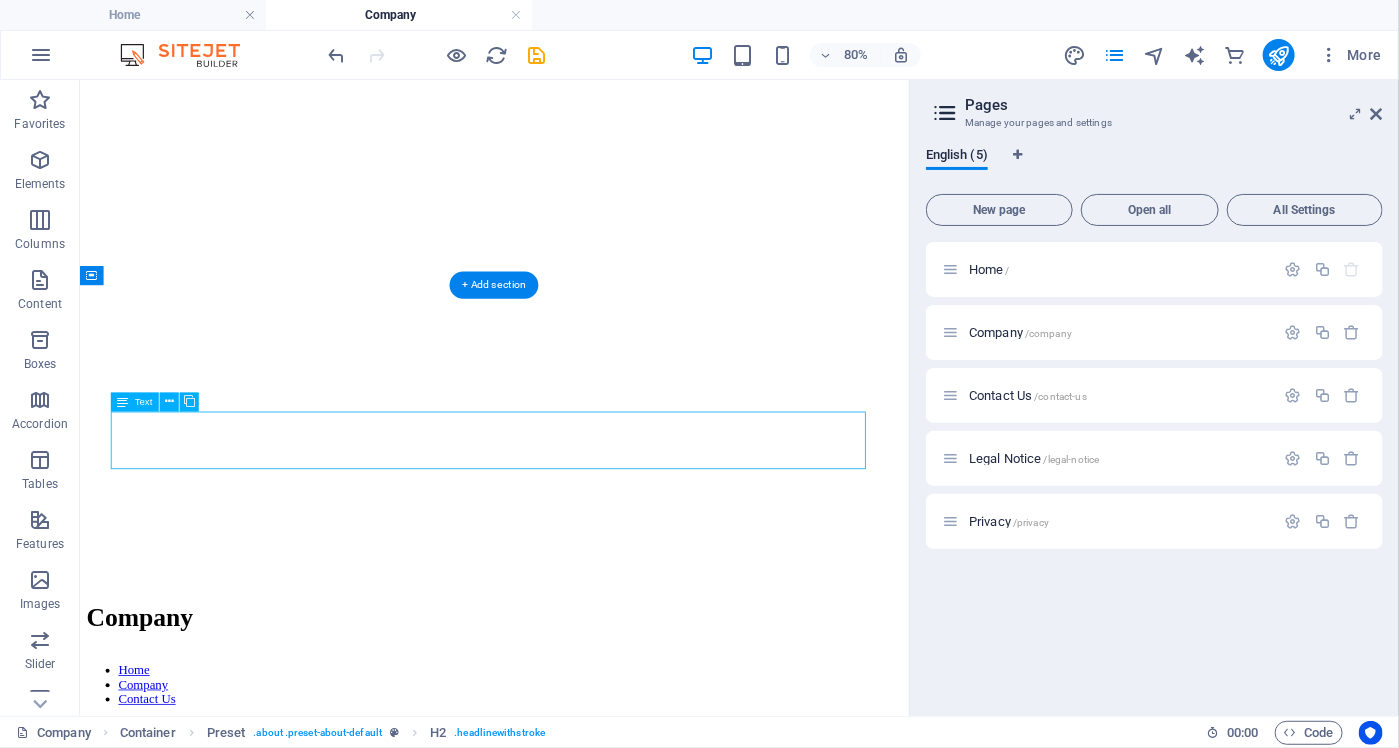 click on "Lorem ipsum dolor sit amet, consectetur adipisicing elit. Libero, assumenda, dolore, cum vel modi asperiores consequatur suscipit quidem ducimus eveniet iure expedita consectetur odio voluptatum similique fugit voluptates rem accusamus quae quas dolorem tenetur facere tempora maiores adipisci reiciendis accusantium voluptatibus id voluptate tempore dolor harum nisi amet! Nobis, eaque." at bounding box center [597, 3787] 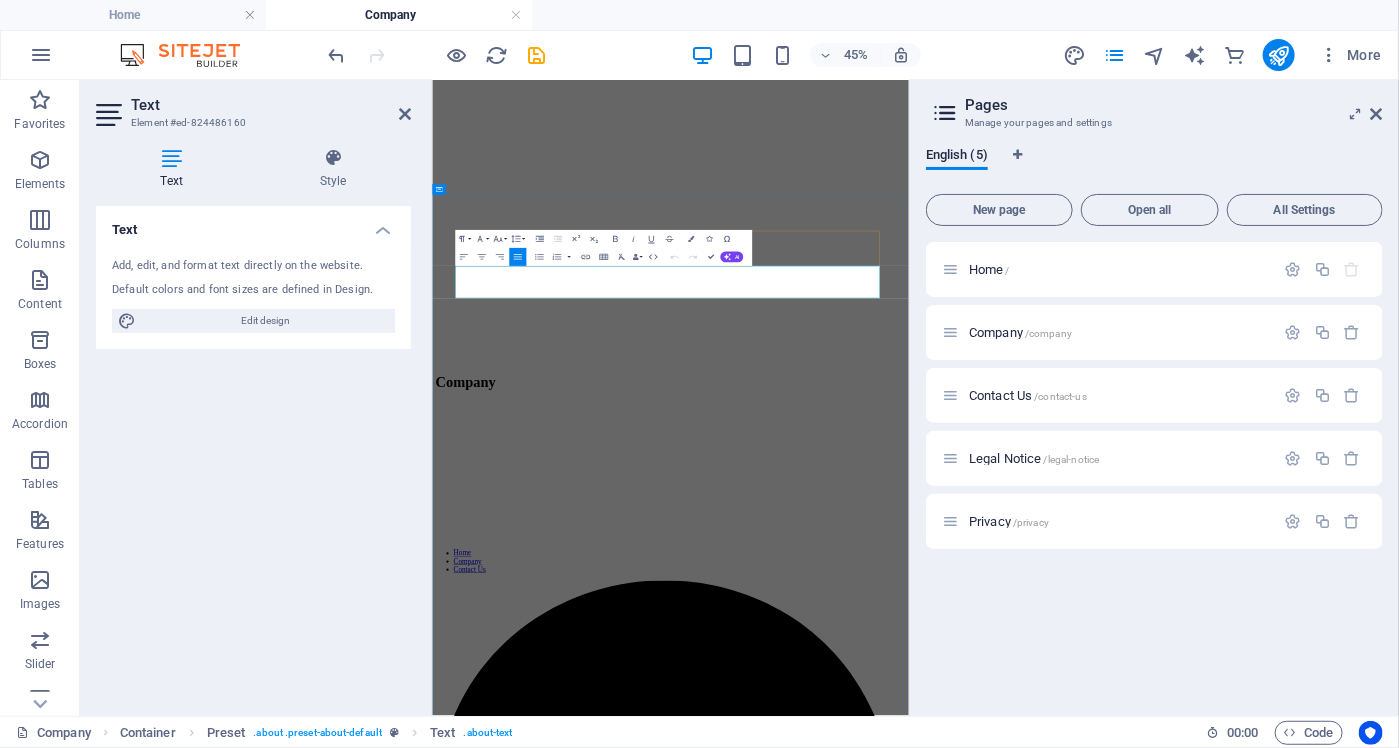 click on "Lorem ipsum dolor sit amet, consectetur adipisicing elit. Libero, assumenda, dolore, cum vel modi asperiores consequatur suscipit quidem ducimus eveniet iure expedita consectetur odio voluptatum similique fugit voluptates rem accusamus quae quas dolorem tenetur facere tempora maiores adipisci reiciendis accusantium voluptatibus id voluptate tempore dolor harum nisi amet! Nobis, eaque." at bounding box center [961, 4169] 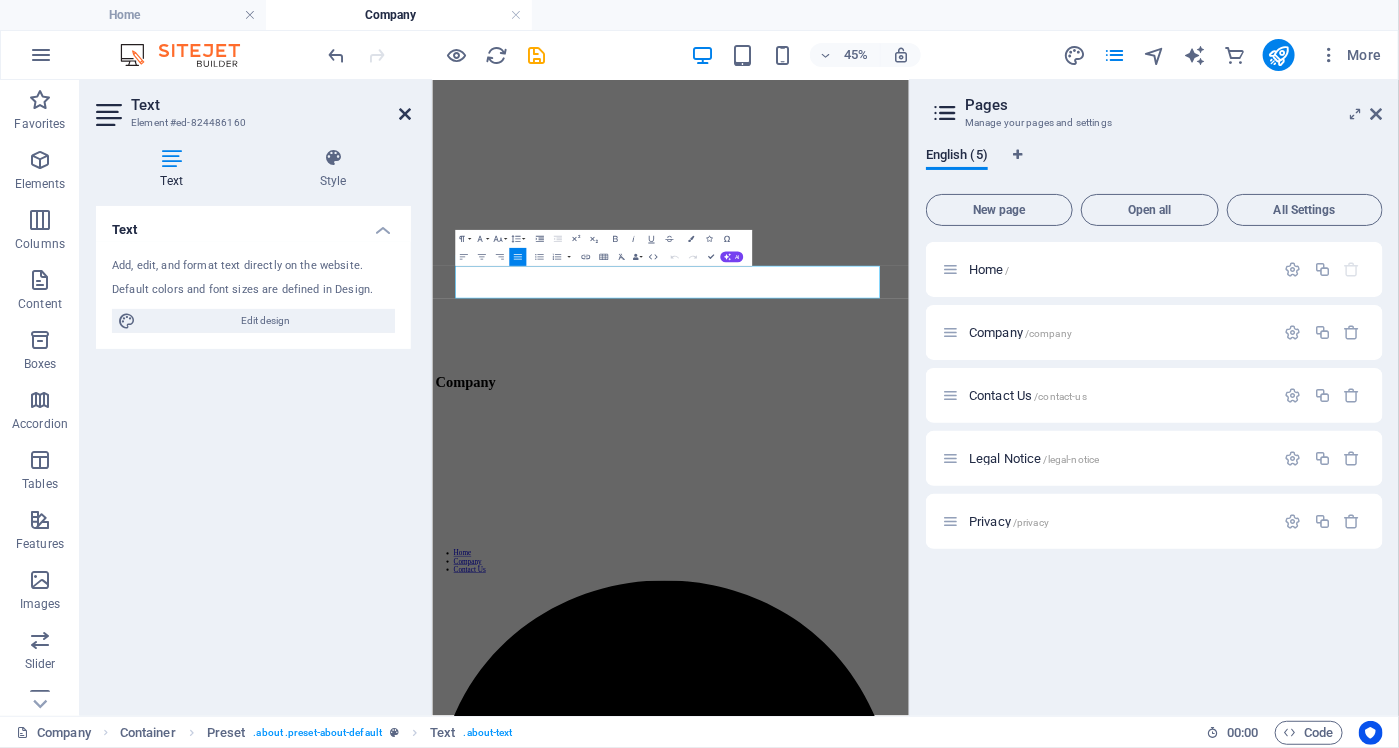 click at bounding box center (405, 114) 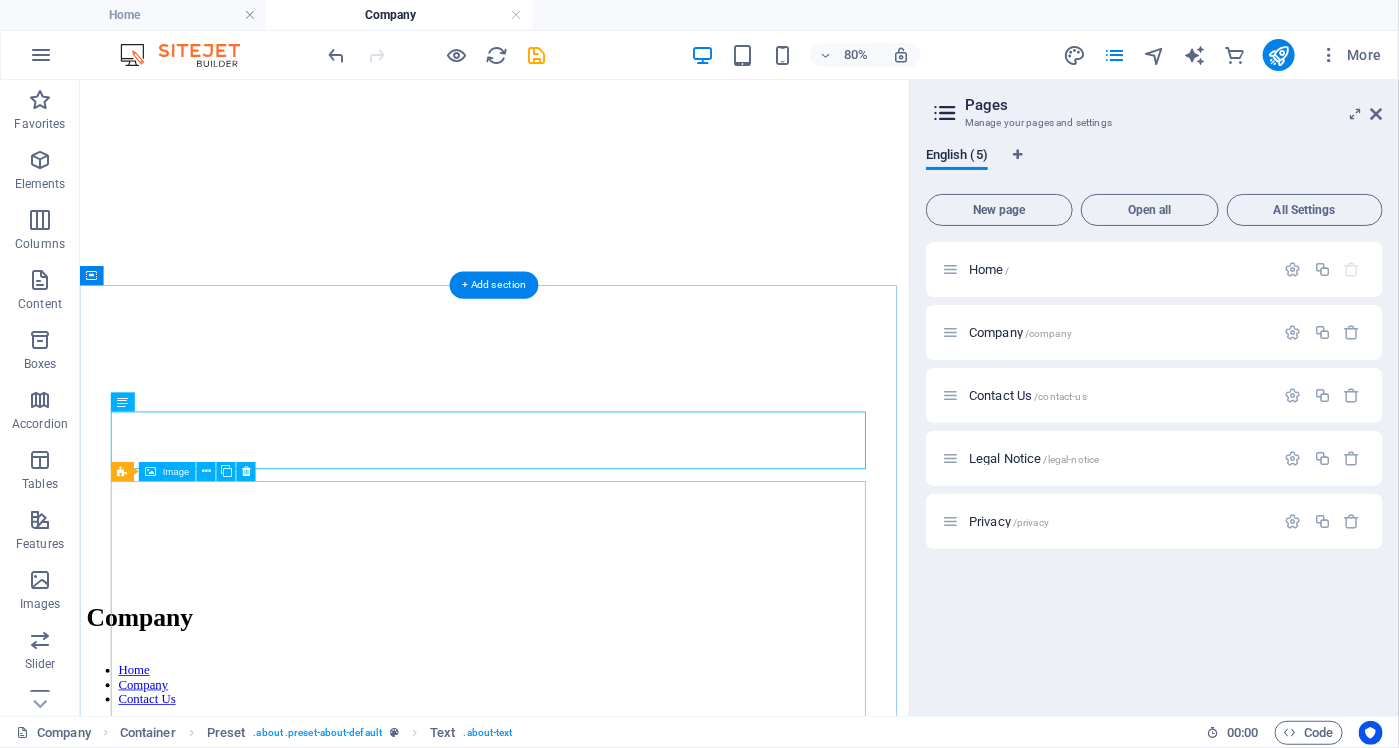 click at bounding box center (597, 4188) 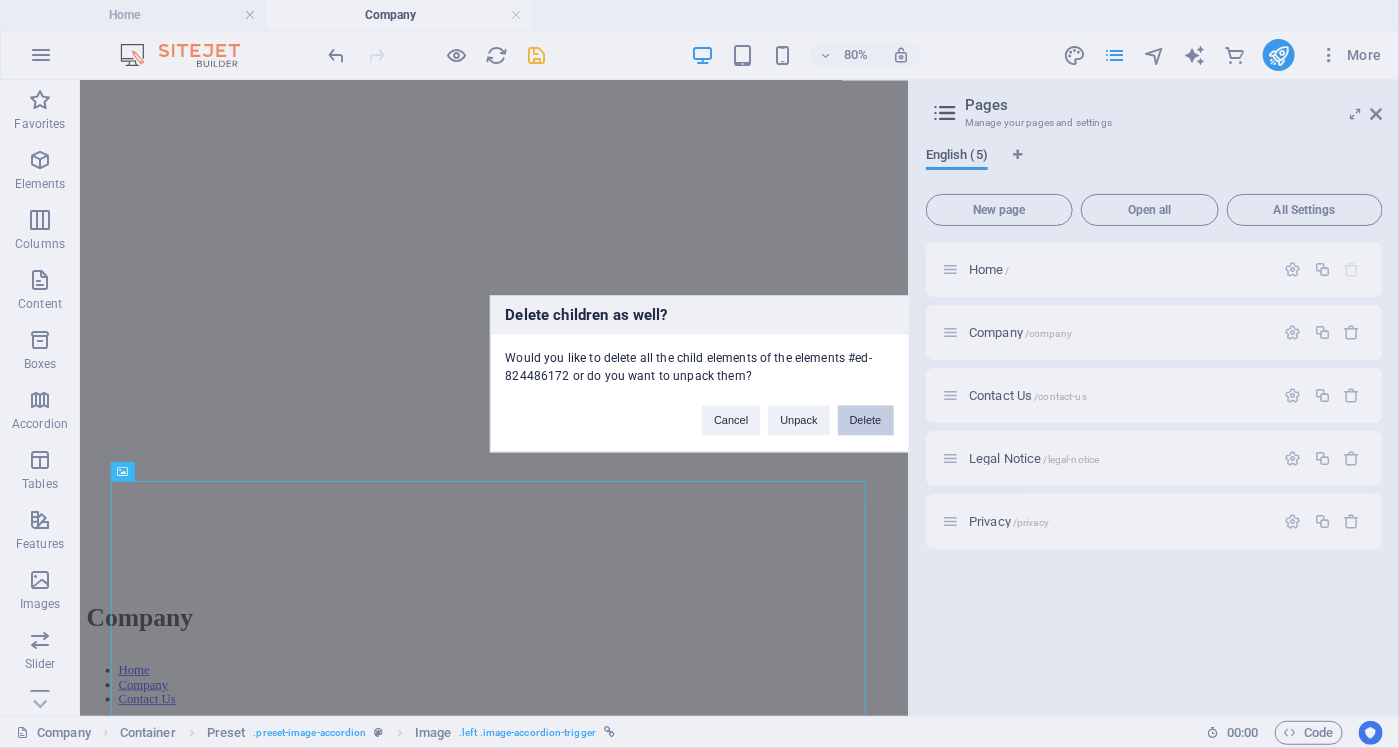 click on "Delete" at bounding box center [866, 421] 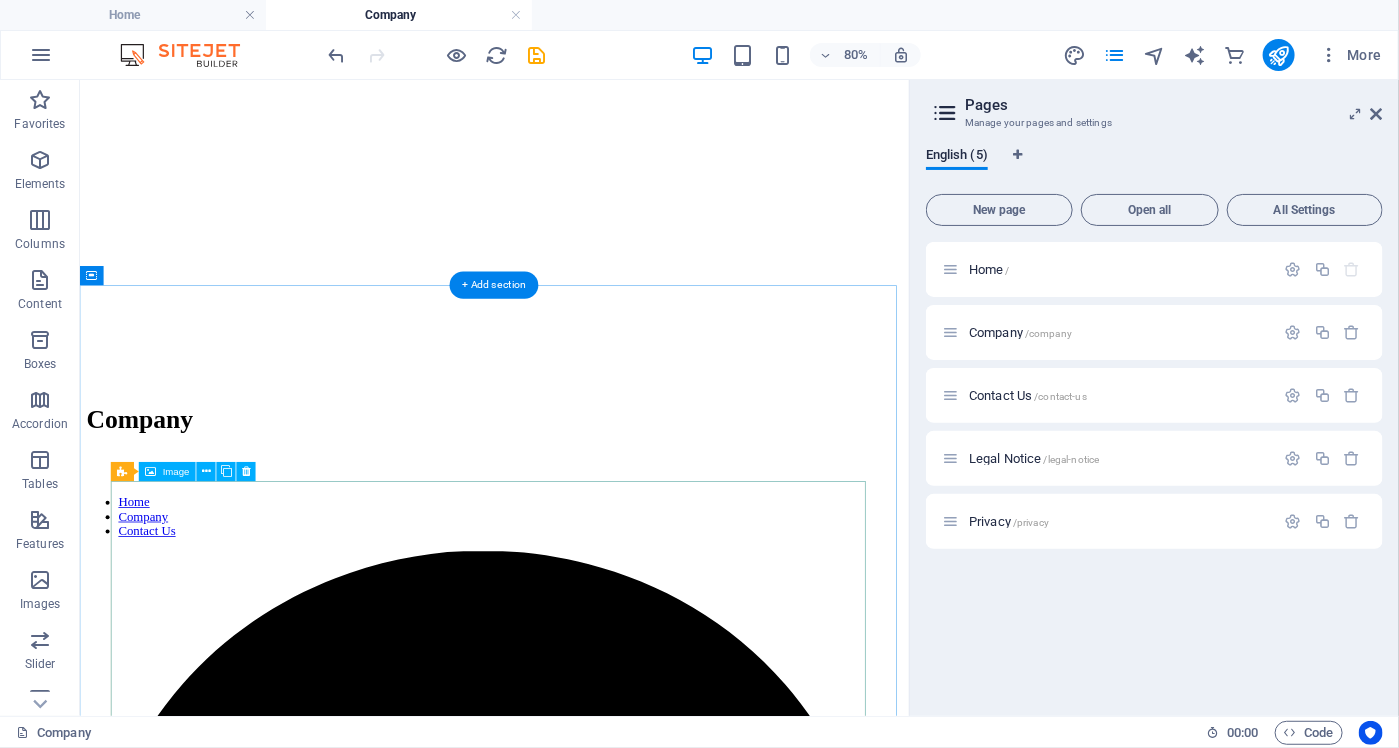 click on "[FIRST] [LAST]" at bounding box center (597, 3995) 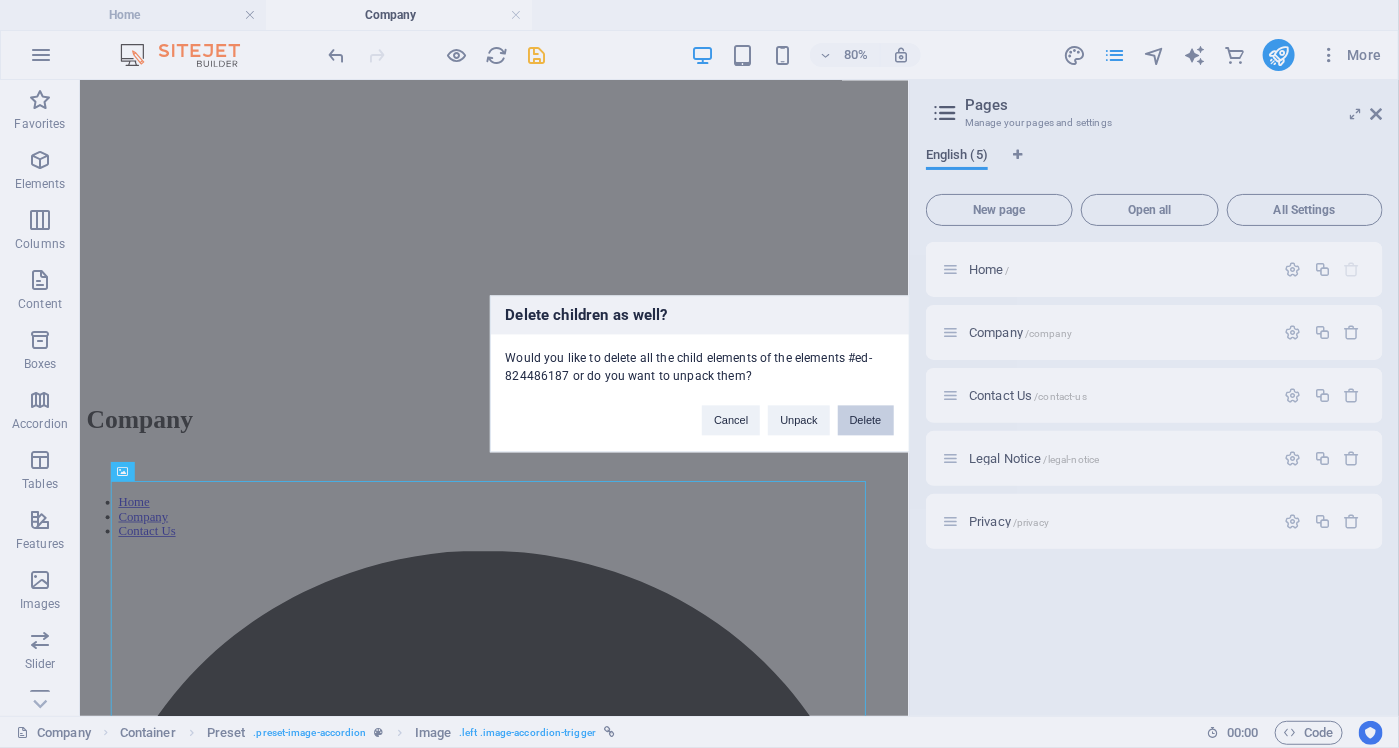 type 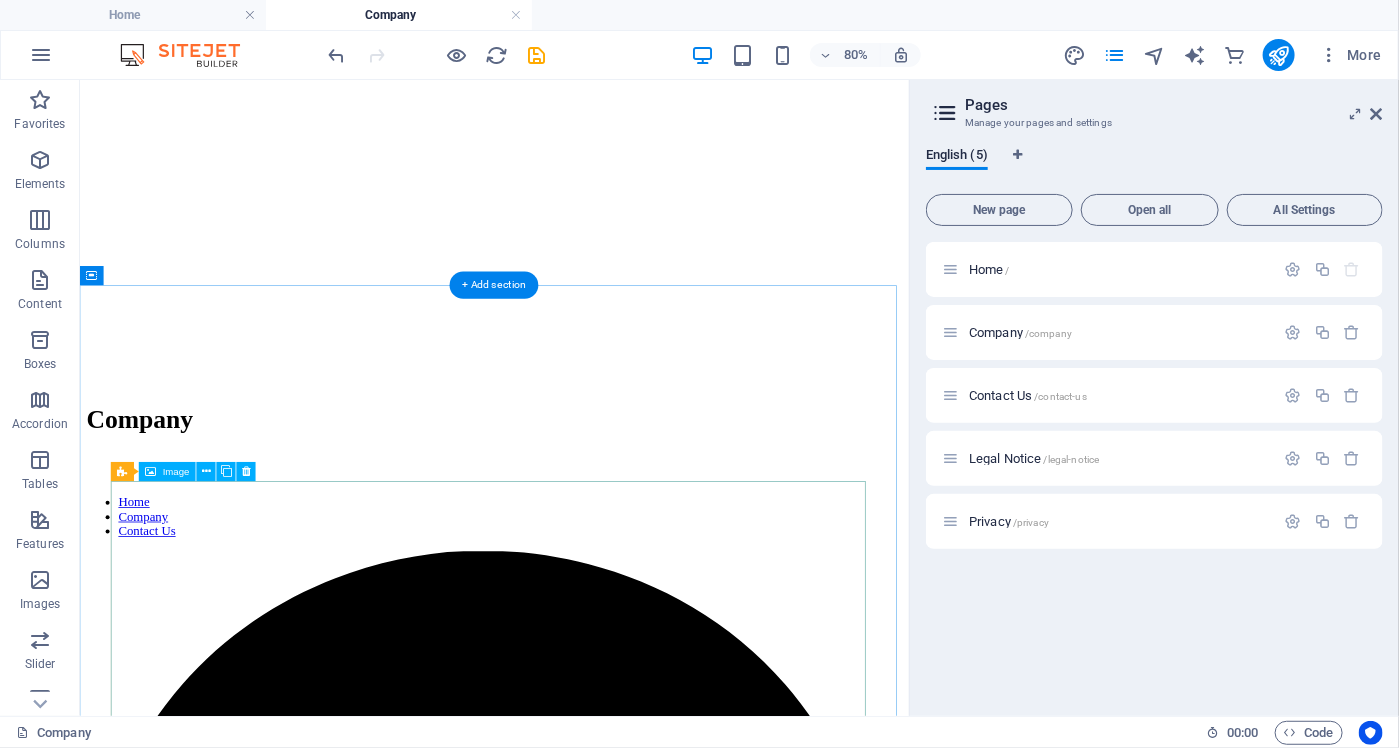 click on "[FIRST] [LAST]" at bounding box center (597, 3995) 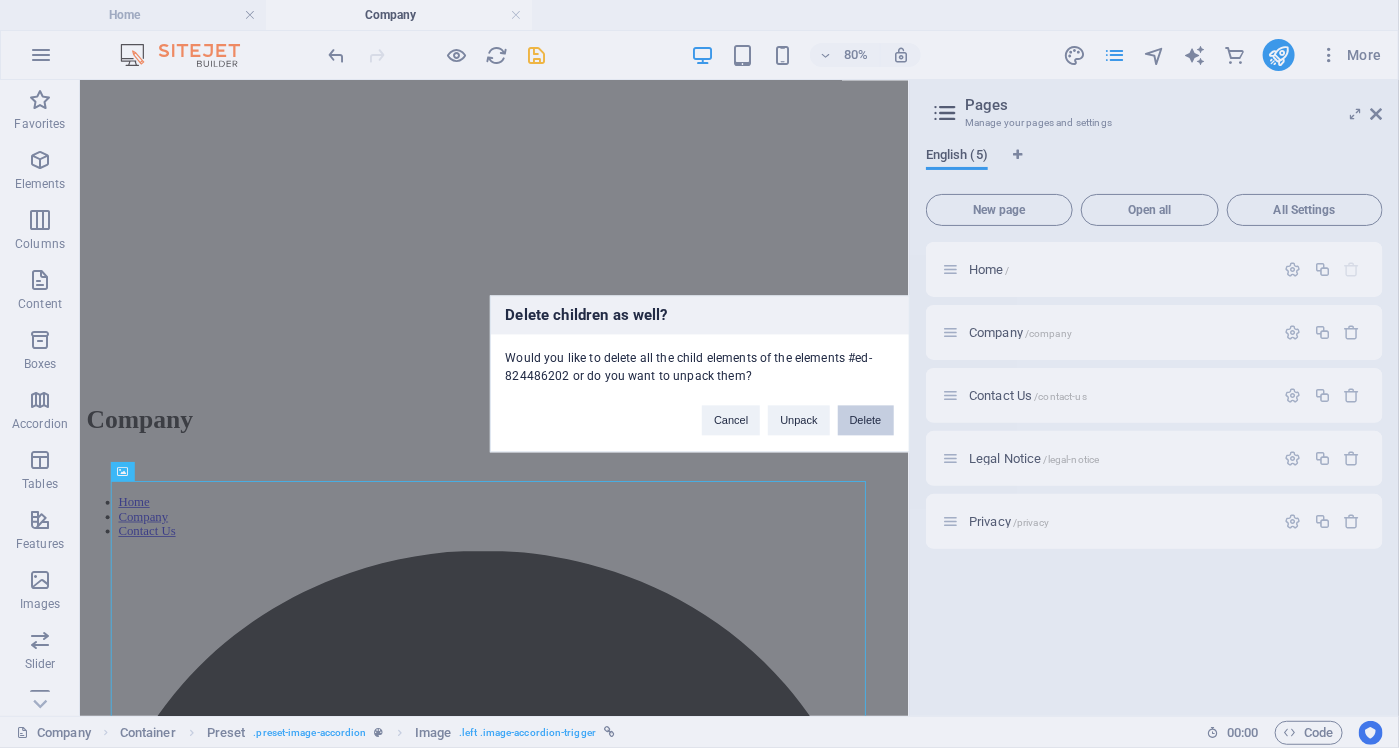 click on "Delete" at bounding box center [866, 421] 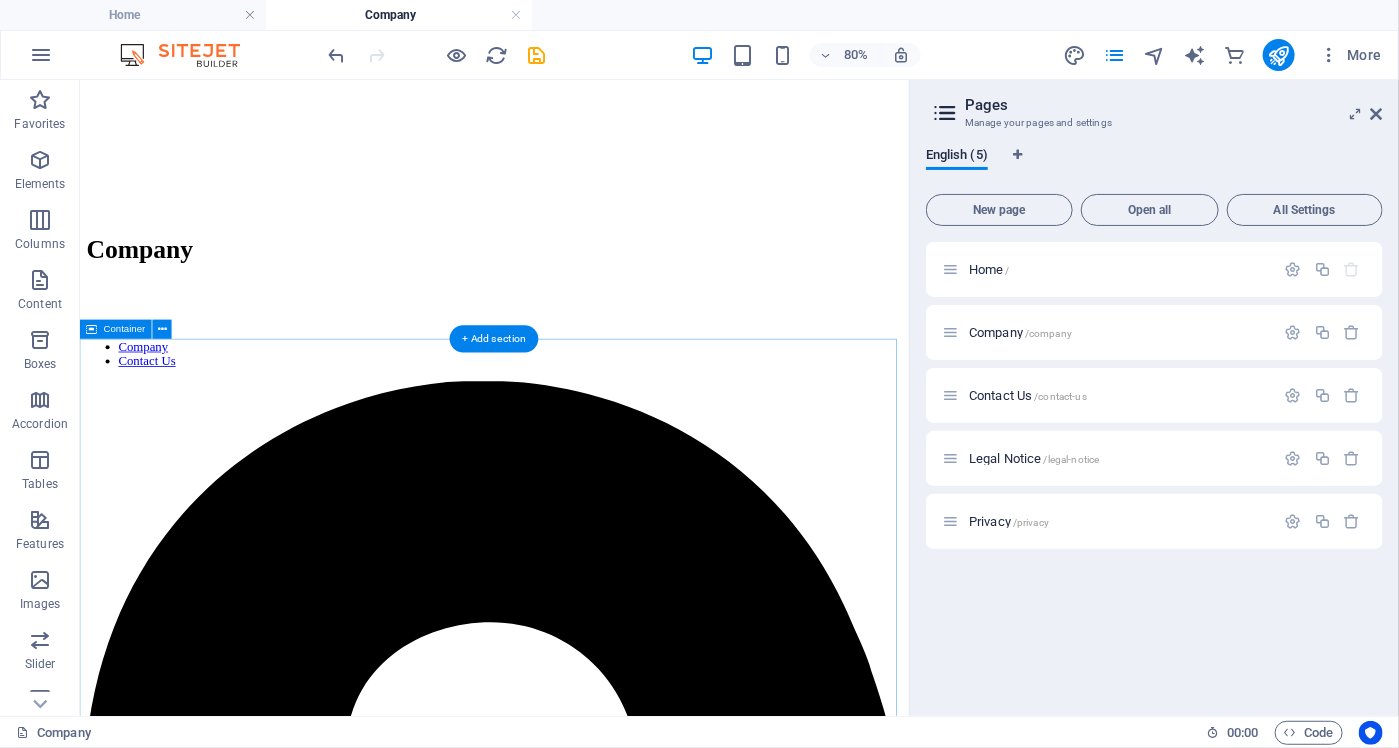 scroll, scrollTop: 400, scrollLeft: 0, axis: vertical 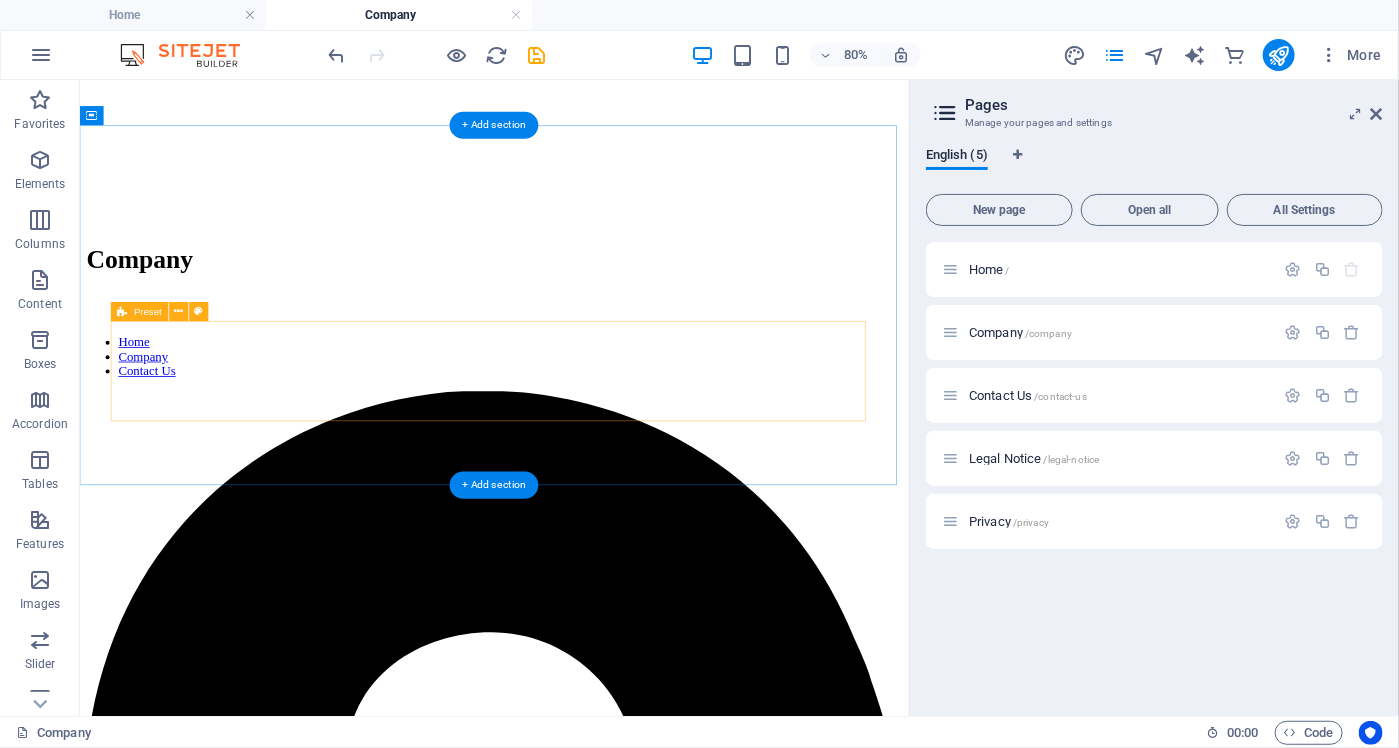 click on "Add elements" at bounding box center [538, 3536] 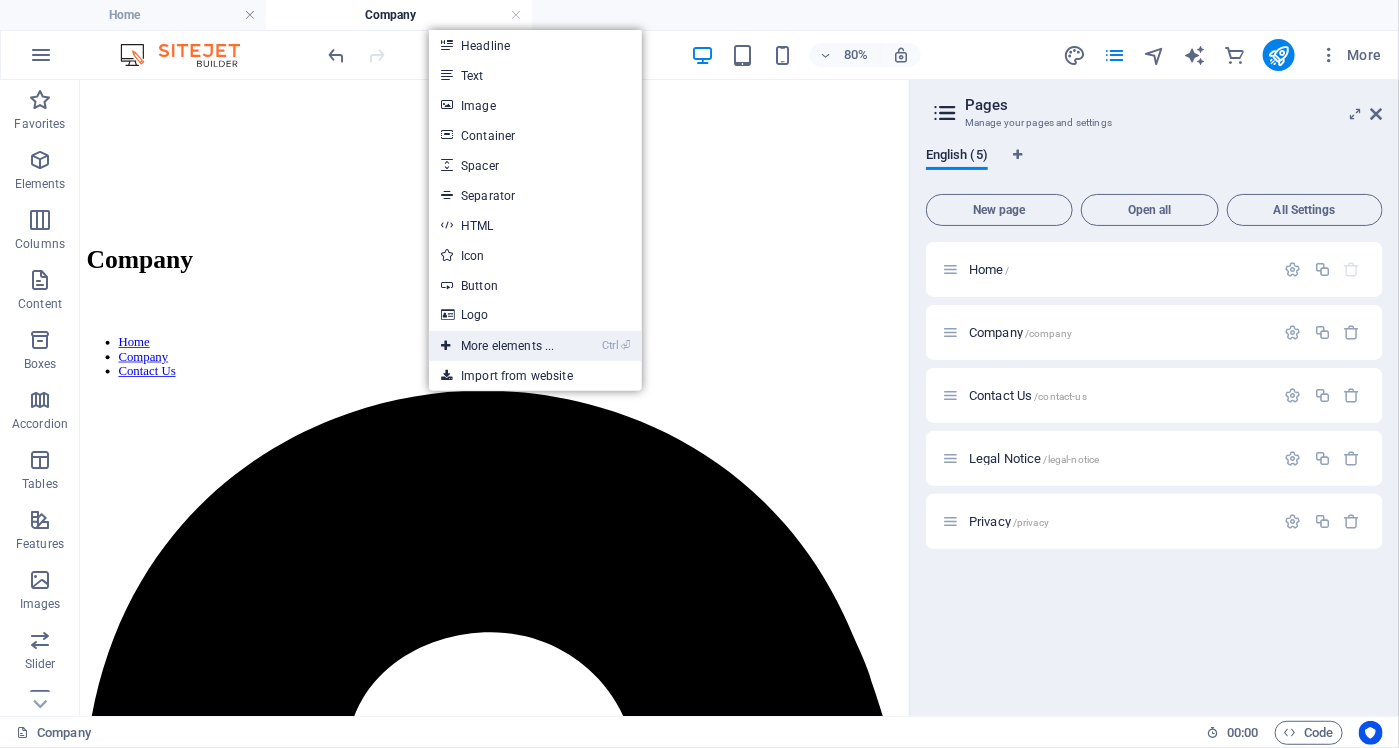 click on "Ctrl ⏎  More elements ..." at bounding box center (497, 346) 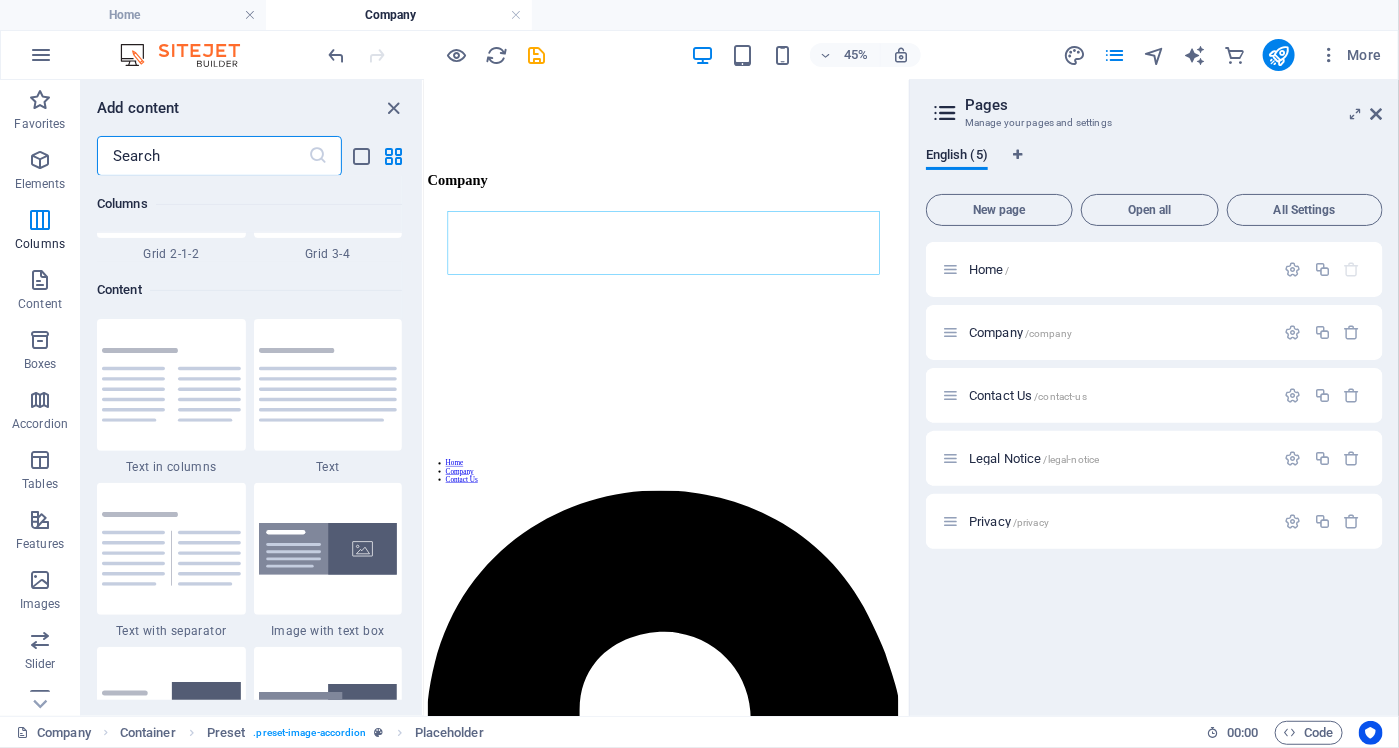 scroll, scrollTop: 3313, scrollLeft: 0, axis: vertical 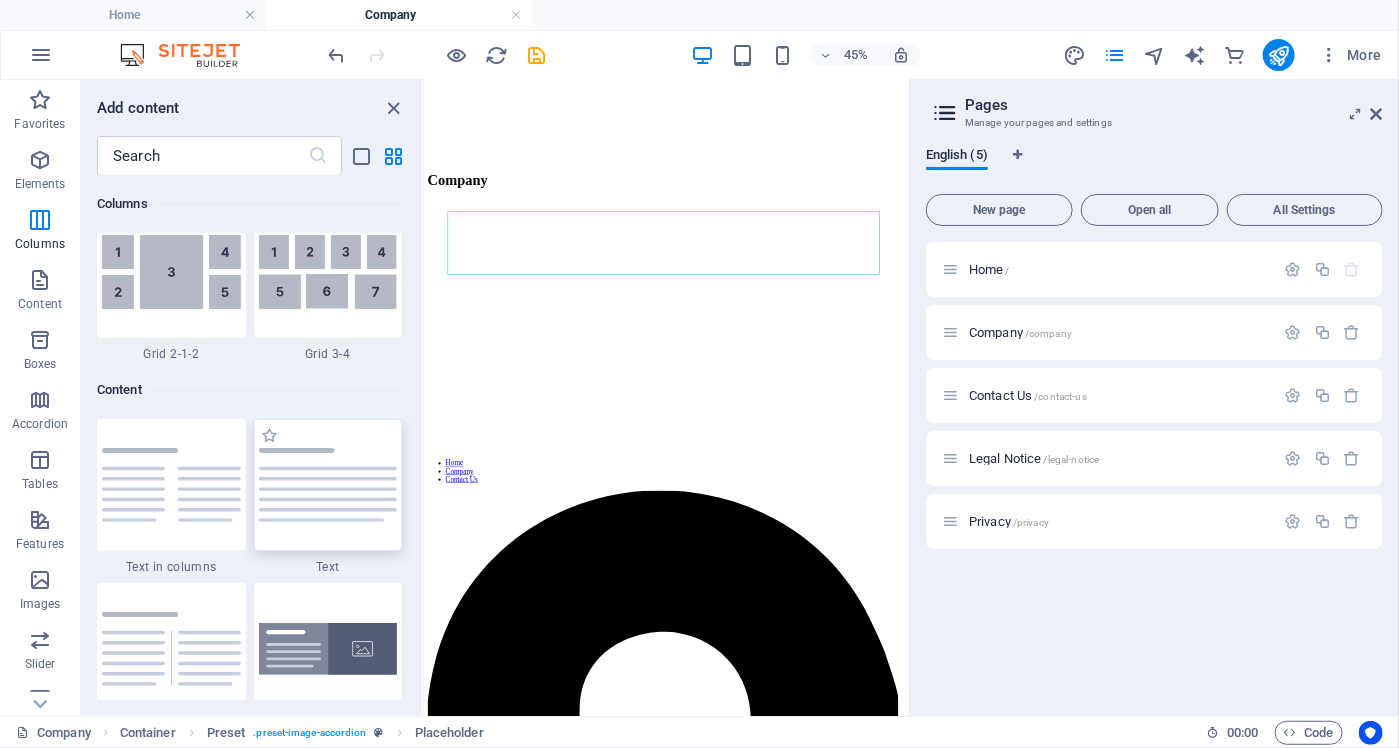 click at bounding box center (328, 485) 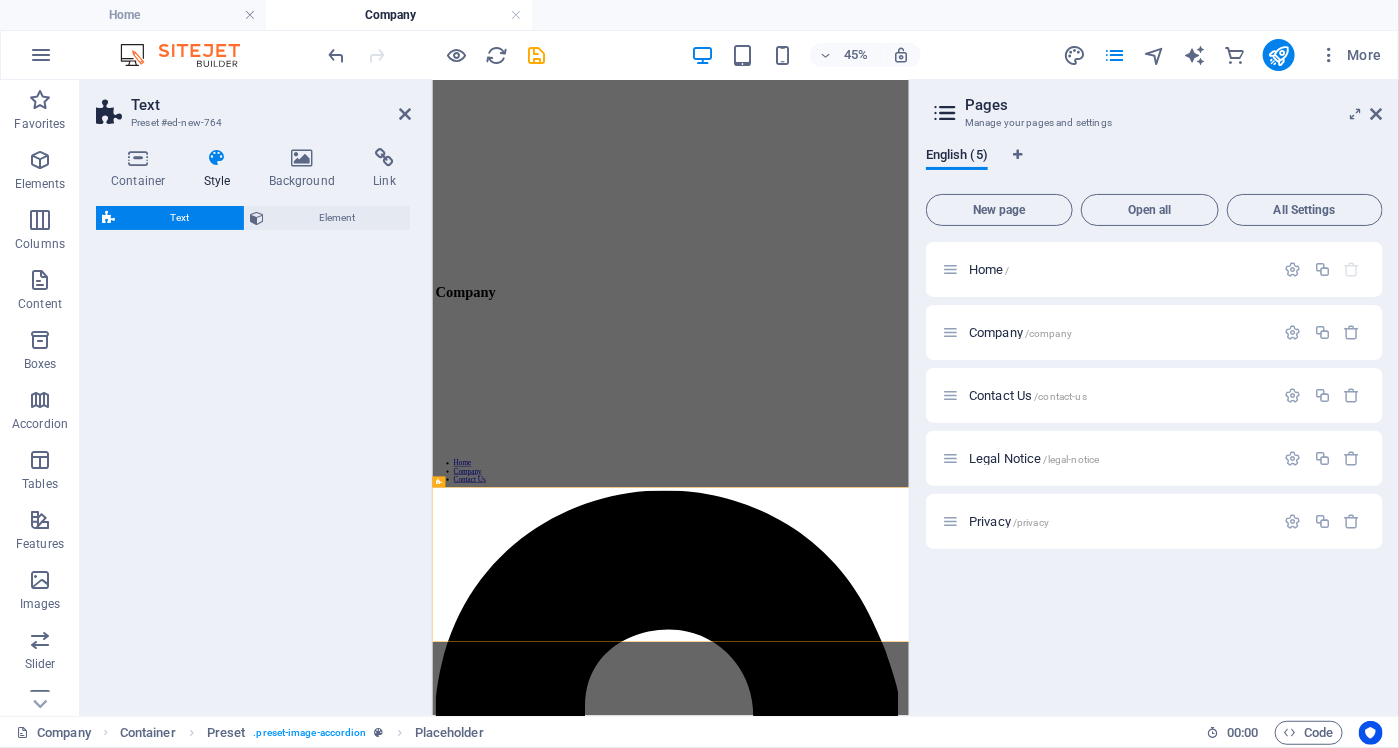 scroll, scrollTop: 0, scrollLeft: 0, axis: both 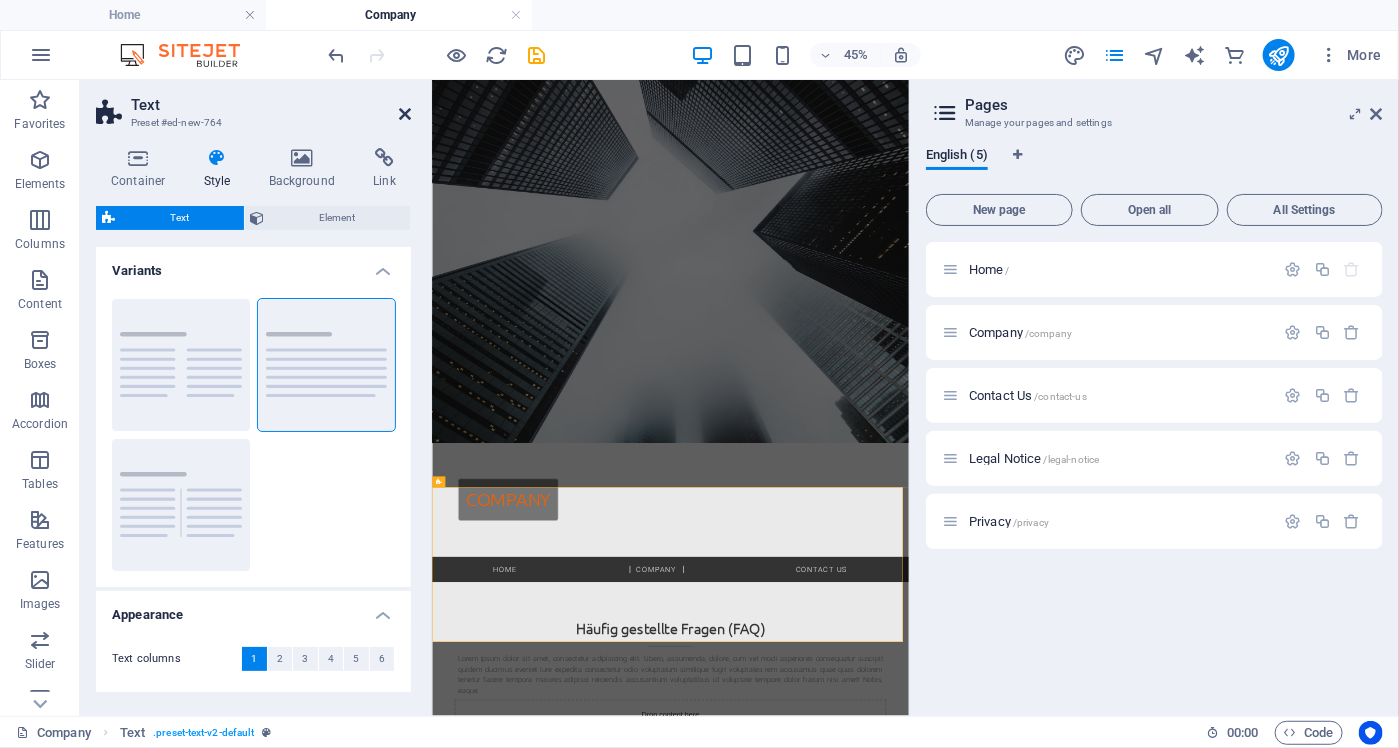 click at bounding box center [405, 114] 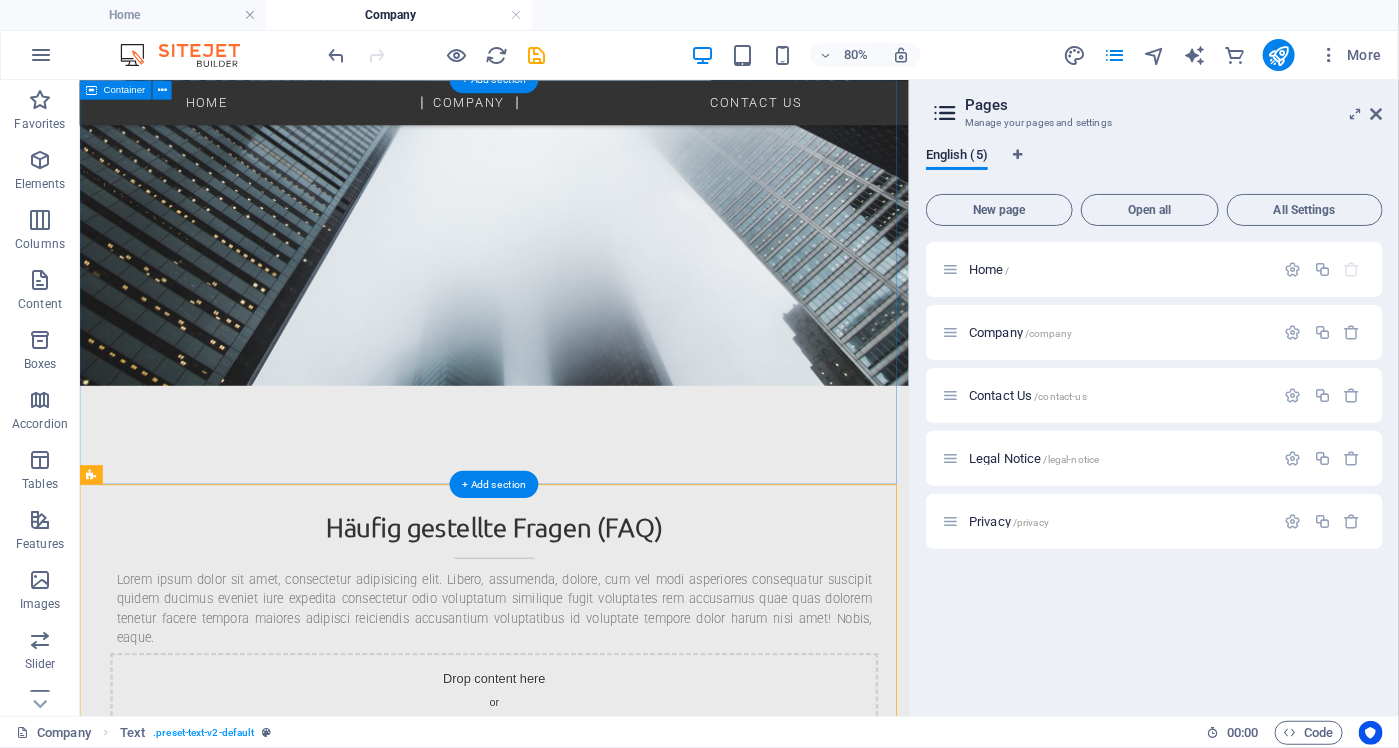 scroll, scrollTop: 380, scrollLeft: 0, axis: vertical 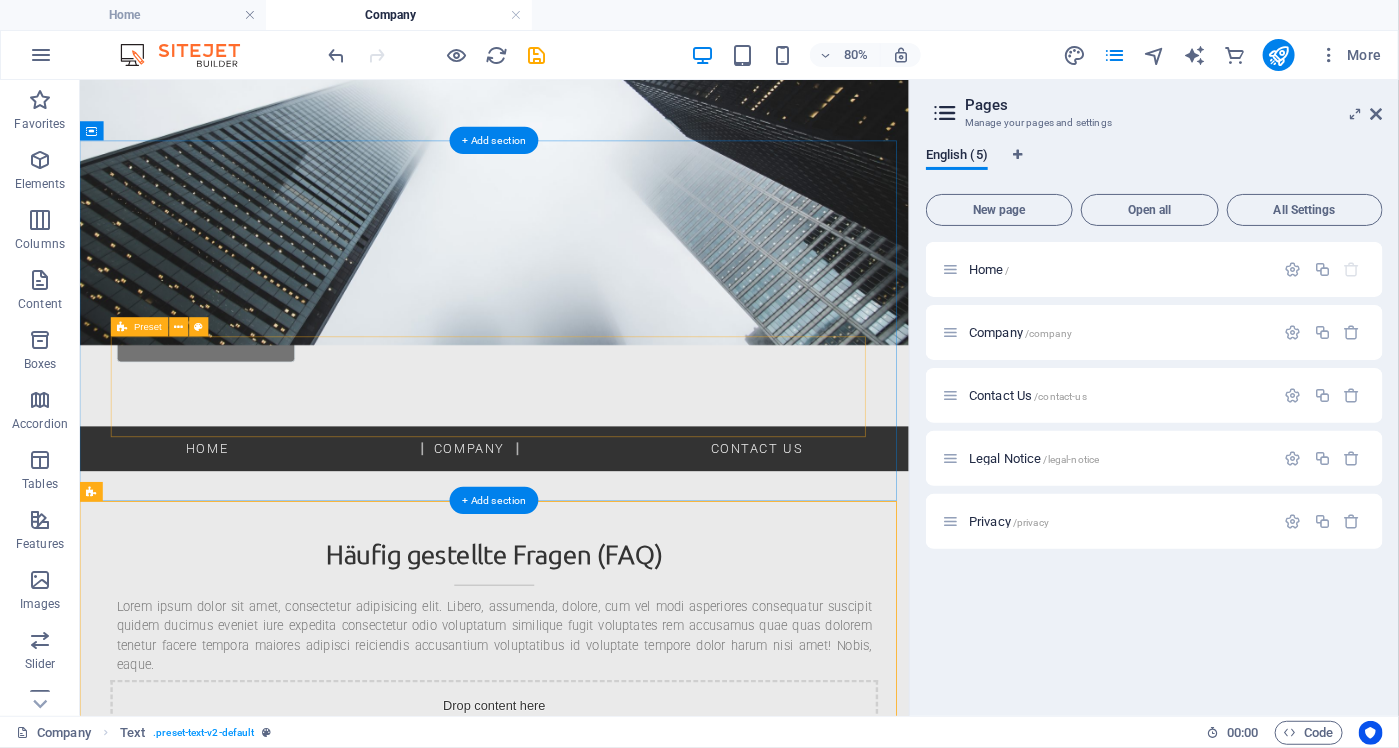 click on "Add elements" at bounding box center (538, 929) 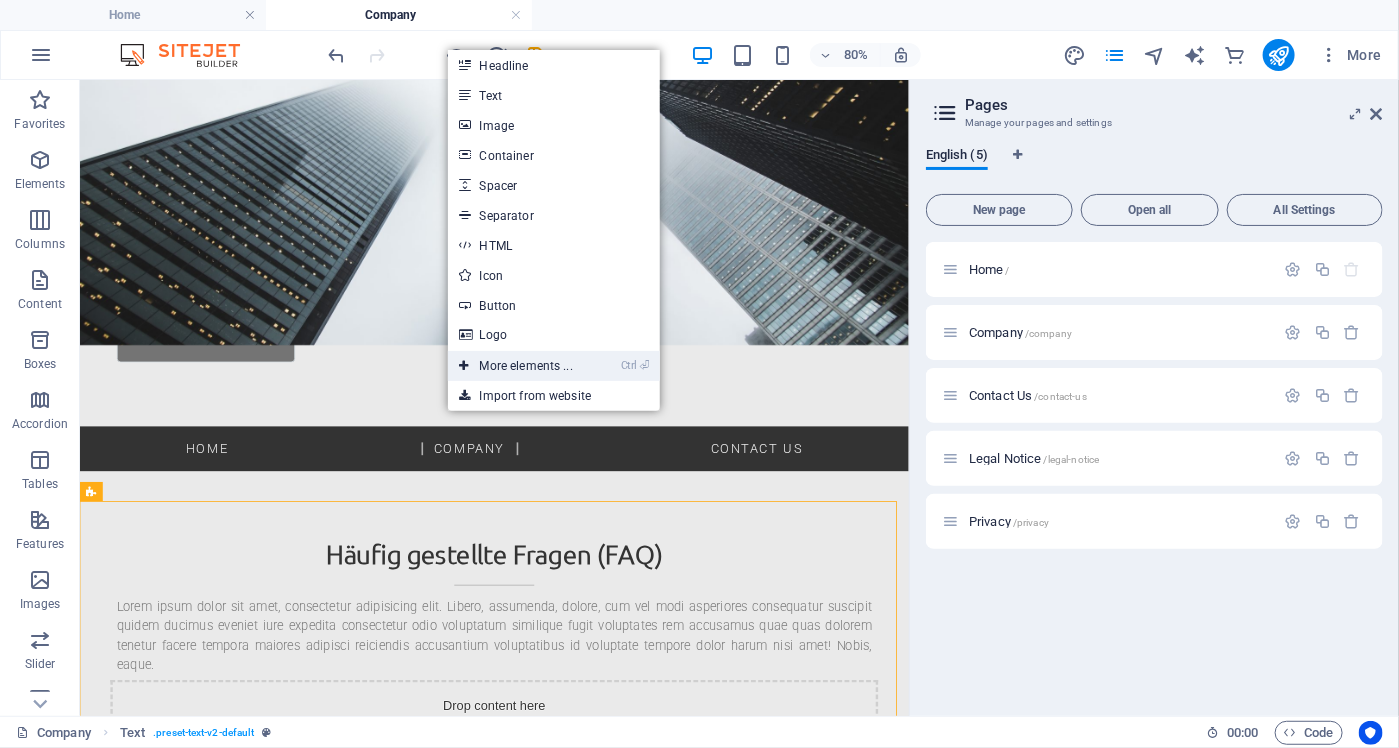 click on "Ctrl ⏎  More elements ..." at bounding box center [516, 366] 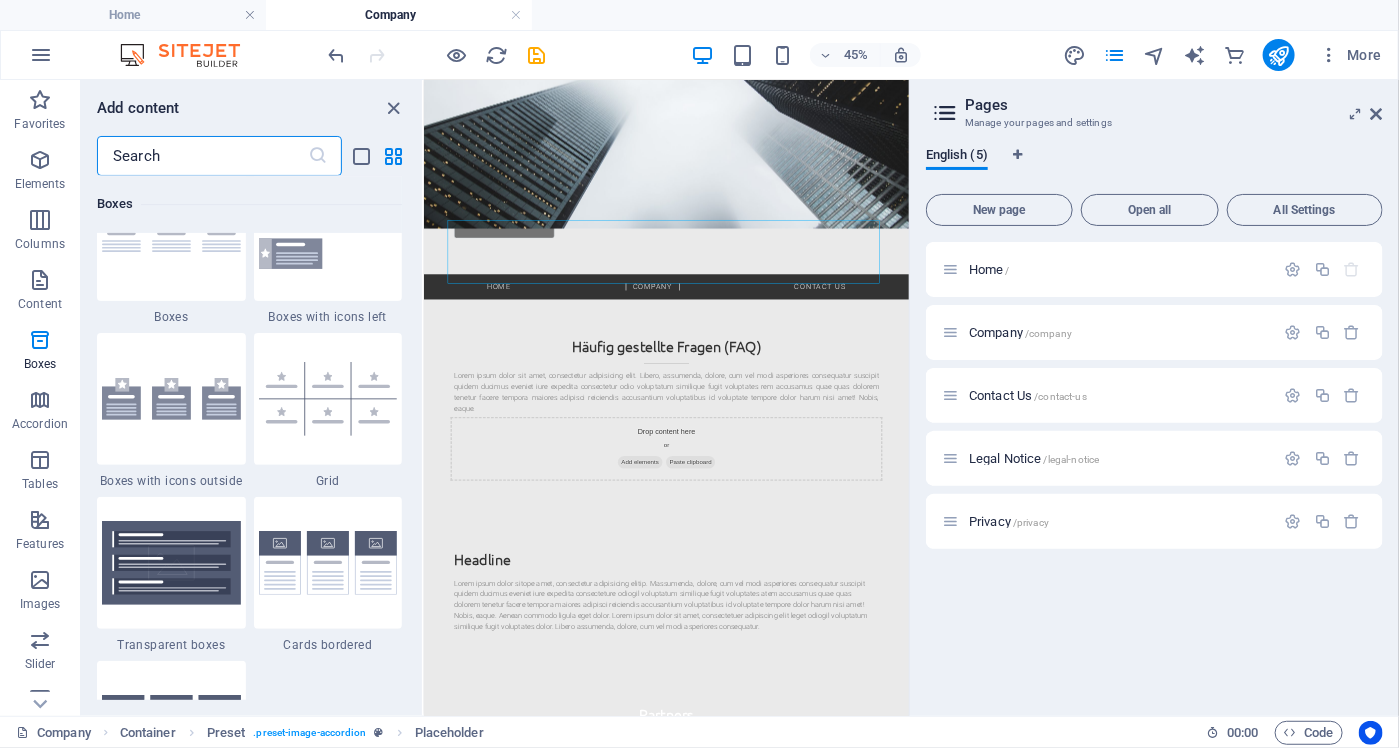 scroll, scrollTop: 5813, scrollLeft: 0, axis: vertical 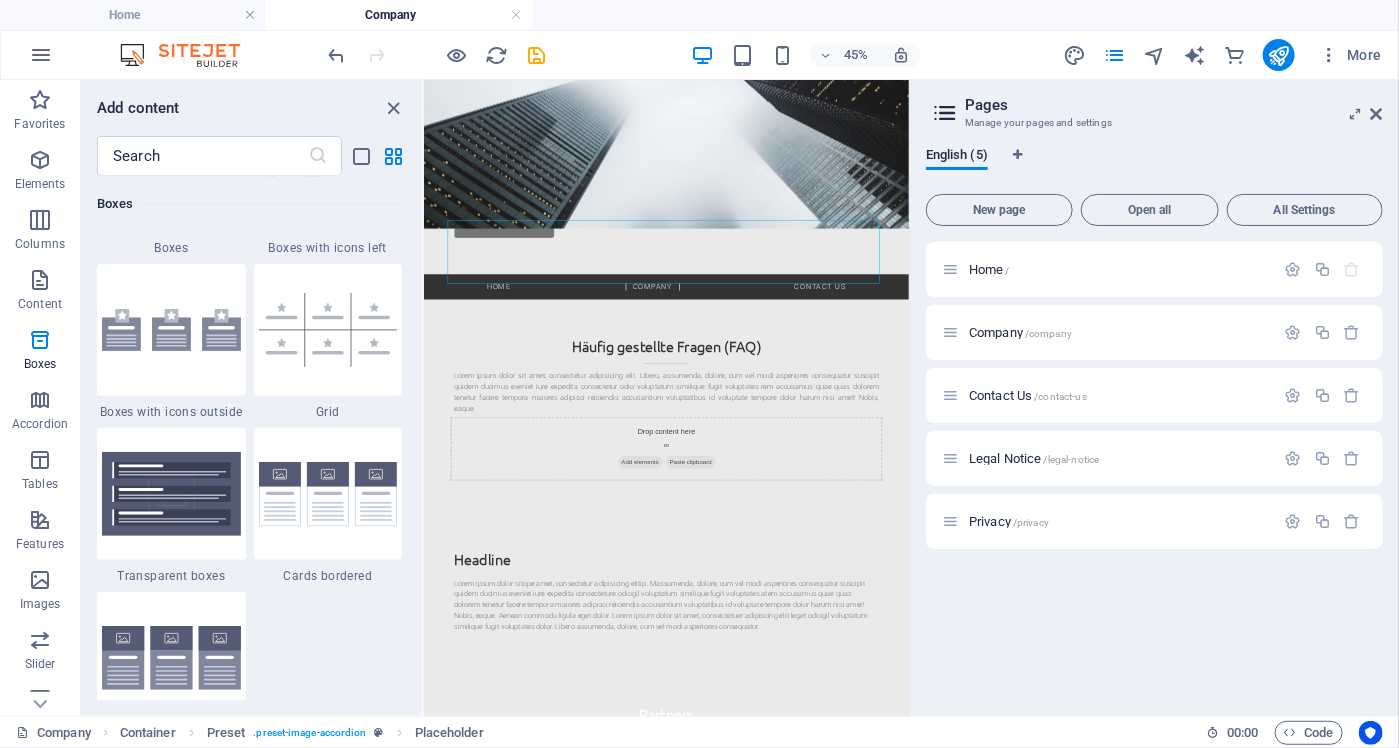 click at bounding box center [171, 494] 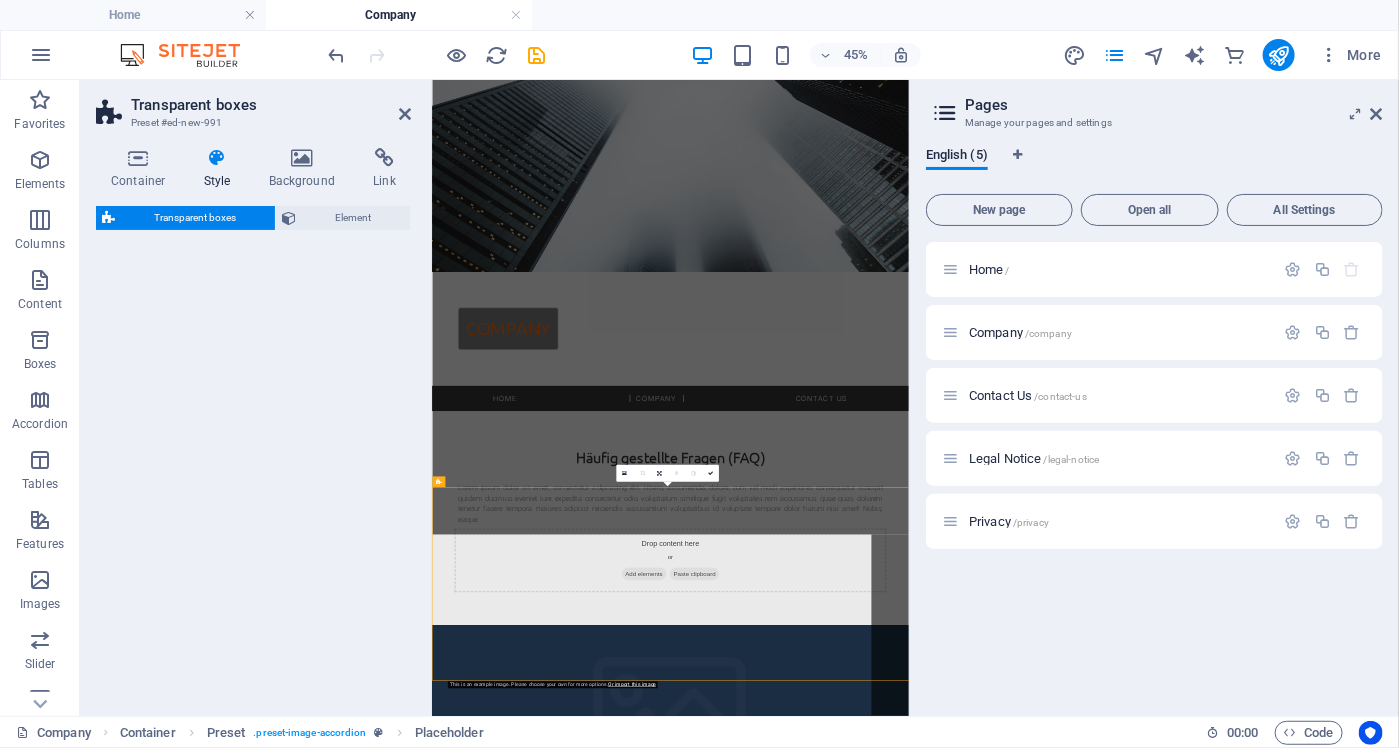 scroll, scrollTop: 0, scrollLeft: 0, axis: both 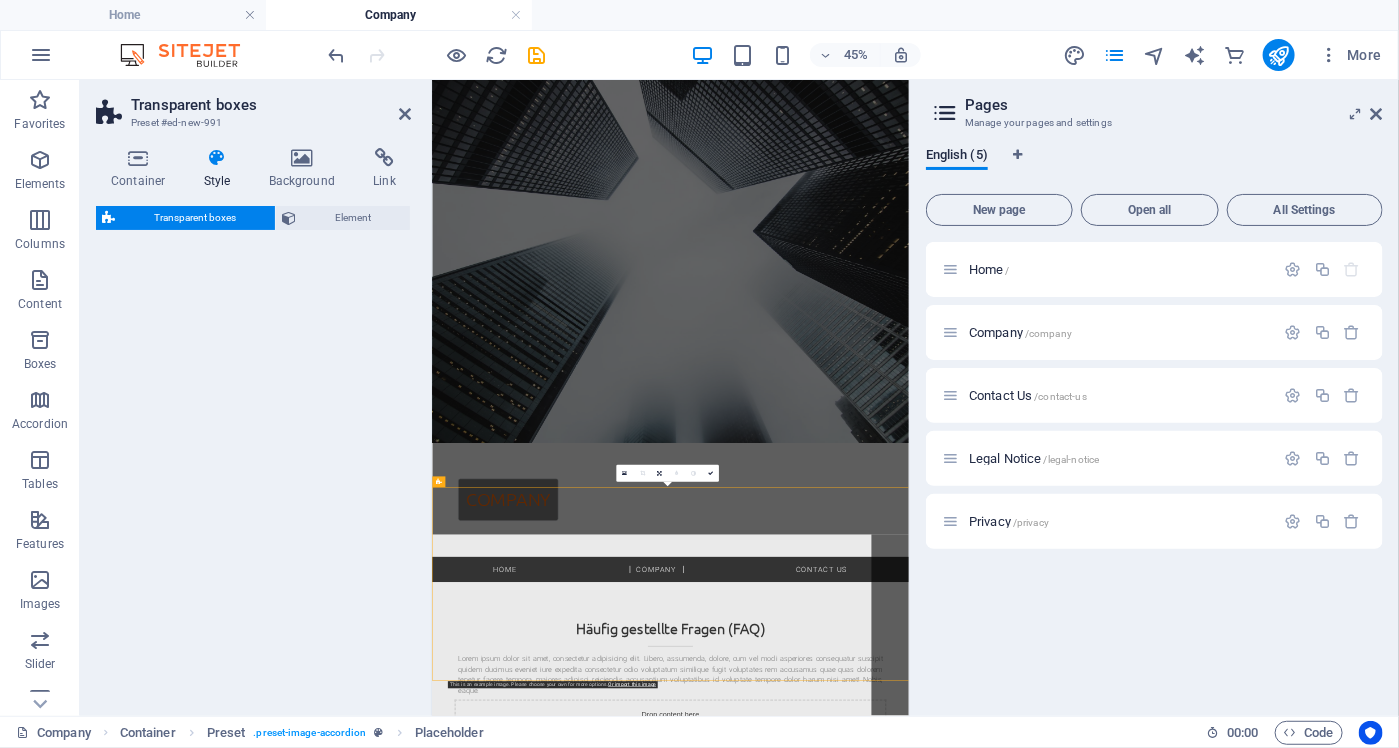 select on "rem" 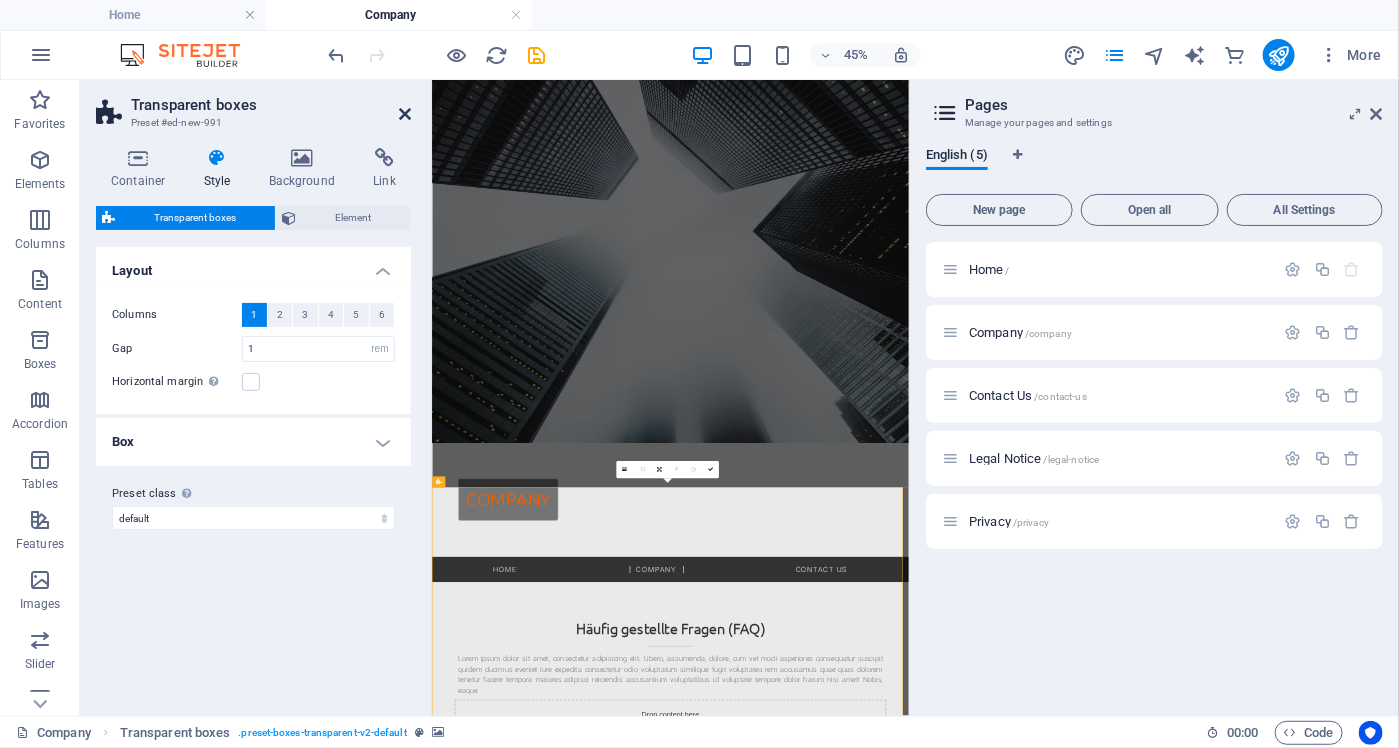 click at bounding box center (405, 114) 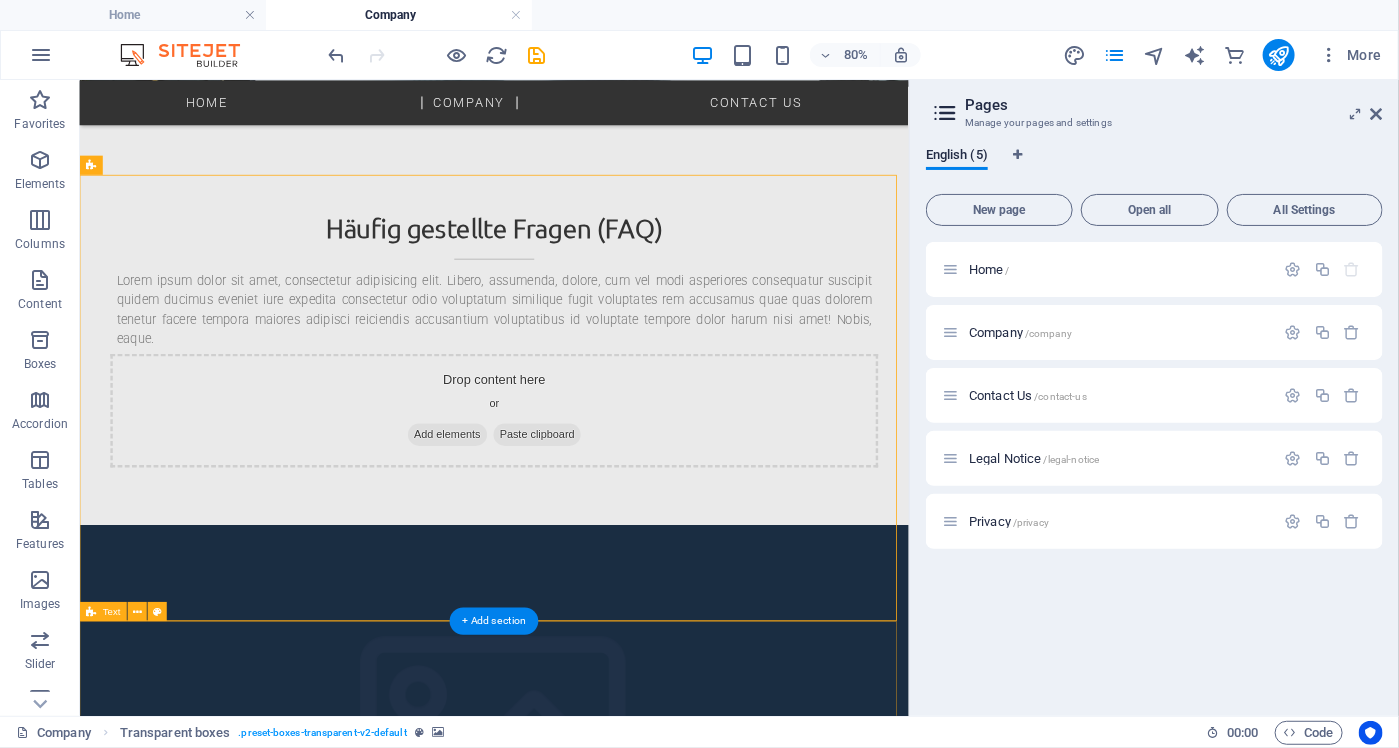 click on "Headline Lorem ipsum dolor sitope amet, consectetur adipisicing elitip. Massumenda, dolore, cum vel modi asperiores consequatur suscipit quidem ducimus eveniet iure expedita consecteture odiogil voluptatum similique fugit voluptates atem accusamus quae quas dolorem tenetur facere tempora maiores adipisci reiciendis accusantium voluptatibus id voluptate tempore dolor harum nisi amet! Nobis, eaque. Aenean commodo ligula eget dolor. Lorem ipsum dolor sit amet, consectetuer adipiscing elit leget odiogil voluptatum similique fugit voluptates dolor. Libero assumenda, dolore, cum vel modi asperiores consequatur." at bounding box center [597, 1907] 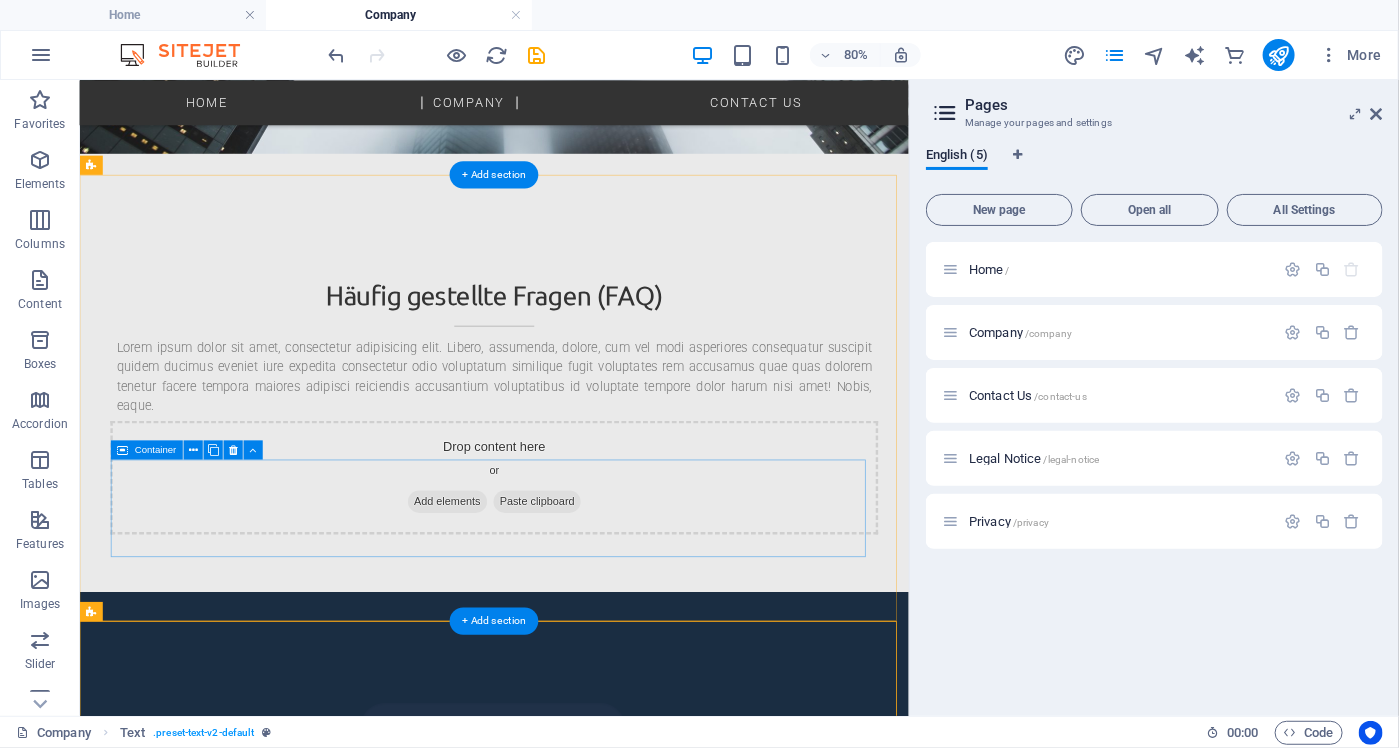 scroll, scrollTop: 587, scrollLeft: 0, axis: vertical 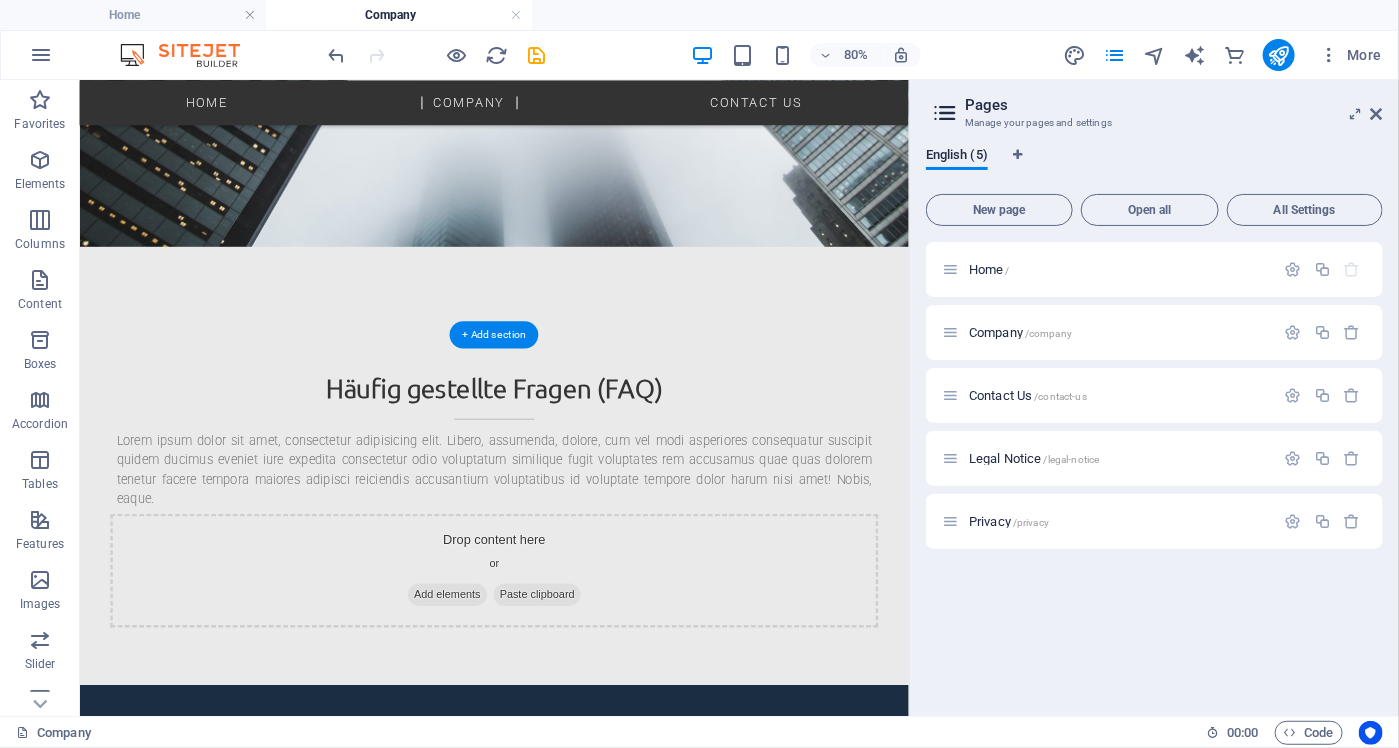 click at bounding box center (597, 1114) 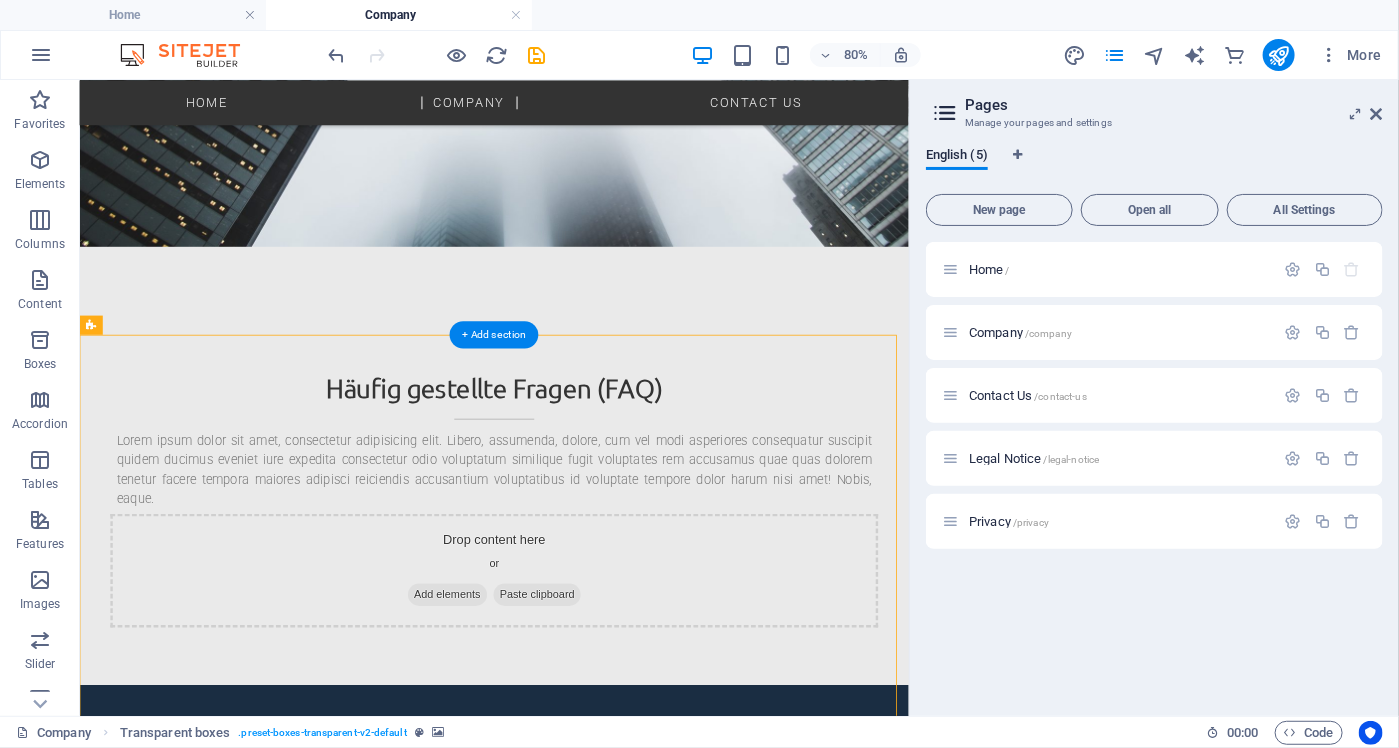 click at bounding box center (597, 1114) 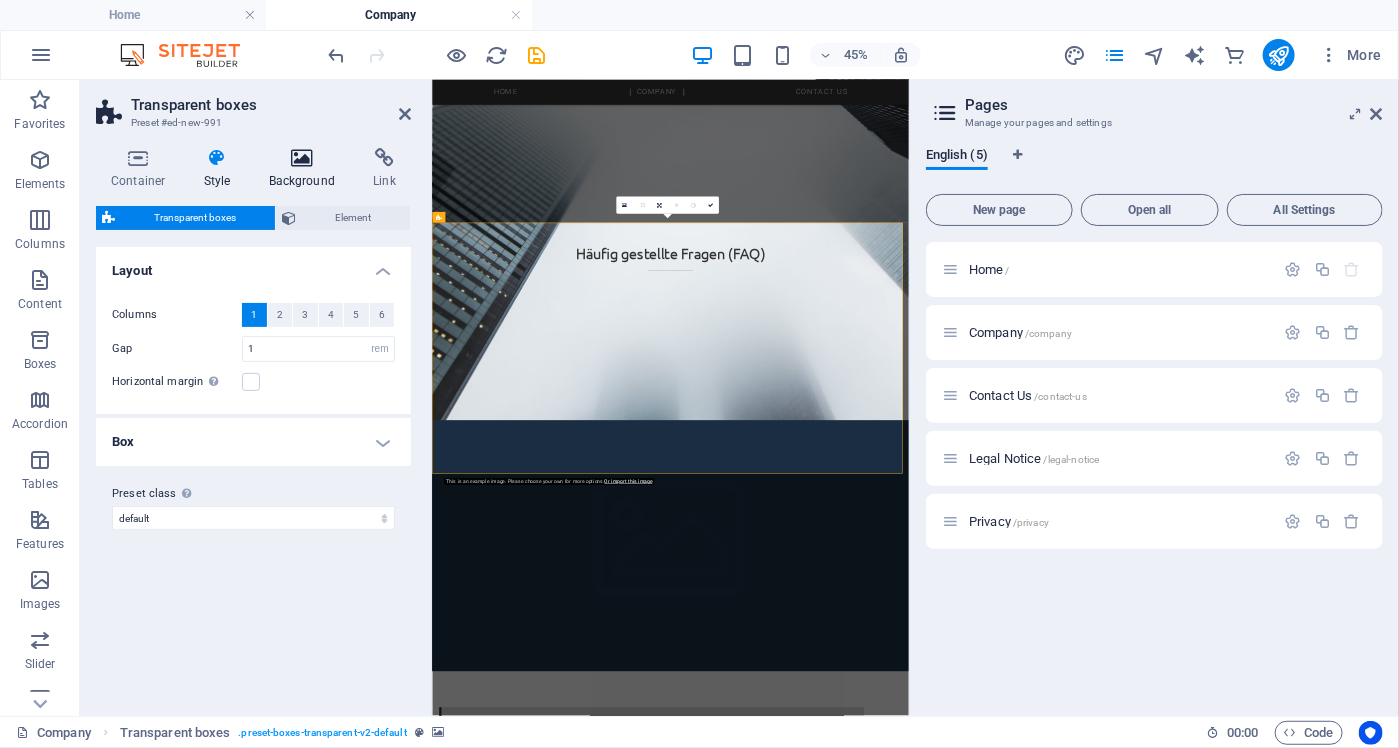 click on "Background" at bounding box center [306, 169] 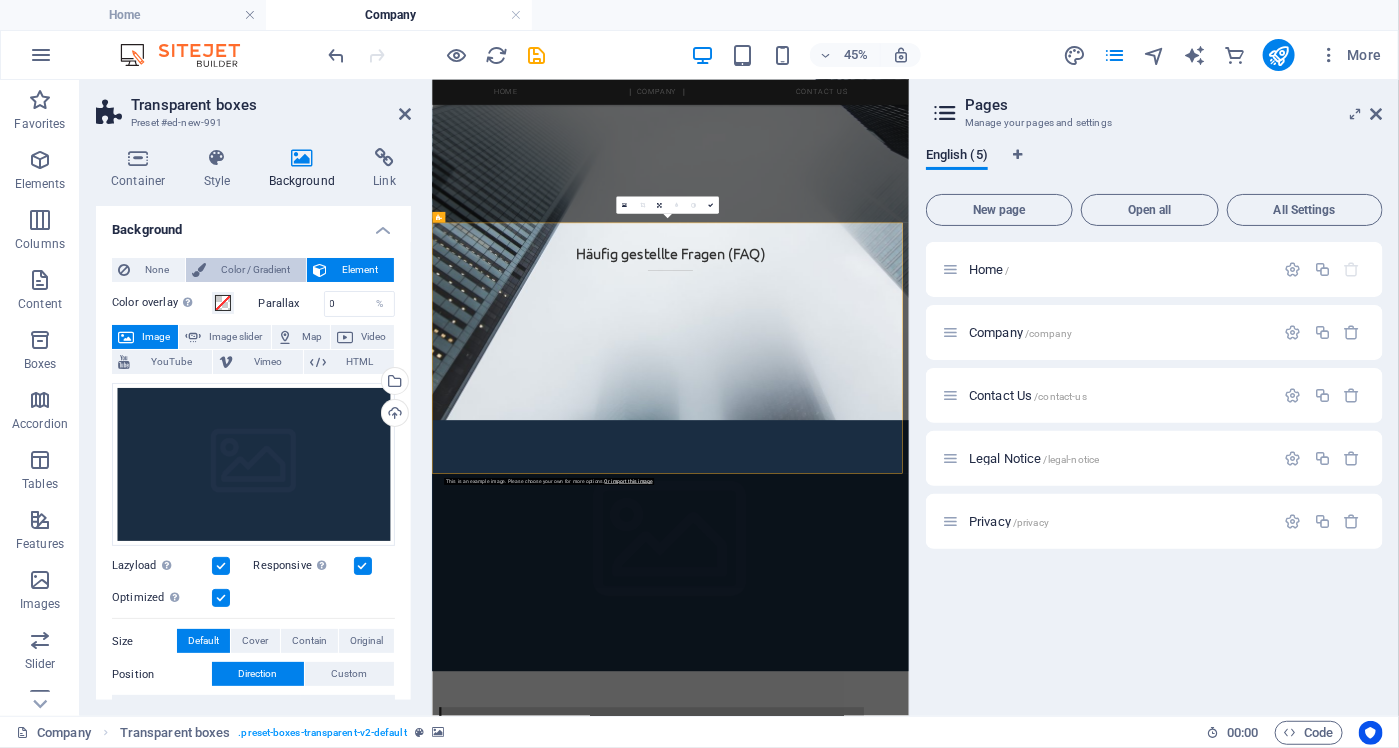 click on "Color / Gradient" at bounding box center (256, 270) 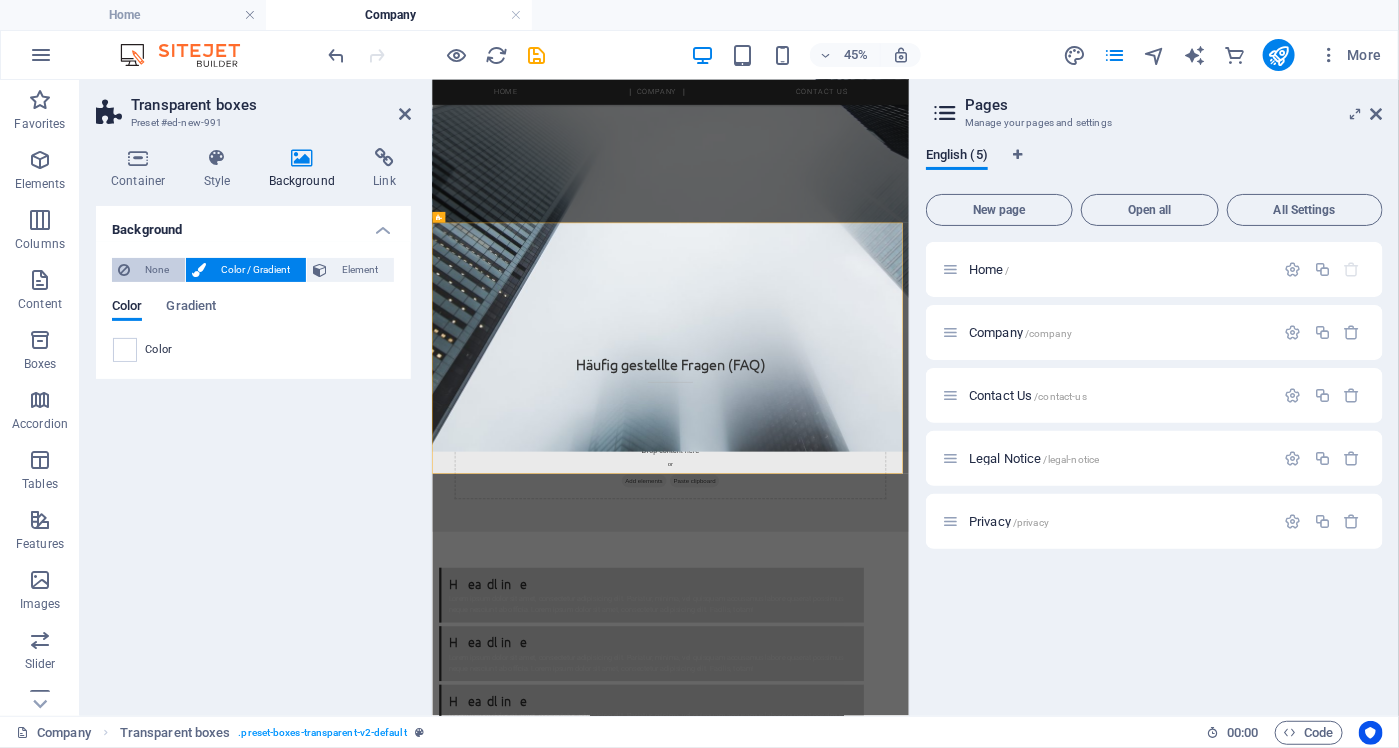click on "None" at bounding box center (157, 270) 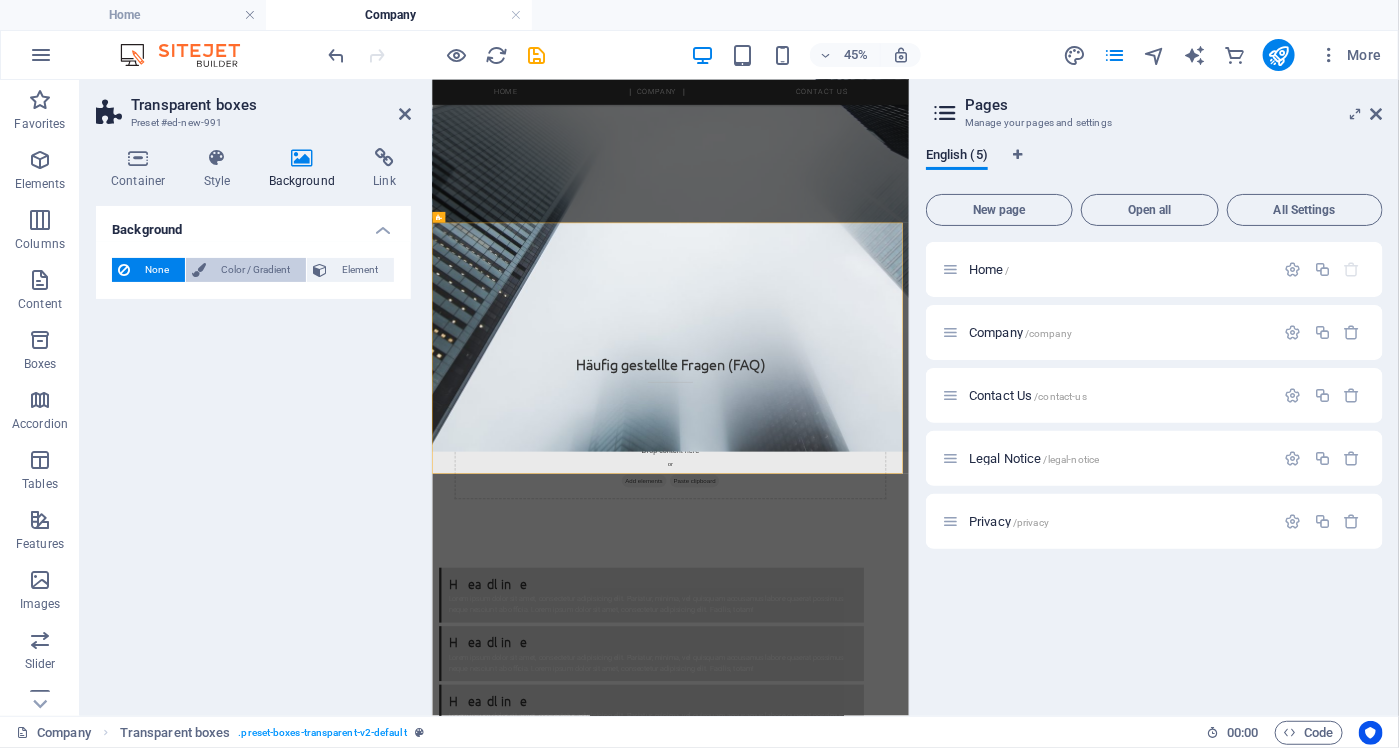 click on "Color / Gradient" at bounding box center [256, 270] 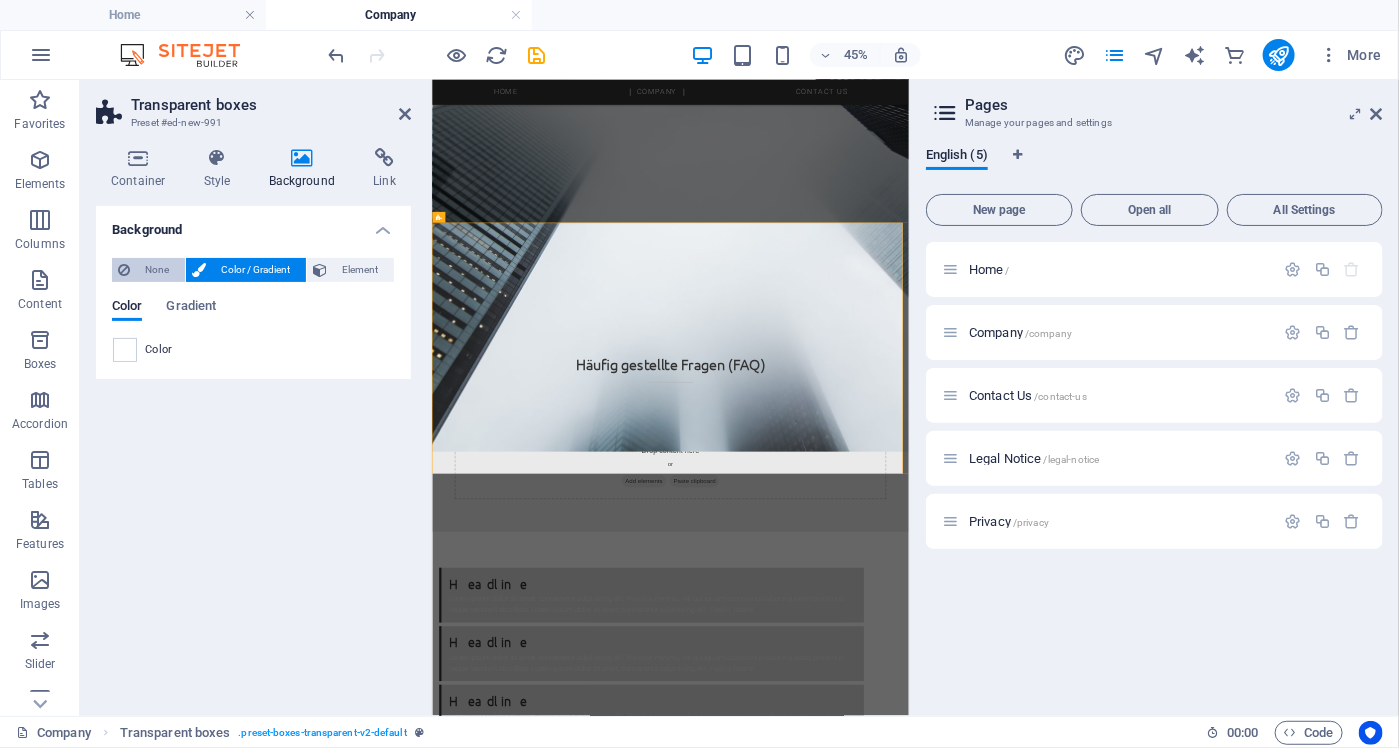 click on "None" at bounding box center [157, 270] 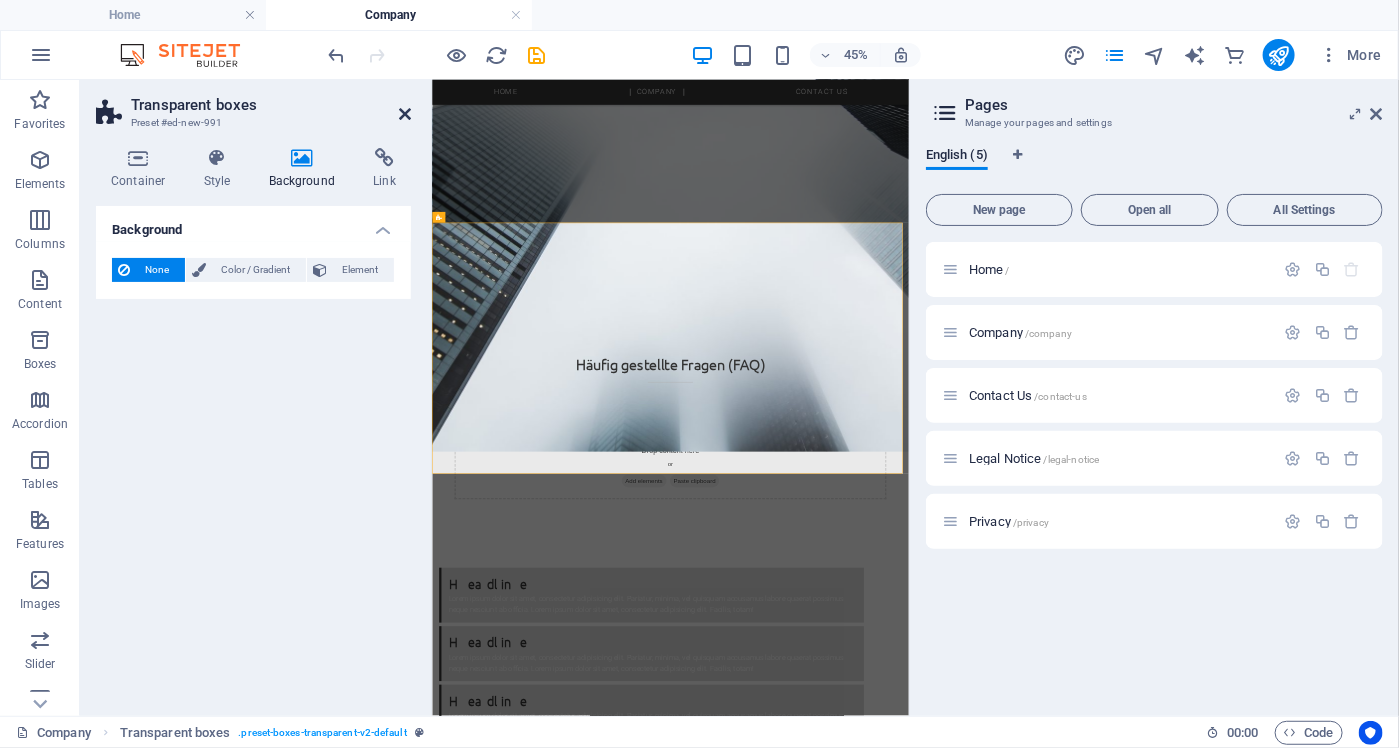 click at bounding box center (405, 114) 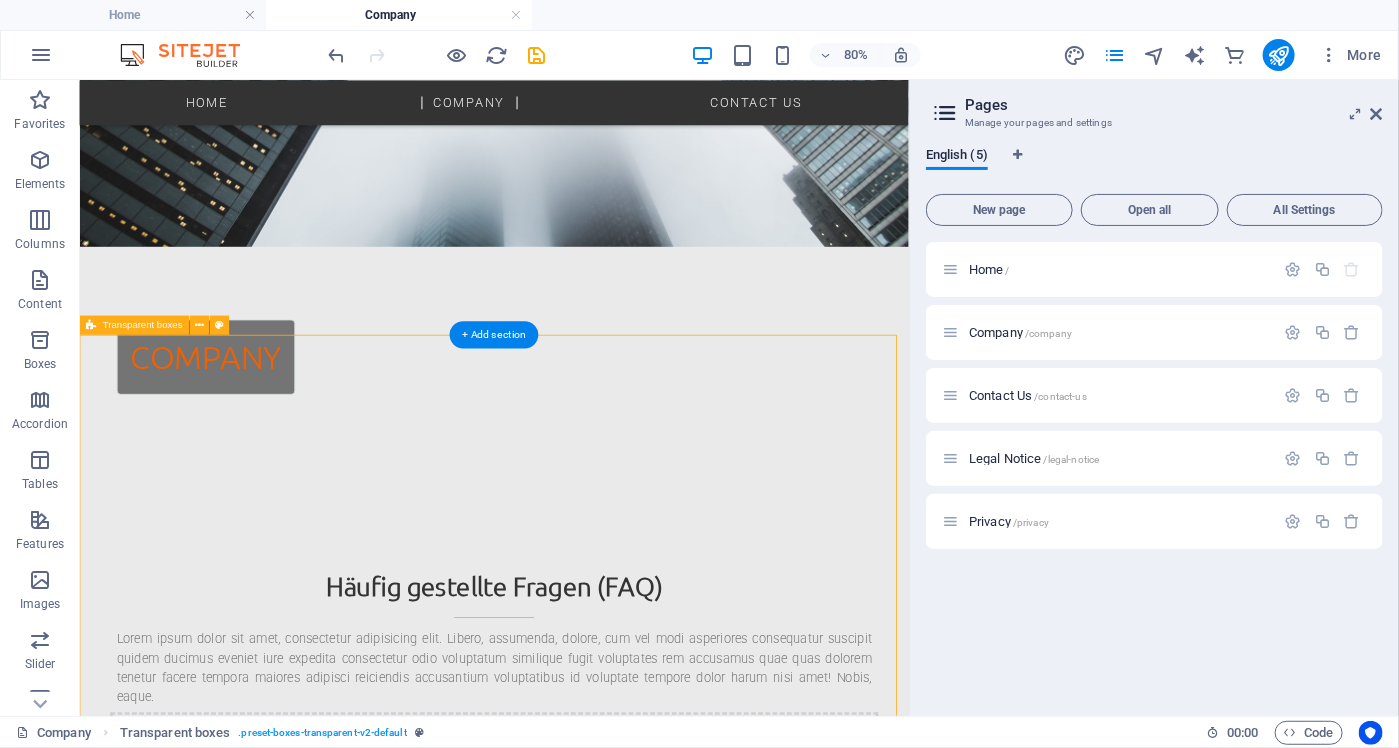 click on "Headline Lorem ipsum dolor sit amet, consectetur adipisicing elit. Pariatur, minima, vel quisquam accusamus labore quaerat possimus neque nesciunt ab officia. Lorem ipsum dolor sit amet, consectetur adipisicing elit. Facilis, totam! Headline Lorem ipsum dolor sit amet, consectetur adipisicing elit. Pariatur, minima, vel quisquam accusamus labore quaerat possimus neque nesciunt ab officia. Lorem ipsum dolor sit amet, consectetur adipisicing elit. Facilis, totam! Headline Lorem ipsum dolor sit amet, consectetur adipisicing elit. Pariatur, minima, vel quisquam accusamus labore quaerat possimus neque nesciunt ab officia. Lorem ipsum dolor sit amet, consectetur adipisicing elit. Facilis, totam!" at bounding box center [597, 1354] 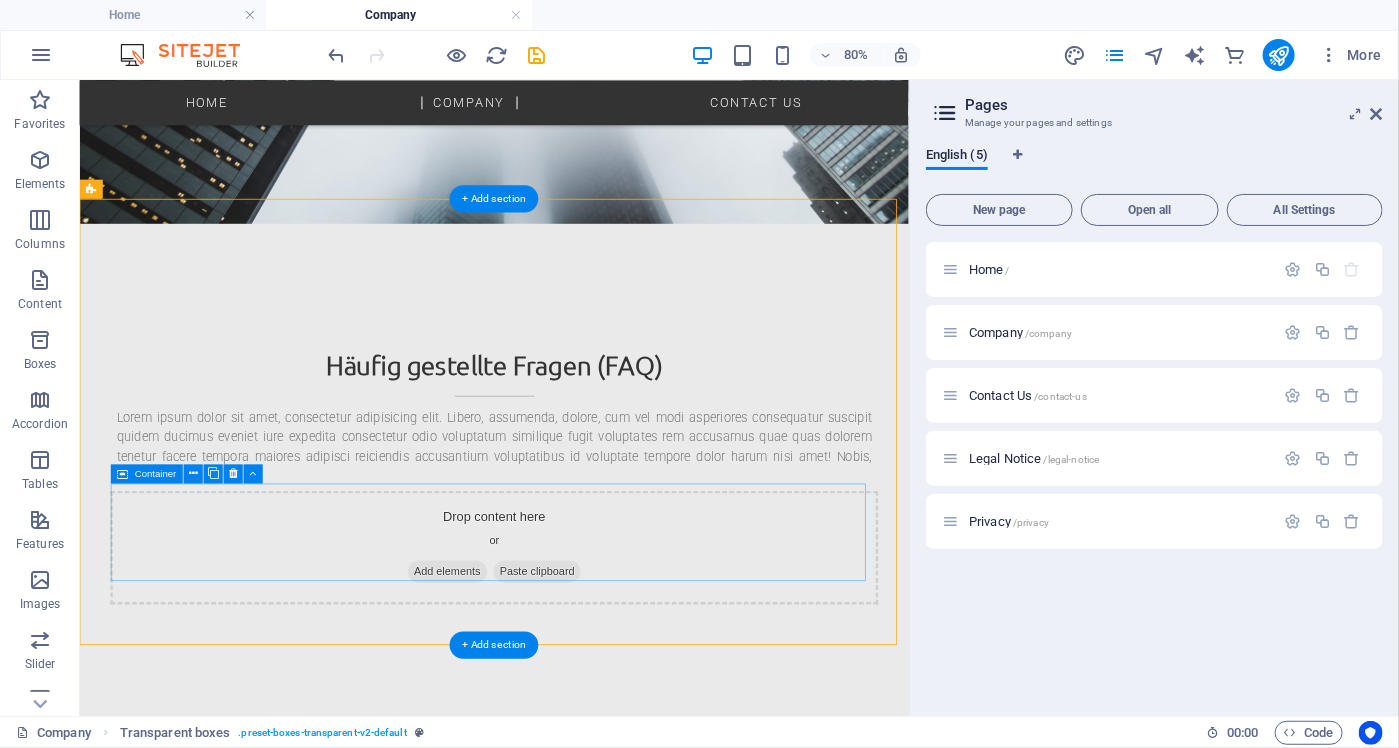 scroll, scrollTop: 587, scrollLeft: 0, axis: vertical 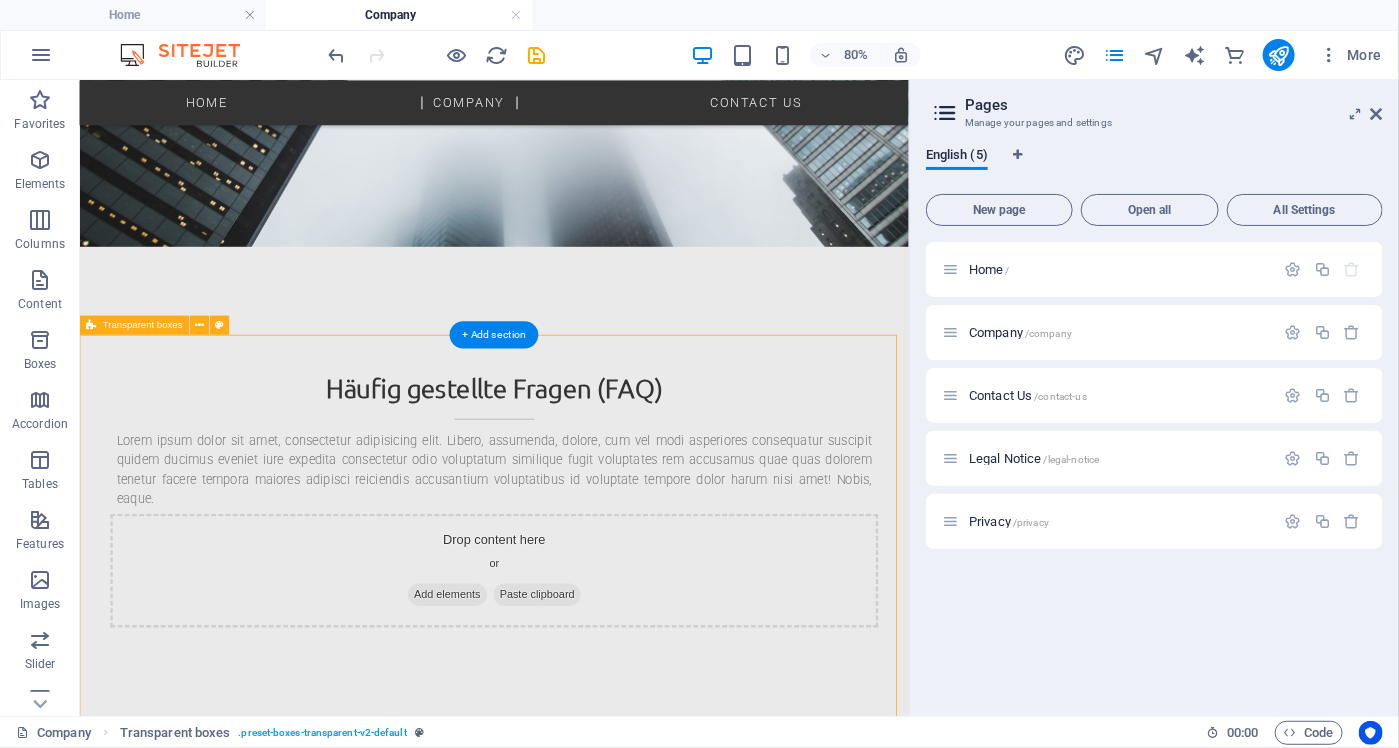 click on "Headline Lorem ipsum dolor sit amet, consectetur adipisicing elit. Pariatur, minima, vel quisquam accusamus labore quaerat possimus neque nesciunt ab officia. Lorem ipsum dolor sit amet, consectetur adipisicing elit. Facilis, totam! Headline Lorem ipsum dolor sit amet, consectetur adipisicing elit. Pariatur, minima, vel quisquam accusamus labore quaerat possimus neque nesciunt ab officia. Lorem ipsum dolor sit amet, consectetur adipisicing elit. Facilis, totam! Headline Lorem ipsum dolor sit amet, consectetur adipisicing elit. Pariatur, minima, vel quisquam accusamus labore quaerat possimus neque nesciunt ab officia. Lorem ipsum dolor sit amet, consectetur adipisicing elit. Facilis, totam!" at bounding box center [597, 1106] 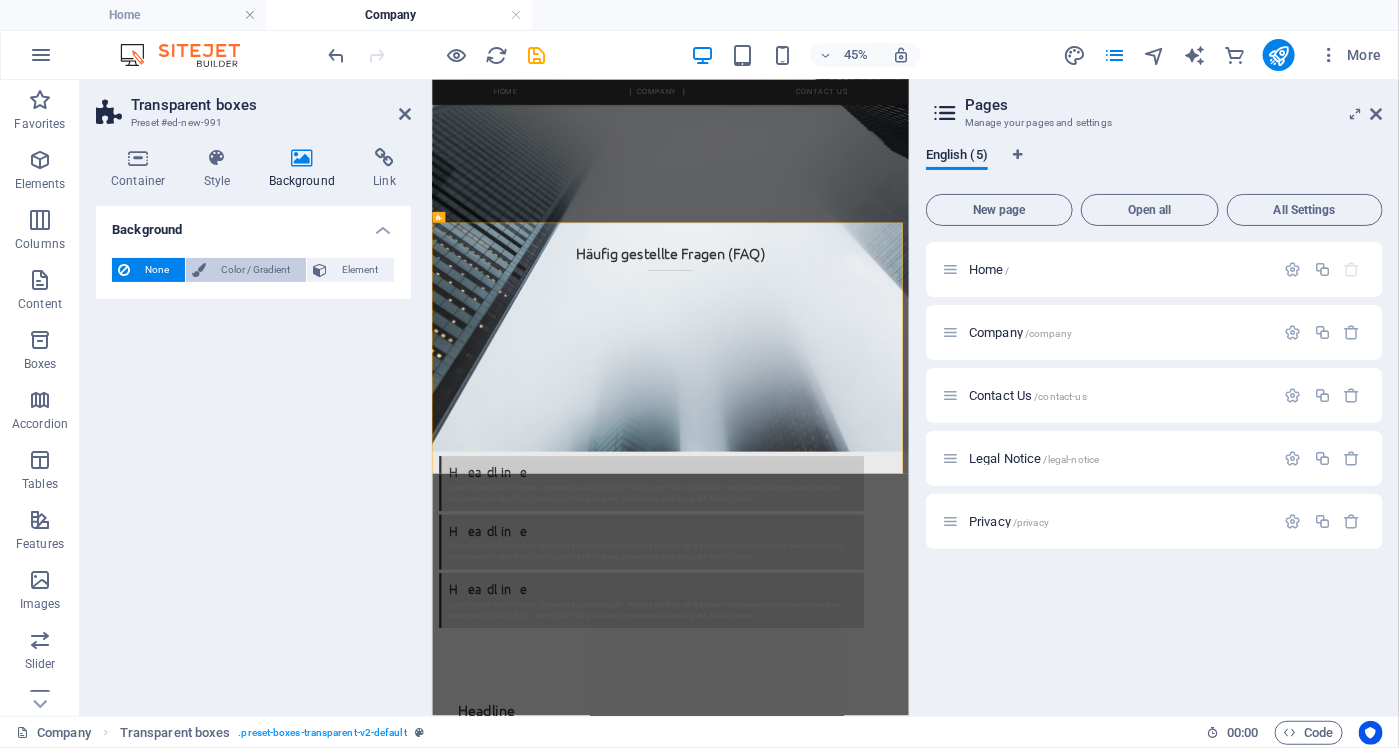 click on "Color / Gradient" at bounding box center (256, 270) 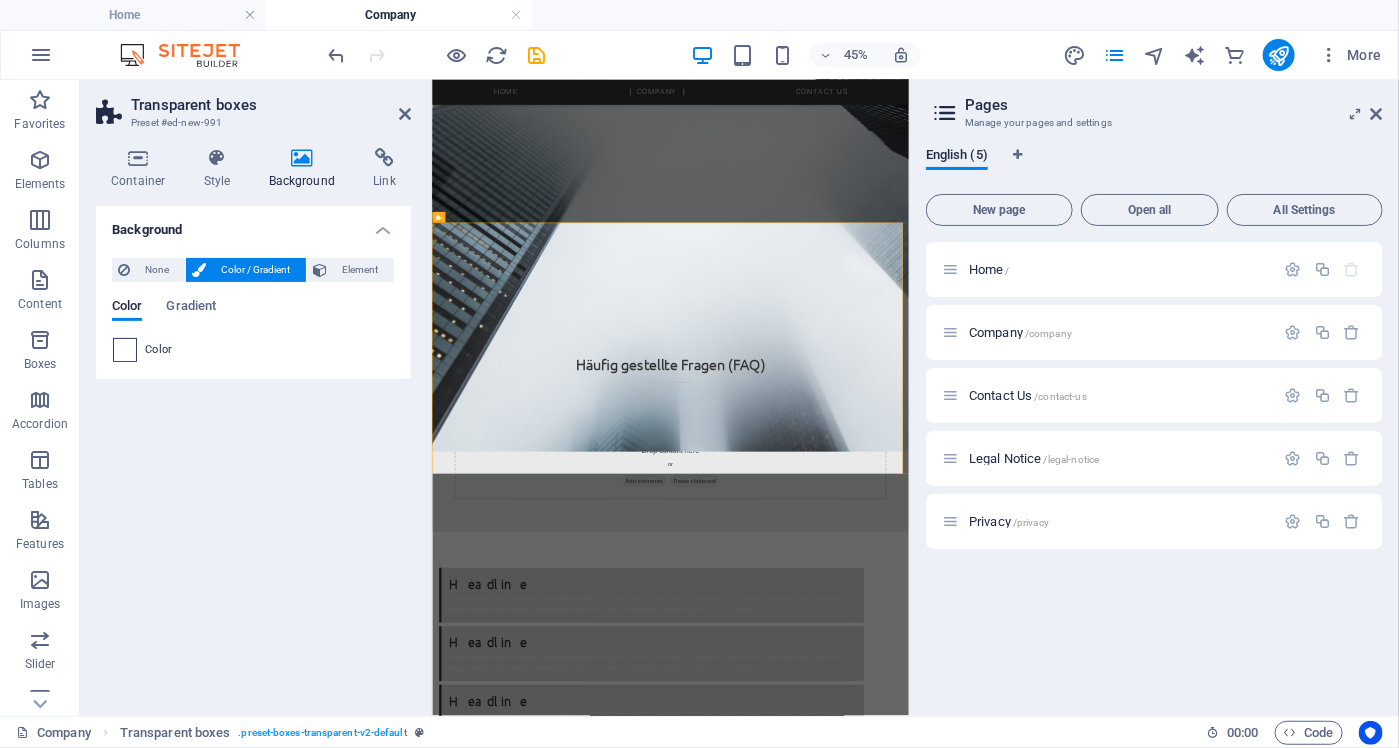 click at bounding box center [125, 350] 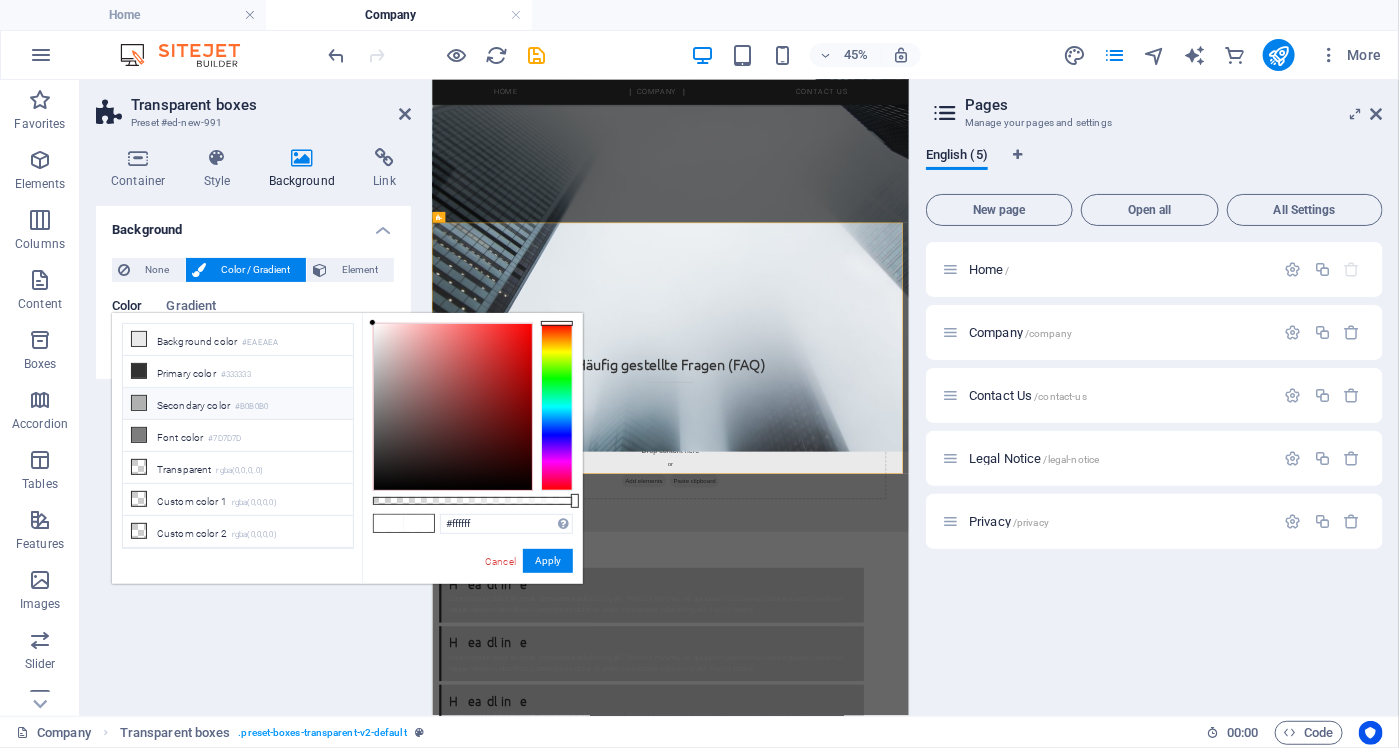 click at bounding box center (139, 403) 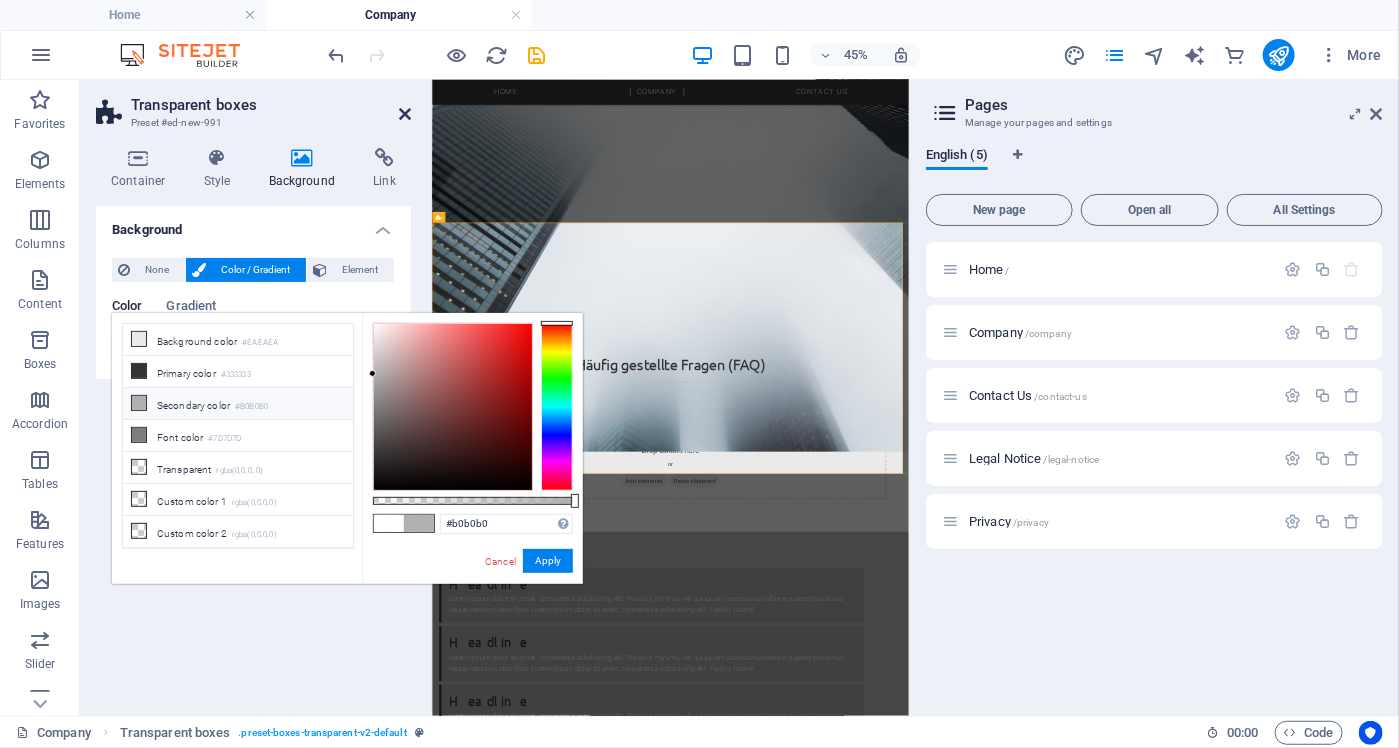 click at bounding box center [405, 114] 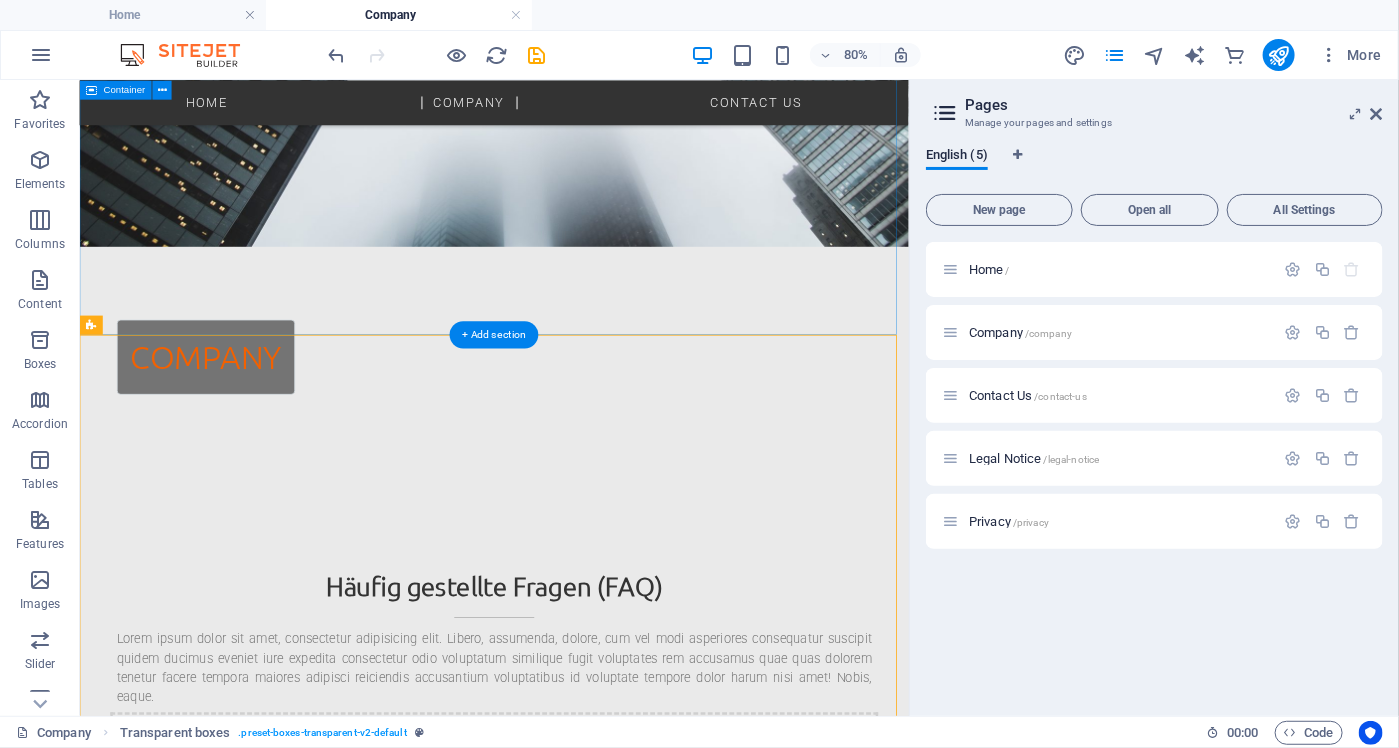click on "Häufig gestellte Fragen (FAQ) Lorem ipsum dolor sit amet, consectetur adipisicing elit. Libero, assumenda, dolore, cum vel modi asperiores consequatur suscipit quidem ducimus eveniet iure expedita consectetur odio voluptatum similique fugit voluptates rem accusamus quae quas dolorem tenetur facere tempora maiores adipisci reiciendis accusantium voluptatibus id voluptate tempore dolor harum nisi amet! Nobis, eaque. Drop content here or  Add elements  Paste clipboard" at bounding box center [597, 817] 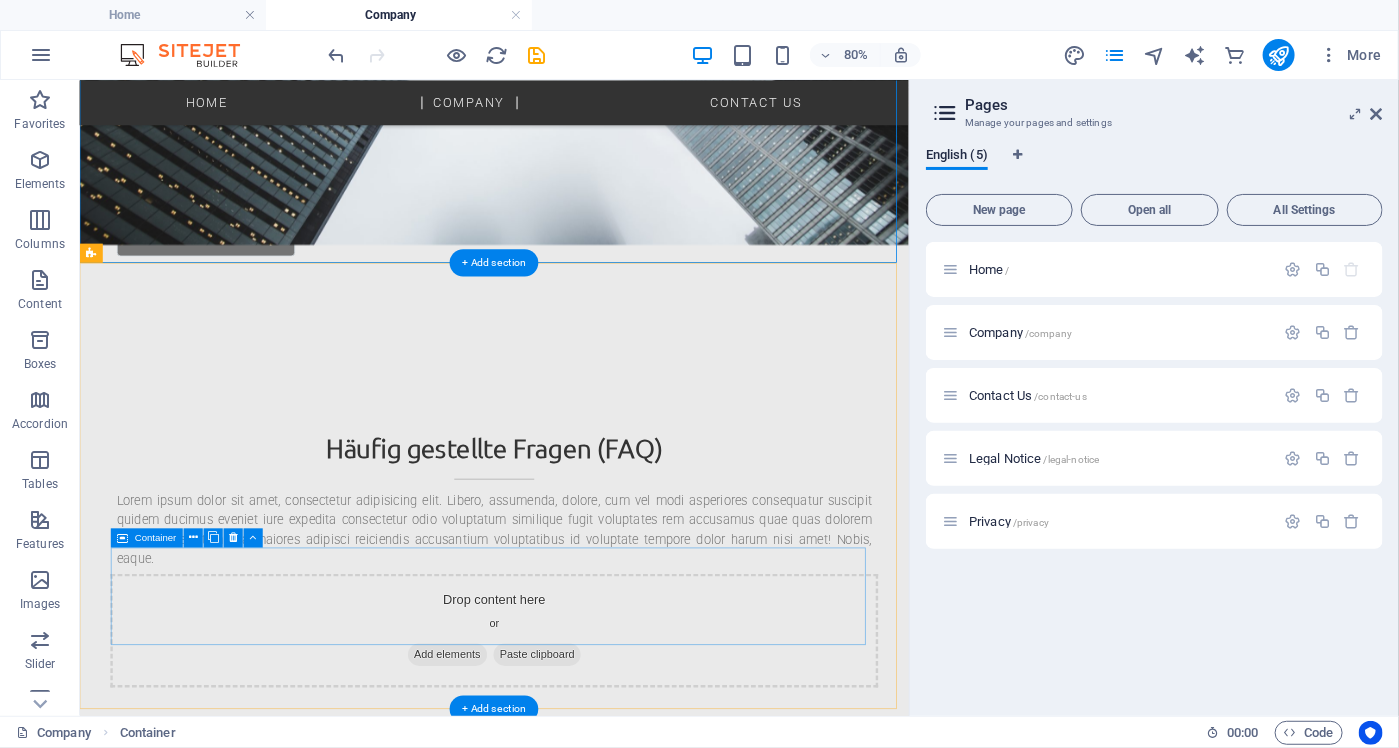 scroll, scrollTop: 487, scrollLeft: 0, axis: vertical 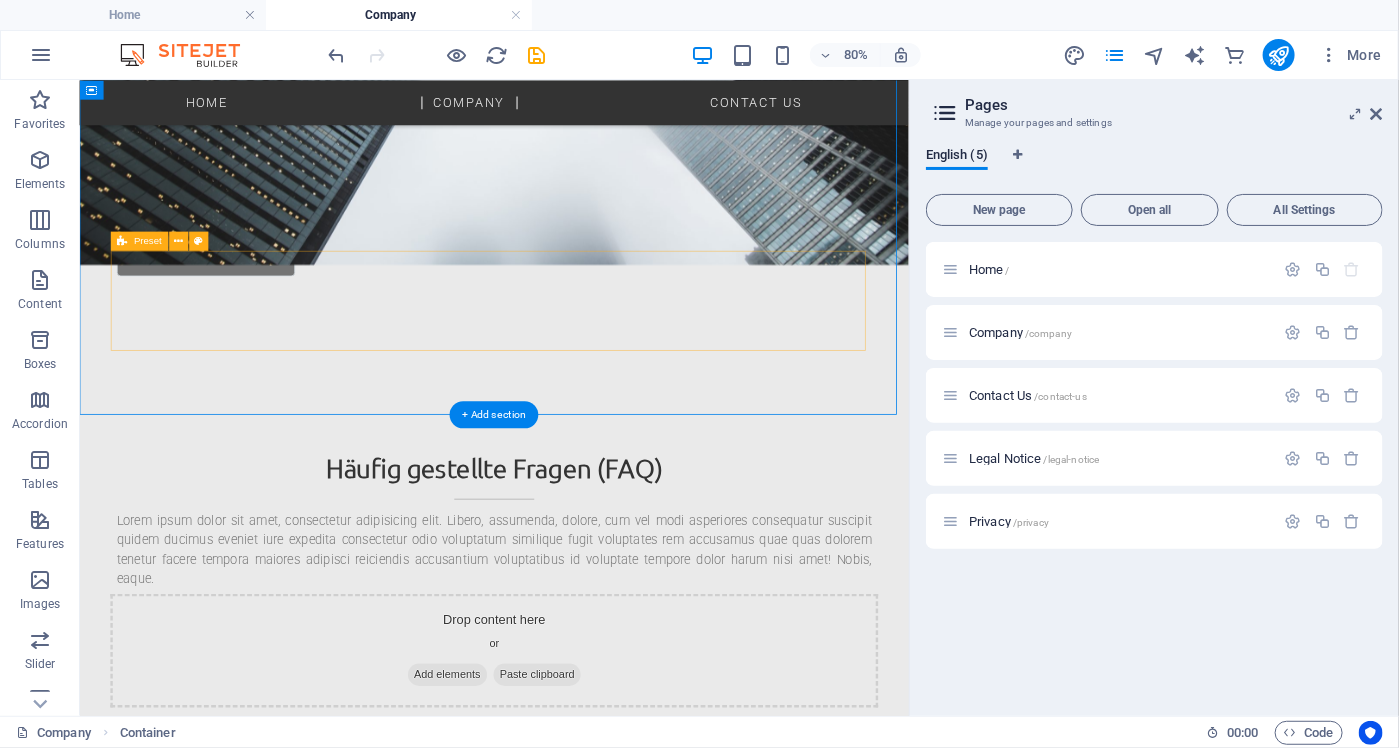 click on "Drop content here or  Add elements  Paste clipboard" at bounding box center (597, 792) 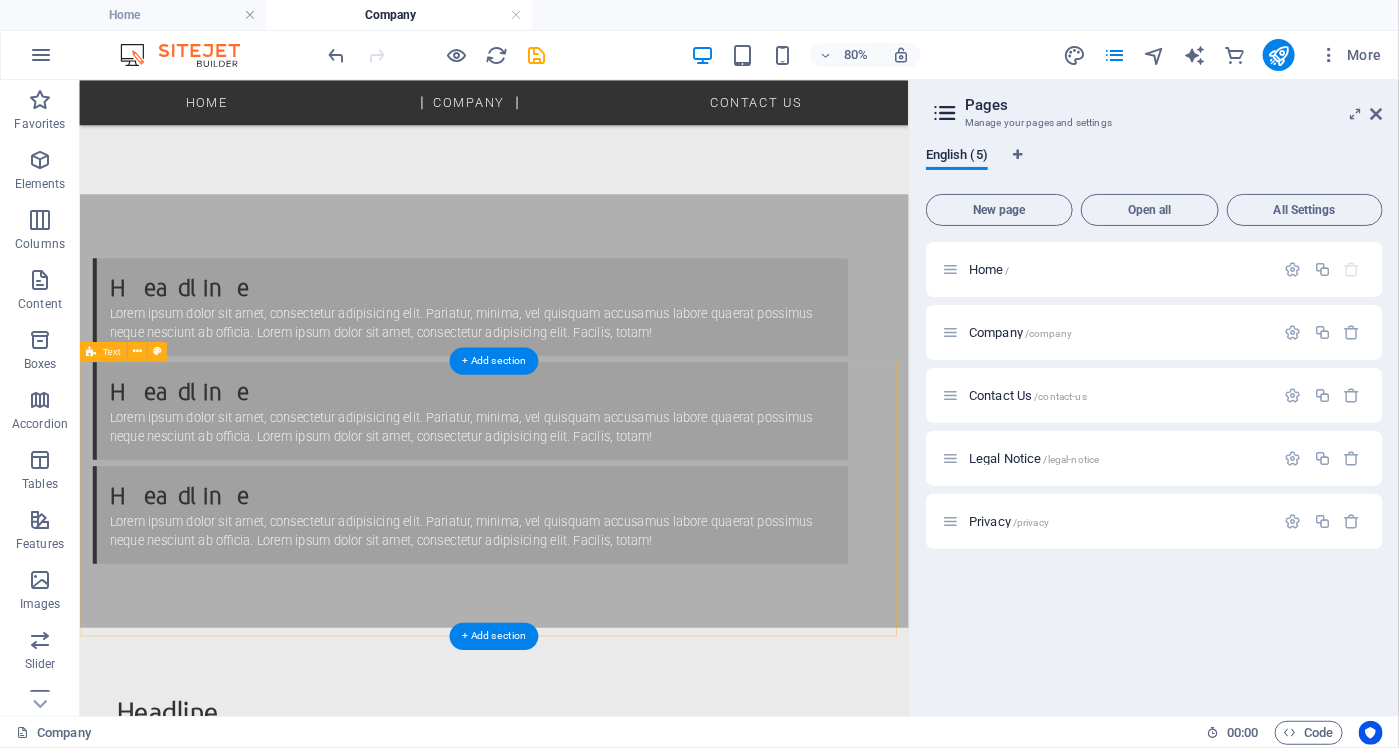 scroll, scrollTop: 1087, scrollLeft: 0, axis: vertical 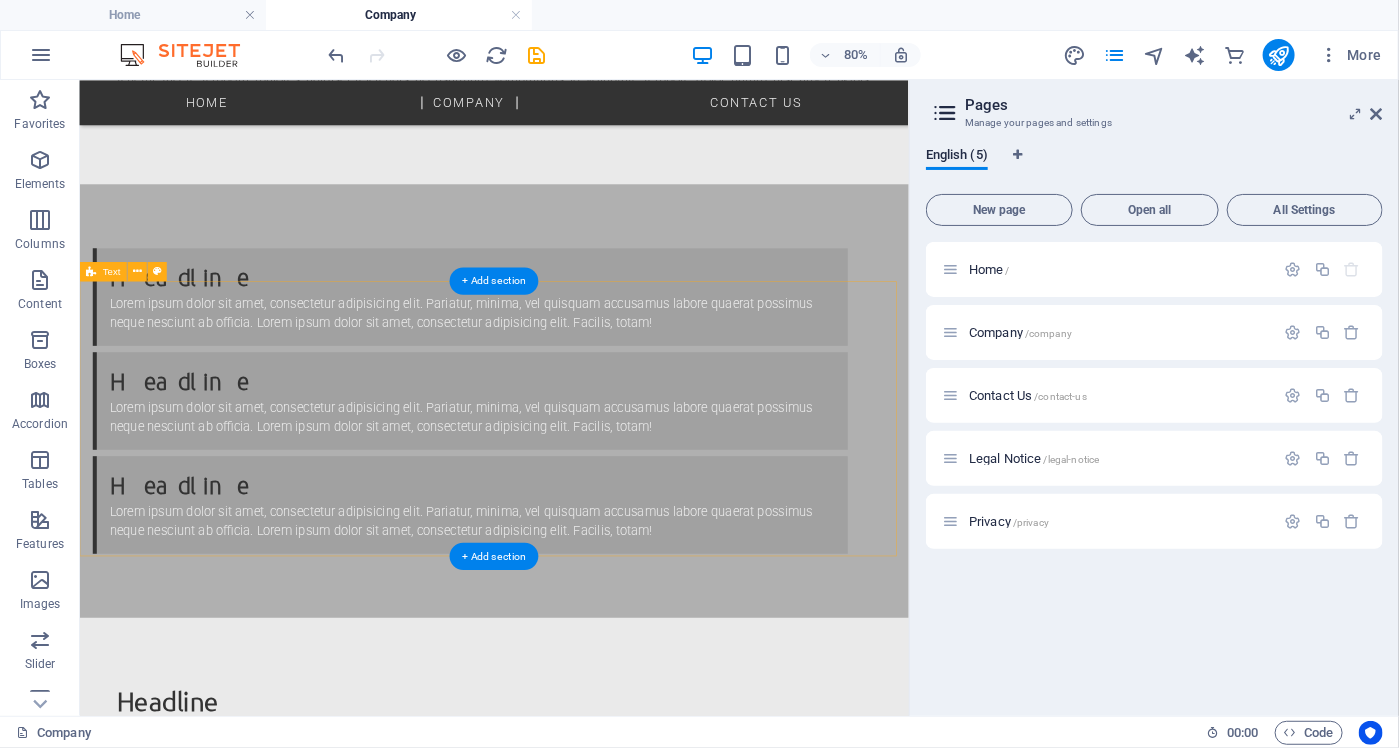 click on "Headline Lorem ipsum dolor sitope amet, consectetur adipisicing elitip. Massumenda, dolore, cum vel modi asperiores consequatur suscipit quidem ducimus eveniet iure expedita consecteture odiogil voluptatum similique fugit voluptates atem accusamus quae quas dolorem tenetur facere tempora maiores adipisci reiciendis accusantium voluptatibus id voluptate tempore dolor harum nisi amet! Nobis, eaque. Aenean commodo ligula eget dolor. Lorem ipsum dolor sit amet, consectetuer adipiscing elit leget odiogil voluptatum similique fugit voluptates dolor. Libero assumenda, dolore, cum vel modi asperiores consequatur." at bounding box center (597, 923) 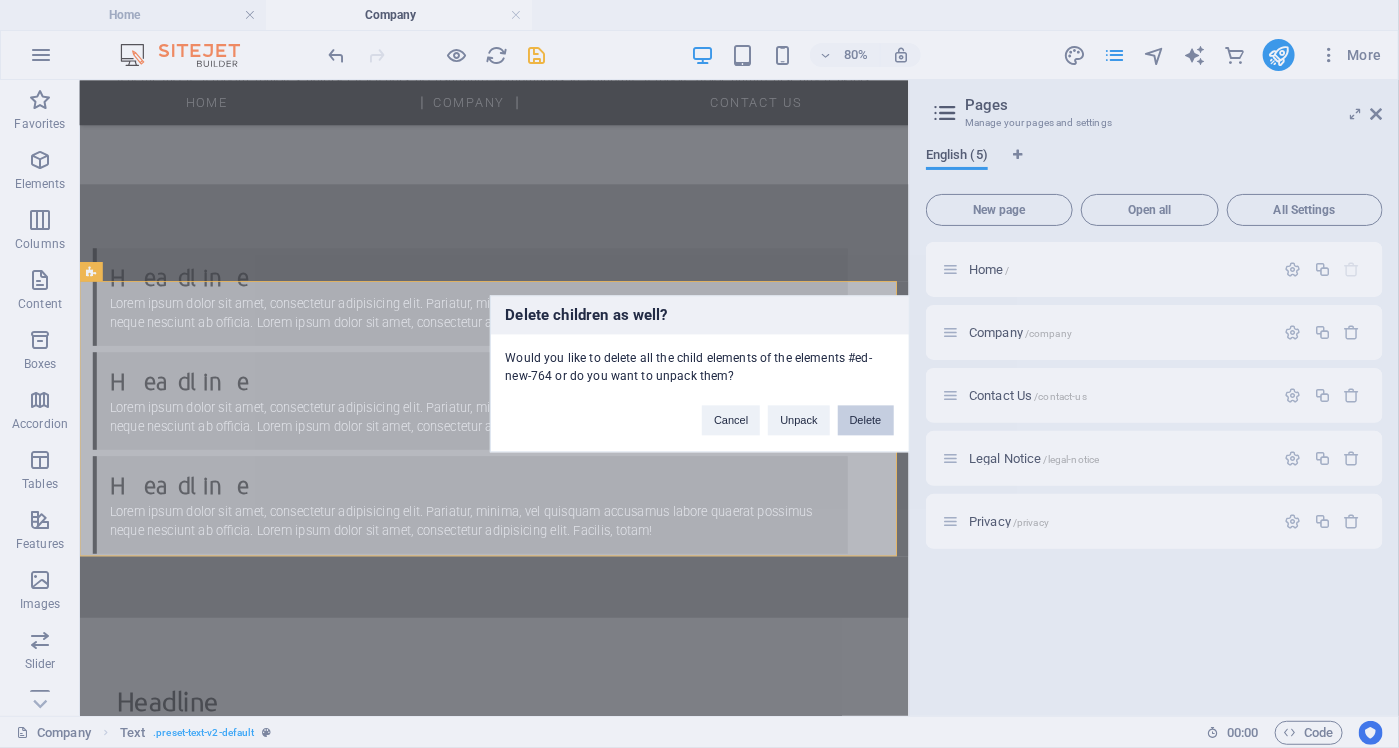 type 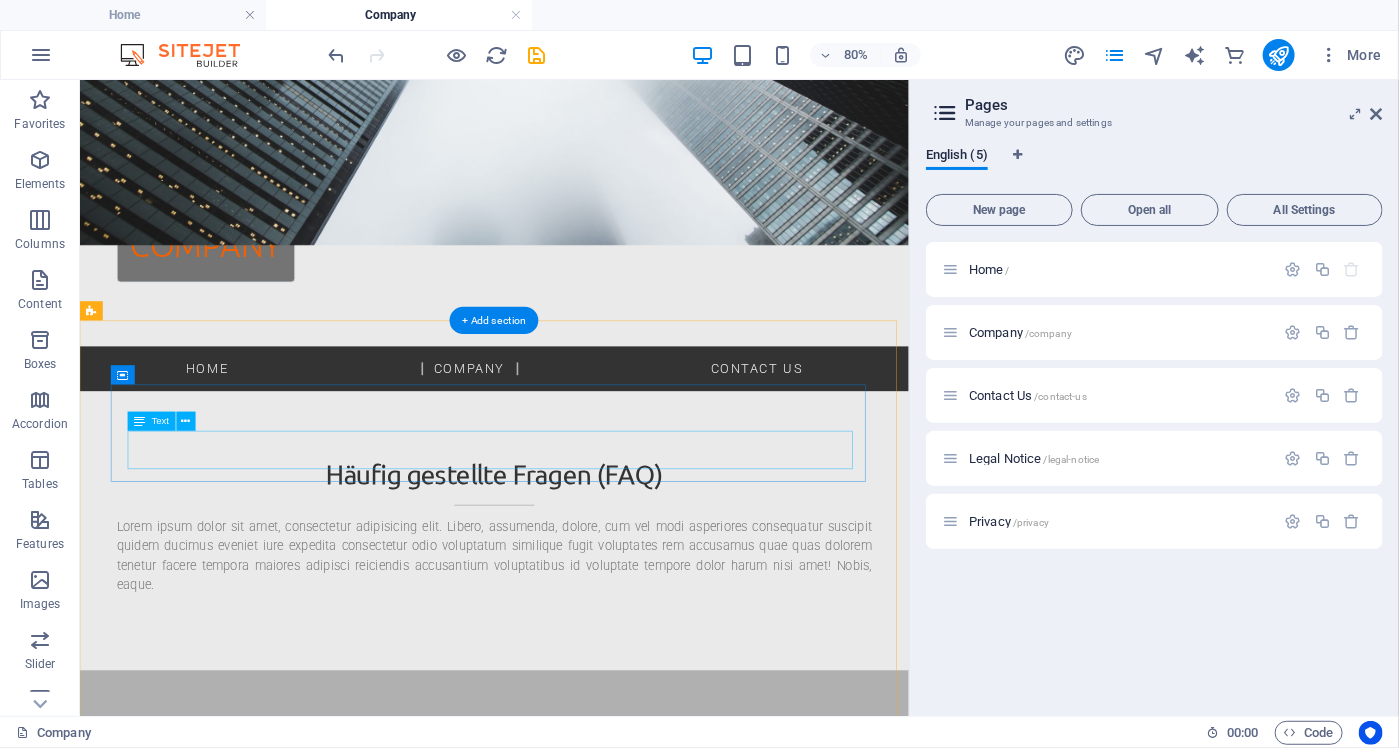 scroll, scrollTop: 0, scrollLeft: 0, axis: both 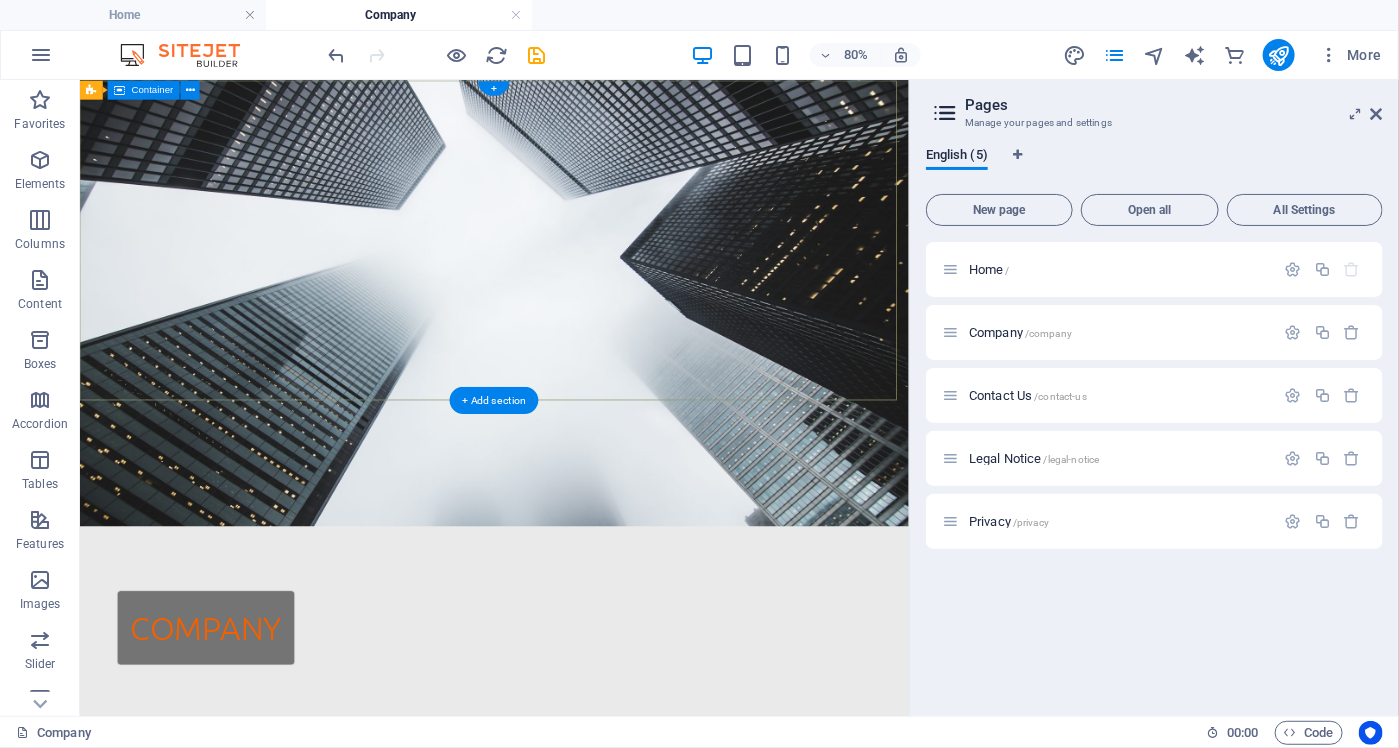 click on "Company" at bounding box center [597, 764] 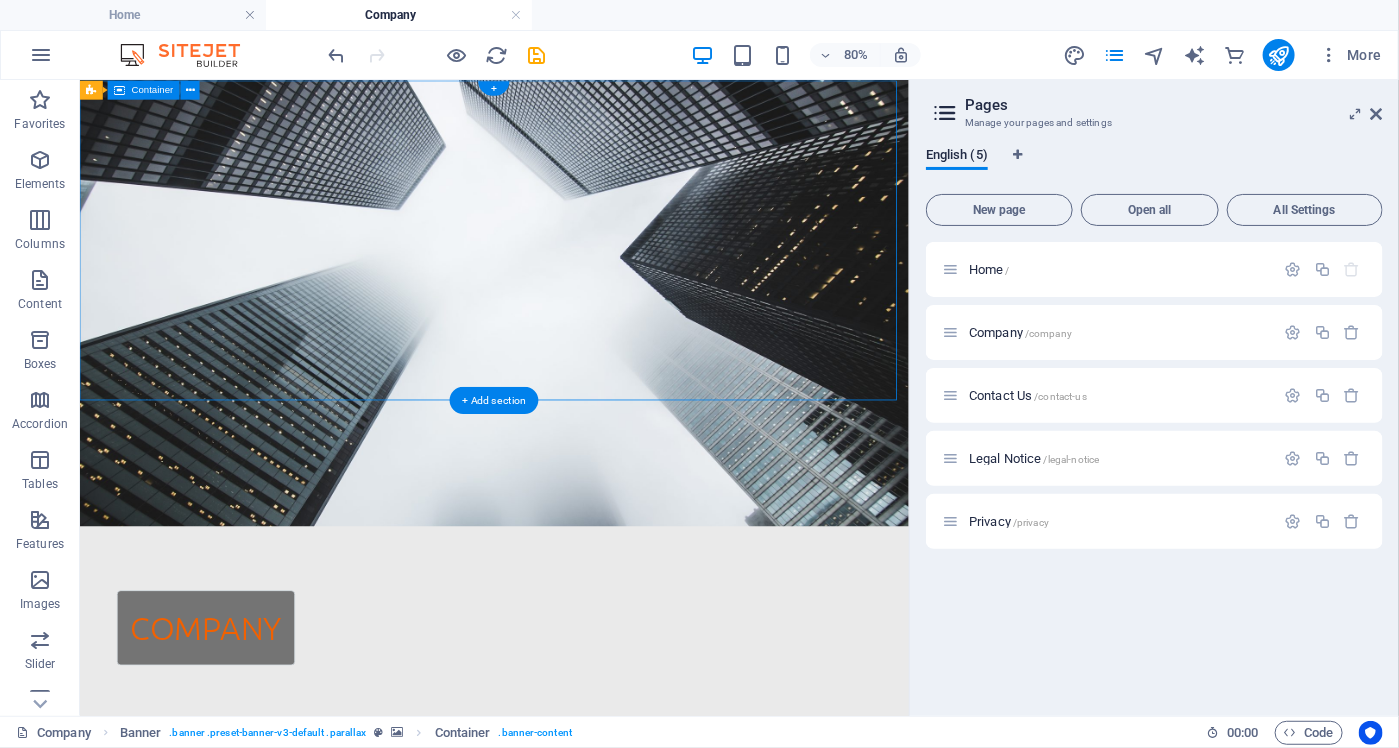 click on "Company" at bounding box center [597, 764] 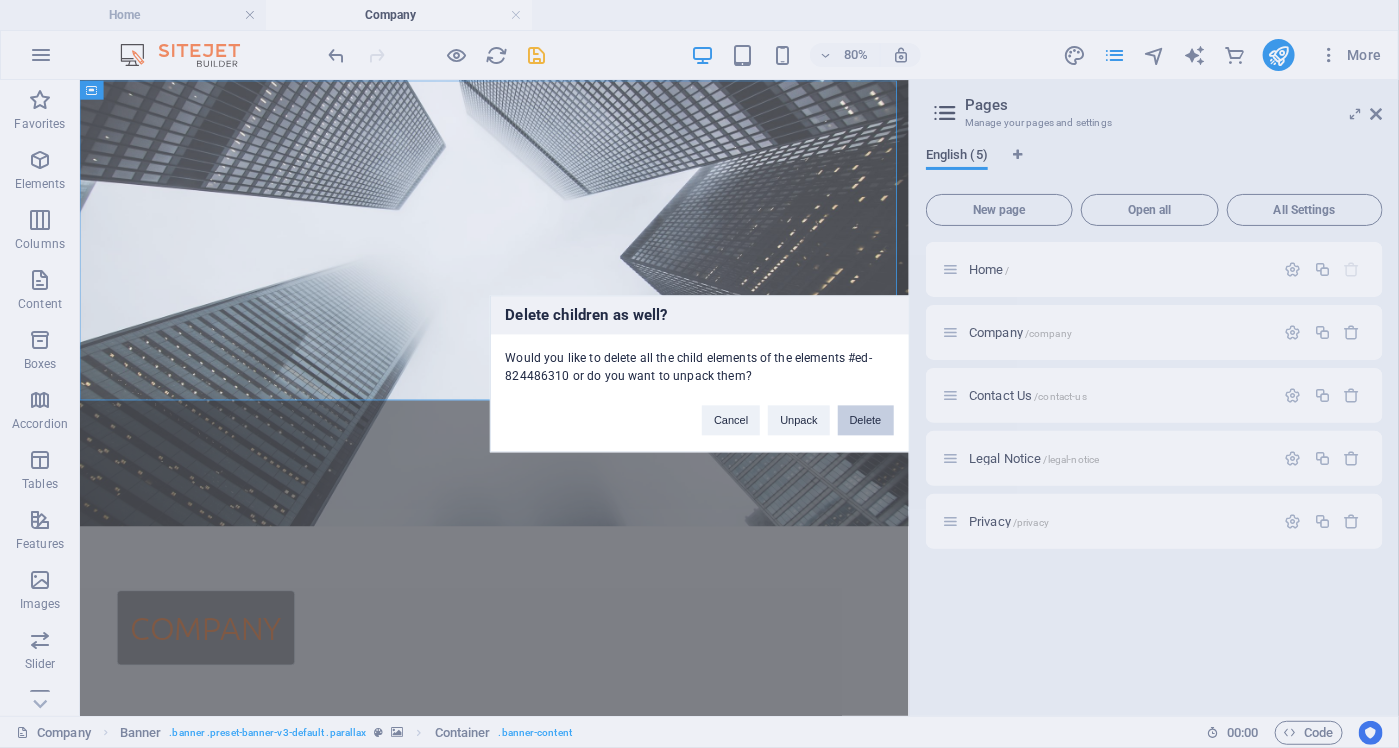 click on "Delete" at bounding box center [866, 421] 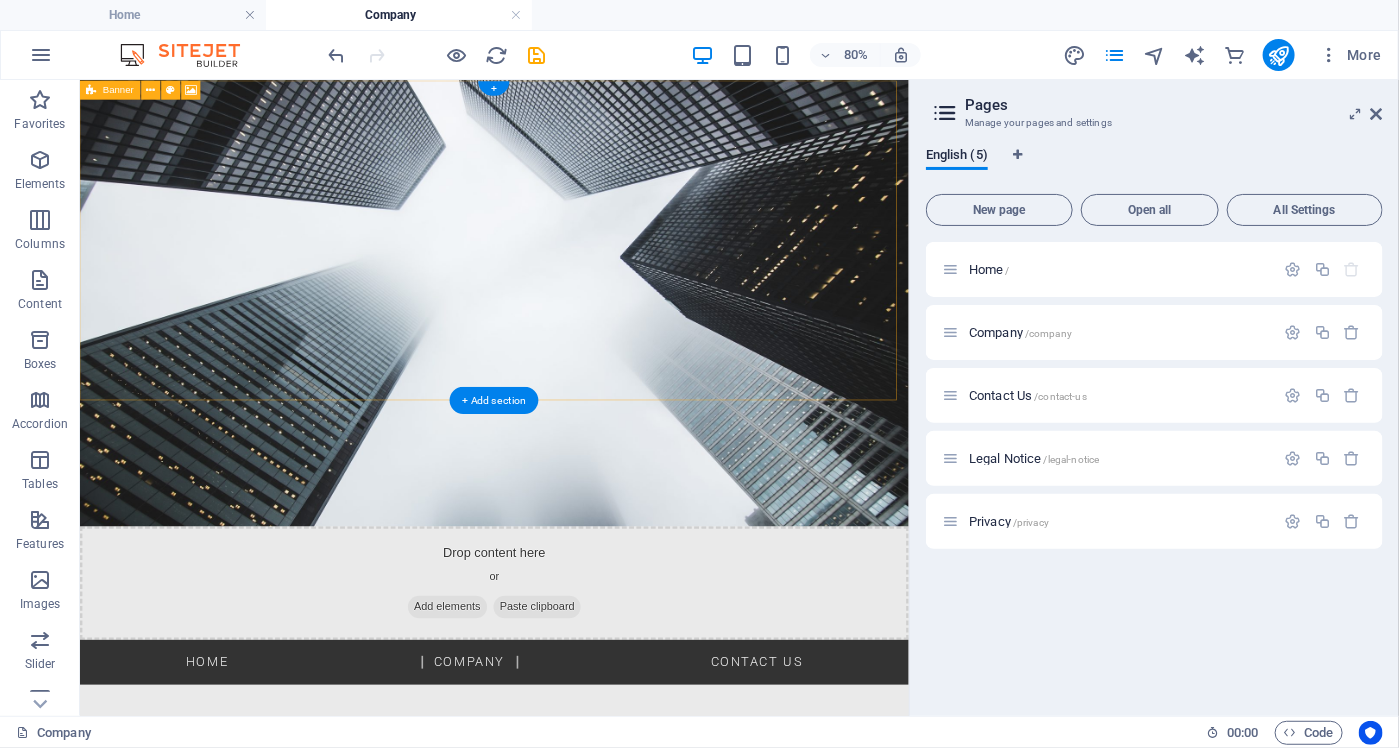 click on "Paste clipboard" at bounding box center (651, 738) 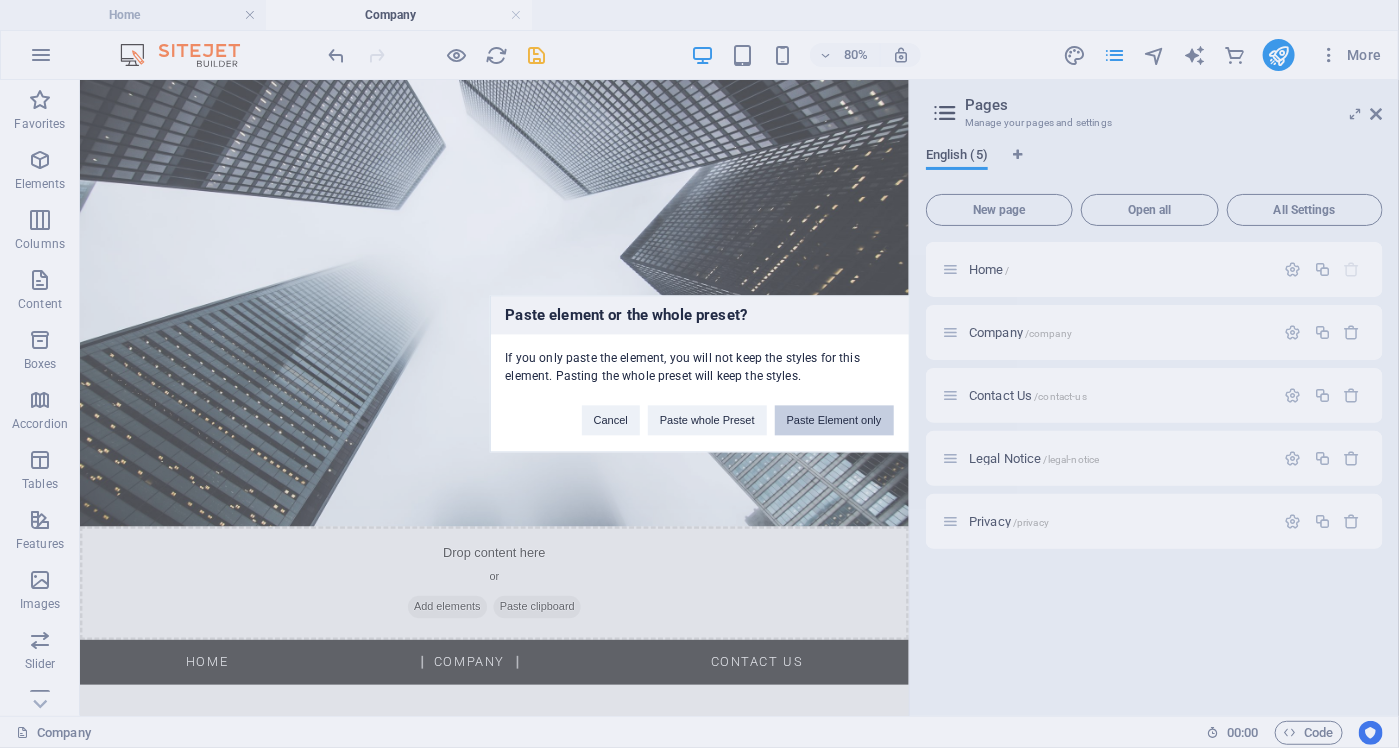 type 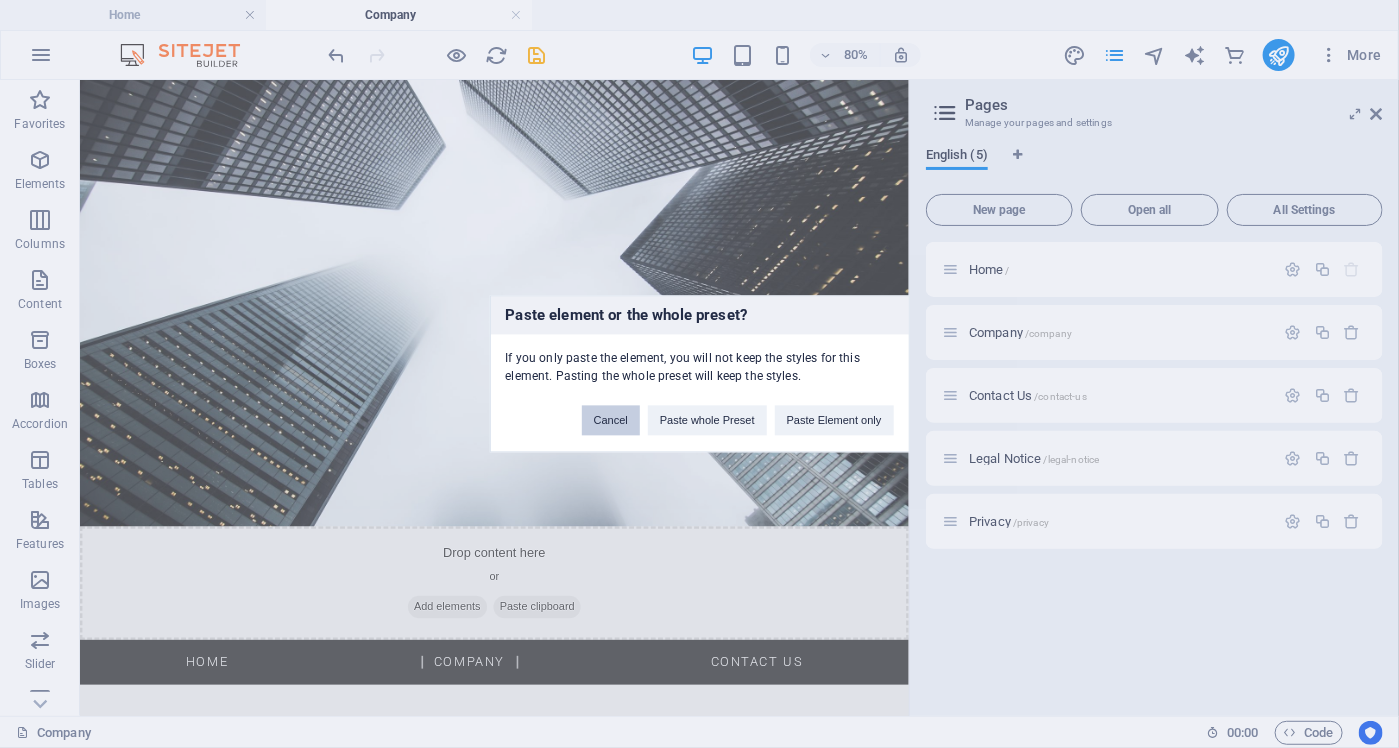 click on "Cancel" at bounding box center (611, 421) 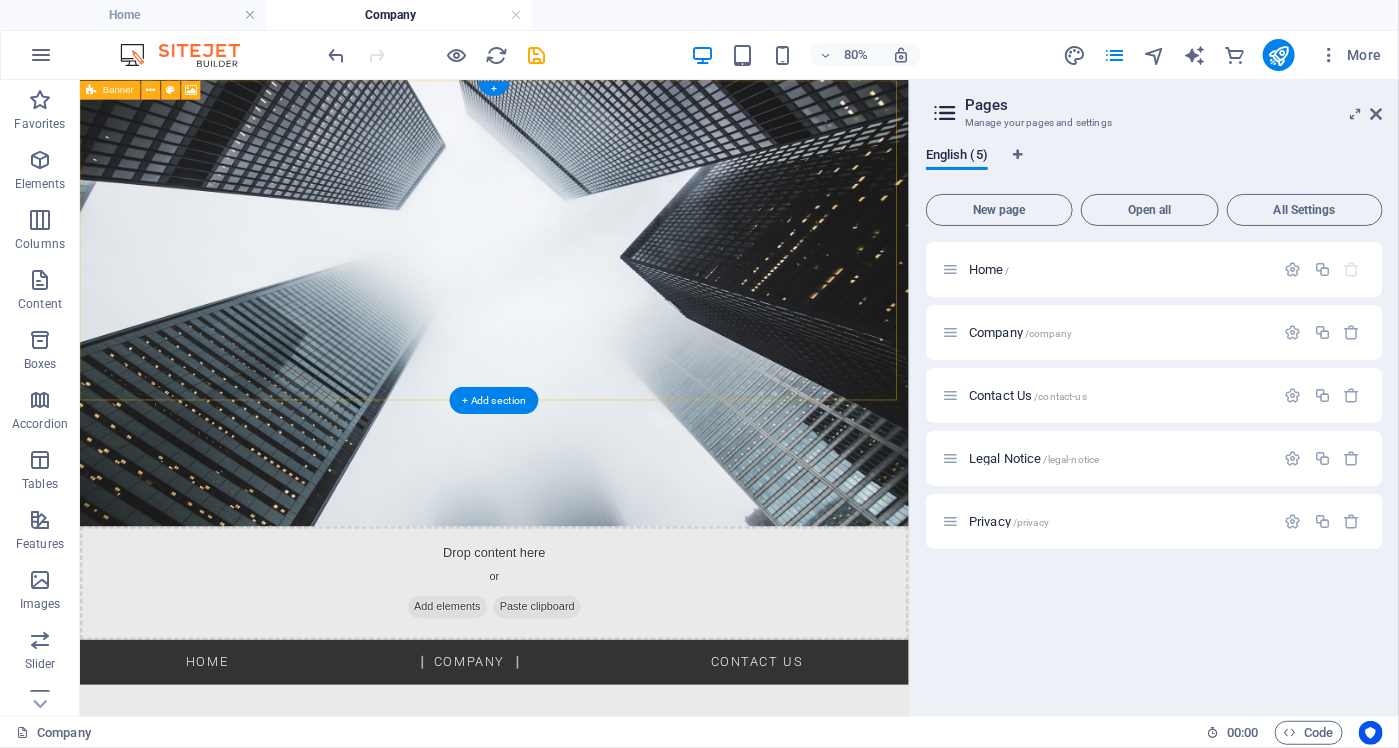 click on "Drop content here or  Add elements  Paste clipboard" at bounding box center [597, 708] 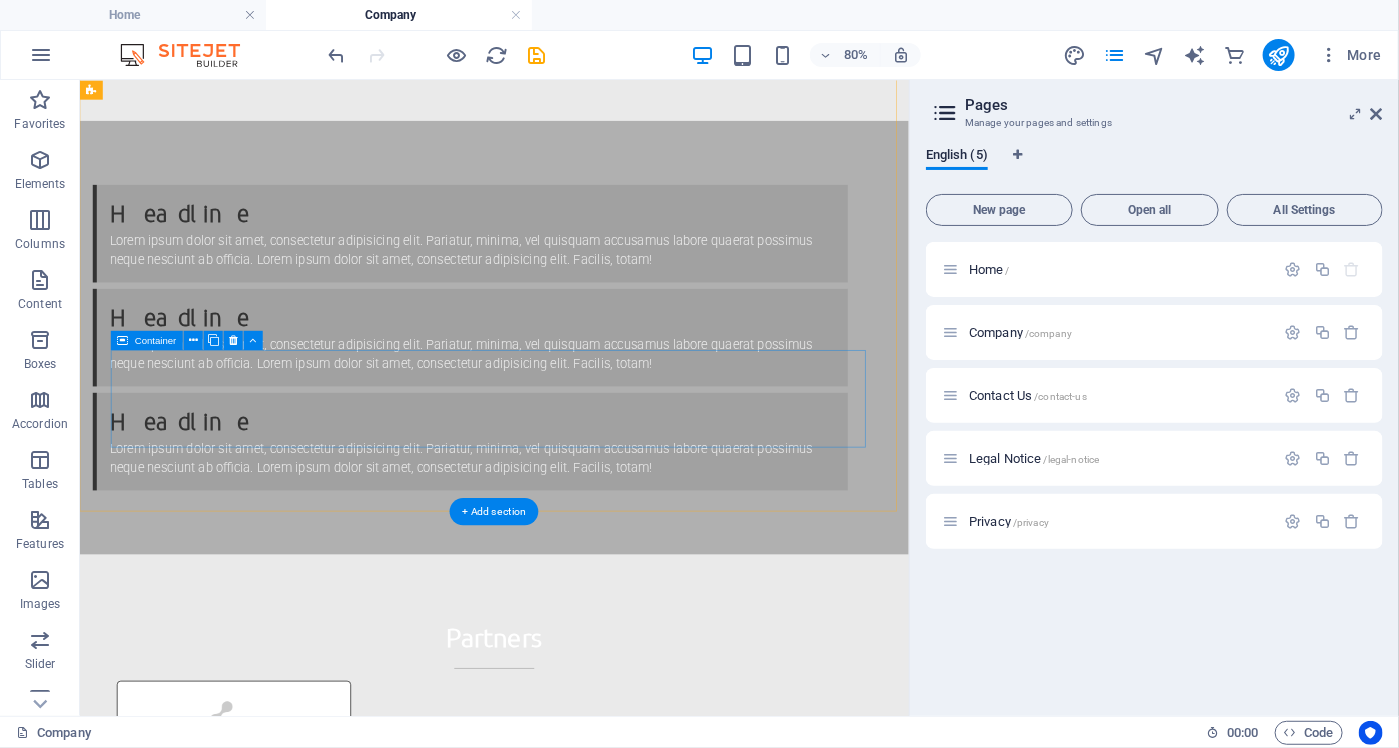 scroll, scrollTop: 0, scrollLeft: 0, axis: both 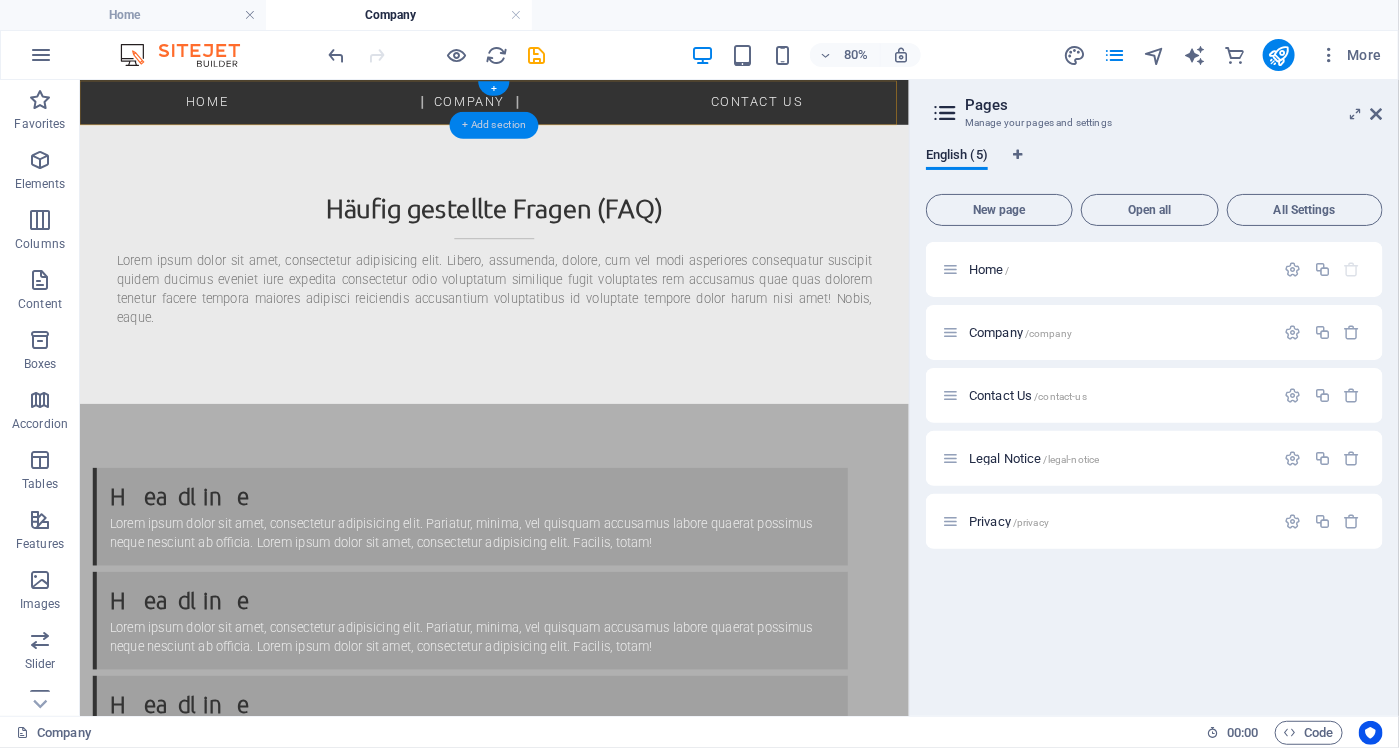 click on "+ Add section" at bounding box center [494, 124] 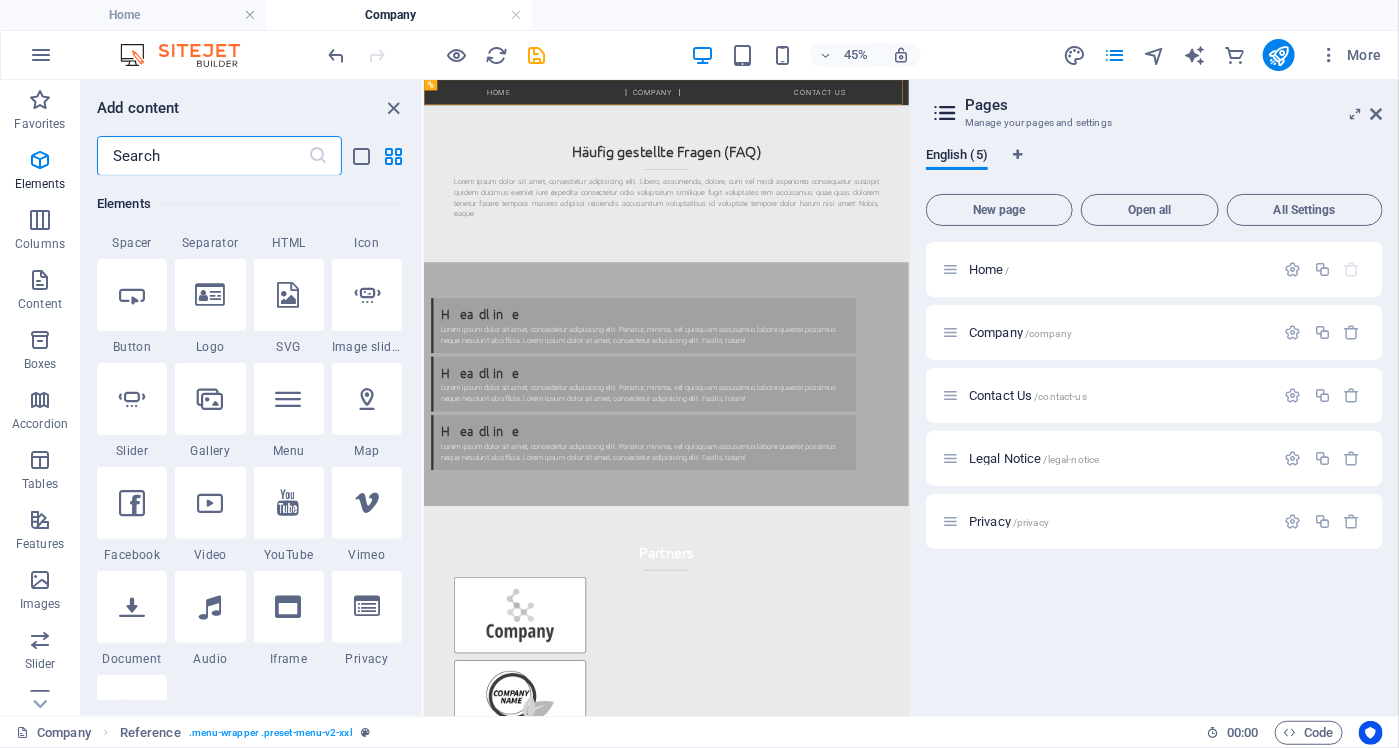 scroll, scrollTop: 0, scrollLeft: 0, axis: both 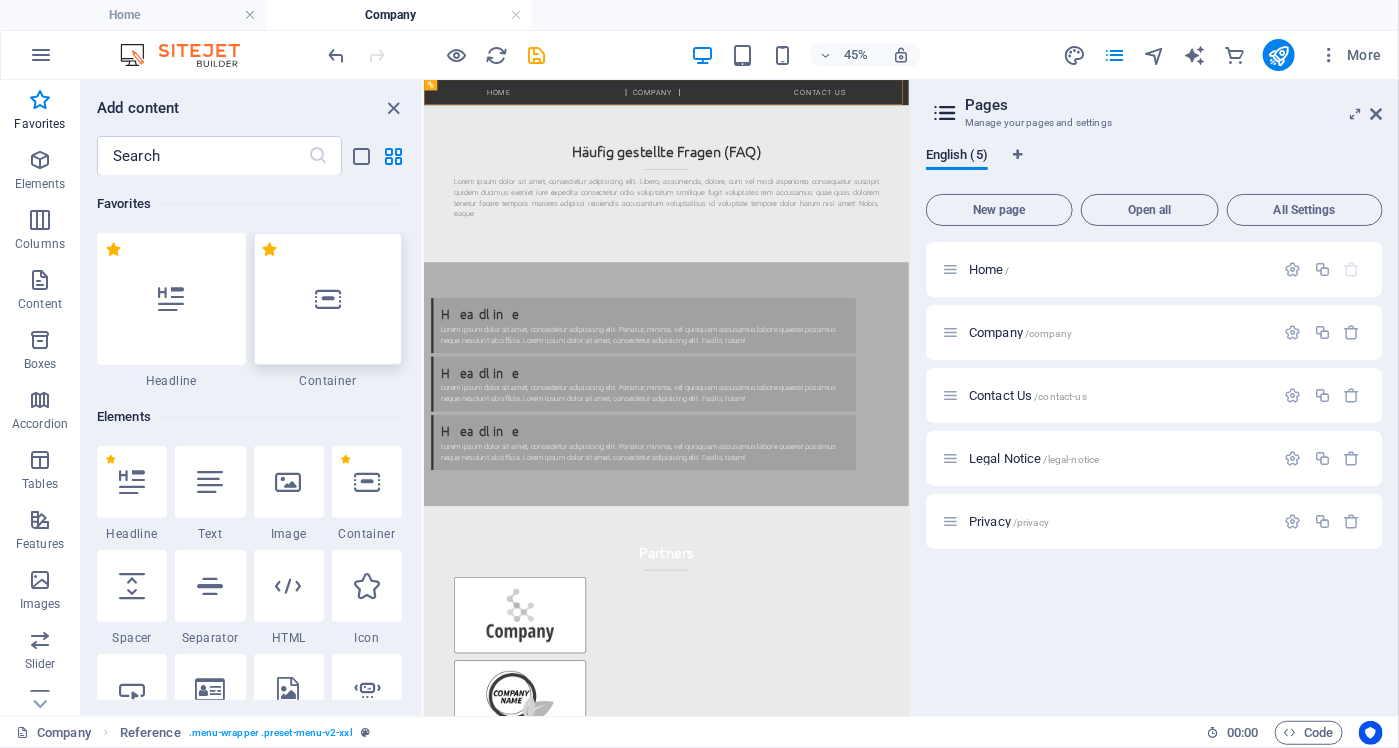 click at bounding box center [328, 299] 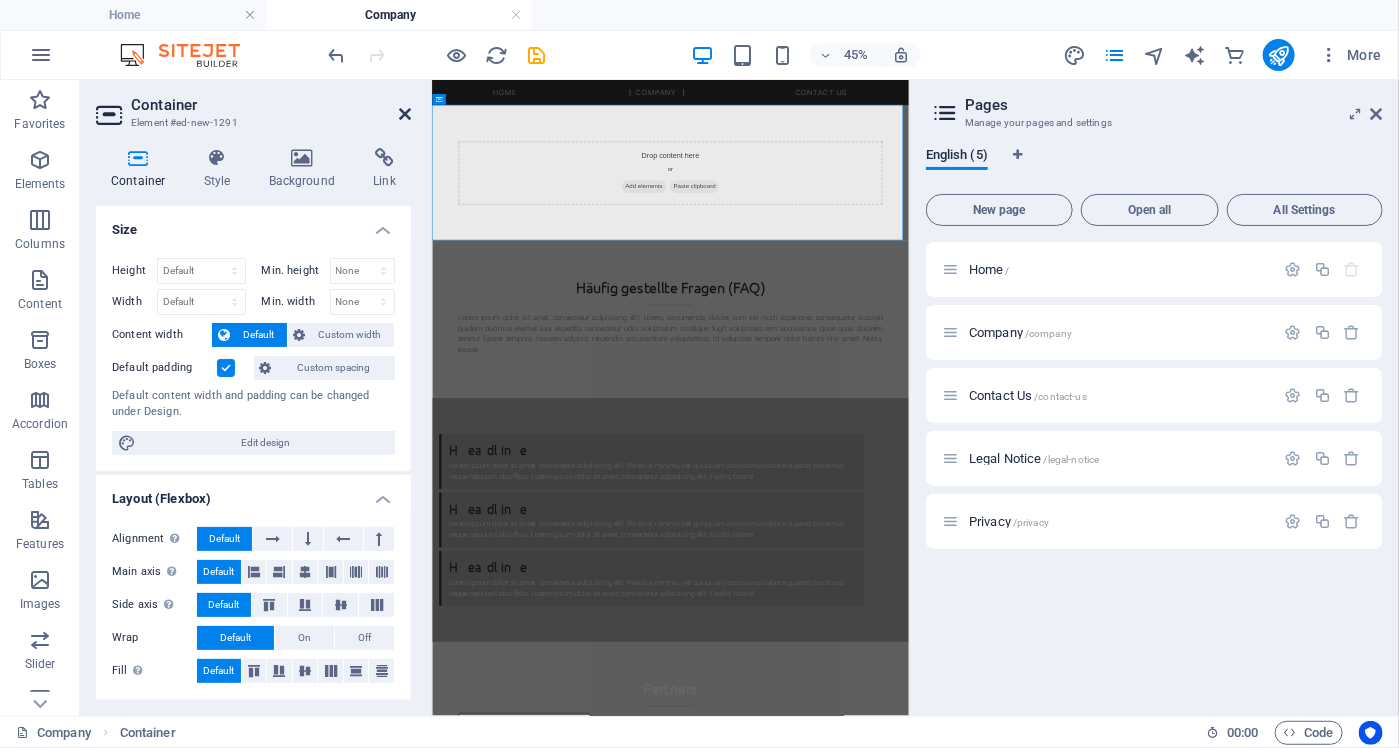 click at bounding box center [405, 114] 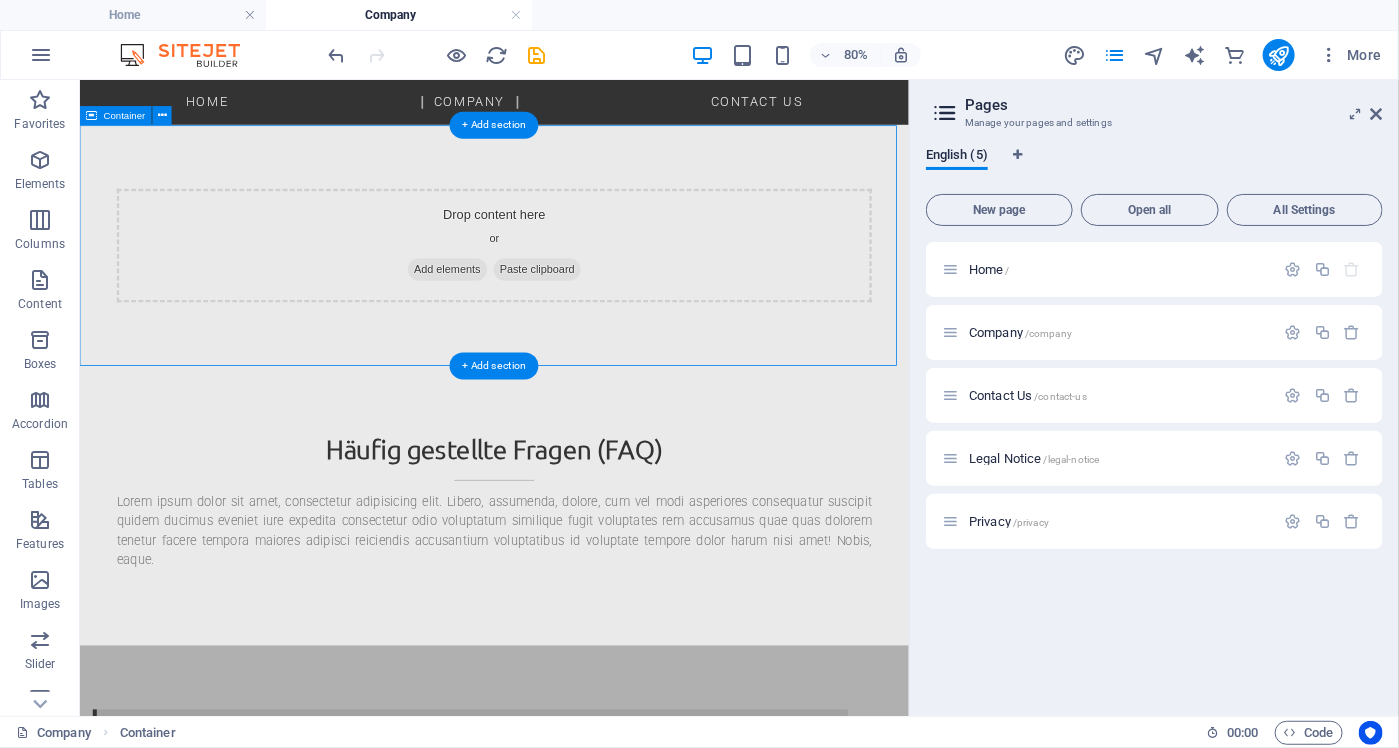 click on "Add elements" at bounding box center (538, 316) 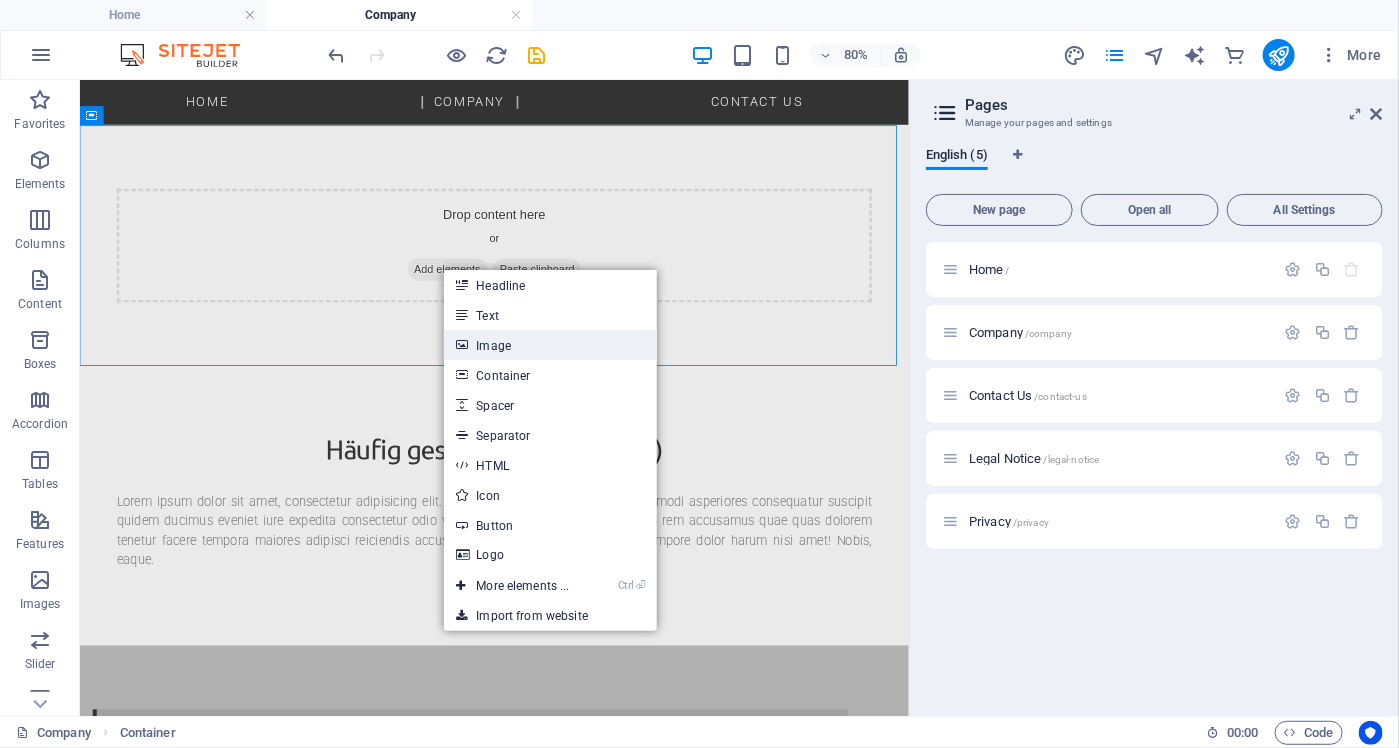 click on "Image" at bounding box center (550, 345) 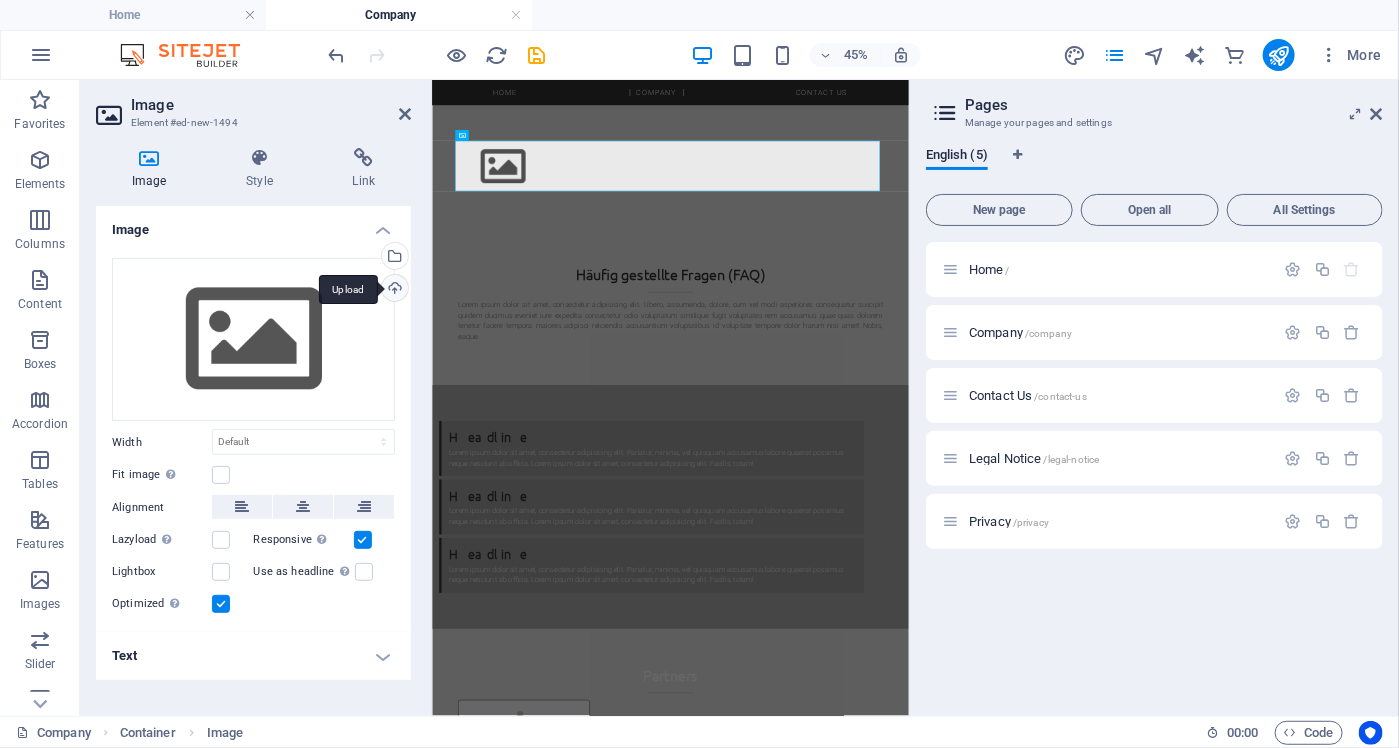 click on "Upload" at bounding box center (393, 290) 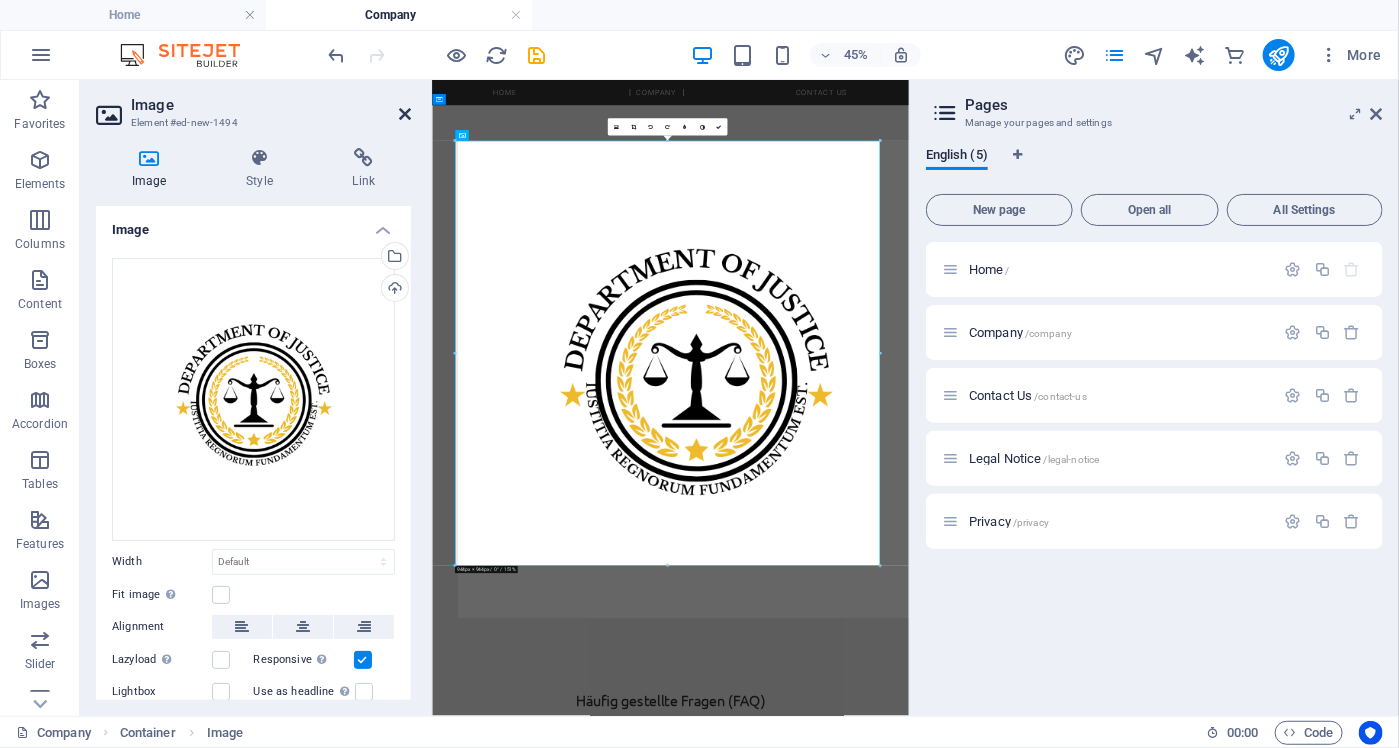 click at bounding box center [405, 114] 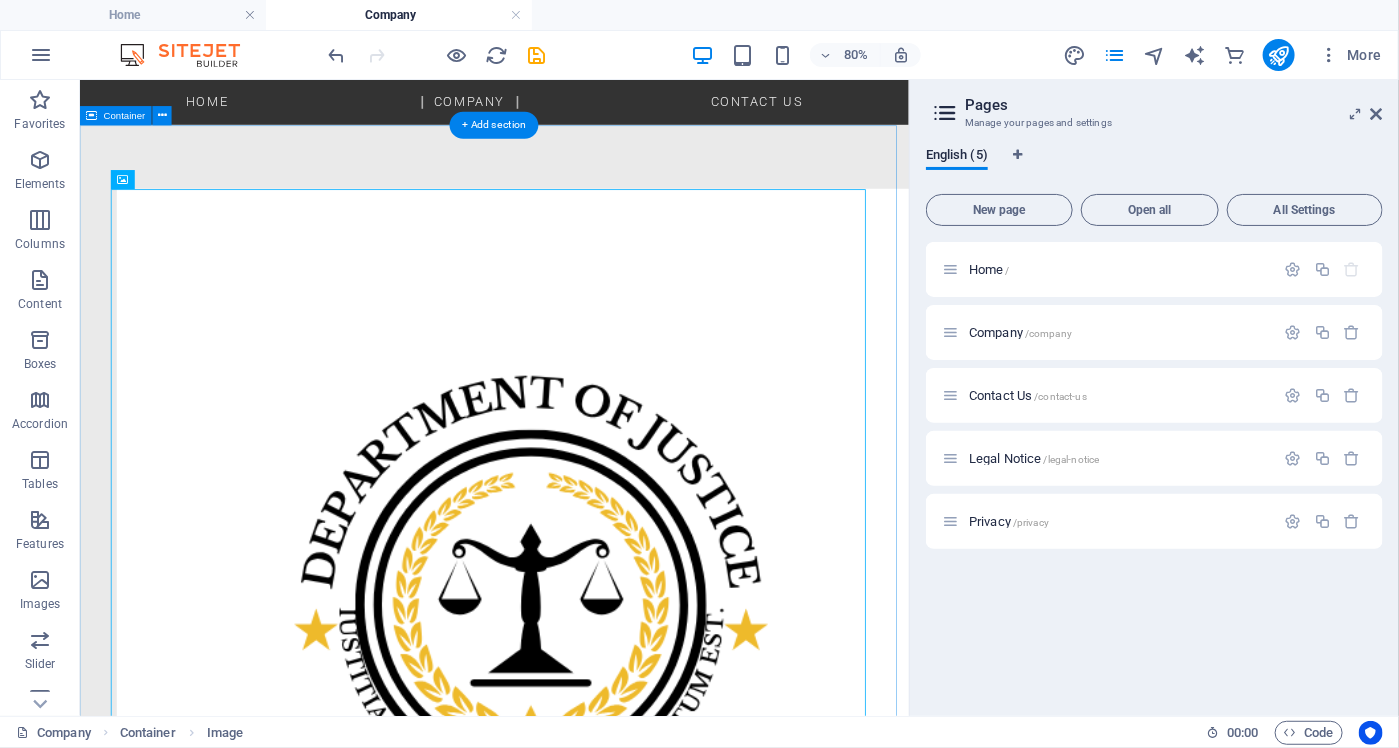 click at bounding box center [597, 733] 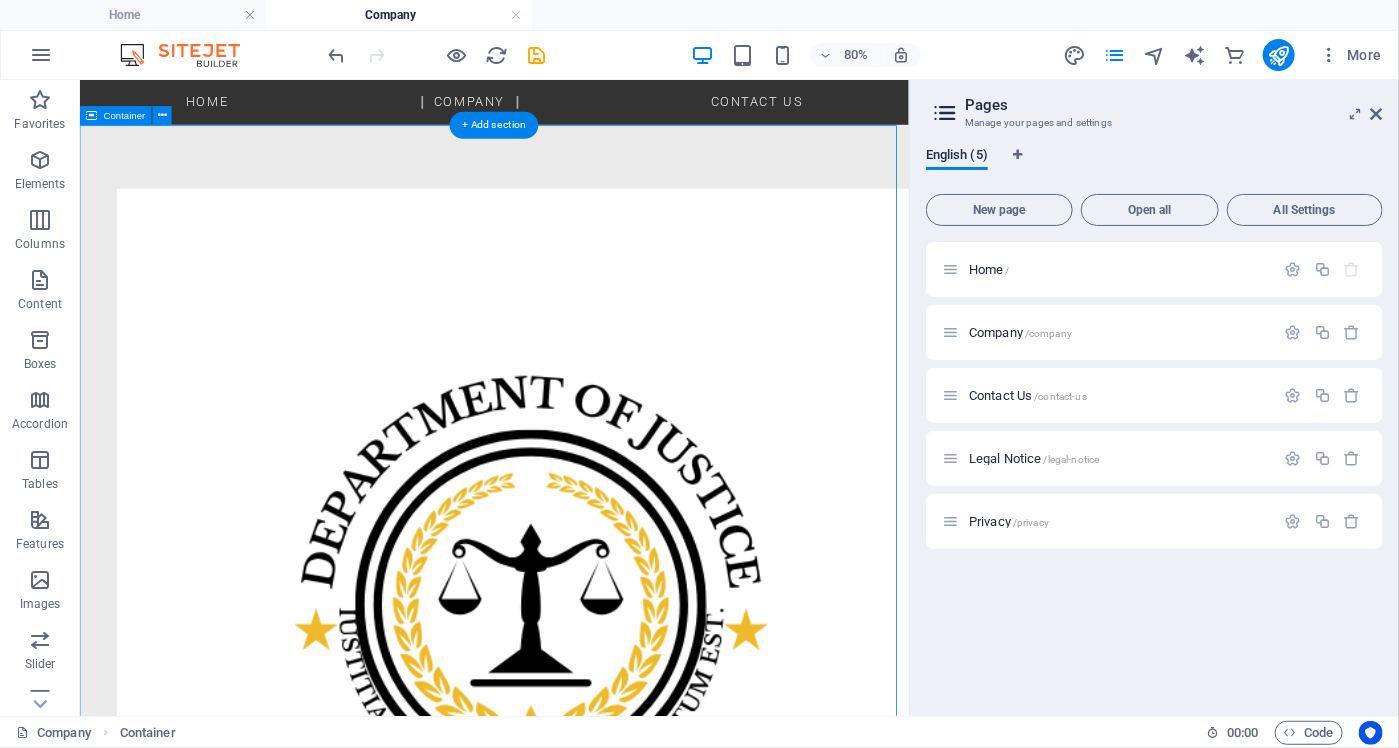 click at bounding box center (597, 733) 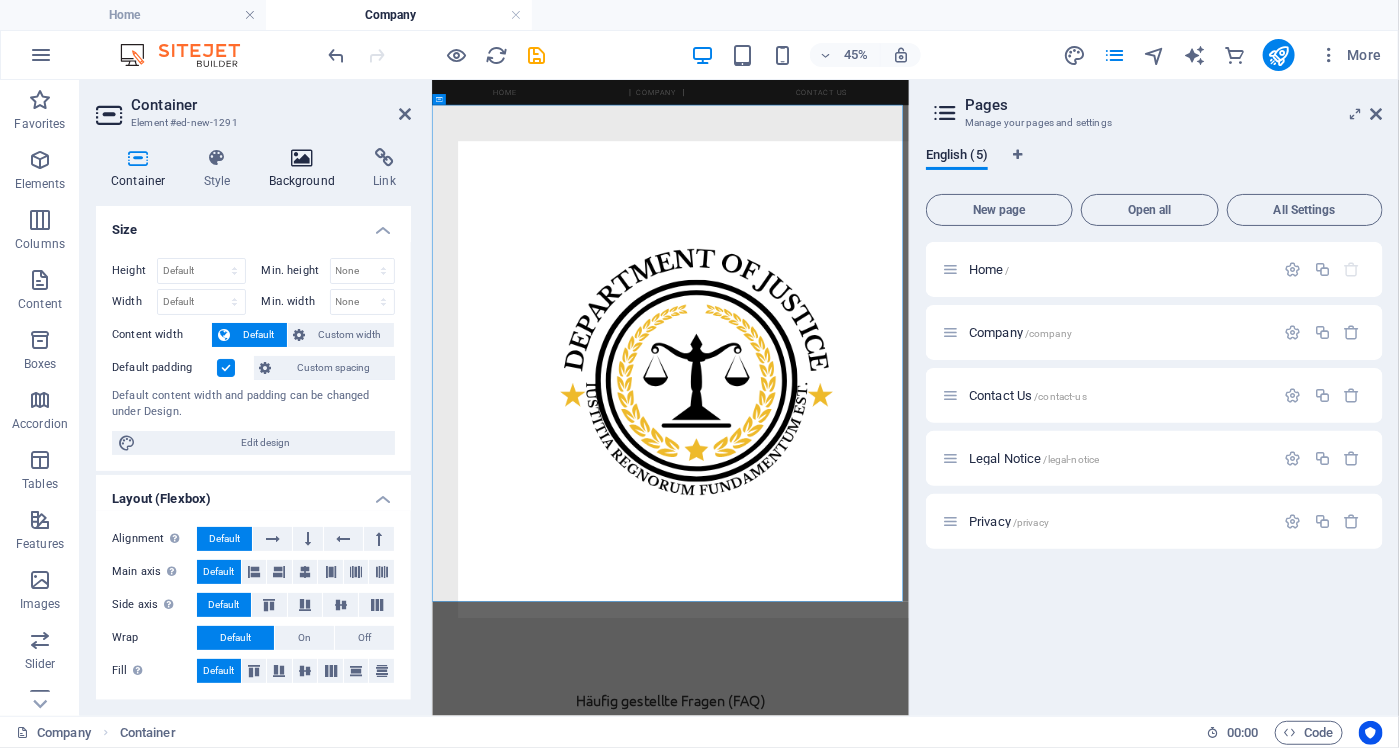 click on "Background" at bounding box center (306, 169) 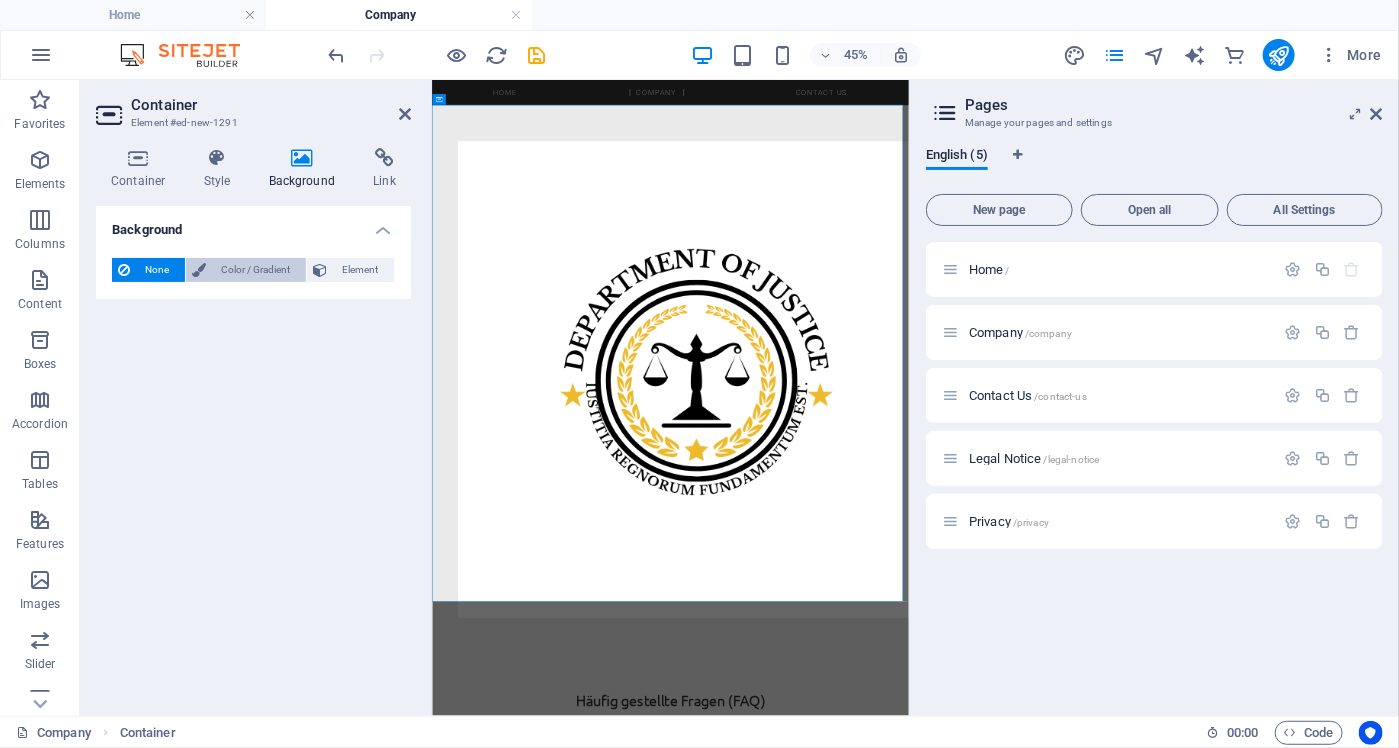 click on "Color / Gradient" at bounding box center (256, 270) 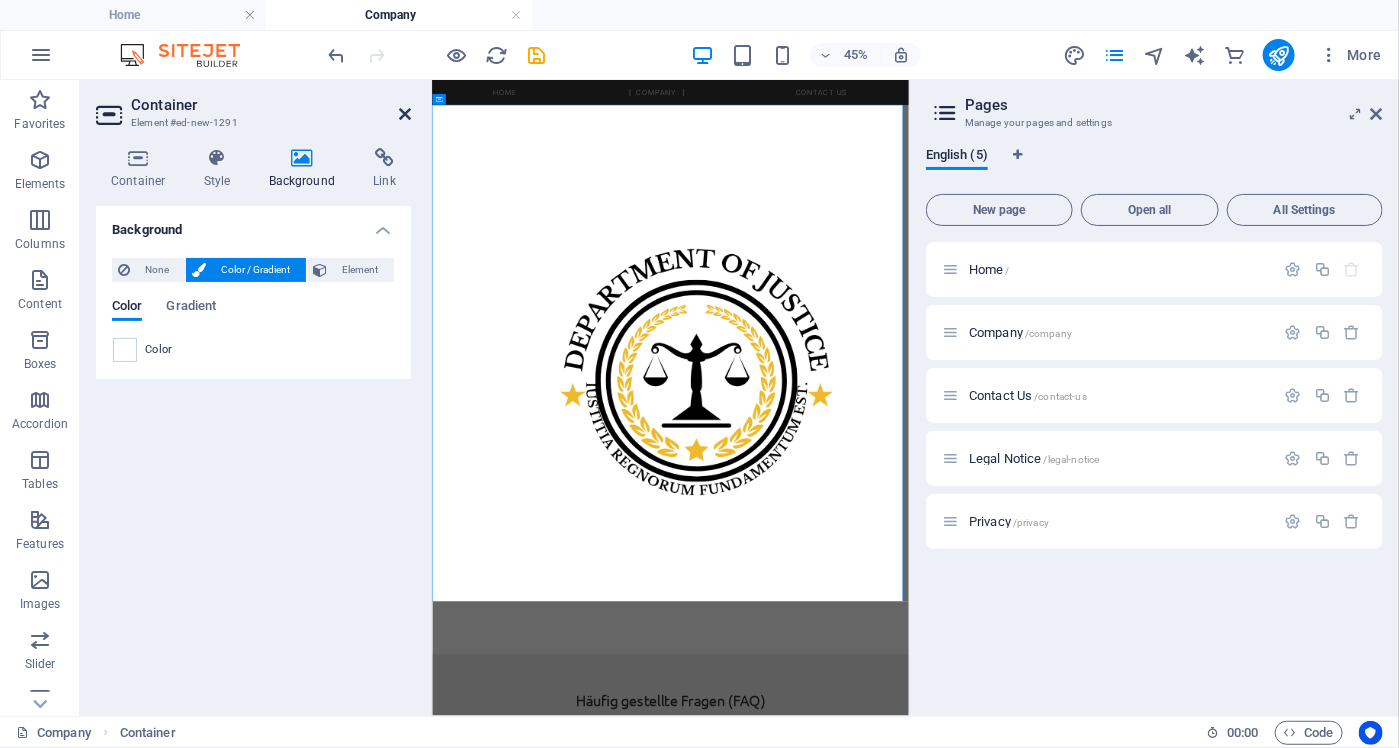 click at bounding box center [405, 114] 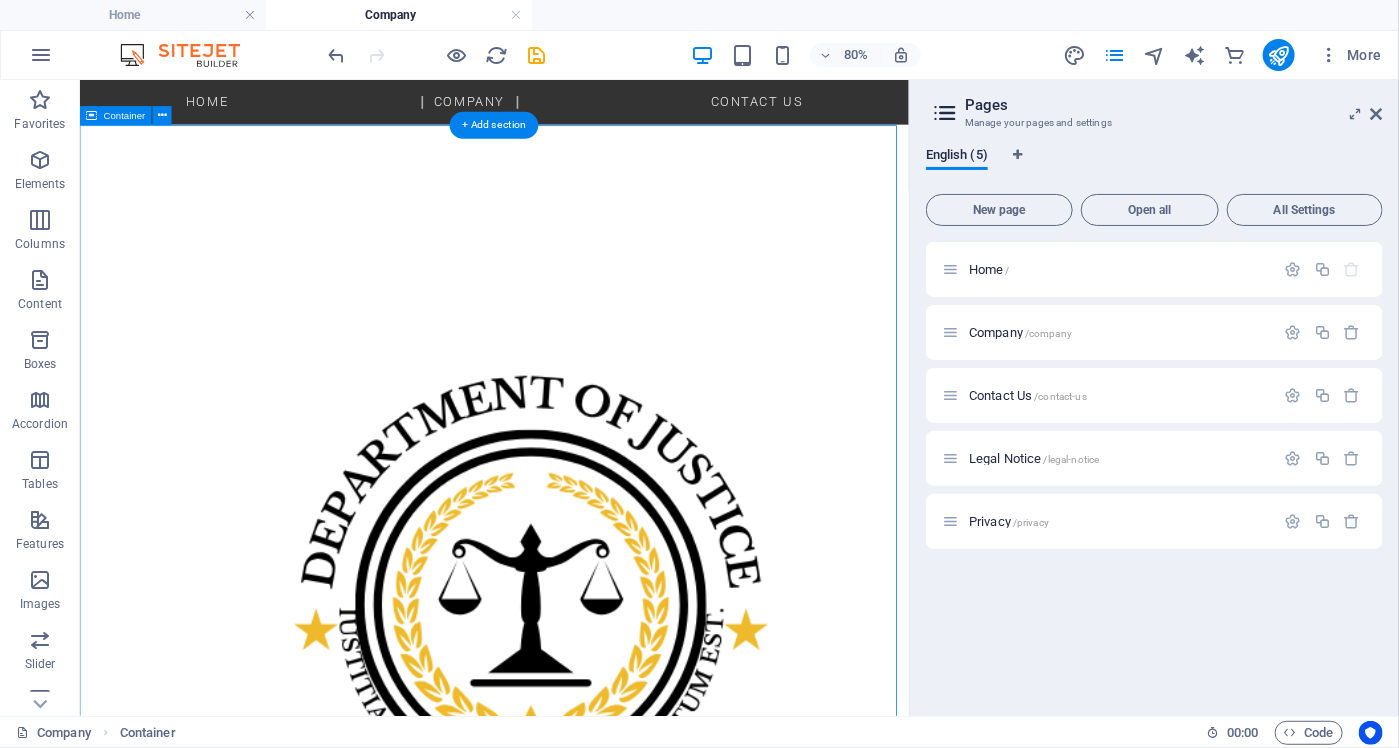 click at bounding box center [597, 733] 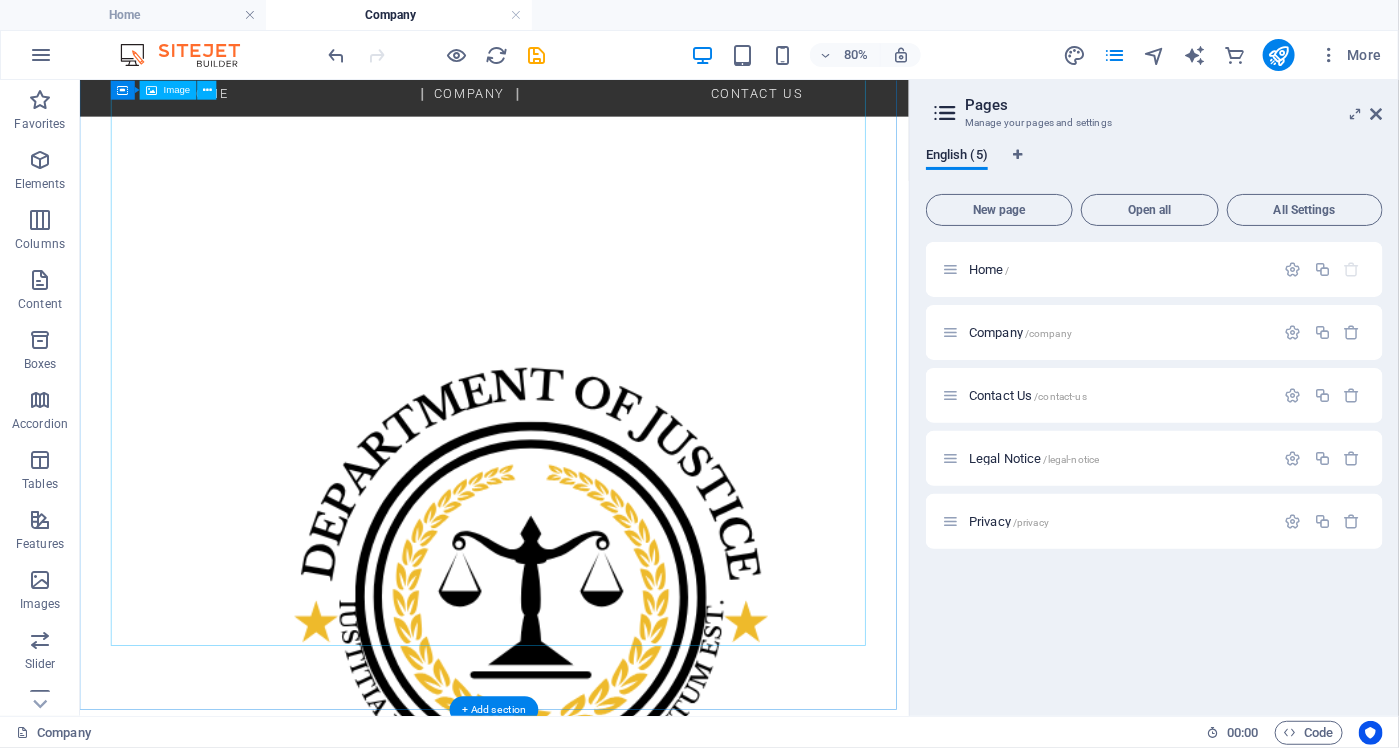 scroll, scrollTop: 0, scrollLeft: 0, axis: both 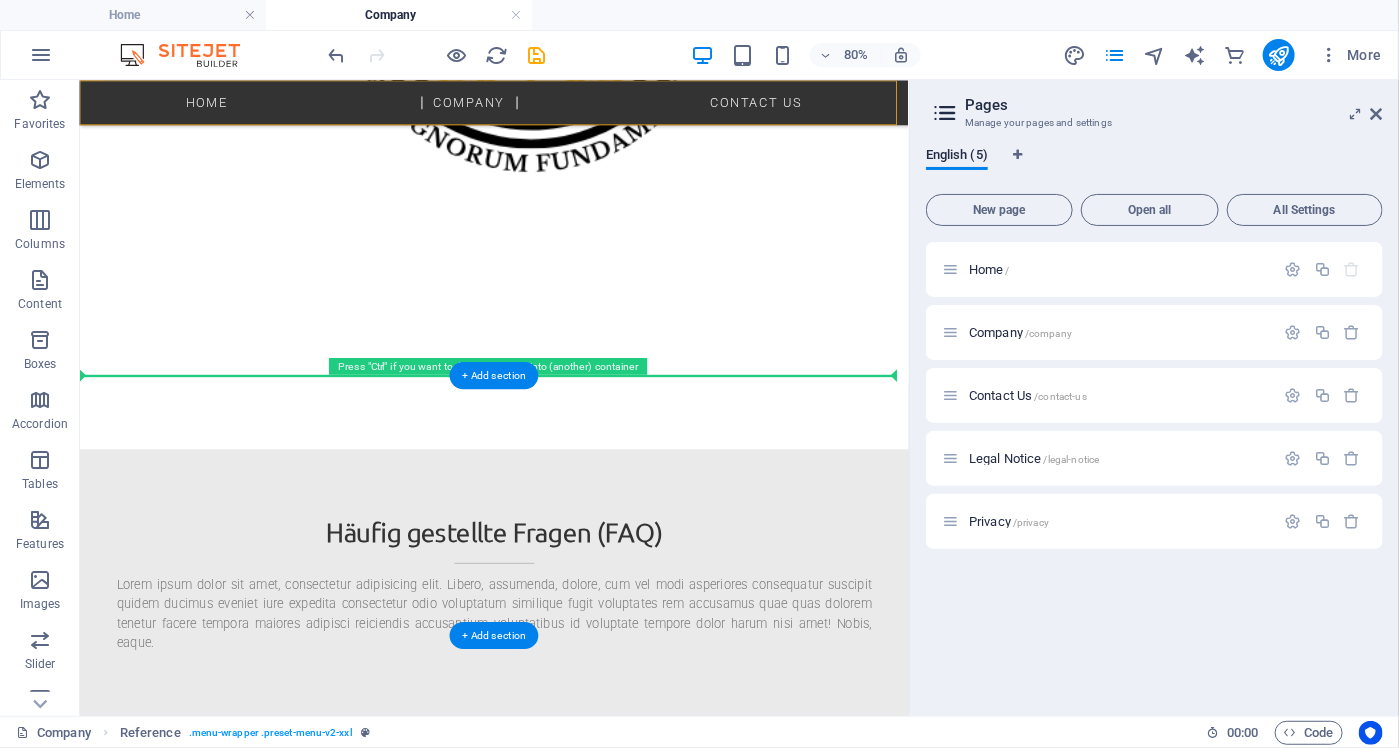 drag, startPoint x: 731, startPoint y: 99, endPoint x: 713, endPoint y: 461, distance: 362.44724 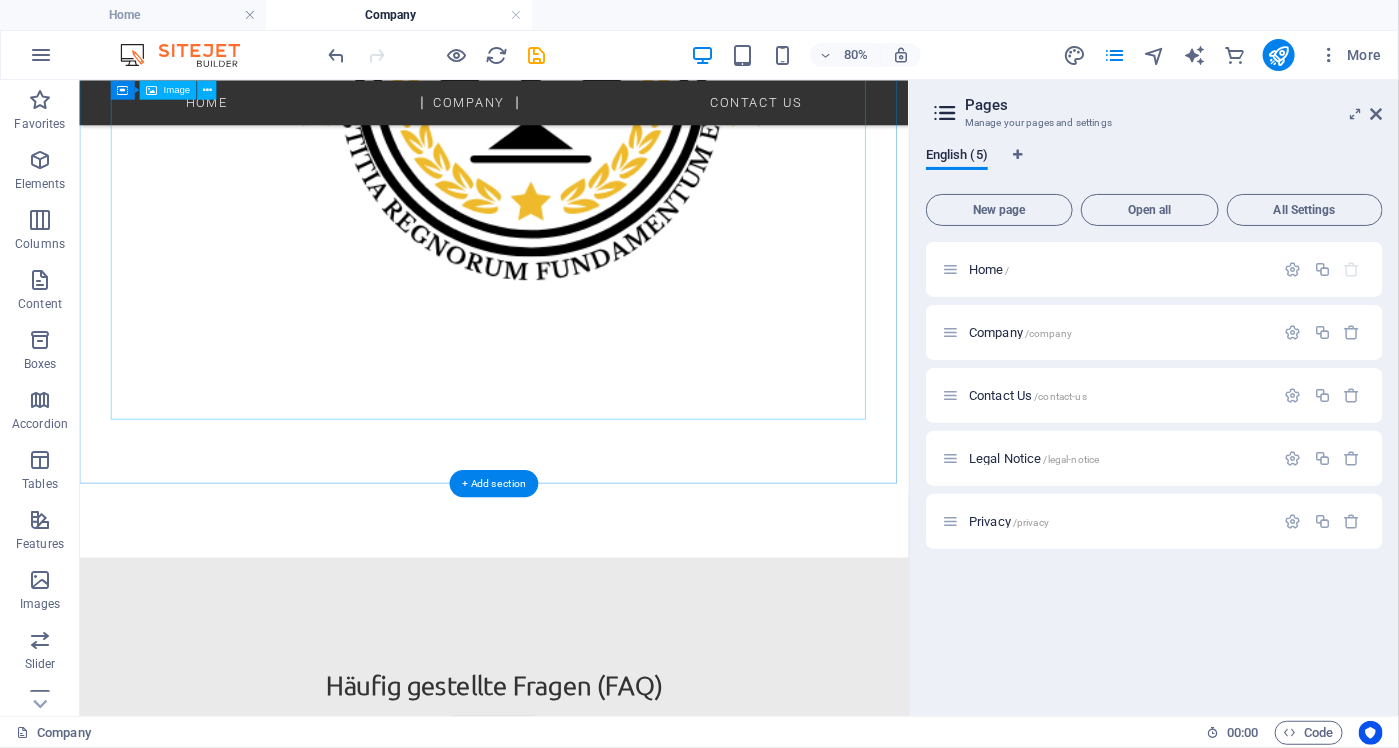 scroll, scrollTop: 0, scrollLeft: 0, axis: both 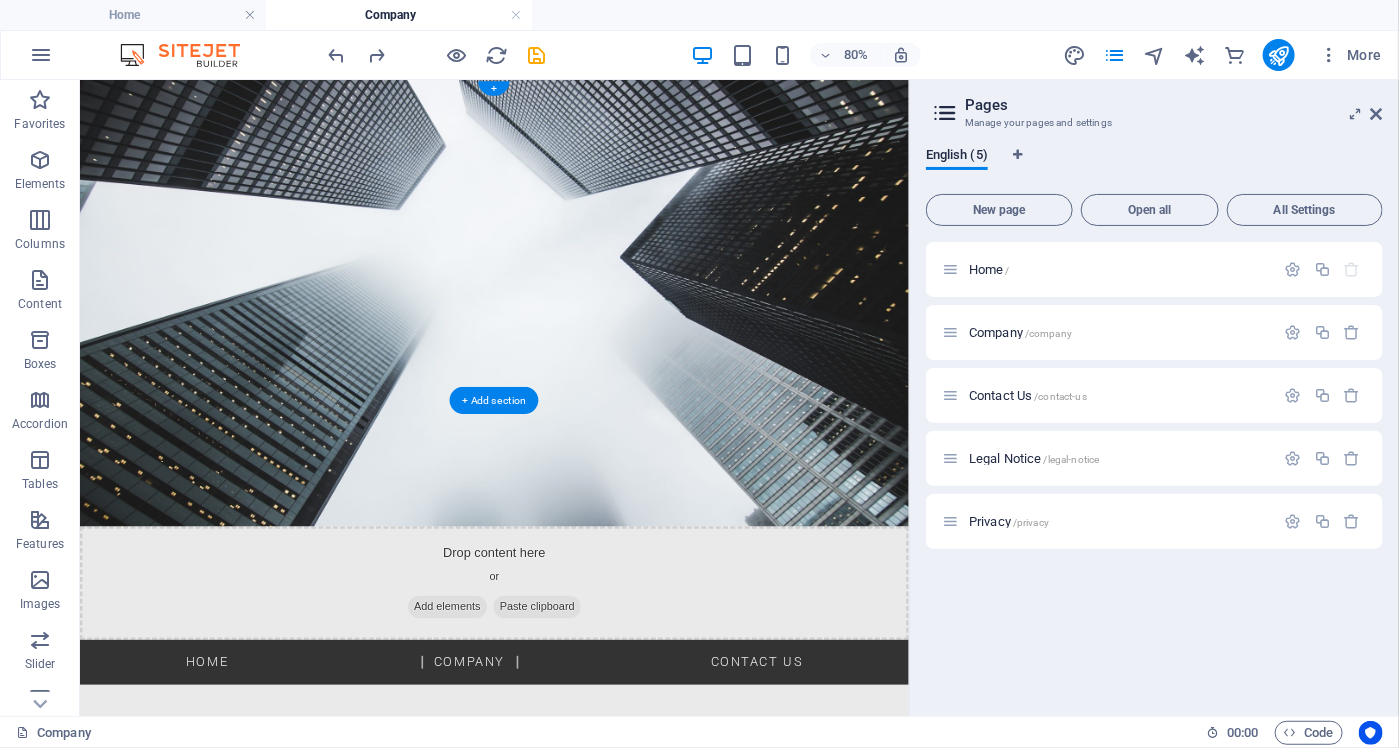 click at bounding box center [597, 358] 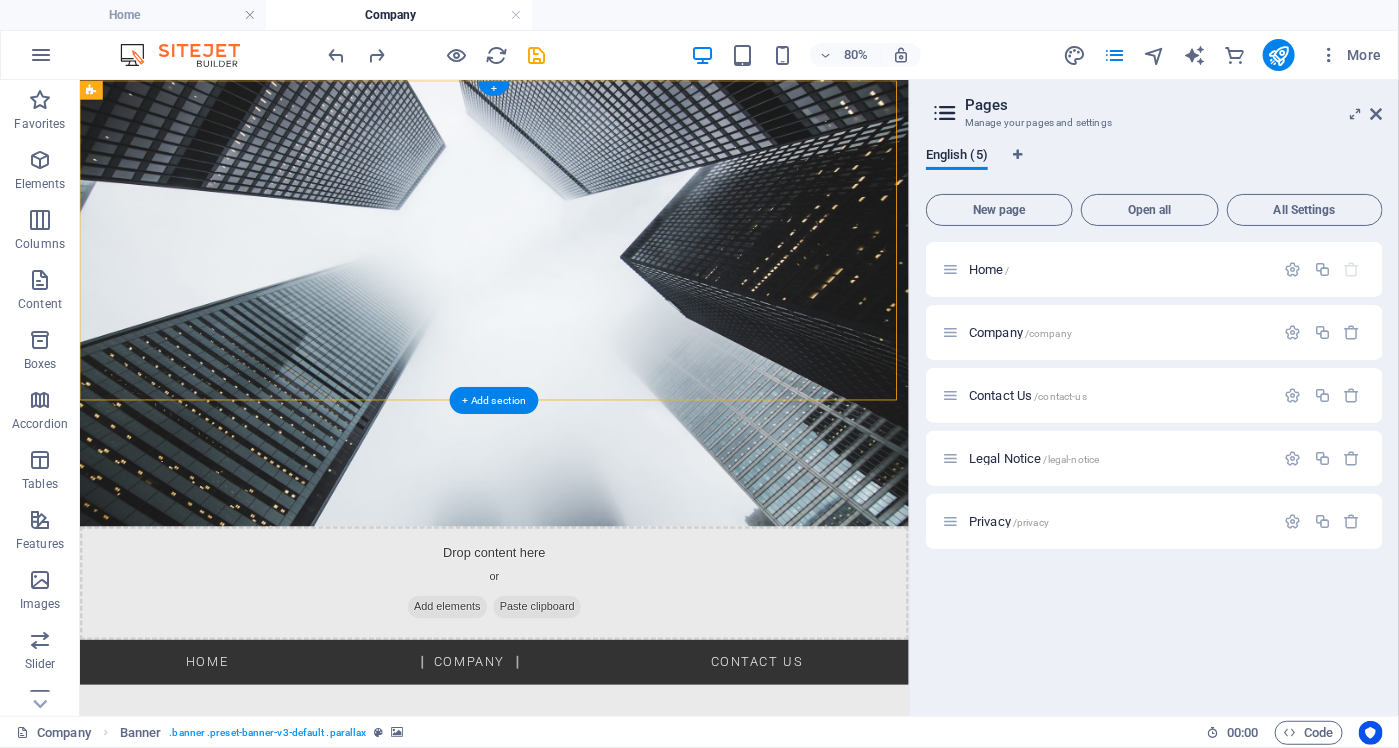 click at bounding box center (597, 358) 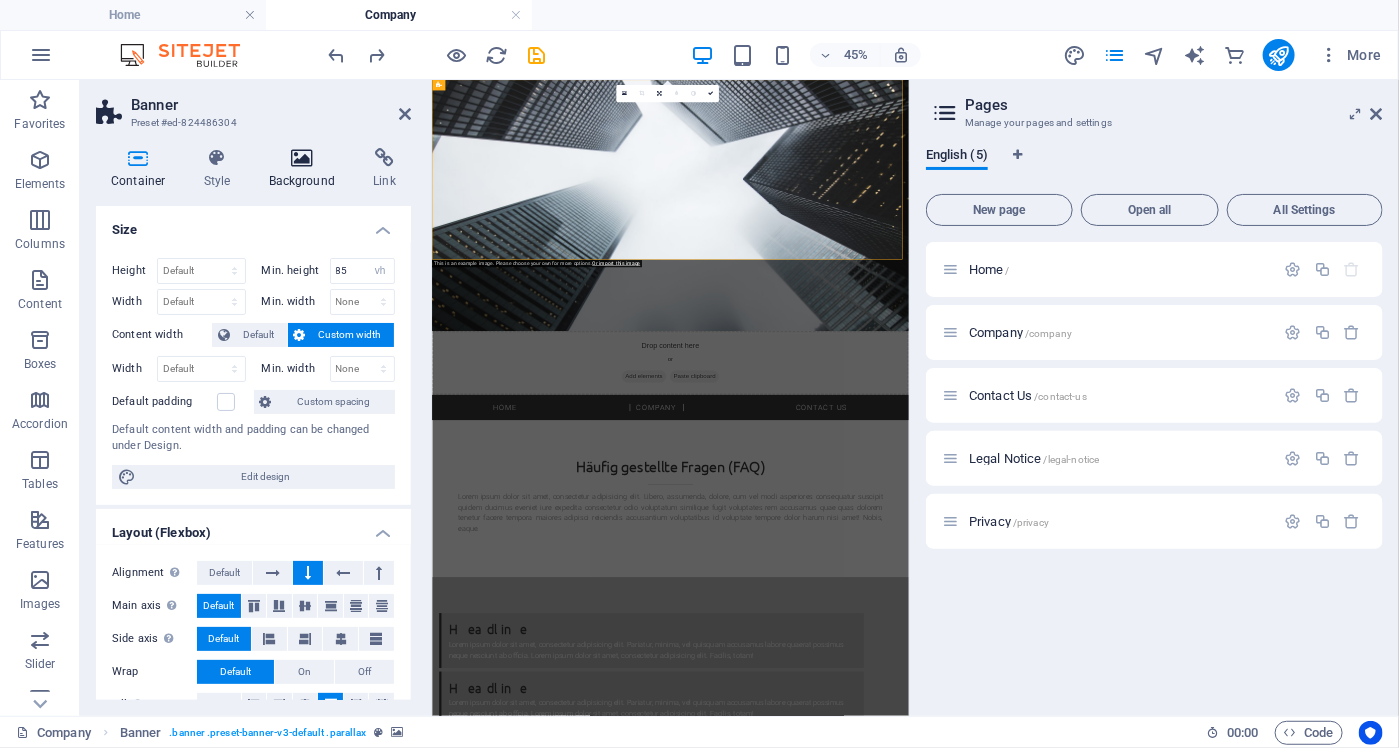 click on "Background" at bounding box center [306, 169] 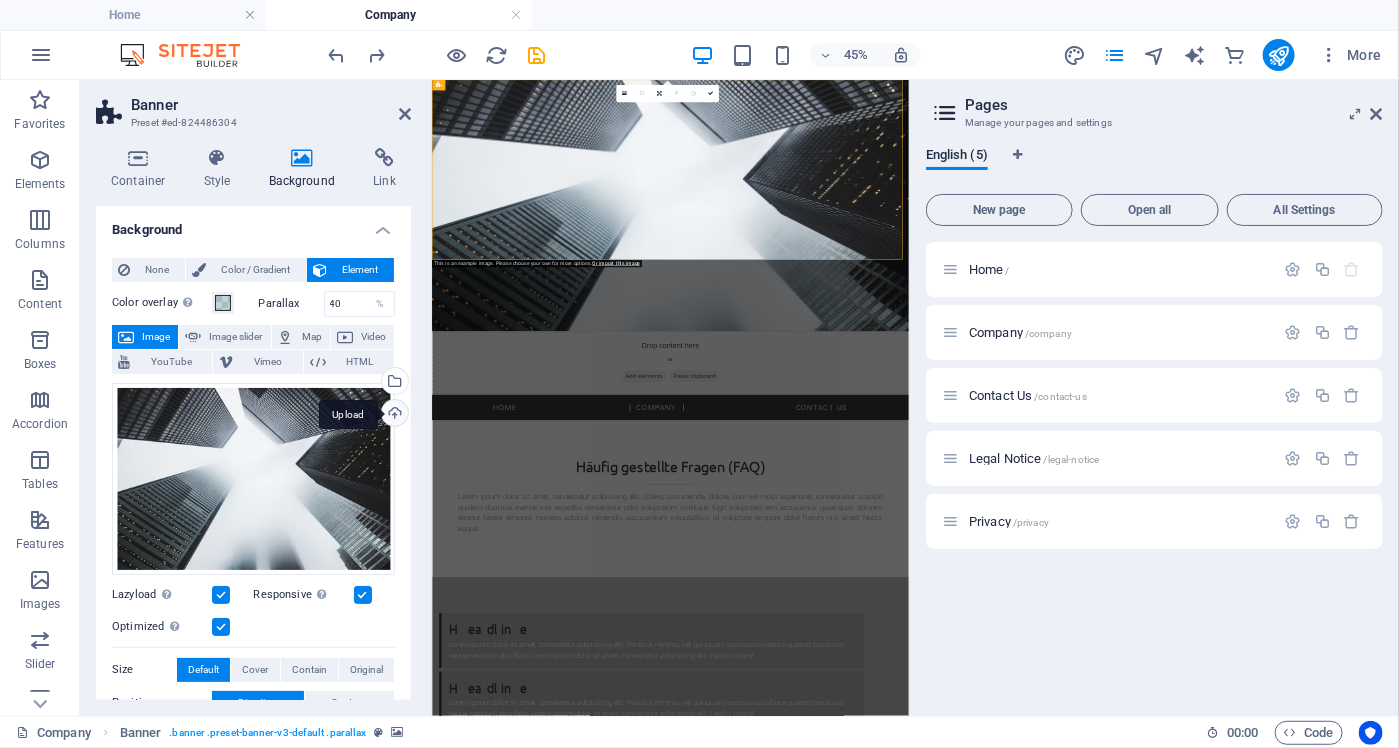 click on "Upload" at bounding box center [393, 415] 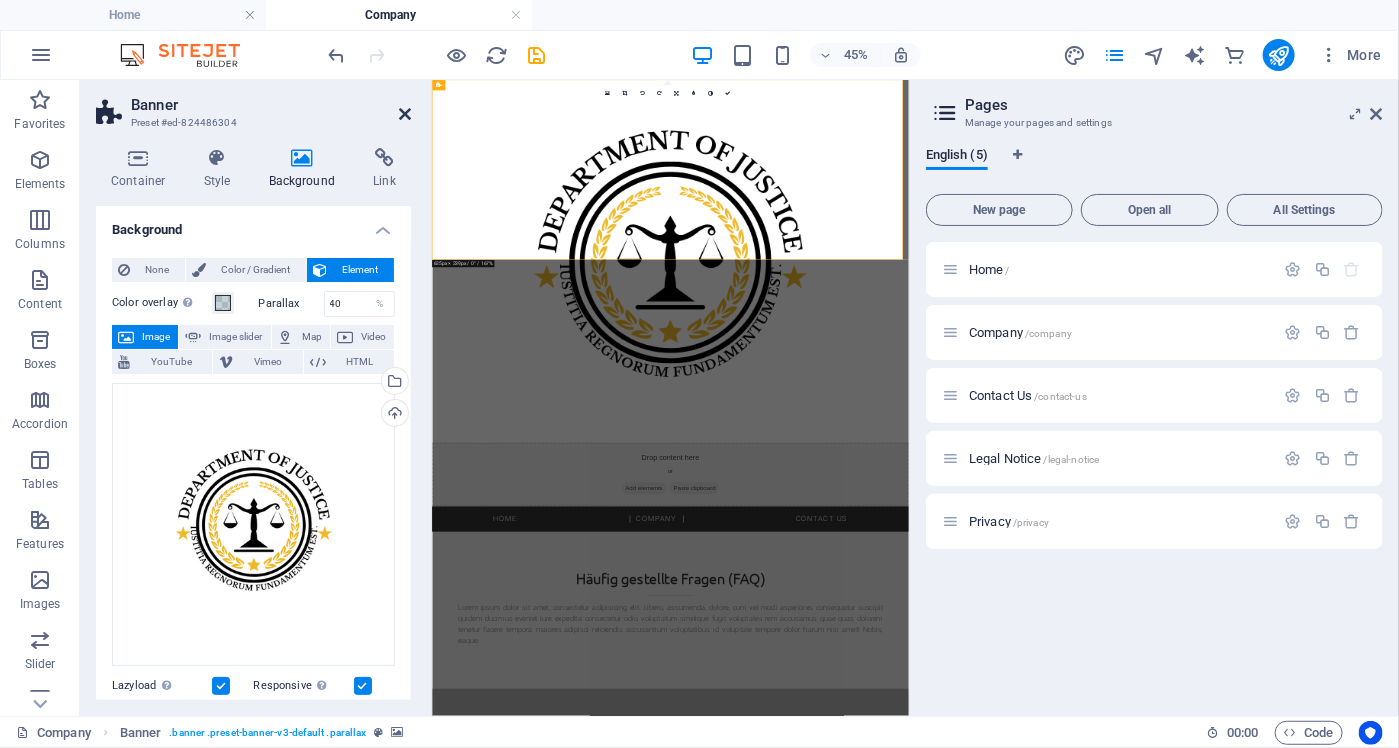 click at bounding box center (405, 114) 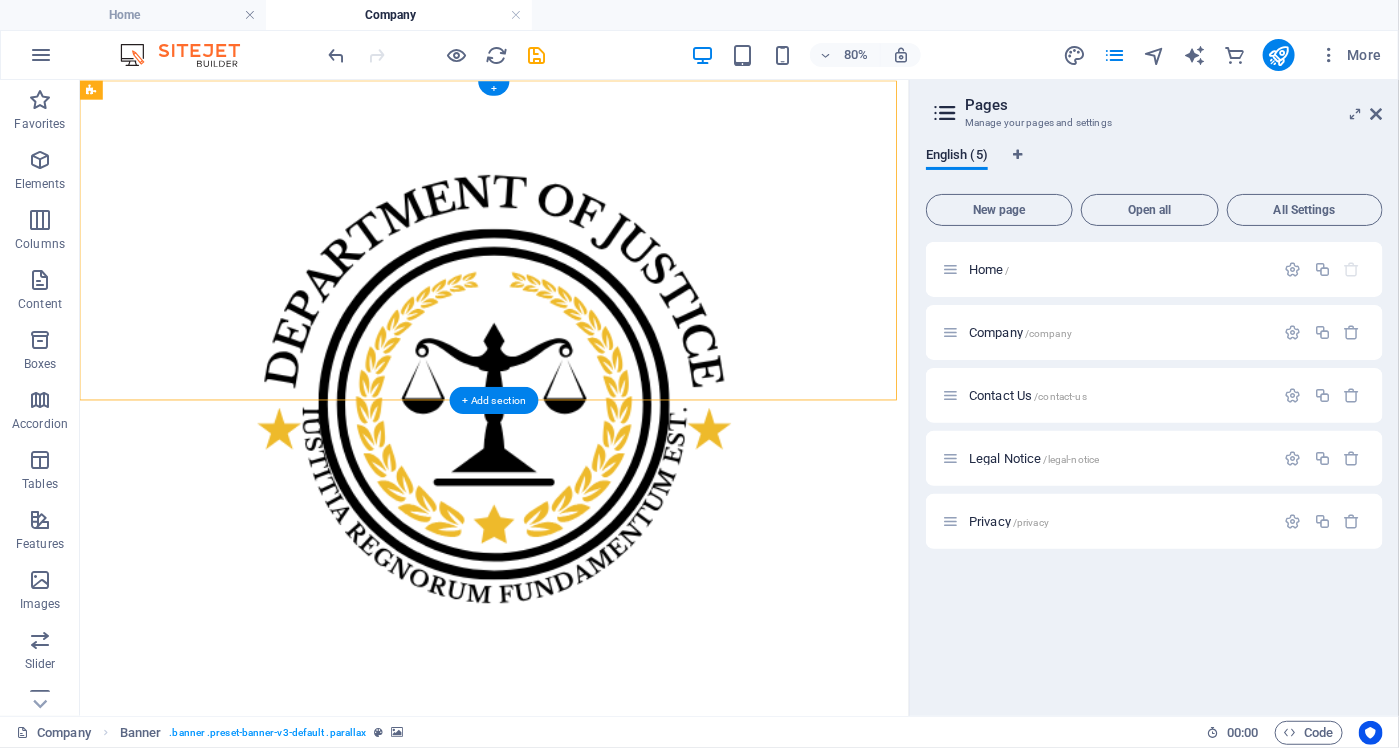 click at bounding box center (597, 482) 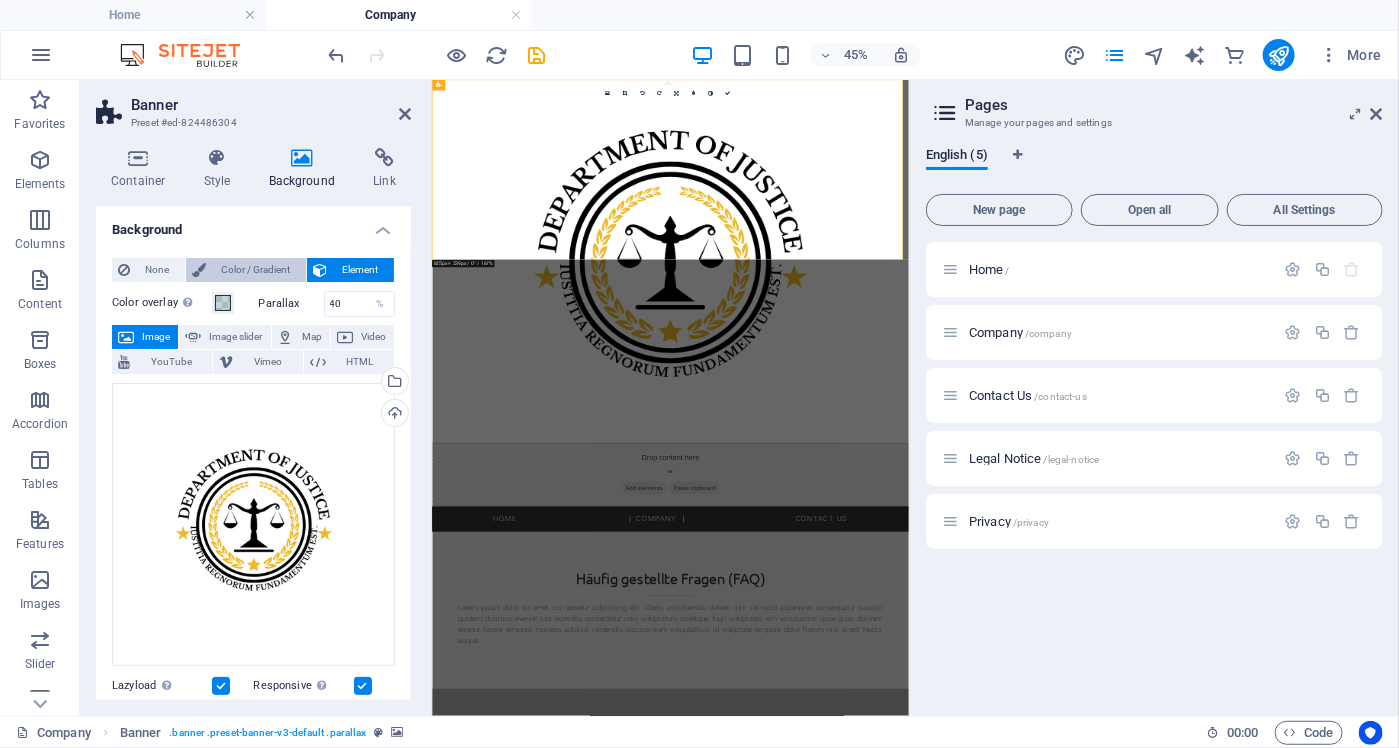 click on "Color / Gradient" at bounding box center [256, 270] 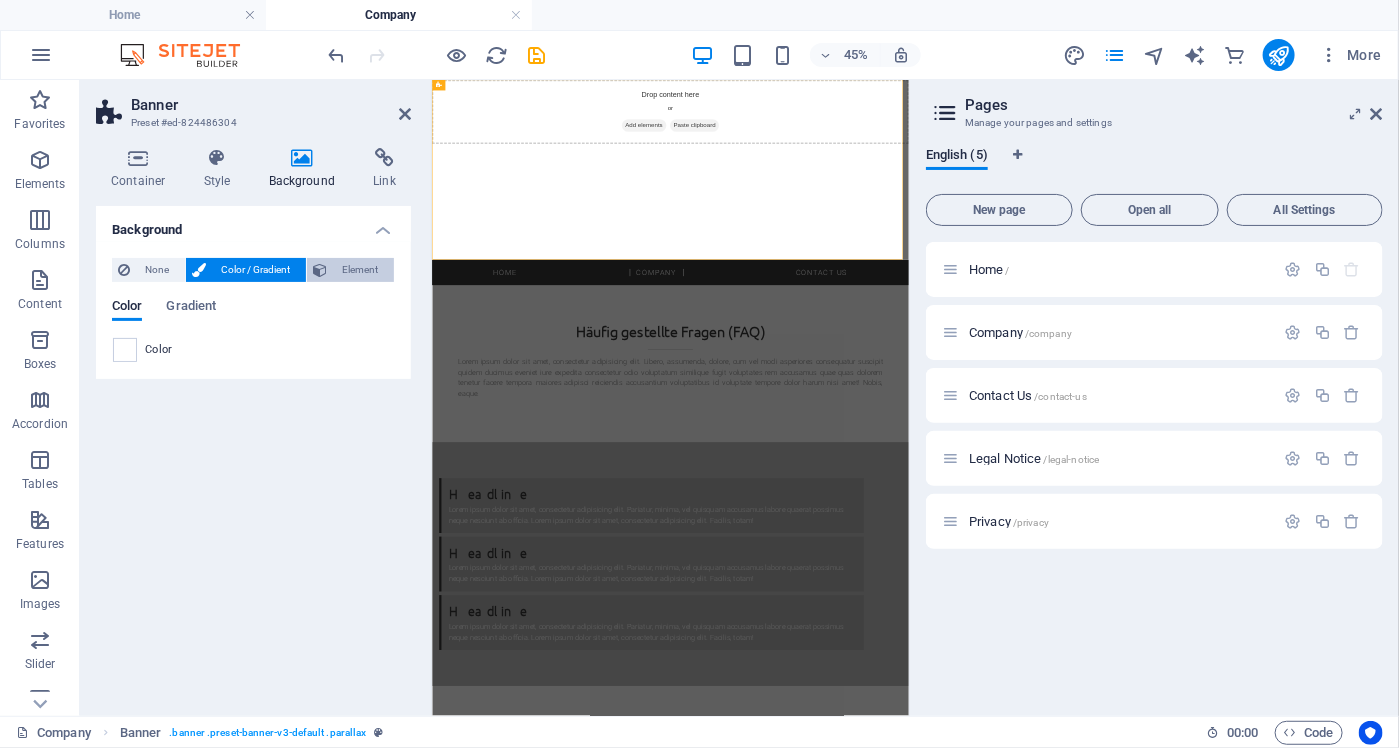 click on "Element" at bounding box center [360, 270] 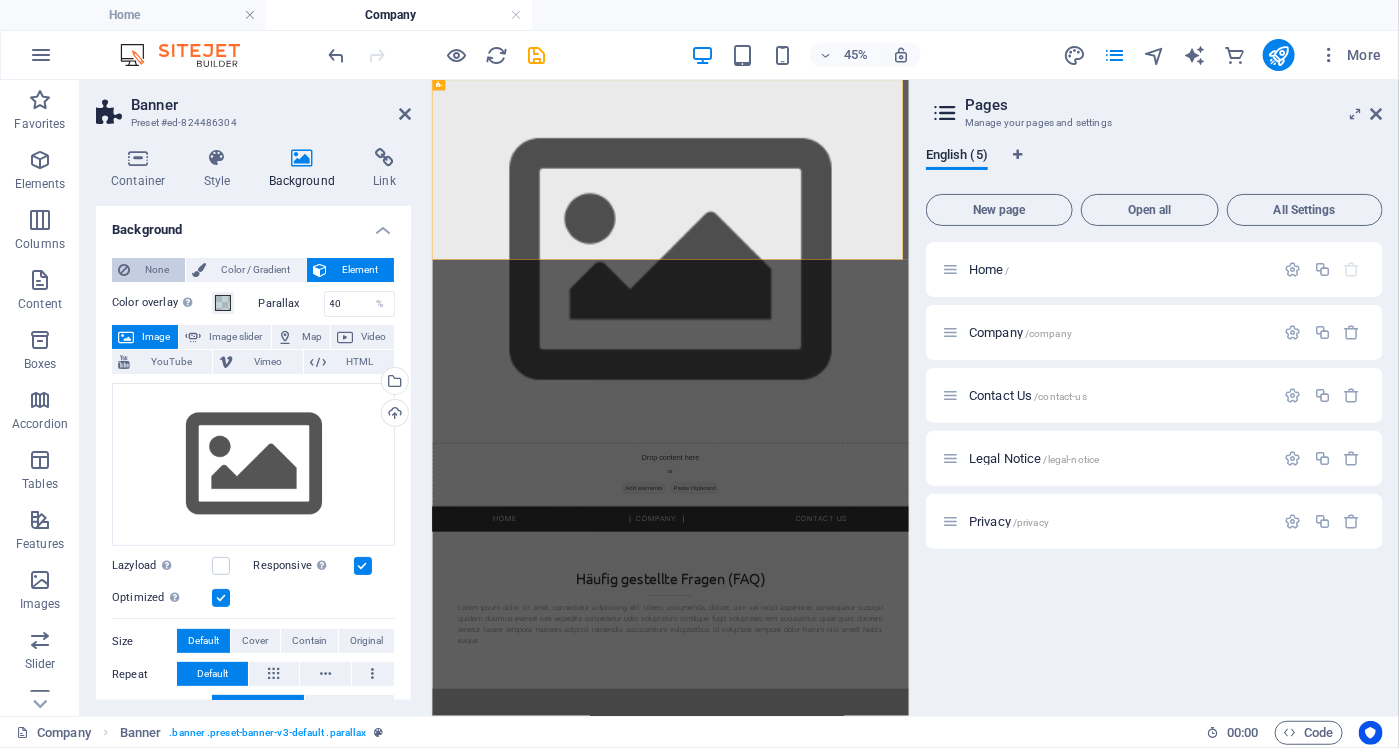 click on "None" at bounding box center (157, 270) 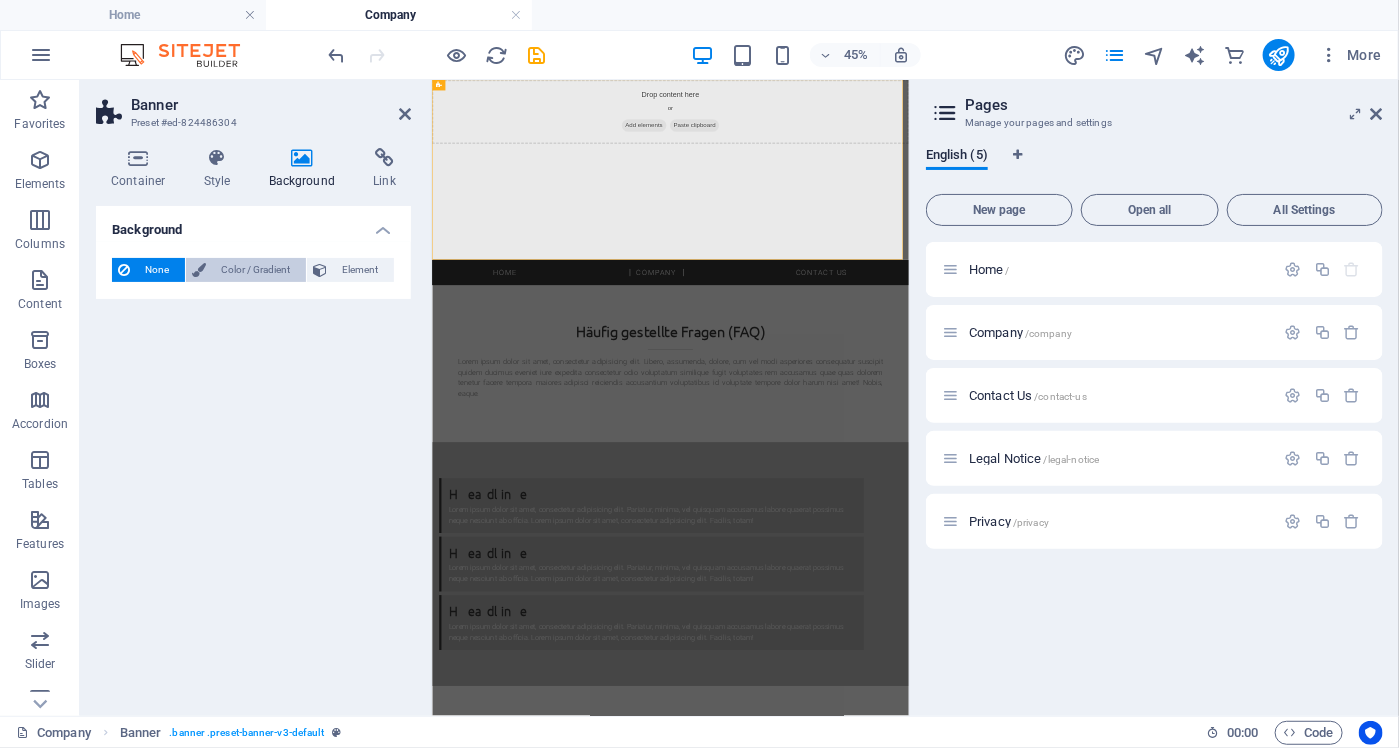 click on "Color / Gradient" at bounding box center (256, 270) 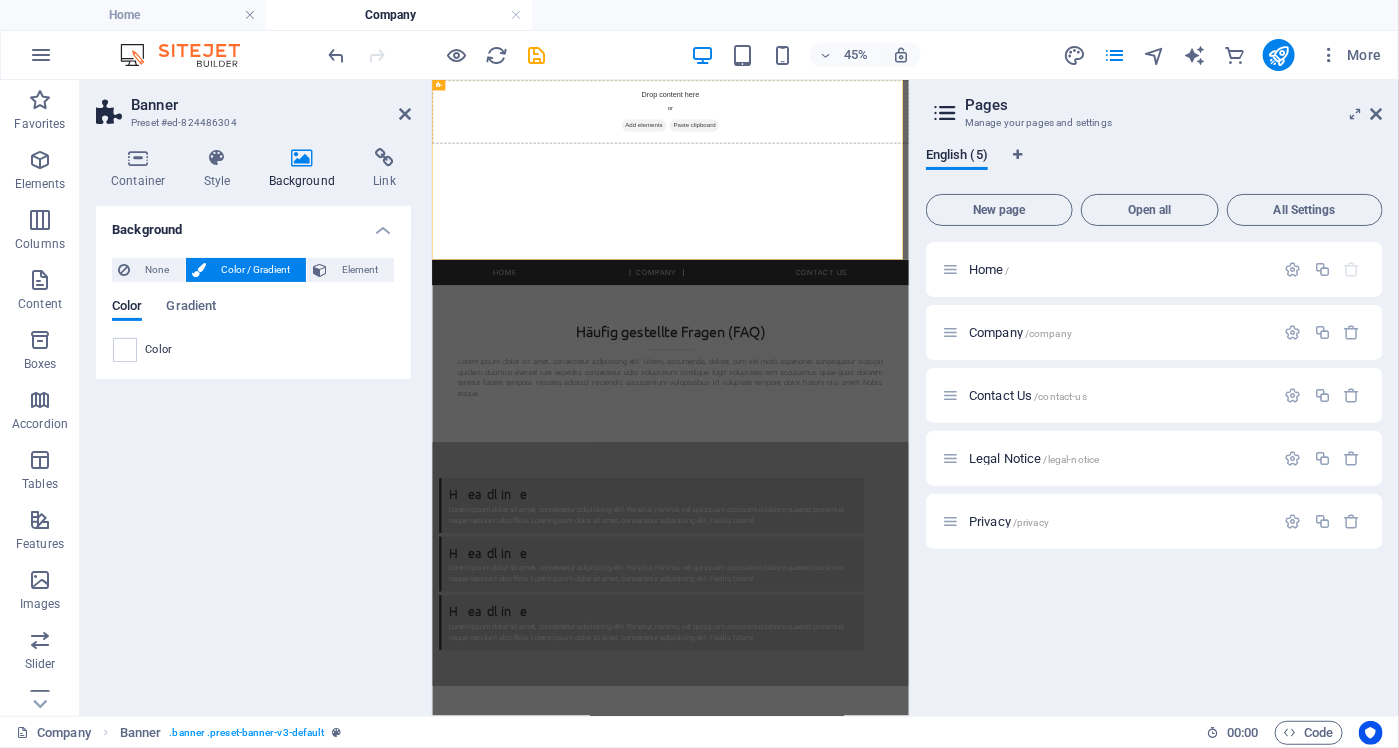 click on "Background" at bounding box center (306, 169) 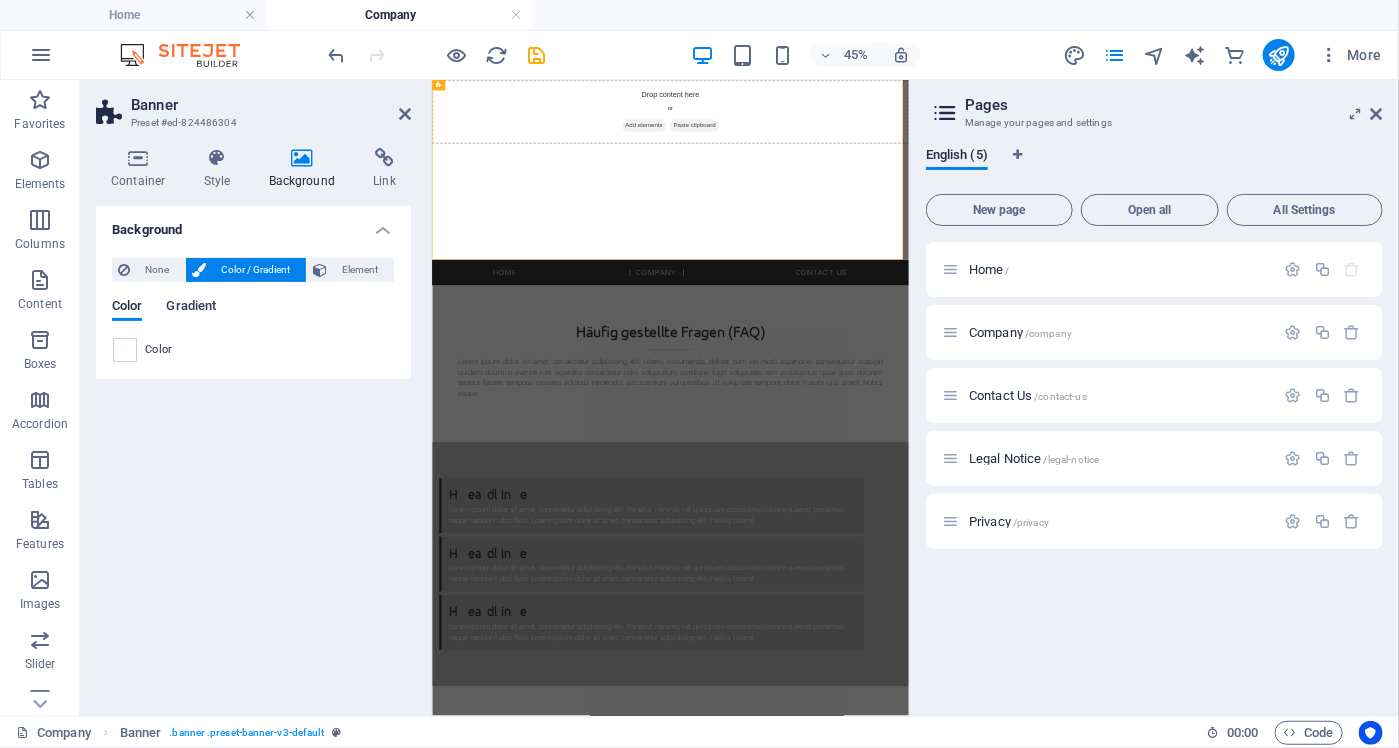 click on "Gradient" at bounding box center [191, 308] 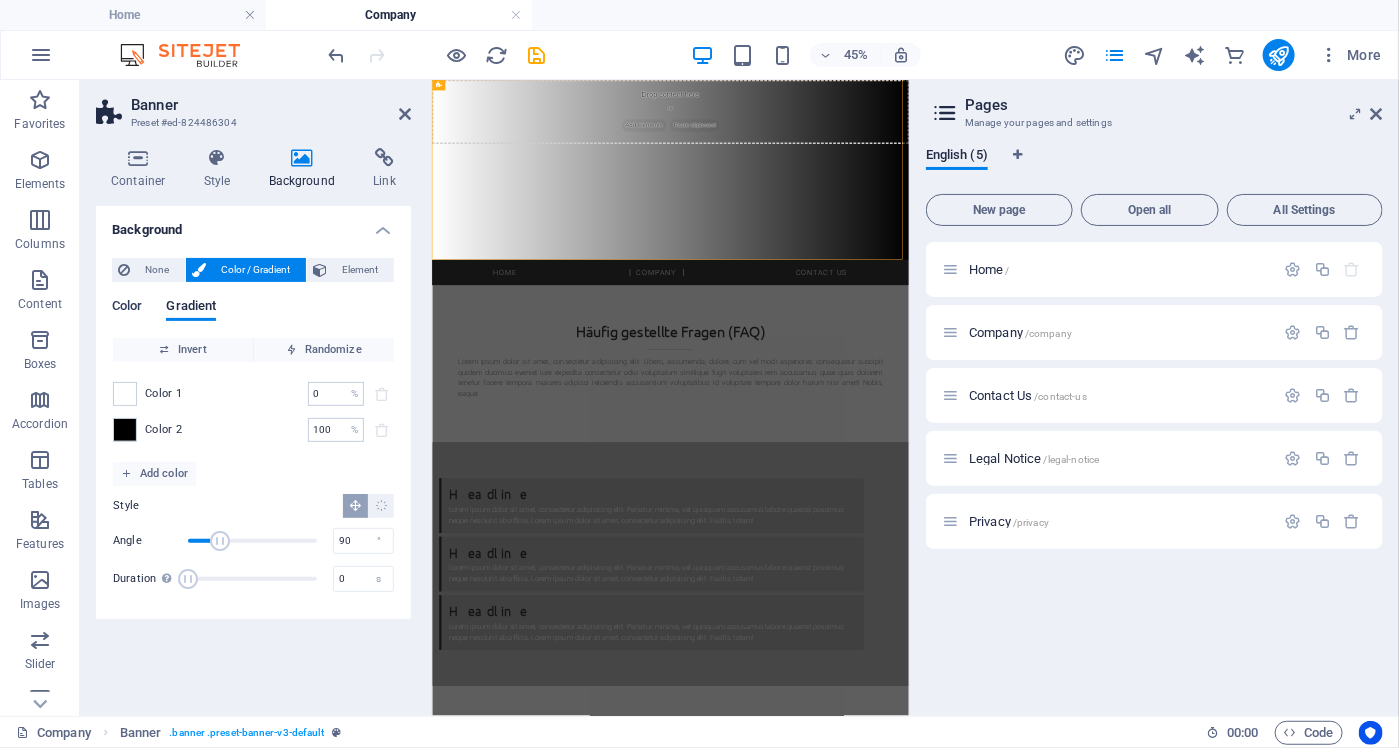 click on "Color" at bounding box center [127, 308] 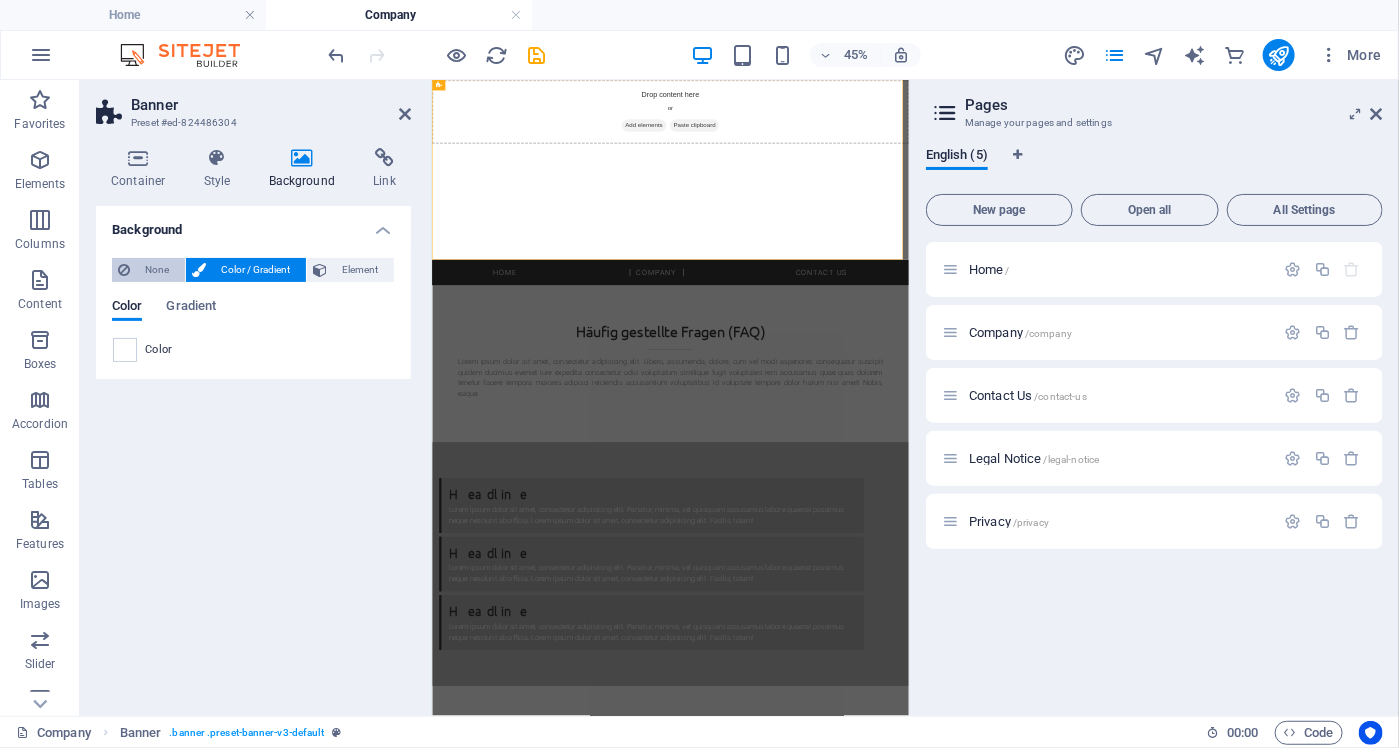 click on "None" at bounding box center [157, 270] 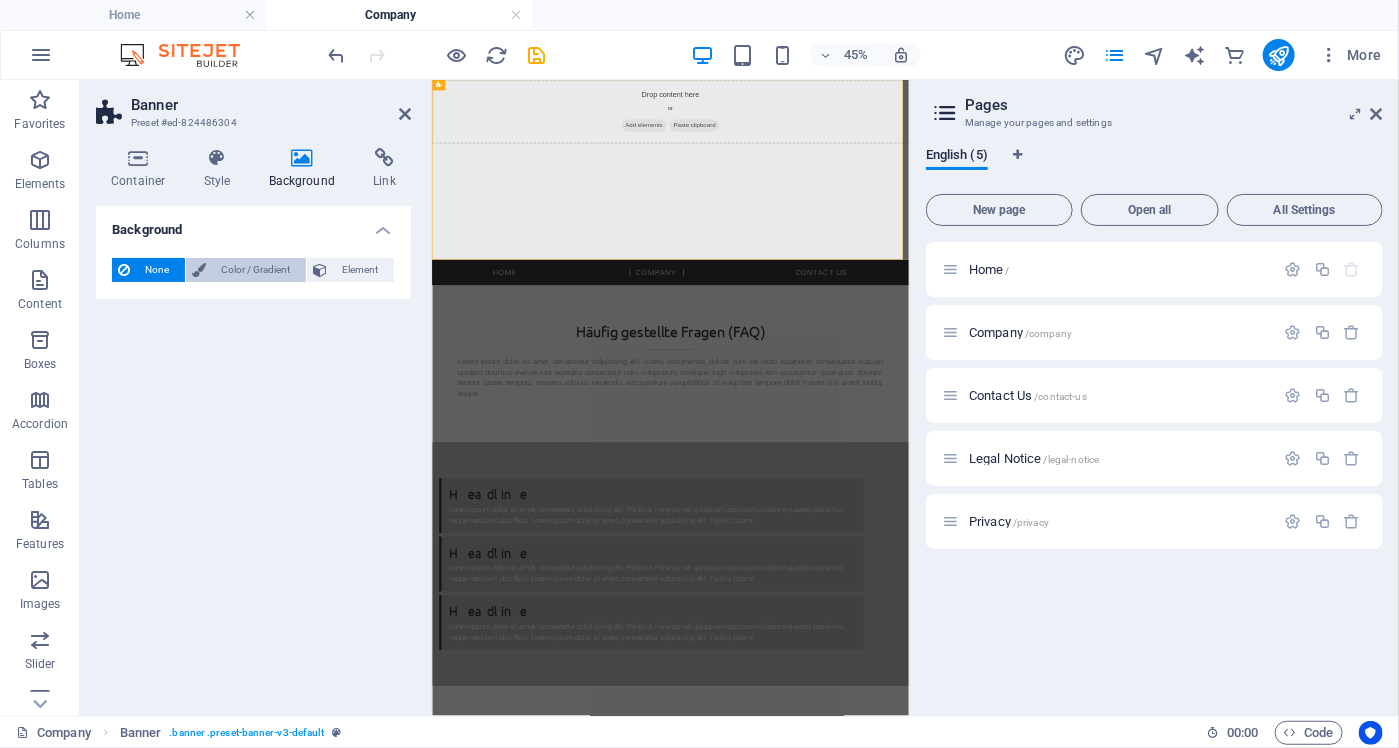 click on "Color / Gradient" at bounding box center [256, 270] 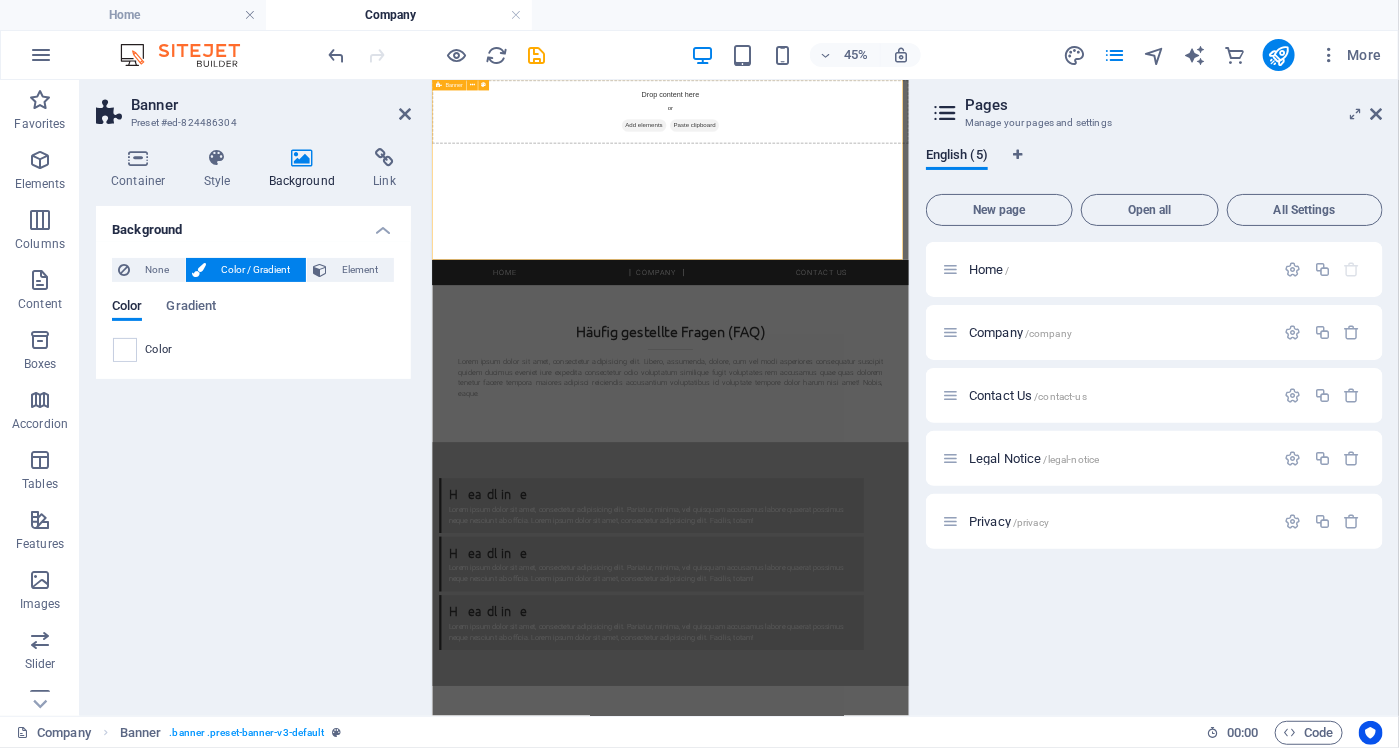 click on "Add elements" at bounding box center (902, 180) 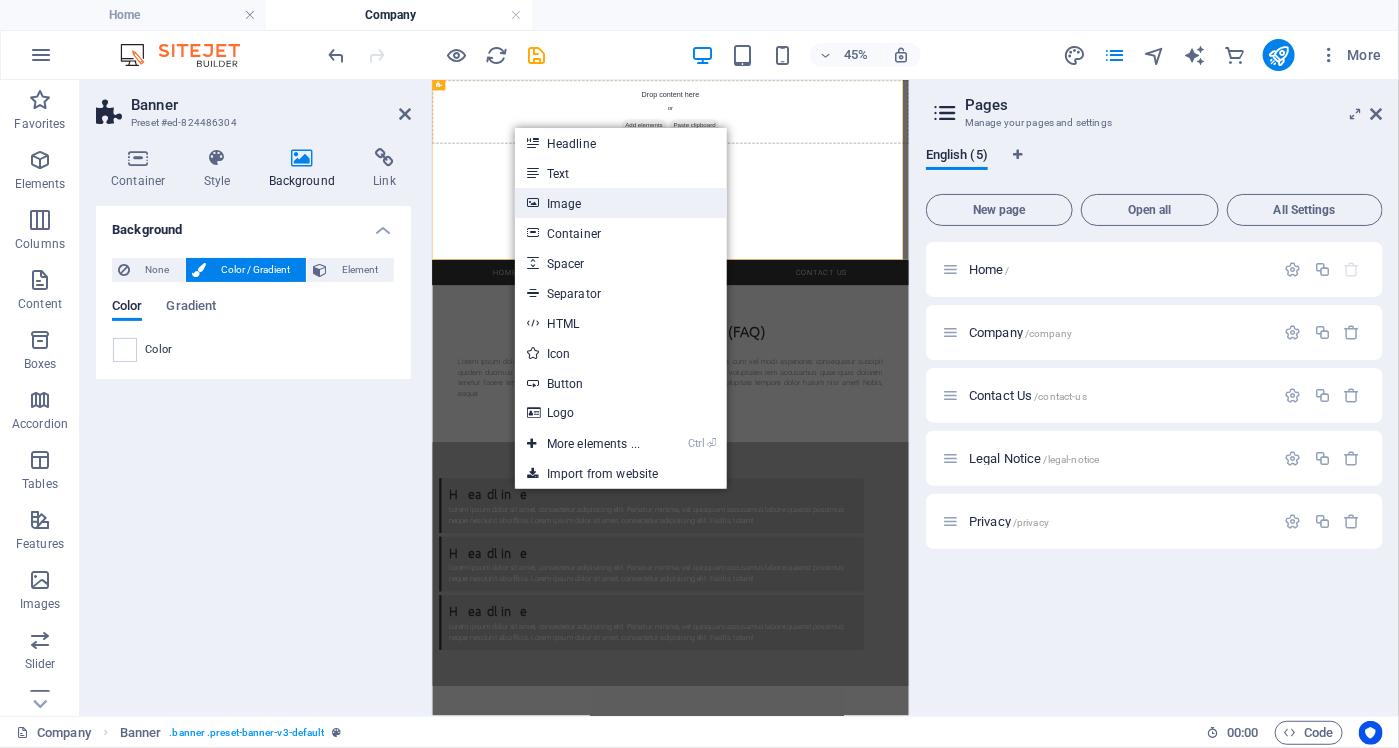 click on "Image" at bounding box center [621, 203] 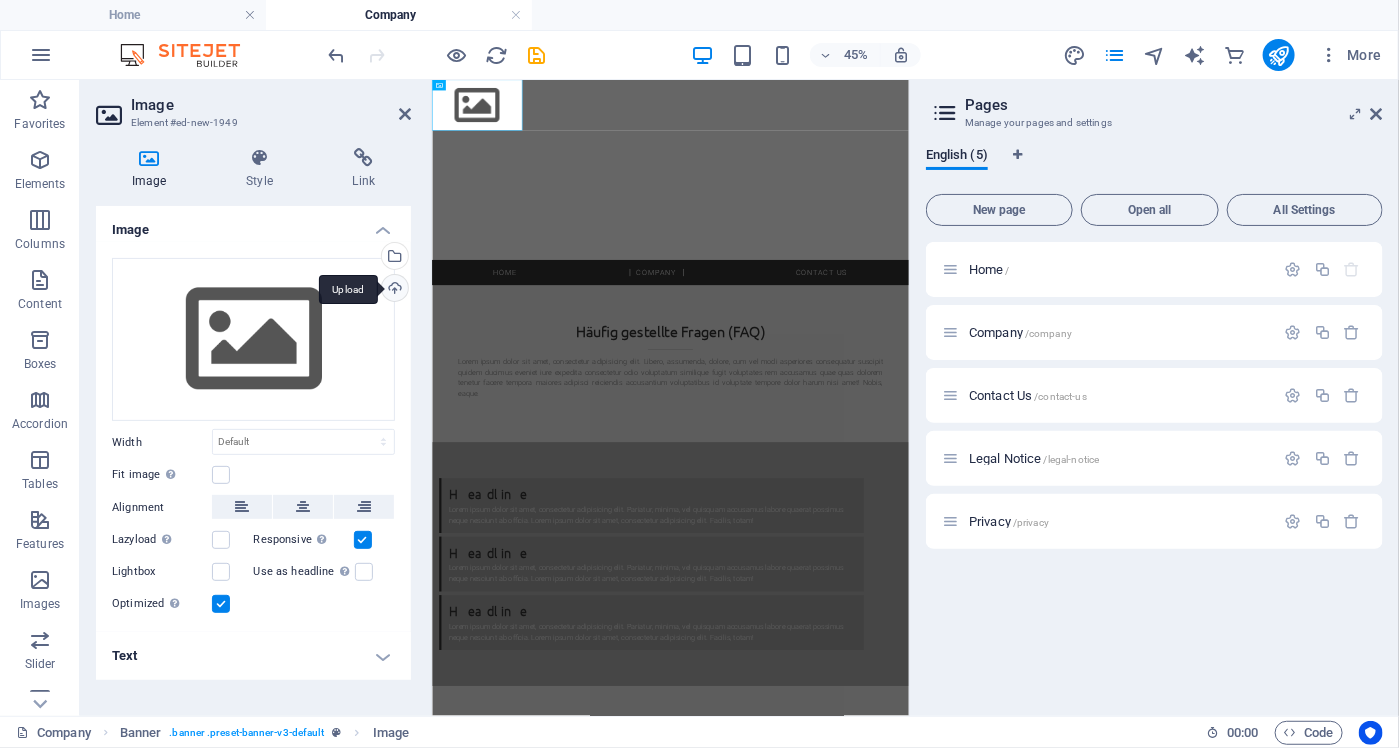 click on "Upload" at bounding box center [393, 290] 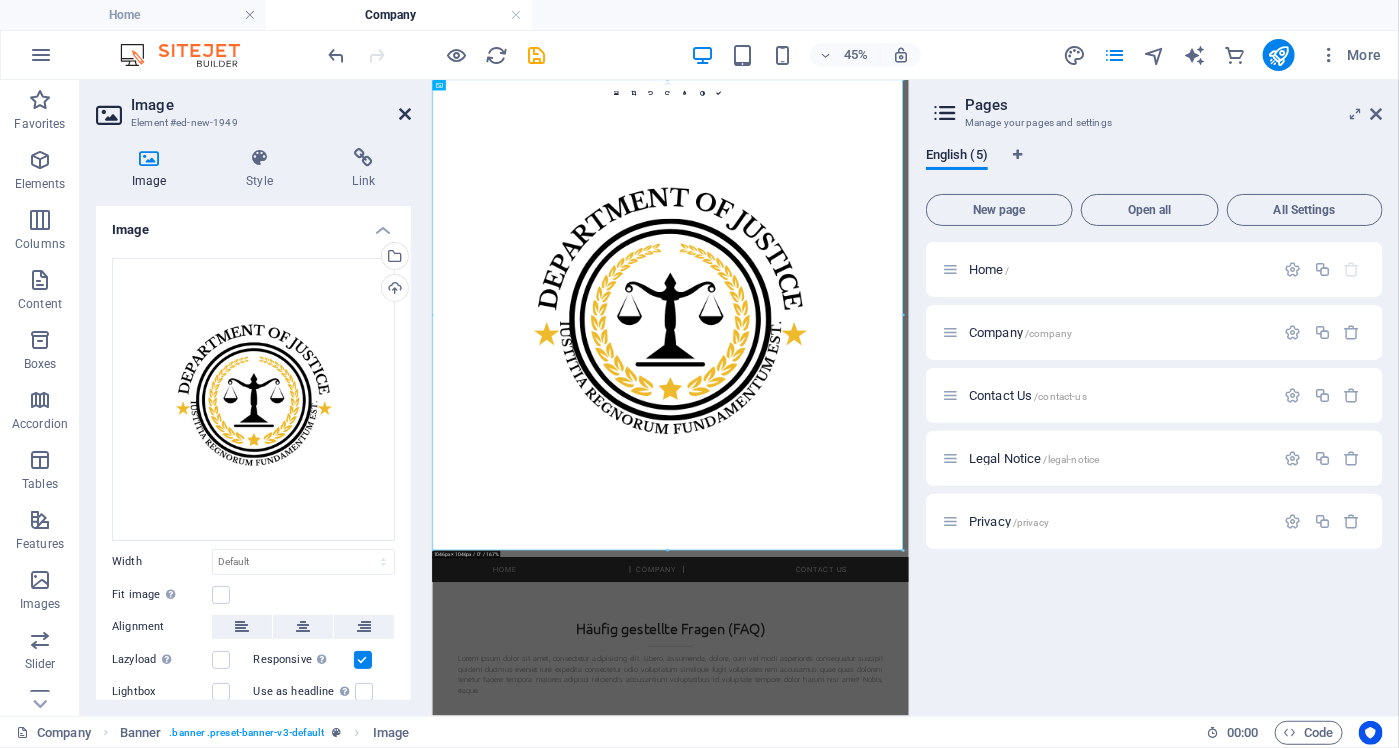click at bounding box center [405, 114] 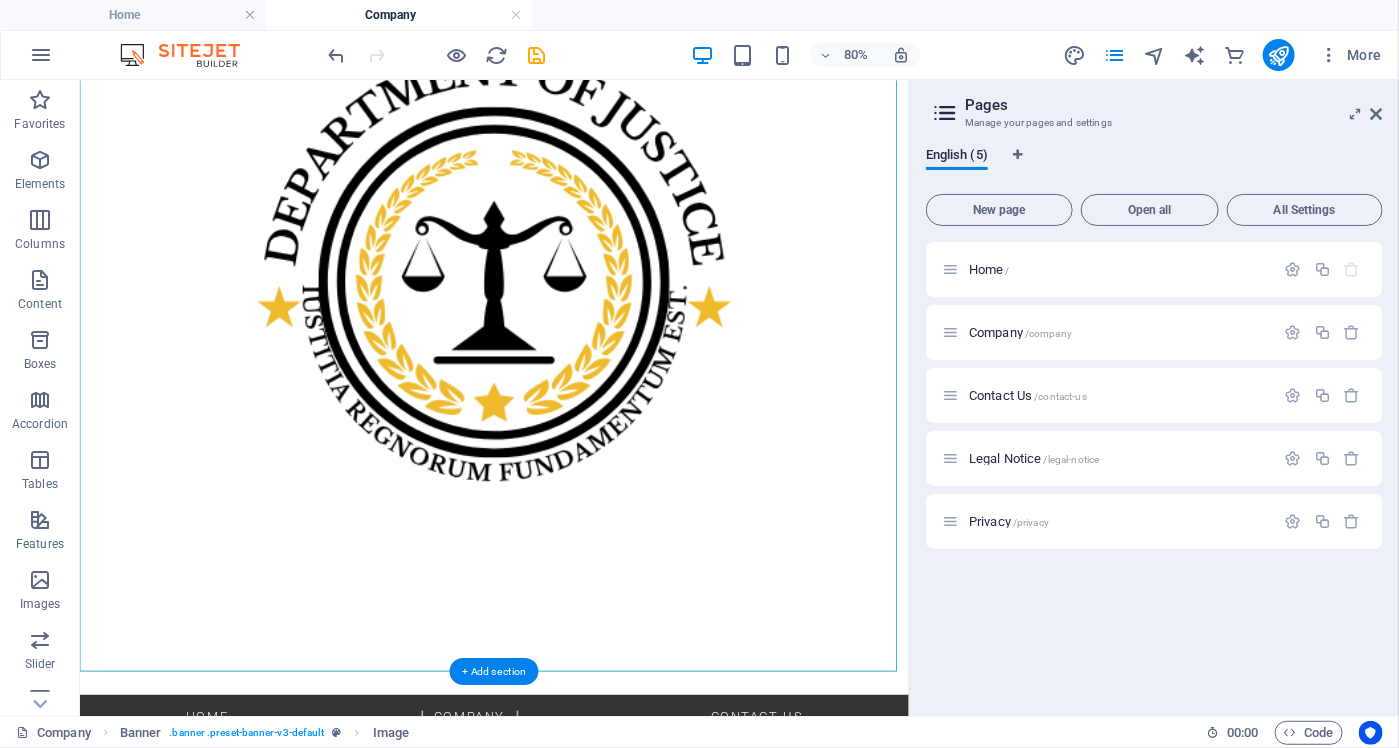 scroll, scrollTop: 300, scrollLeft: 0, axis: vertical 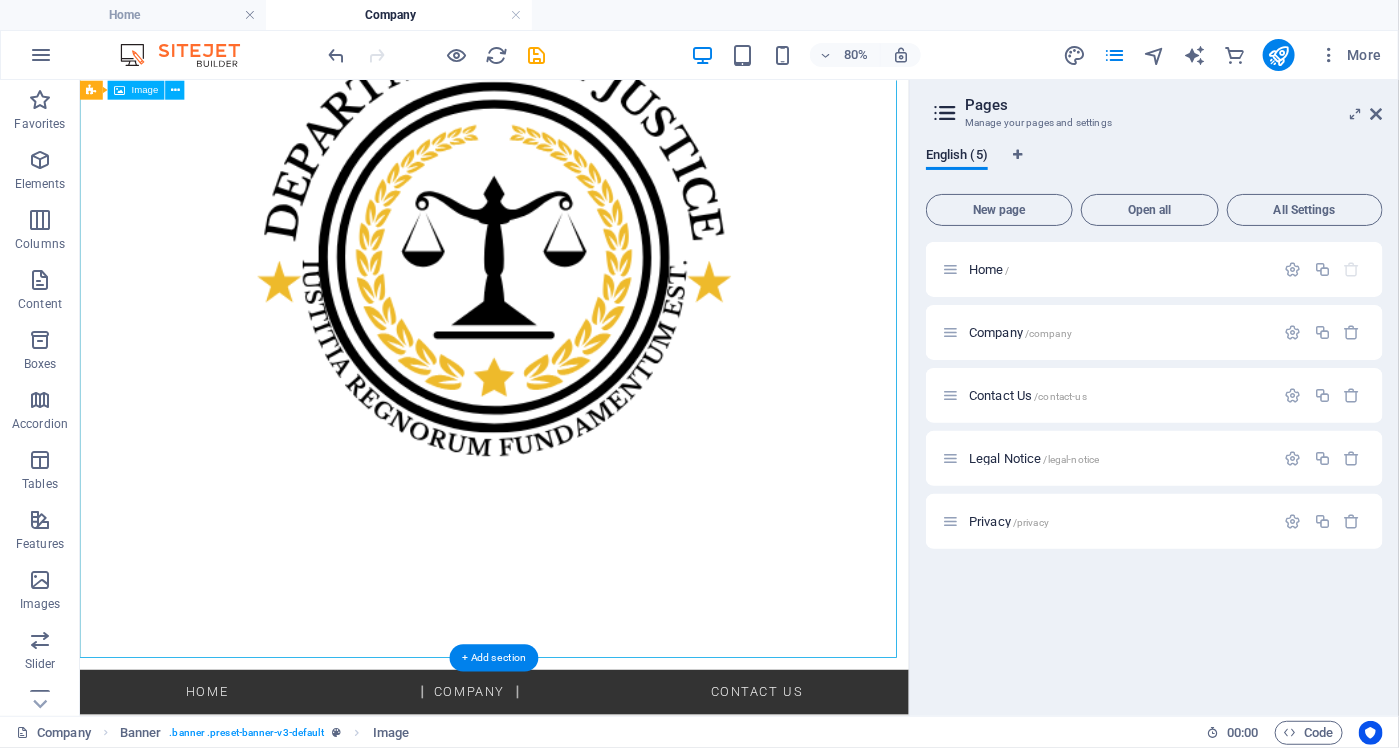 click at bounding box center [597, 297] 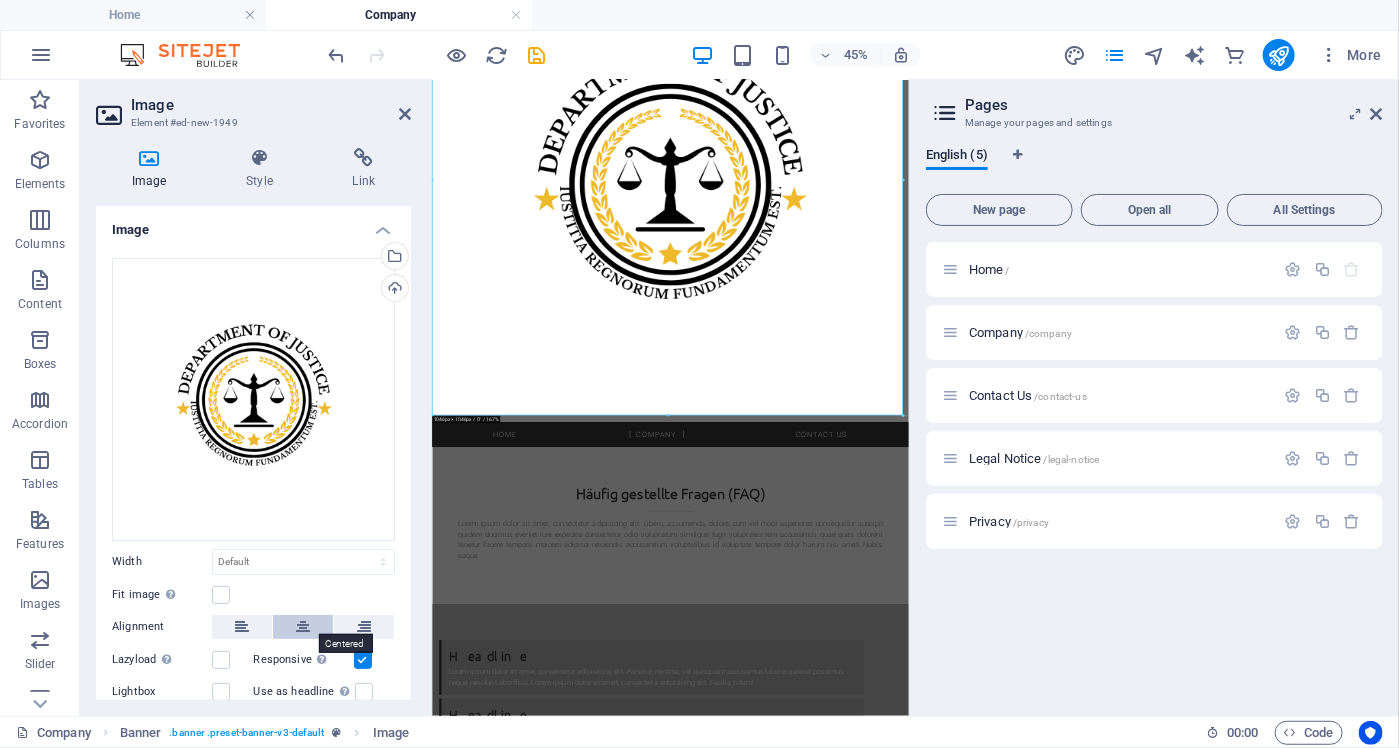 click at bounding box center [303, 627] 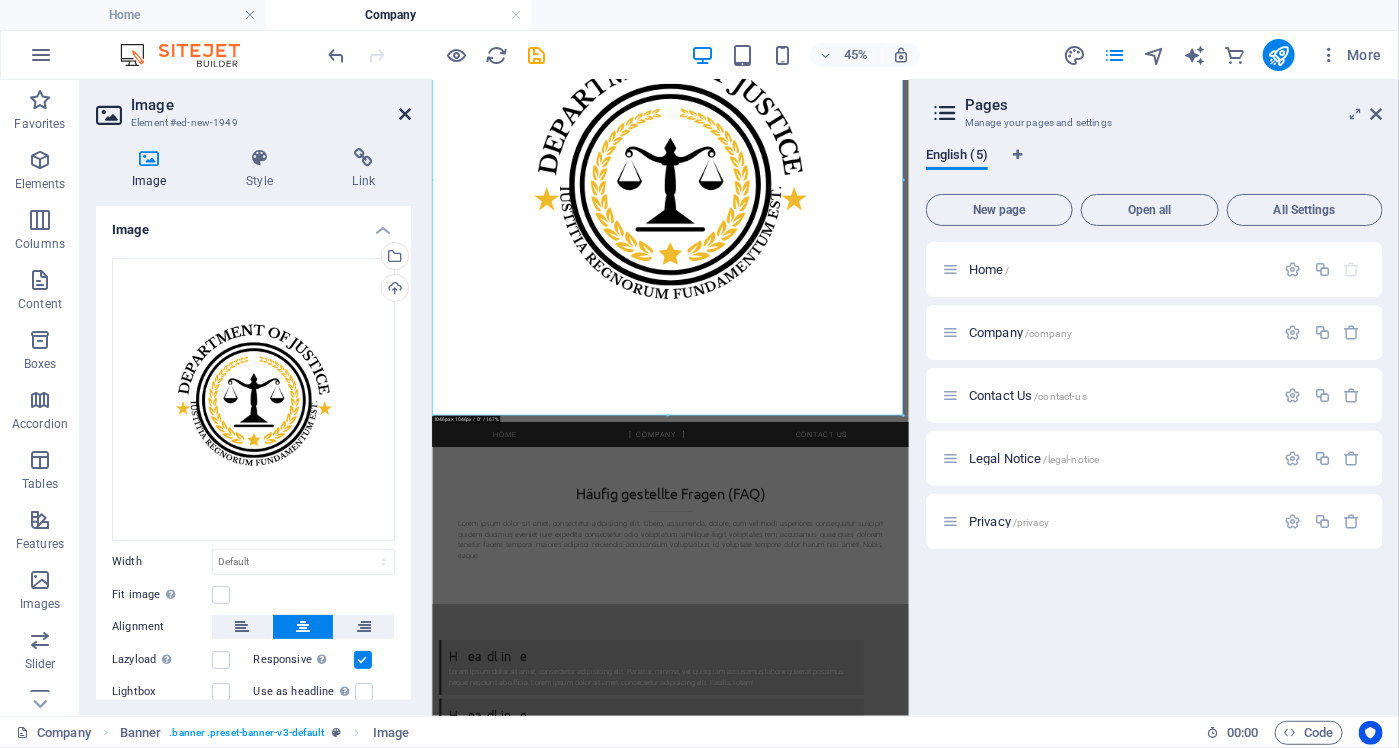 click at bounding box center (405, 114) 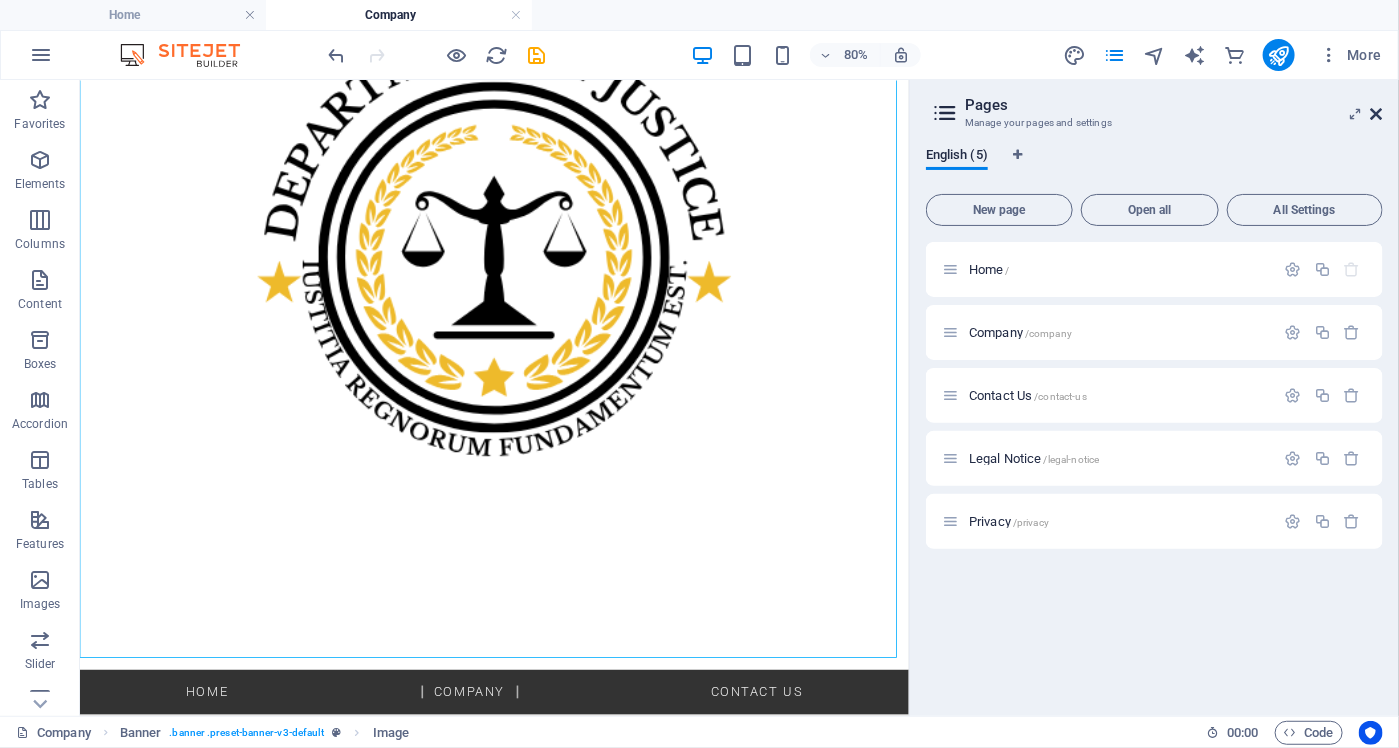 click at bounding box center [1377, 114] 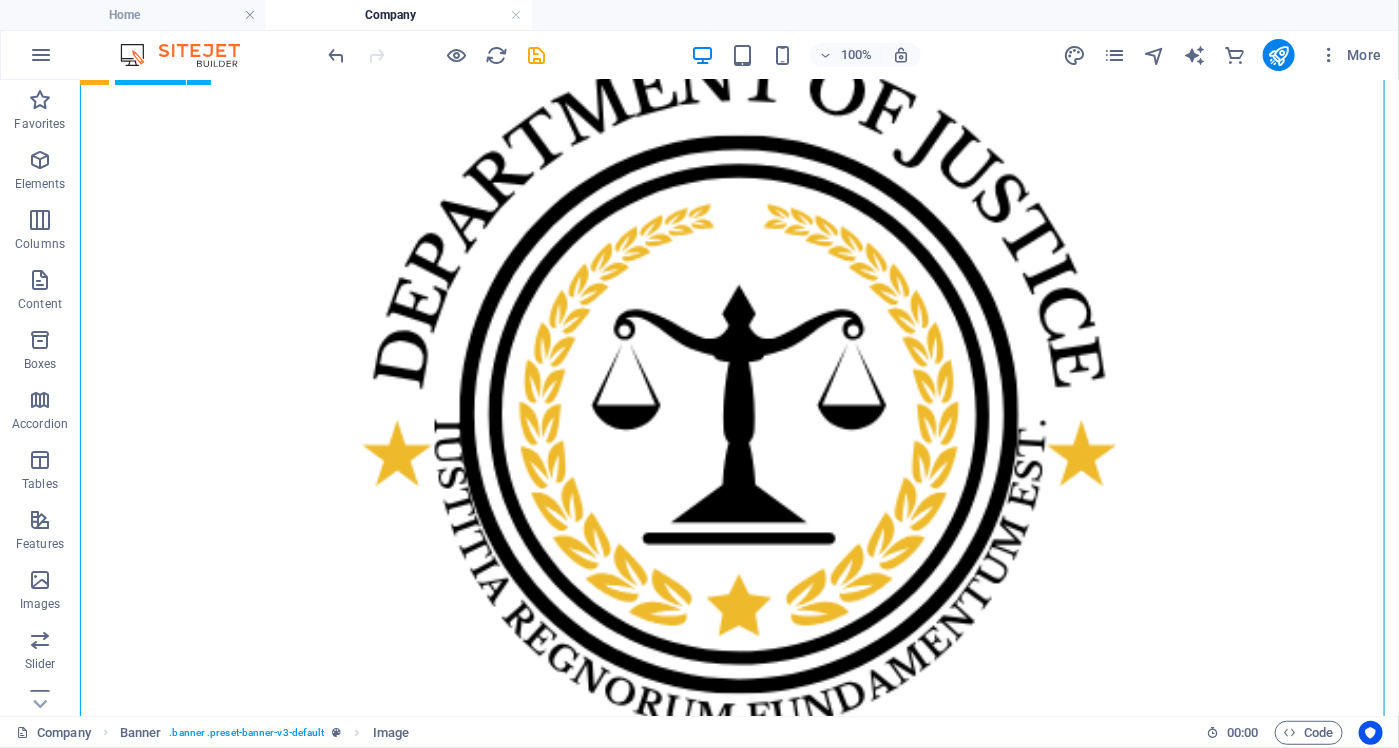 scroll, scrollTop: 400, scrollLeft: 0, axis: vertical 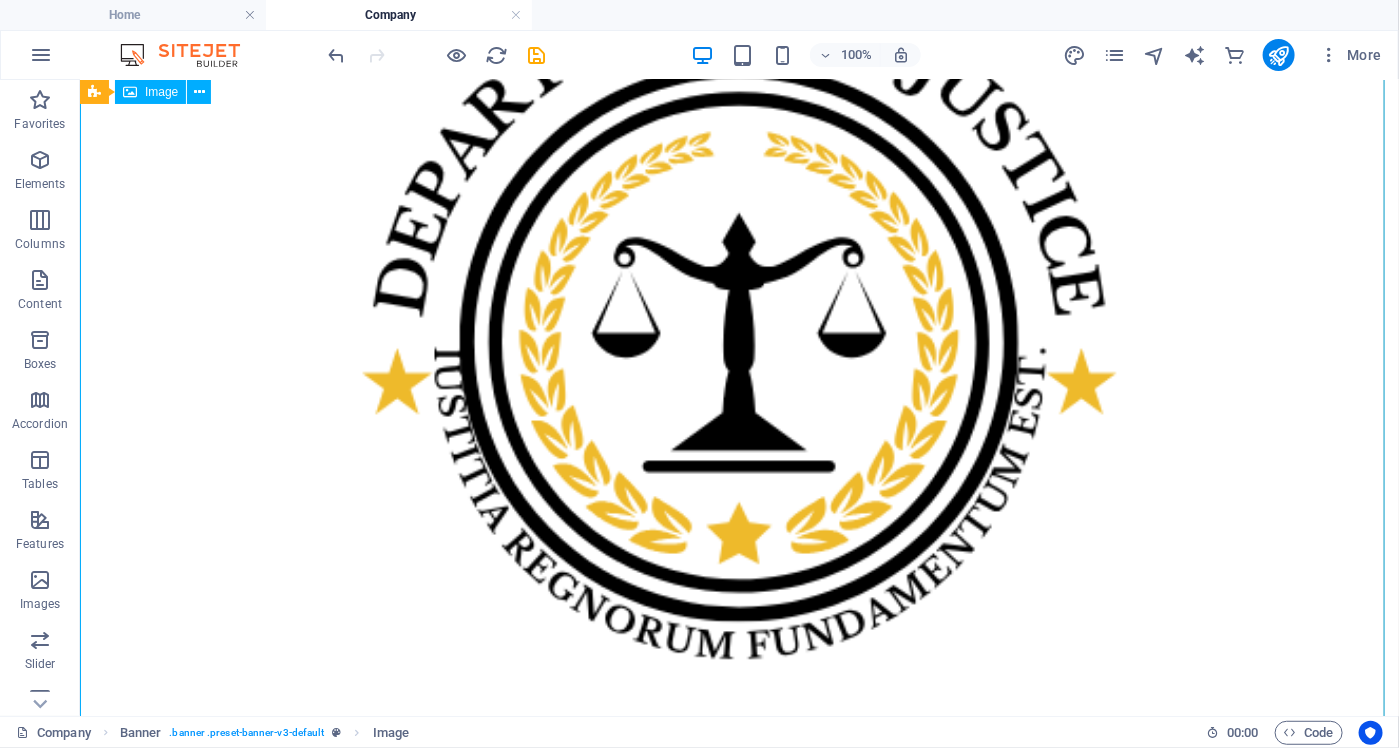 click at bounding box center [738, 338] 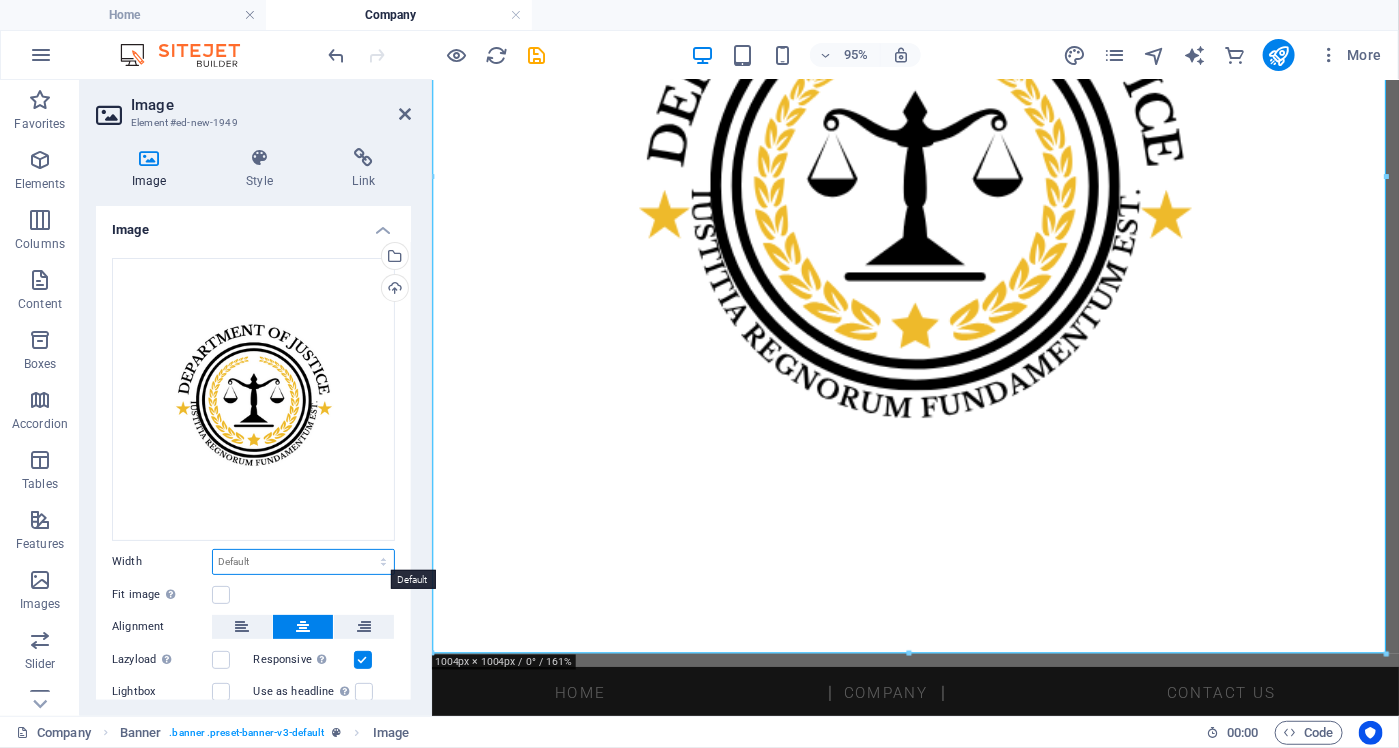 click on "Default auto px rem % em vh vw" at bounding box center (303, 562) 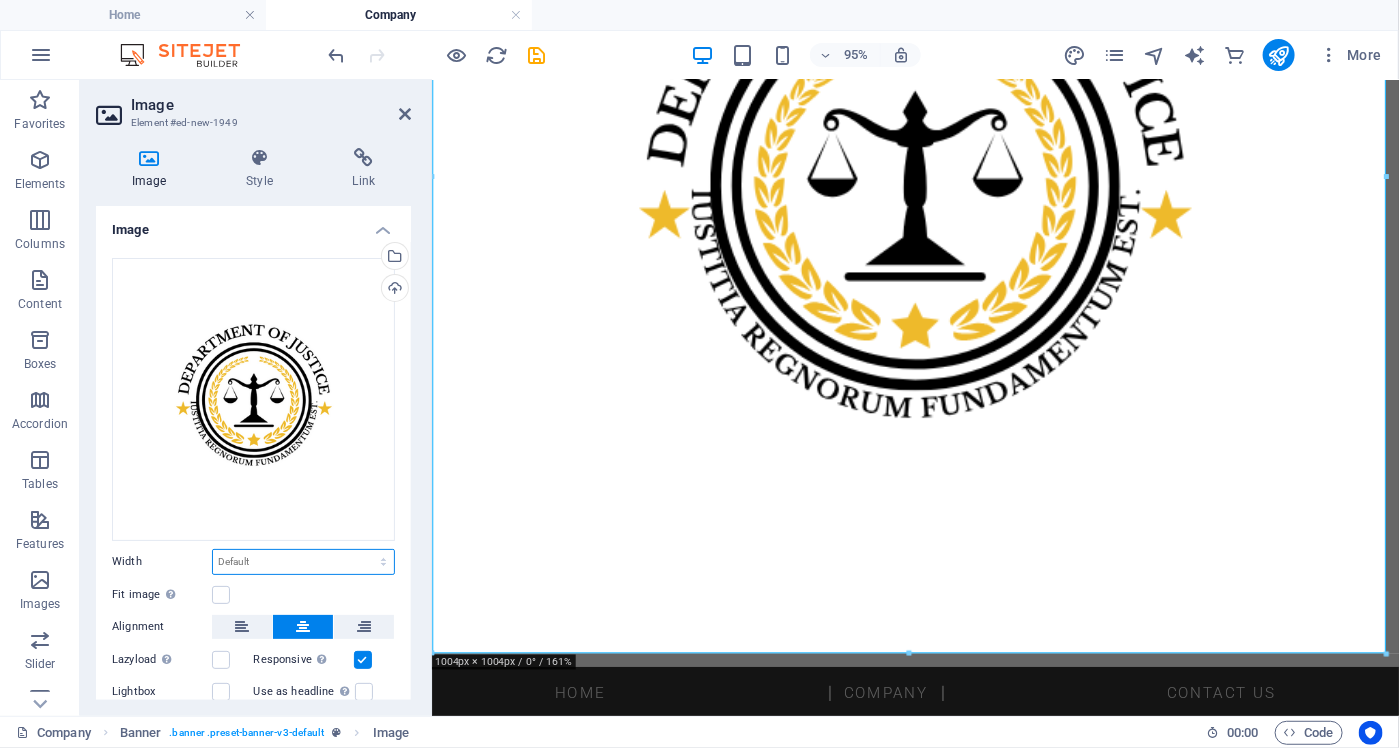 click on "Default auto px rem % em vh vw" at bounding box center (303, 562) 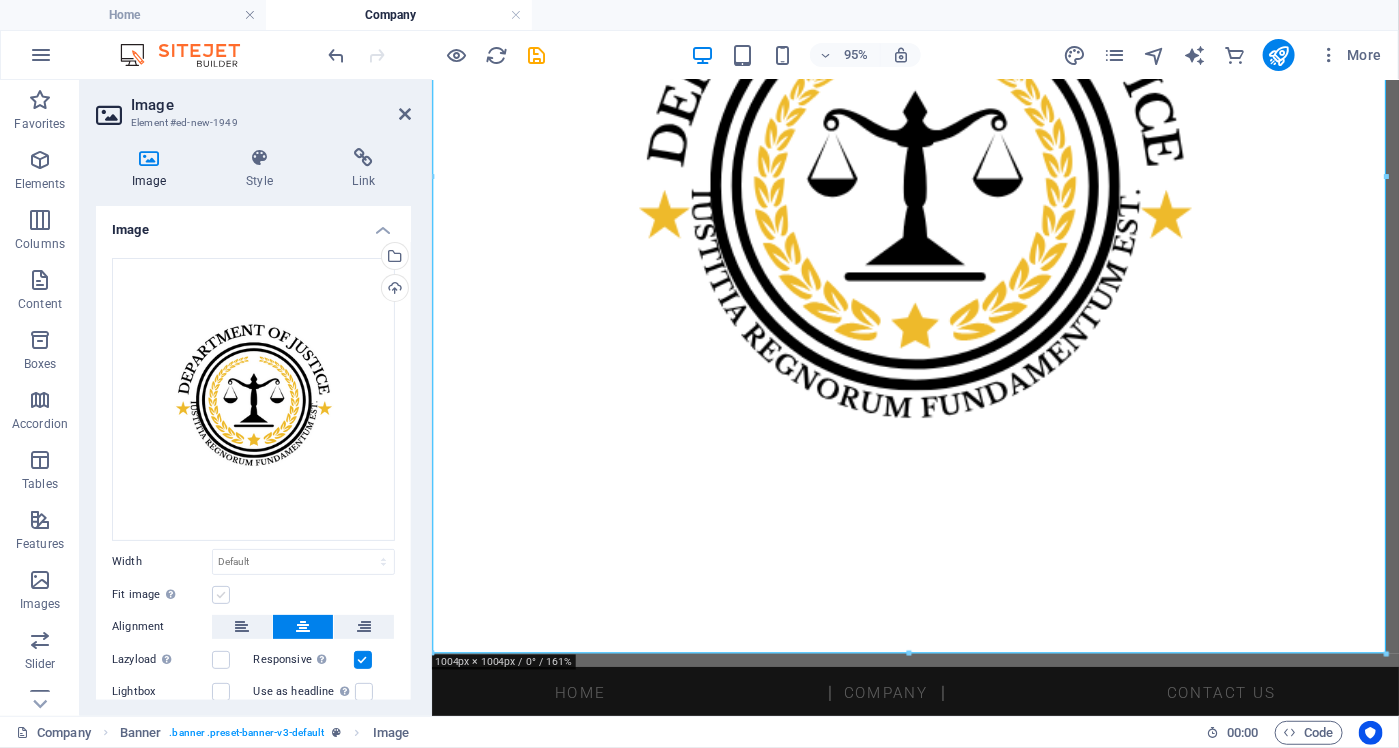 click at bounding box center (221, 595) 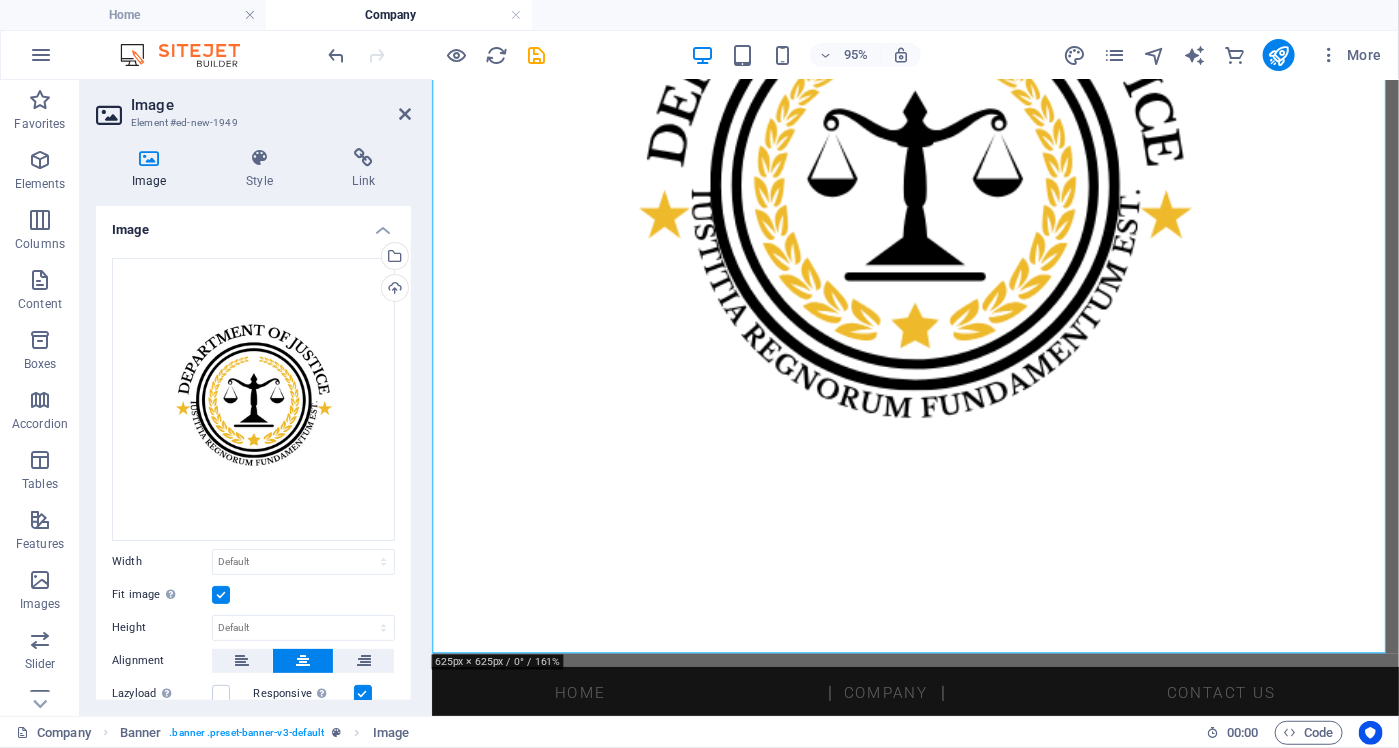 click at bounding box center (221, 595) 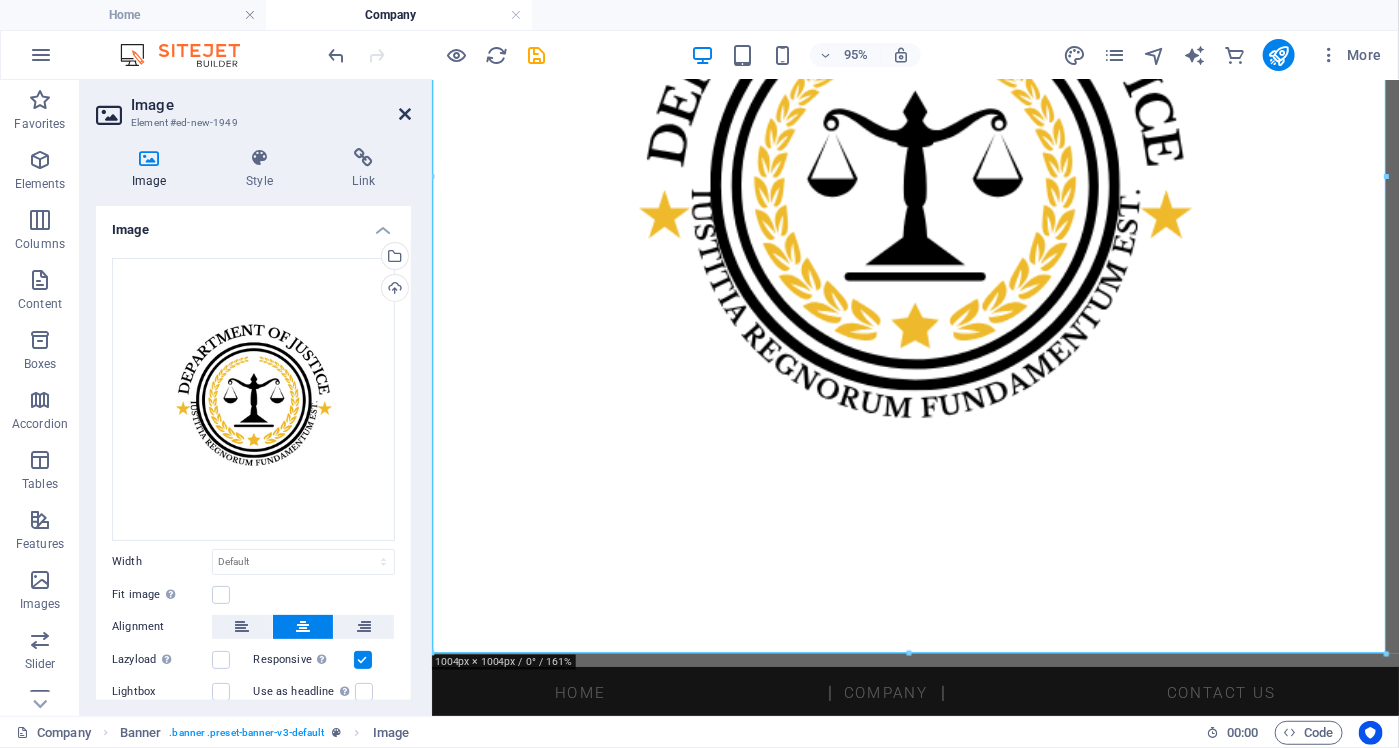 click at bounding box center (405, 114) 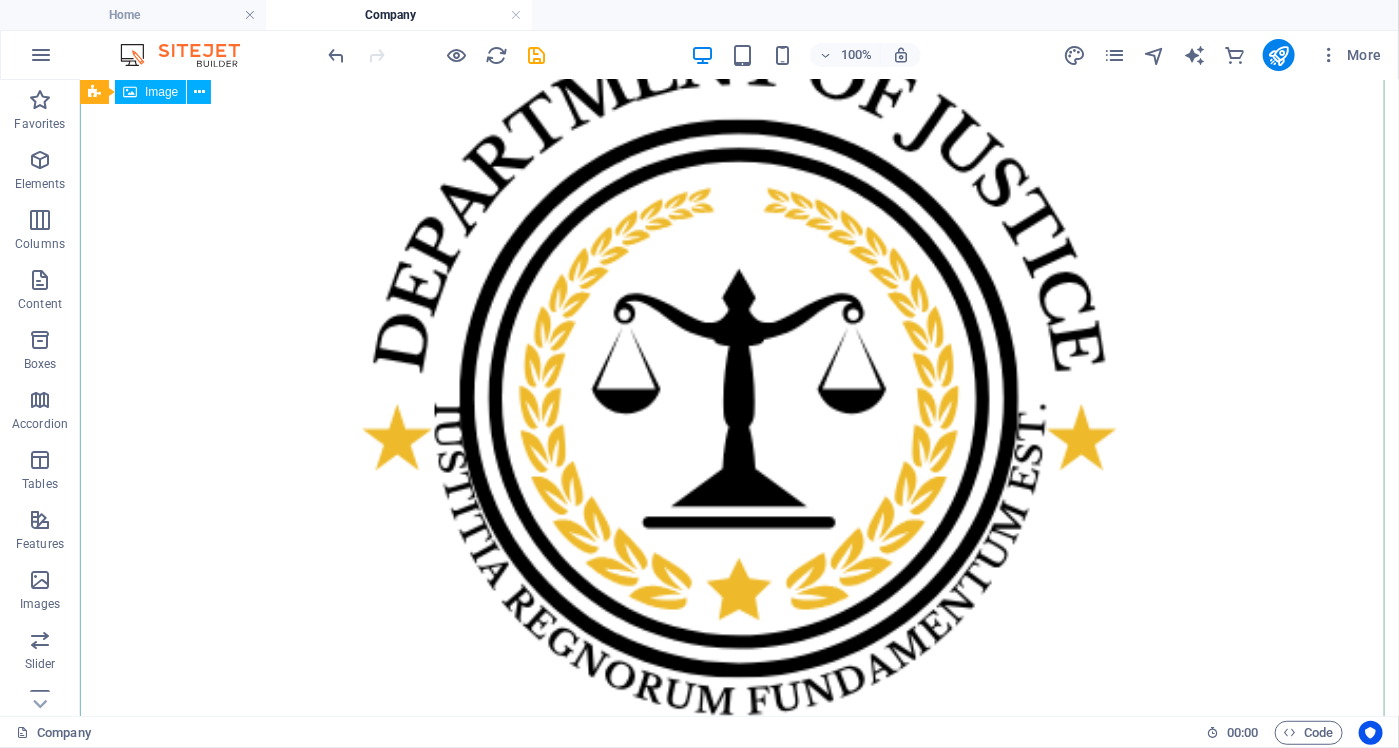scroll, scrollTop: 0, scrollLeft: 0, axis: both 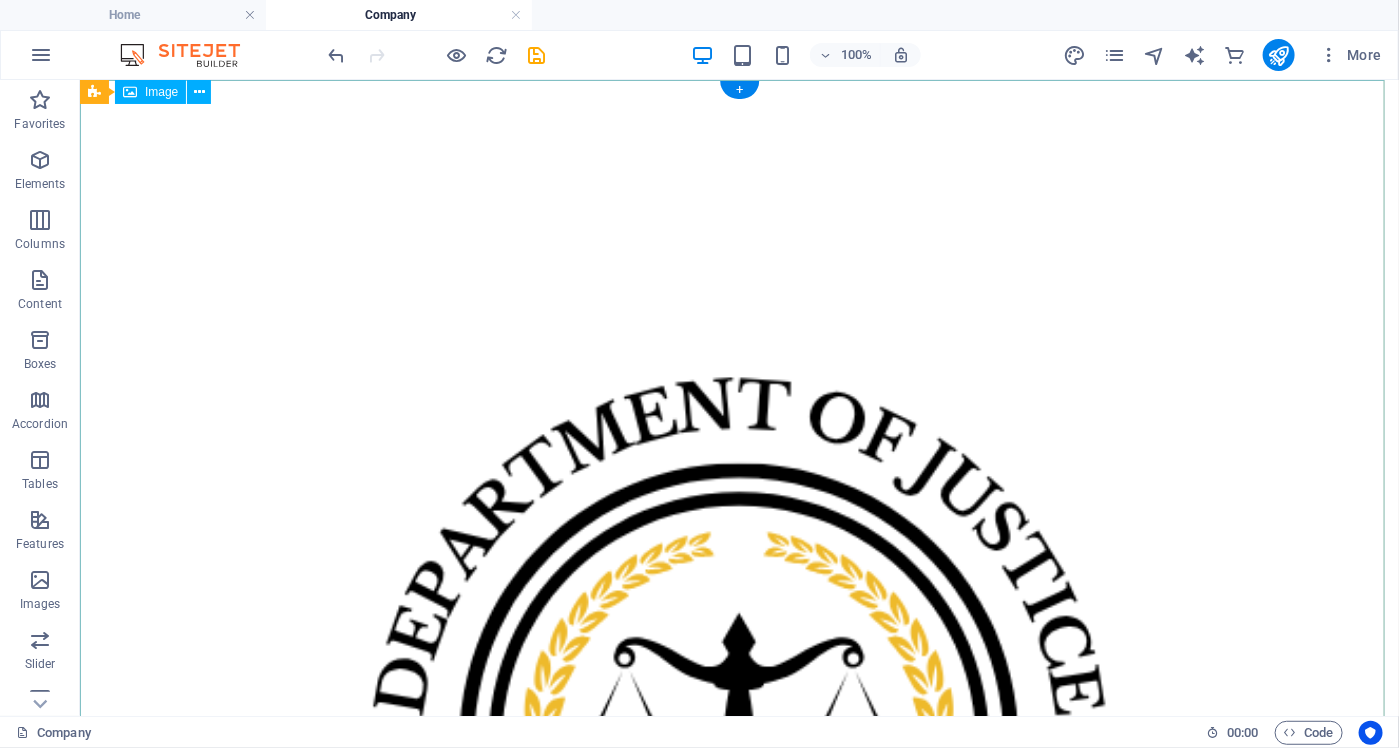 click at bounding box center (738, 738) 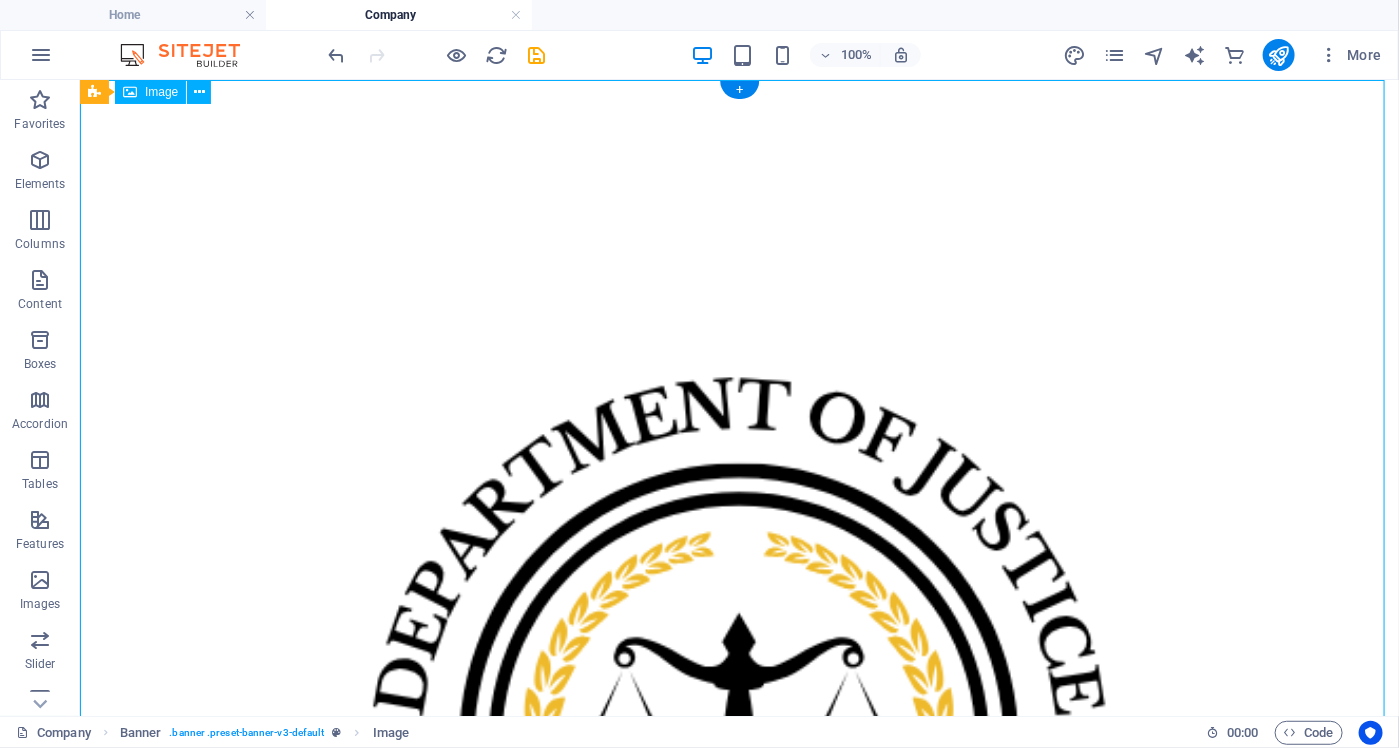click at bounding box center [738, 738] 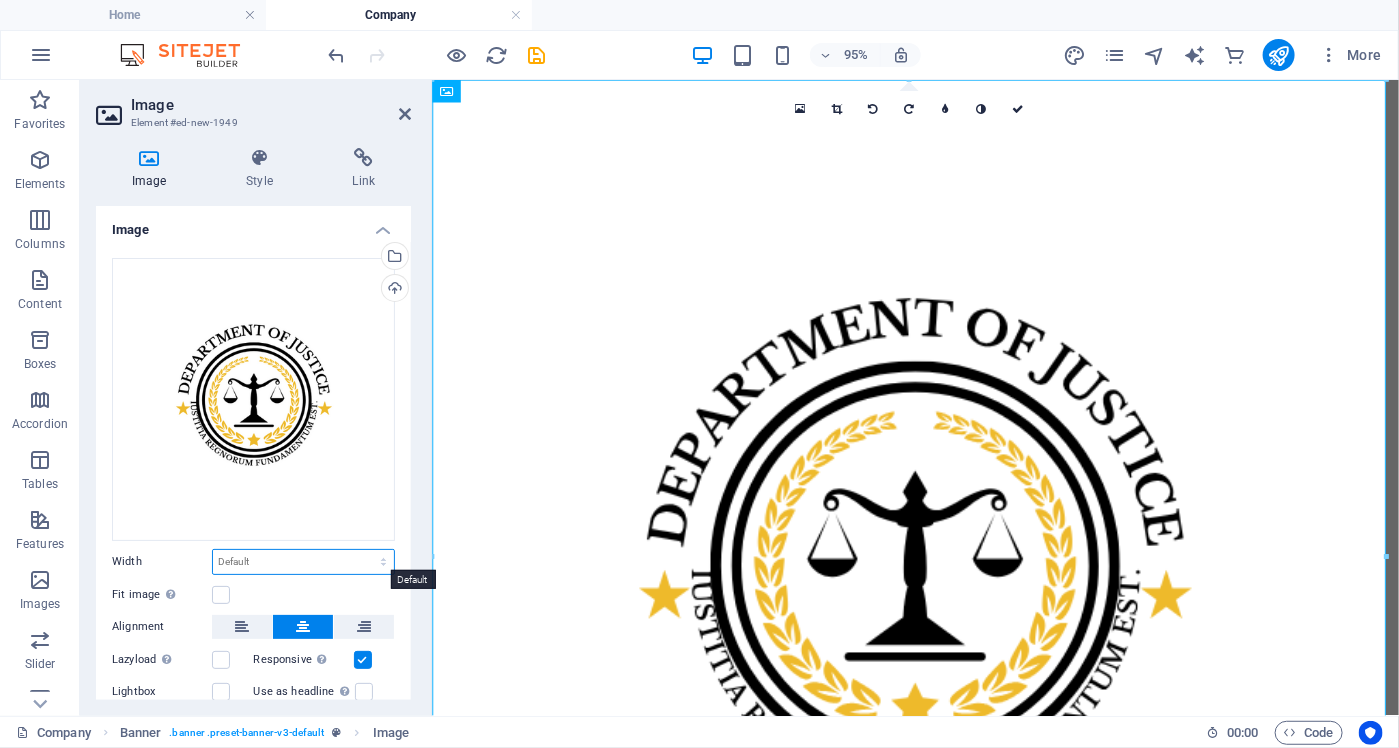 click on "Default auto px rem % em vh vw" at bounding box center (303, 562) 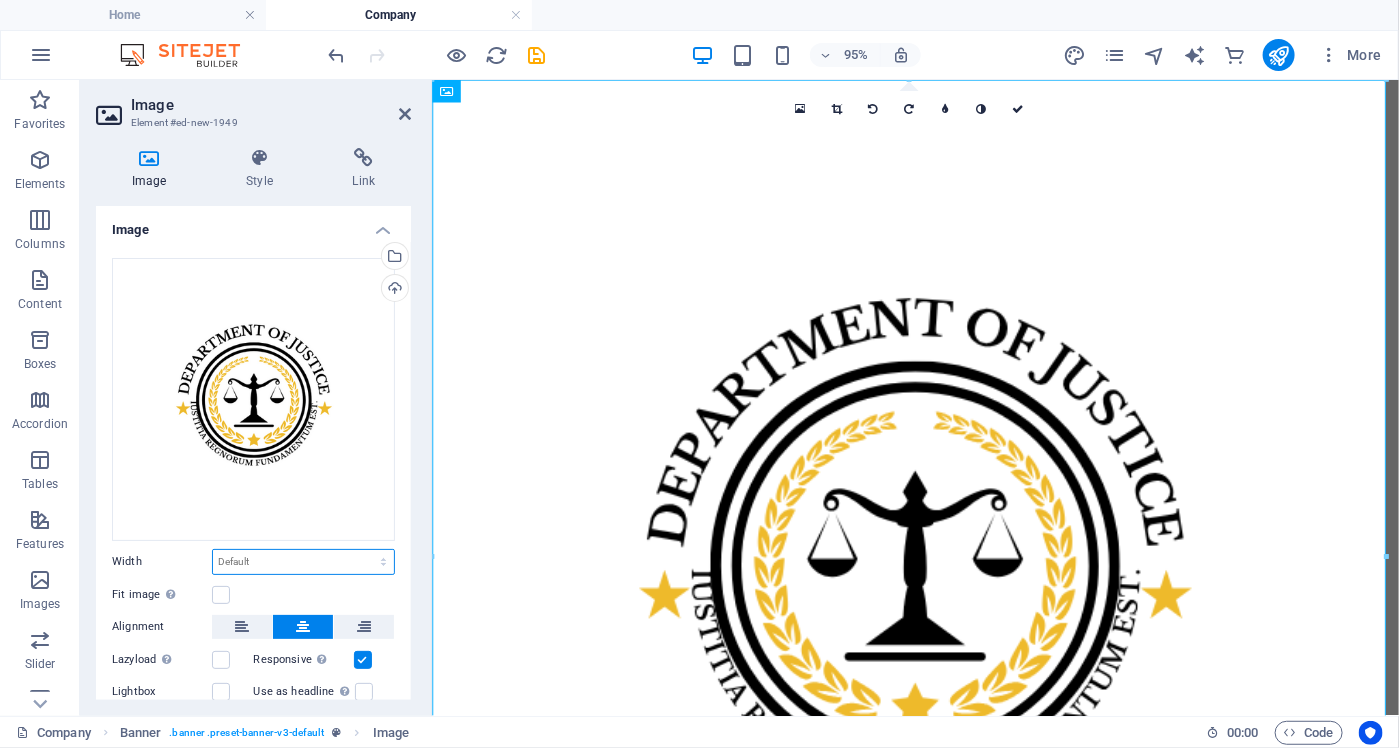 click on "Default auto px rem % em vh vw" at bounding box center [303, 562] 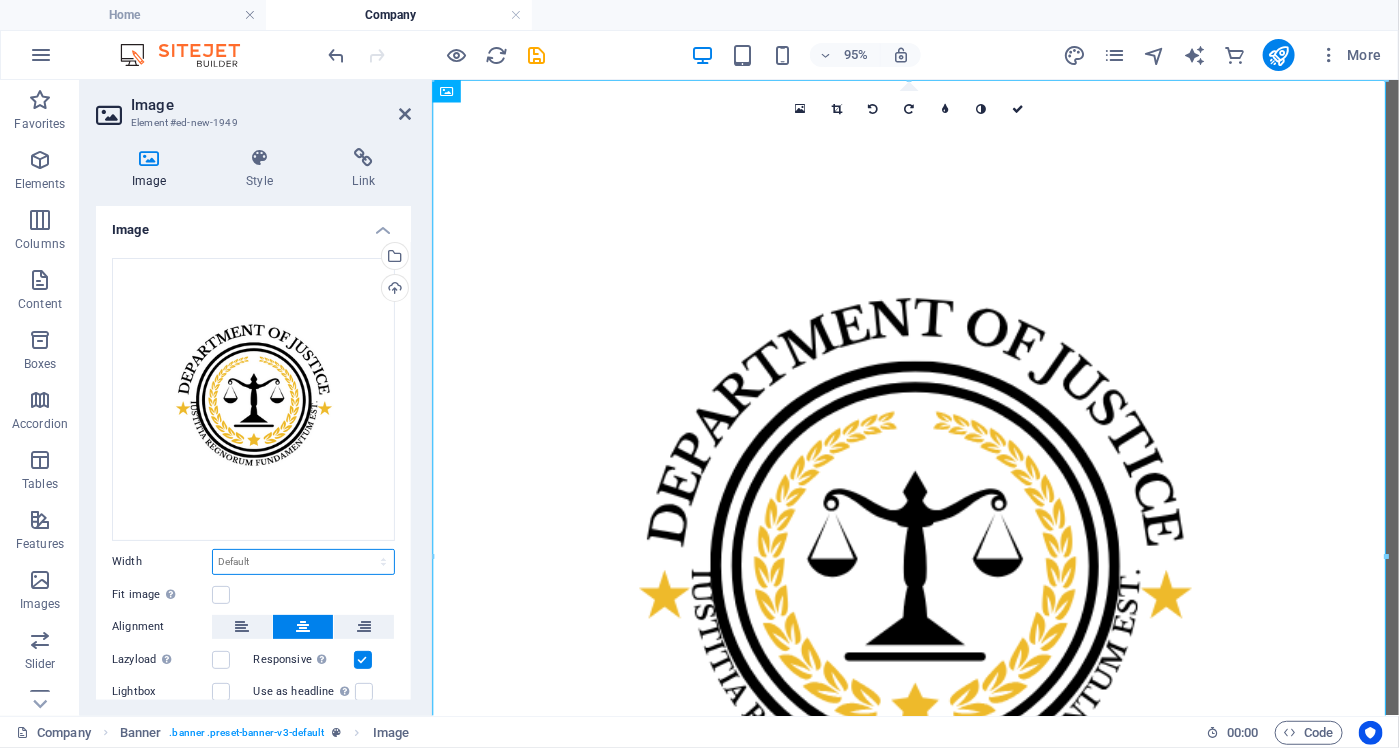 scroll, scrollTop: 95, scrollLeft: 0, axis: vertical 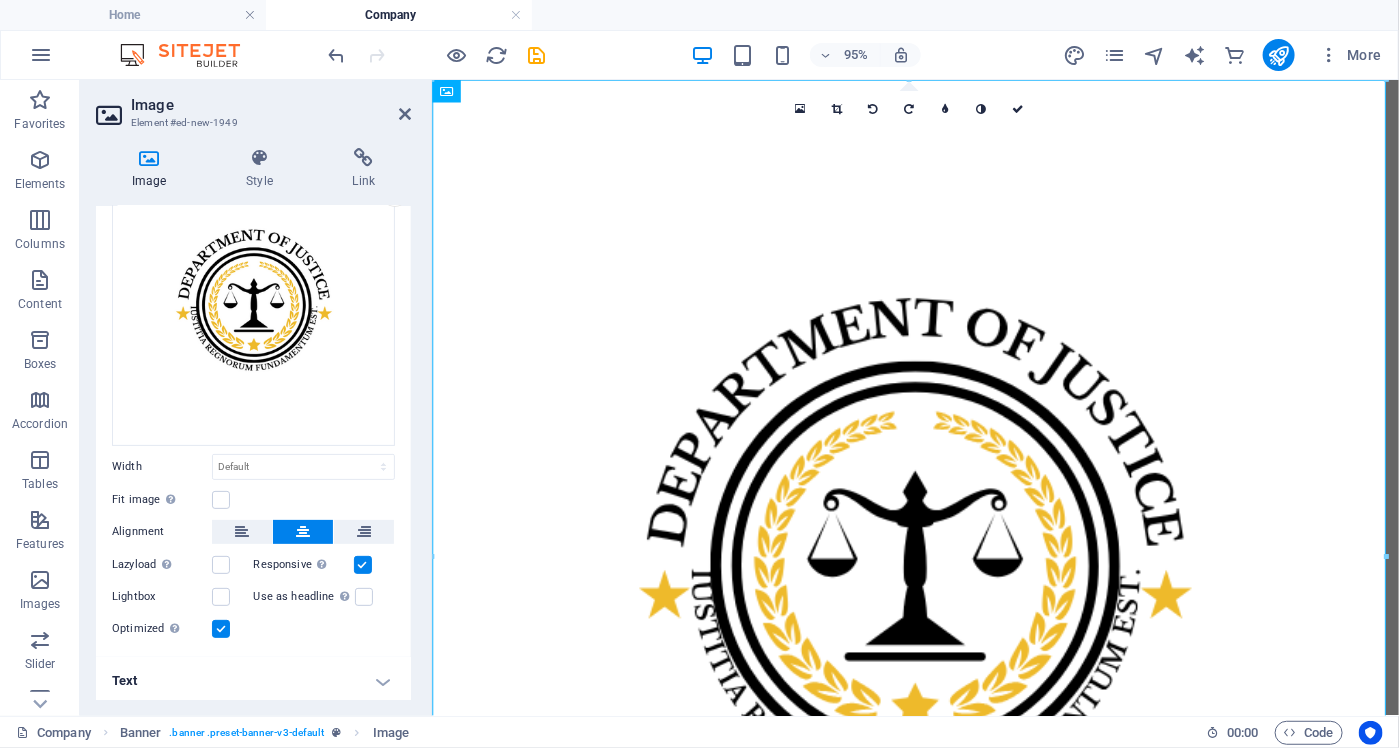 click at bounding box center (221, 629) 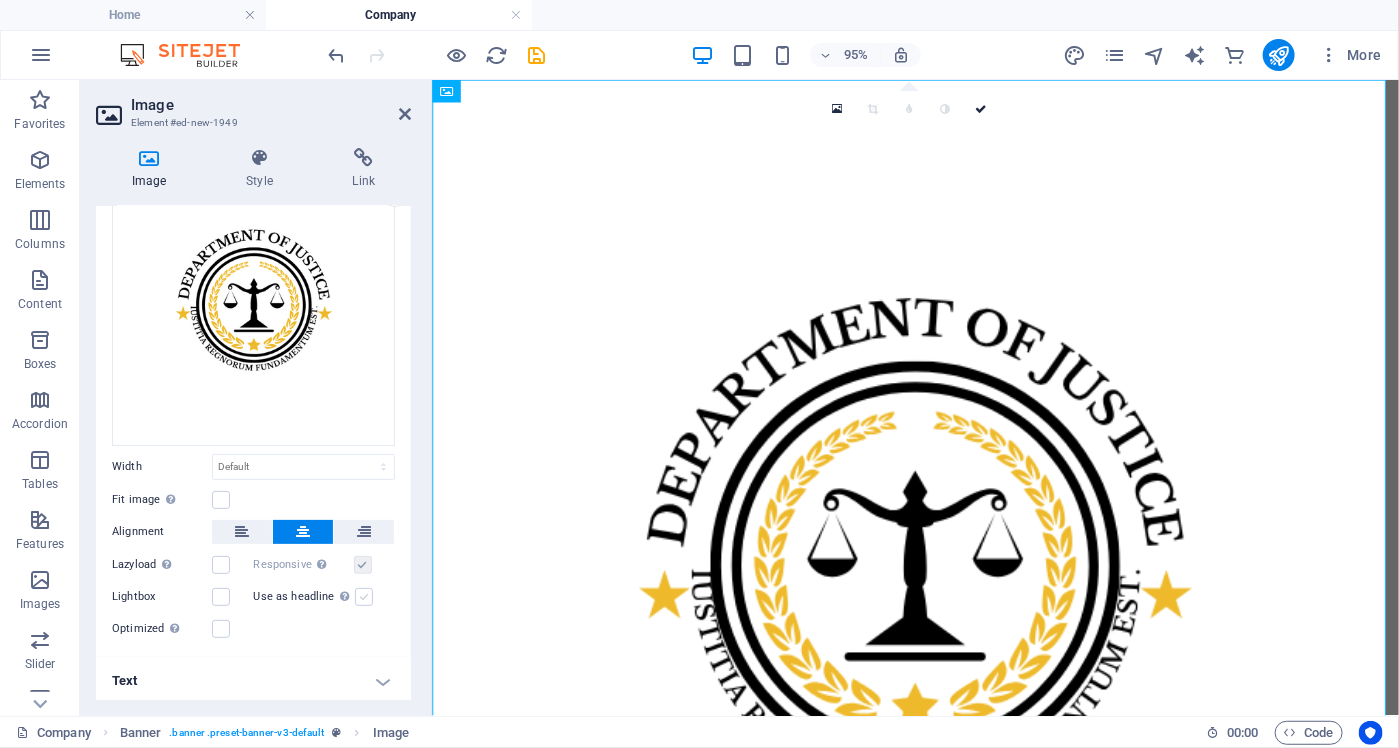click at bounding box center (364, 597) 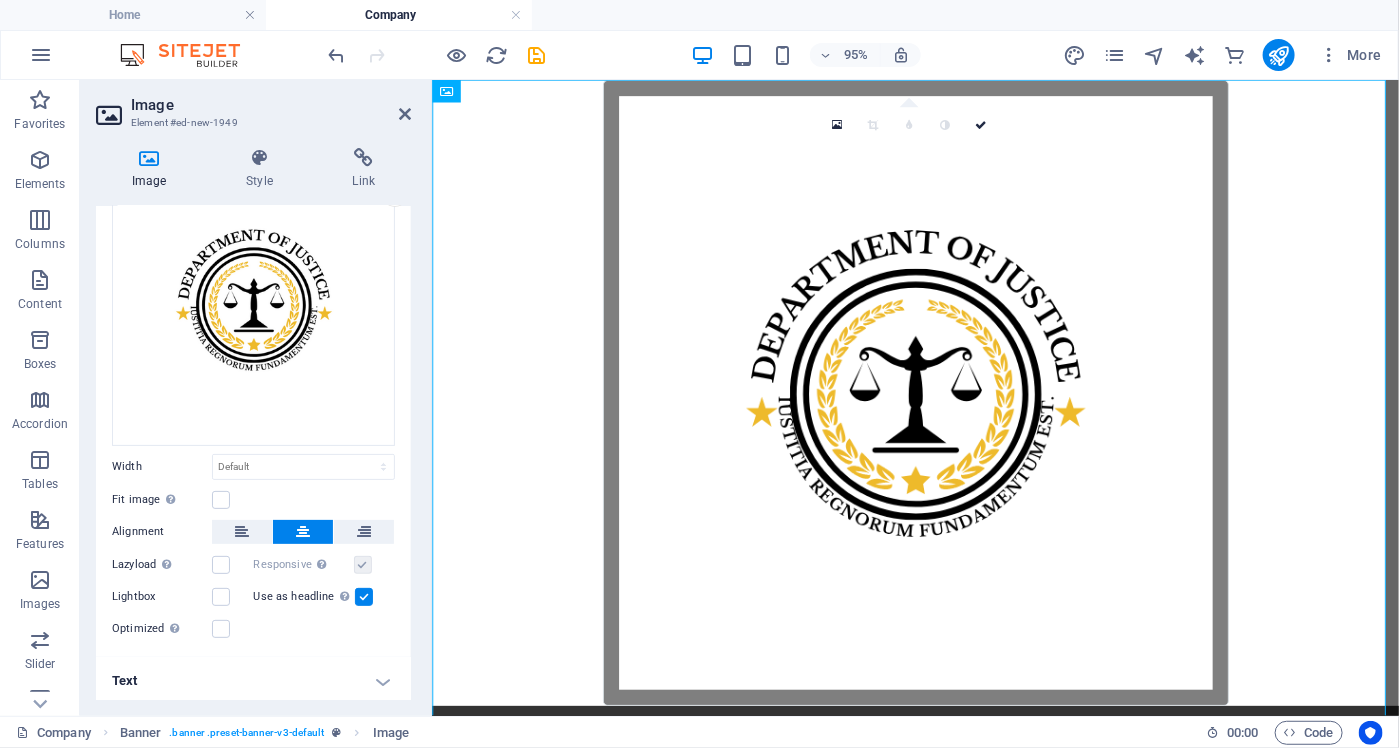 click at bounding box center [364, 597] 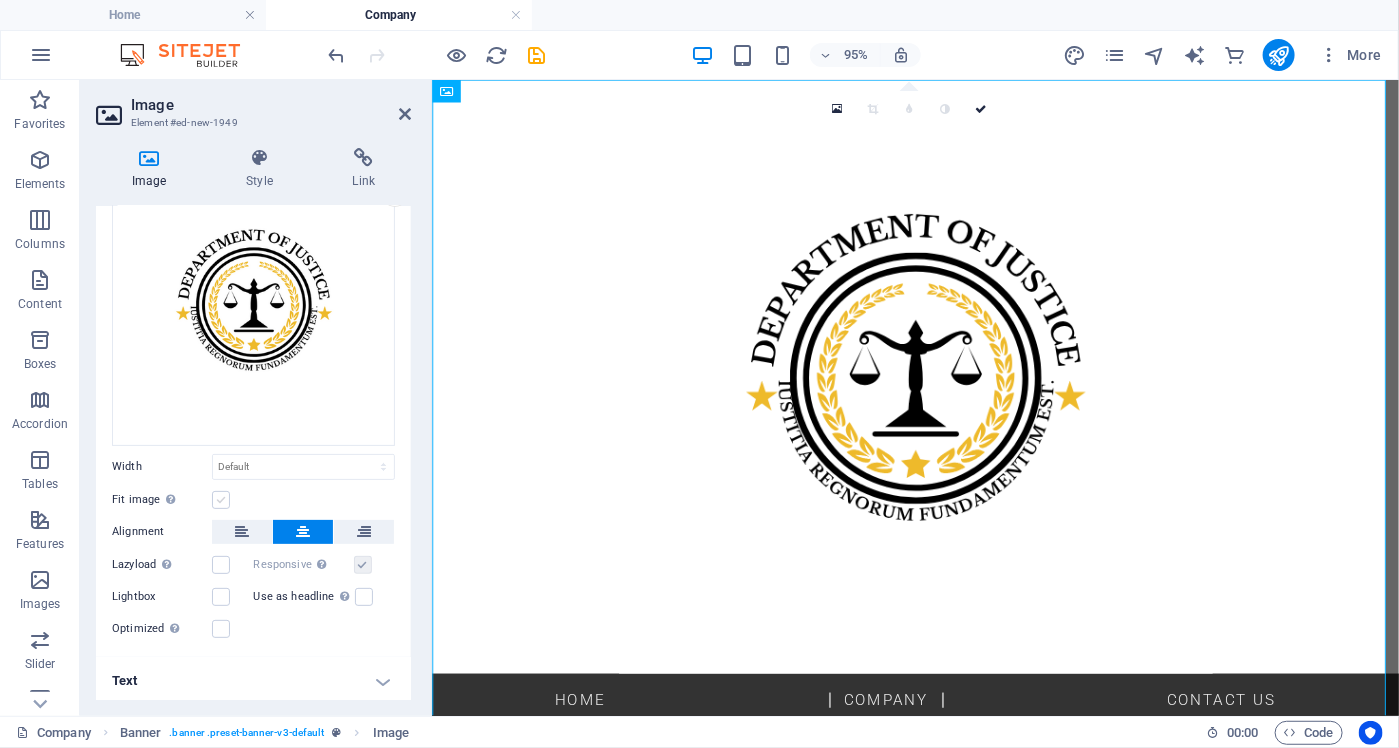 click at bounding box center [221, 500] 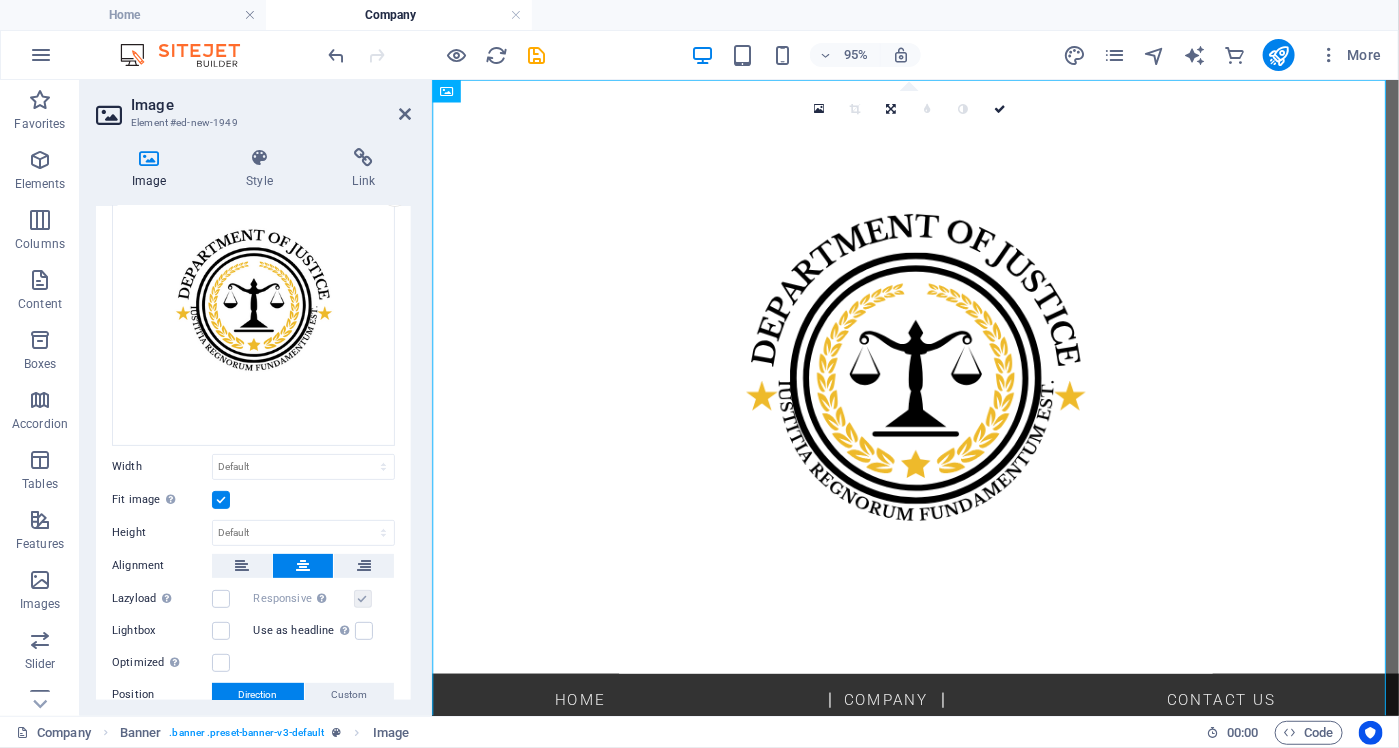 click at bounding box center (221, 500) 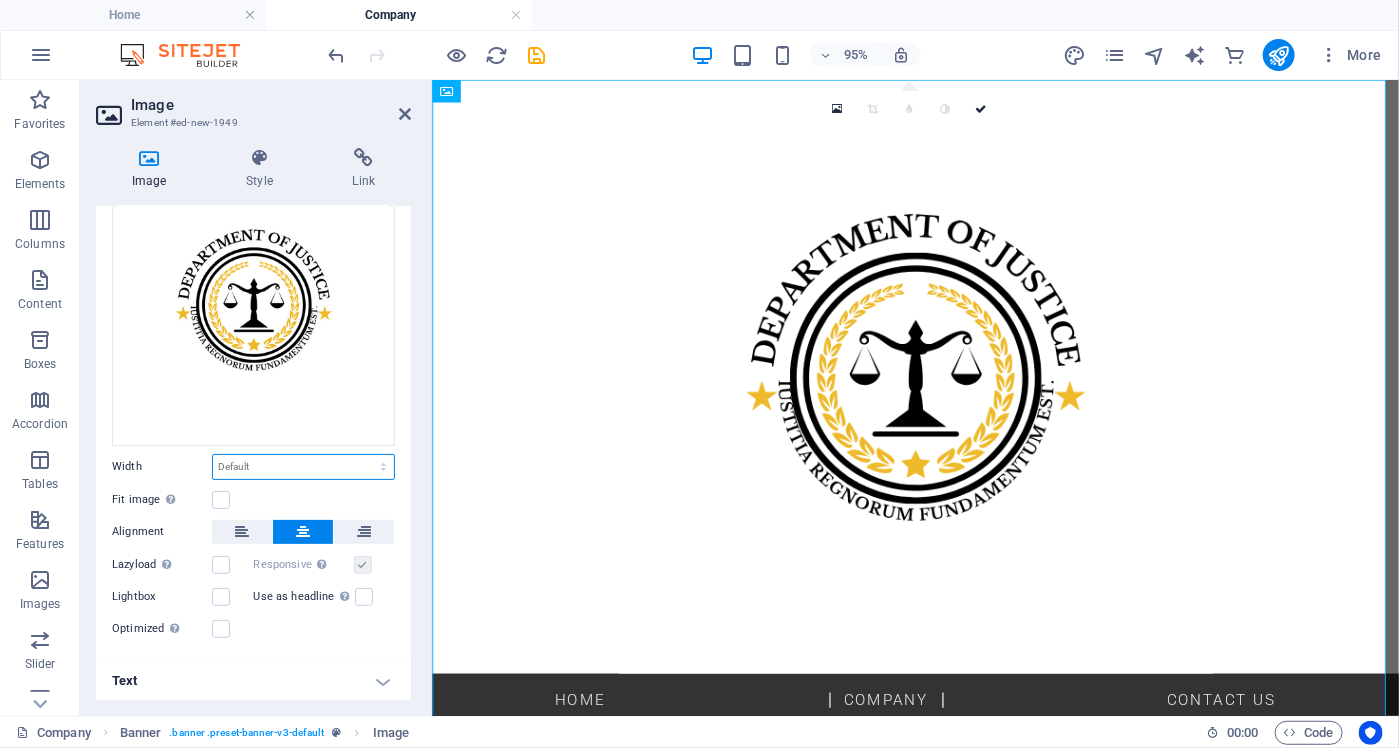 click on "Default auto px rem % em vh vw" at bounding box center [303, 467] 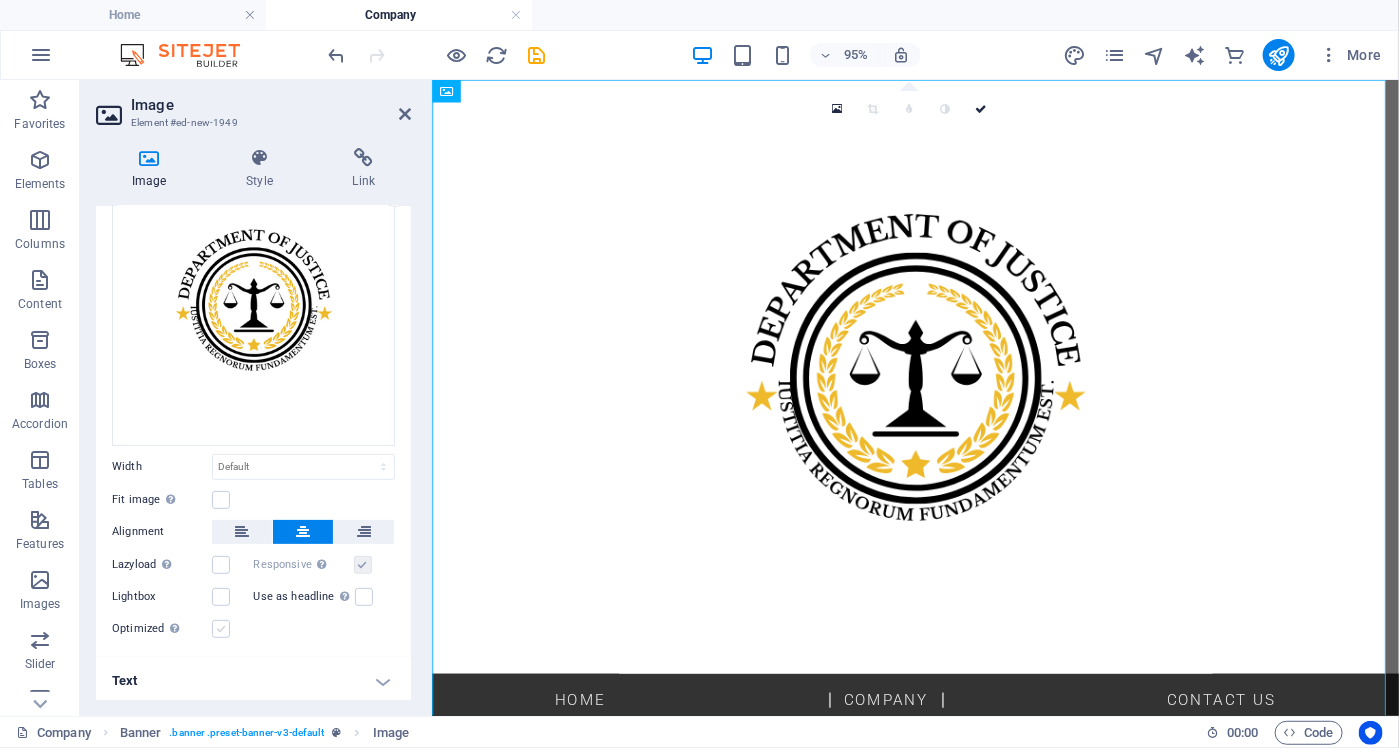click at bounding box center (221, 629) 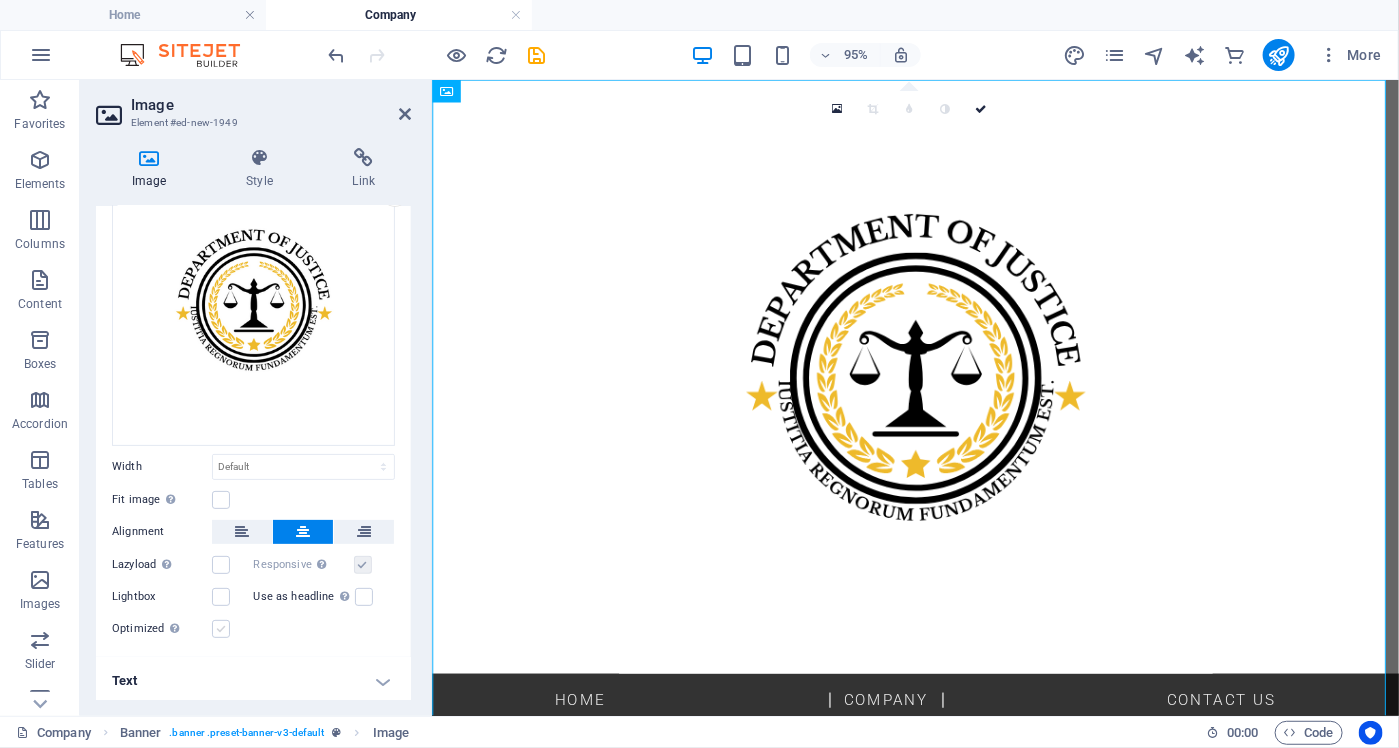 click on "Optimized Images are compressed to improve page speed." at bounding box center (0, 0) 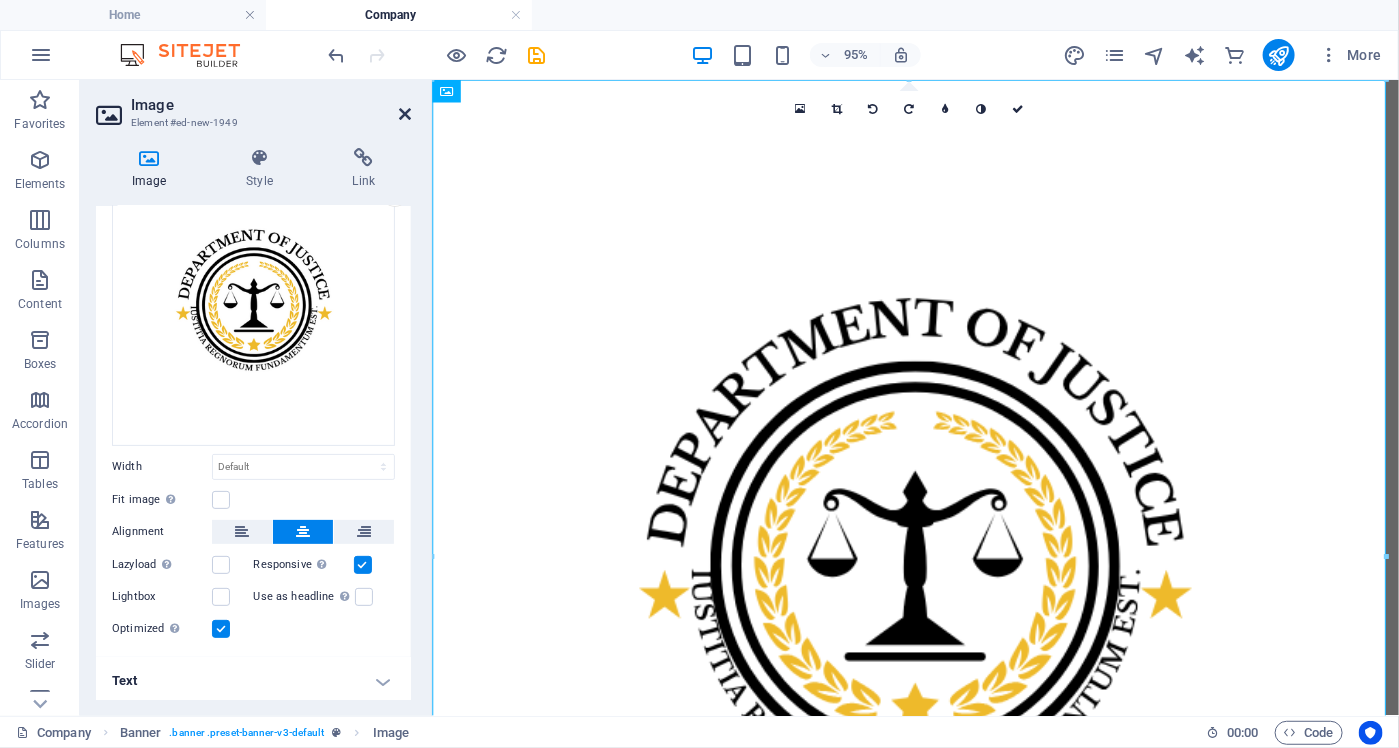 click at bounding box center (405, 114) 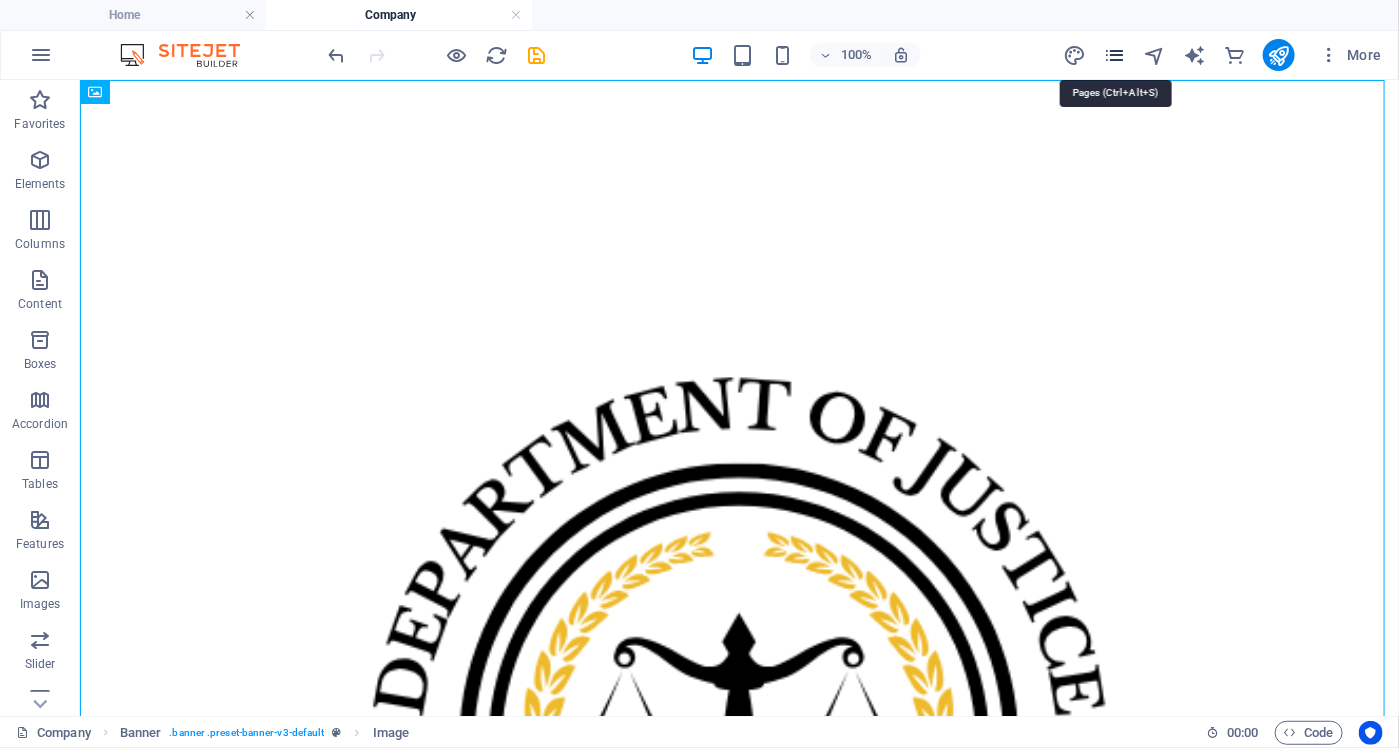 click at bounding box center (1114, 55) 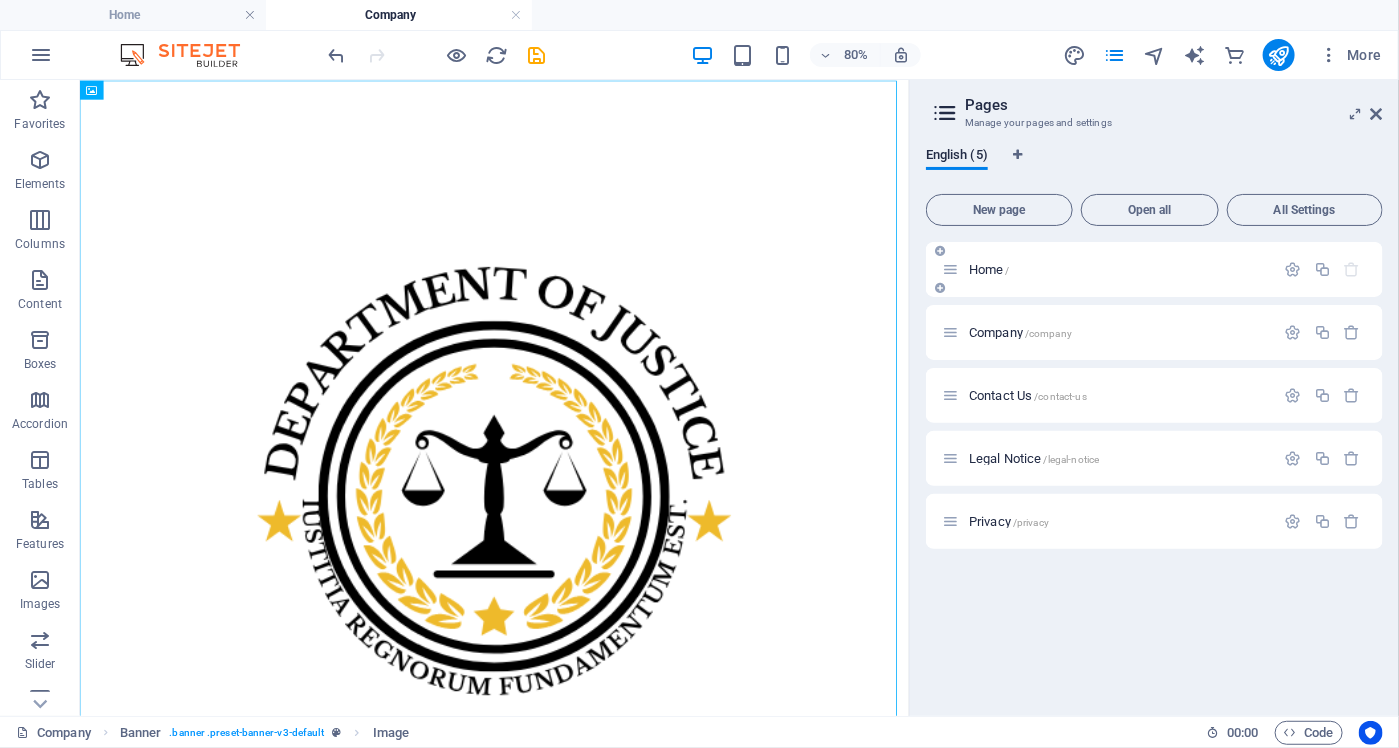 click on "Home /" at bounding box center (1119, 269) 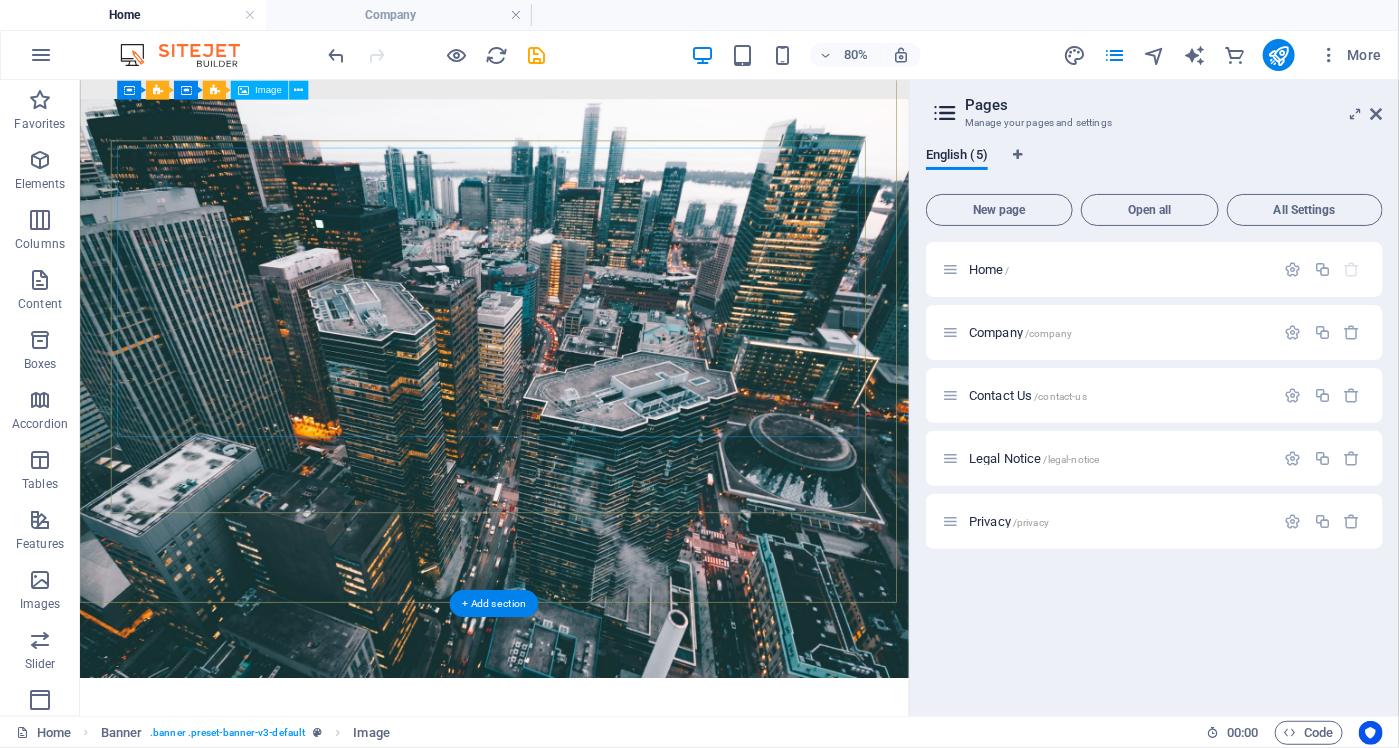 scroll, scrollTop: 0, scrollLeft: 0, axis: both 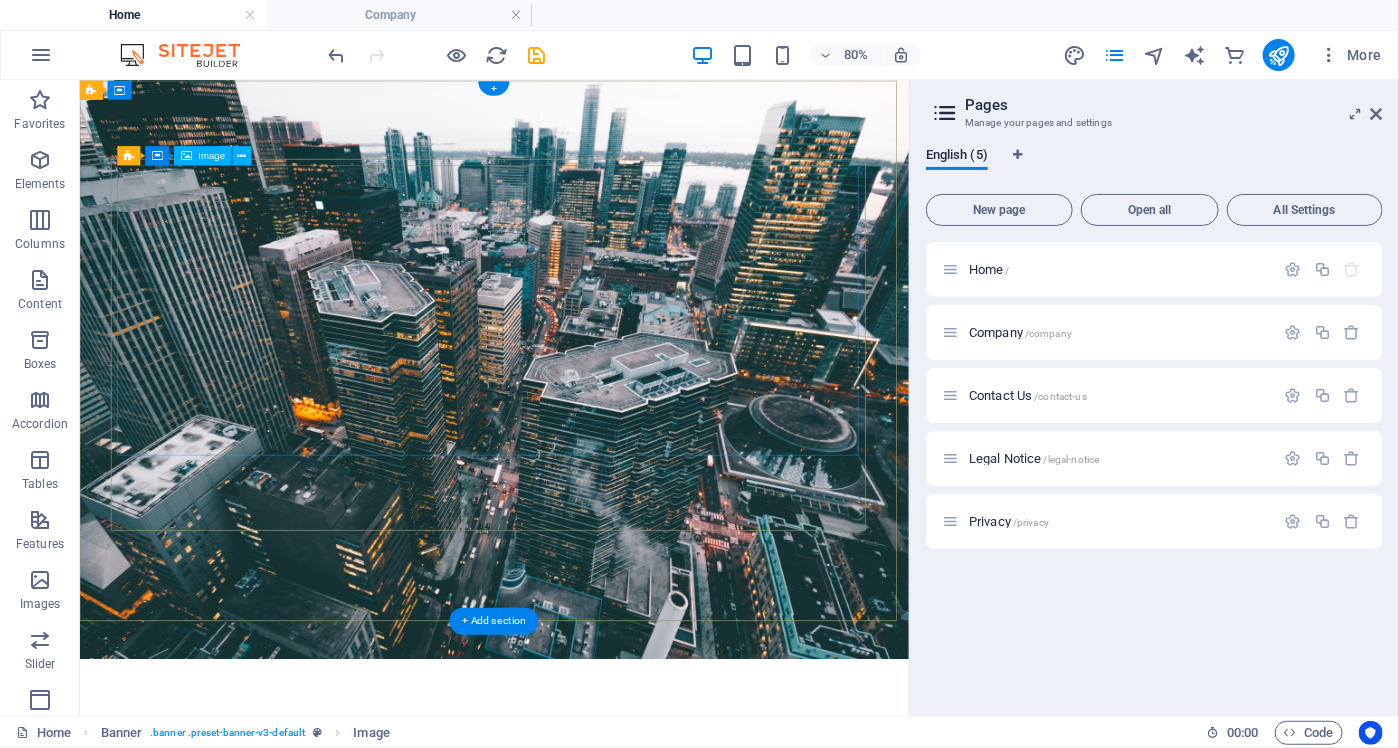 click at bounding box center [597, 1073] 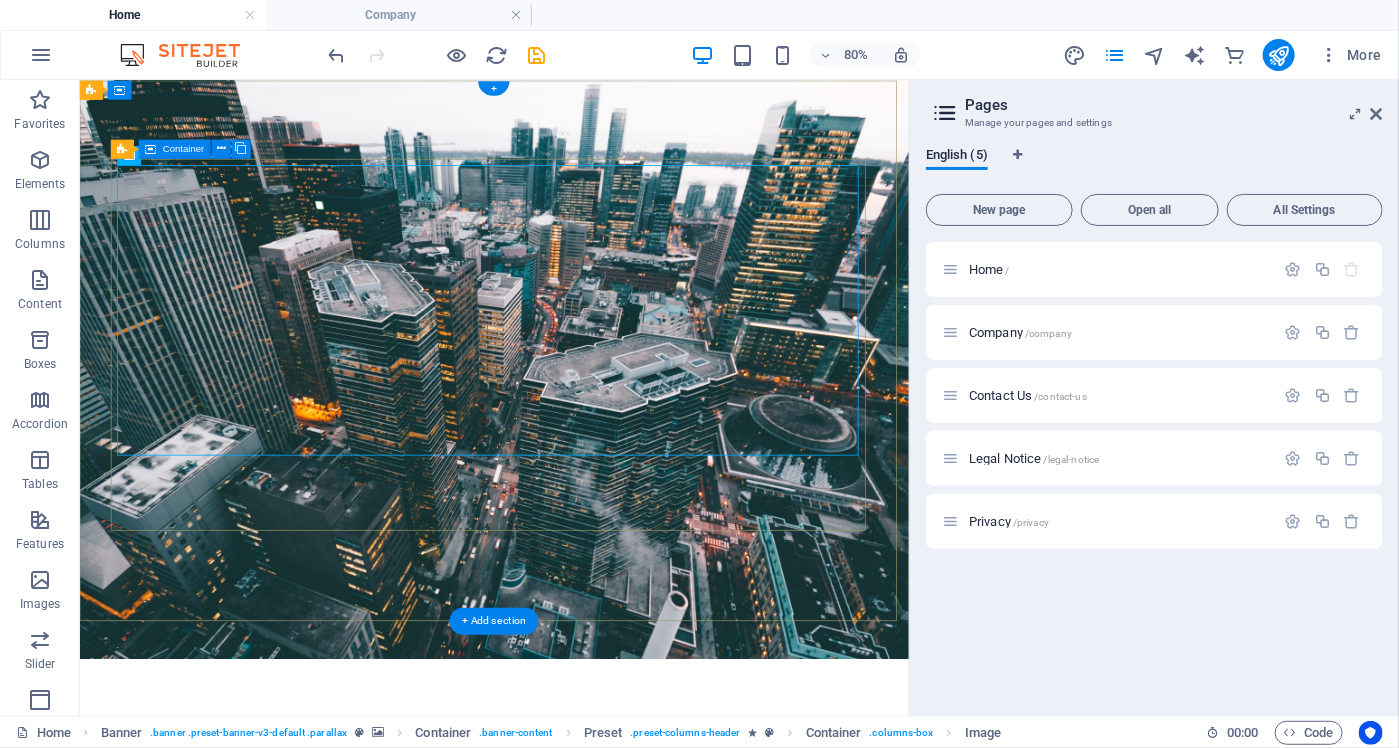 click on "Schadenswiedergutmachungs-Programm – Phase II In Zusammenarbeit mit Parker INC. (New York) & Teelingberg & Partner LLP (Zürich)" at bounding box center (597, 1137) 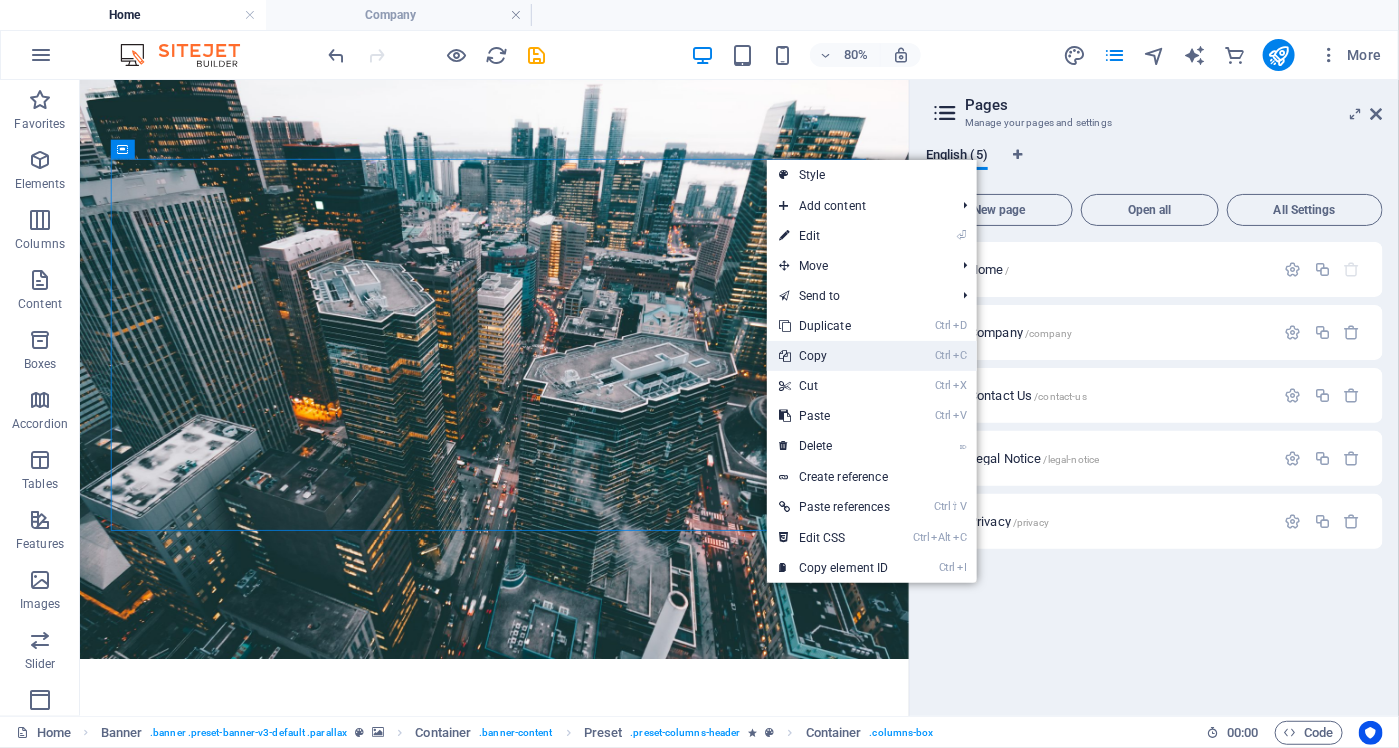 click on "Ctrl C  Copy" at bounding box center [834, 356] 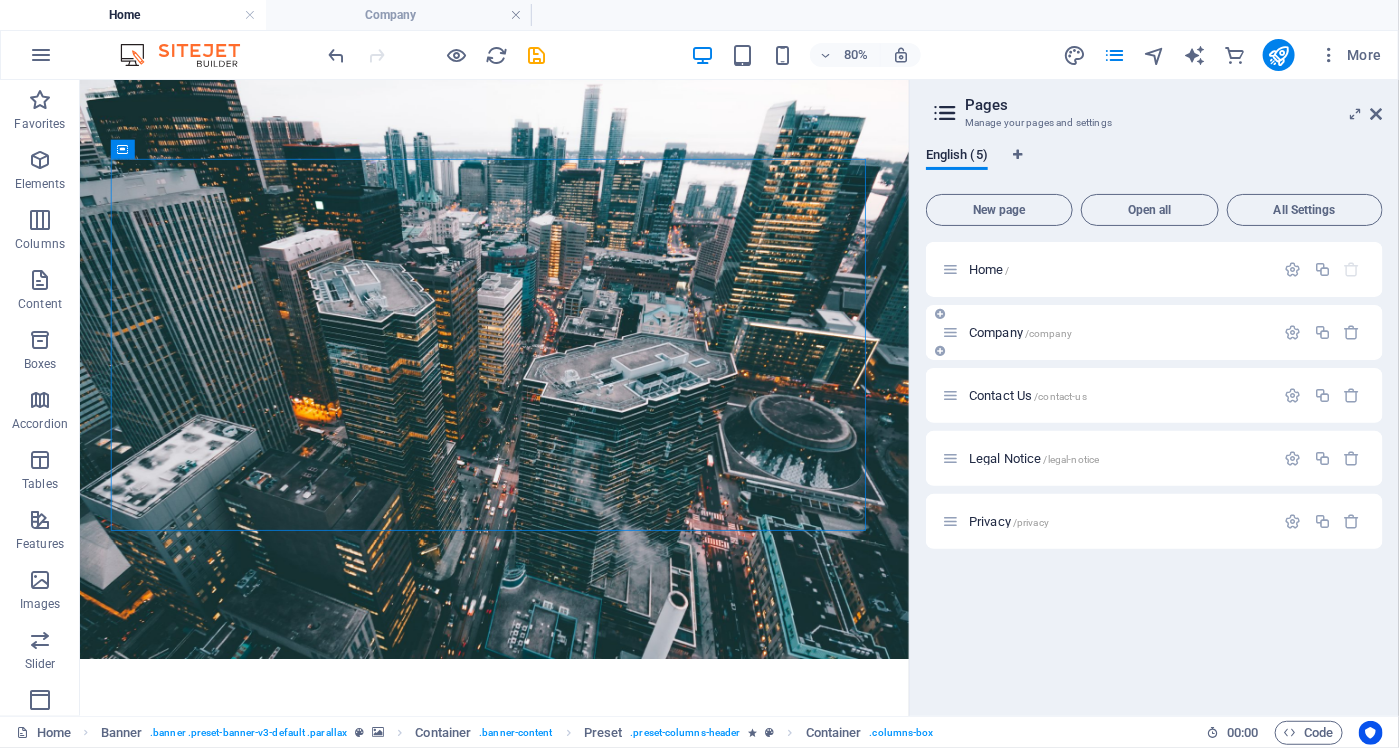 click on "Company /company" at bounding box center (1020, 332) 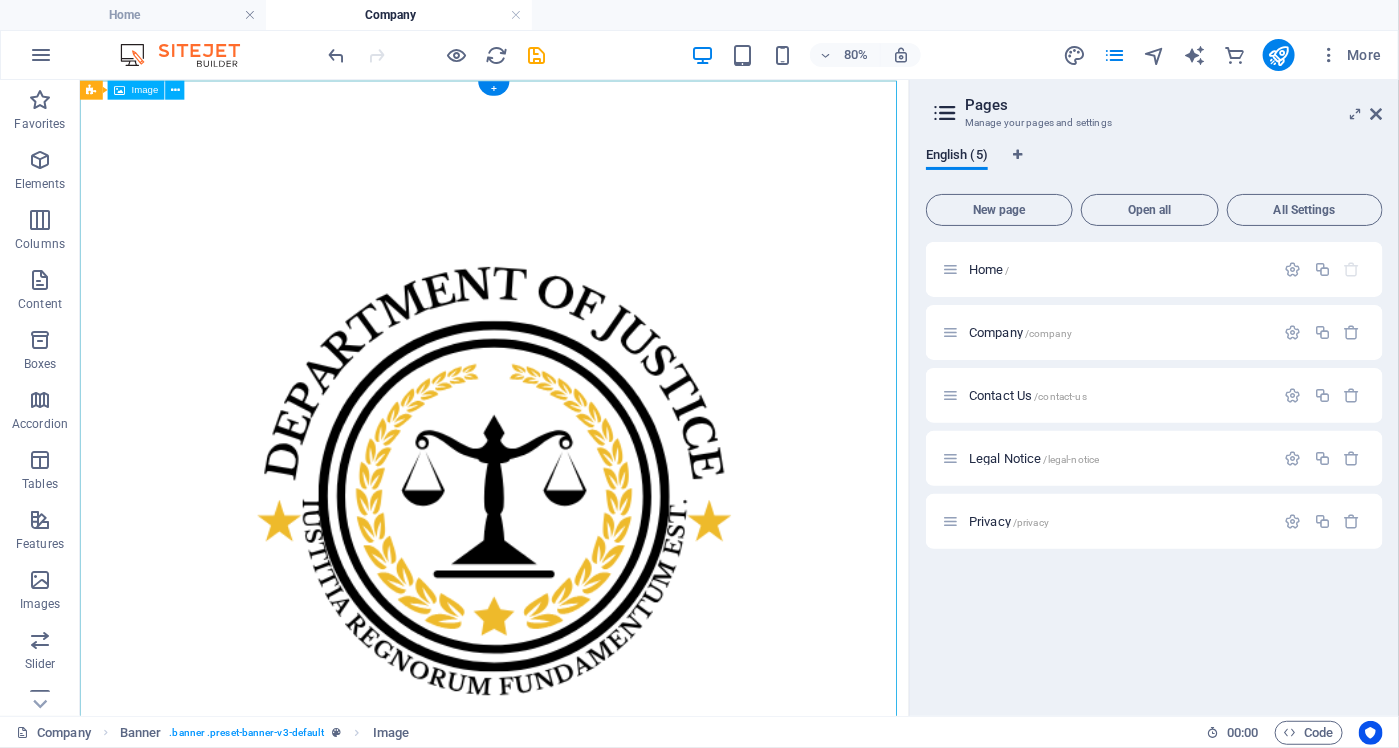 click at bounding box center (597, 597) 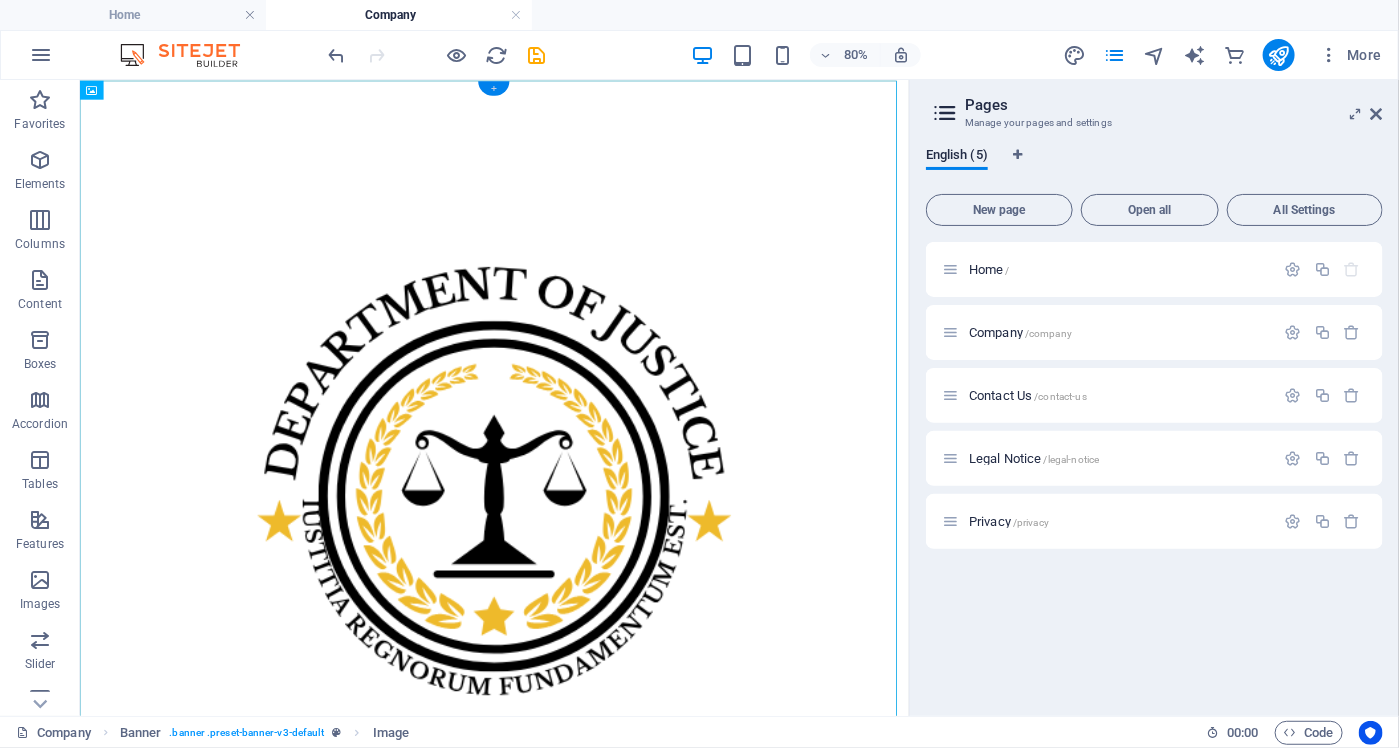 click on "+" at bounding box center (494, 88) 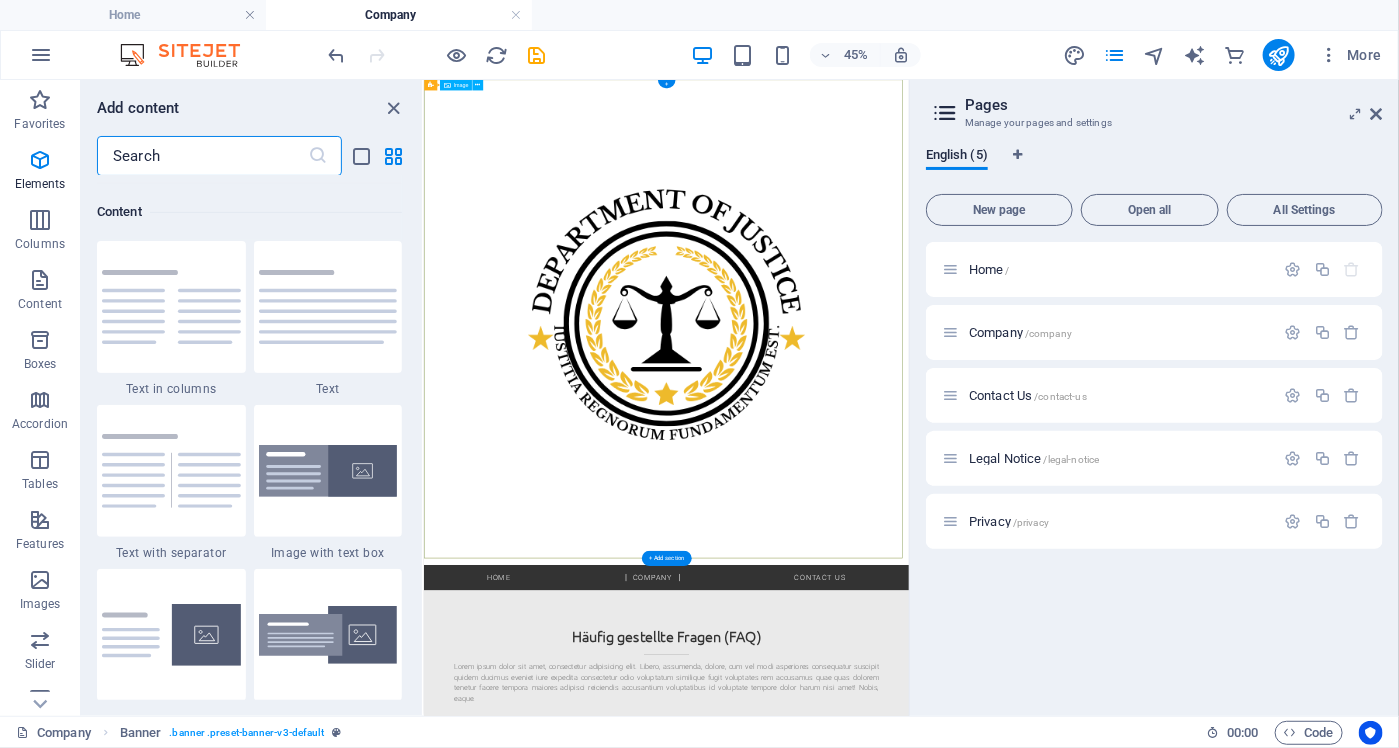 scroll, scrollTop: 3497, scrollLeft: 0, axis: vertical 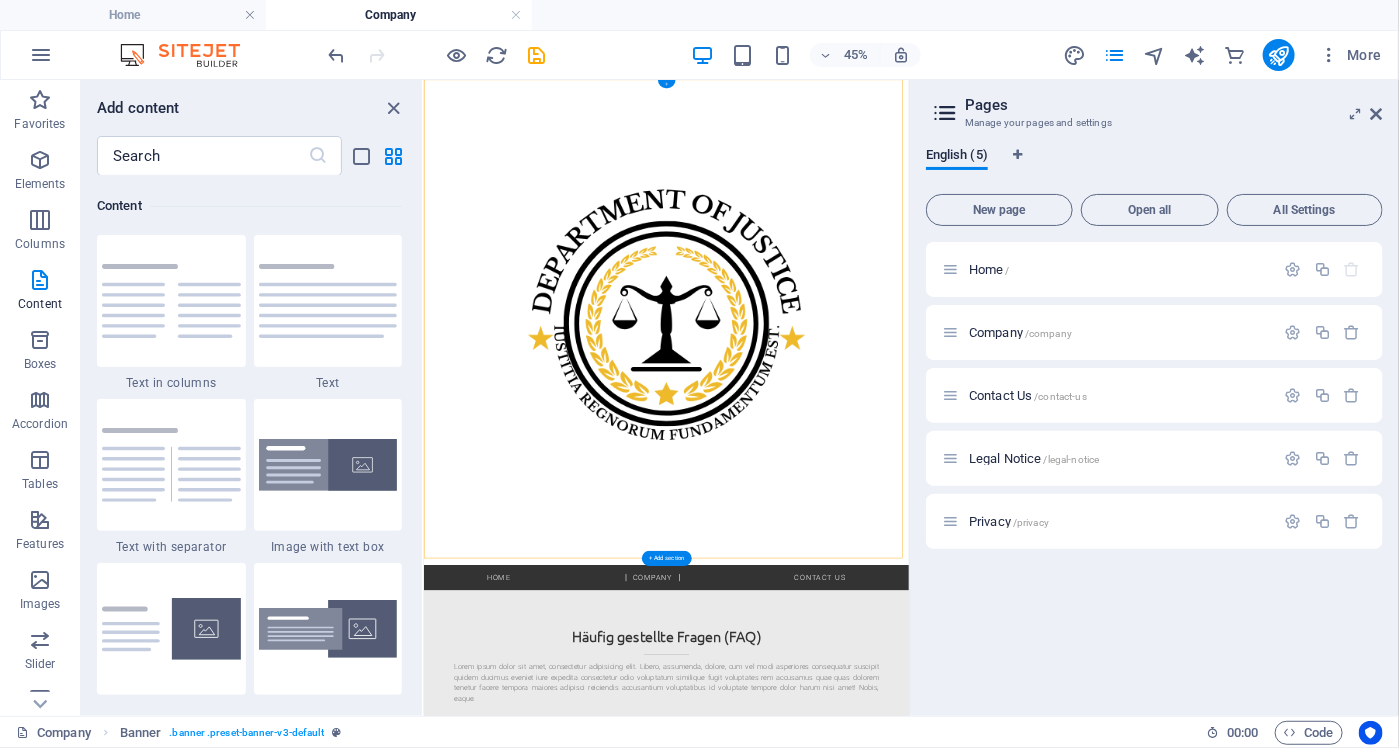 click on "+" at bounding box center (667, 84) 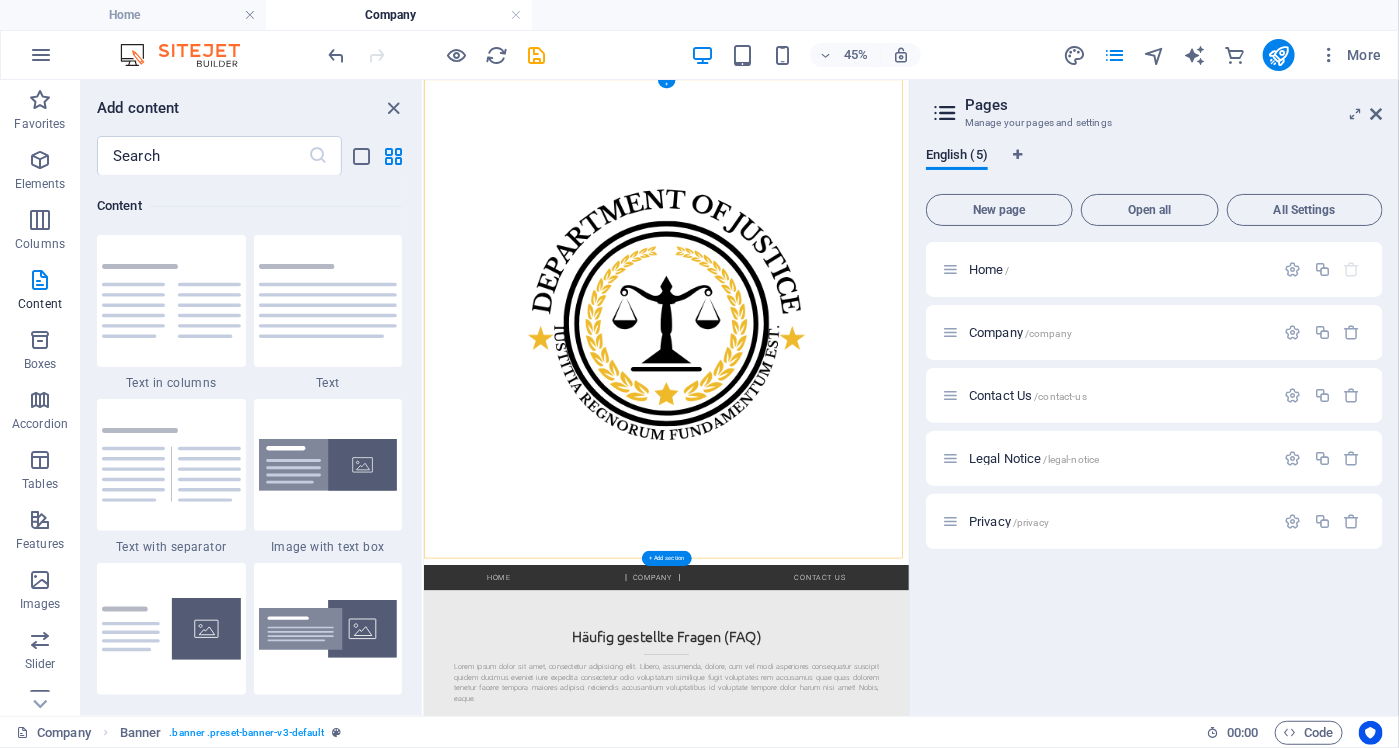 drag, startPoint x: 1087, startPoint y: 164, endPoint x: 874, endPoint y: 211, distance: 218.12383 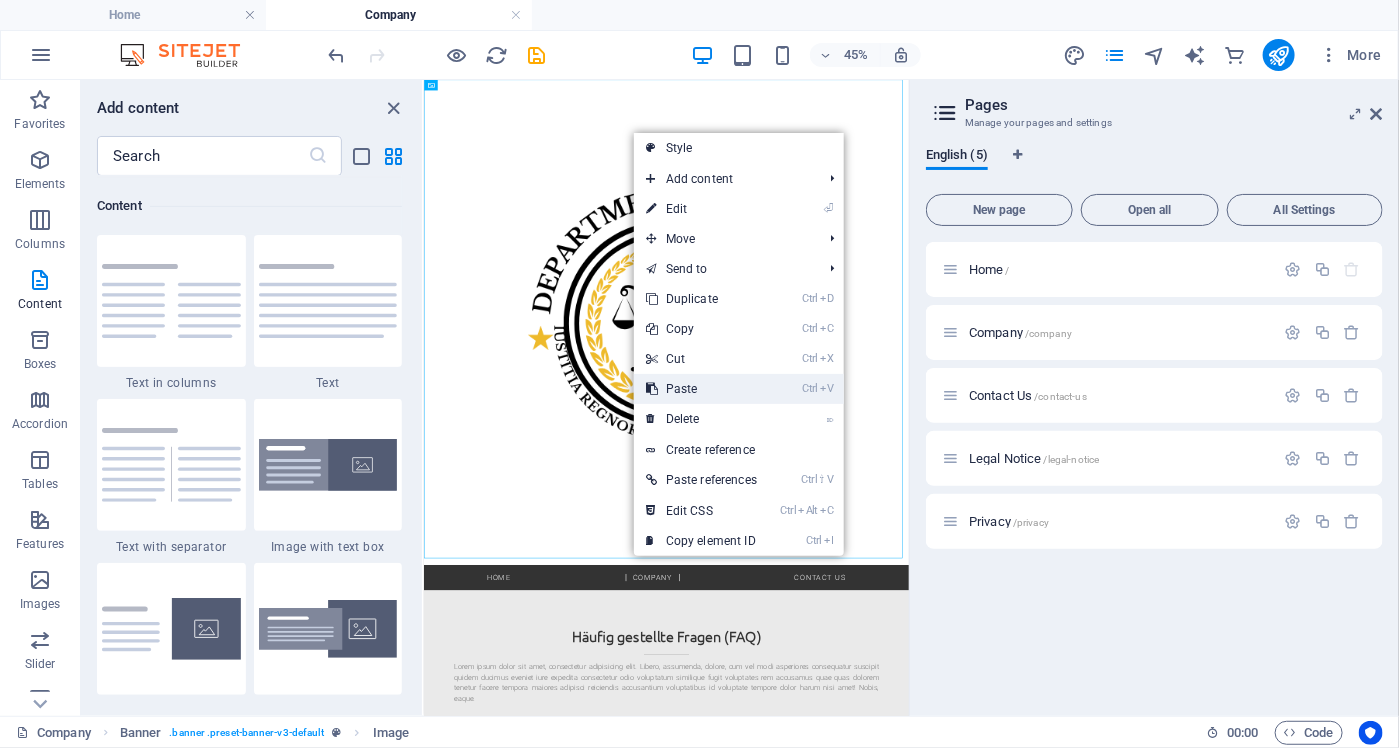 click on "Ctrl V  Paste" at bounding box center [701, 389] 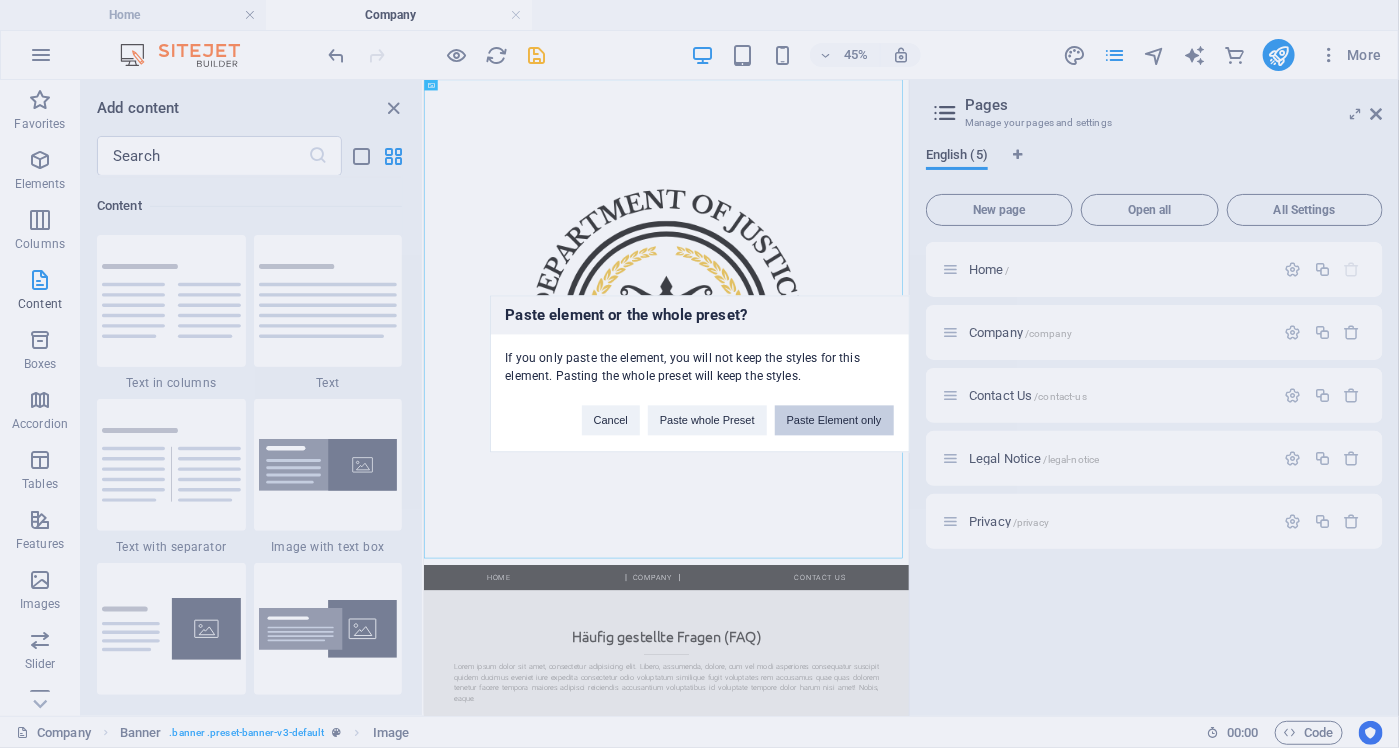 click on "Paste Element only" at bounding box center (834, 421) 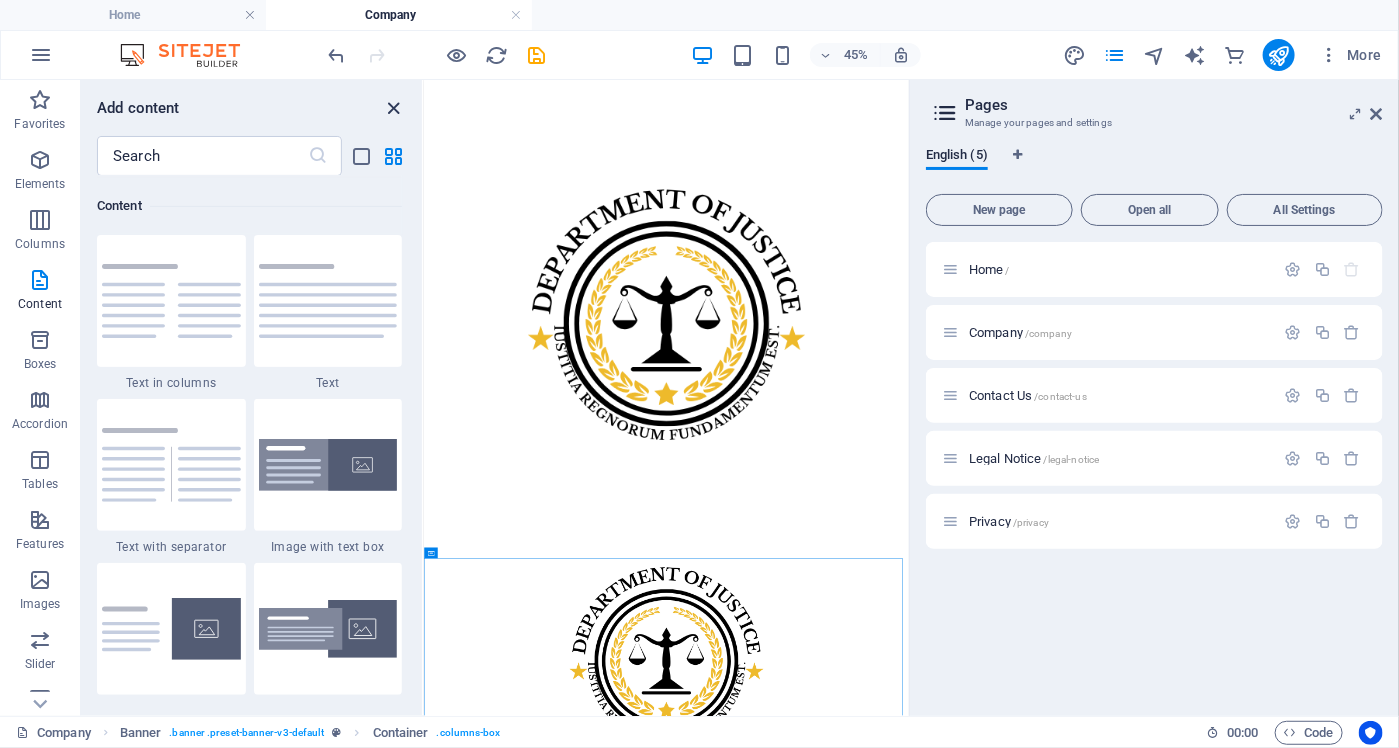 click at bounding box center (394, 108) 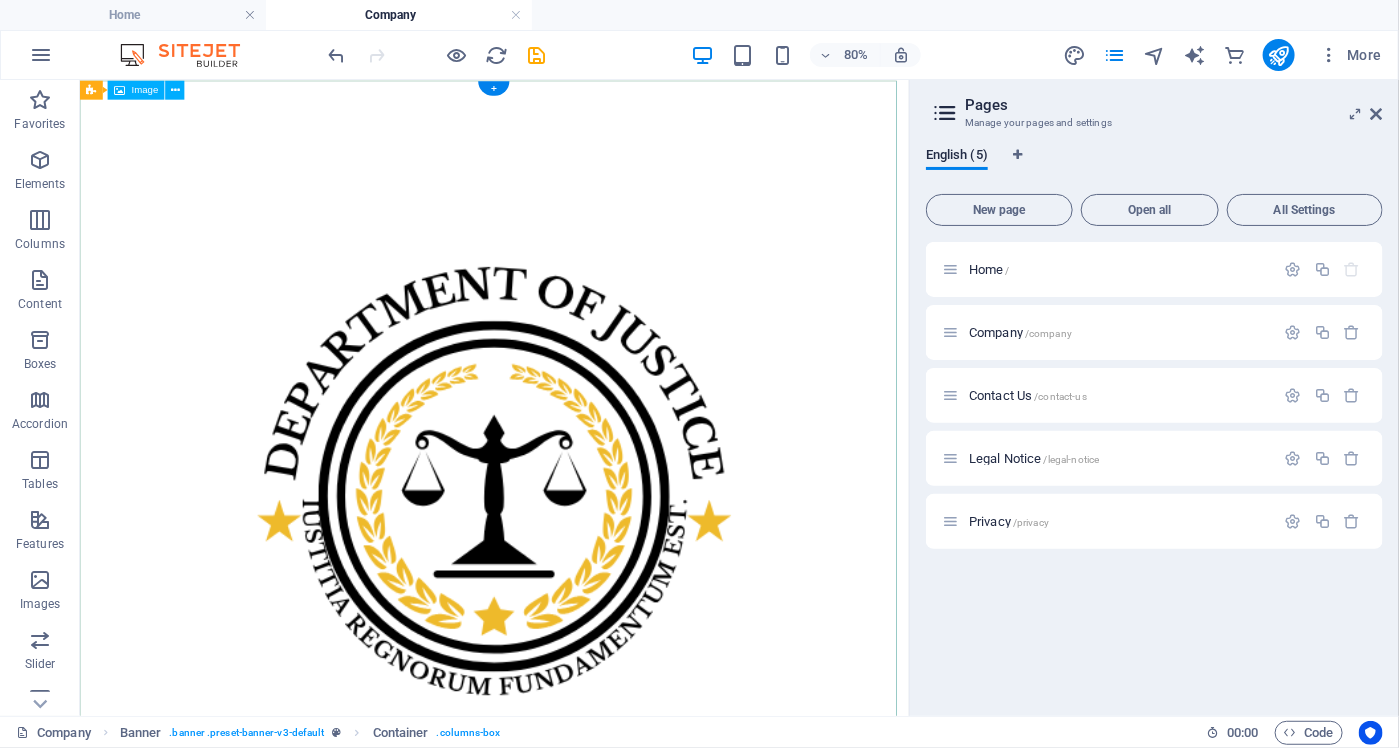 scroll, scrollTop: 0, scrollLeft: 0, axis: both 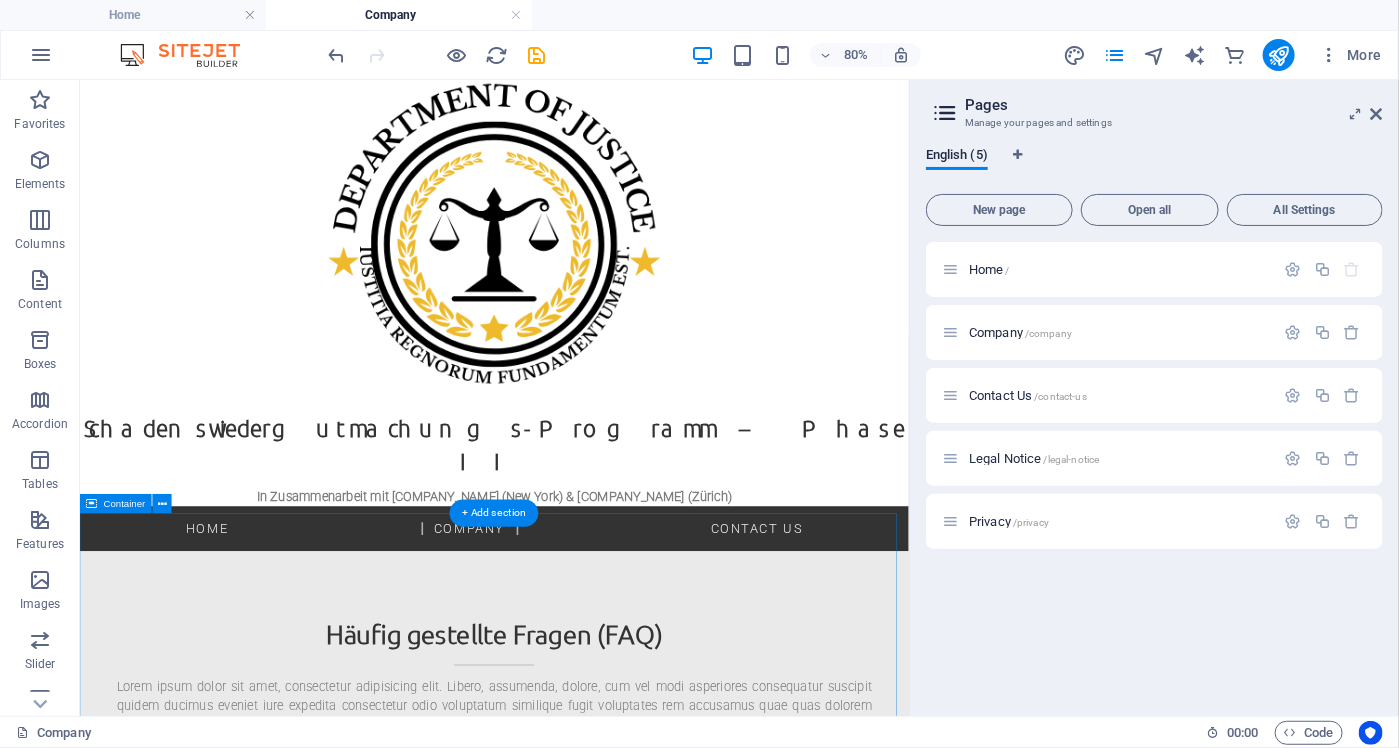 click on "Häufig gestellte Fragen (FAQ) Lorem ipsum dolor sit amet, consectetur adipisicing elit. Libero, assumenda, dolore, cum vel modi asperiores consequatur suscipit quidem ducimus eveniet iure expedita consectetur odio voluptatum similique fugit voluptates rem accusamus quae quas dolorem tenetur facere tempora maiores adipisci reiciendis accusantium voluptatibus id voluptate tempore dolor harum nisi amet! Nobis, eaque." at bounding box center (597, 842) 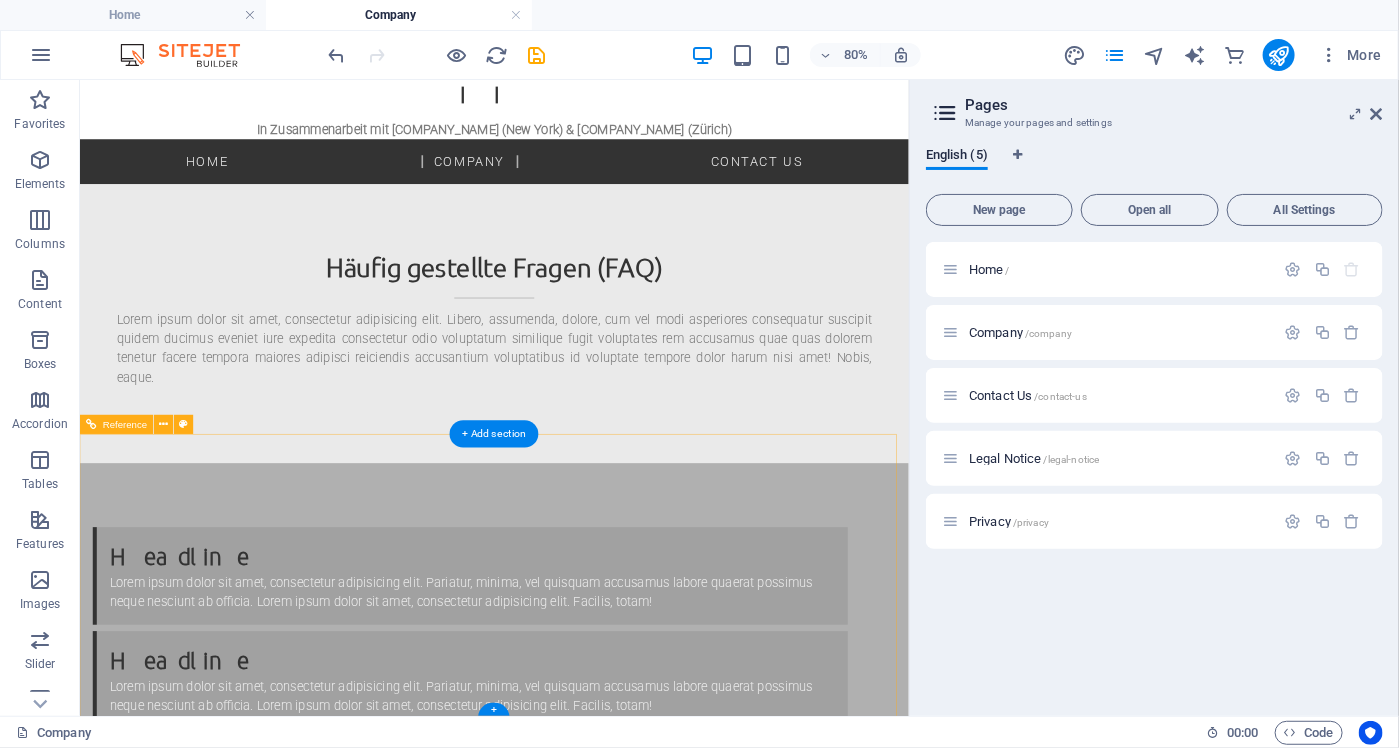 scroll, scrollTop: 0, scrollLeft: 0, axis: both 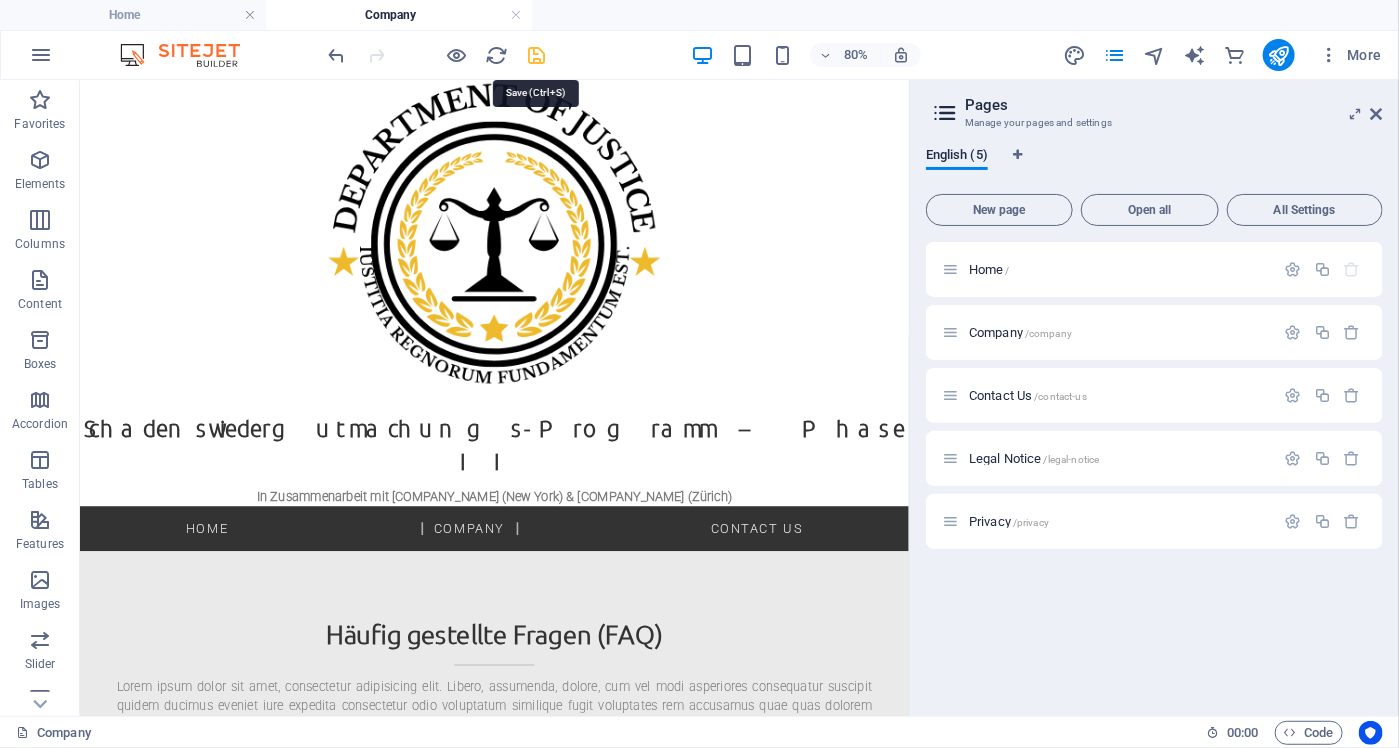 click at bounding box center [537, 55] 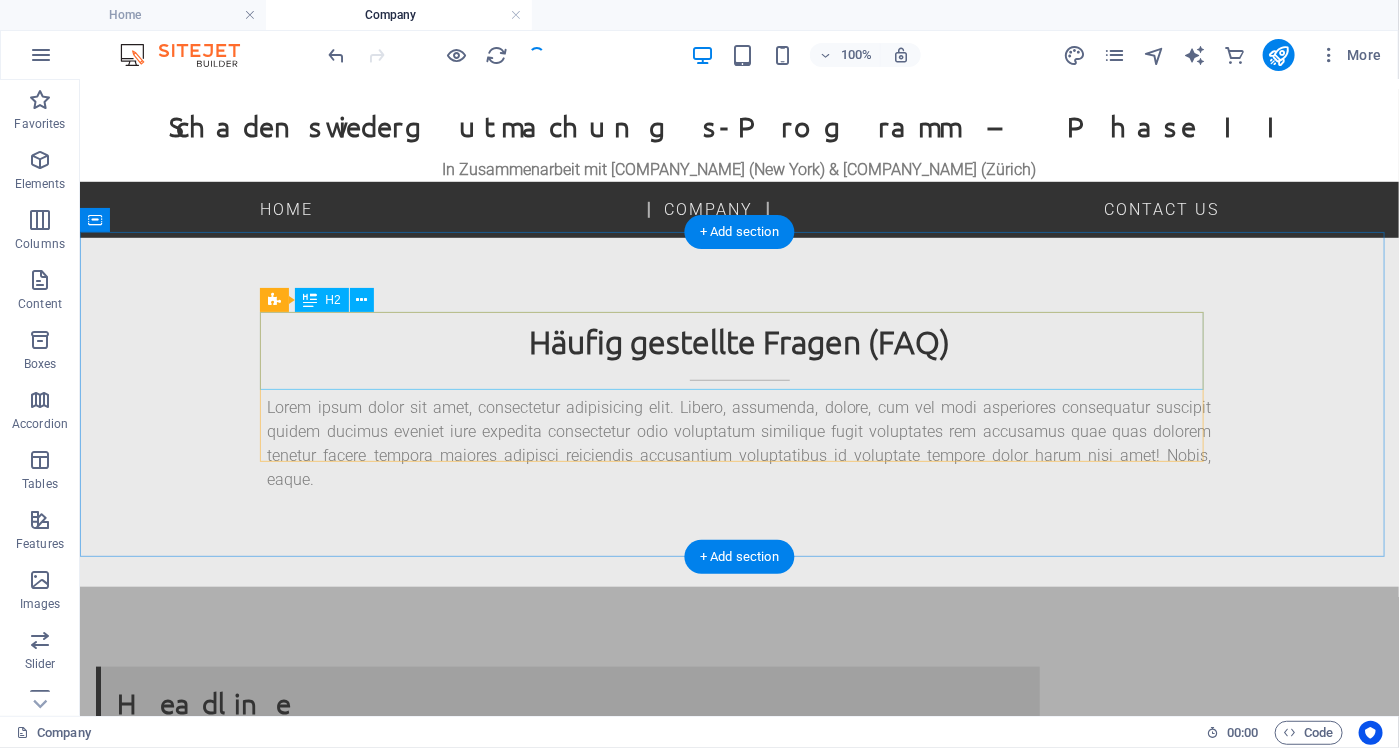 scroll, scrollTop: 0, scrollLeft: 0, axis: both 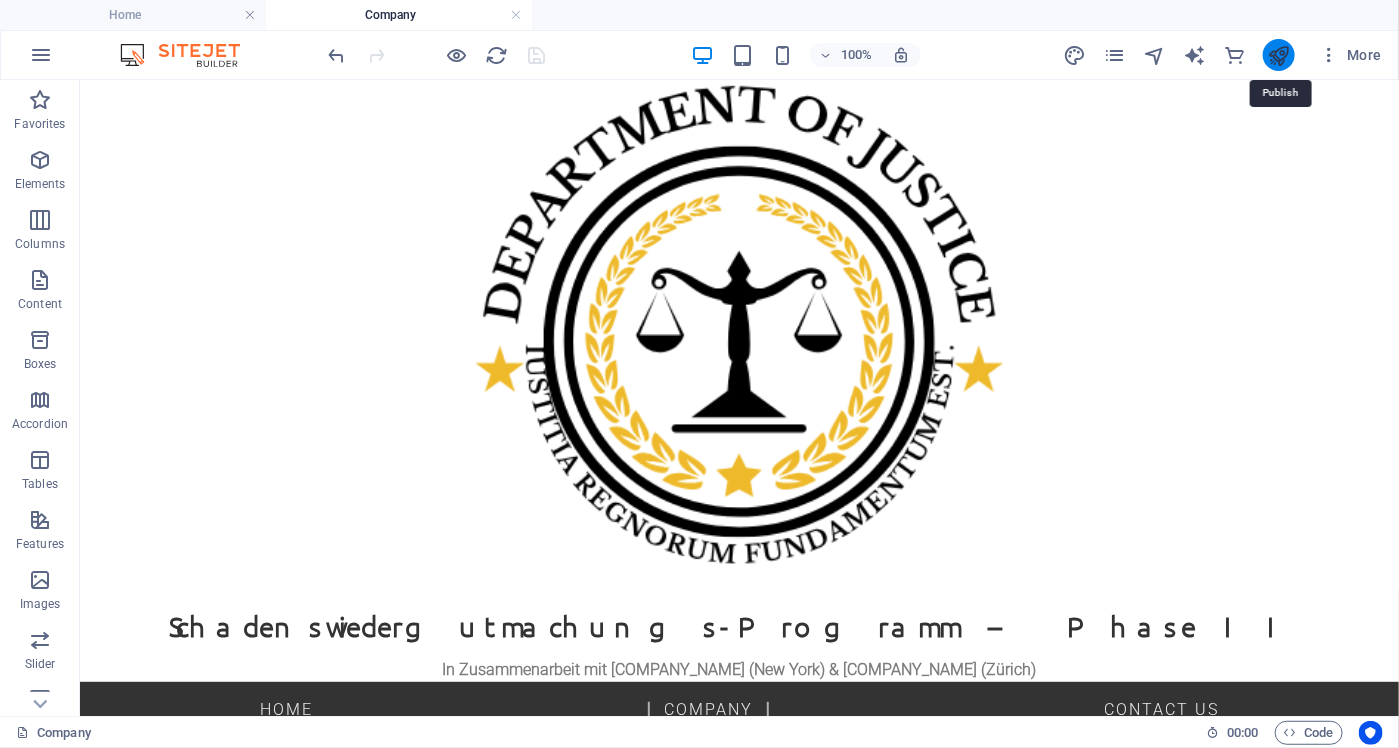 click at bounding box center (1278, 55) 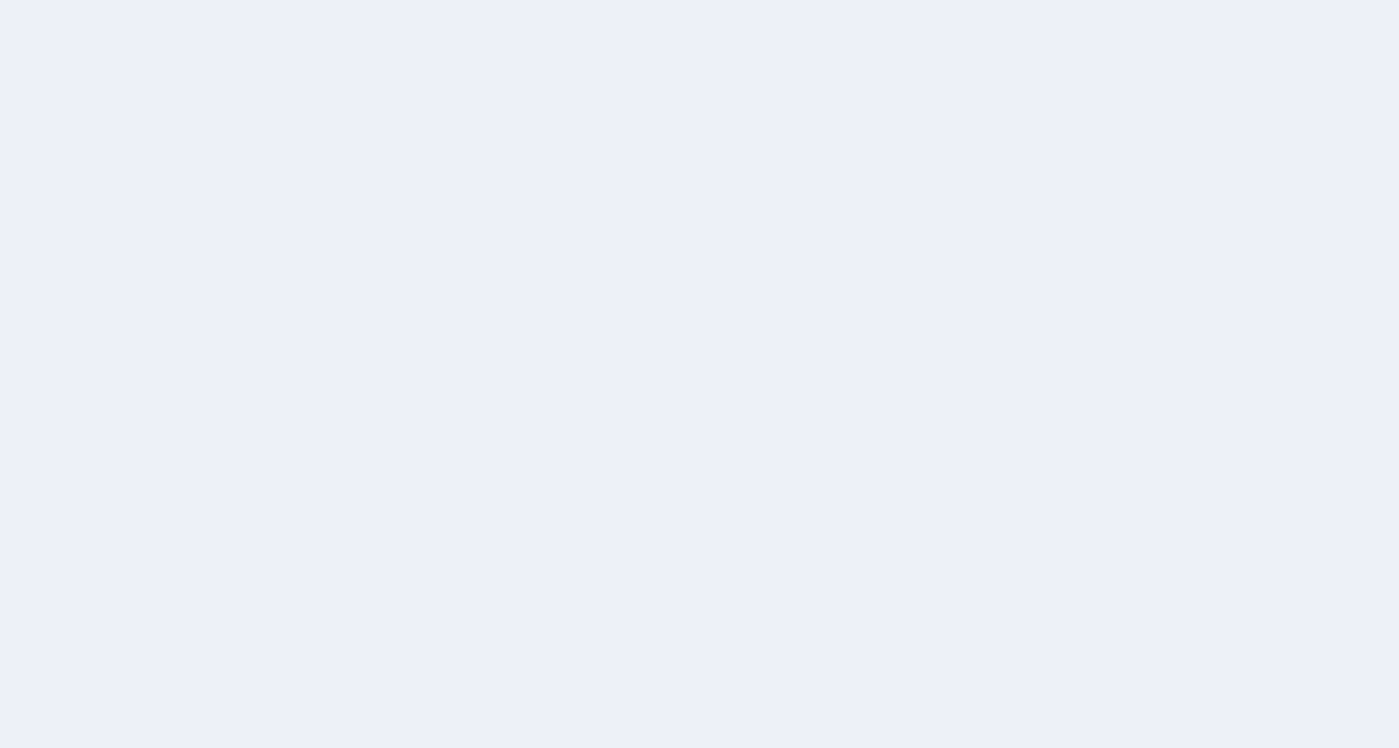 scroll, scrollTop: 0, scrollLeft: 0, axis: both 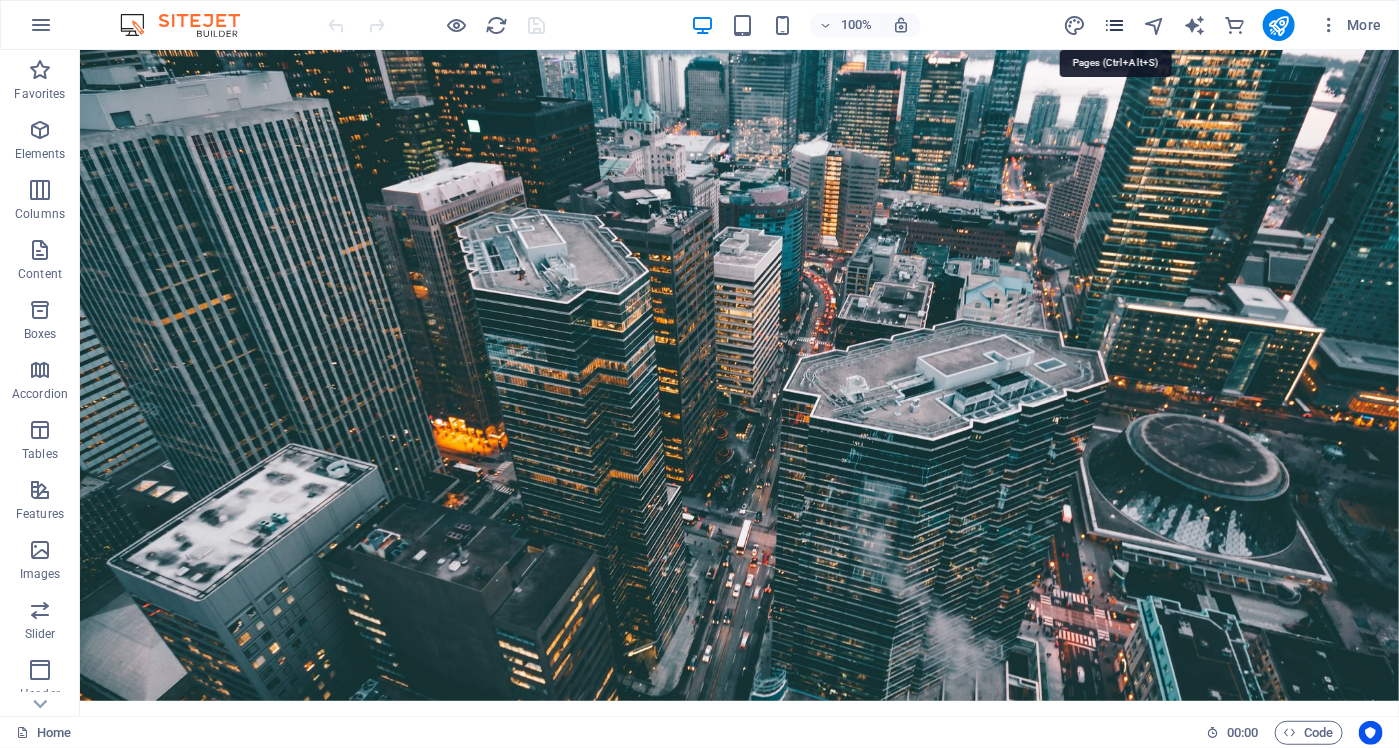 click at bounding box center (1114, 25) 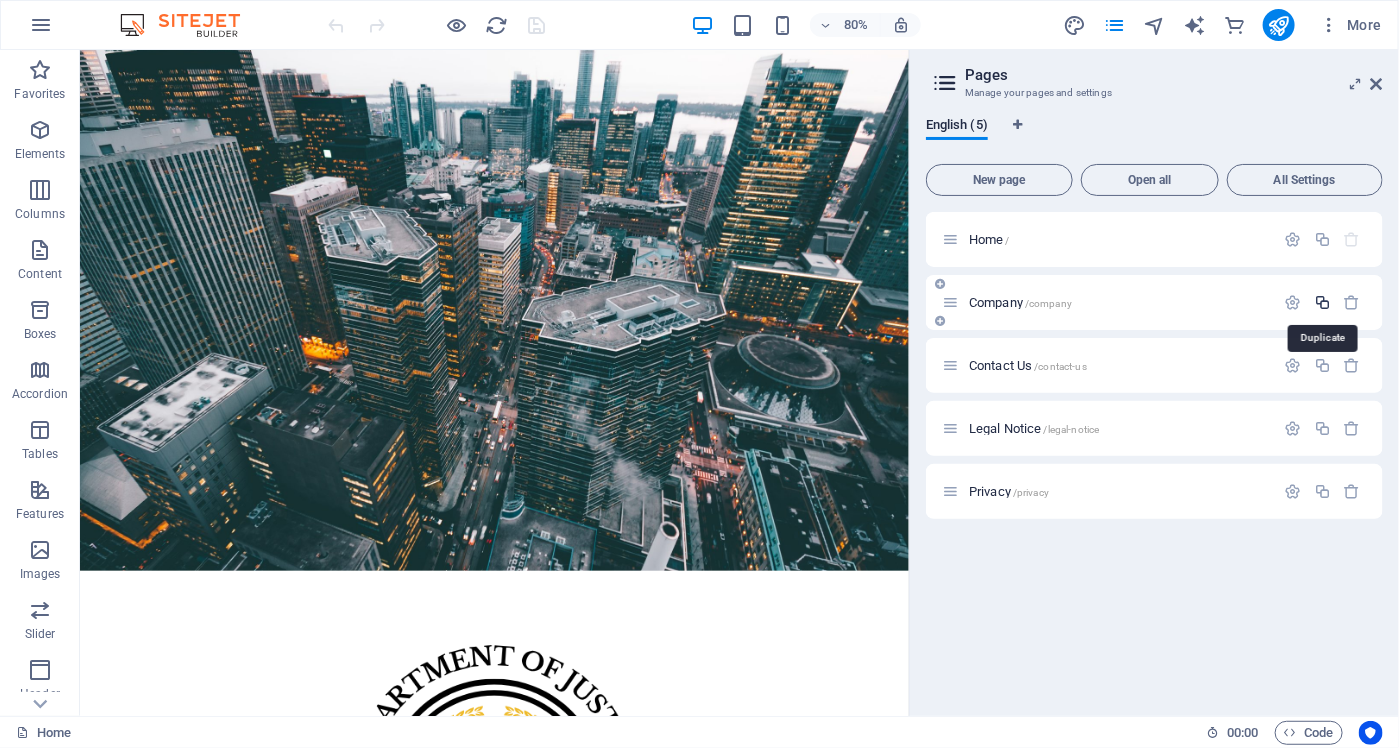 click at bounding box center [1322, 302] 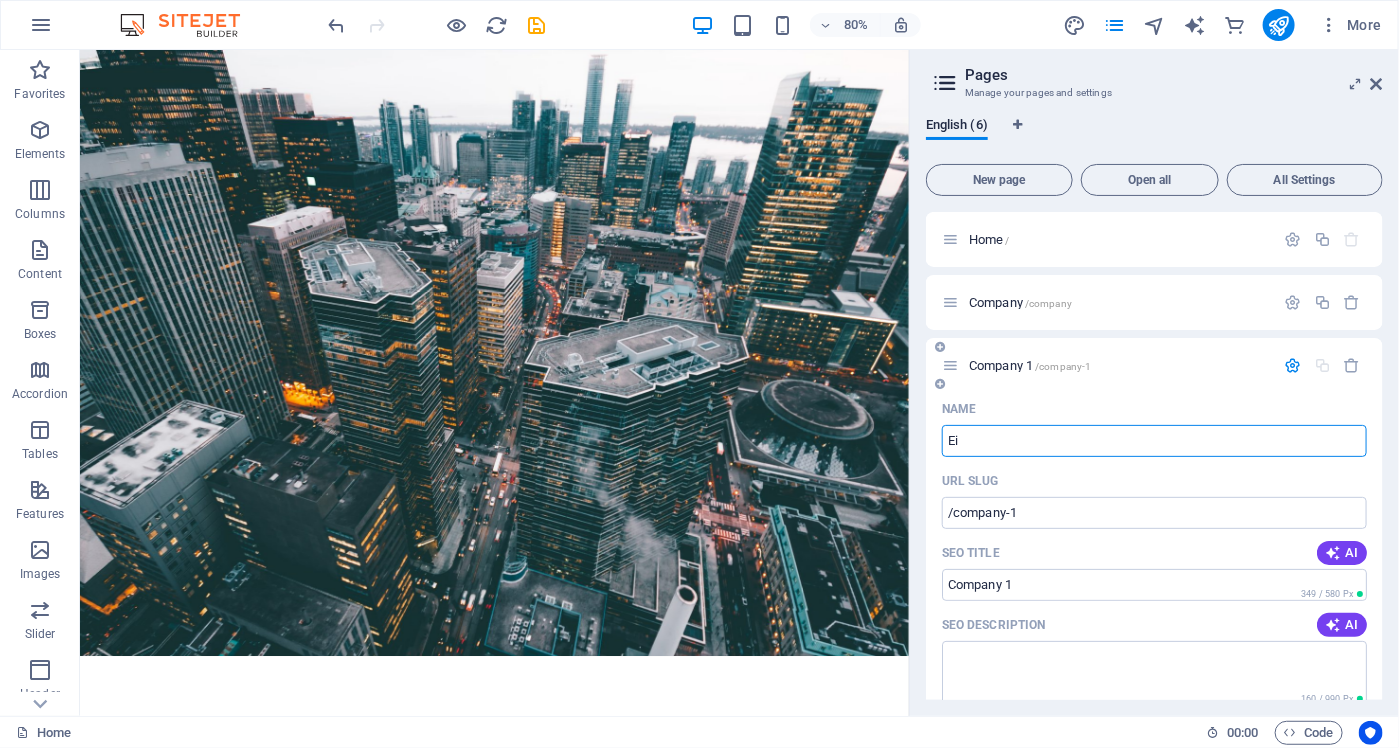 type on "Ei" 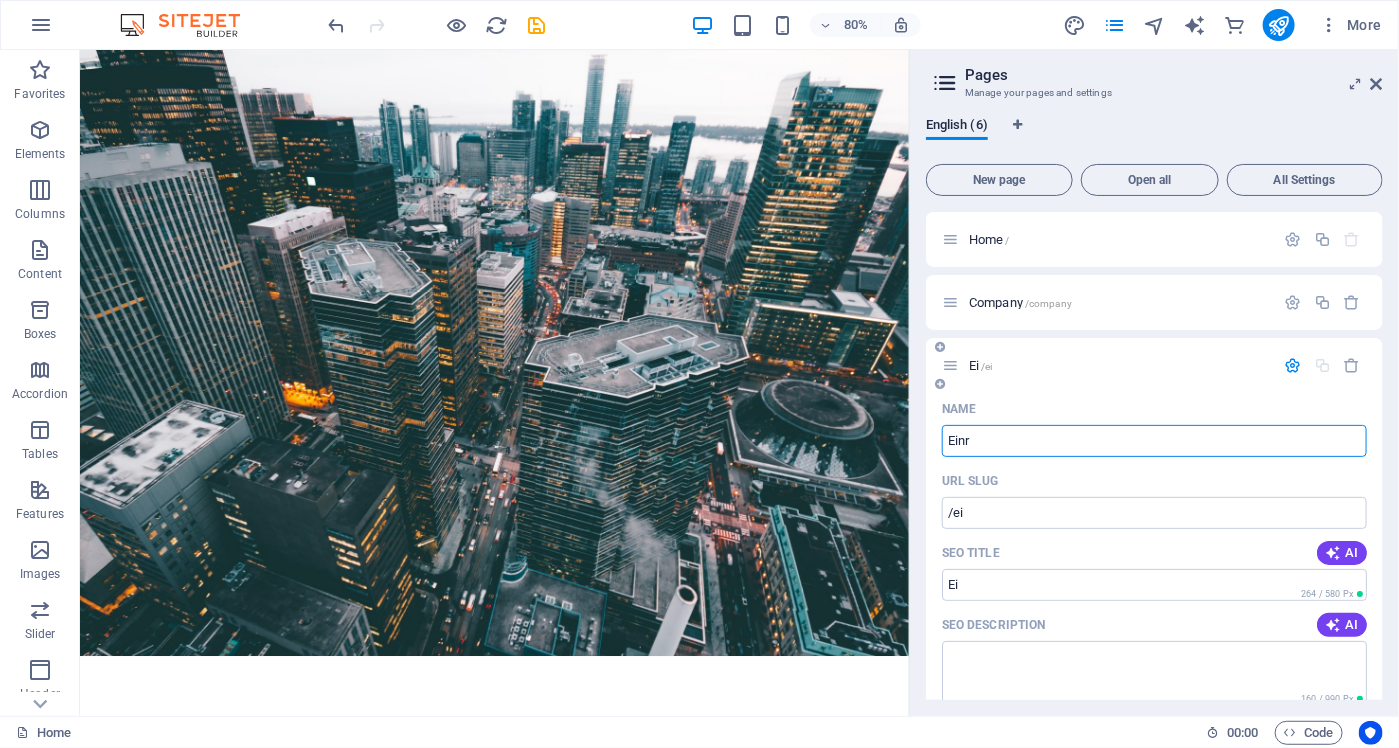 type on "Einr" 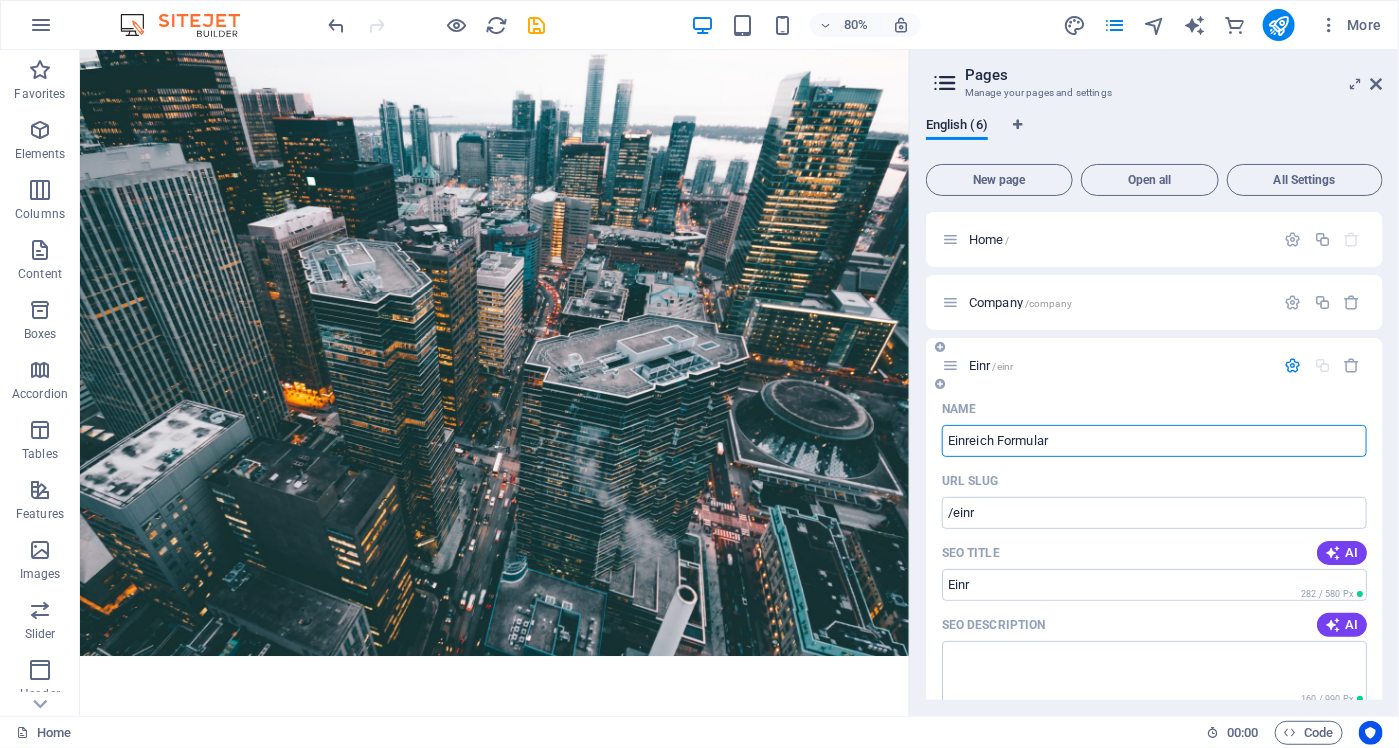 type on "Einreich Formular" 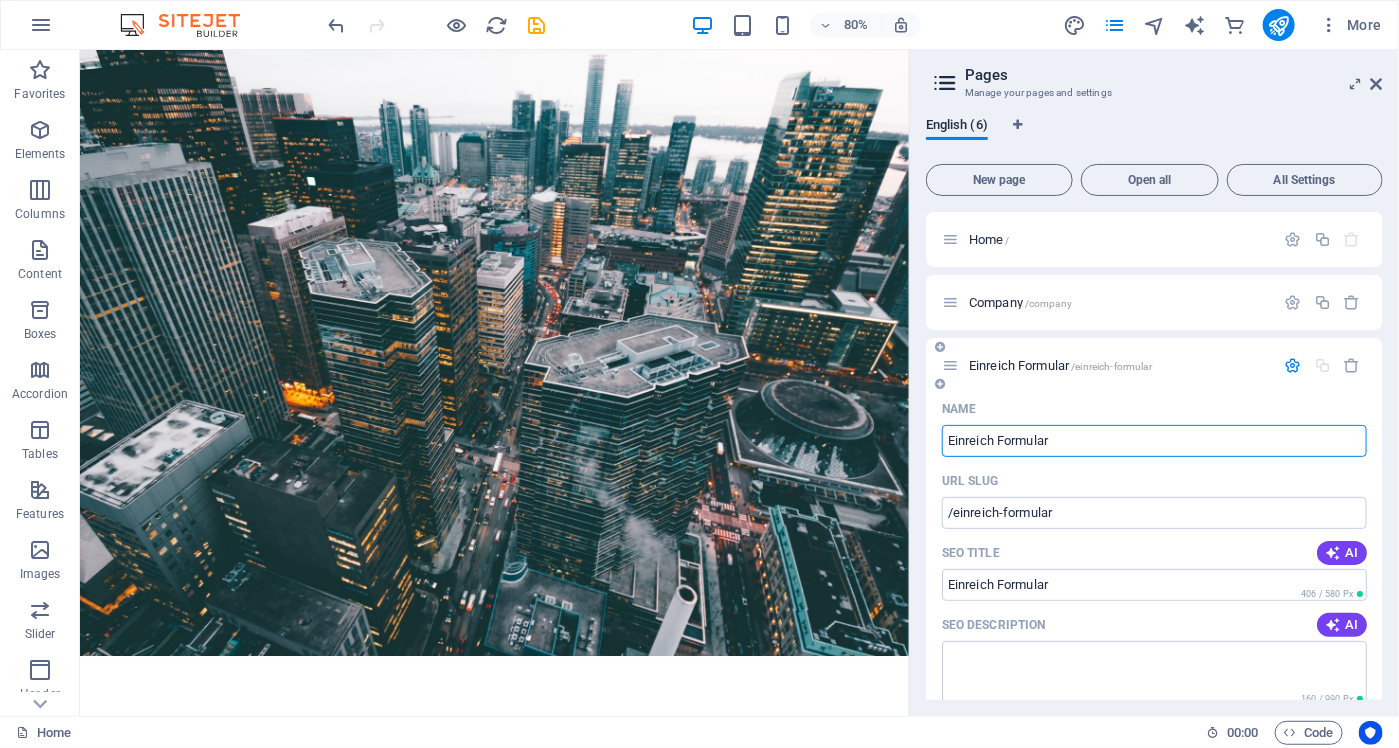 click on "Einreich Formular" at bounding box center (1154, 441) 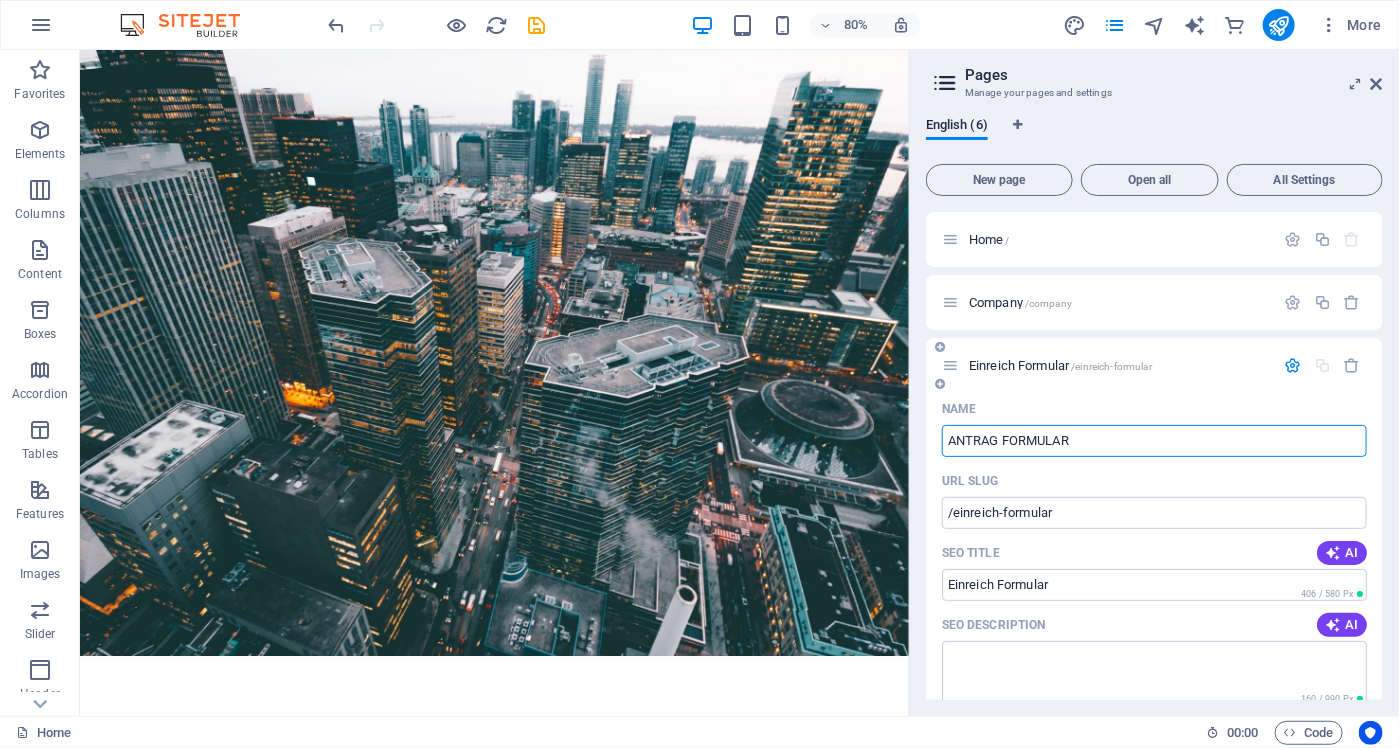 type on "ANTRAG FORMULAR" 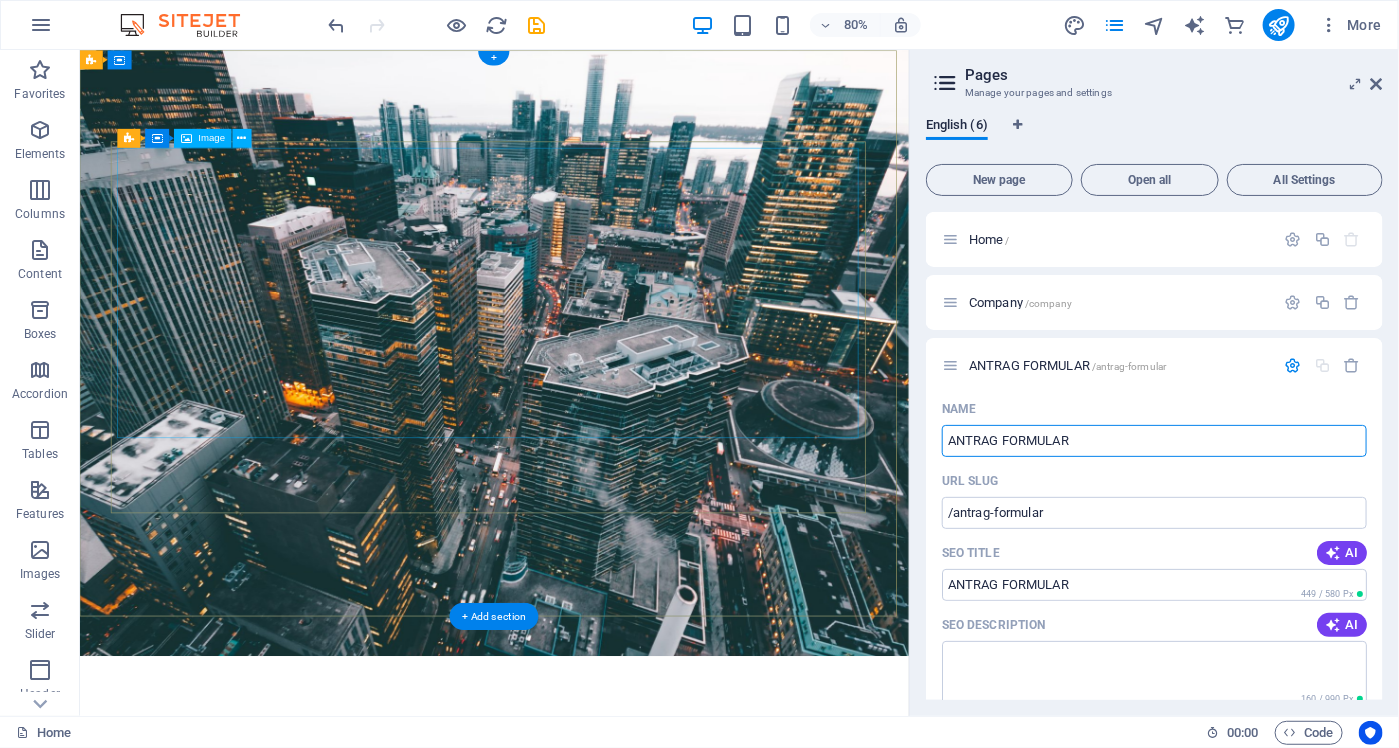 type on "ANTRAG FORMULAR" 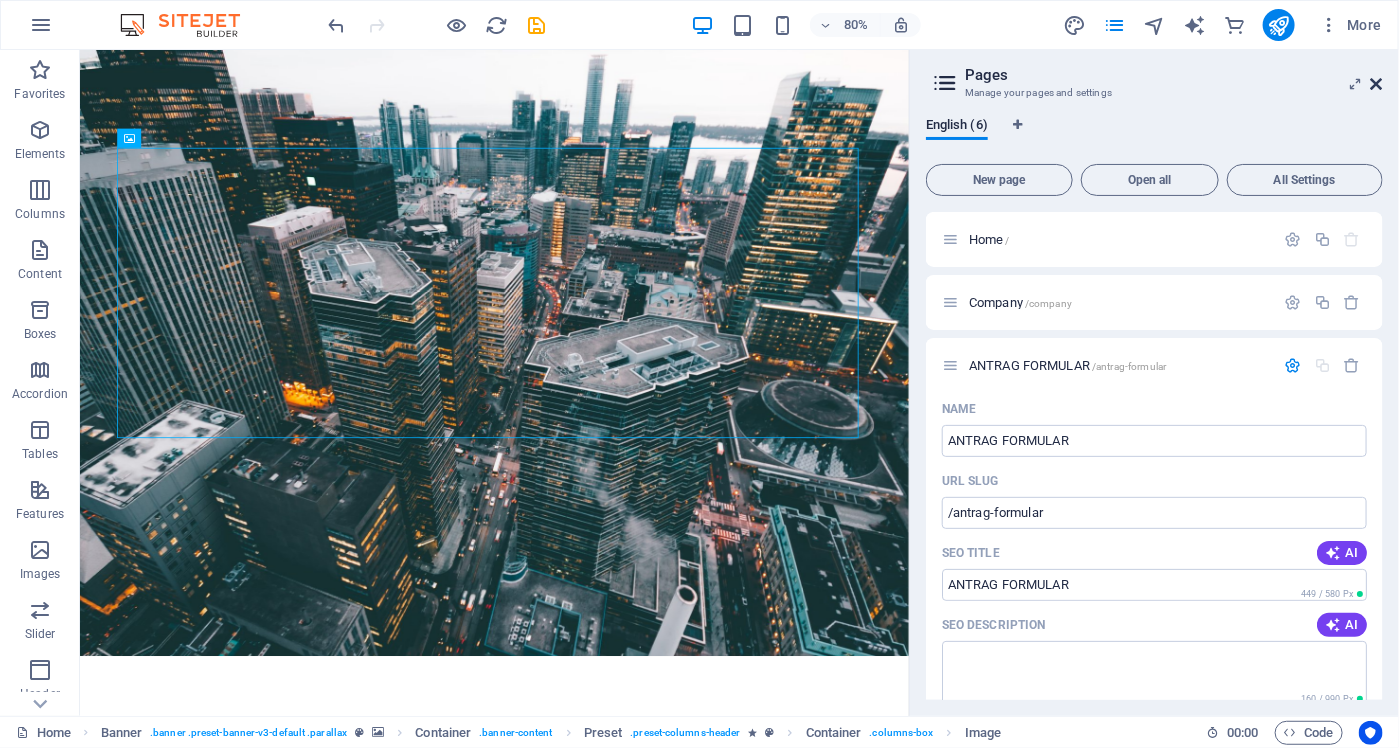 click at bounding box center (1377, 84) 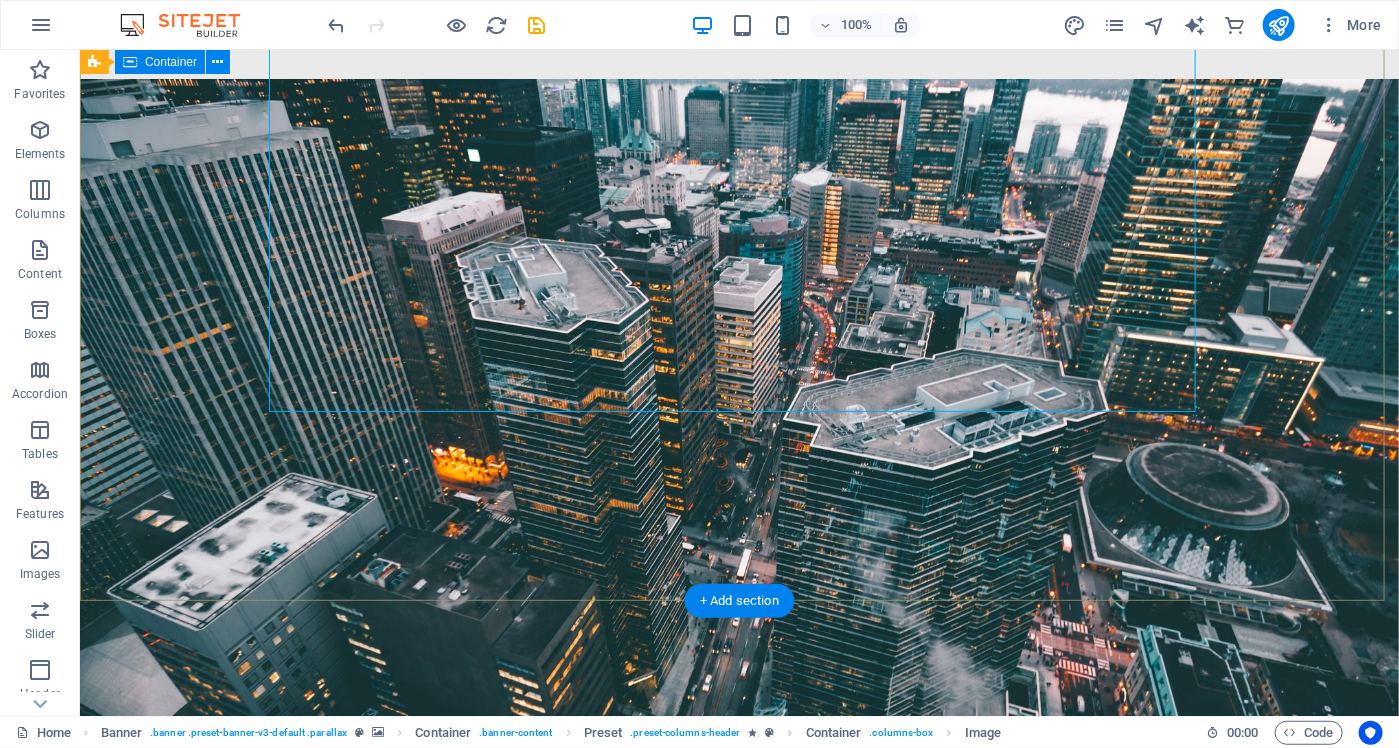 scroll, scrollTop: 0, scrollLeft: 0, axis: both 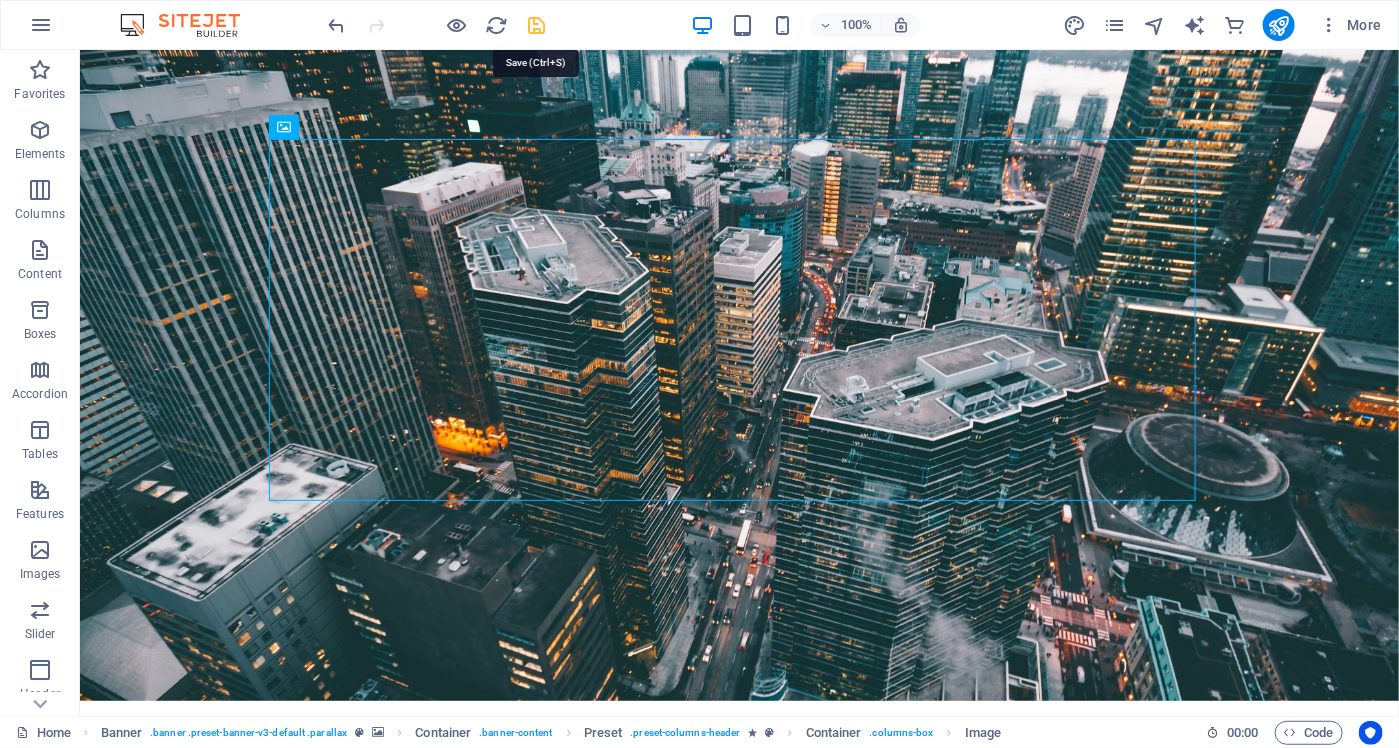 click at bounding box center (537, 25) 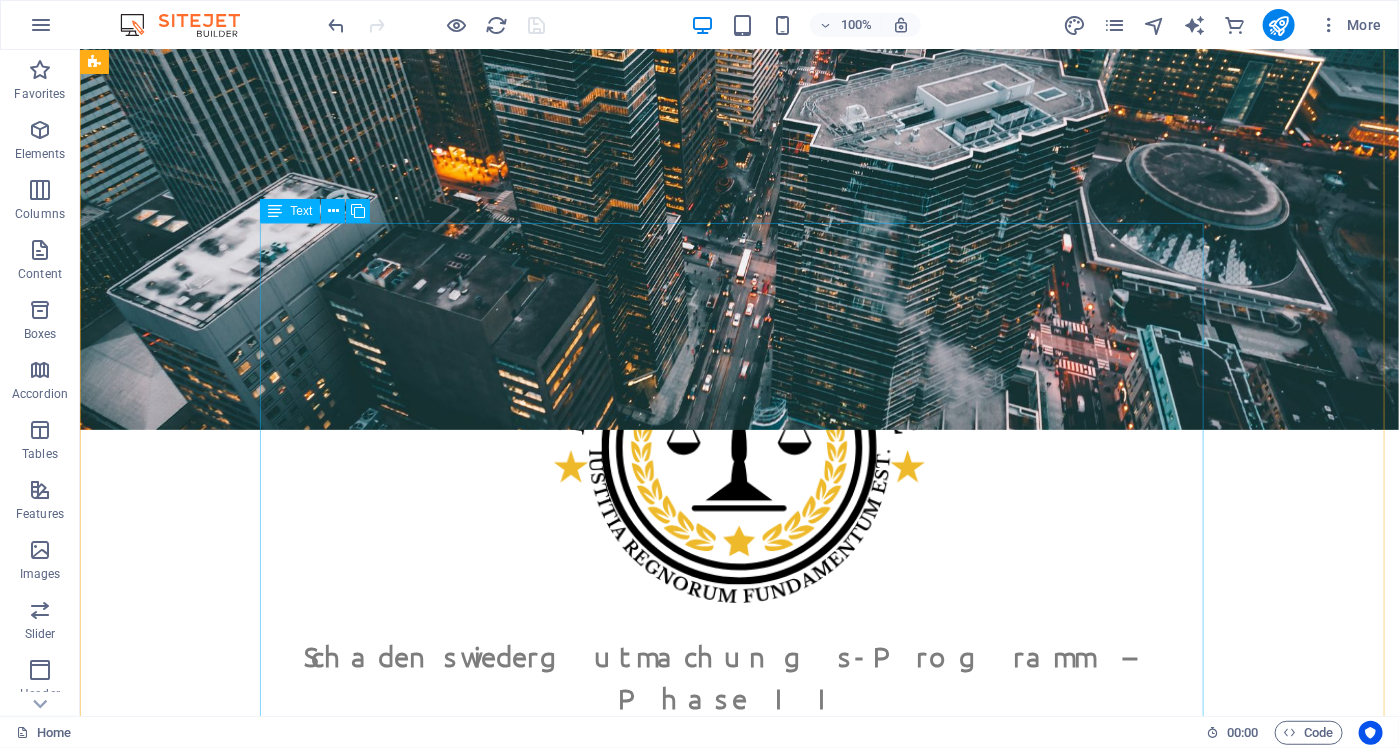 scroll, scrollTop: 500, scrollLeft: 0, axis: vertical 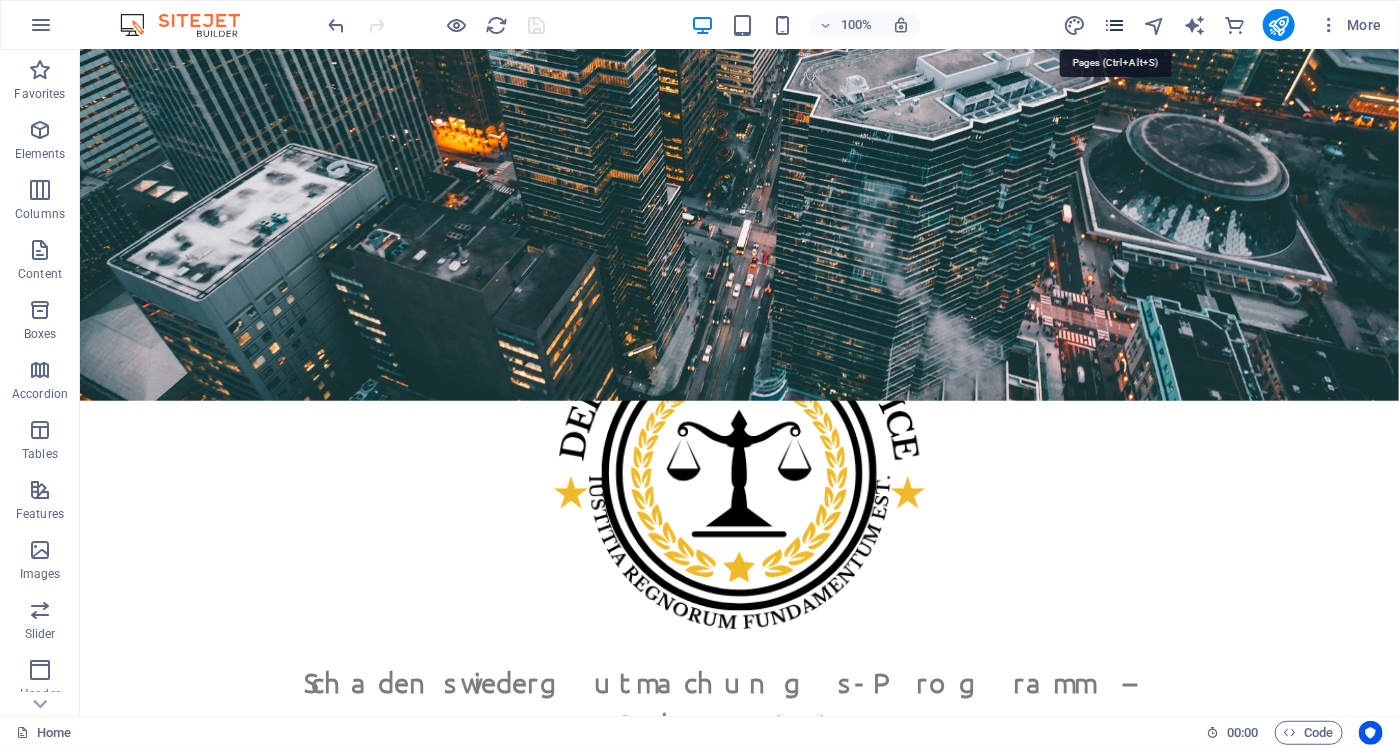 click at bounding box center (1114, 25) 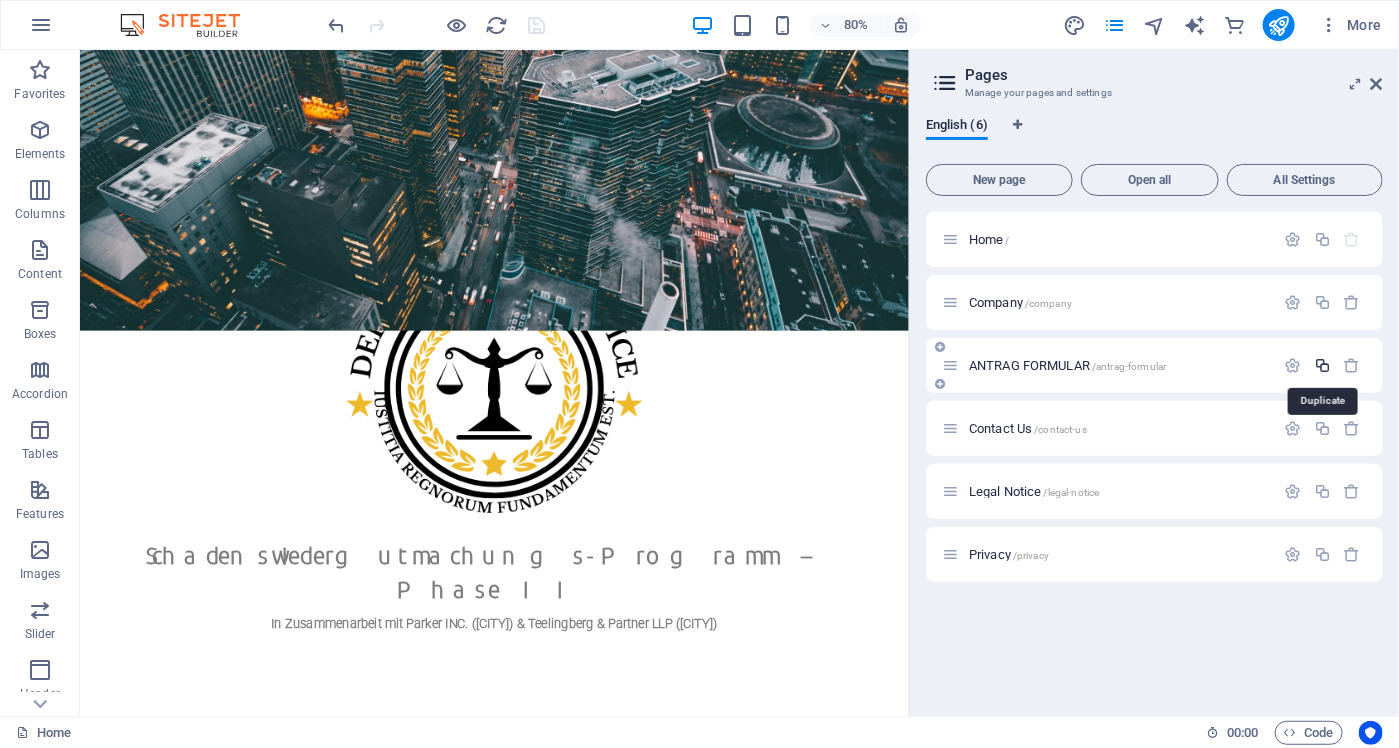 click at bounding box center [1322, 365] 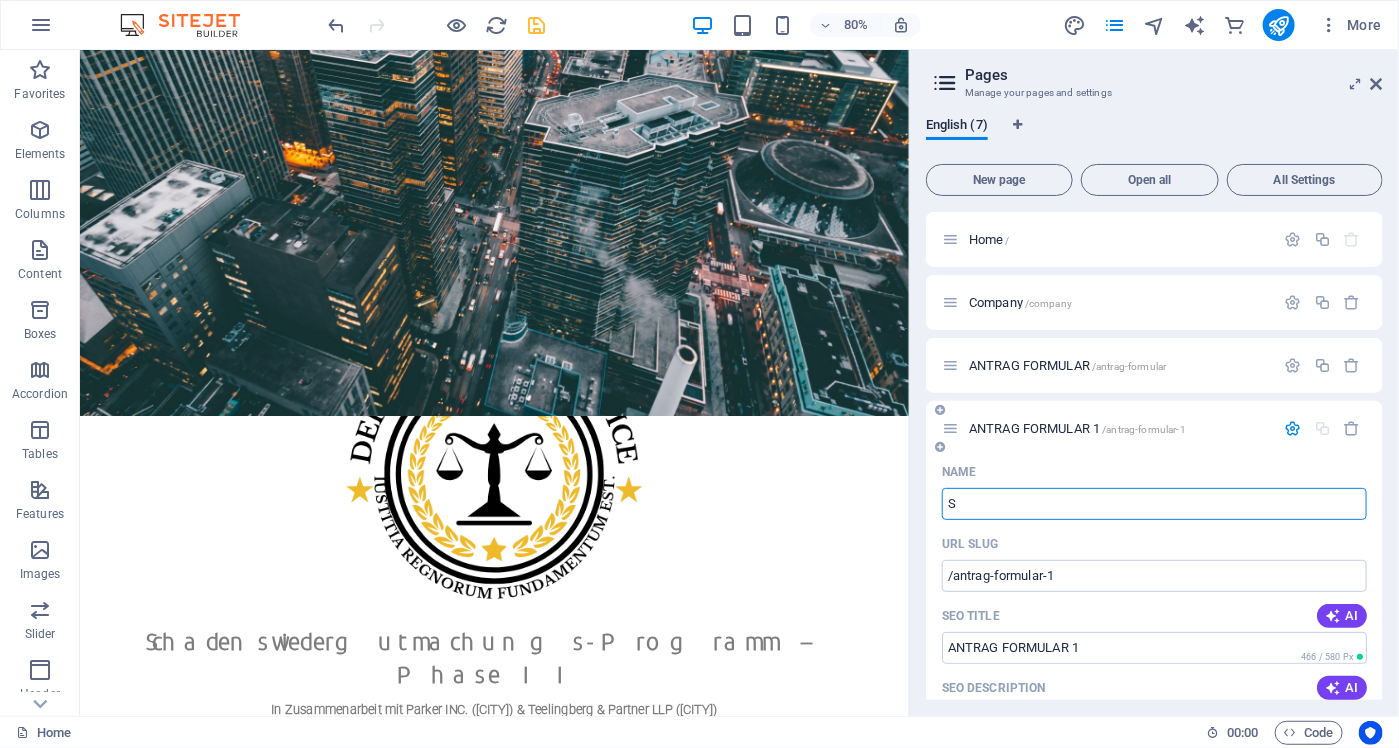type on "ST" 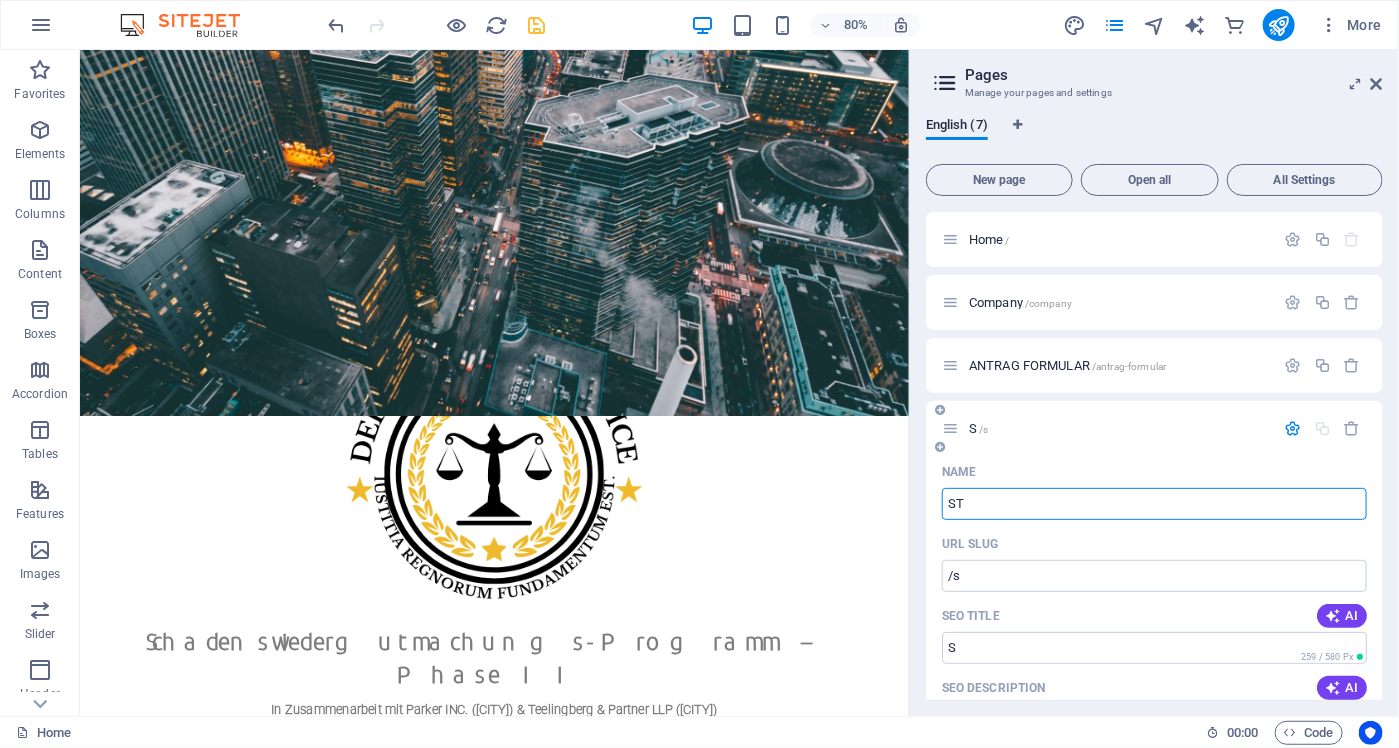 type on "STA" 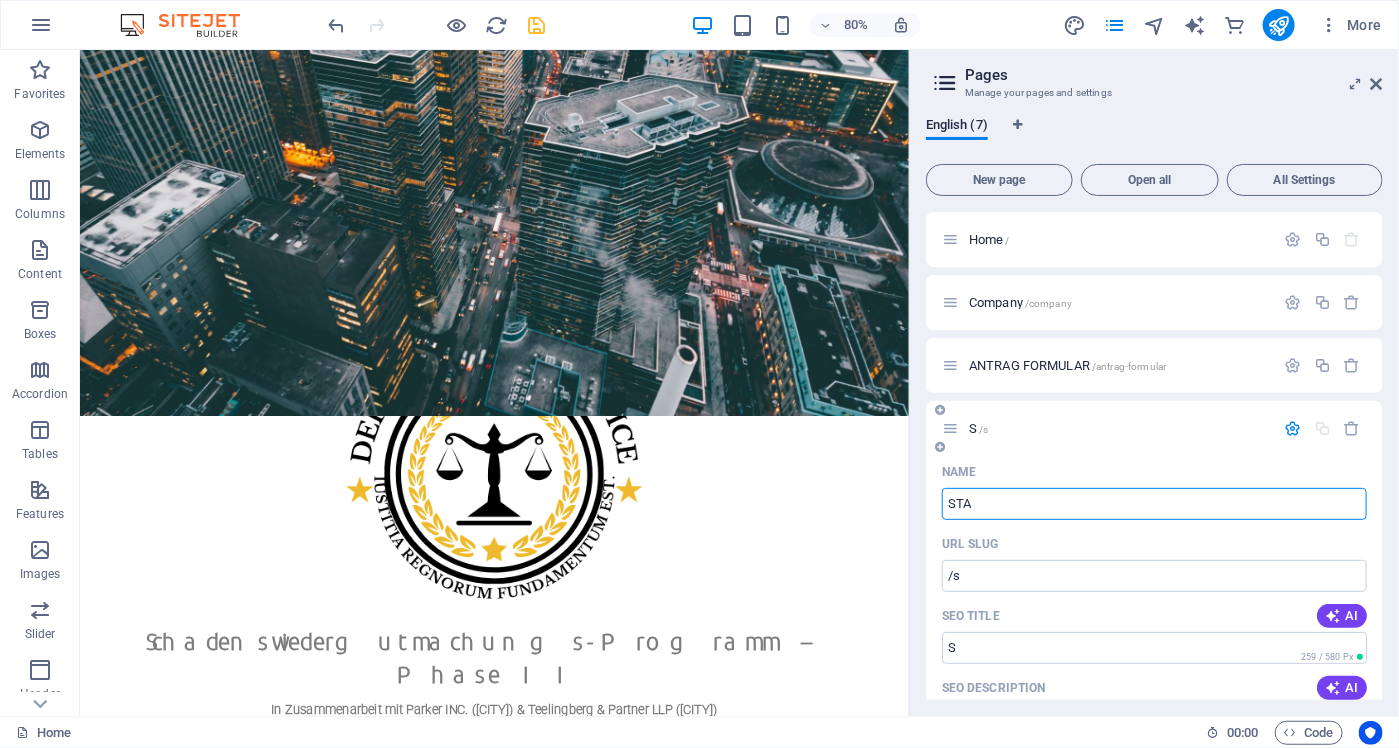type on "/st" 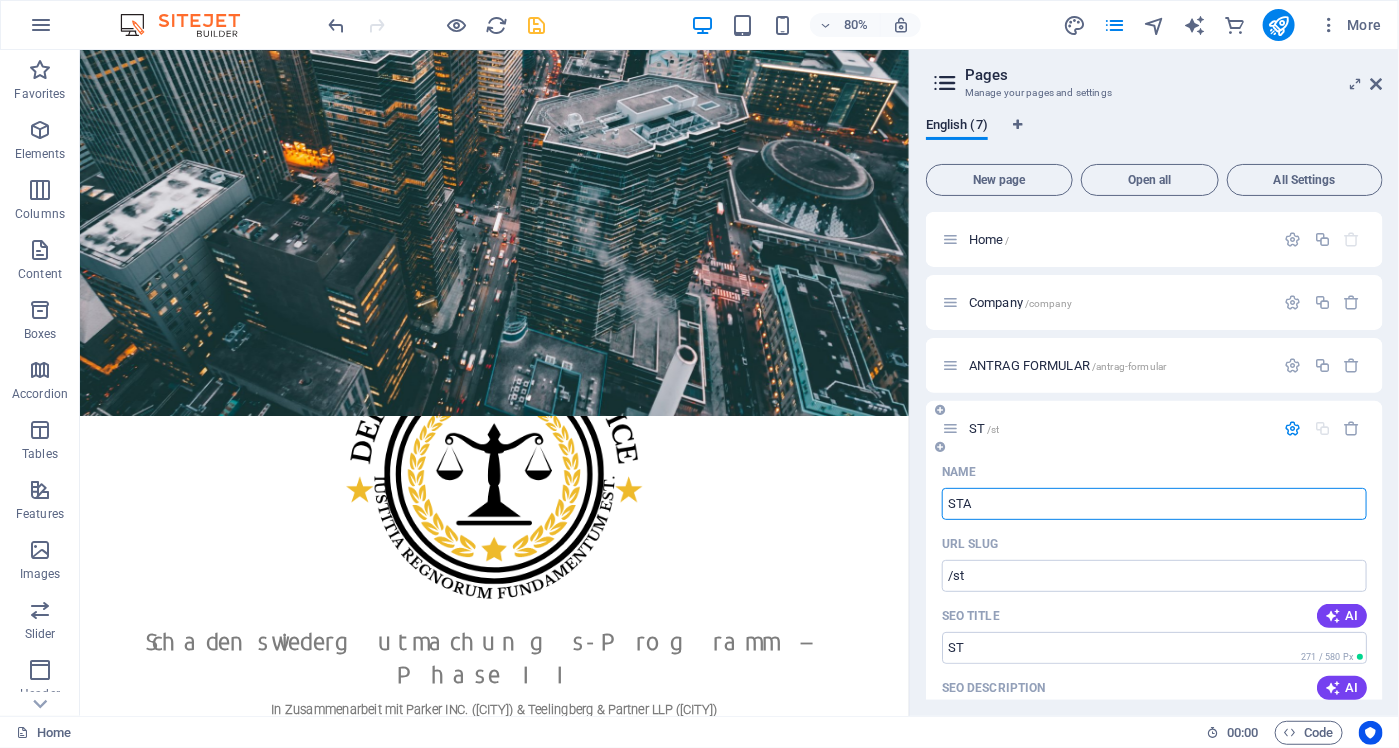 type on "STAT" 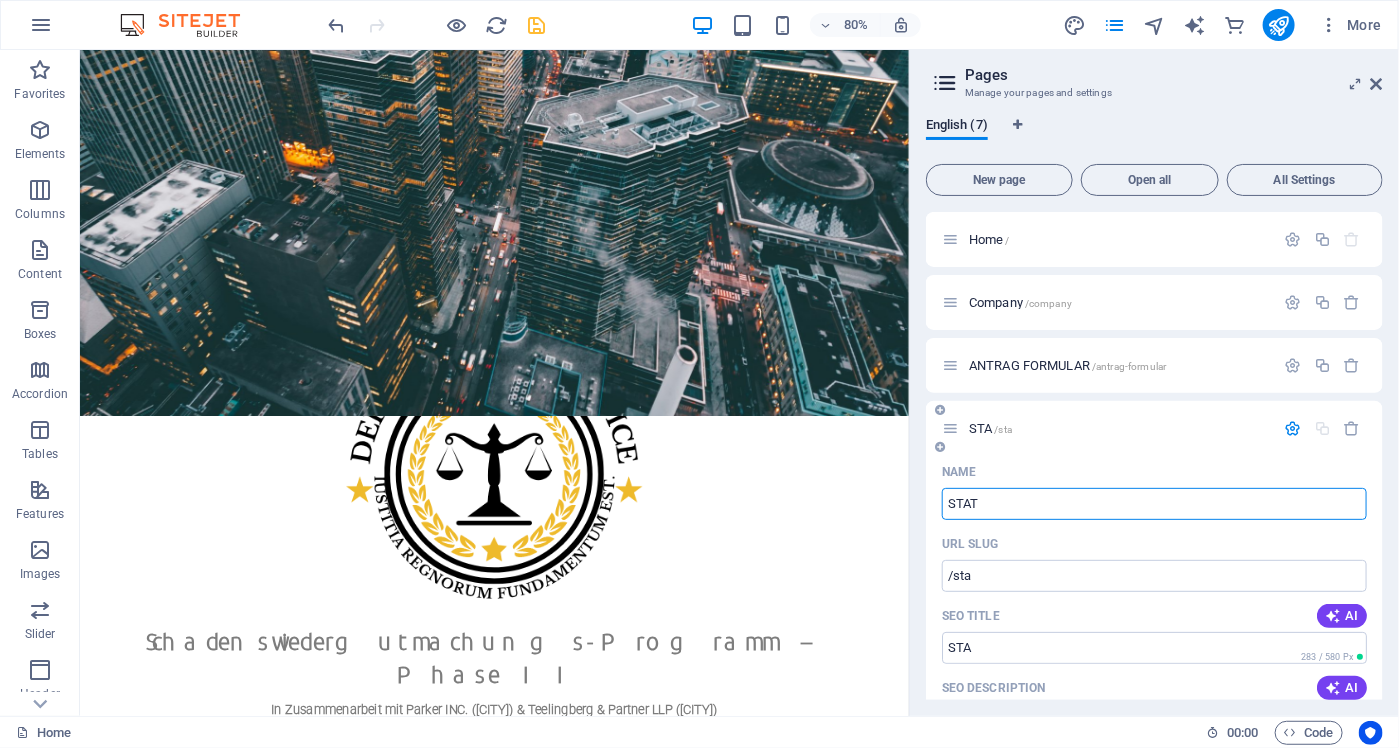 type on "STAT" 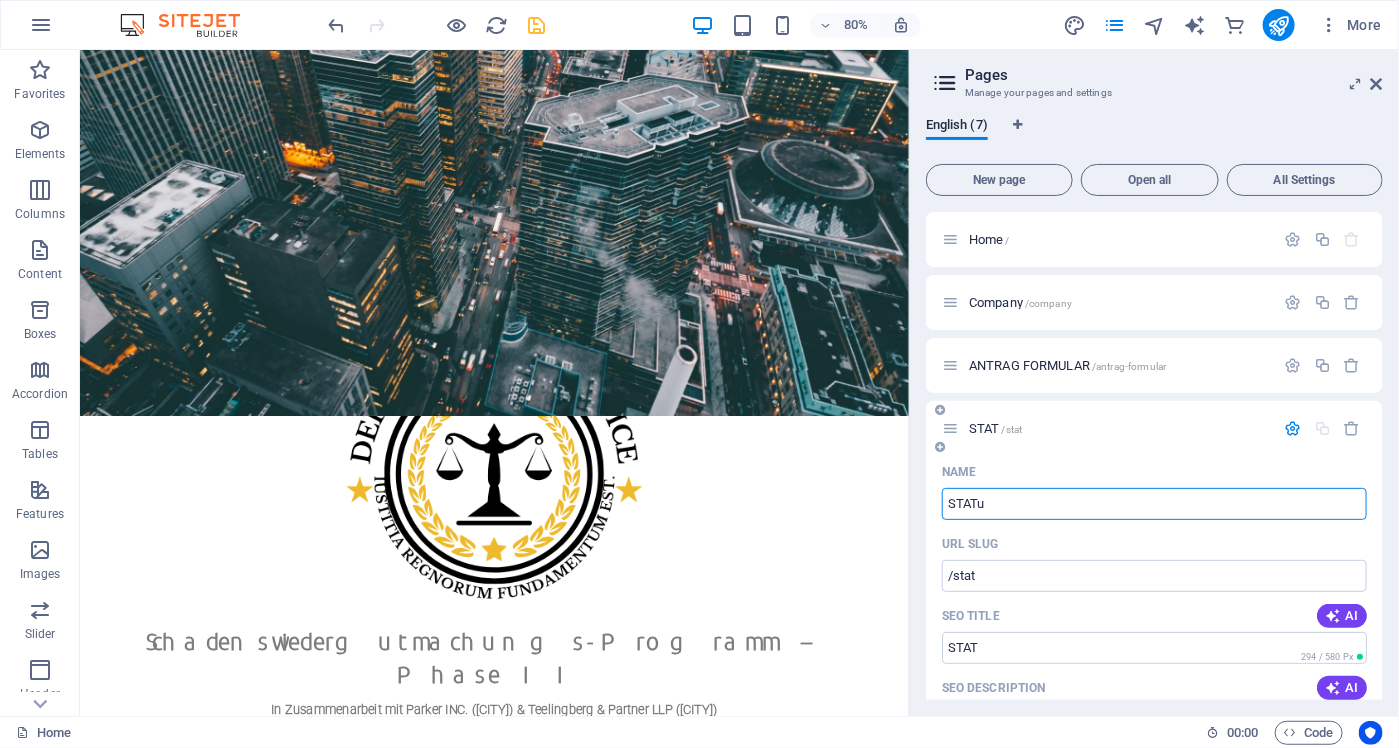 type on "STATu" 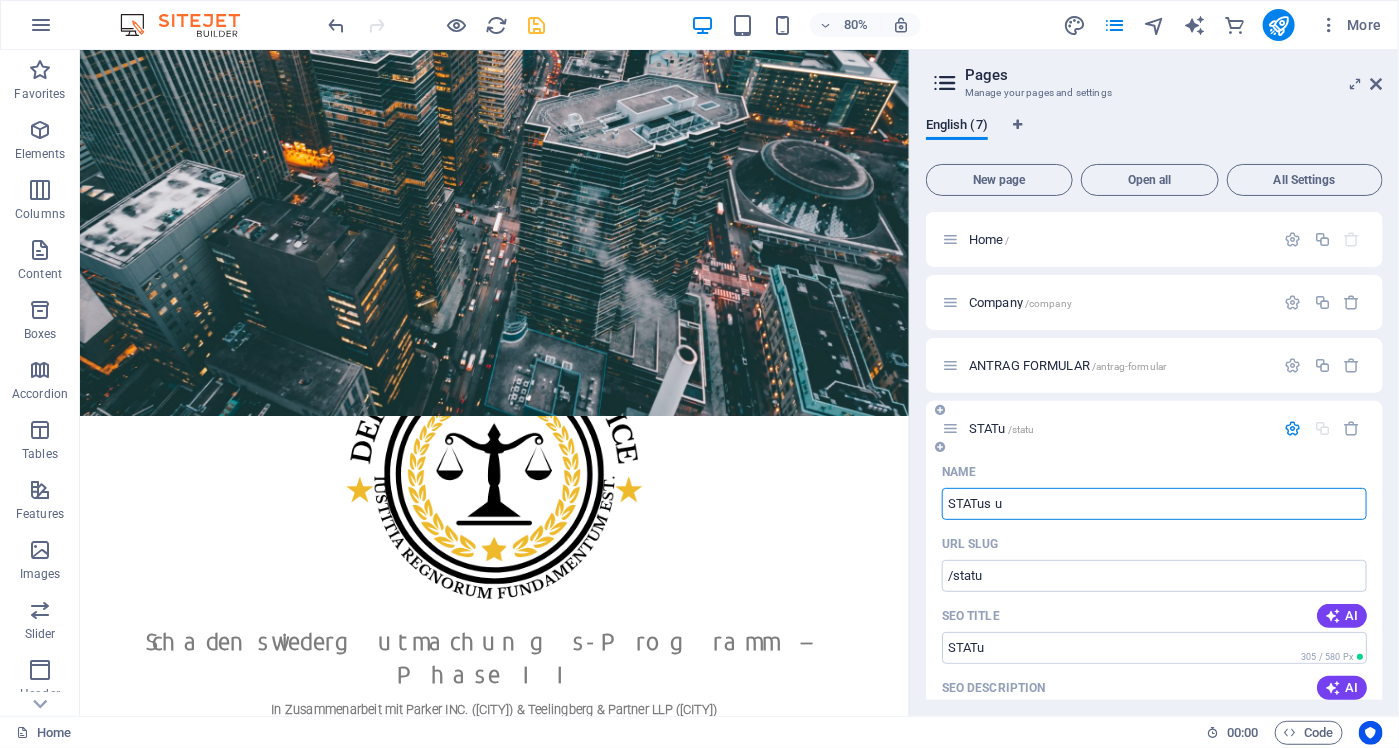 type on "STATus u" 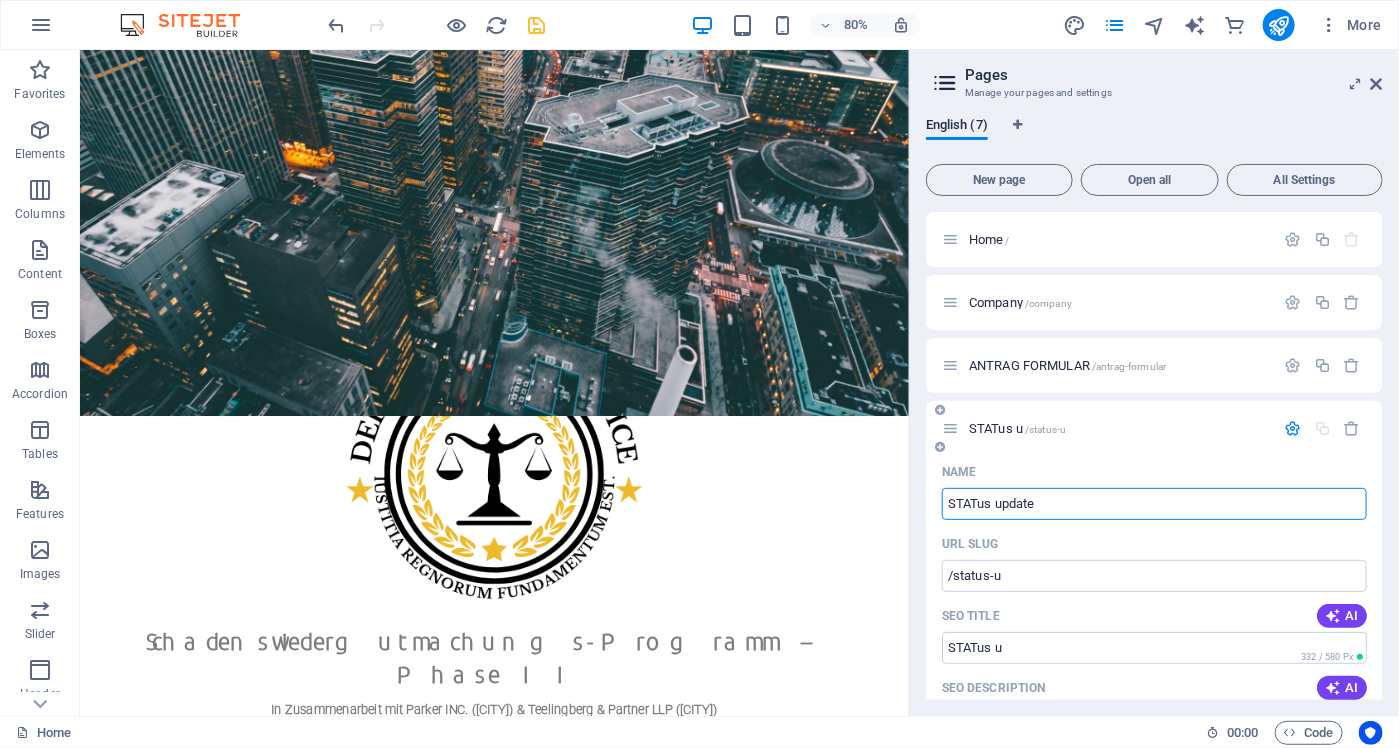 type on "STATus update" 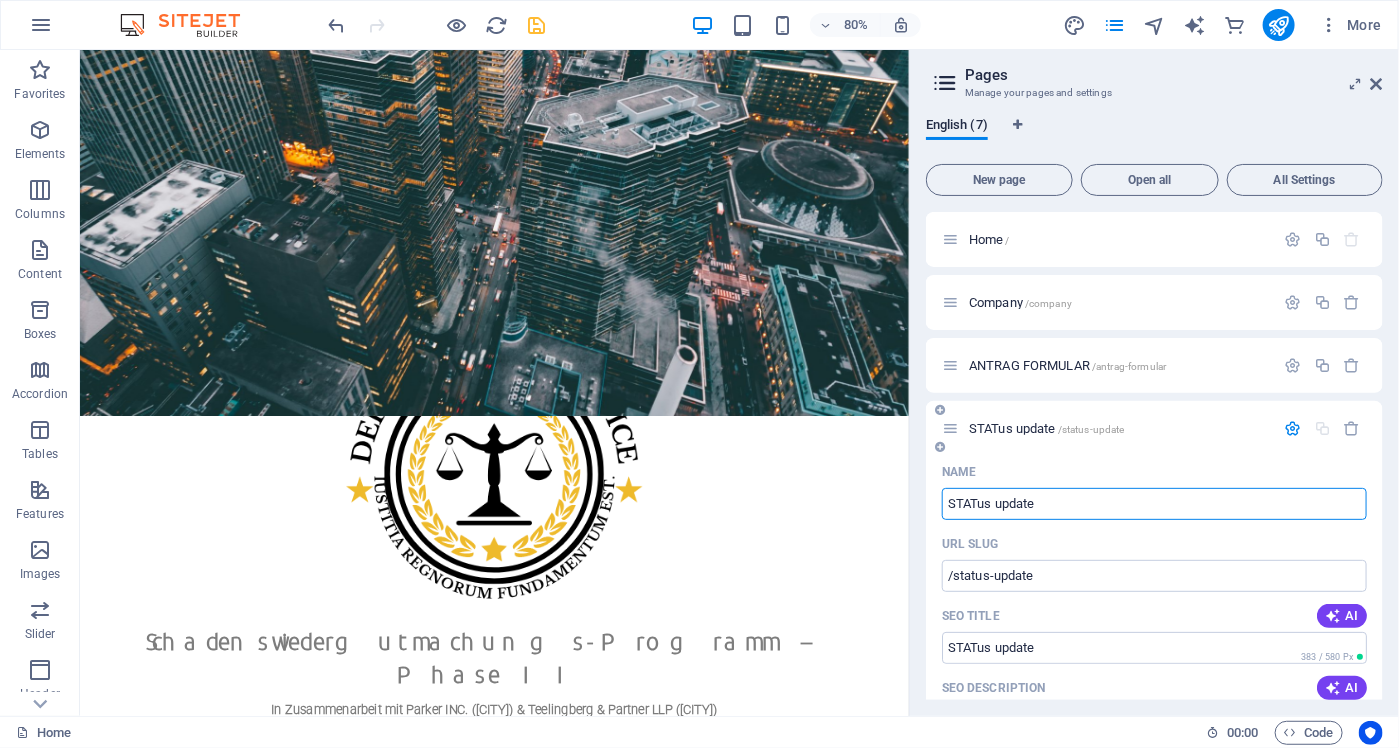 click on "STATus update" at bounding box center [1154, 504] 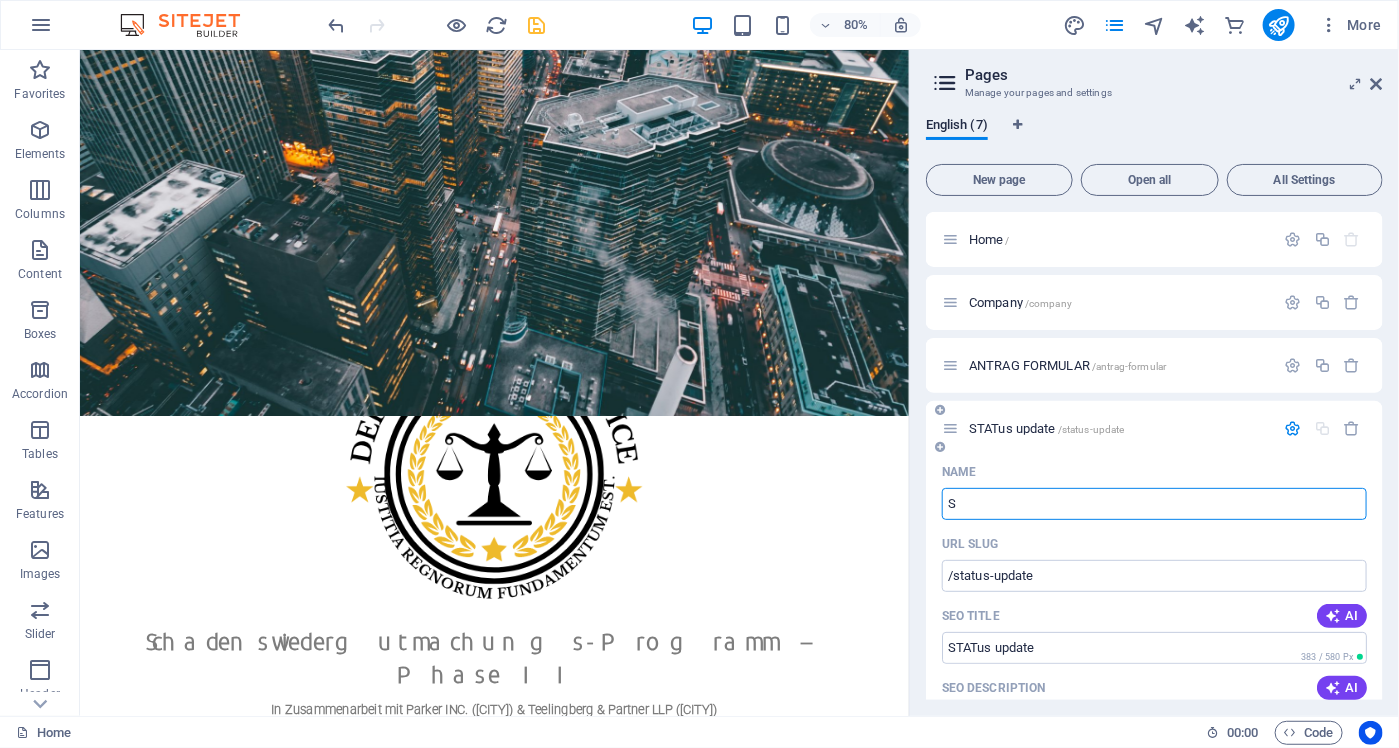 type on "S" 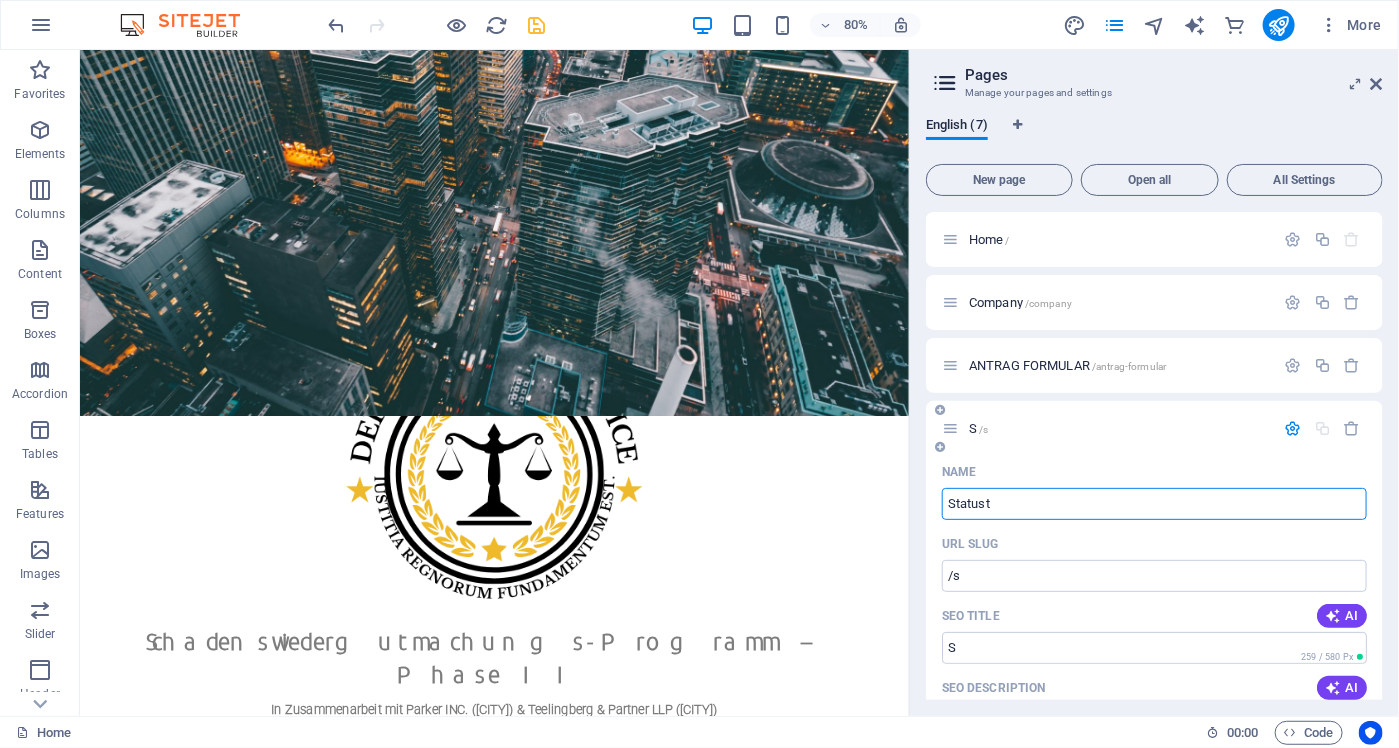 type on "Statust U" 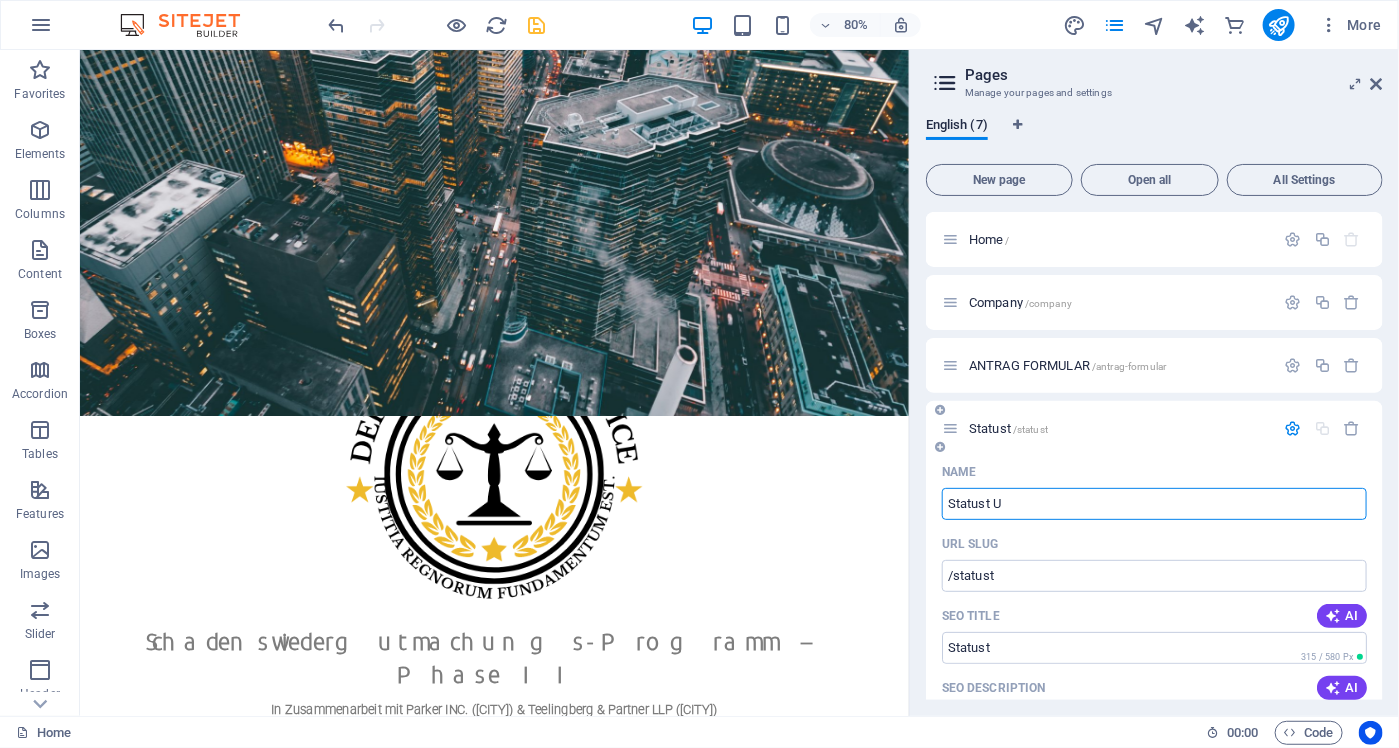 type on "Statust U" 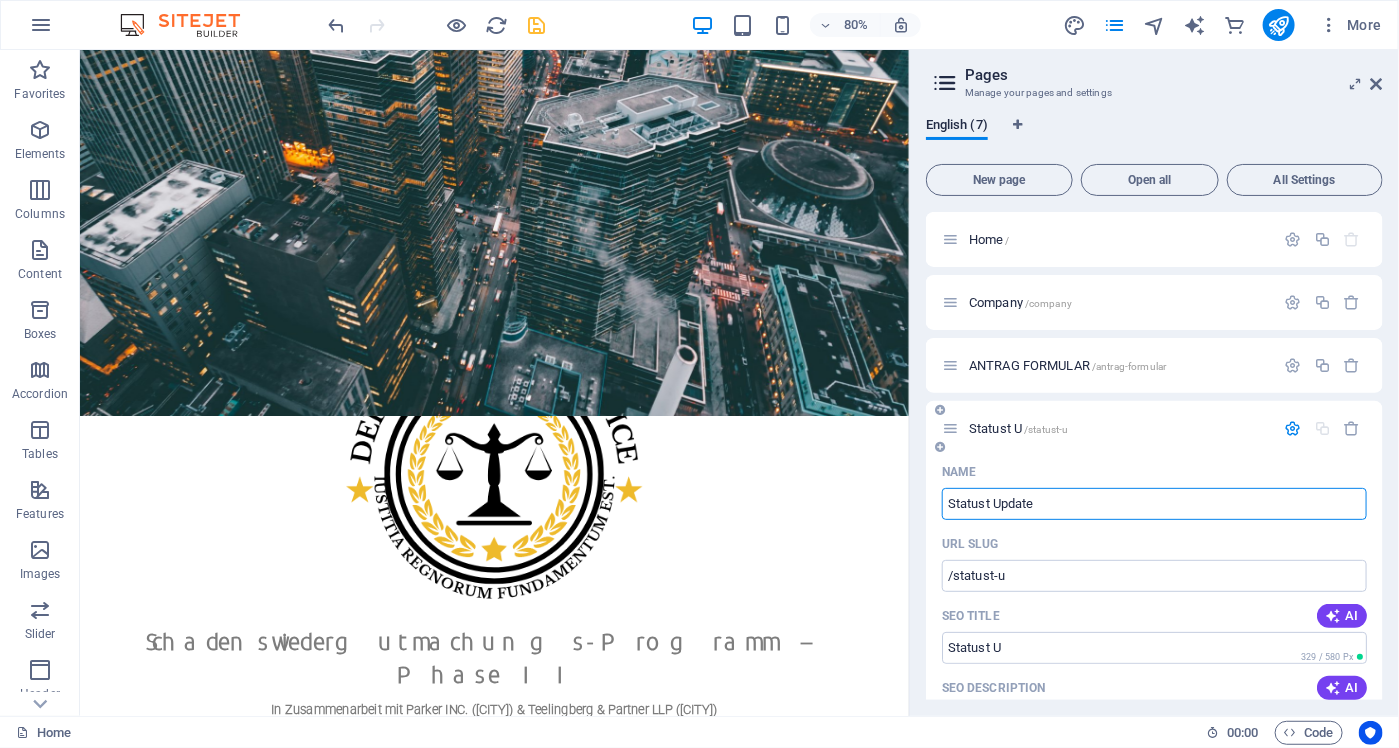 type on "Statust Update" 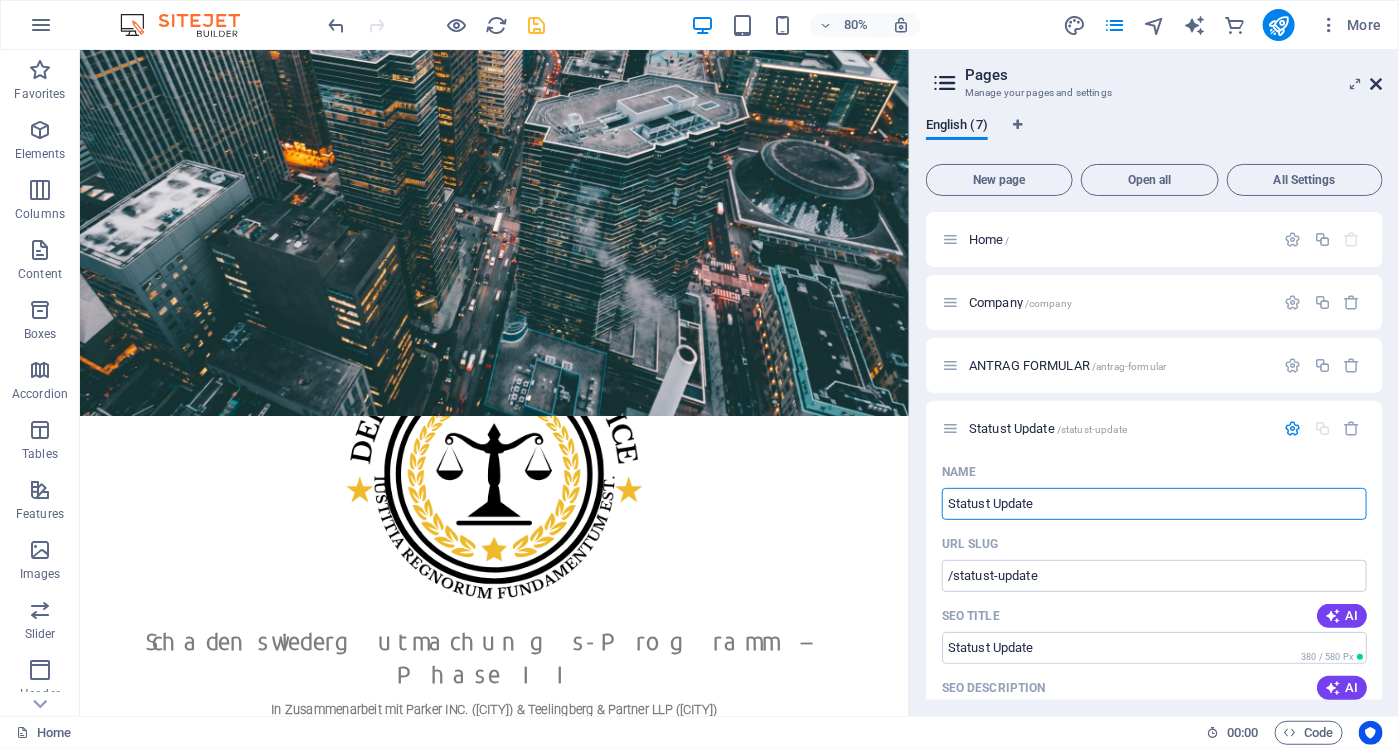 type on "Statust Update" 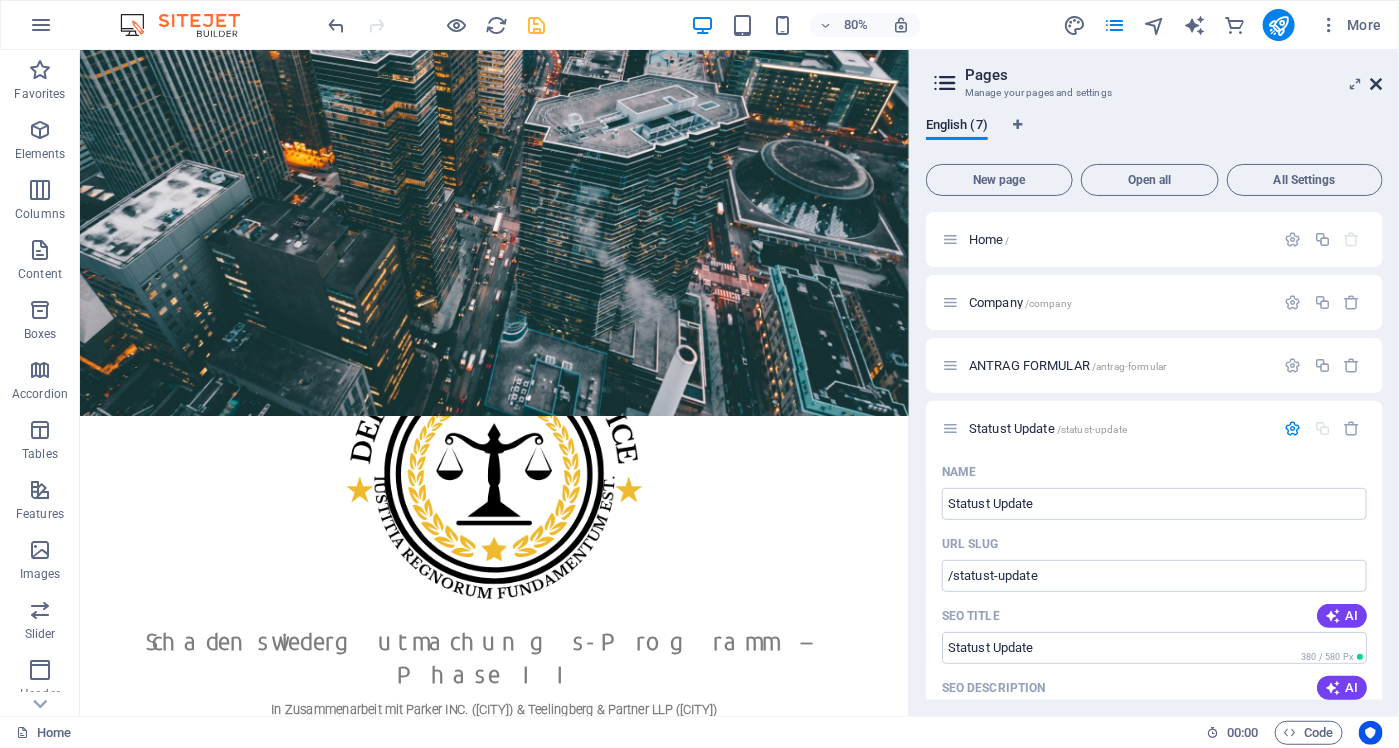 click at bounding box center [1377, 84] 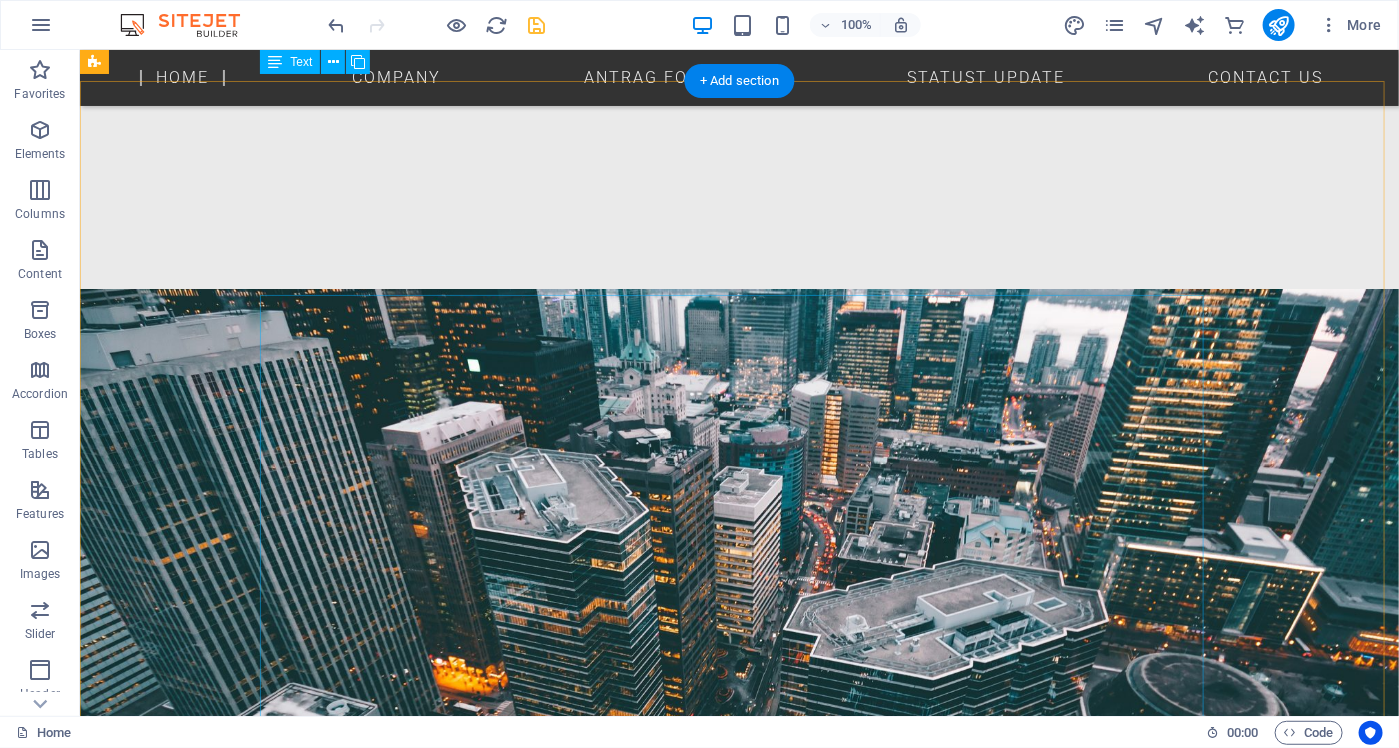 scroll, scrollTop: 0, scrollLeft: 0, axis: both 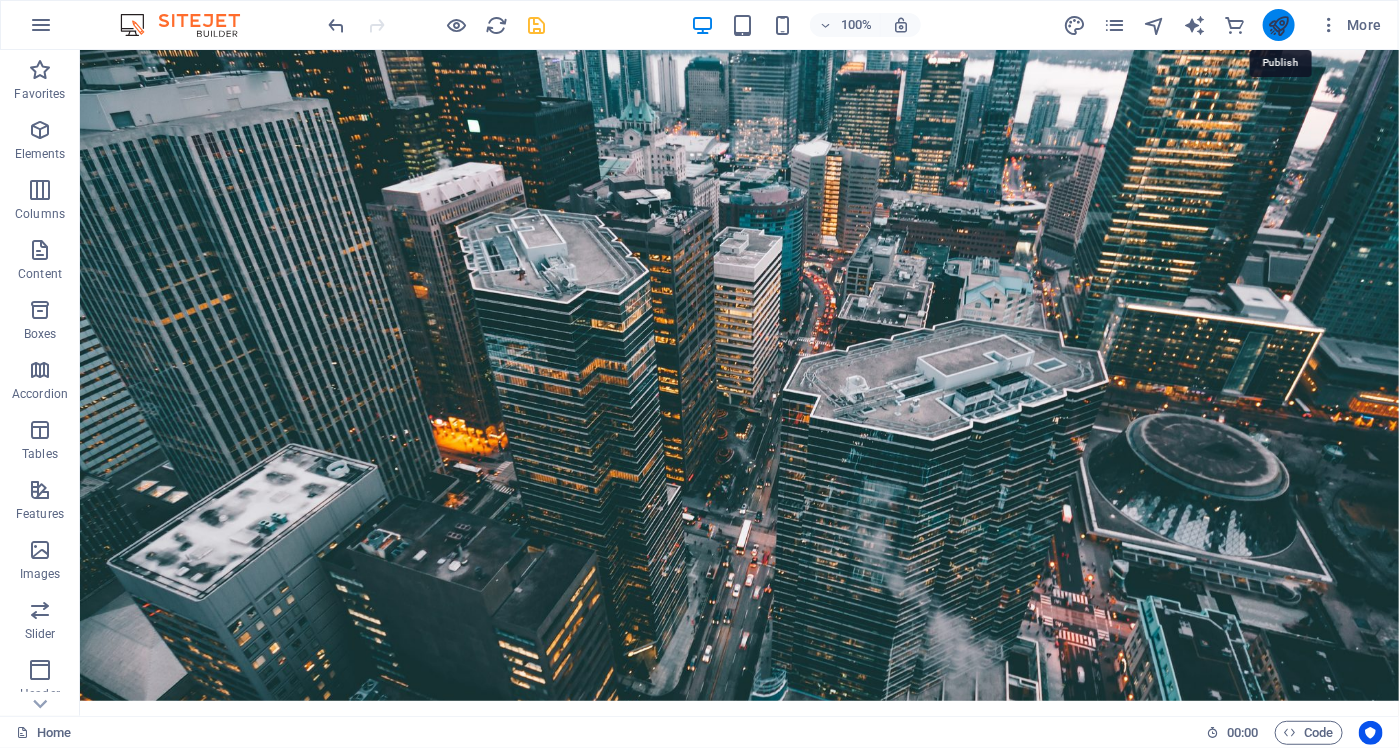 click at bounding box center (1278, 25) 